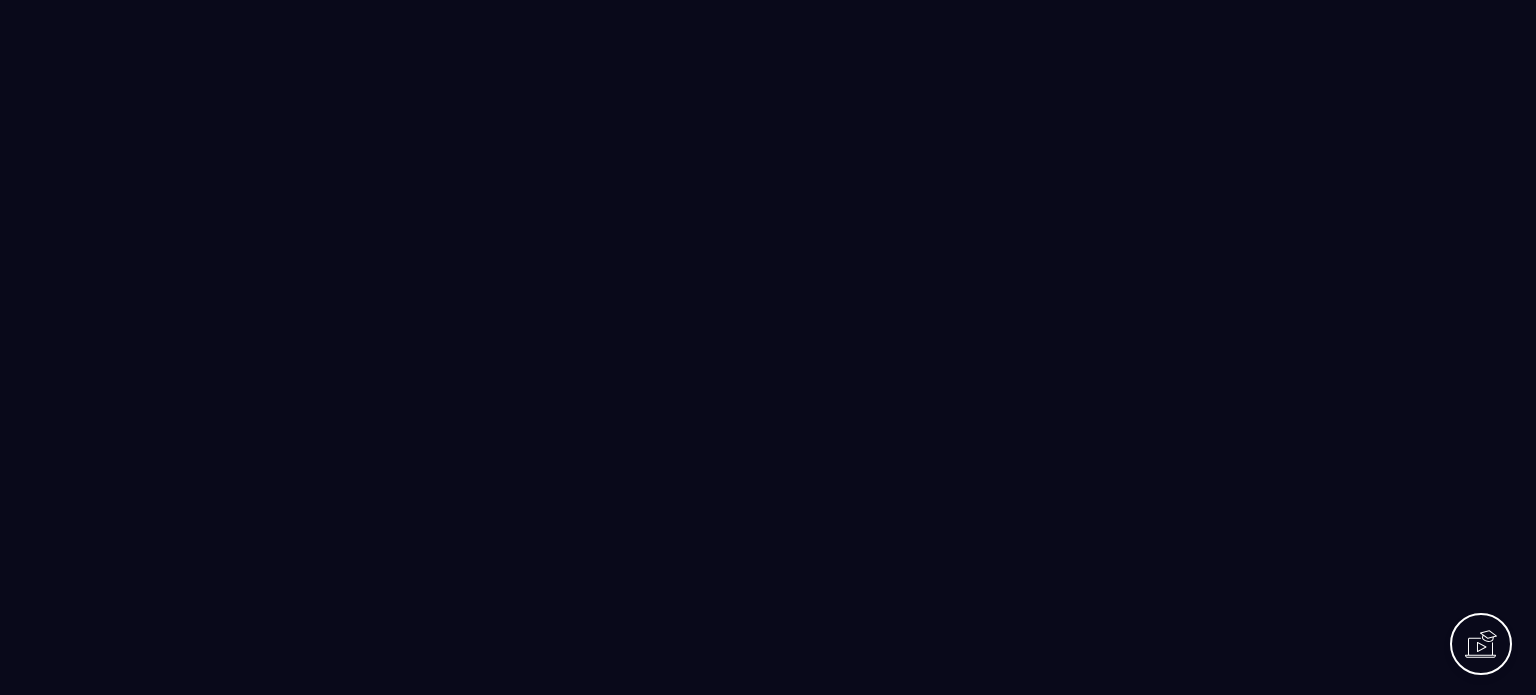 scroll, scrollTop: 0, scrollLeft: 0, axis: both 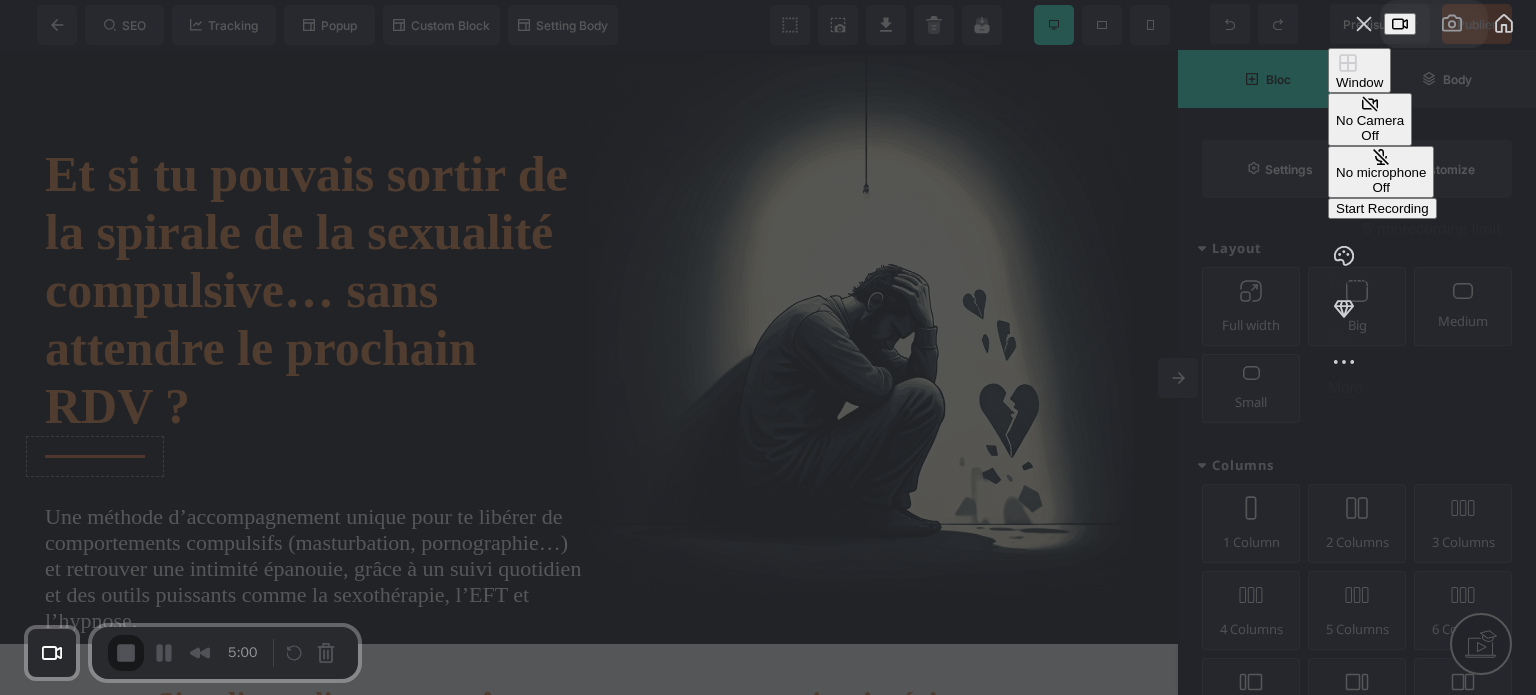 click on "No microphone Off" at bounding box center [1381, 180] 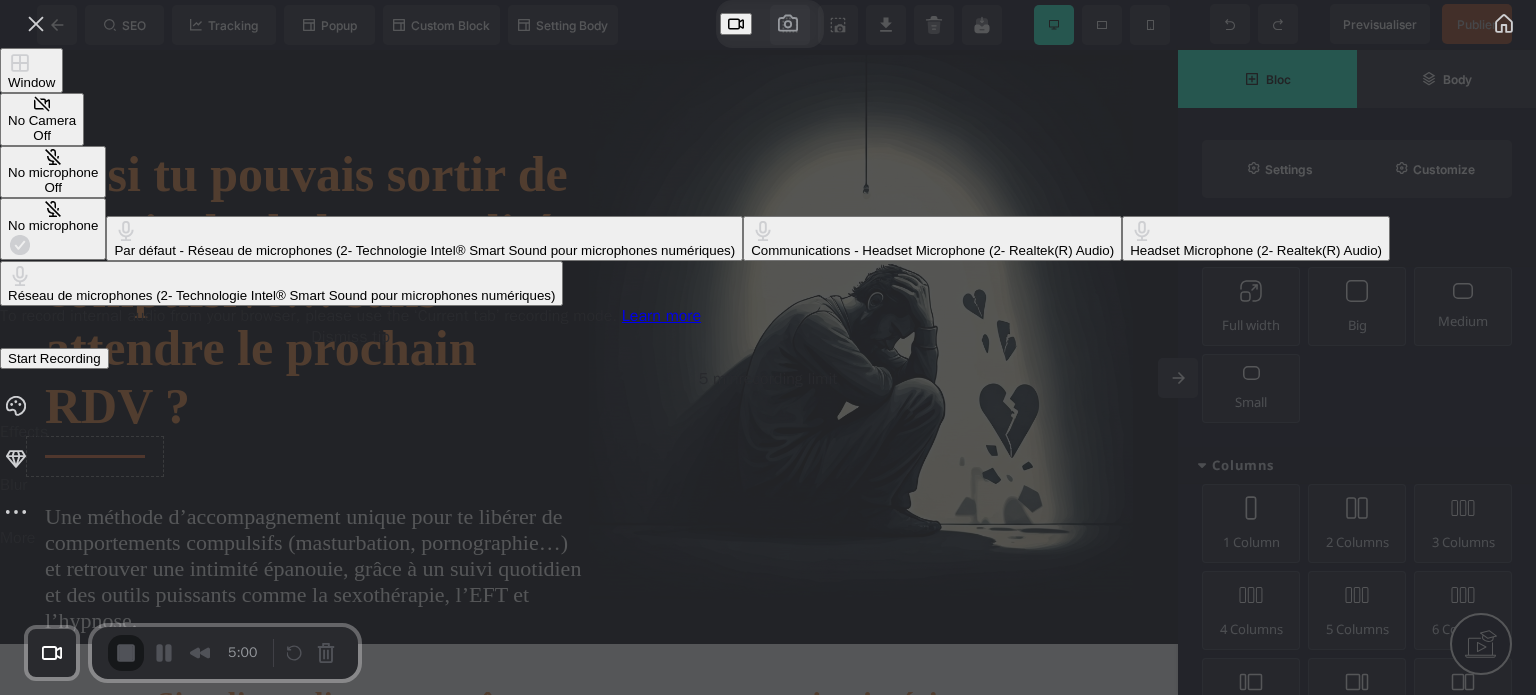 click on "Réseau de microphones (2- Technologie Intel® Smart Sound pour microphones numériques)" at bounding box center (281, 283) 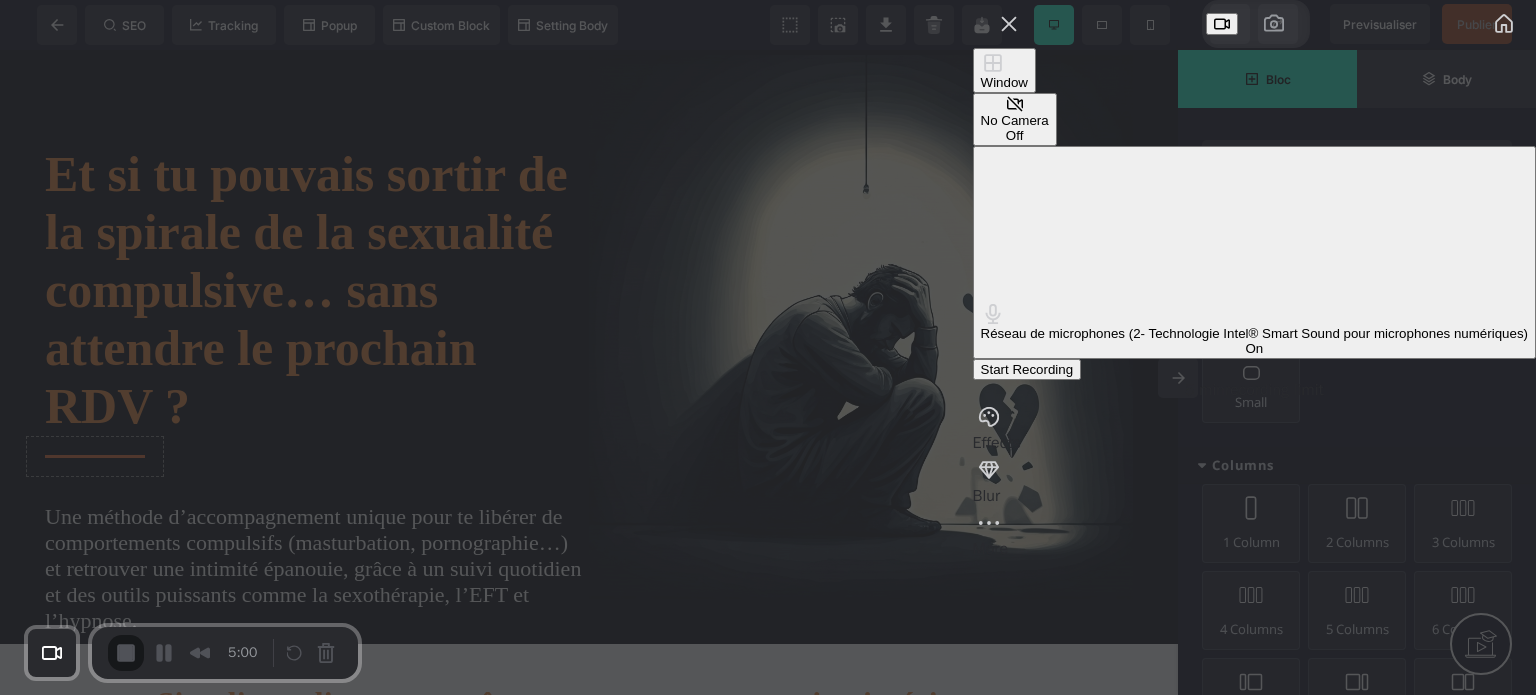 click on "Start Recording" at bounding box center [1027, 369] 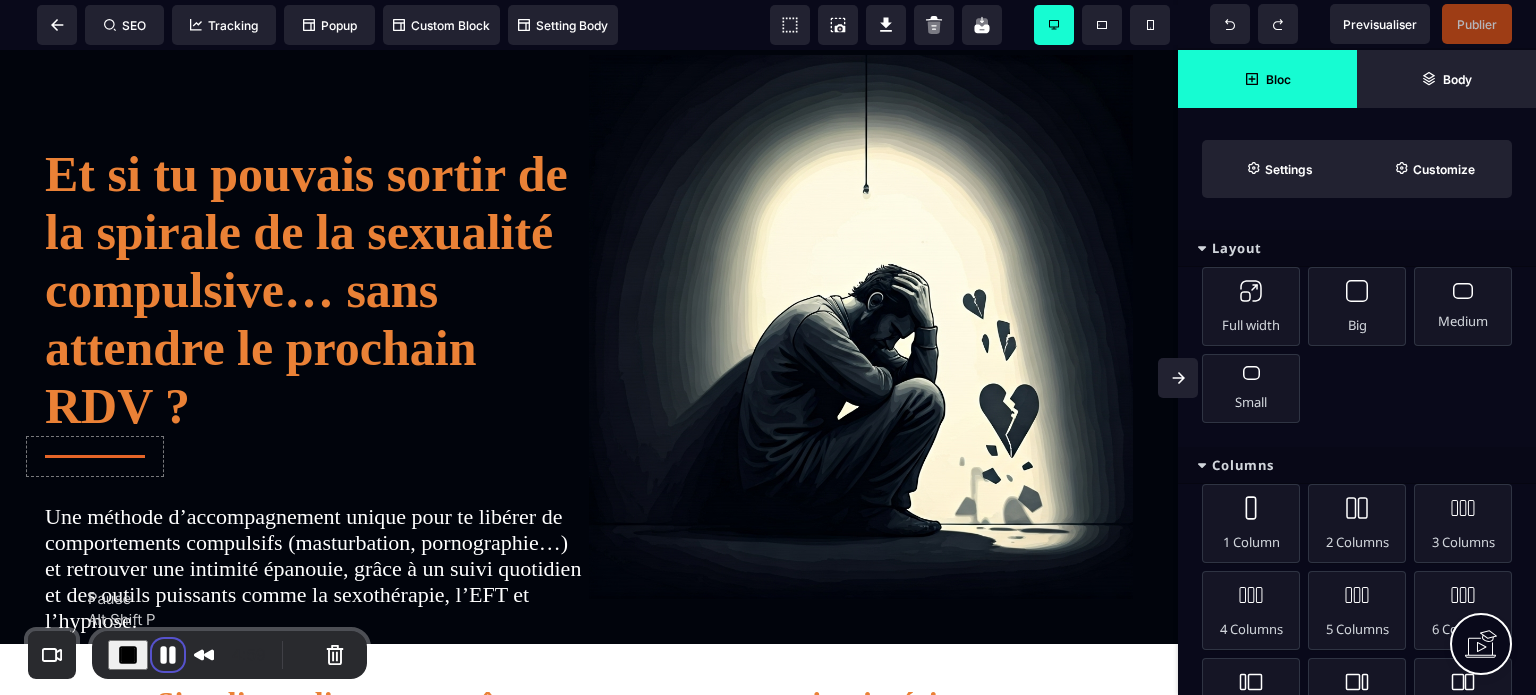 click at bounding box center (168, 655) 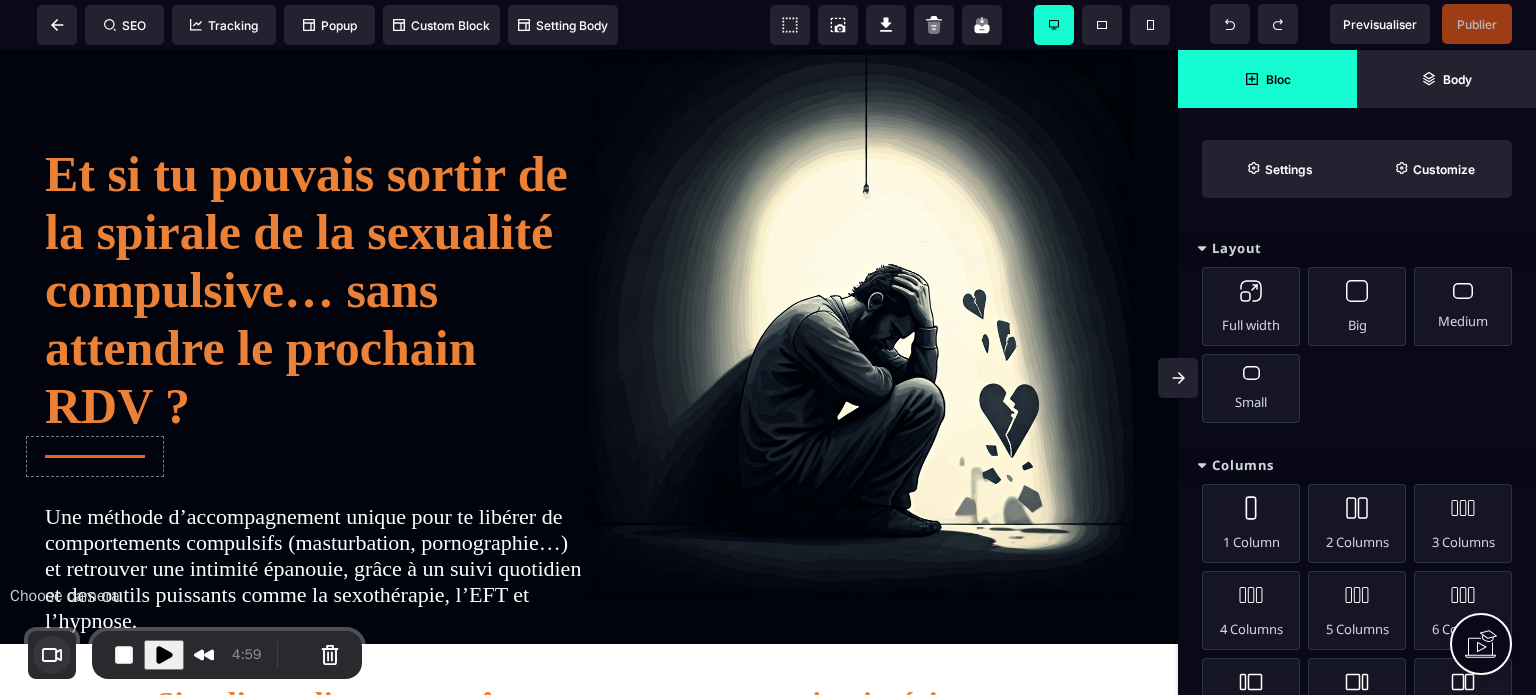 click at bounding box center [52, 655] 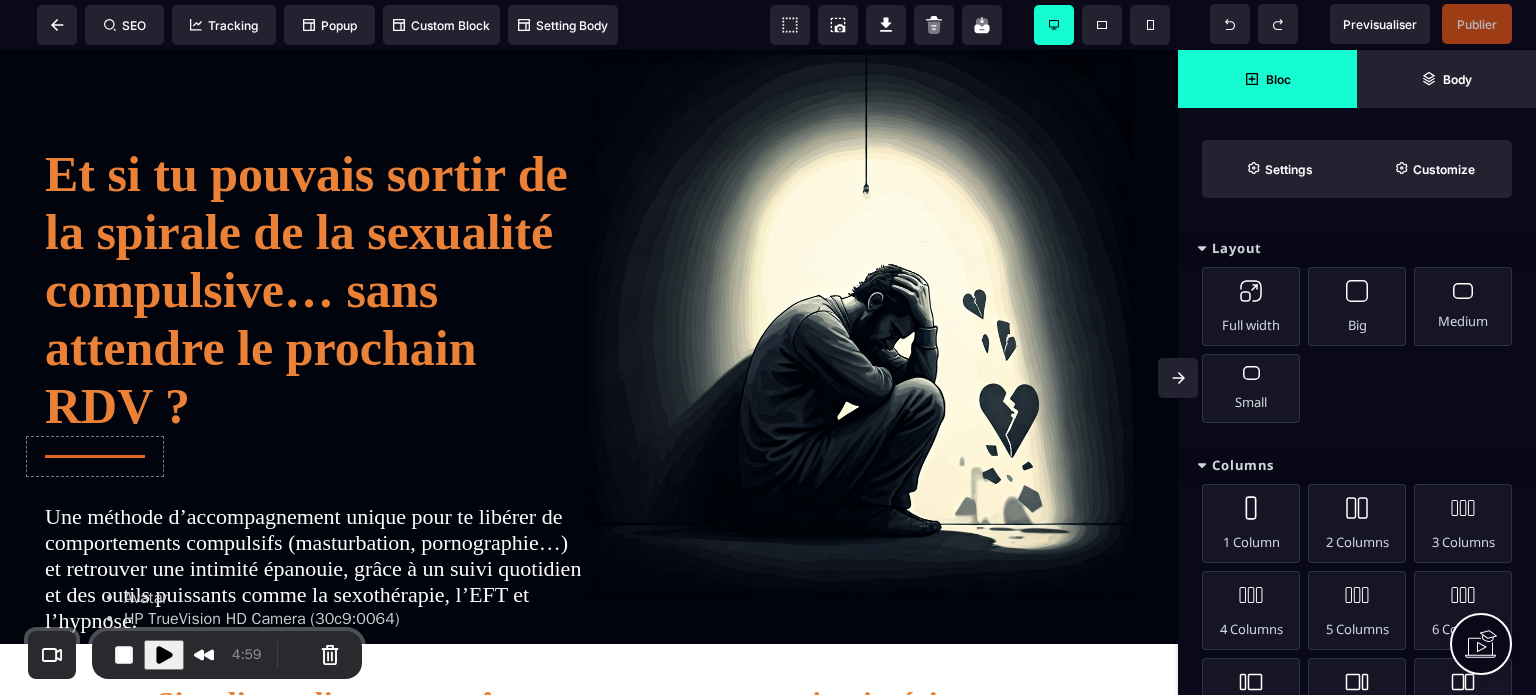 click on "Avatar" at bounding box center [145, 598] 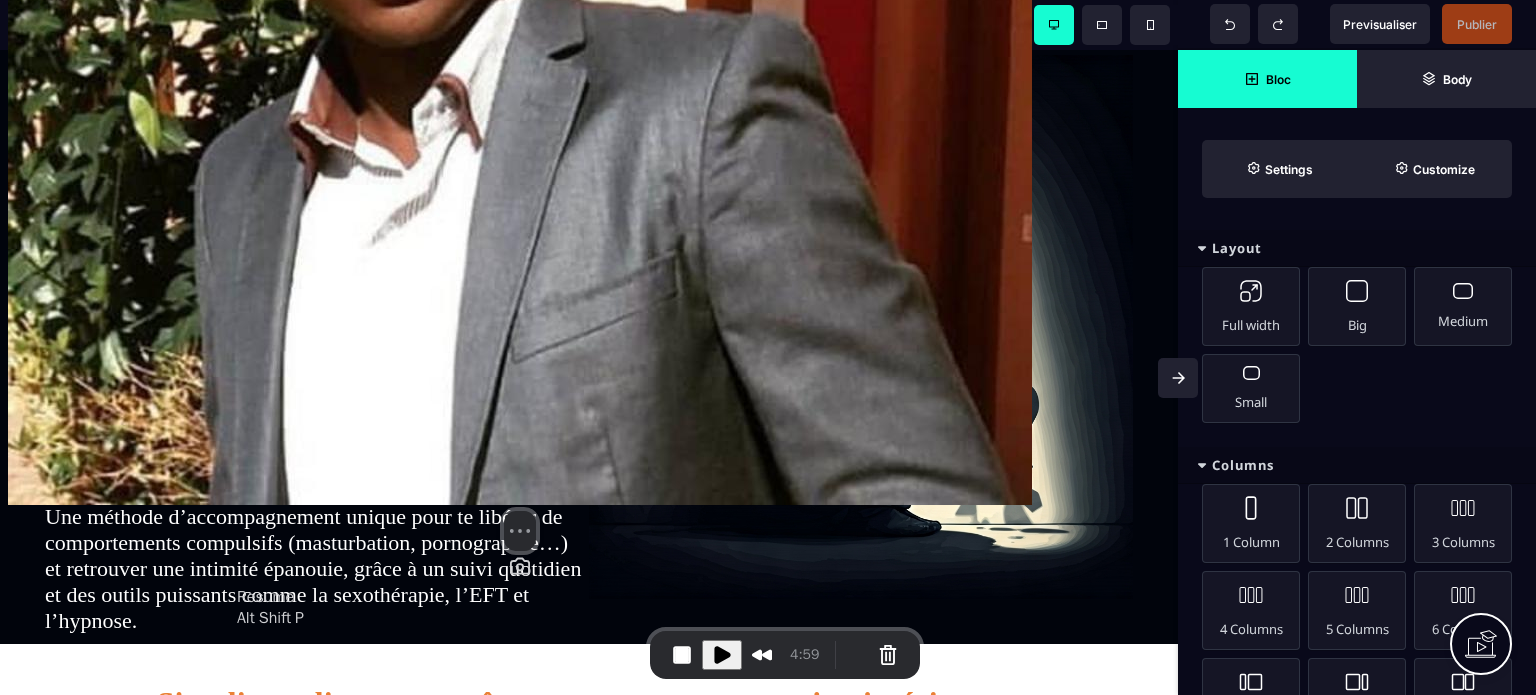 click at bounding box center [722, 655] 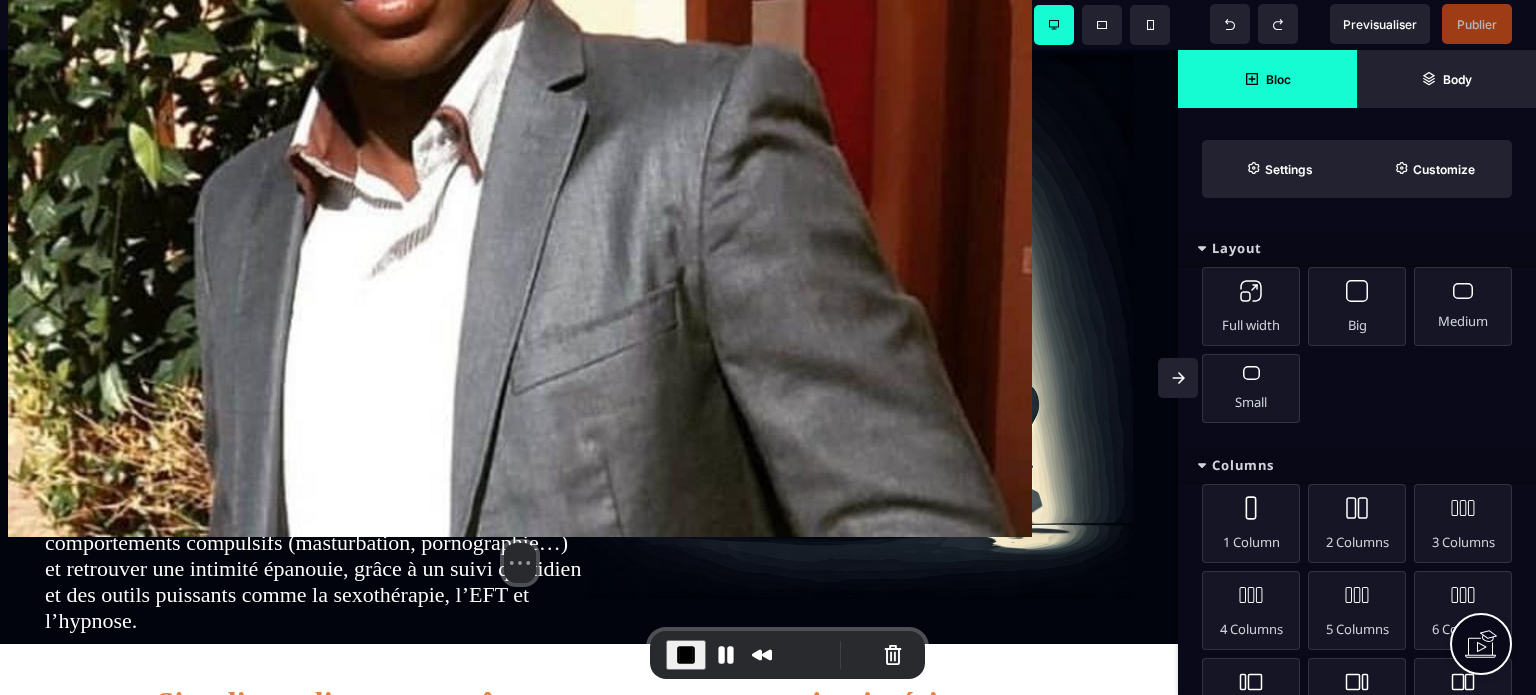 click at bounding box center (1178, 378) 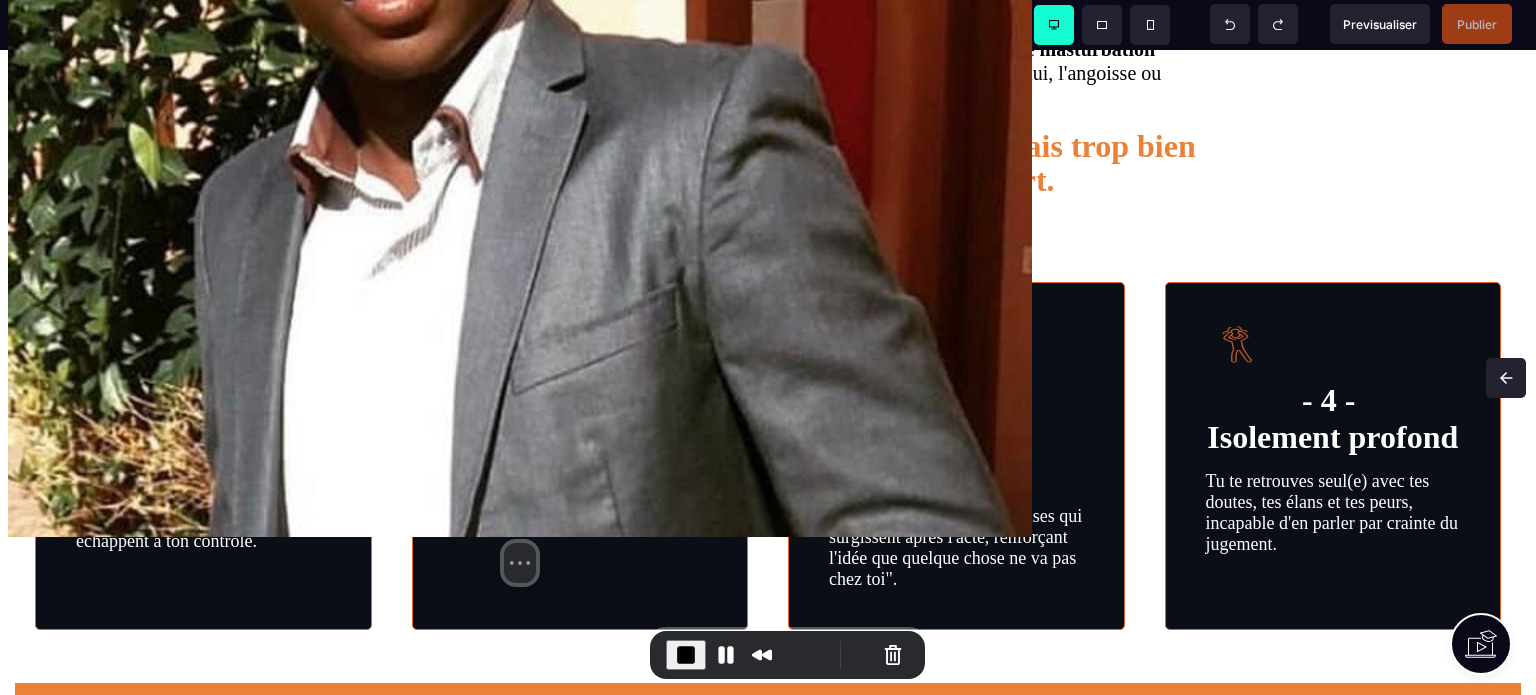 scroll, scrollTop: 0, scrollLeft: 0, axis: both 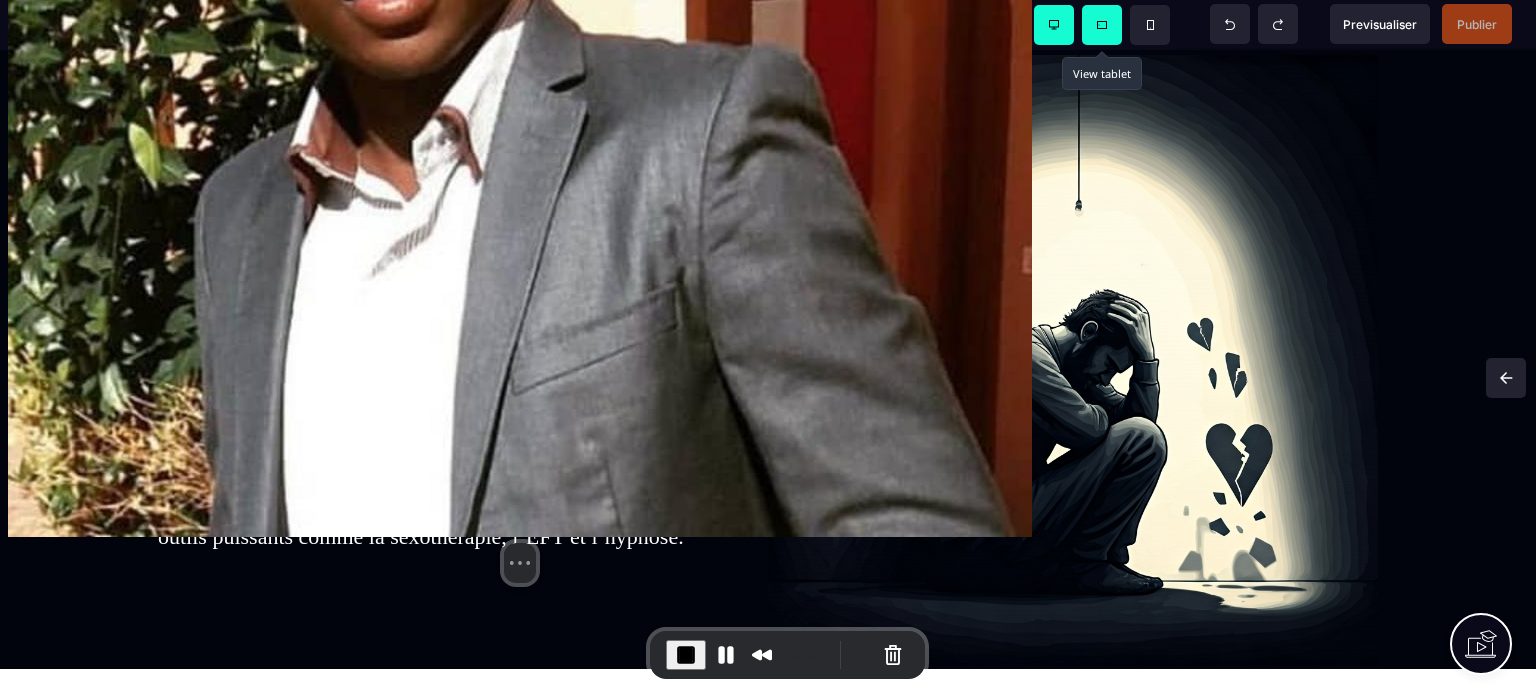 click at bounding box center [1102, 25] 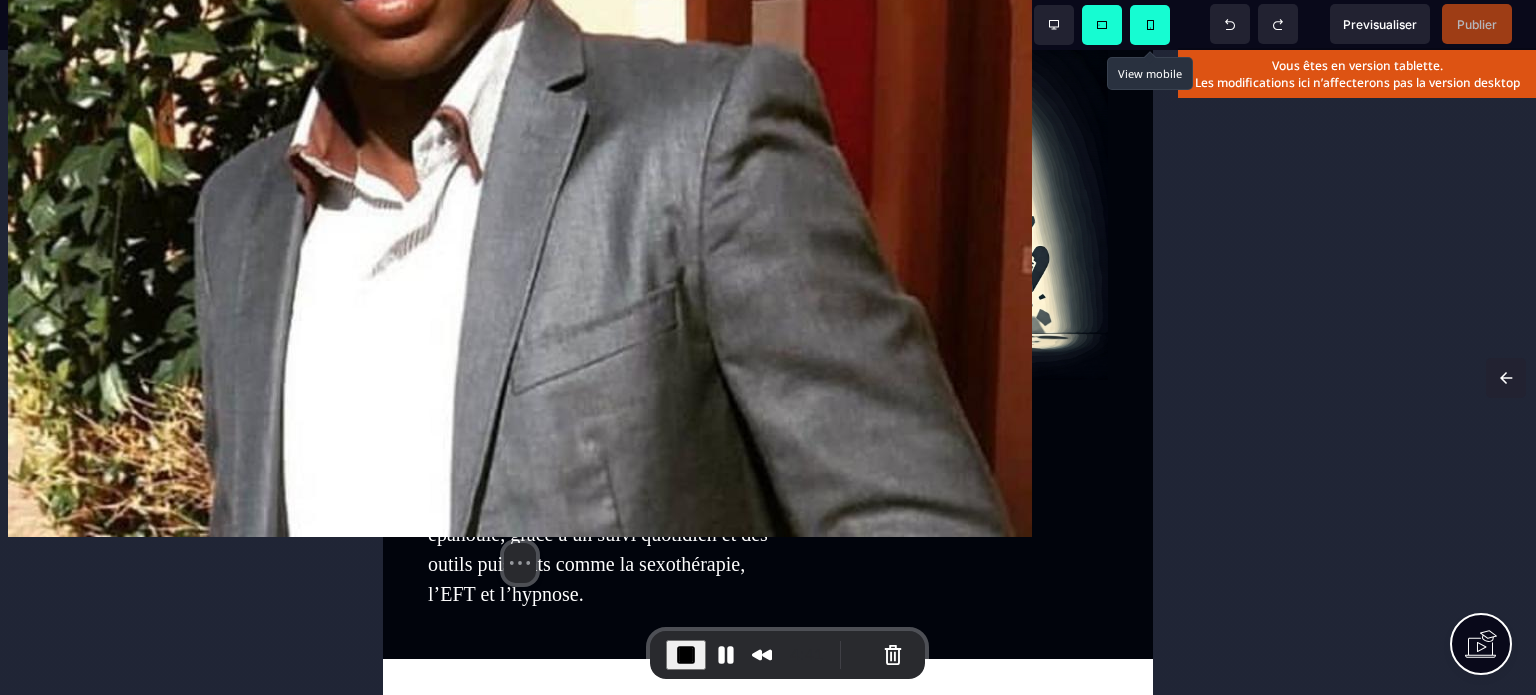 click at bounding box center (1150, 25) 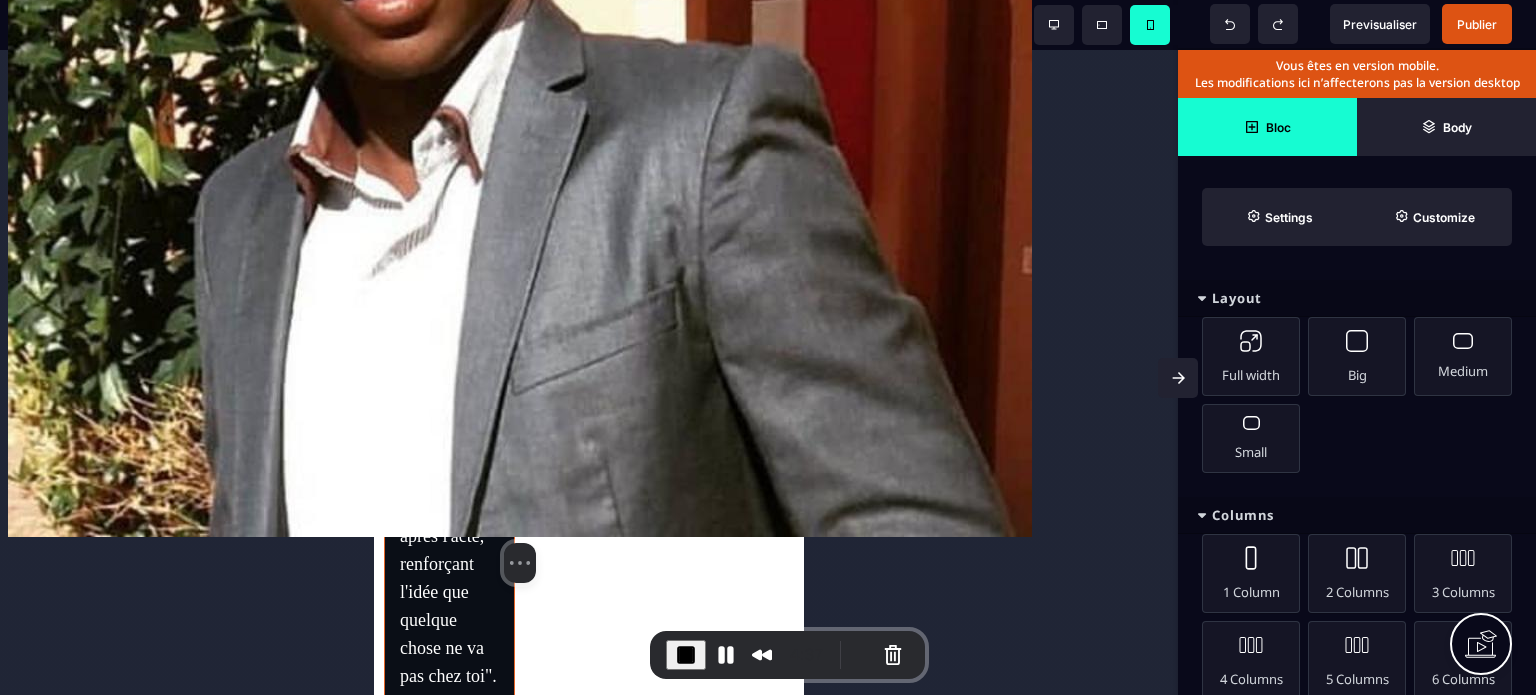 scroll, scrollTop: 1716, scrollLeft: 0, axis: vertical 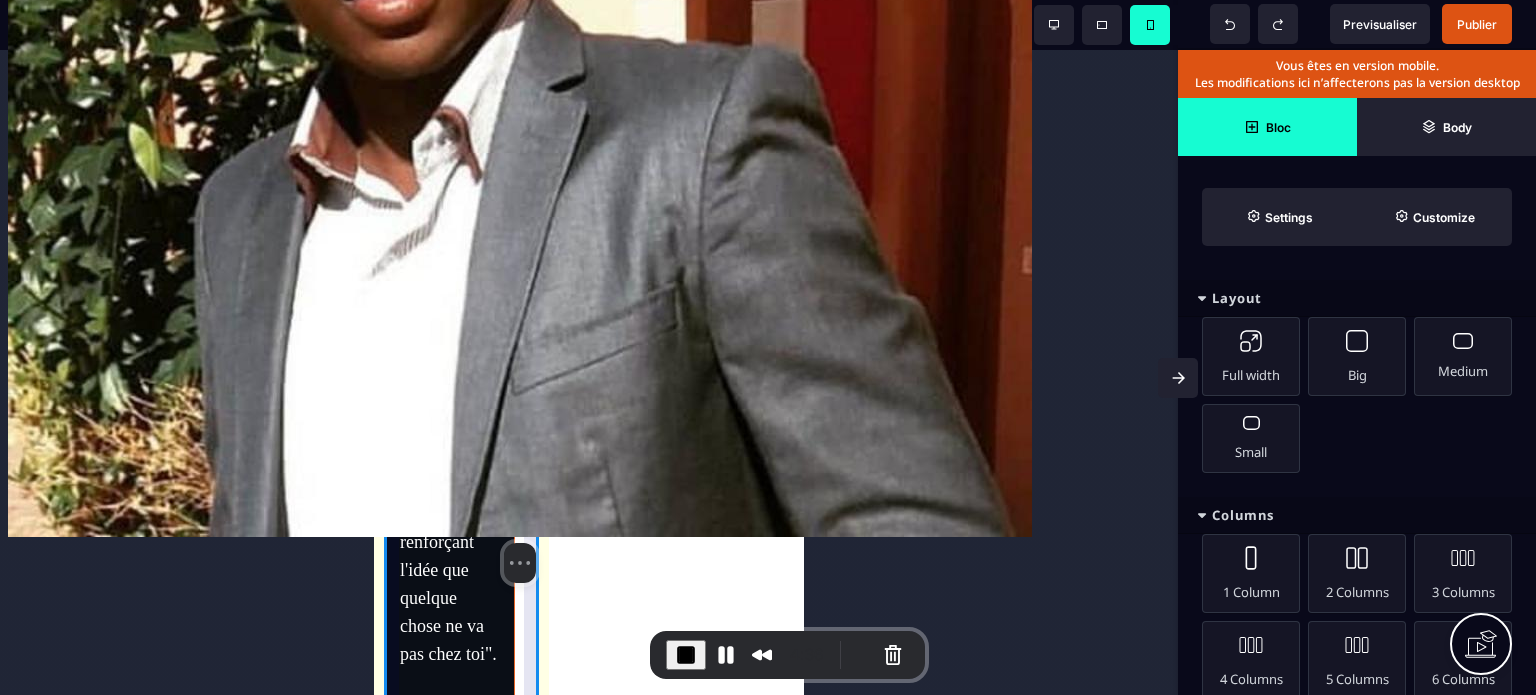click on "- 3 -
Honte et culpabilité Ou d'autres sentiments intenses qui surgissent après l'acte, renforçant l'idée que quelque chose ne va pas chez toi"." at bounding box center (449, 439) 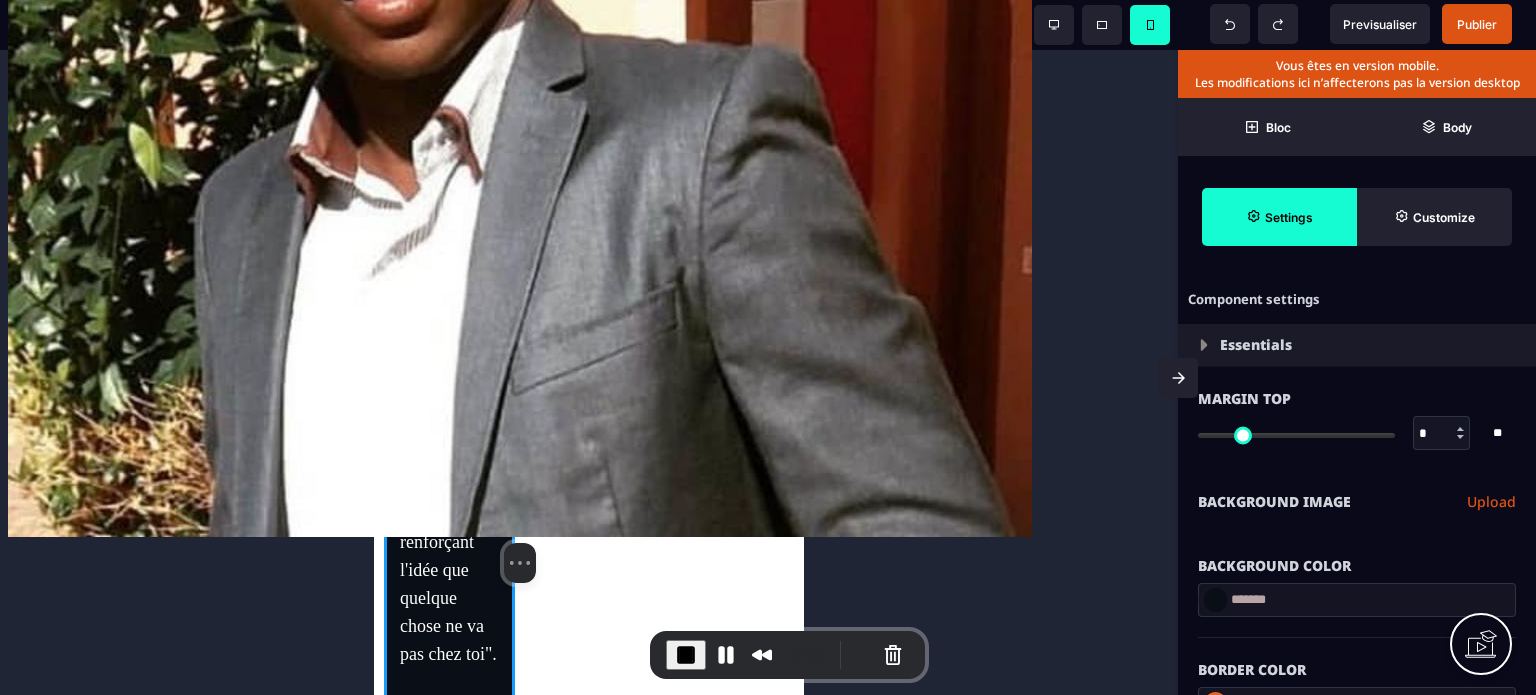 type on "*" 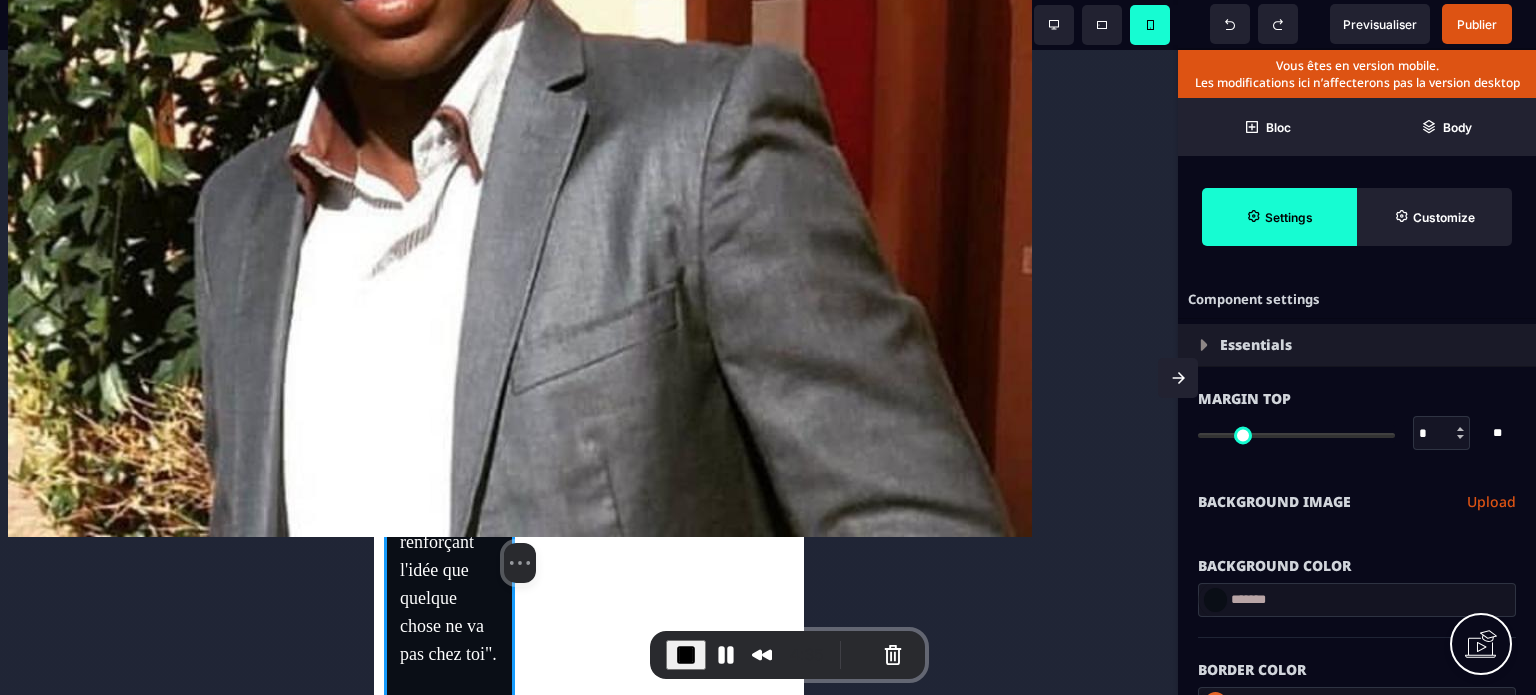 click on "**********" at bounding box center (1357, 502) 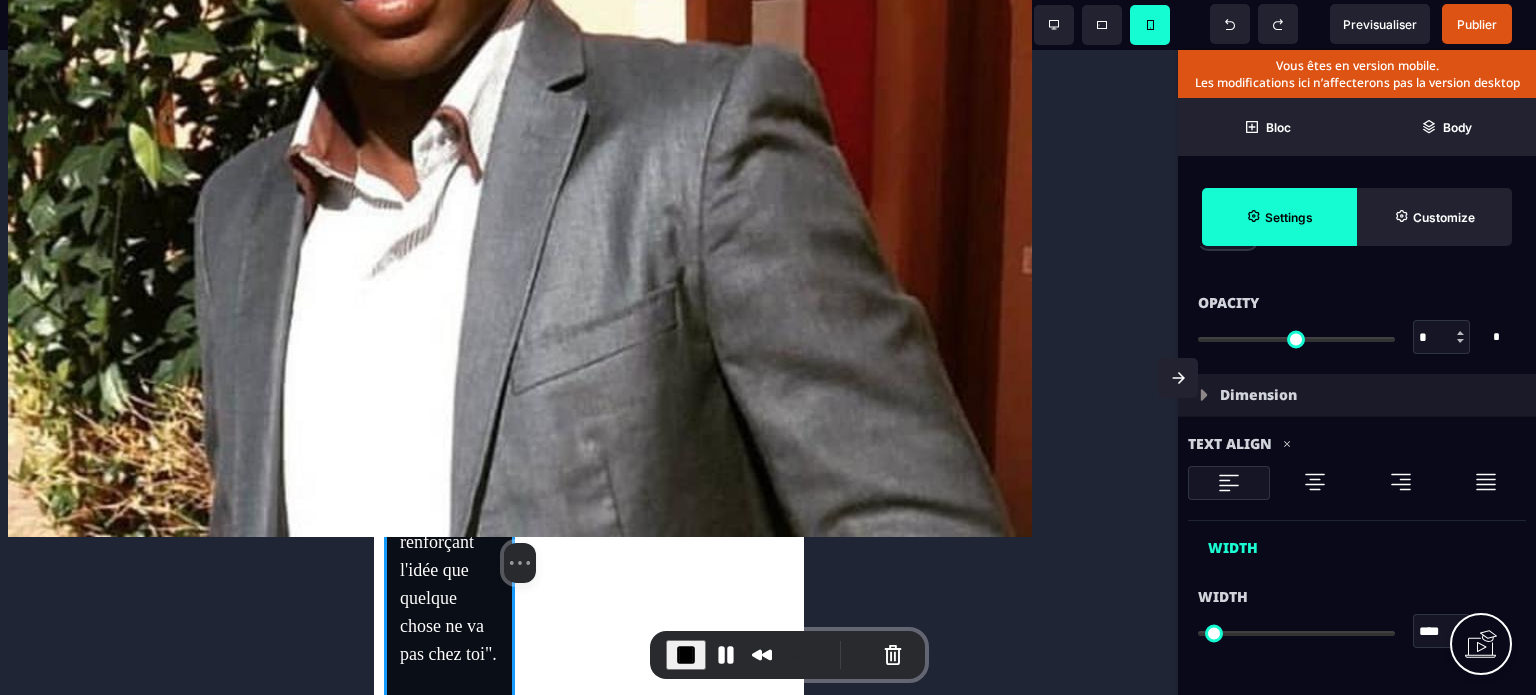 click on "Width" at bounding box center [1357, 543] 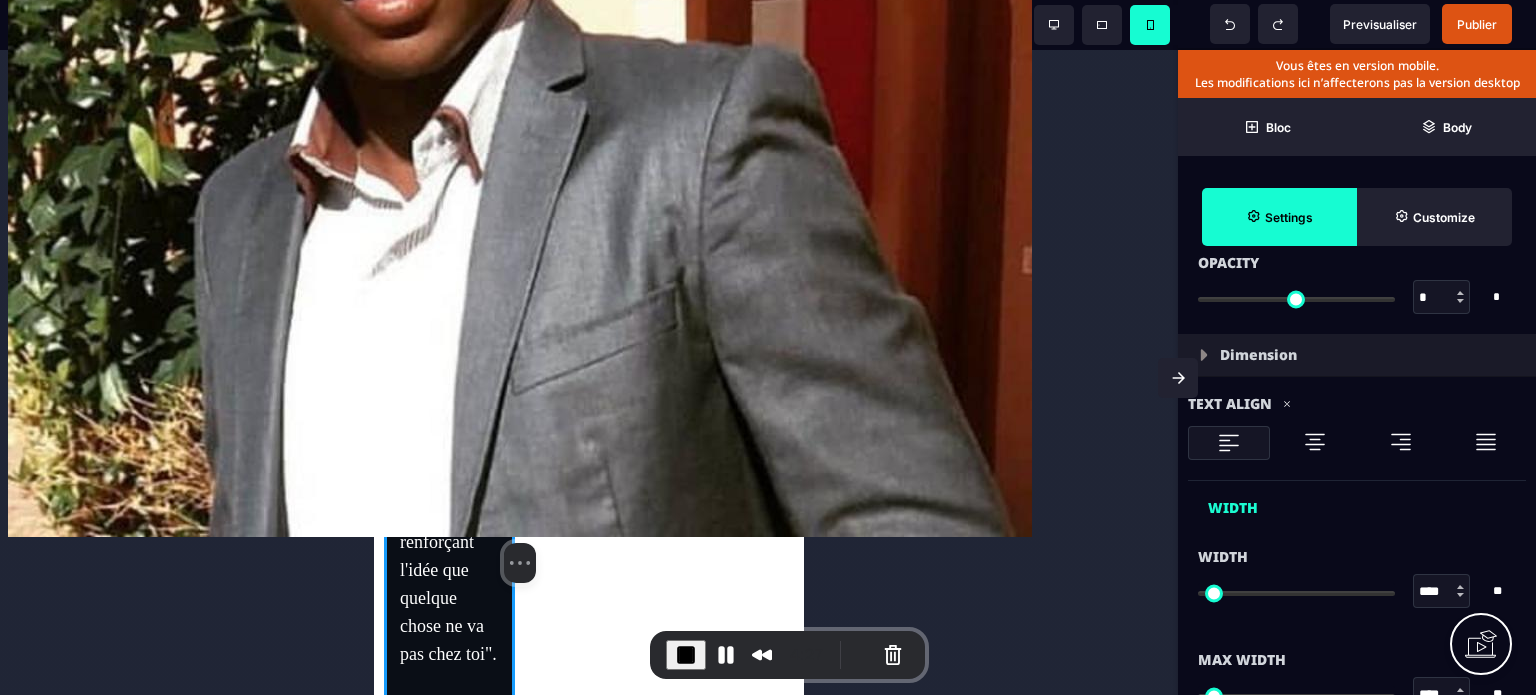 scroll, scrollTop: 1040, scrollLeft: 0, axis: vertical 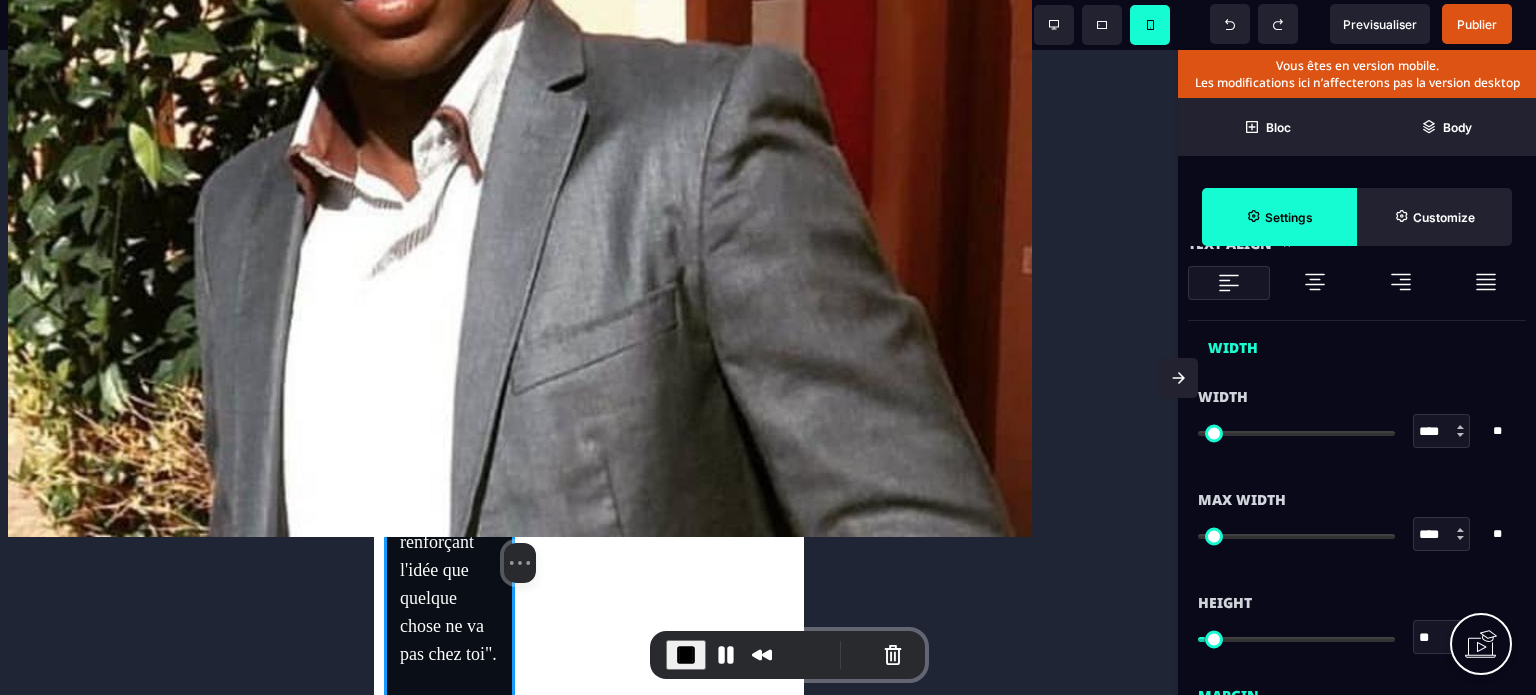 type on "***" 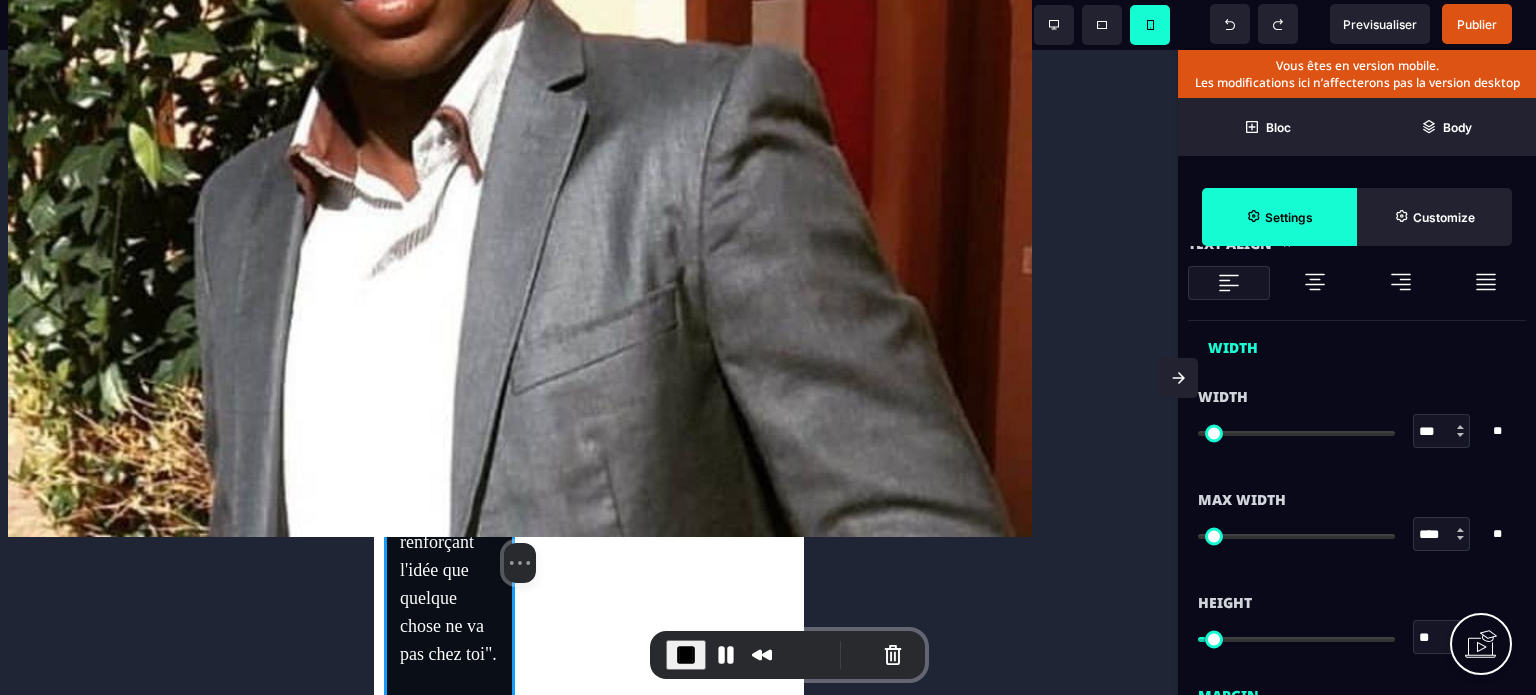 type on "****" 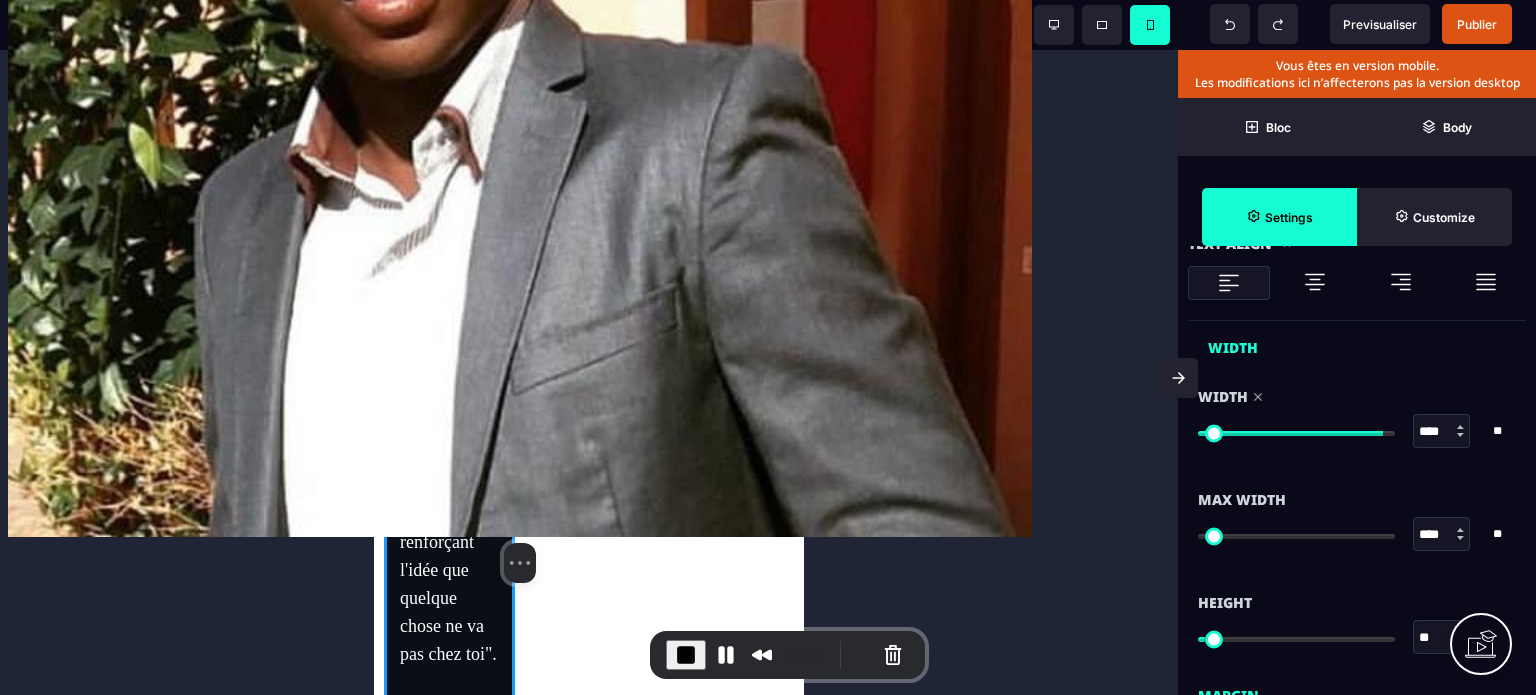 type on "****" 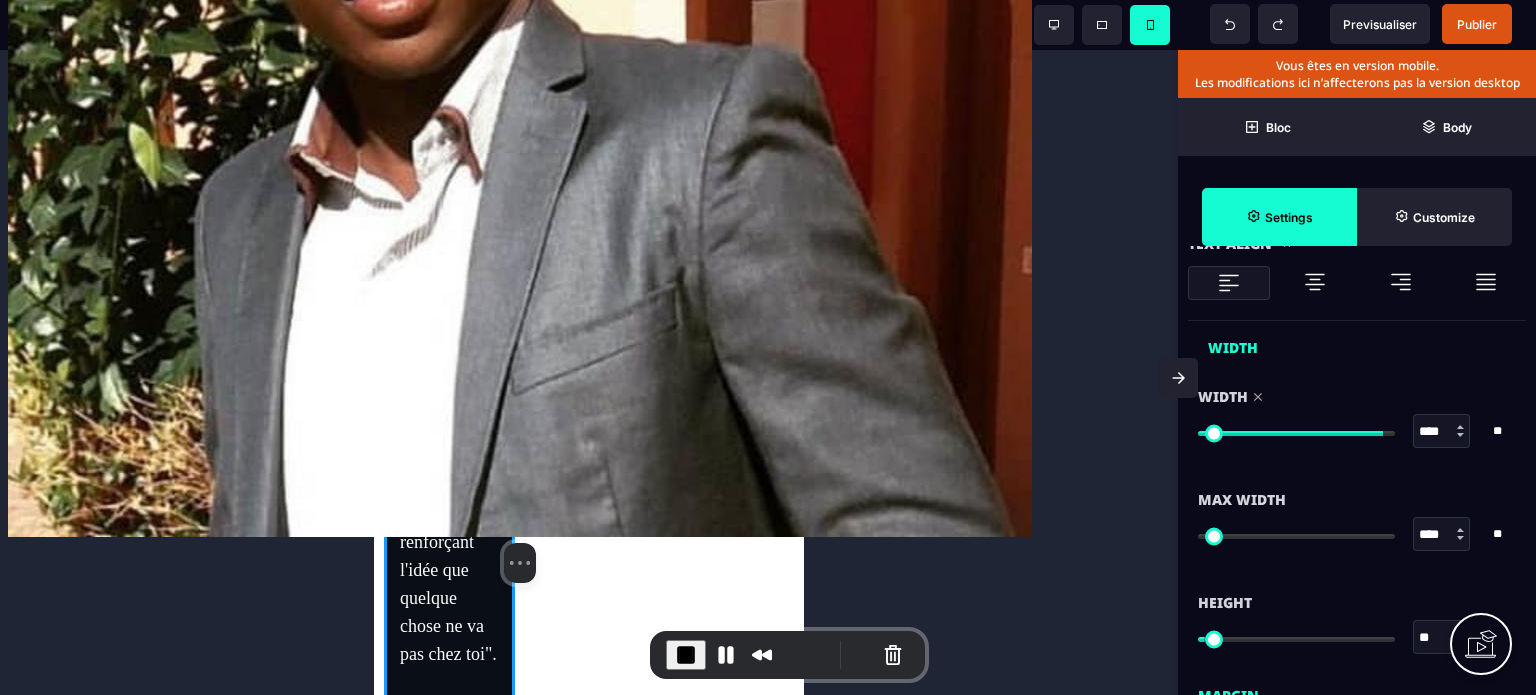 type on "****" 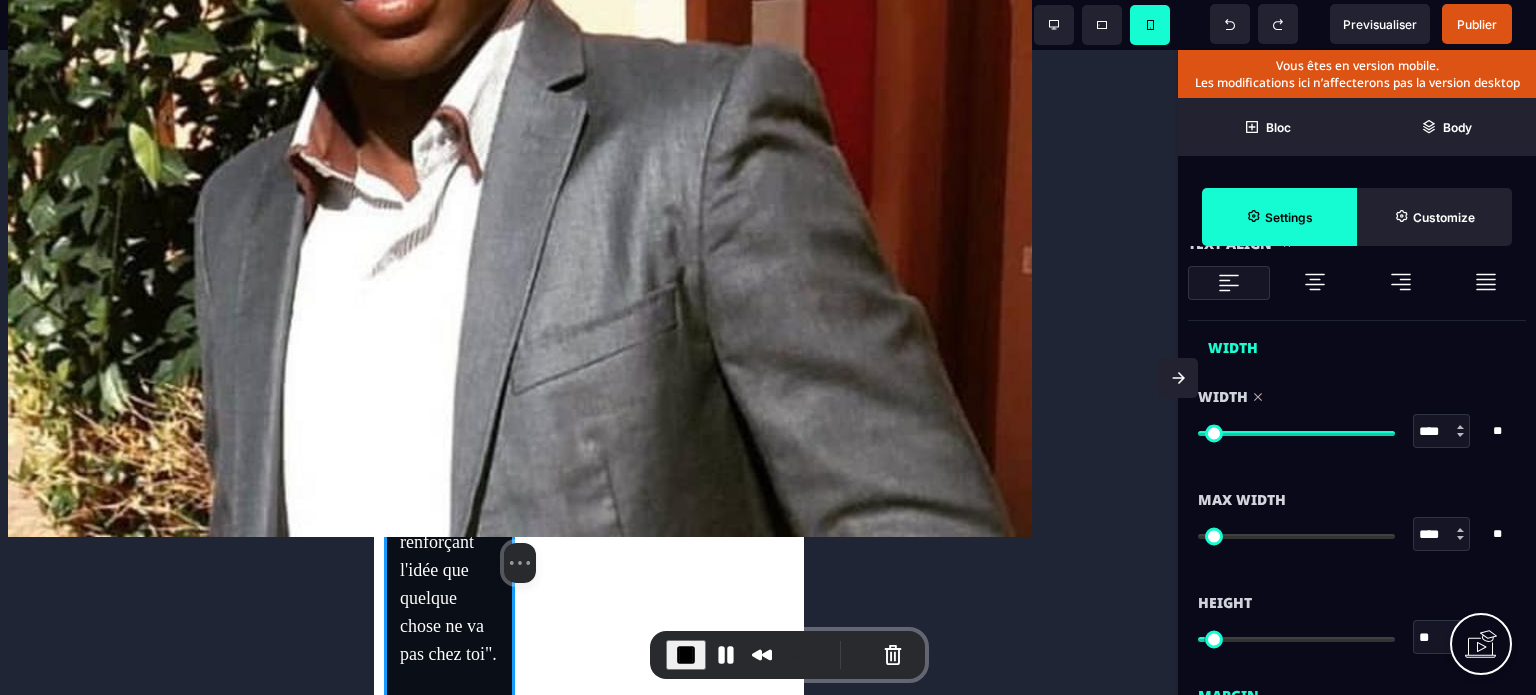 drag, startPoint x: 1211, startPoint y: 428, endPoint x: 1387, endPoint y: 447, distance: 177.0226 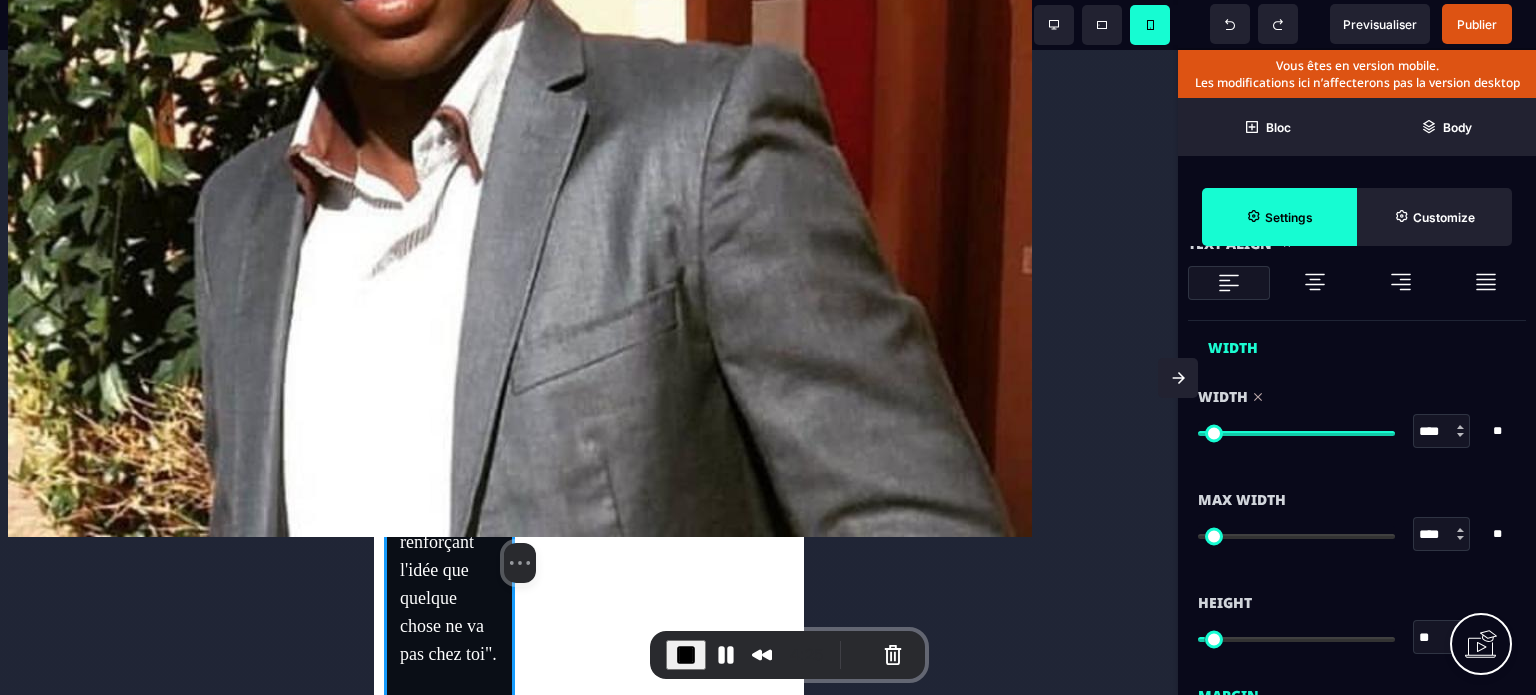 type on "****" 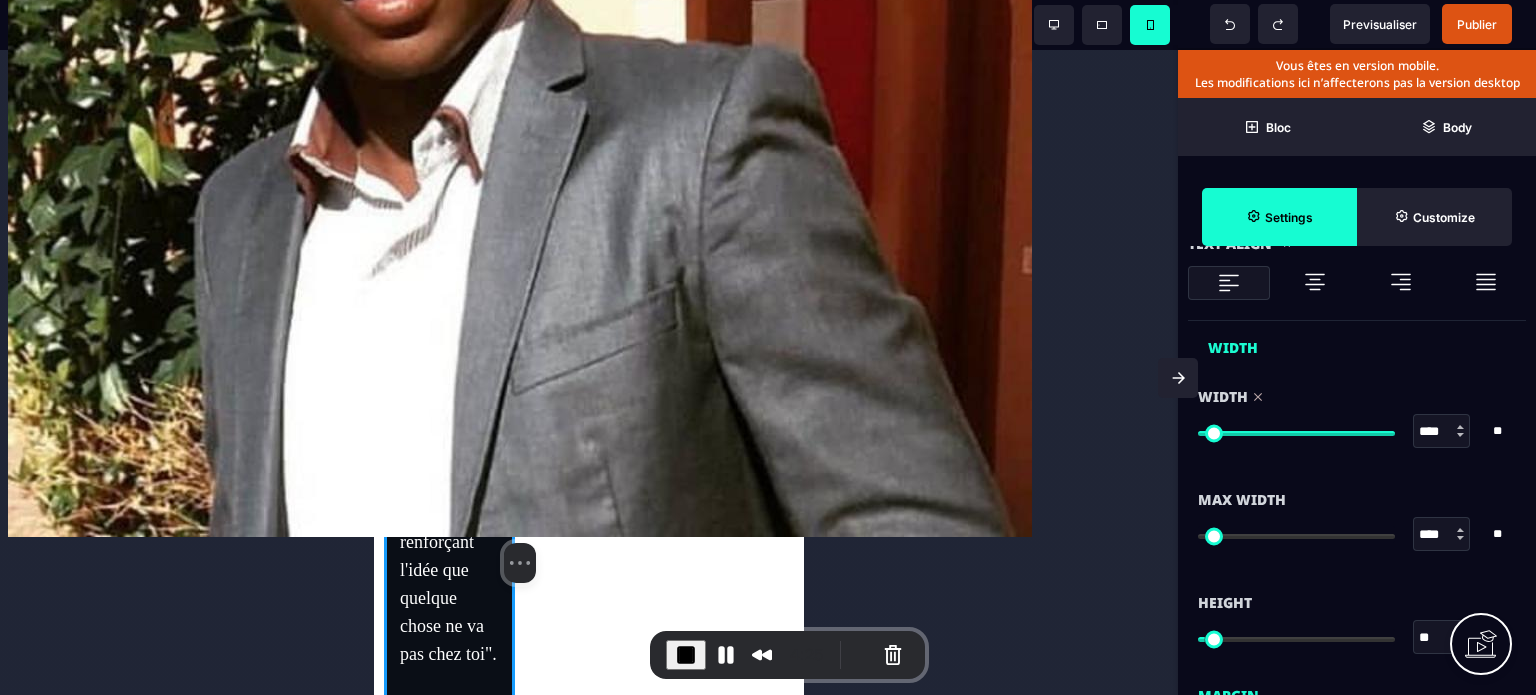 click at bounding box center [1296, 433] 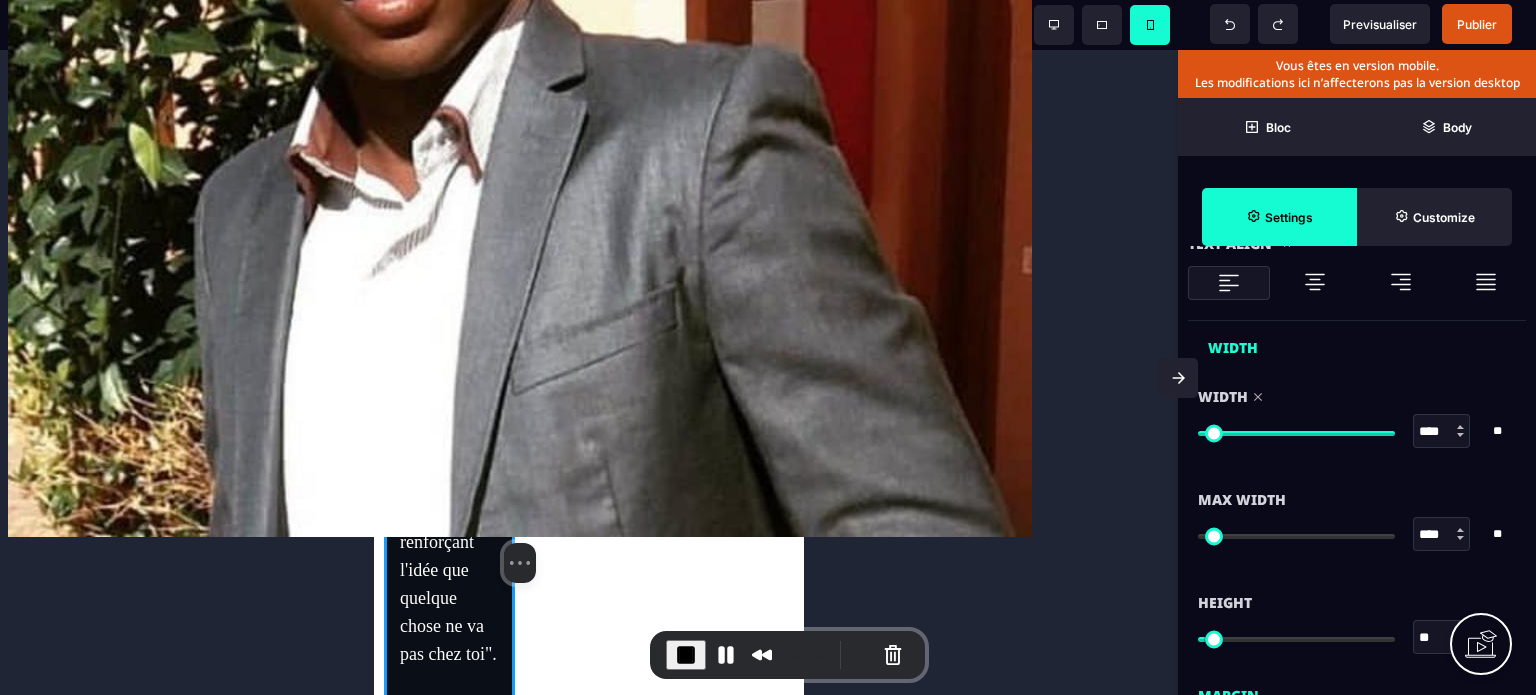 click on "*
* * **" at bounding box center [1502, 431] 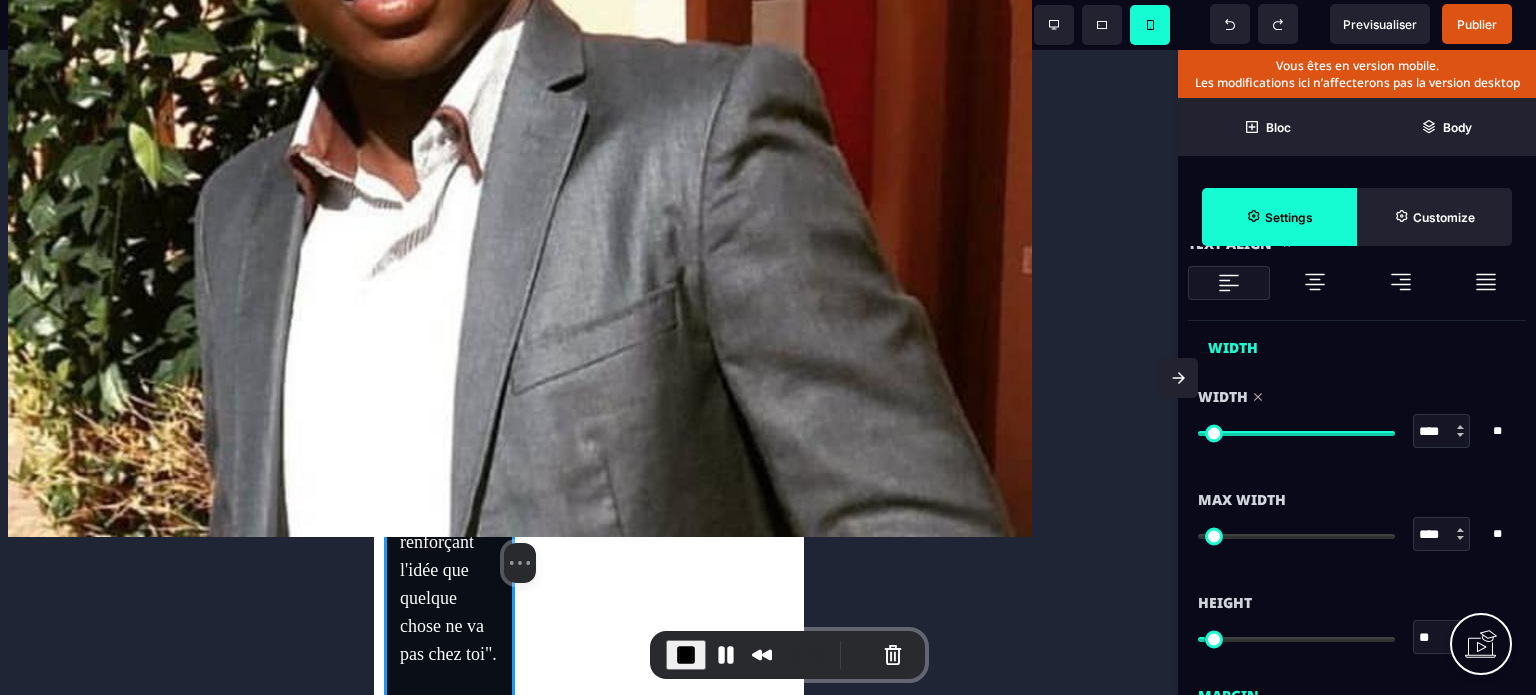 select on "*" 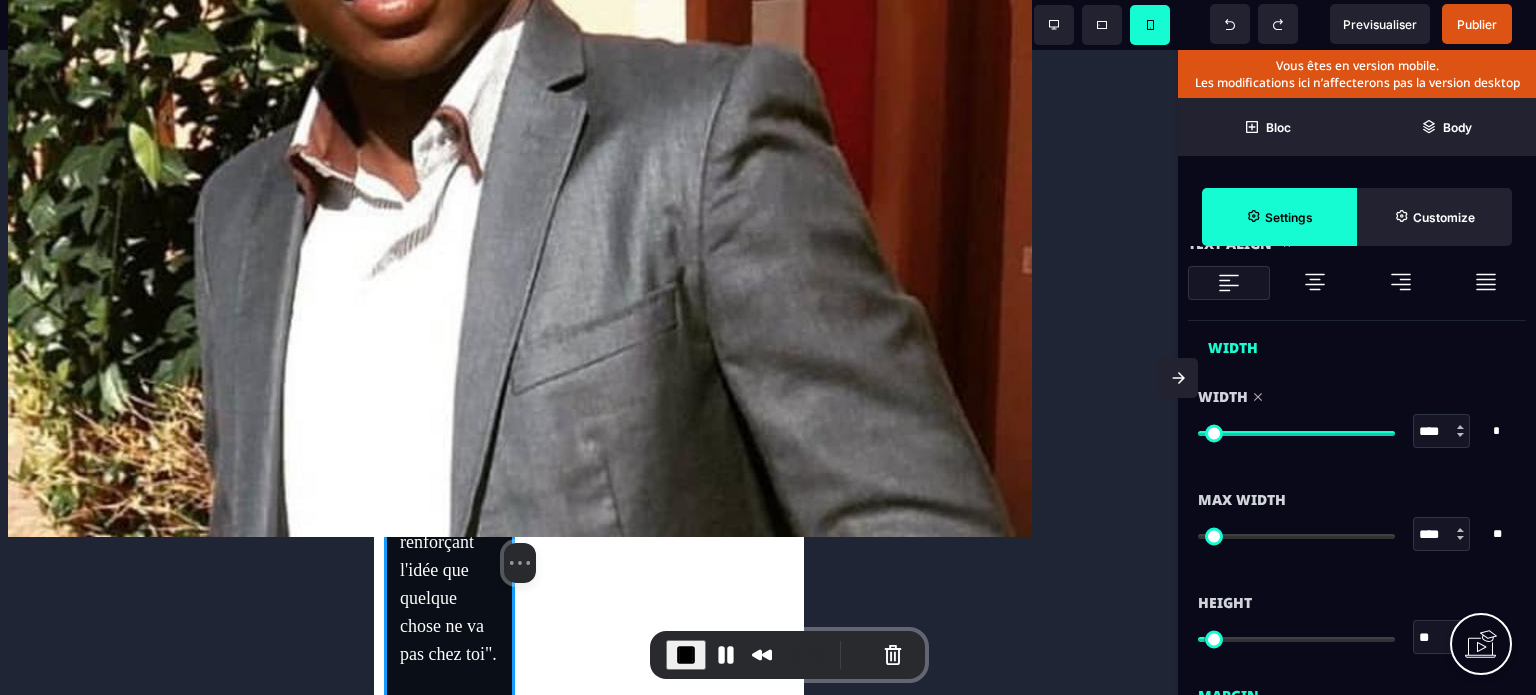 type on "***" 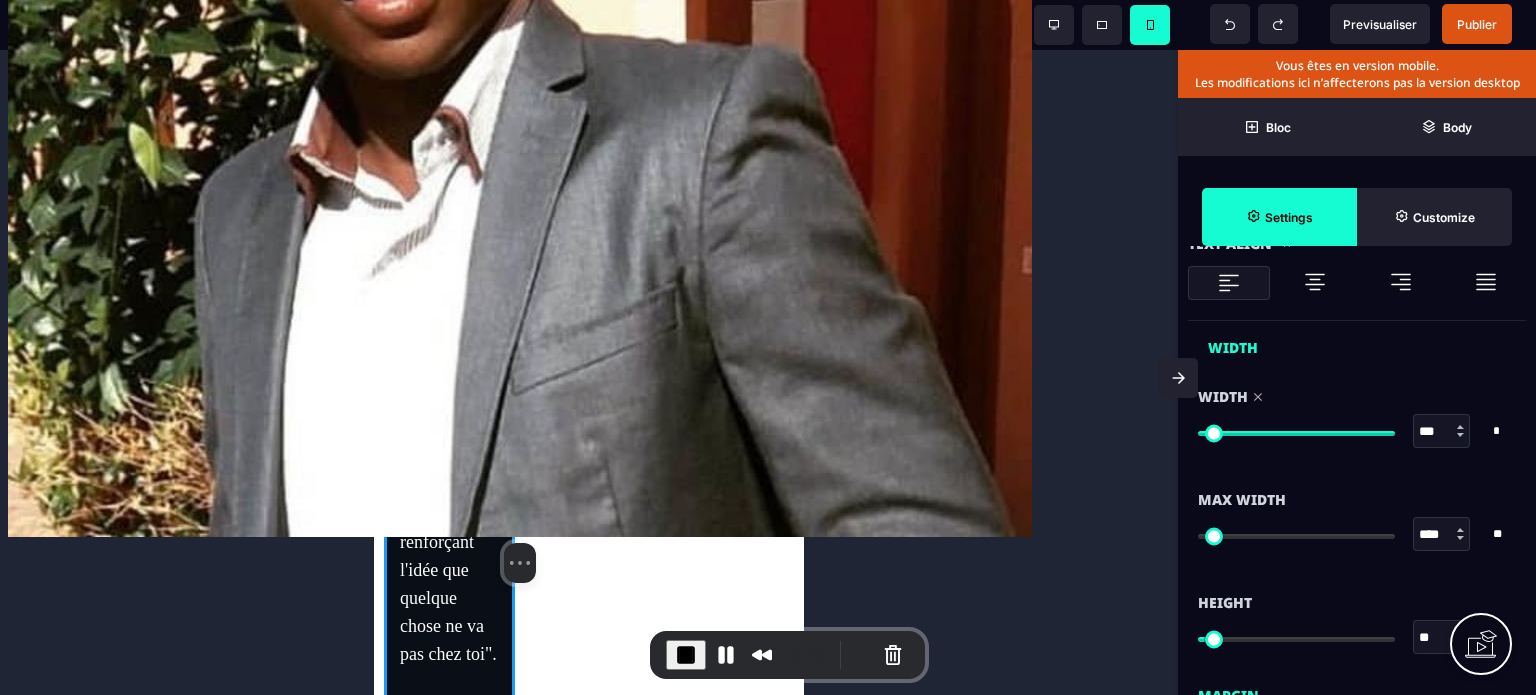 type on "*" 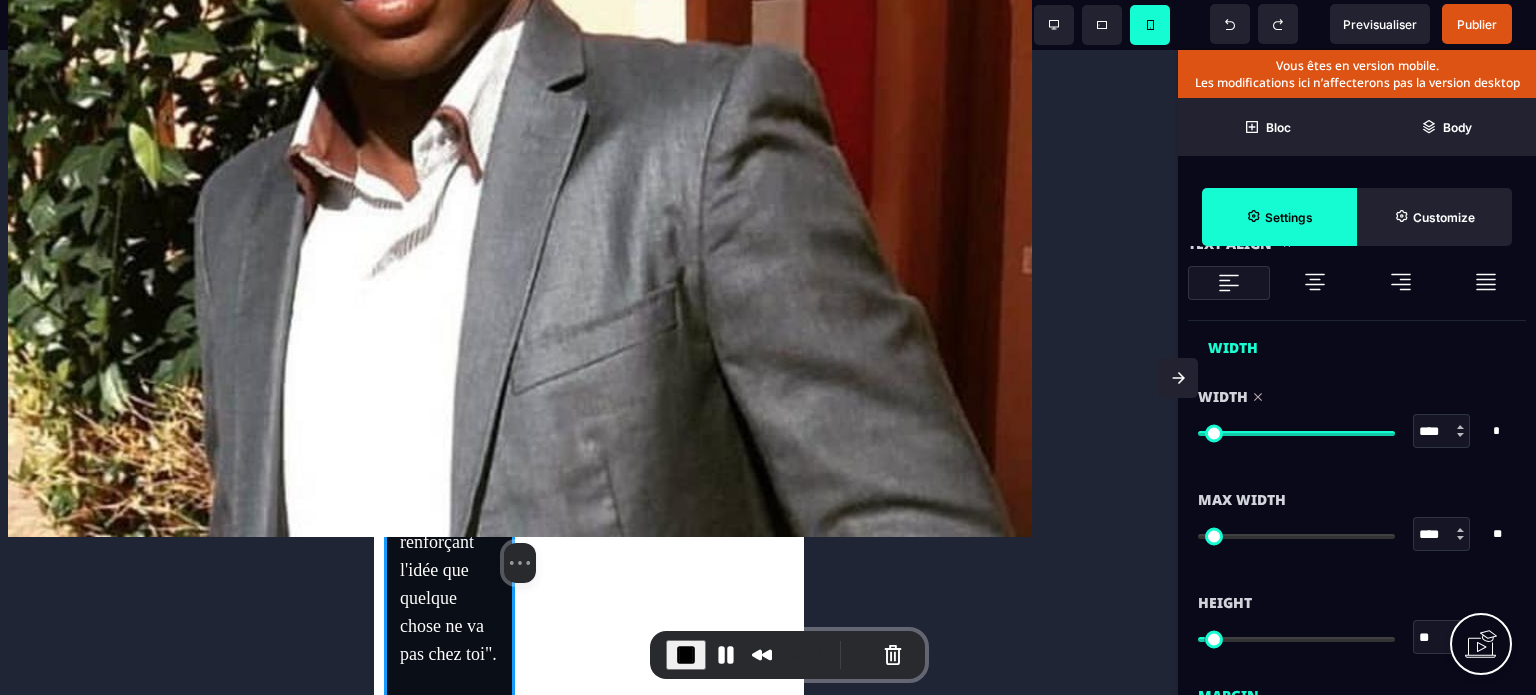 select on "*****" 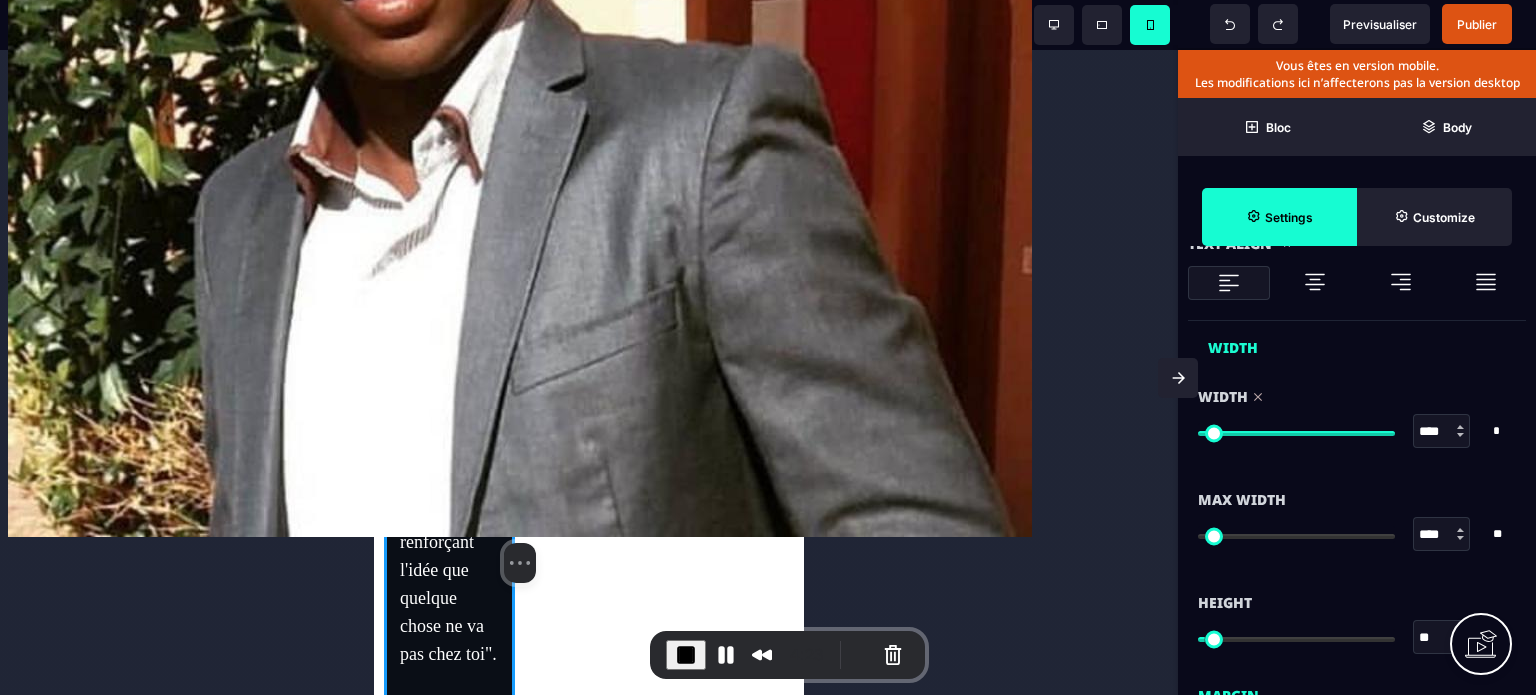 select on "**" 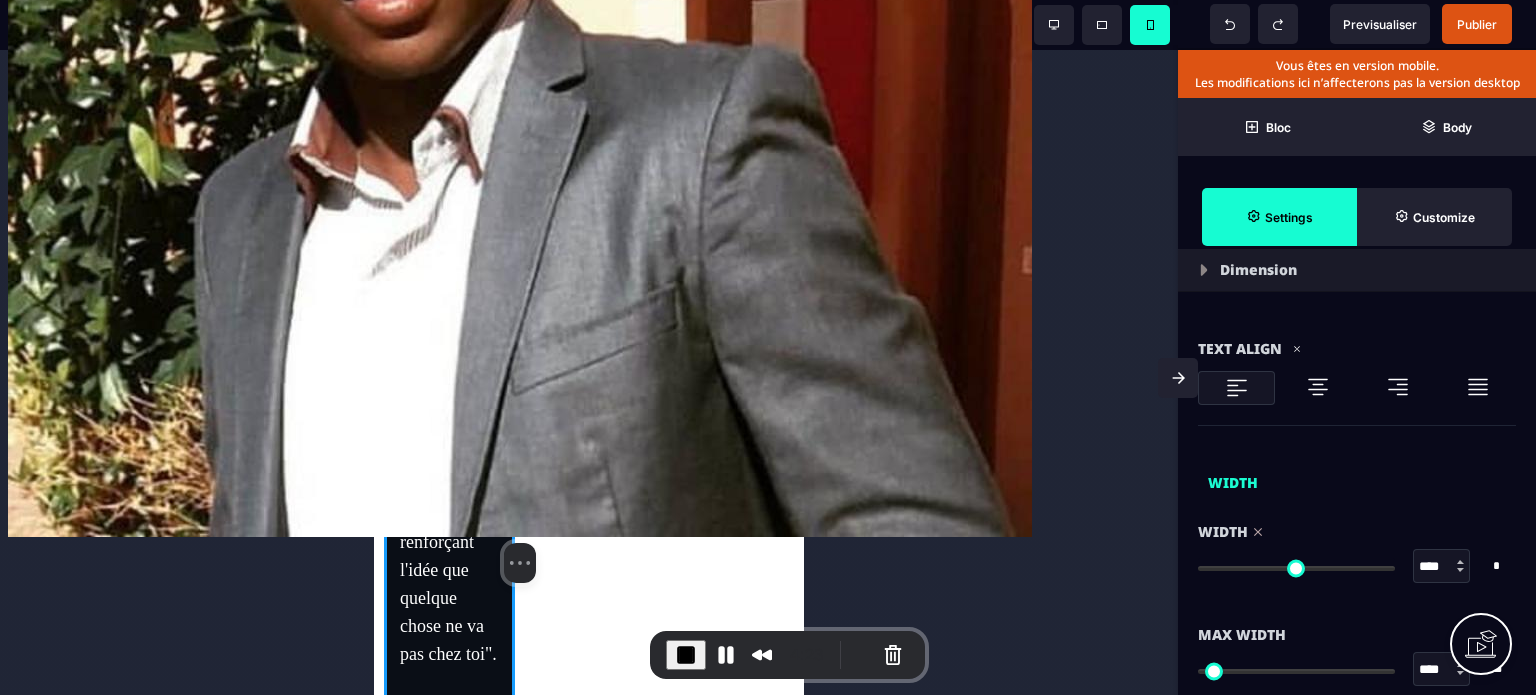 scroll, scrollTop: 0, scrollLeft: 0, axis: both 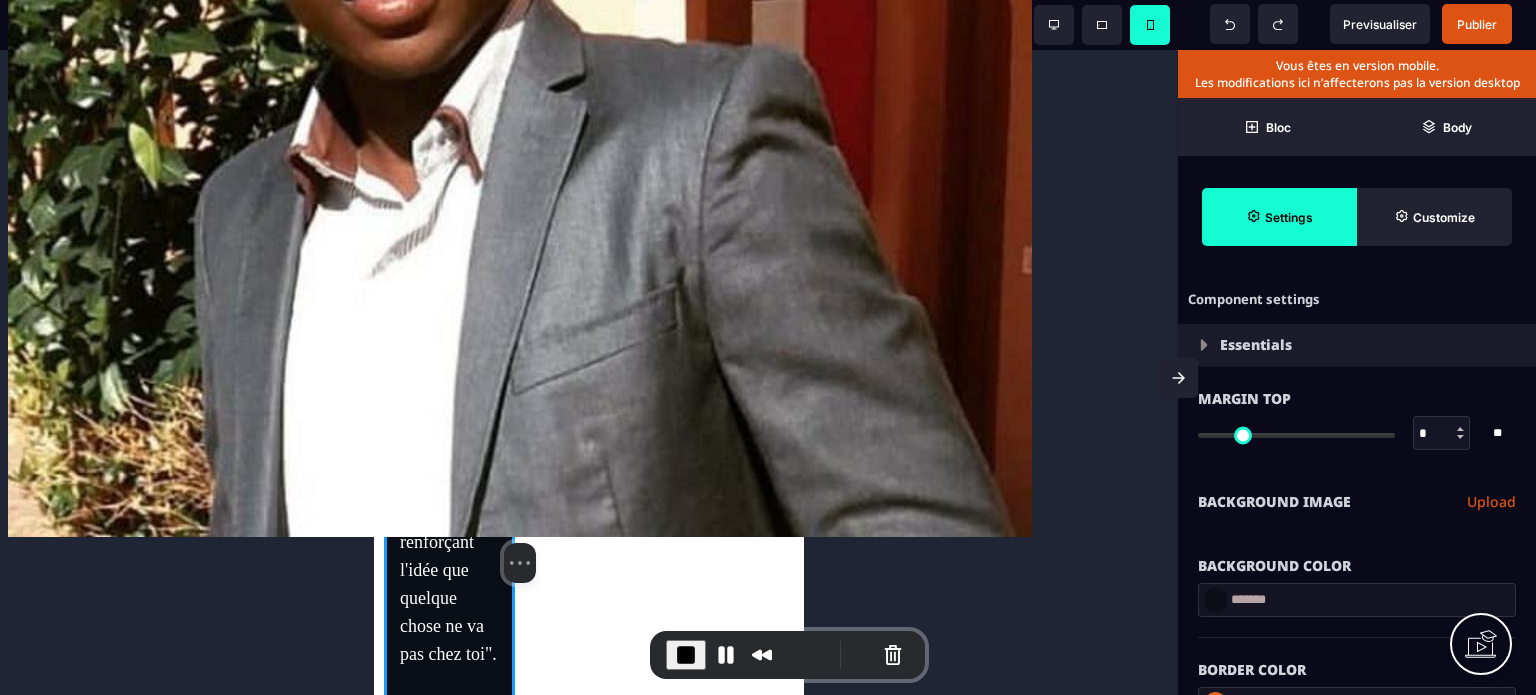 click on "**********" at bounding box center [1357, 502] 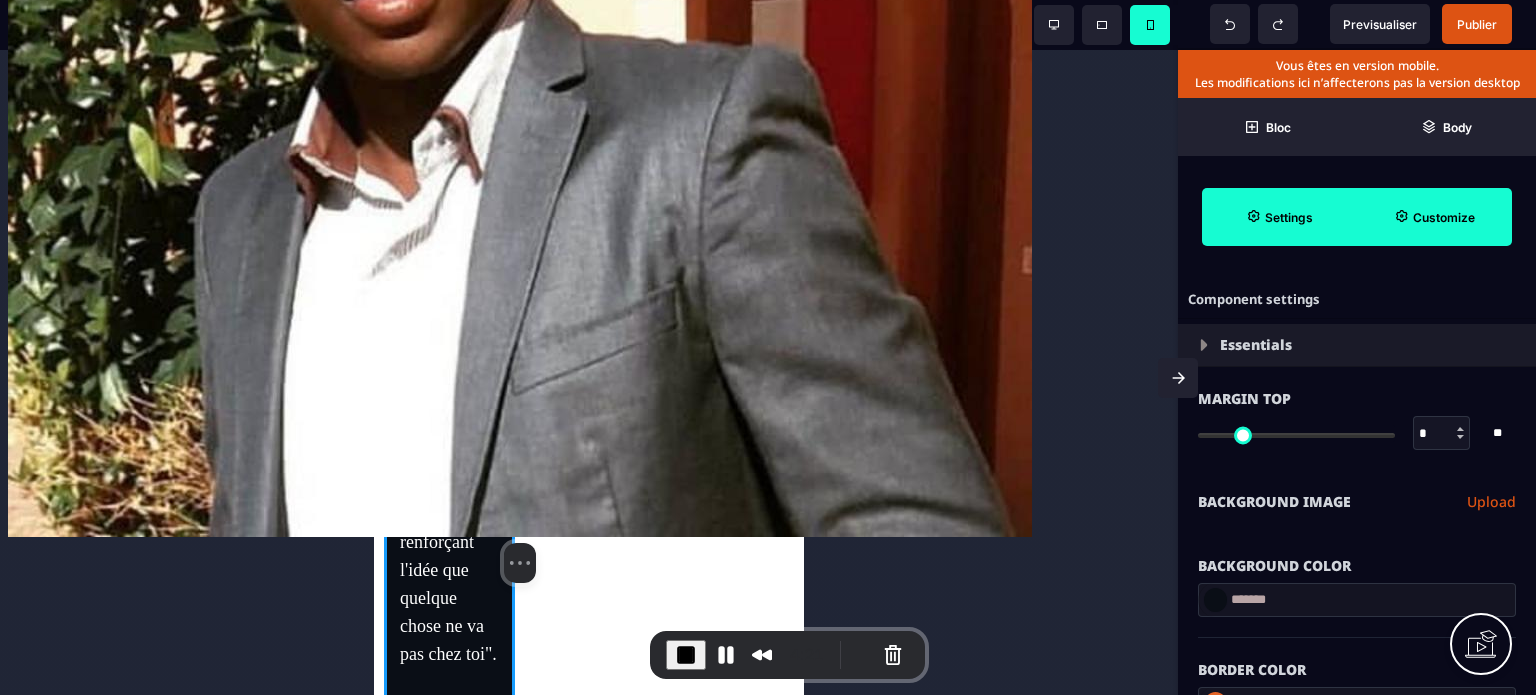 click on "Customize" at bounding box center (1434, 217) 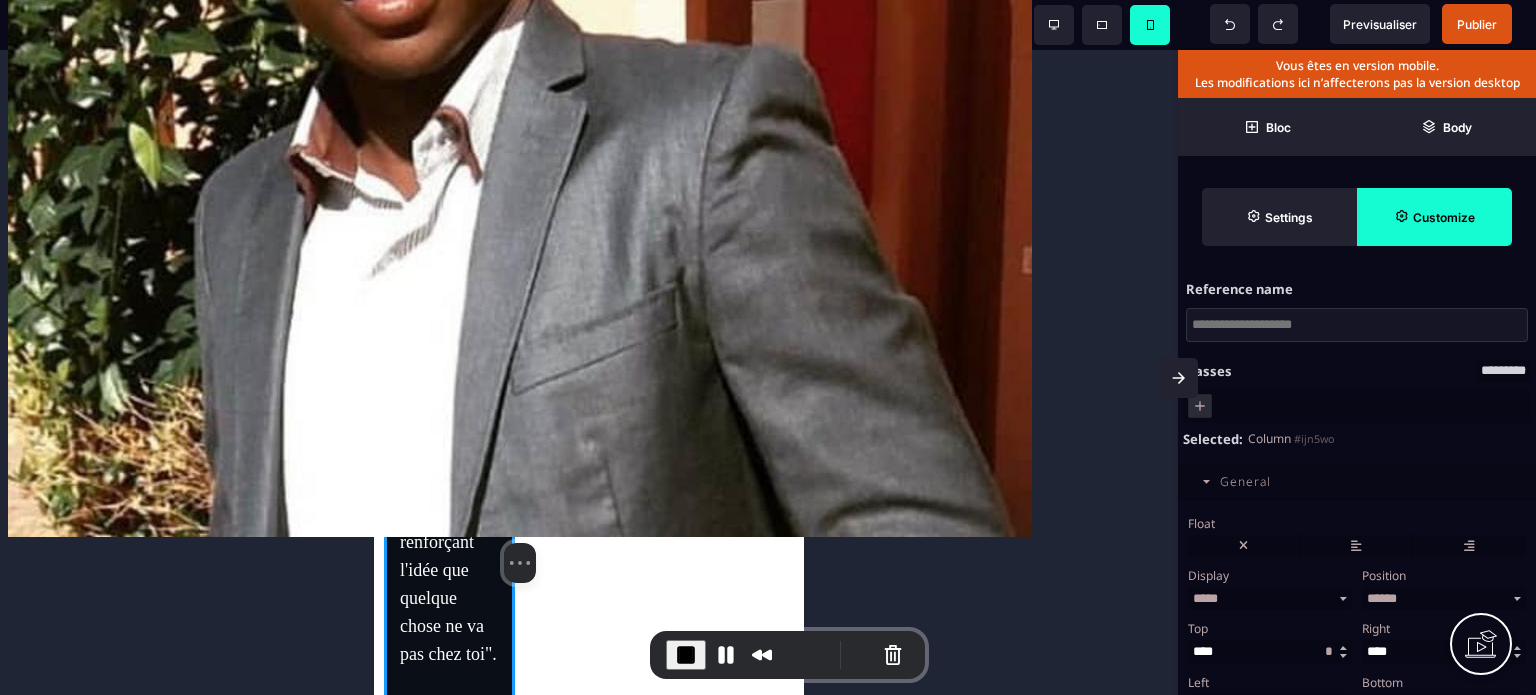click on "Float" at bounding box center [1354, 523] 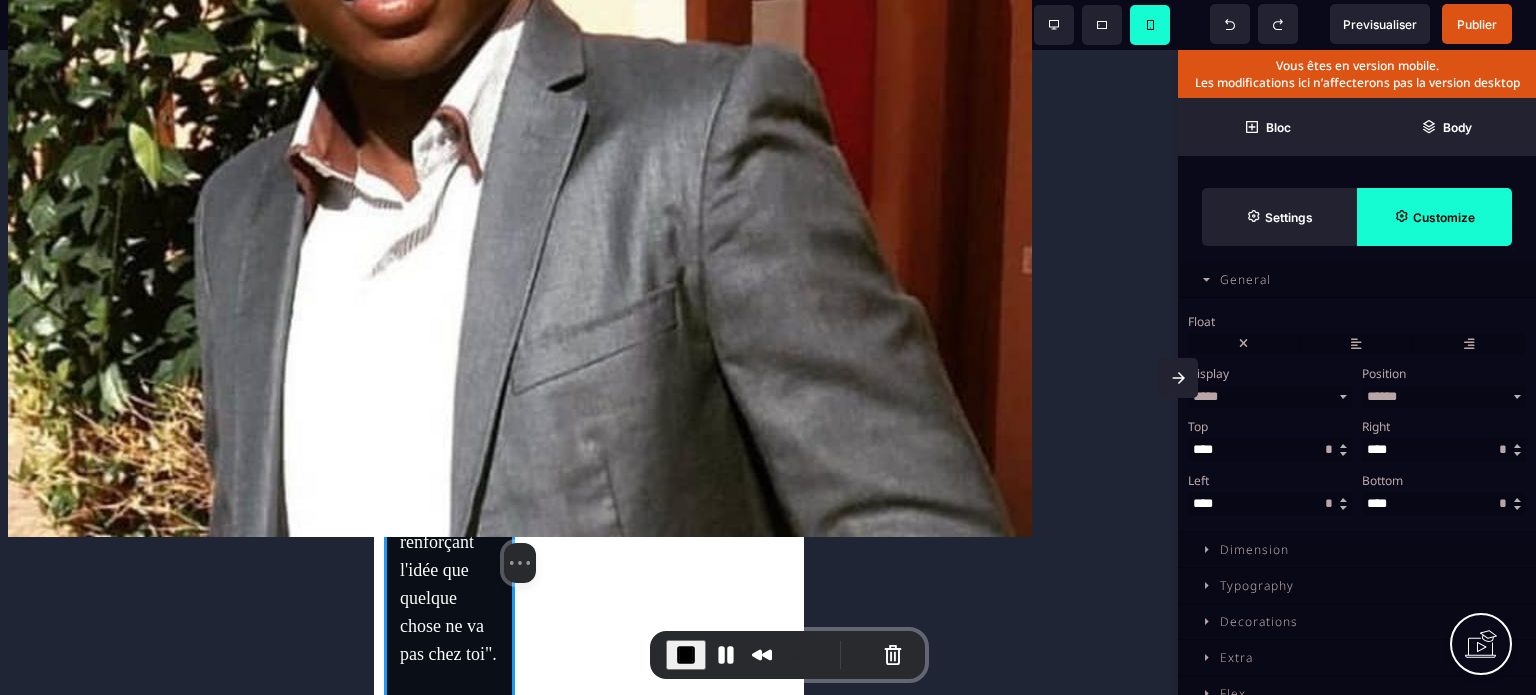 scroll, scrollTop: 225, scrollLeft: 0, axis: vertical 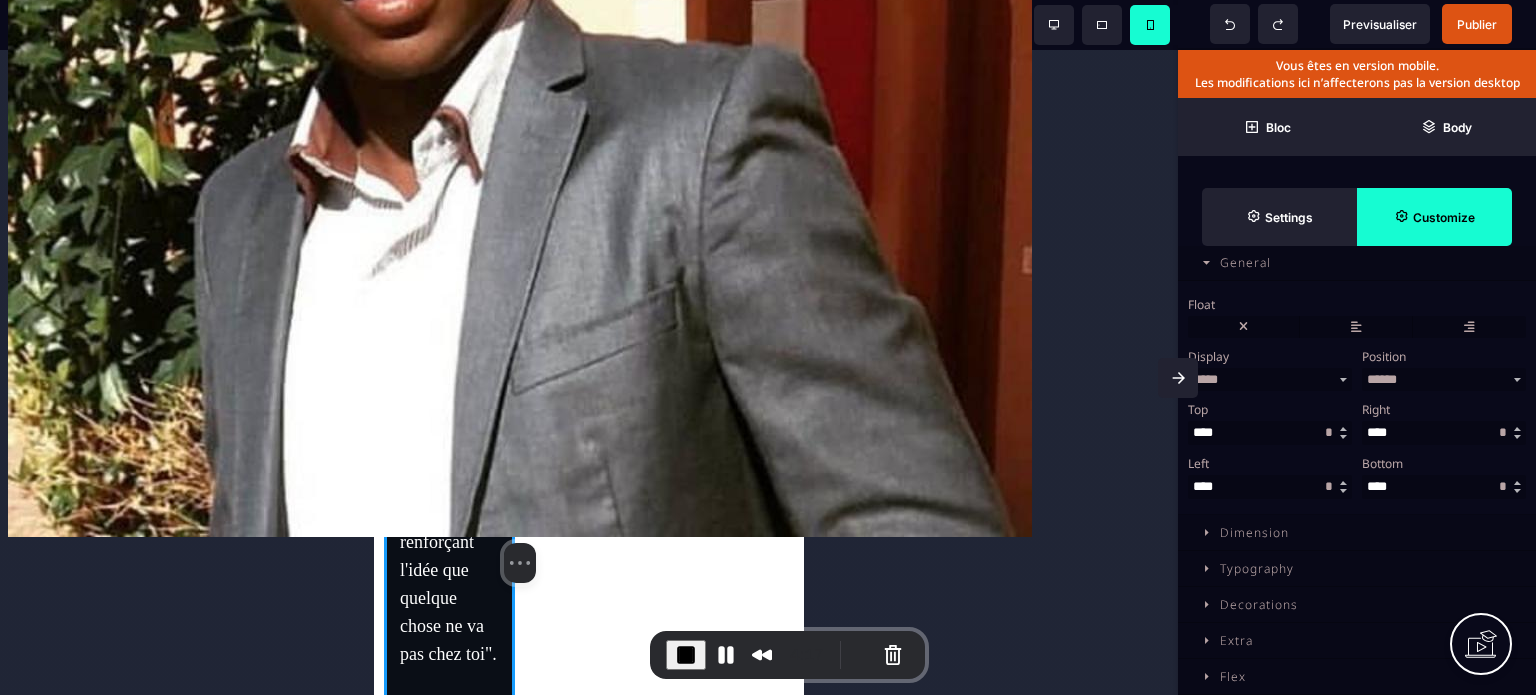 click on "Dimension" at bounding box center [1254, 532] 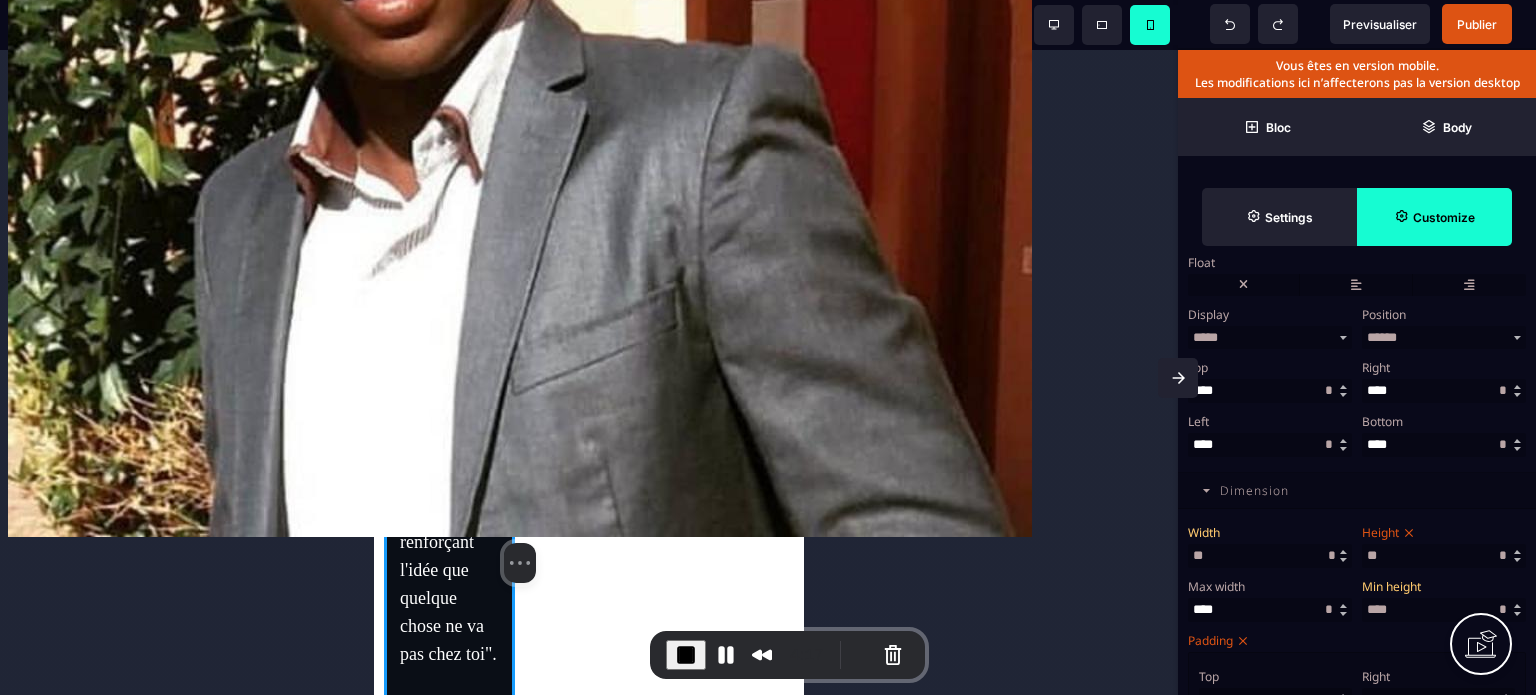scroll, scrollTop: 265, scrollLeft: 0, axis: vertical 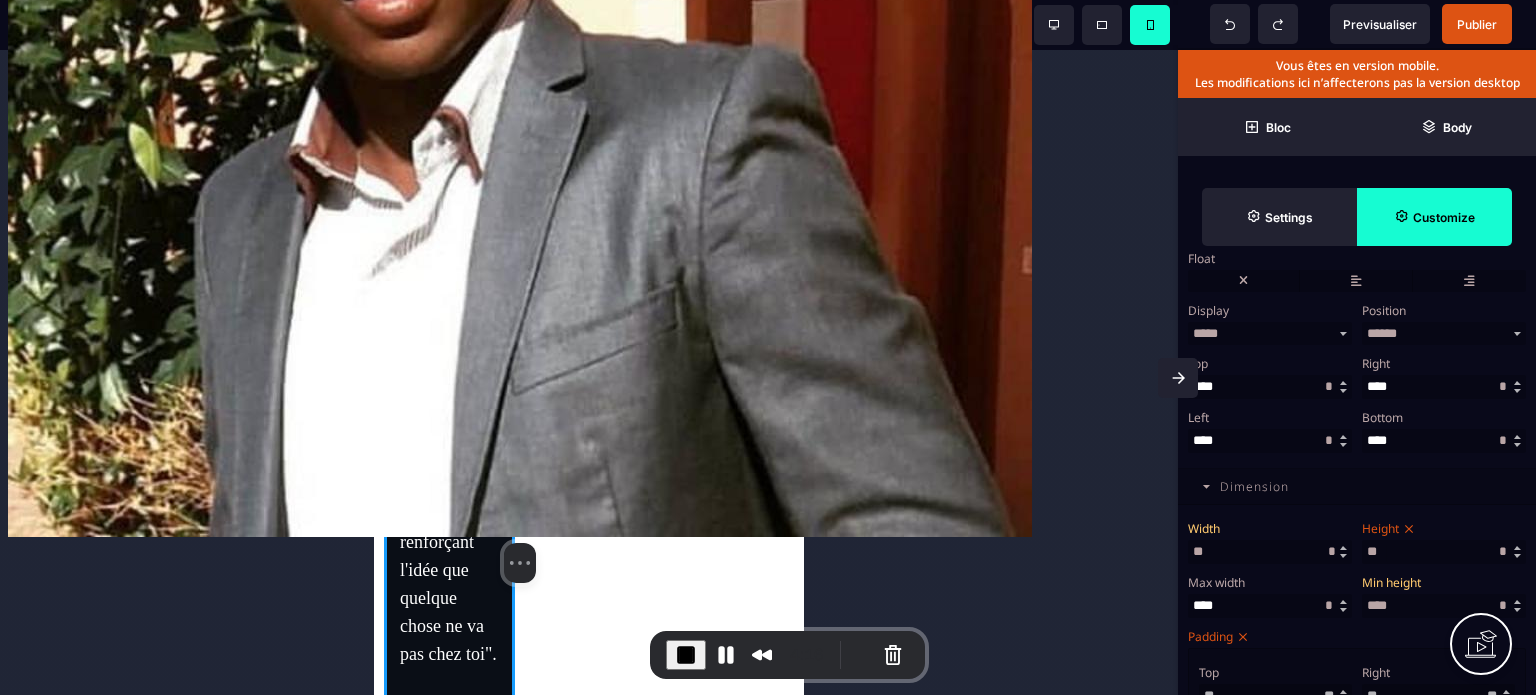 drag, startPoint x: 1224, startPoint y: 563, endPoint x: 1187, endPoint y: 562, distance: 37.01351 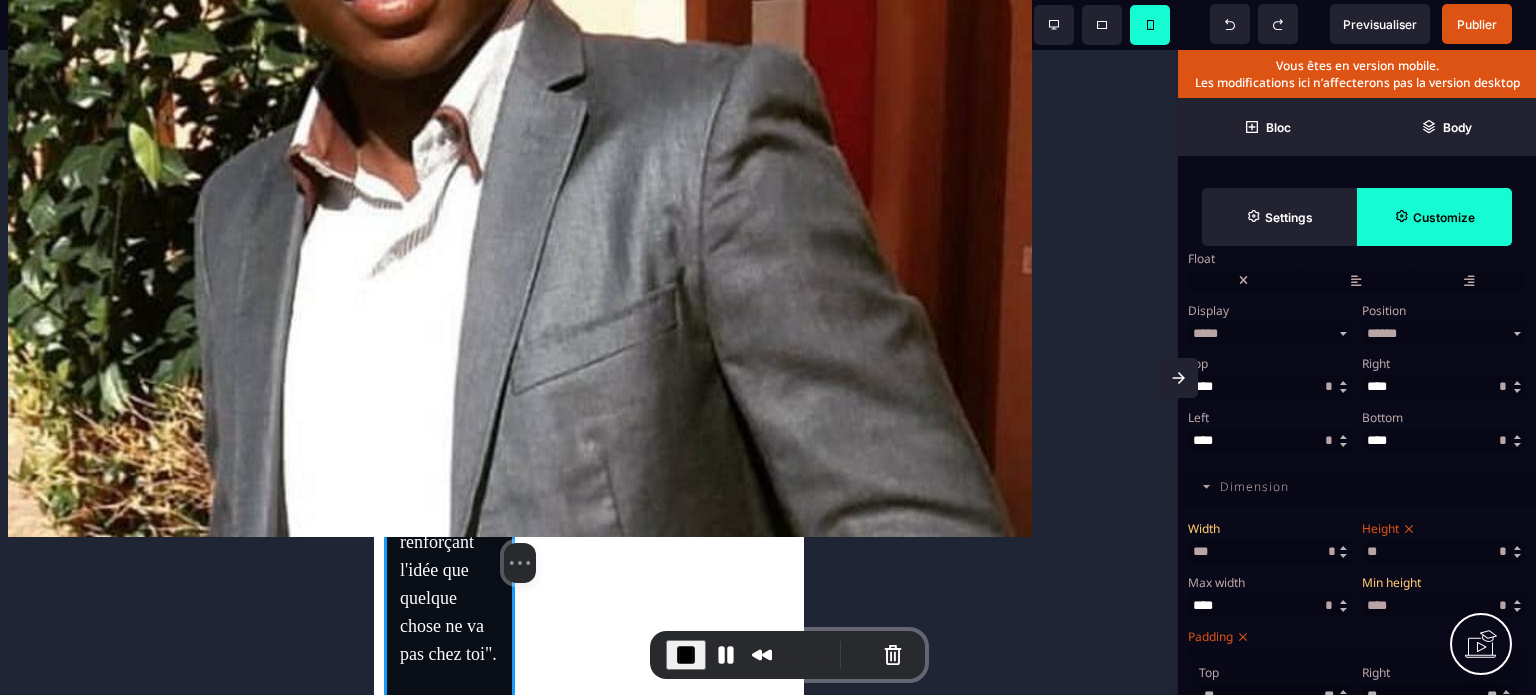 type on "***" 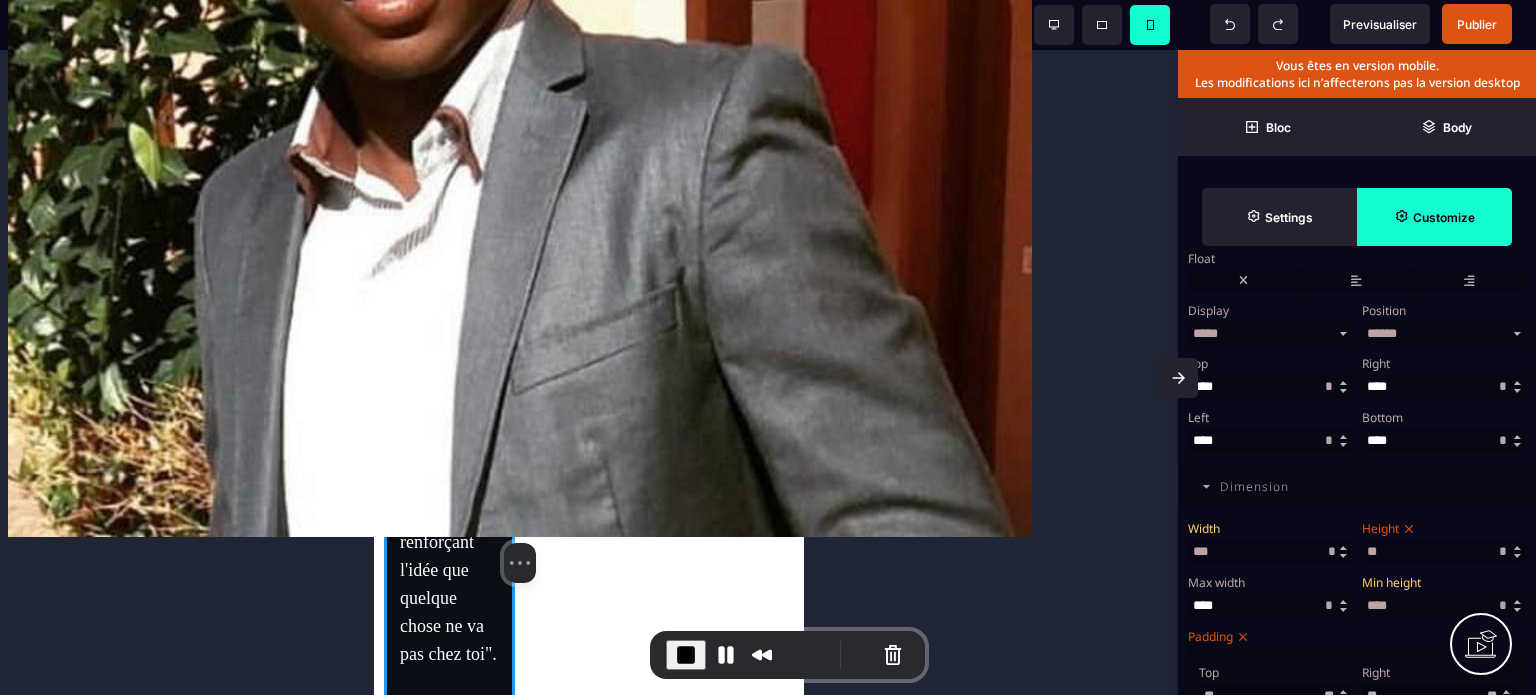 click on "Width" at bounding box center (1267, 528) 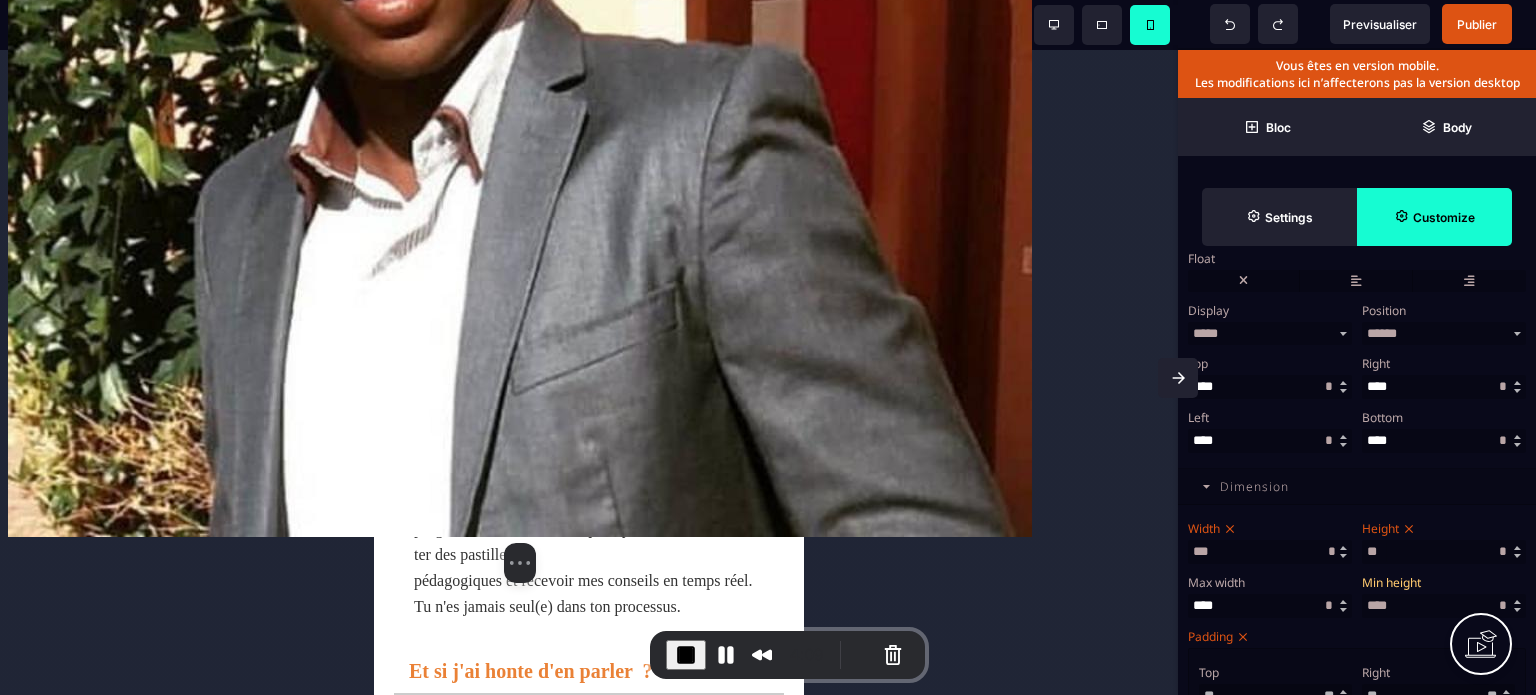 scroll, scrollTop: 8470, scrollLeft: 0, axis: vertical 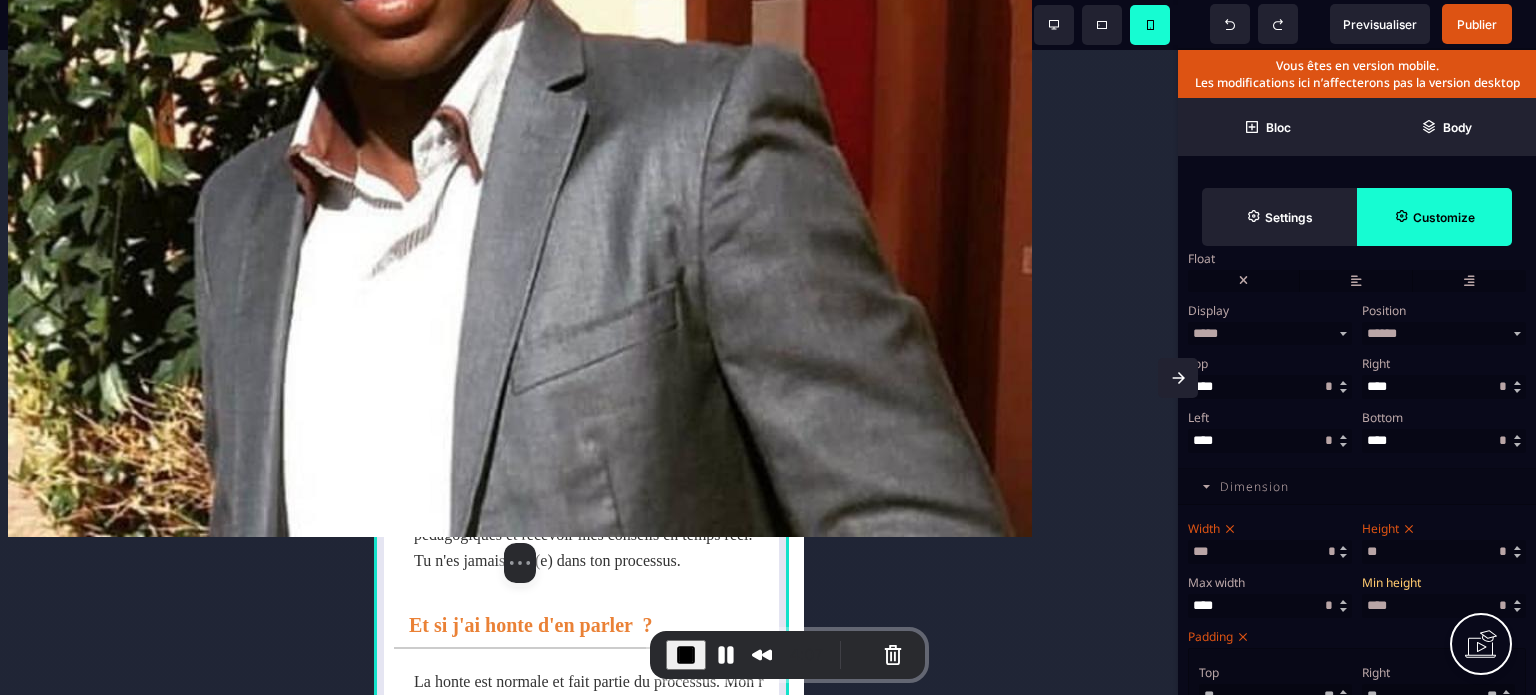 click on "Foire Aux Questions Est-ce que c'est confidentiel ? Absolument. Je suis tenue au secret professionnel en tant que sexologue clinicienne. Tout ce que tu partages reste strictement entre nous. Aucune information ne sera jamais divulguée, même pour les échanges en ligne. Combien de temps dure l'accompagnement proposé ? Mon programme complet dure généralement entre 3 et 12 mois pour une transformation profonde et durable.  Cependant, selon ta situation, il arrive que nous obtenions des résultats significatifs plus rapidement. Lors de notre  premier échange, nous évaluerons ensemble tes besoins spécifiques et la durée la plus adaptée à tes objectifs. Que se passe-t'il entre les séances ? C'est là toute la différence de ma méthode ! Tu as accès à un suivi personnalisé 7j/7 via un outil dédié. Tu peux partager tes questionnements, tes difficultés ou tes progrès, faire des mises en pratique, visionner ou écouter des pastilles  Et si j'ai honte d'en parler  ? J’ai une autre question" at bounding box center [589, 406] 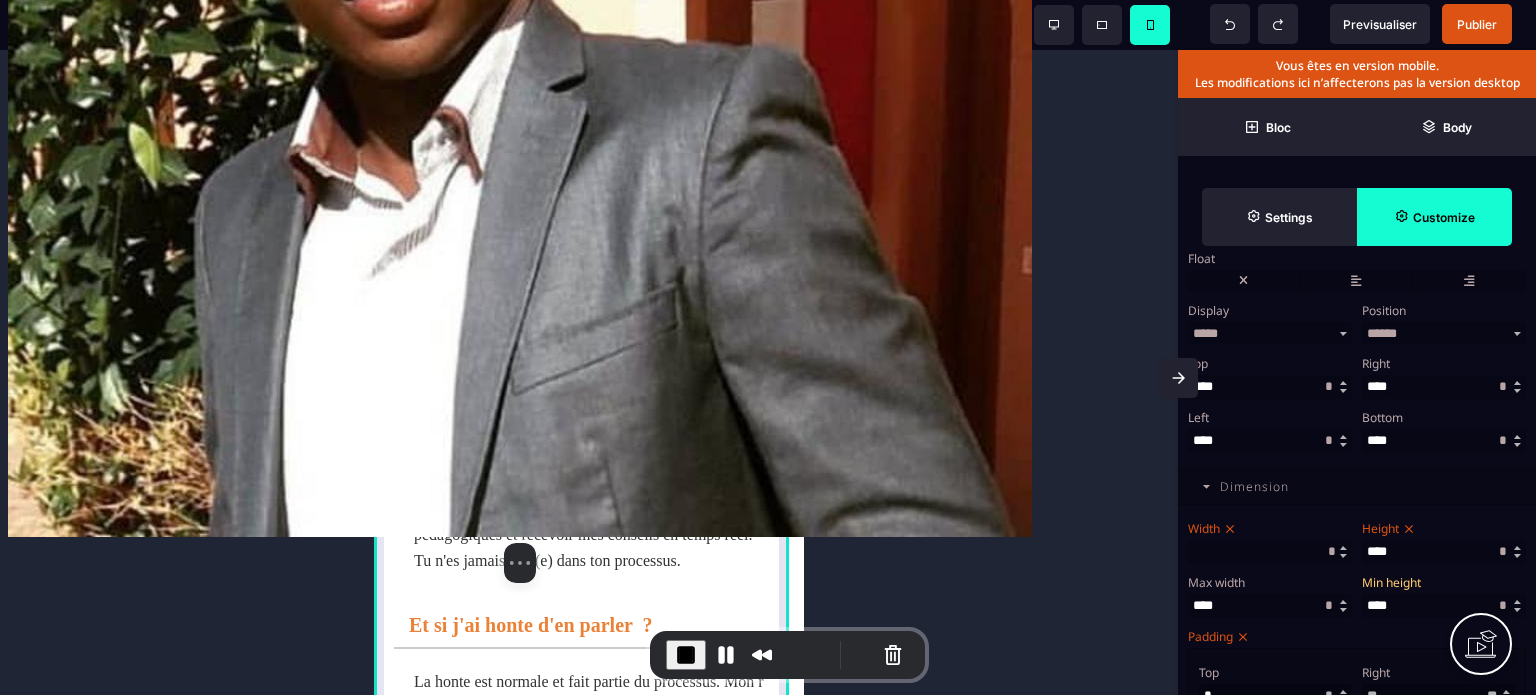 select on "*" 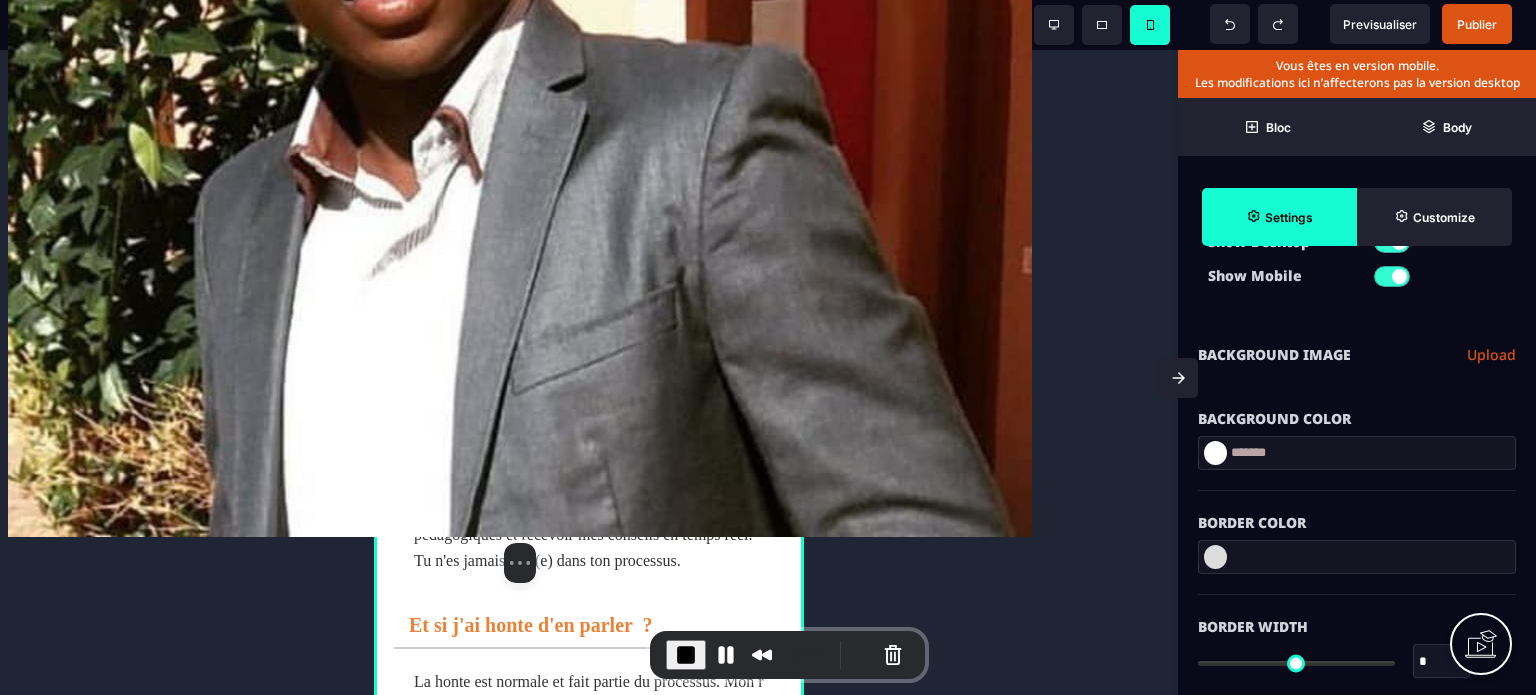 type on "*" 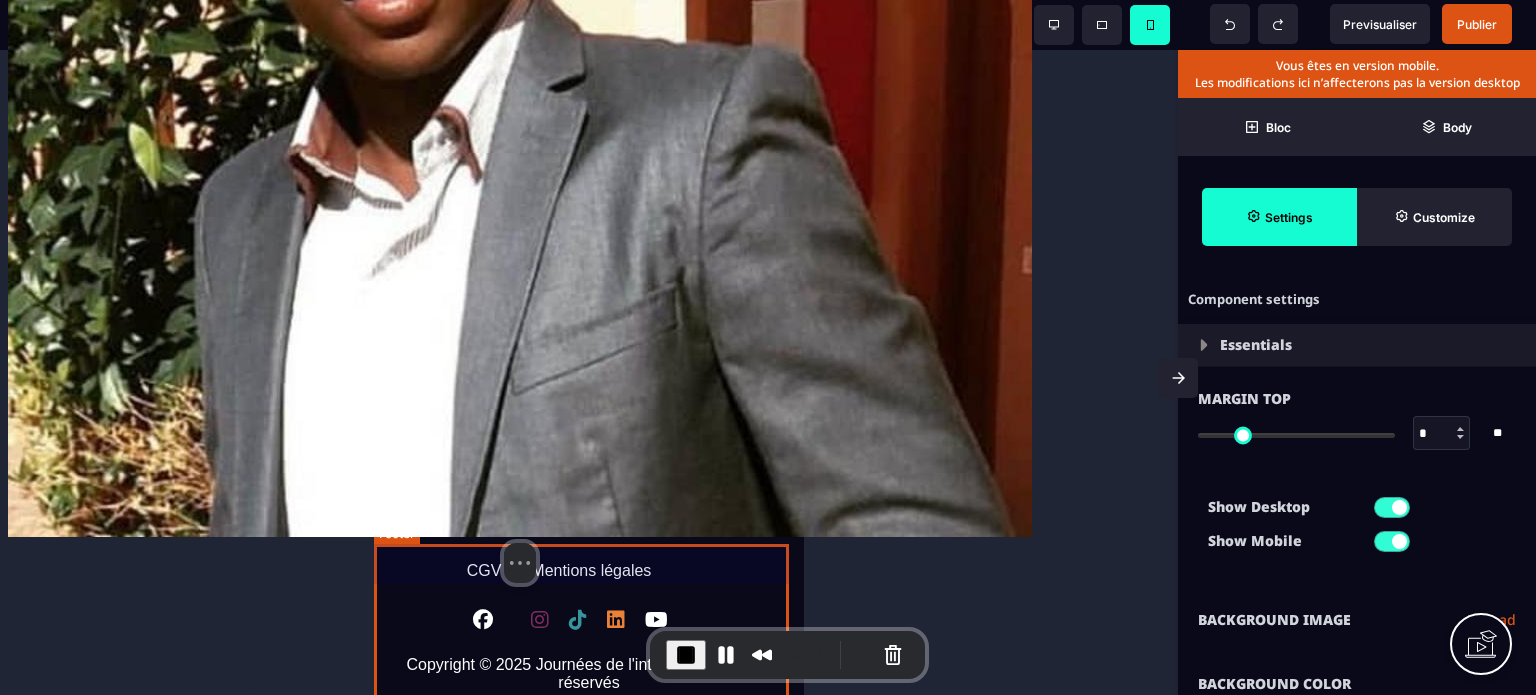 scroll, scrollTop: 11945, scrollLeft: 0, axis: vertical 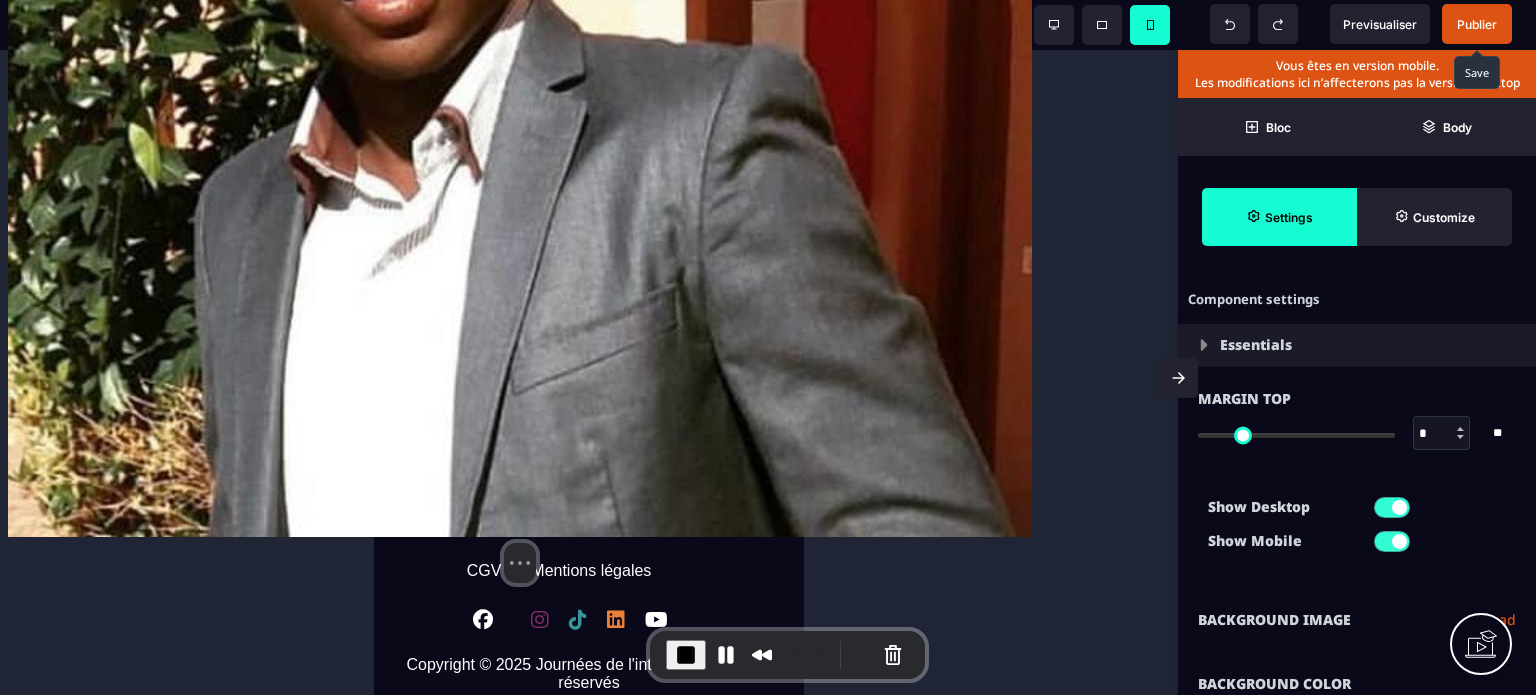 click on "Publier" at bounding box center (1477, 24) 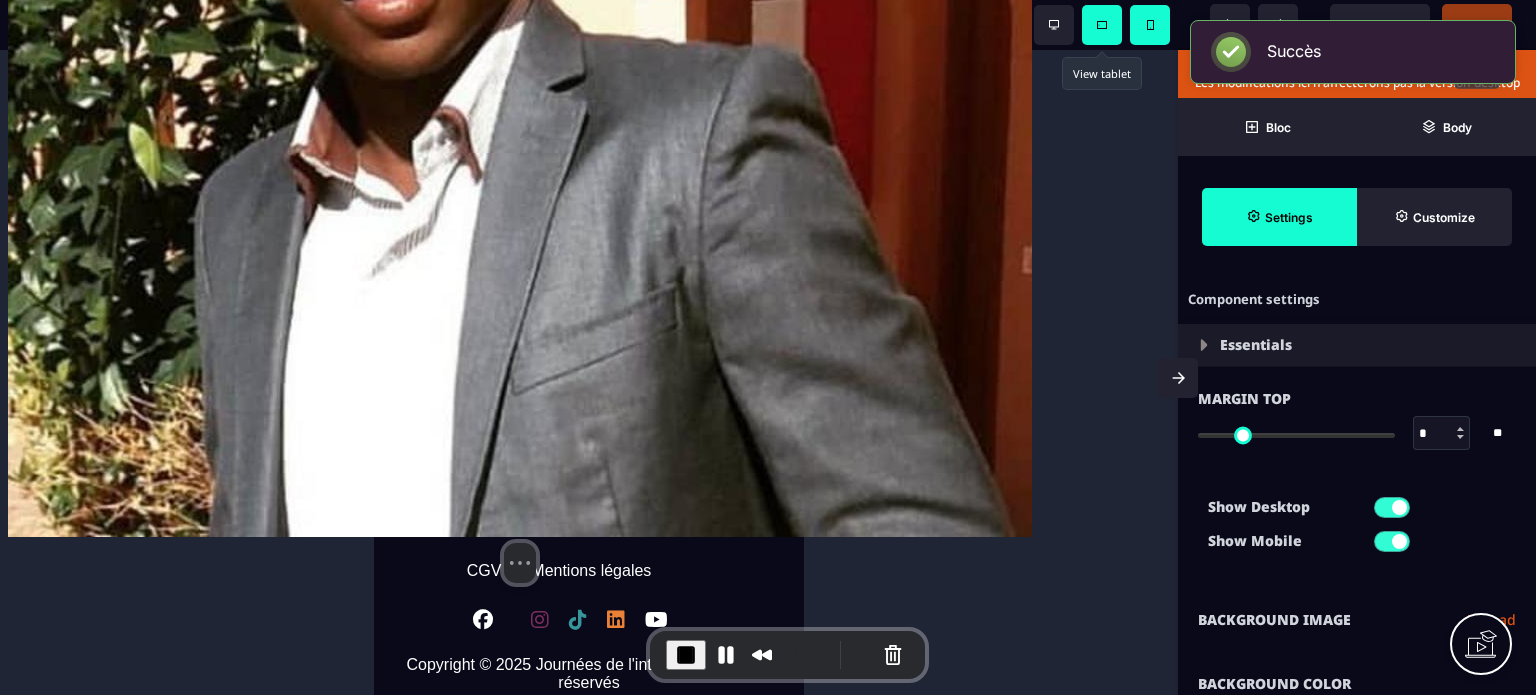 click 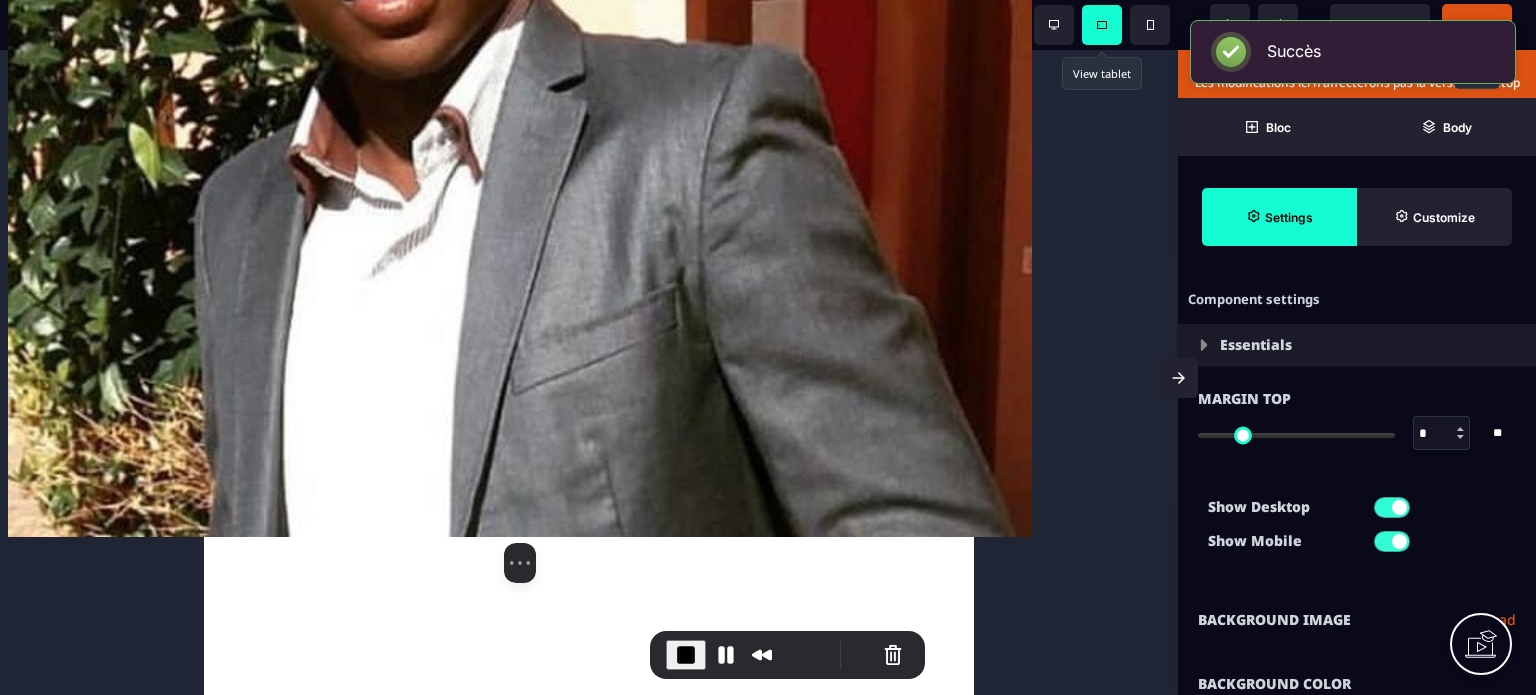 scroll, scrollTop: 8754, scrollLeft: 0, axis: vertical 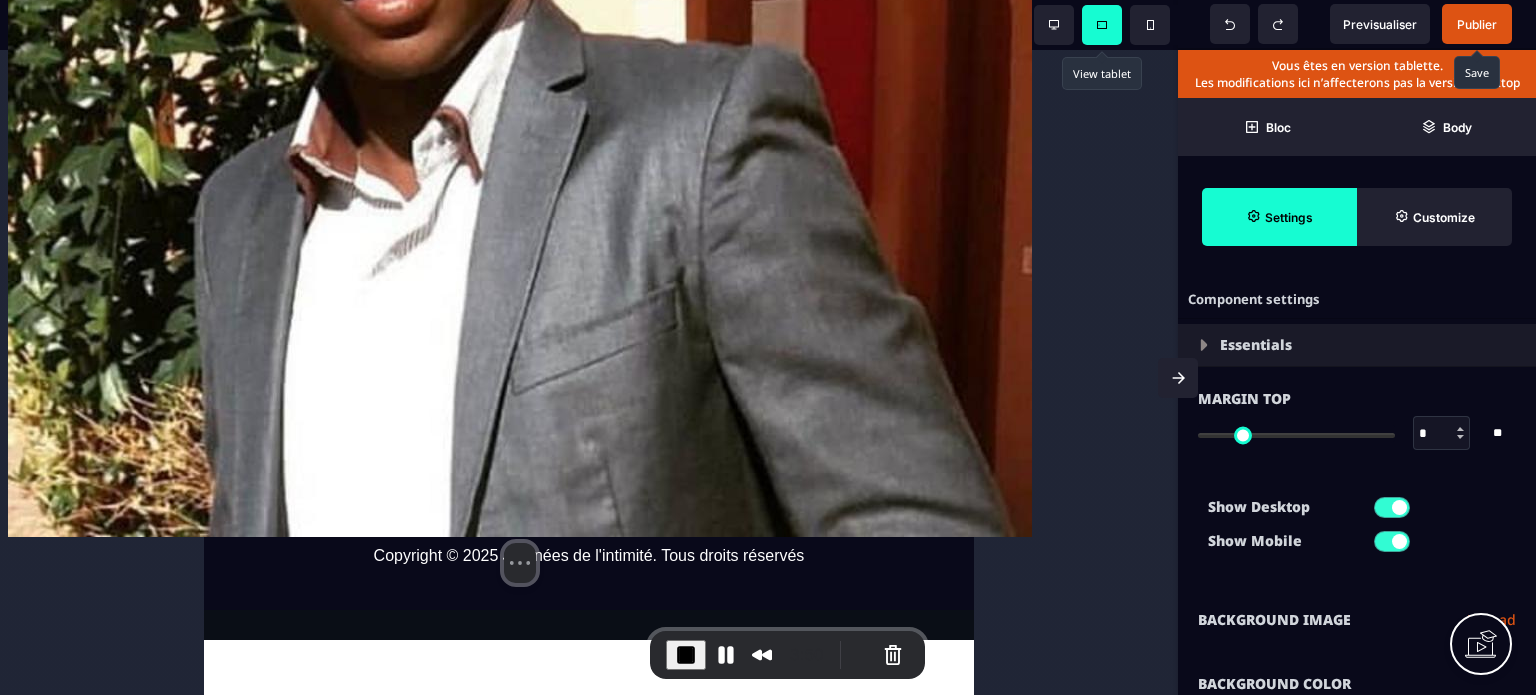 drag, startPoint x: 966, startPoint y: 629, endPoint x: 1185, endPoint y: 629, distance: 219 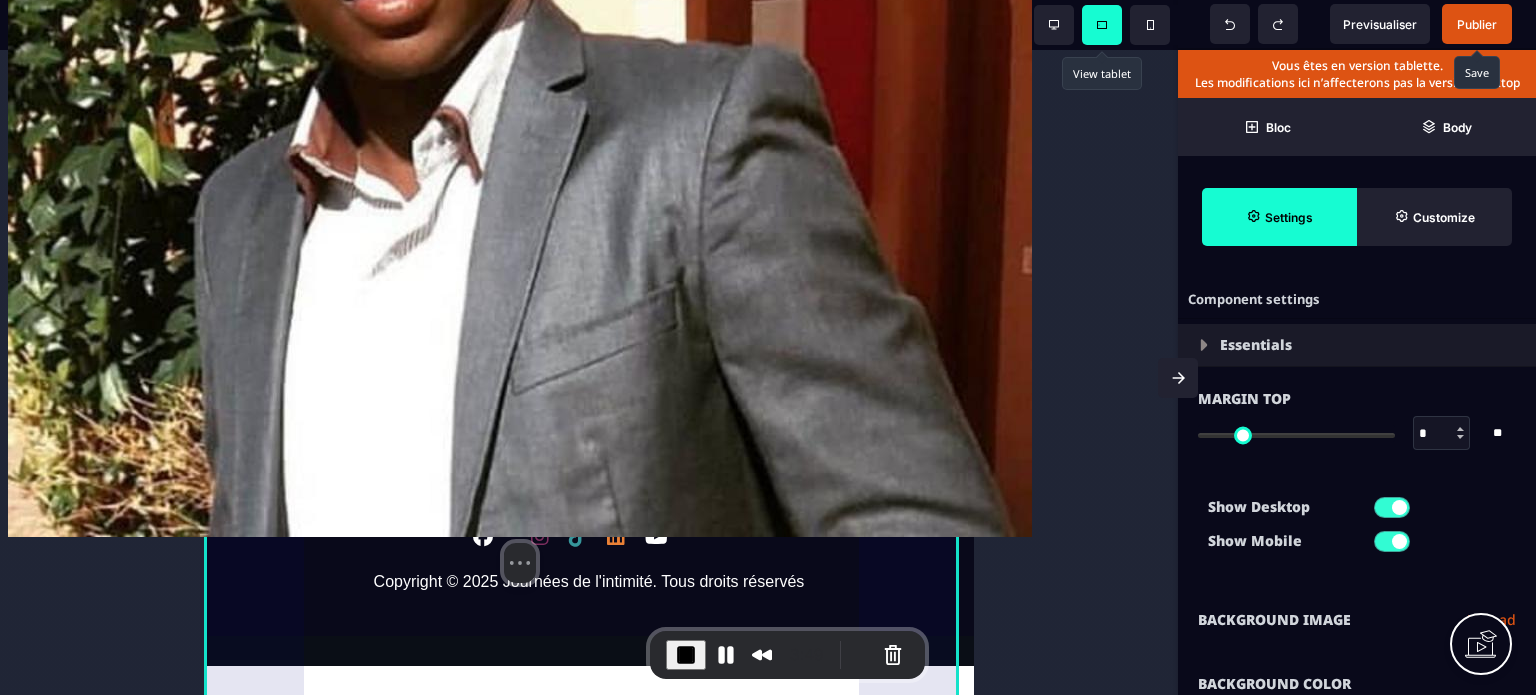 drag, startPoint x: 908, startPoint y: 399, endPoint x: 1236, endPoint y: 493, distance: 341.20377 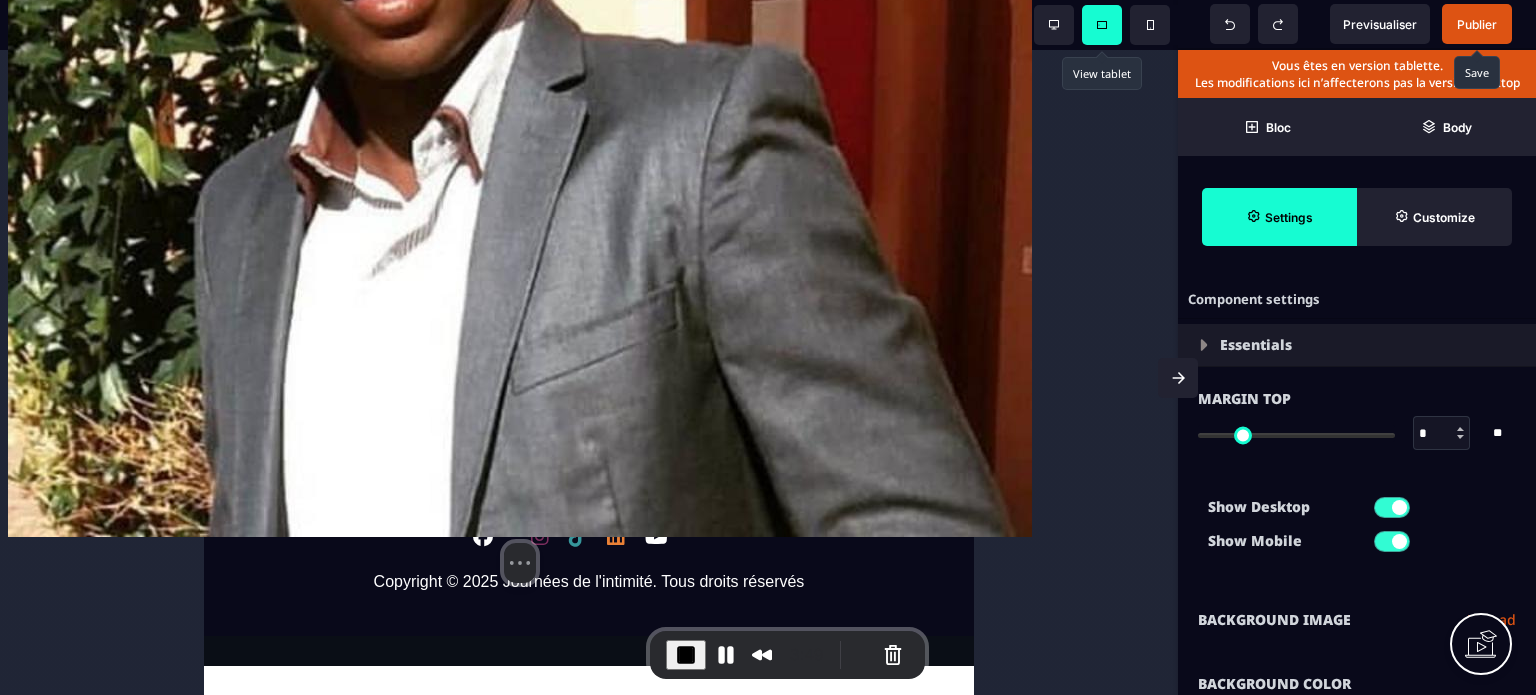 type on "*" 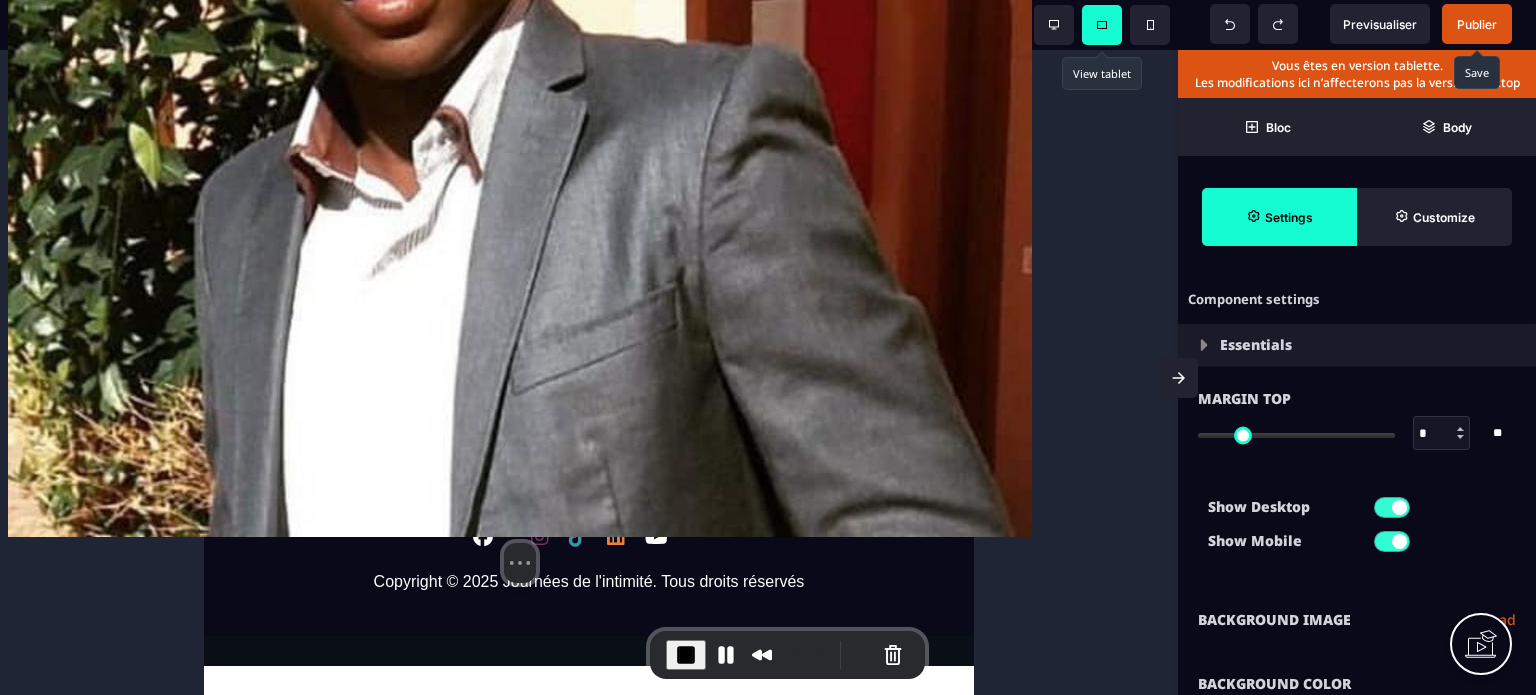 click on "Background Image" at bounding box center [1274, 620] 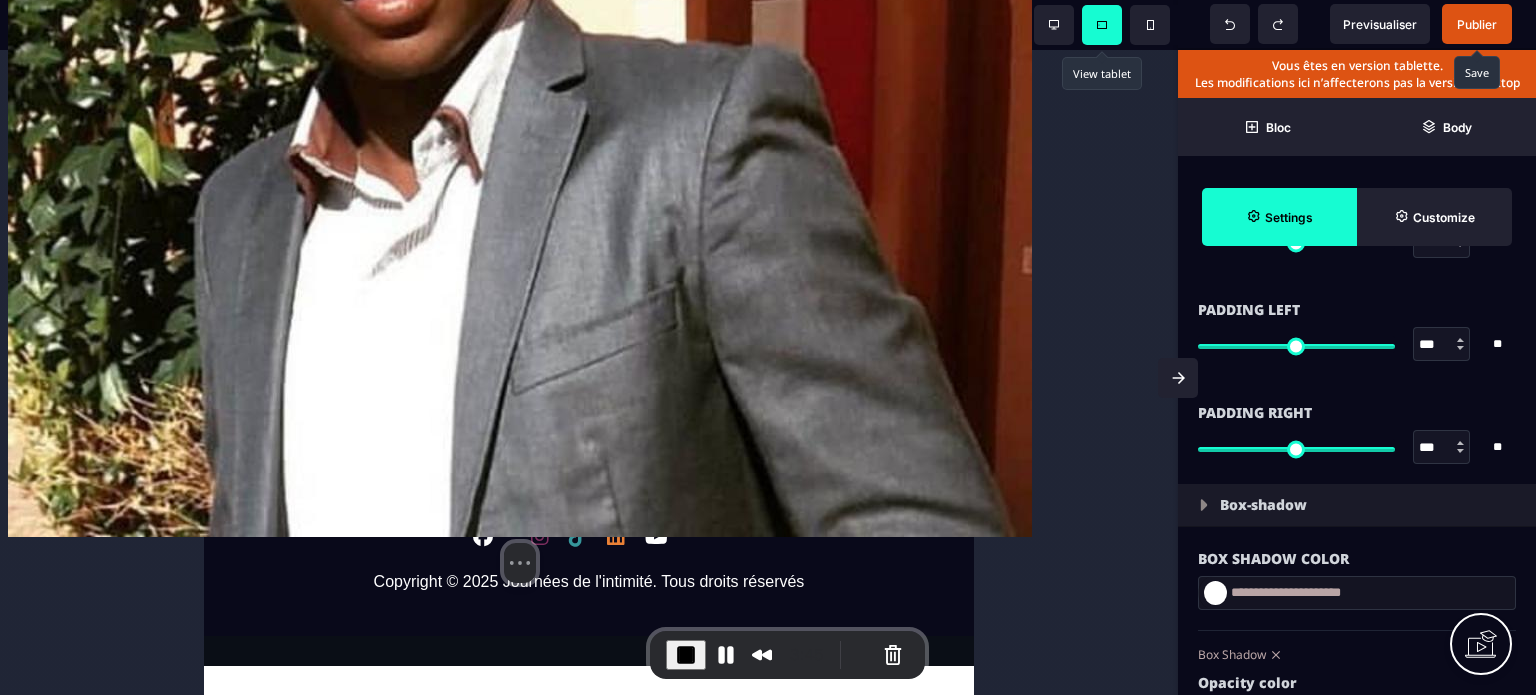 scroll, scrollTop: 2040, scrollLeft: 0, axis: vertical 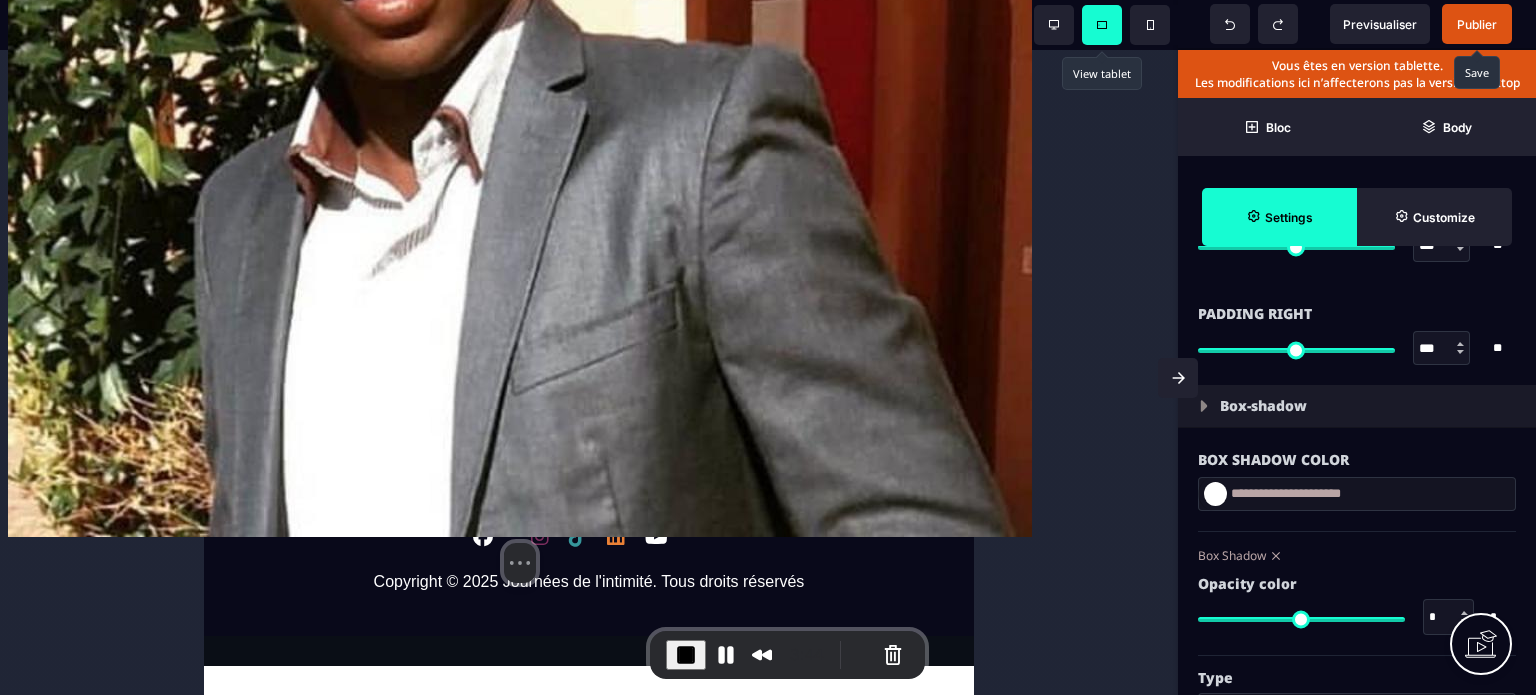 drag, startPoint x: 1434, startPoint y: 344, endPoint x: 1404, endPoint y: 345, distance: 30.016663 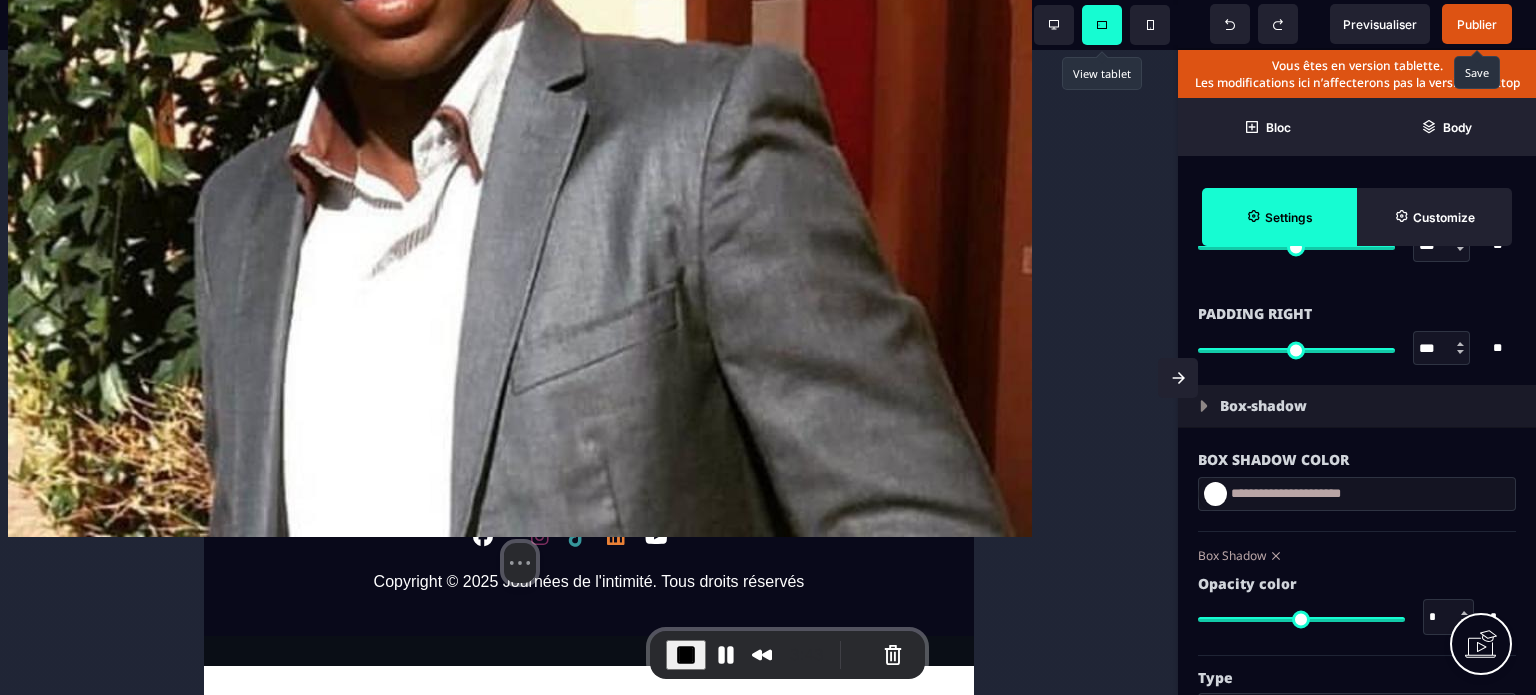 type on "**" 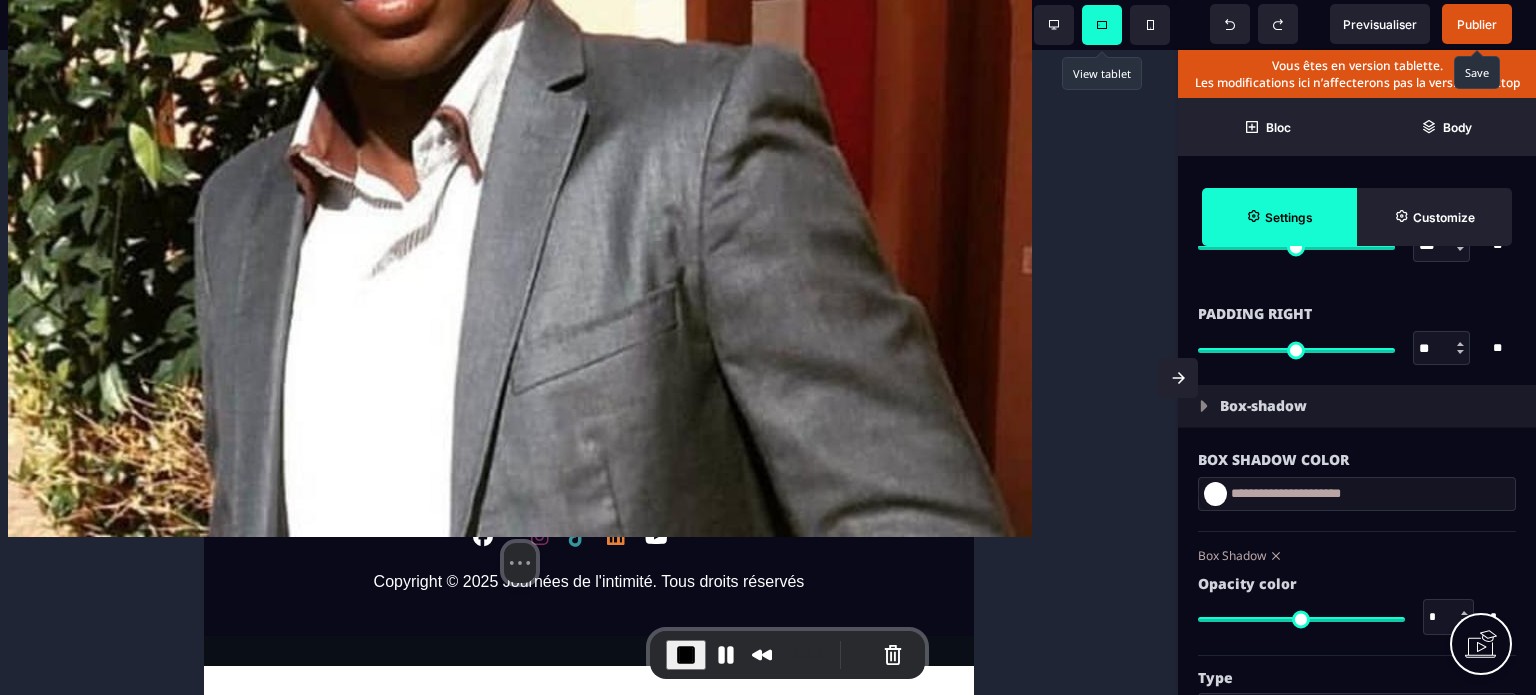 type on "**" 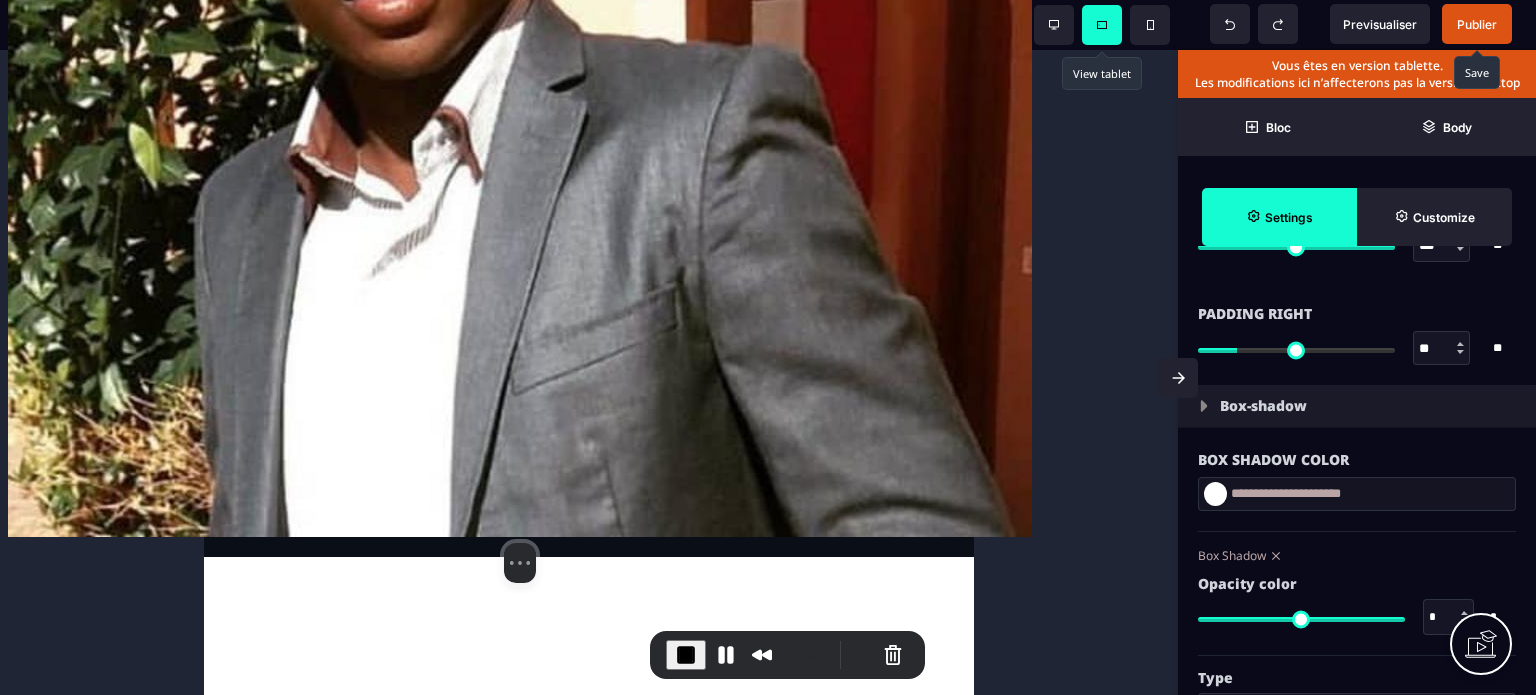 type on "**" 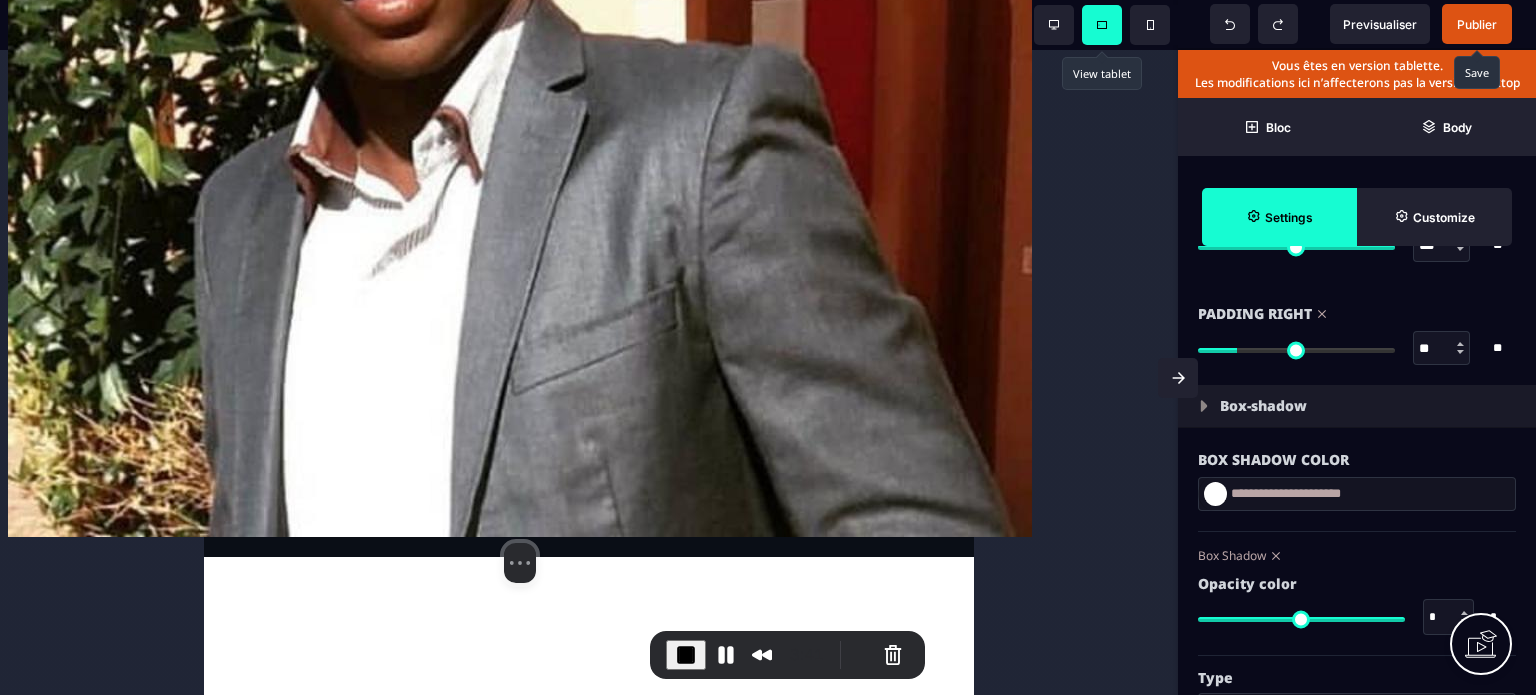 drag, startPoint x: 1434, startPoint y: 250, endPoint x: 1415, endPoint y: 253, distance: 19.235384 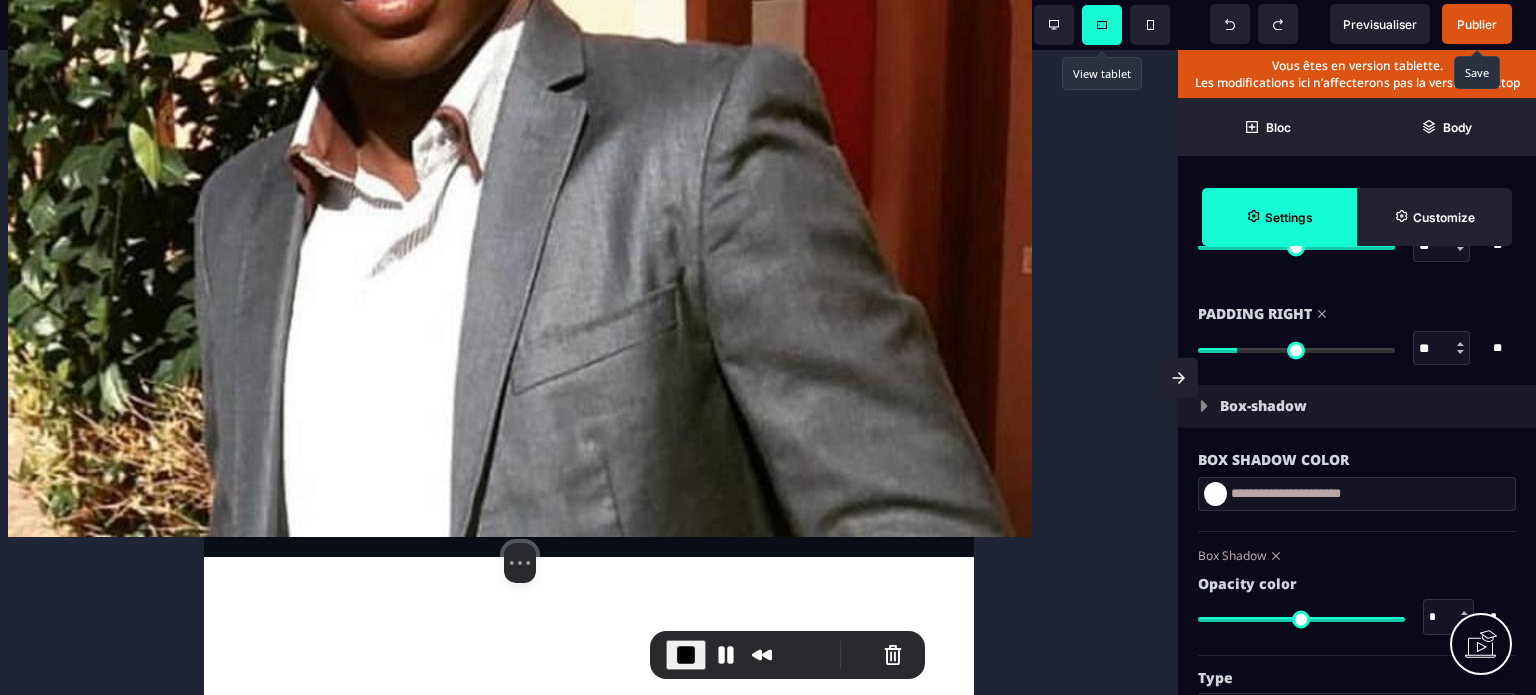 type on "**" 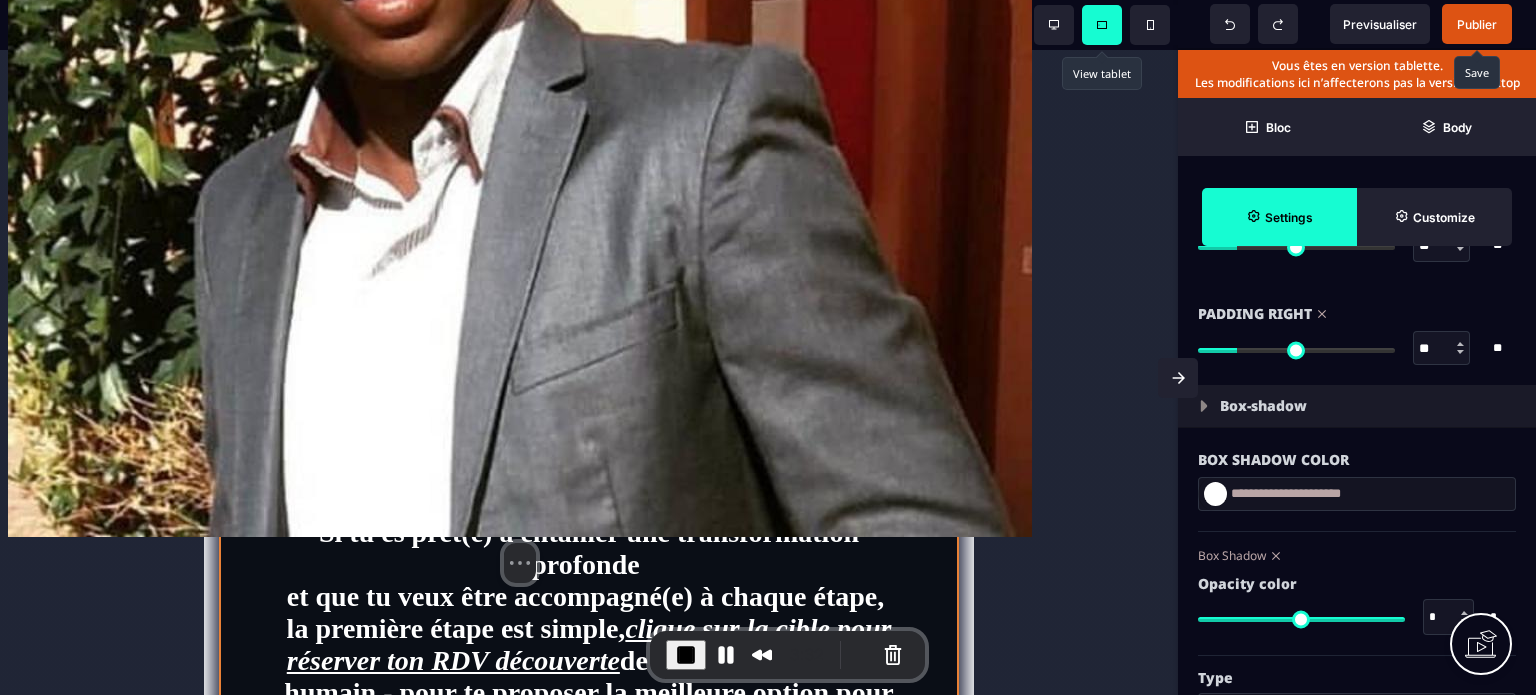 scroll, scrollTop: 3485, scrollLeft: 0, axis: vertical 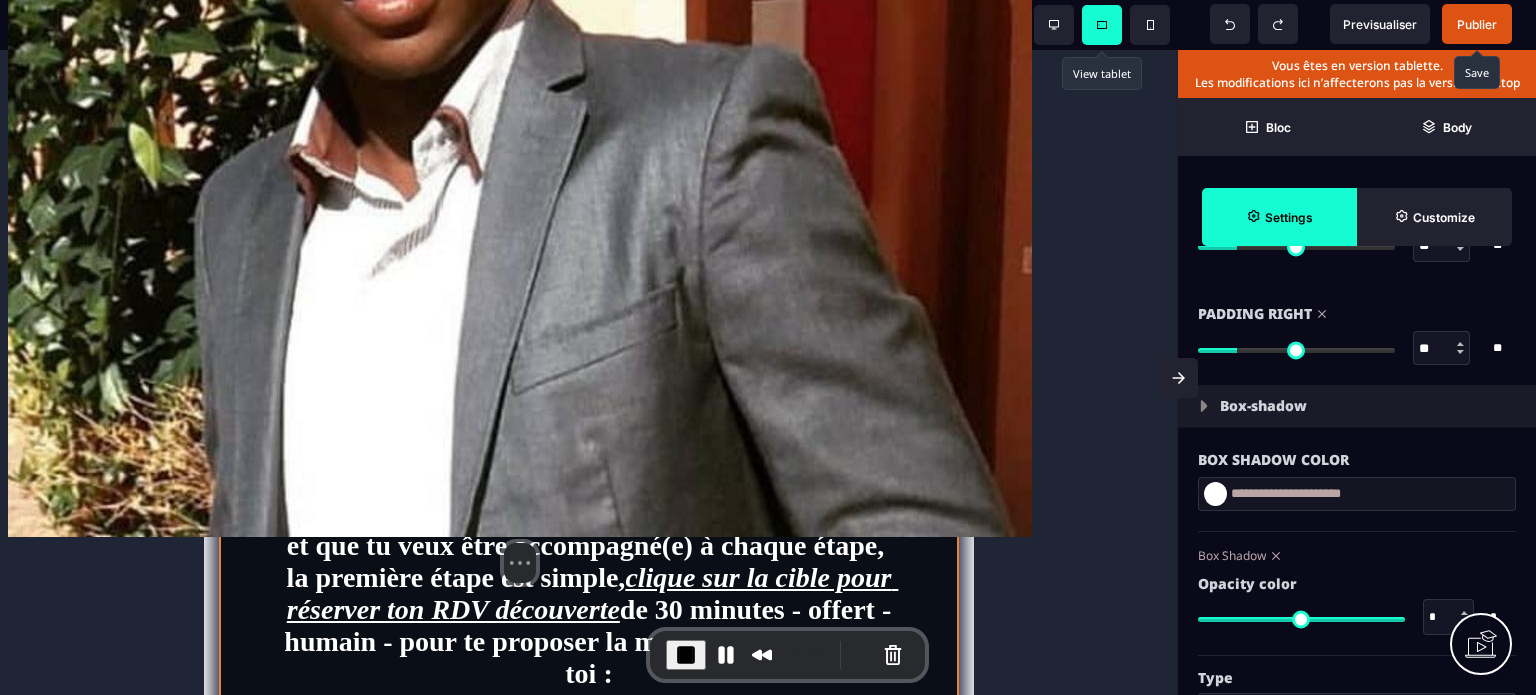 type on "**" 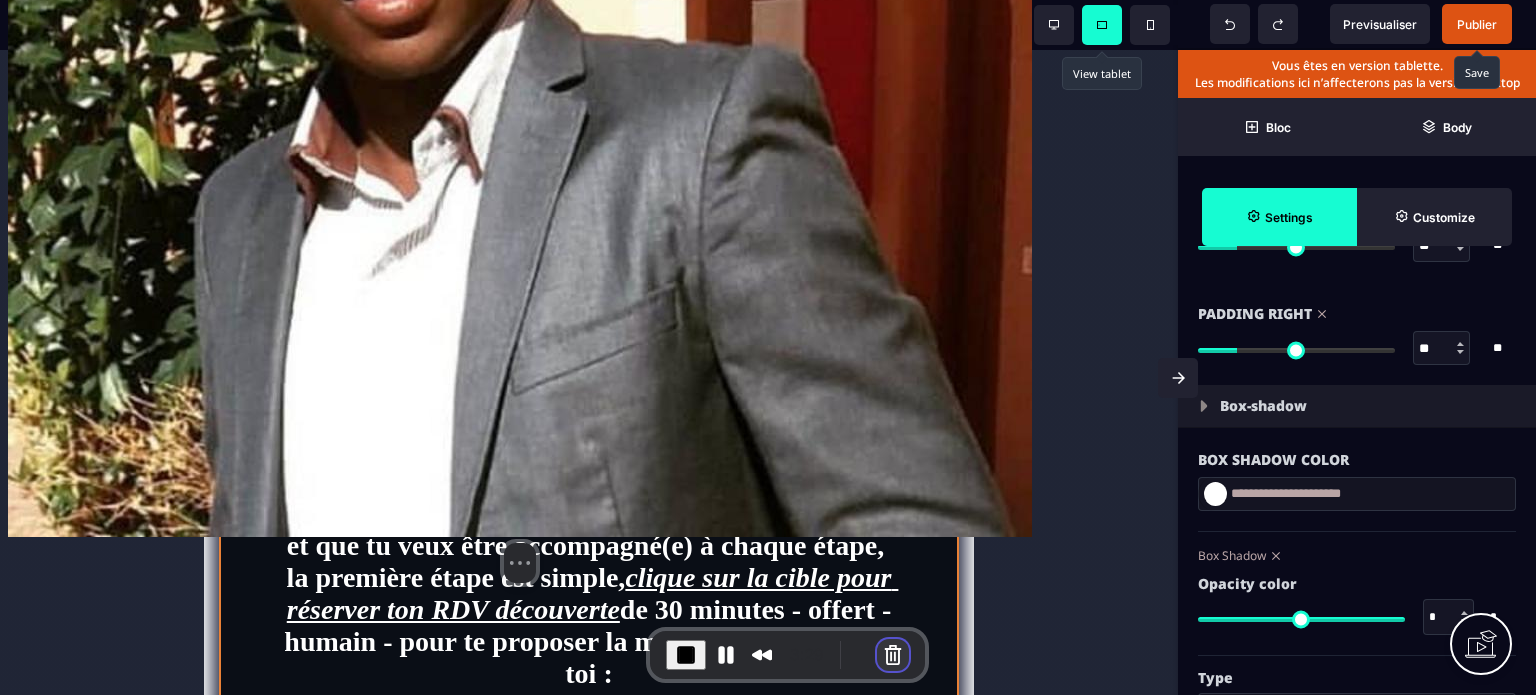 click at bounding box center (893, 655) 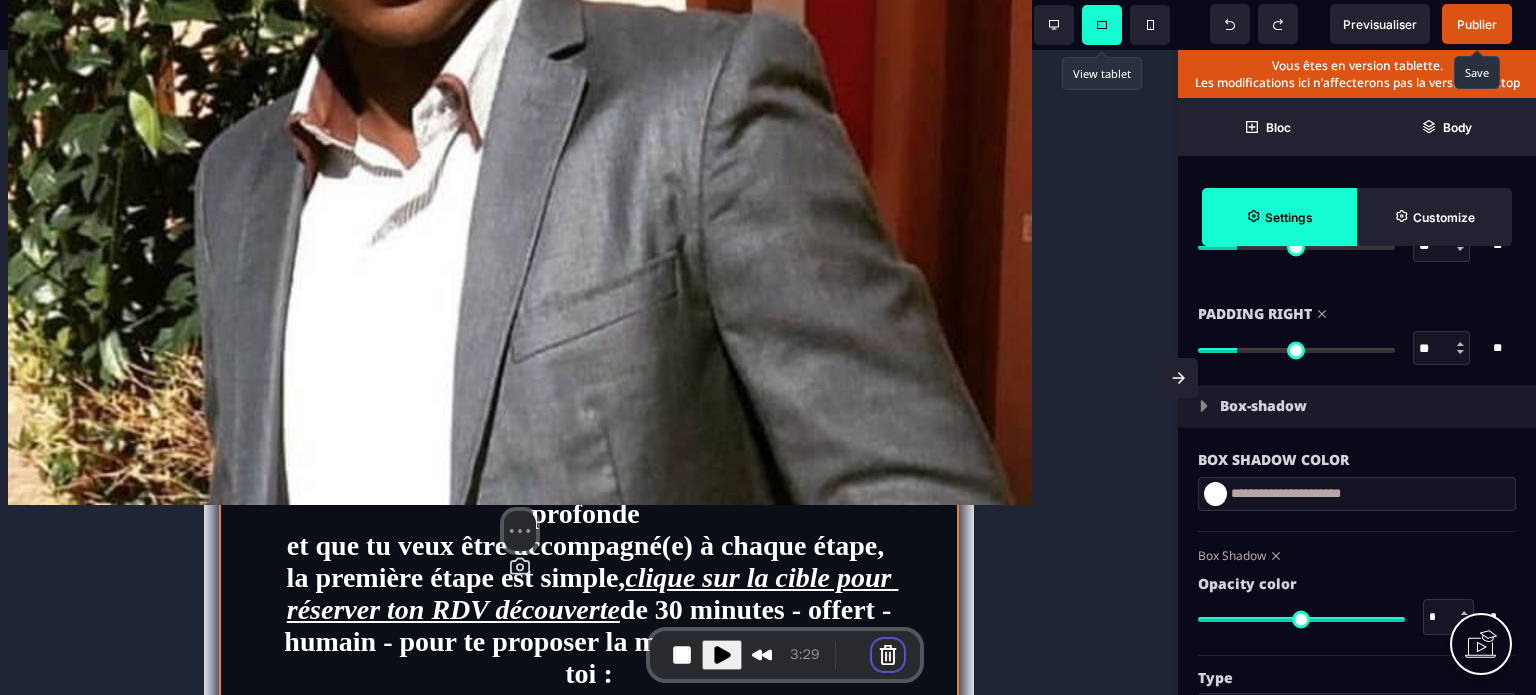 click on "Cancel recording" at bounding box center [599, 864] 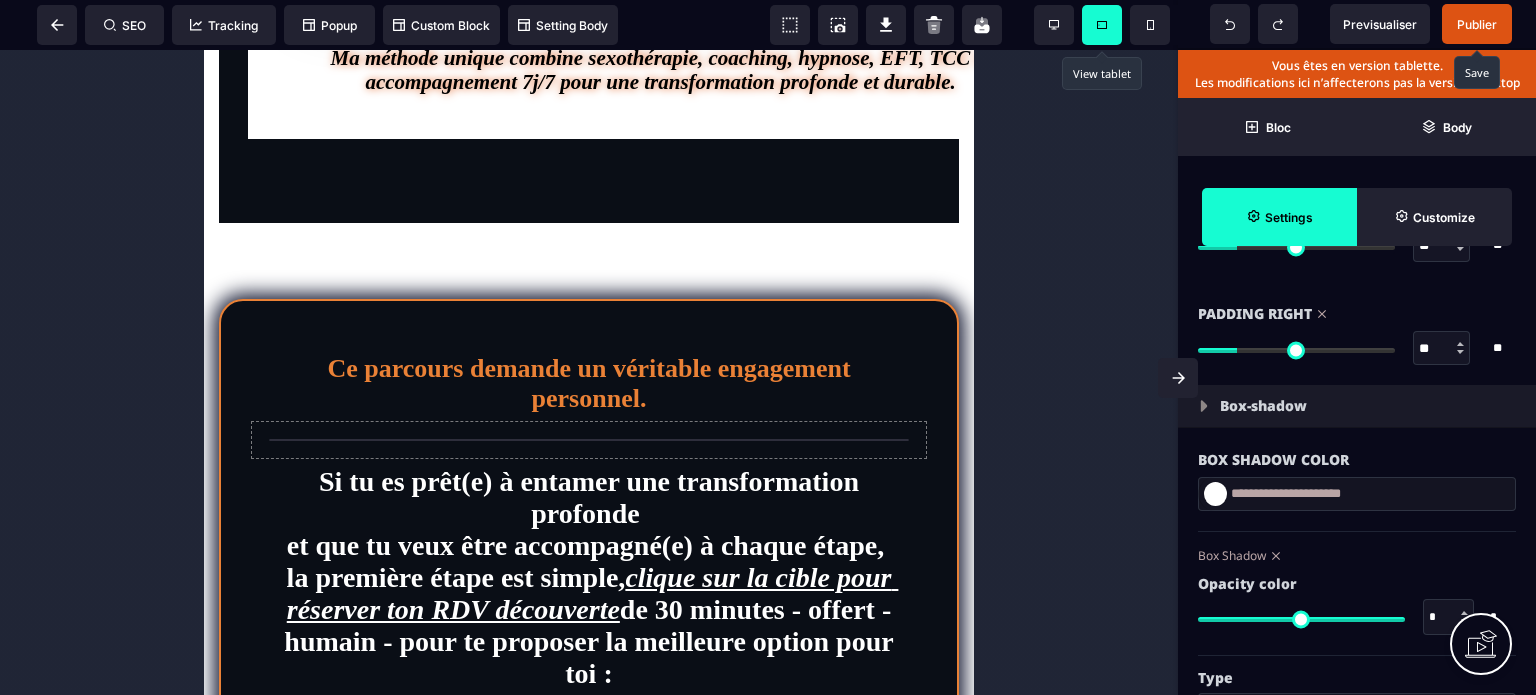 click on "Publier" at bounding box center [1477, 24] 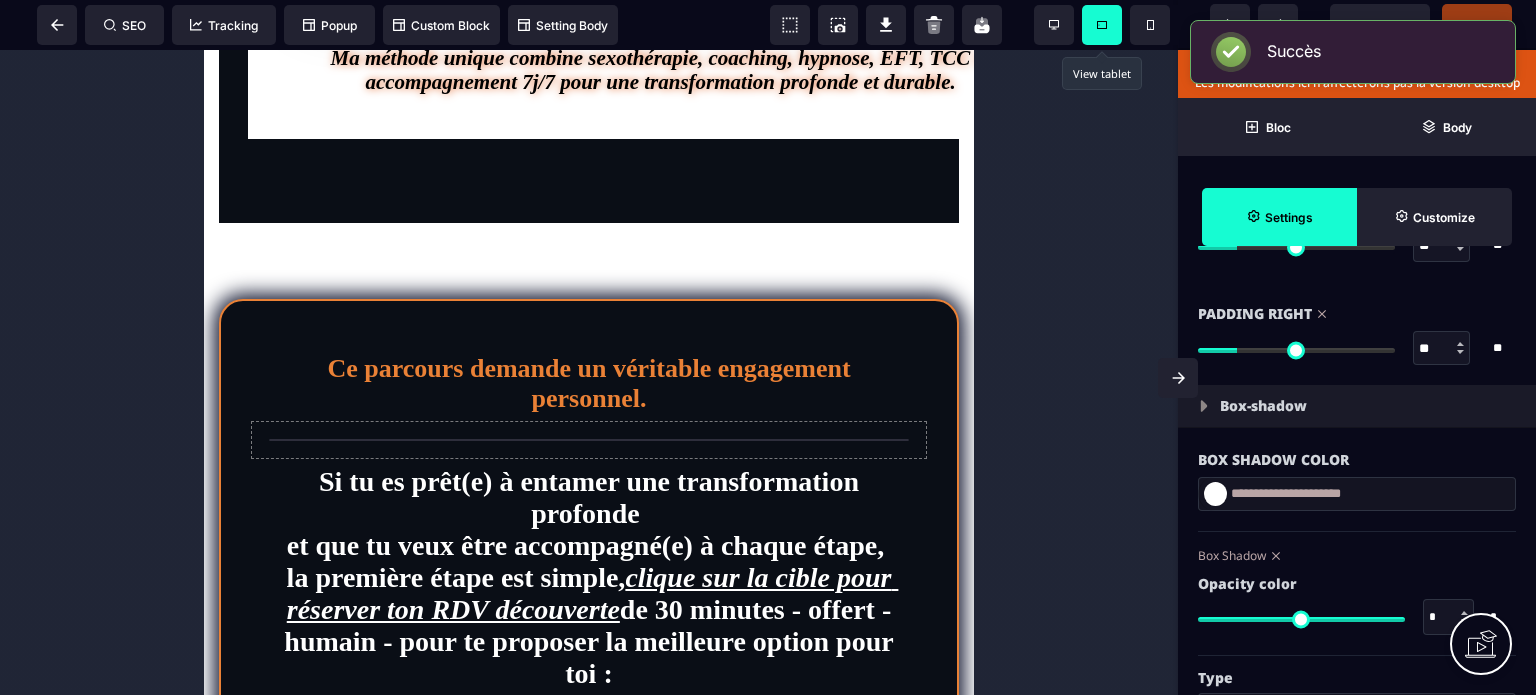 click 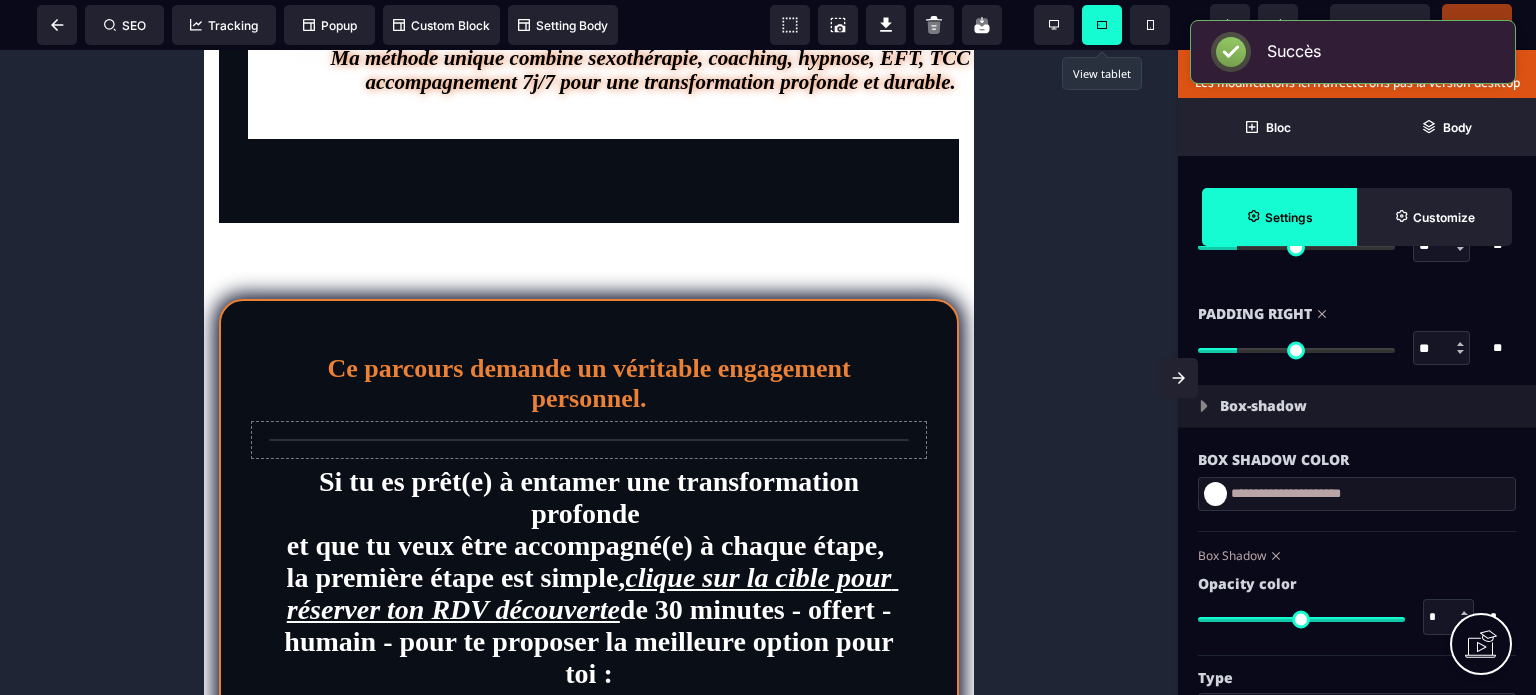 type on "***" 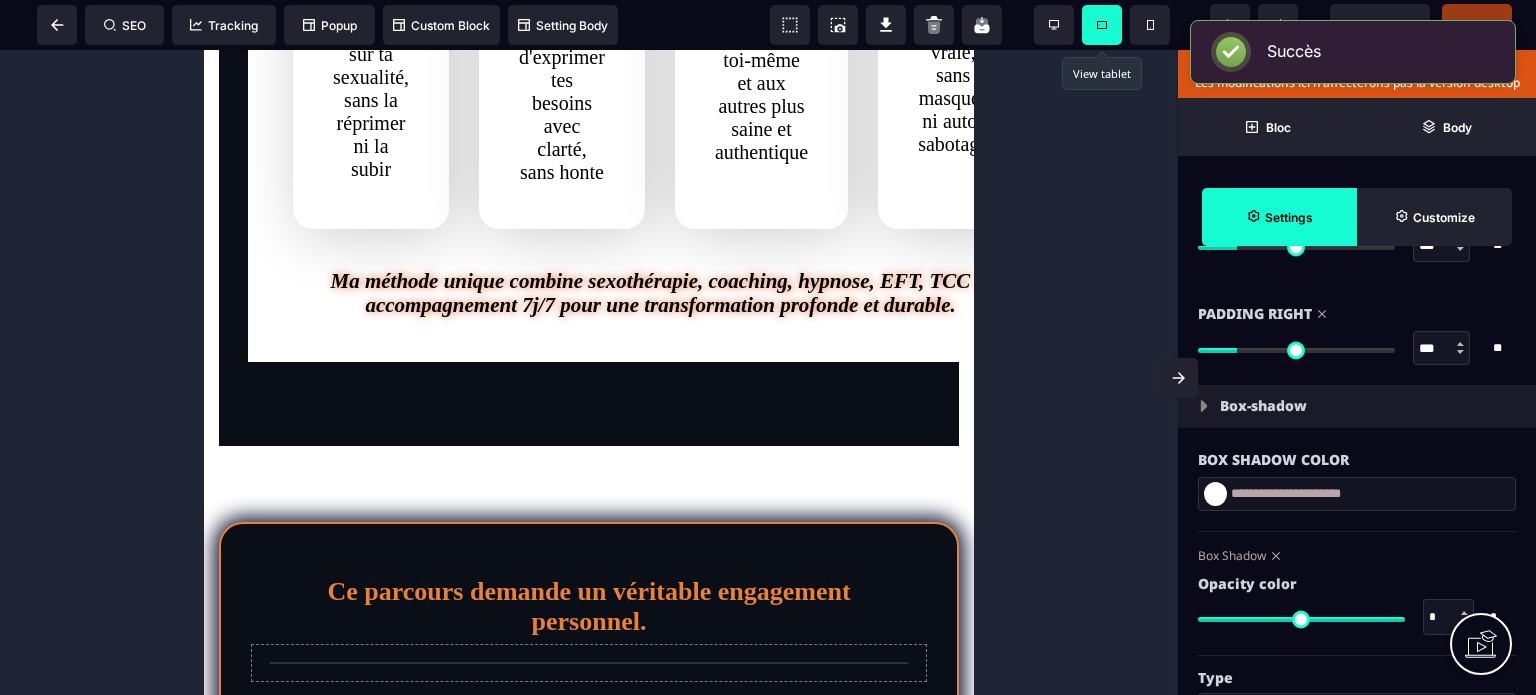 select on "**" 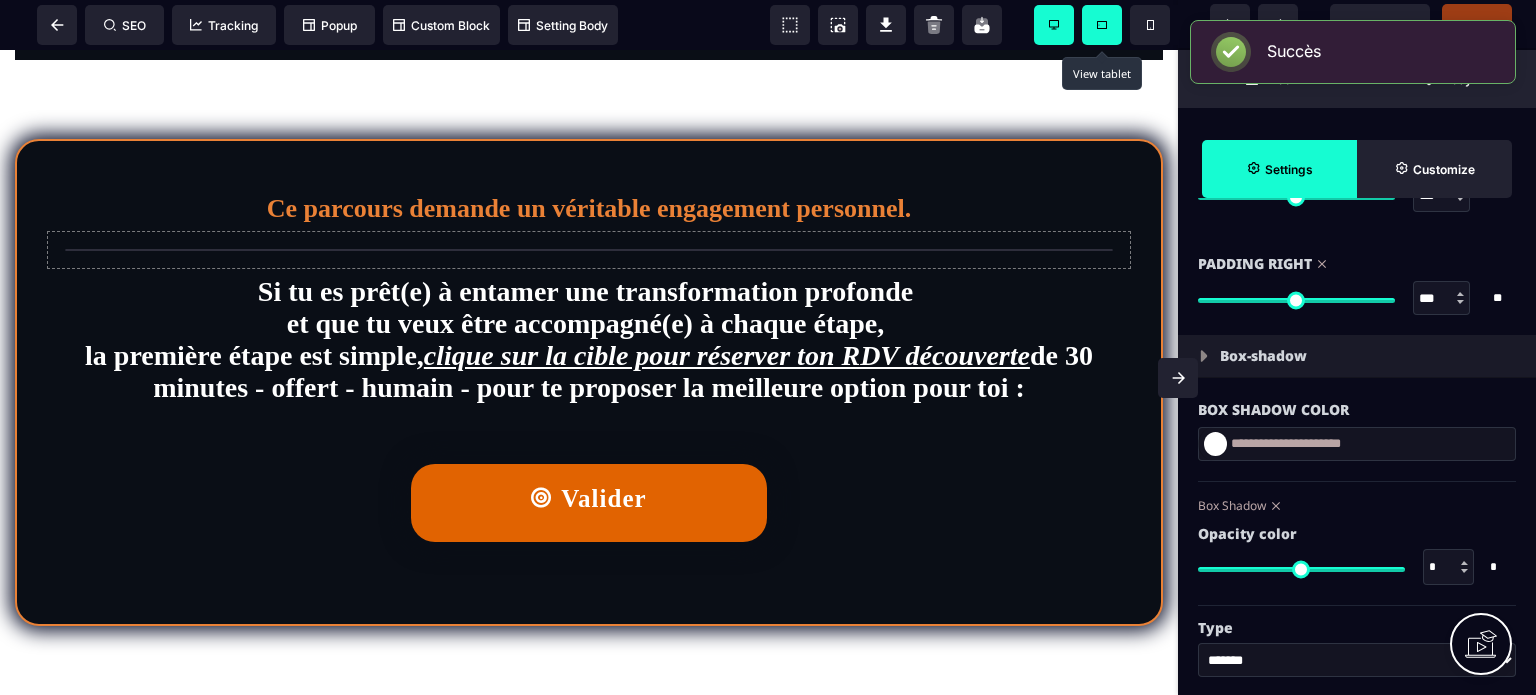 scroll, scrollTop: 3056, scrollLeft: 0, axis: vertical 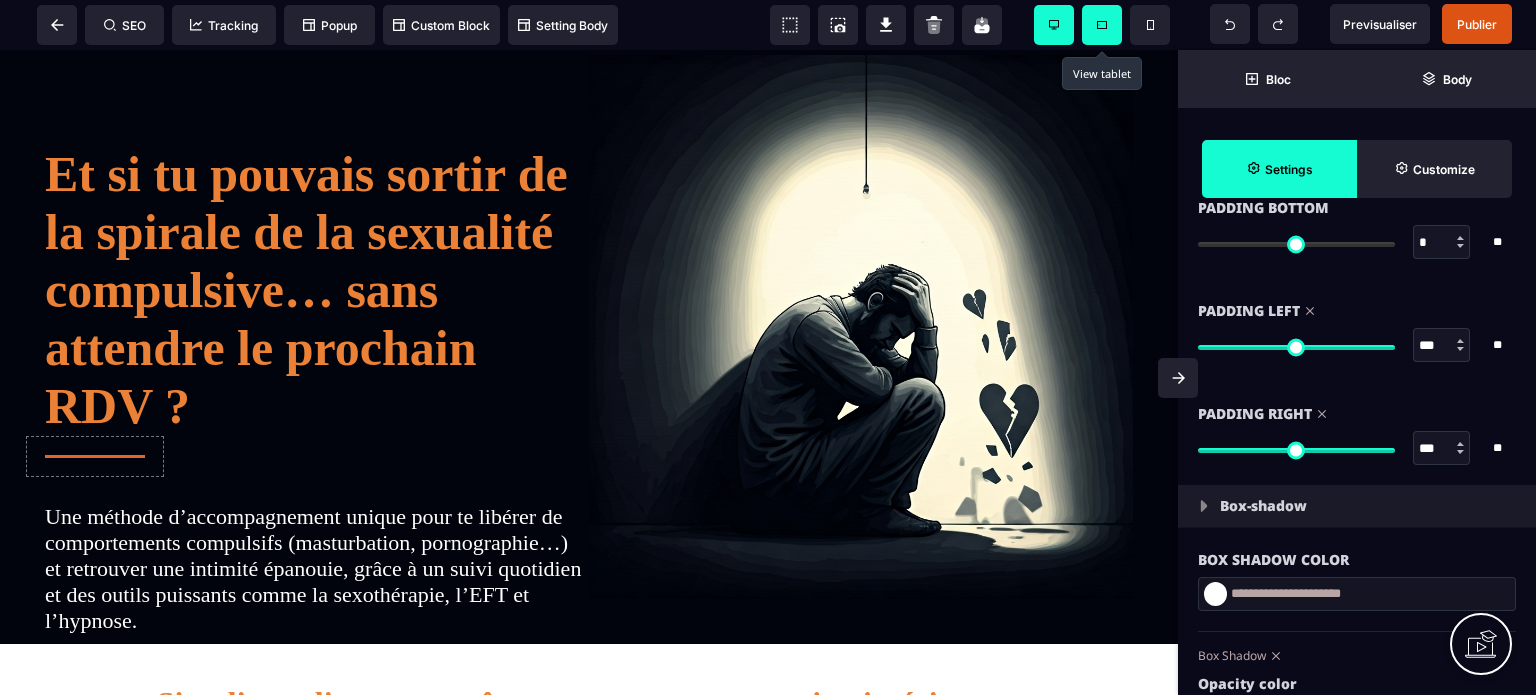 click at bounding box center (1178, 378) 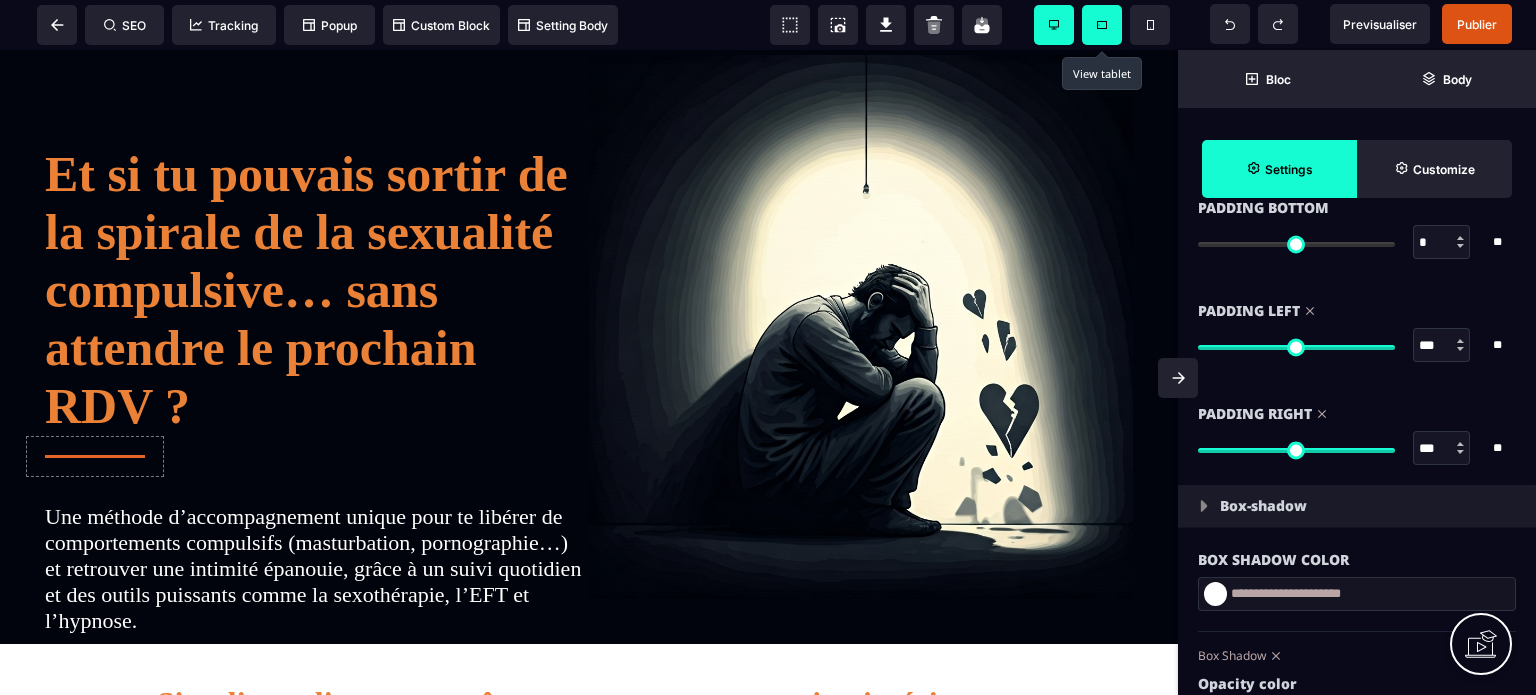 scroll, scrollTop: 0, scrollLeft: 0, axis: both 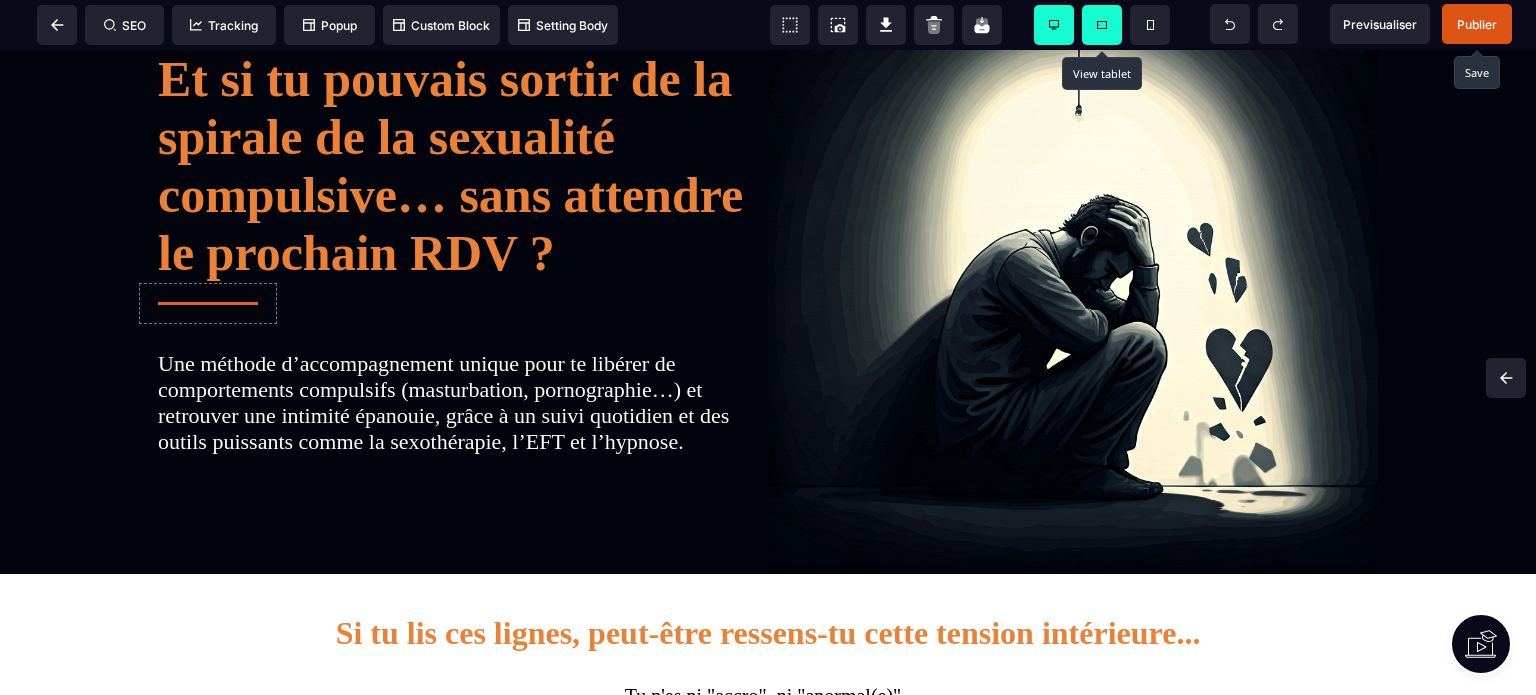 click on "Publier" at bounding box center [1477, 24] 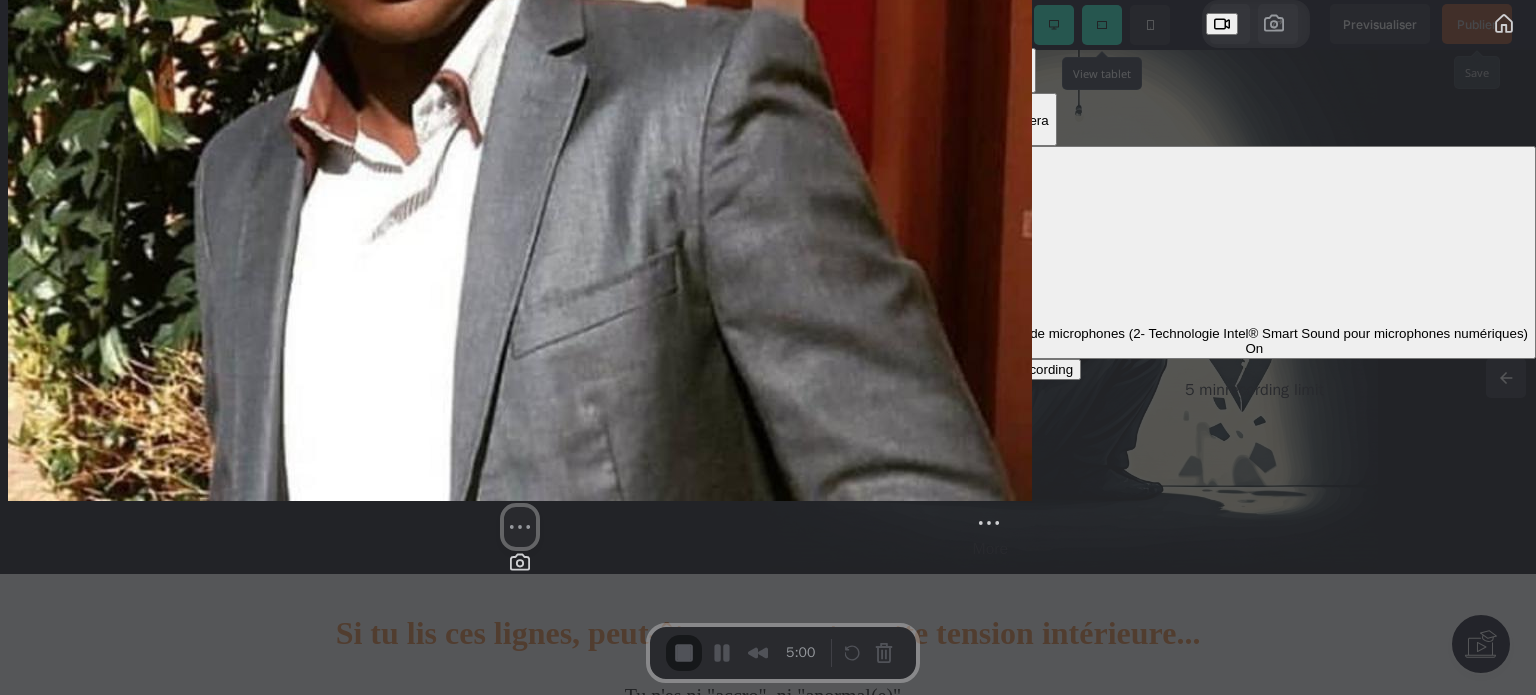 click on "Start Recording" at bounding box center [1027, 369] 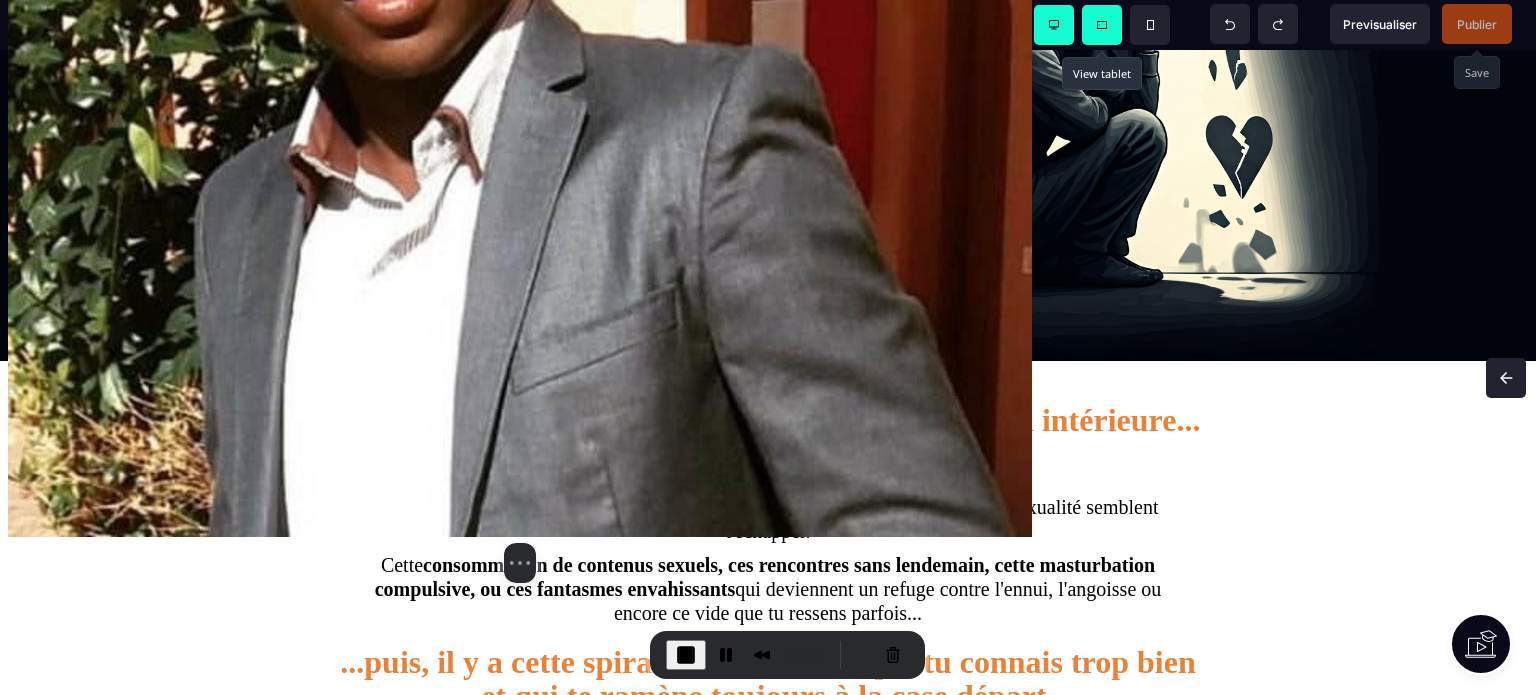 scroll, scrollTop: 0, scrollLeft: 0, axis: both 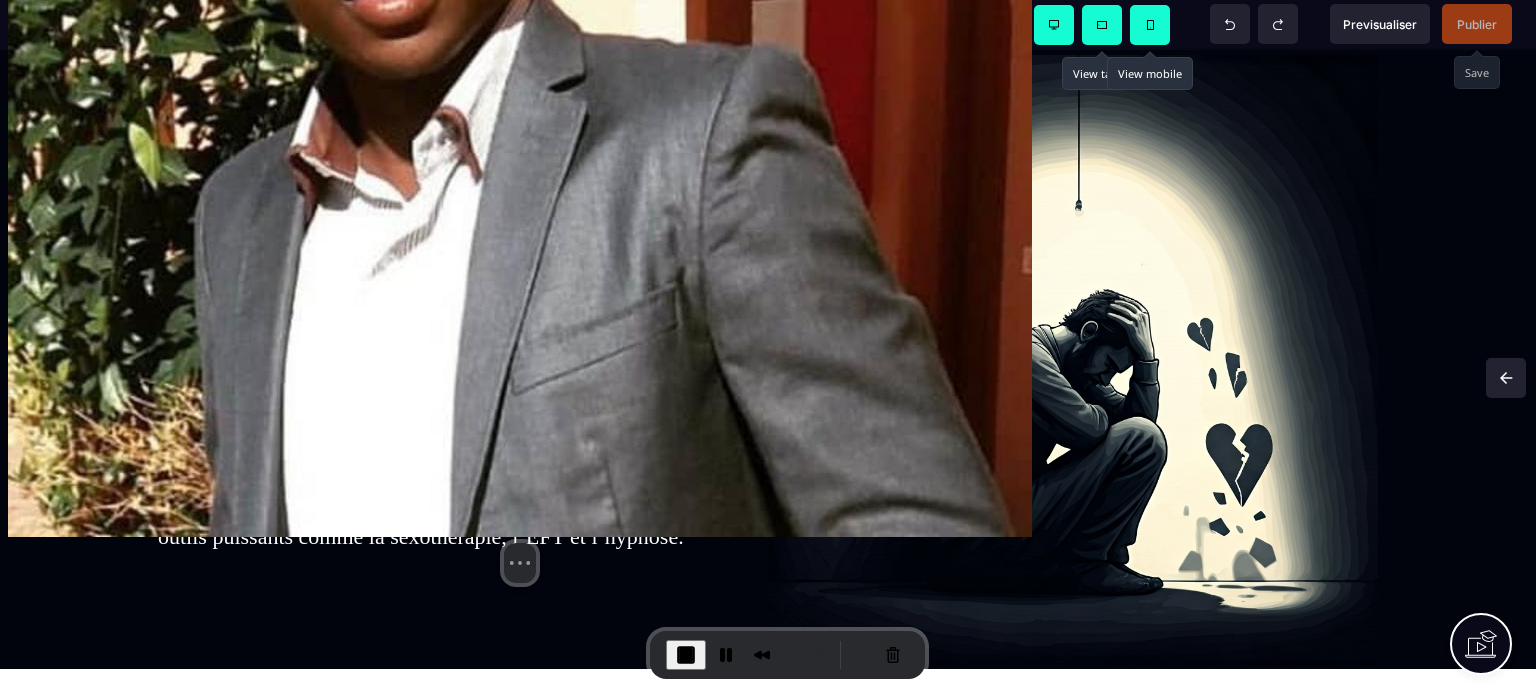 click at bounding box center [1150, 25] 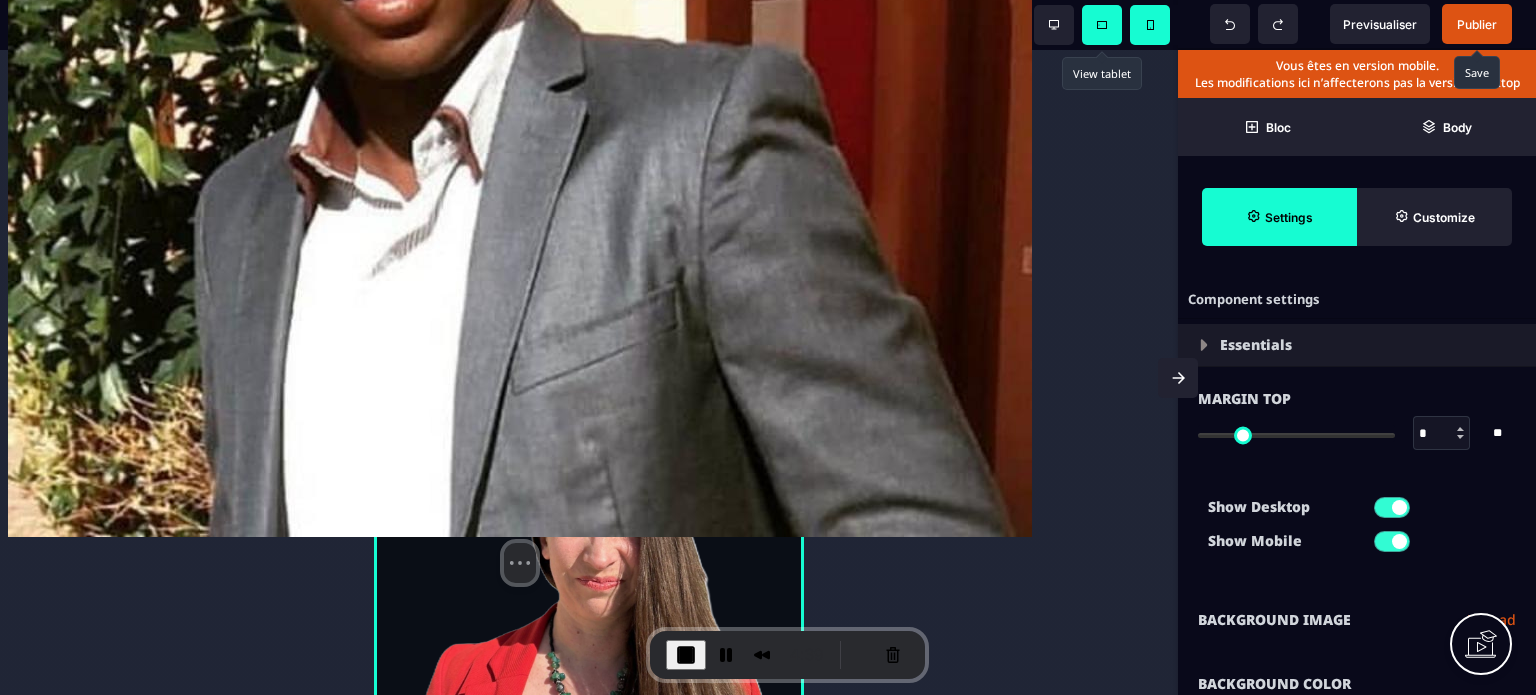 scroll, scrollTop: 9252, scrollLeft: 0, axis: vertical 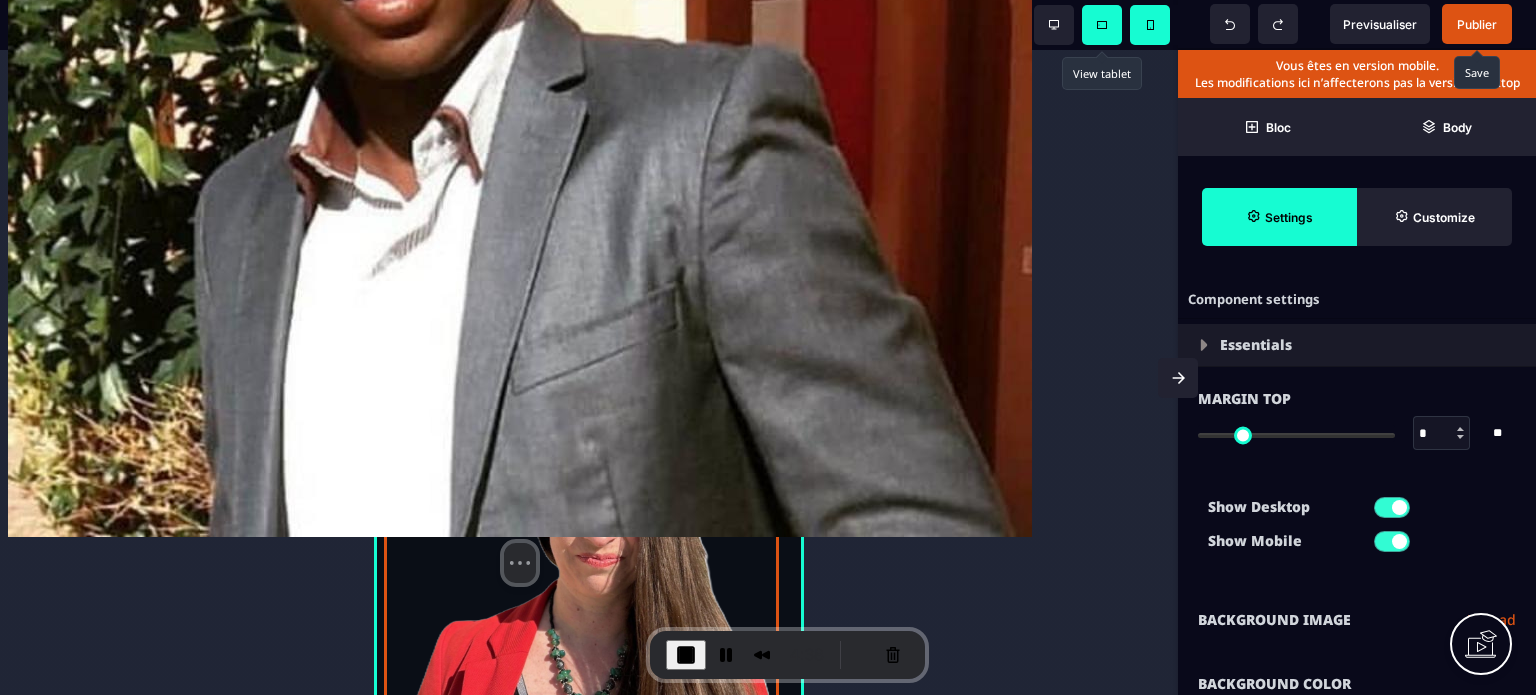 click on "Est-ce que c'est confidentiel ? Absolument. Je suis tenue au secret professionnel en tant que sexologue clinicienne. Tout ce que tu partages reste strictement entre nous. Aucune information ne sera jamais divulguée, même pour les échanges en ligne. Combien de temps dure l'accompagnement proposé ? Mon programme complet dure généralement entre 3 et 12 mois pour une transformation profonde et durable.  Cependant, selon ta situation, il arrive que nous obtenions des résultats significatifs plus rapidement. Lors de notre  premier échange, nous évaluerons ensemble tes besoins spécifiques et la durée la plus adaptée à tes objectifs. Que se passe-t'il entre les séances ? C'est là toute la différence de ma méthode ! Tu as accès à un suivi personnalisé 7j/7 via un outil dédié. Tu peux partager tes questionnements, tes difficultés ou tes progrès, faire des mises en pratique, visionner ou écouter des pastilles  Et si j'ai honte d'en parler  ? J’ai une autre question + Ajouter de ligne" at bounding box center (589, -335) 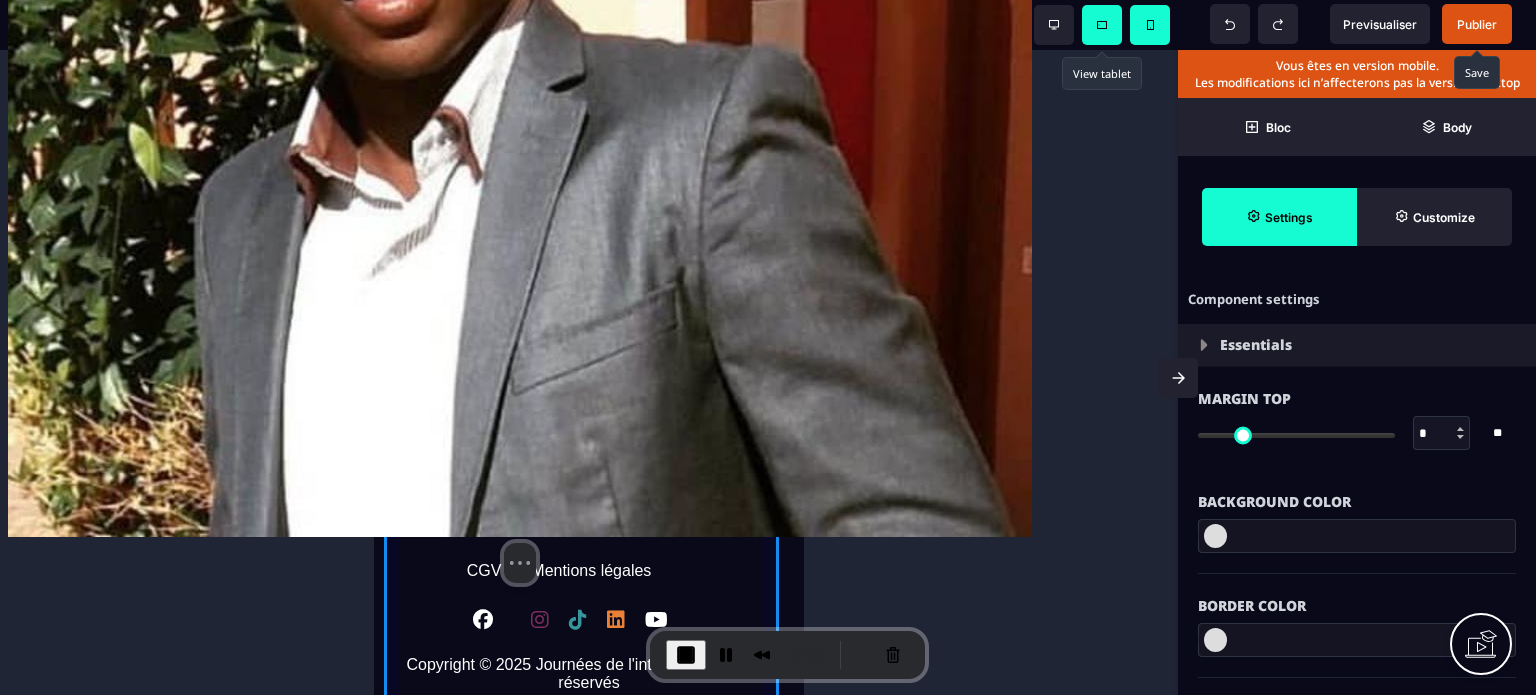 scroll, scrollTop: 11625, scrollLeft: 0, axis: vertical 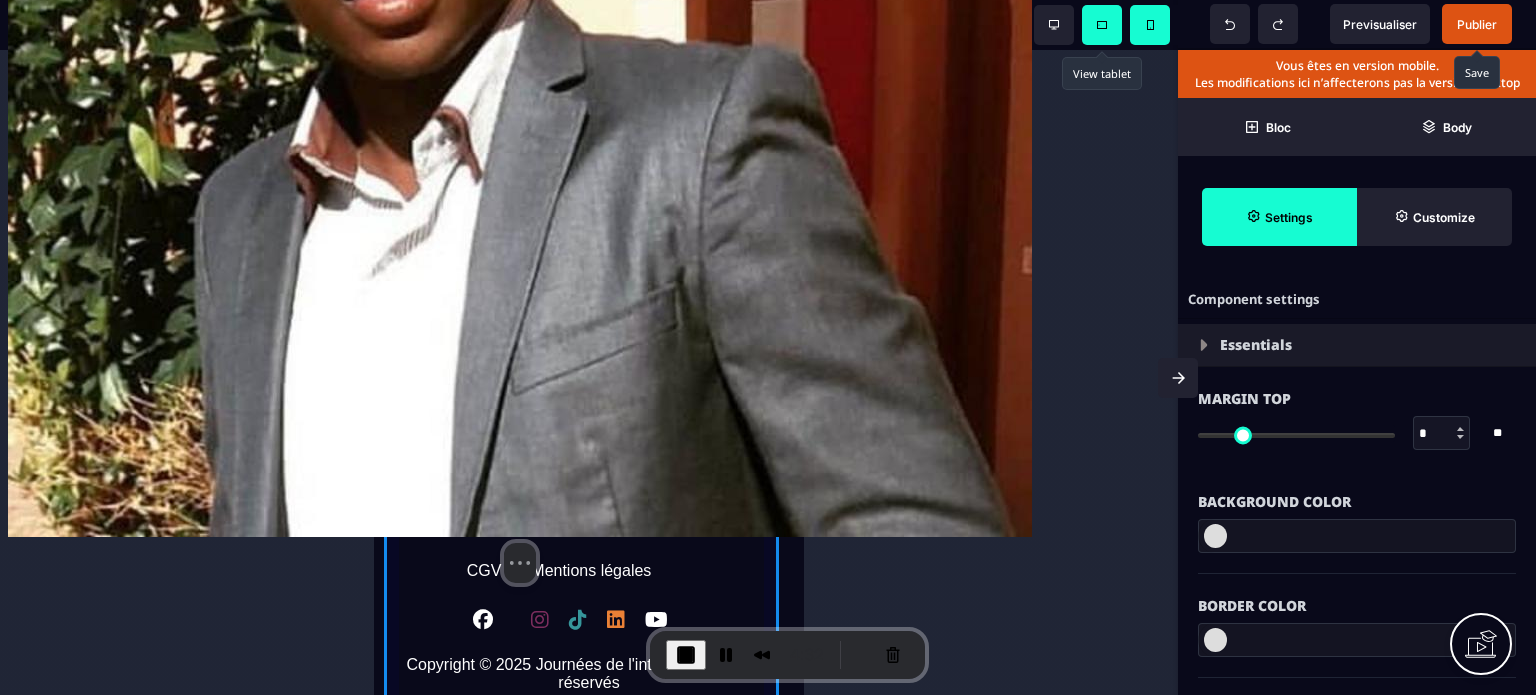 click on "Ce parcours demande un véritable engagement personnel . Si tu es prêt(e) à entamer une transformation profonde
et que tu veux être accompagné(e) à chaque étape,
la première étape est simple,  clique sur la cible  pour réserver t on RDV découverte de 30 minutes  - offert - humain - pour te proposer la meilleure option pour toi : Valider" at bounding box center [589, 206] 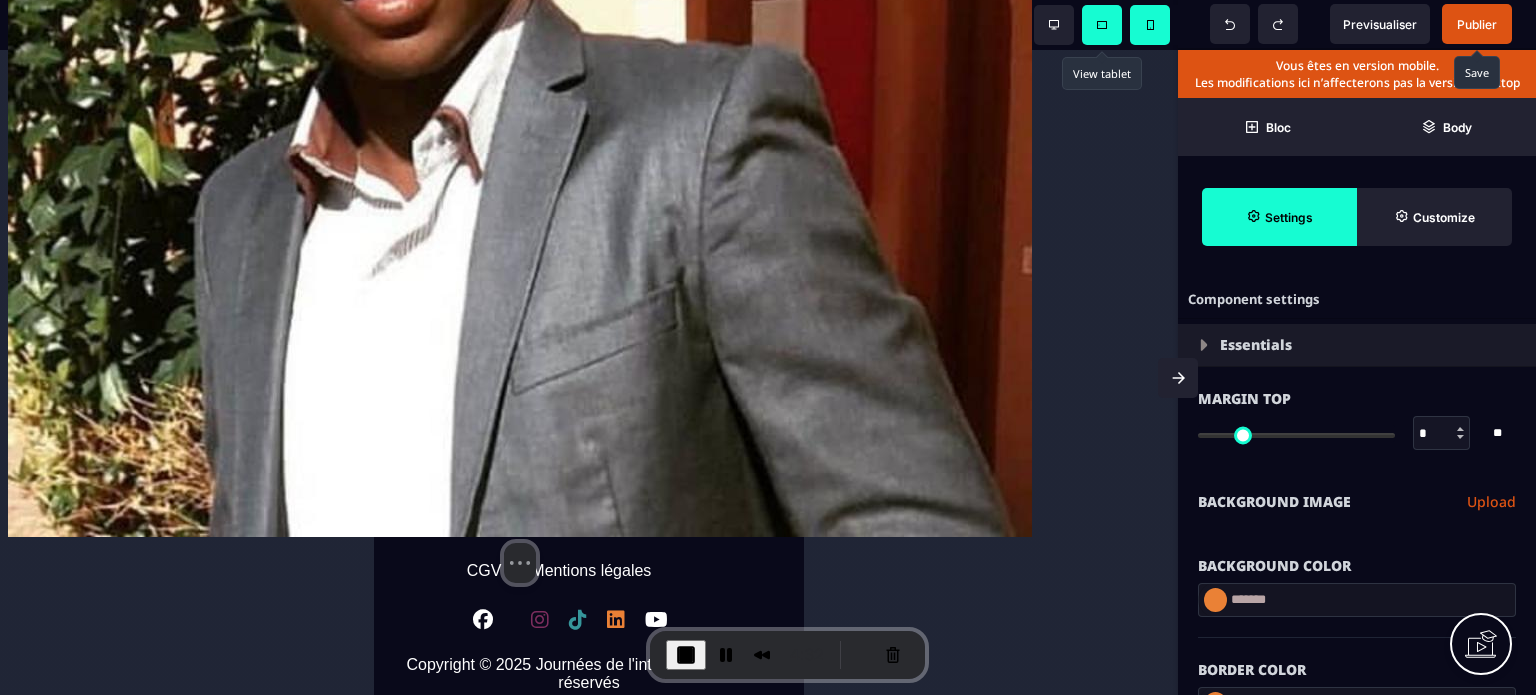 type on "*" 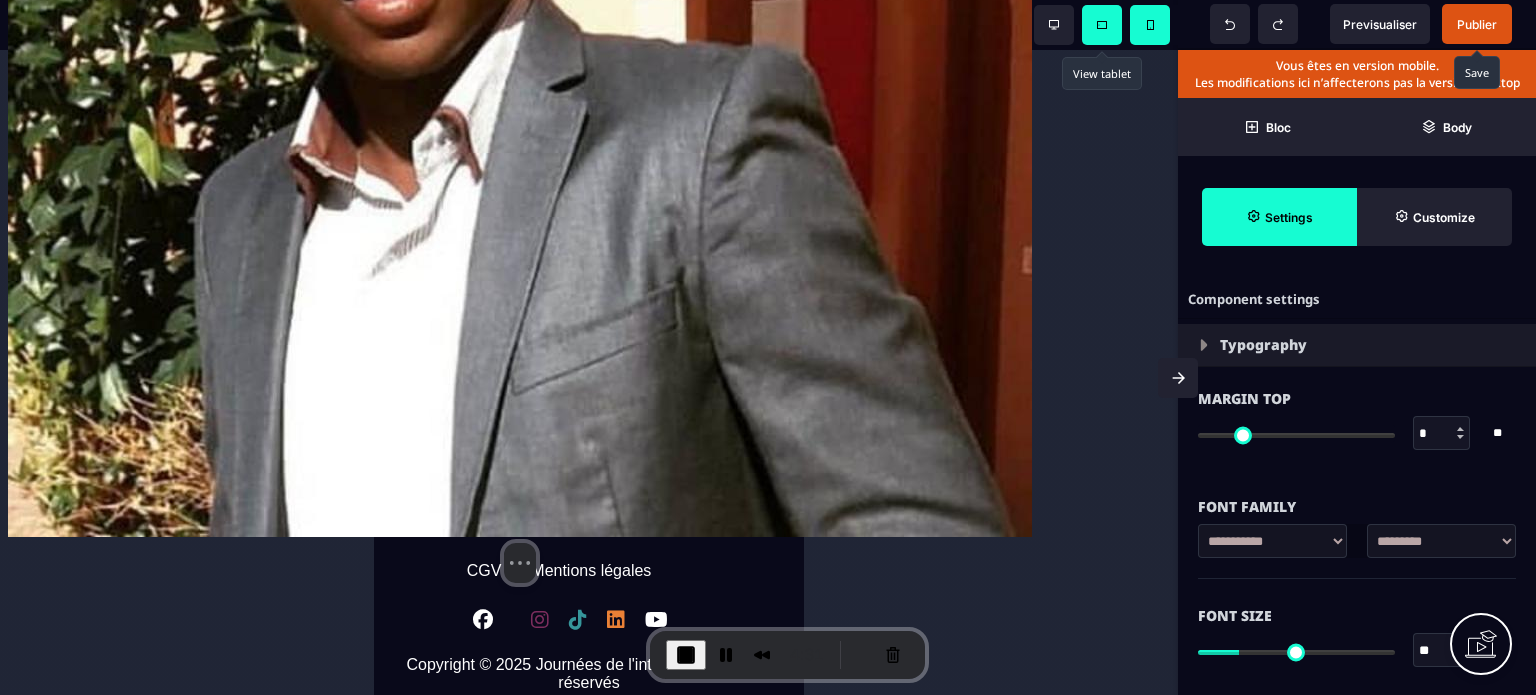 type on "*" 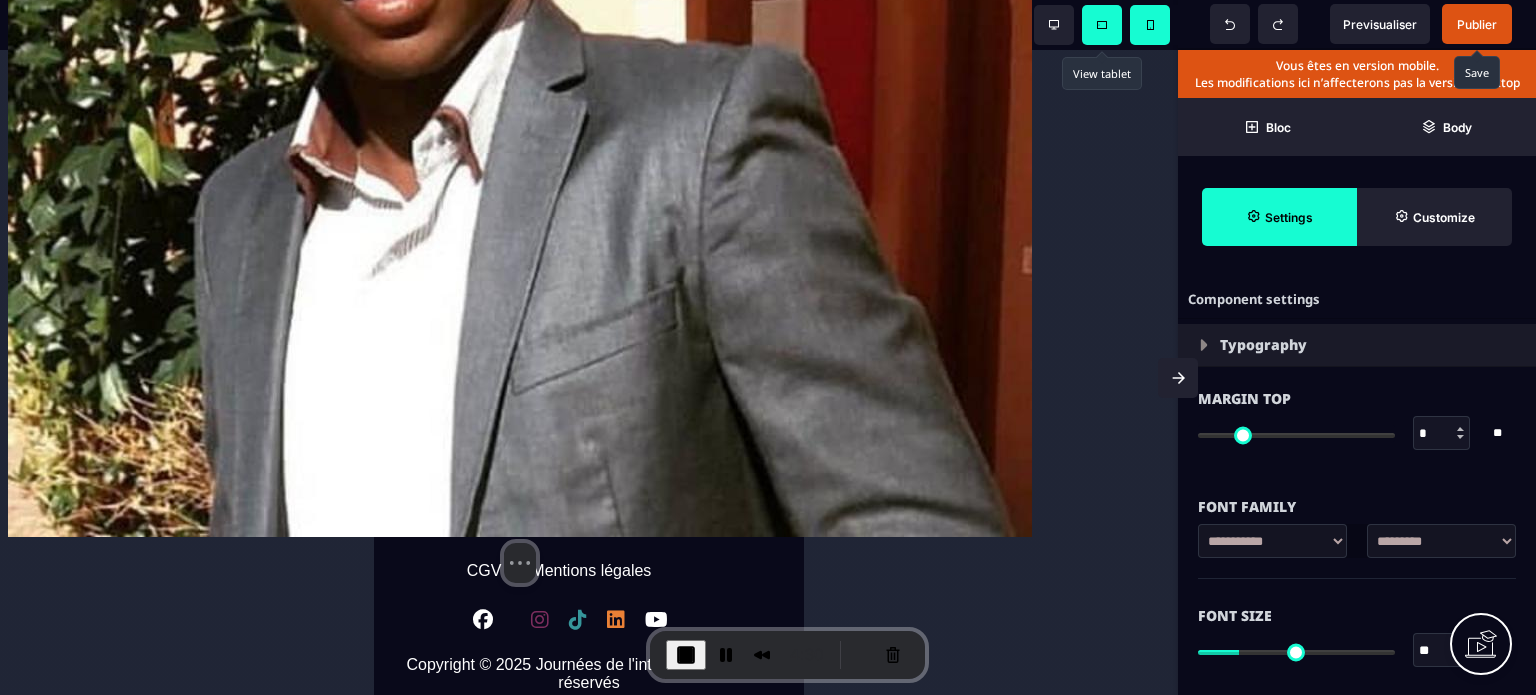 type on "**" 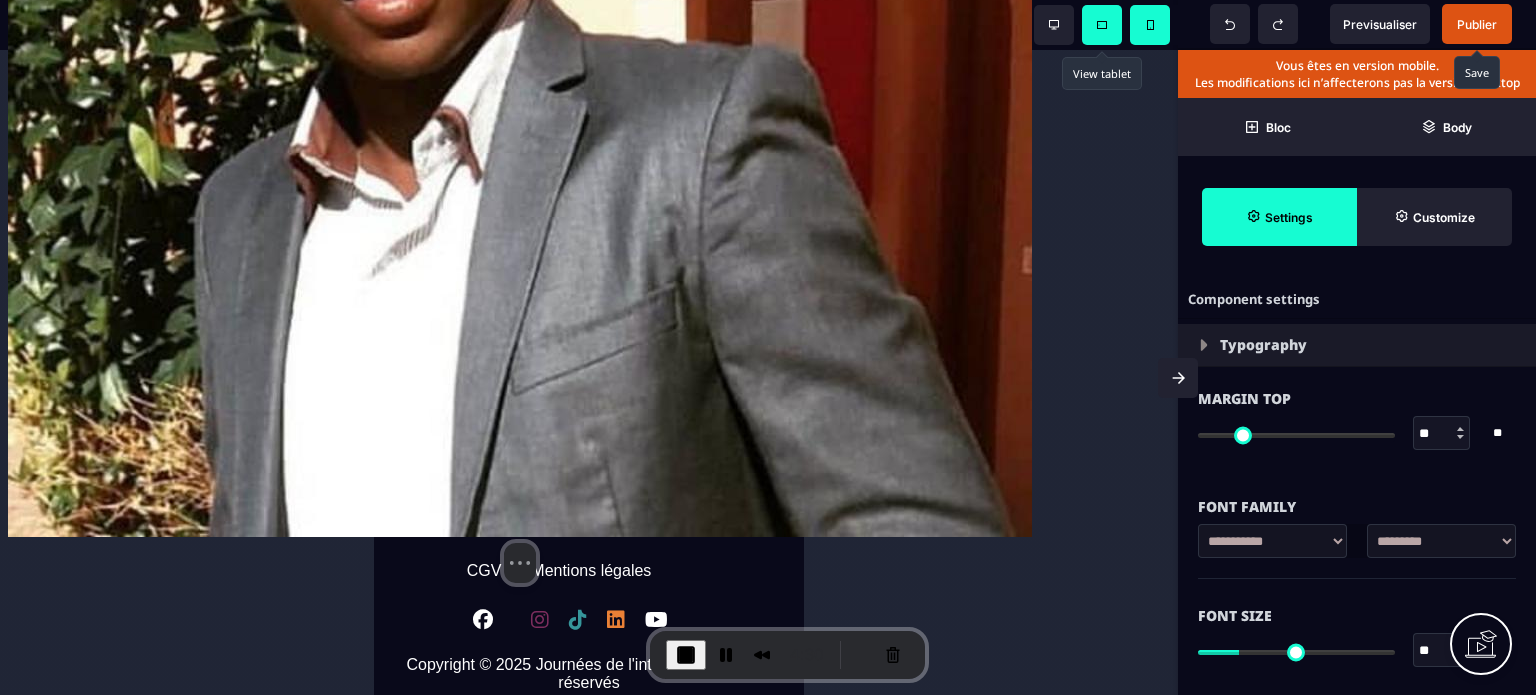 type on "**" 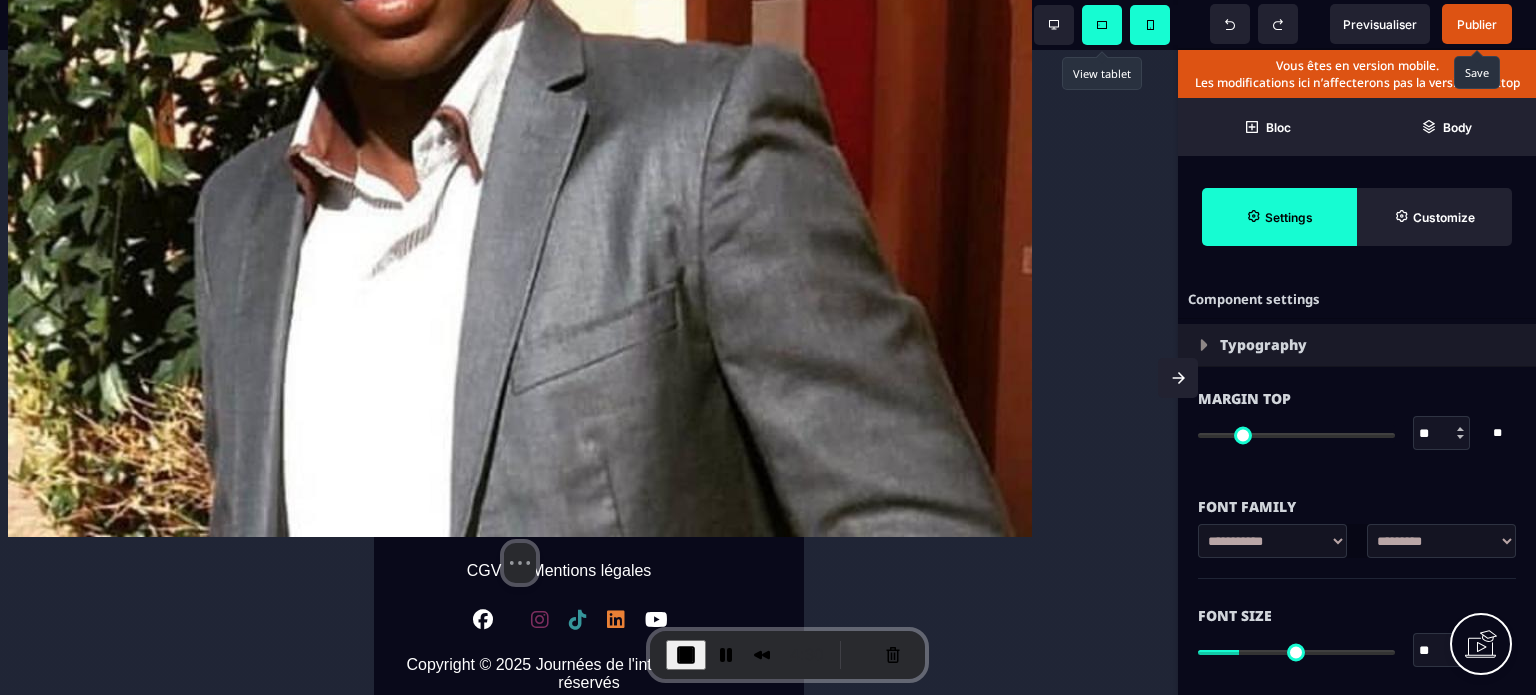 type on "**" 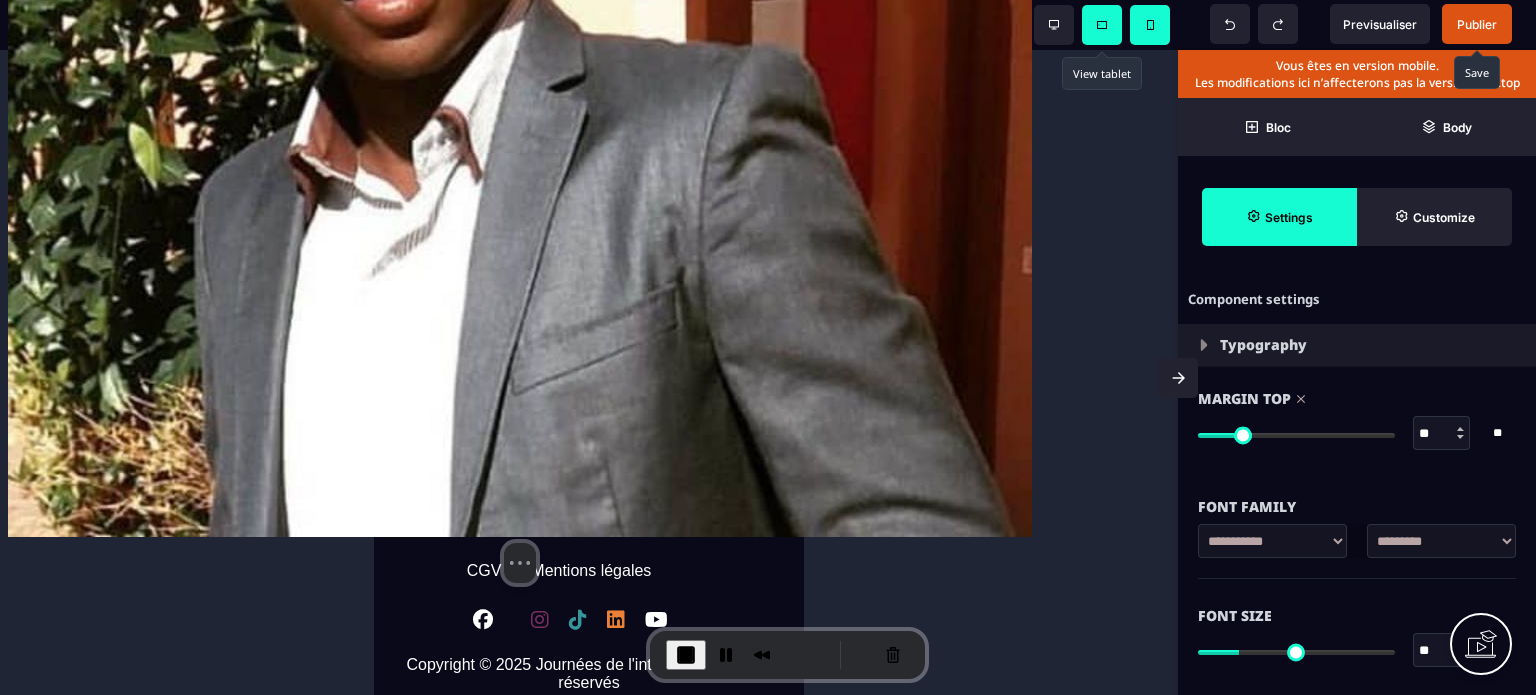 type on "**" 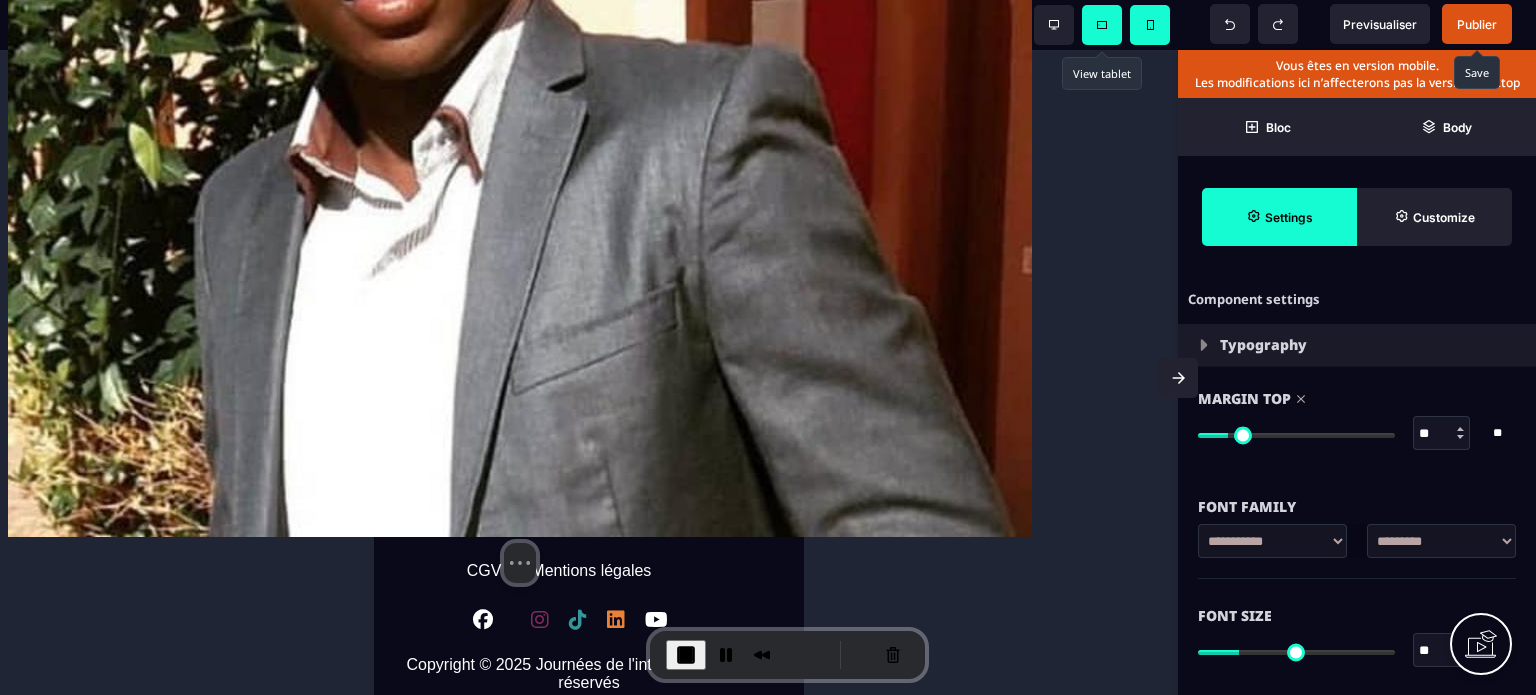 type on "*" 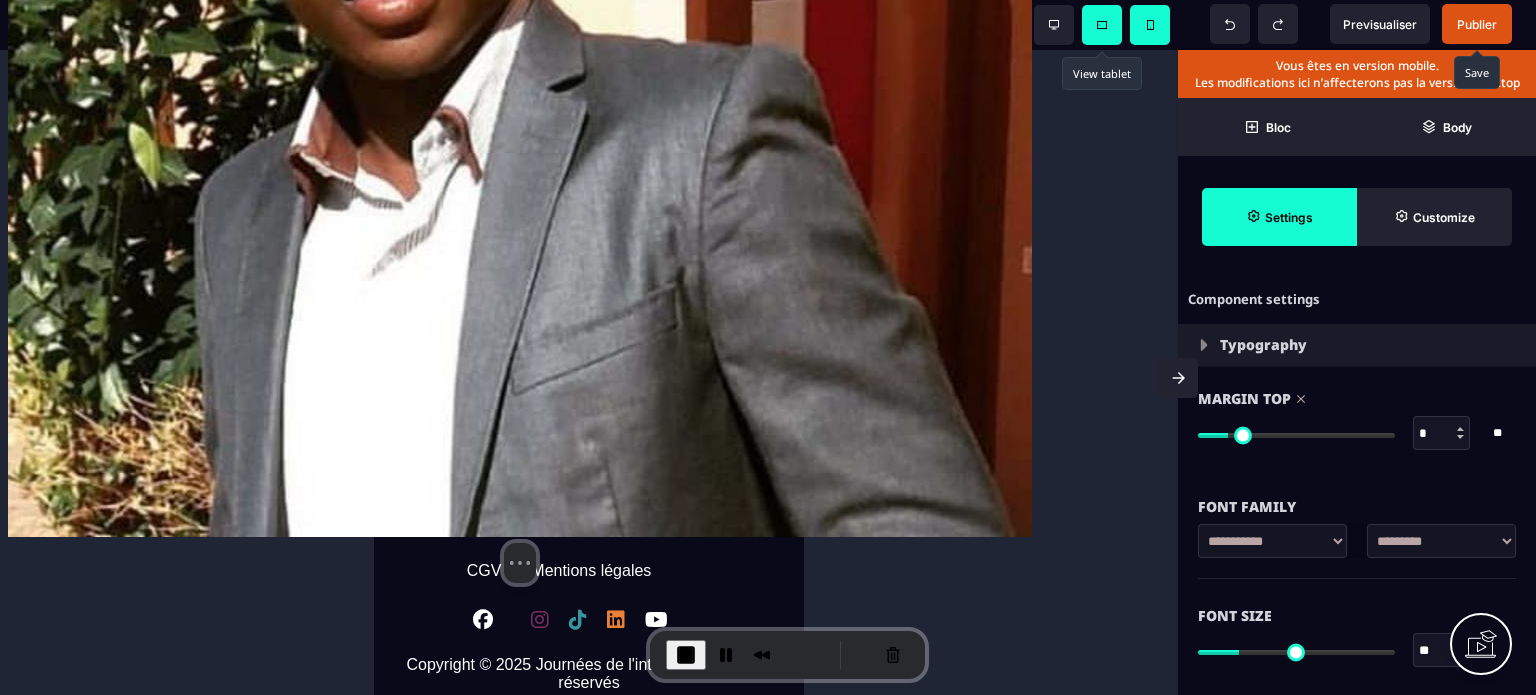 drag, startPoint x: 1212, startPoint y: 432, endPoint x: 1180, endPoint y: 436, distance: 32.24903 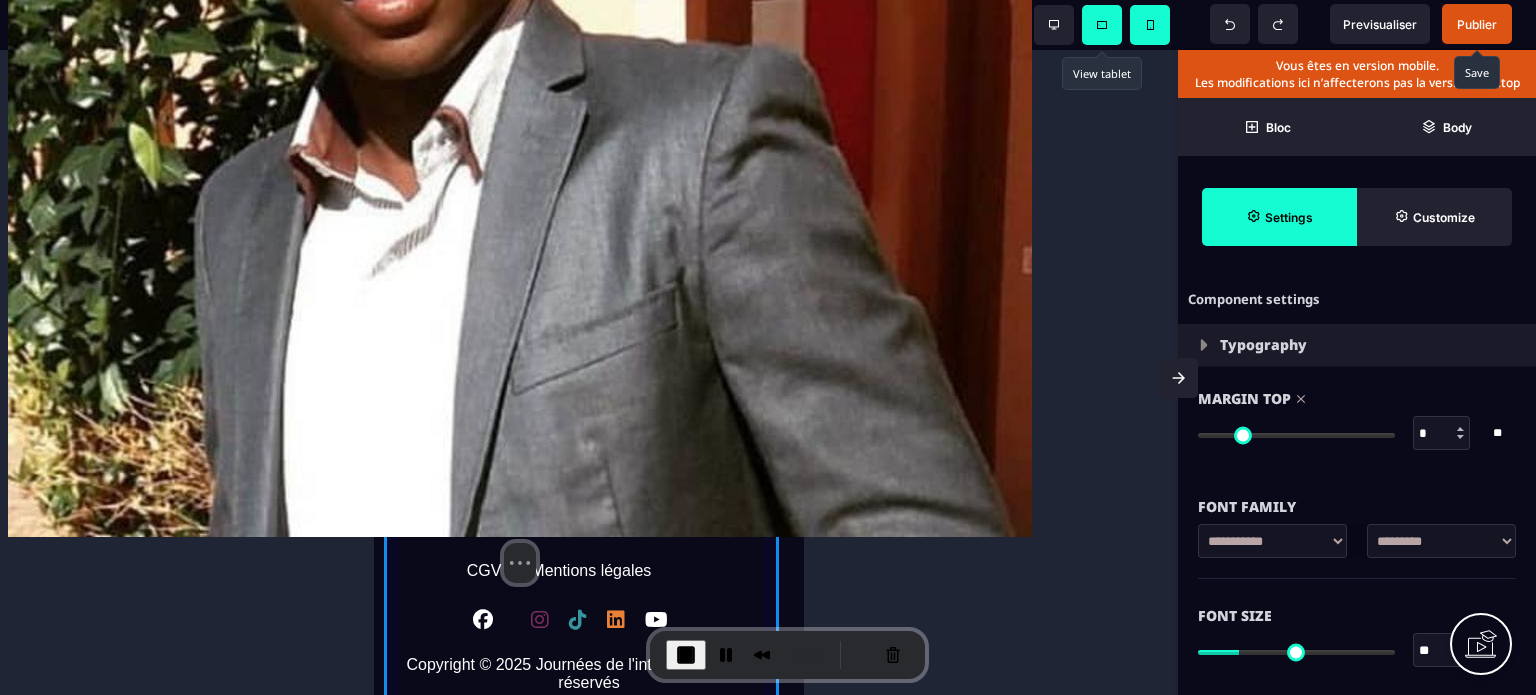 click on "Ce parcours demande un véritable engagement personnel . Si tu es prêt(e) à entamer une transformation profonde
et que tu veux être accompagné(e) à chaque étape,
la première étape est simple,  clique sur la cible  pour réserver t on RDV découverte de 30 minutes  - offert - humain - pour te proposer la meilleure option pour toi : Valider" at bounding box center [589, 206] 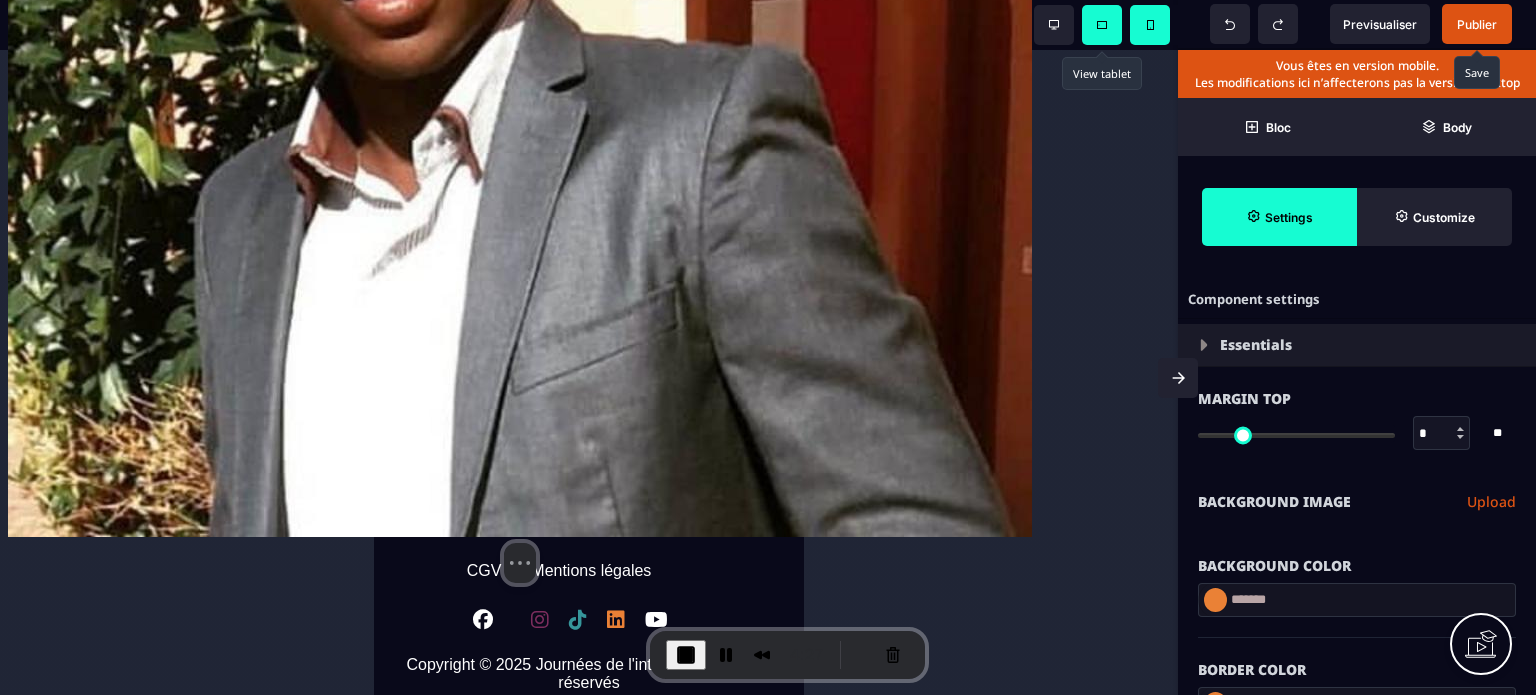 click on "Ce parcours demande un véritable engagement personnel . Si tu es prêt(e) à entamer une transformation profonde
et que tu veux être accompagné(e) à chaque étape,
la première étape est simple,  clique sur la cible  pour réserver t on RDV découverte de 30 minutes  - offert - humain - pour te proposer la meilleure option pour toi : Valider" at bounding box center (589, 206) 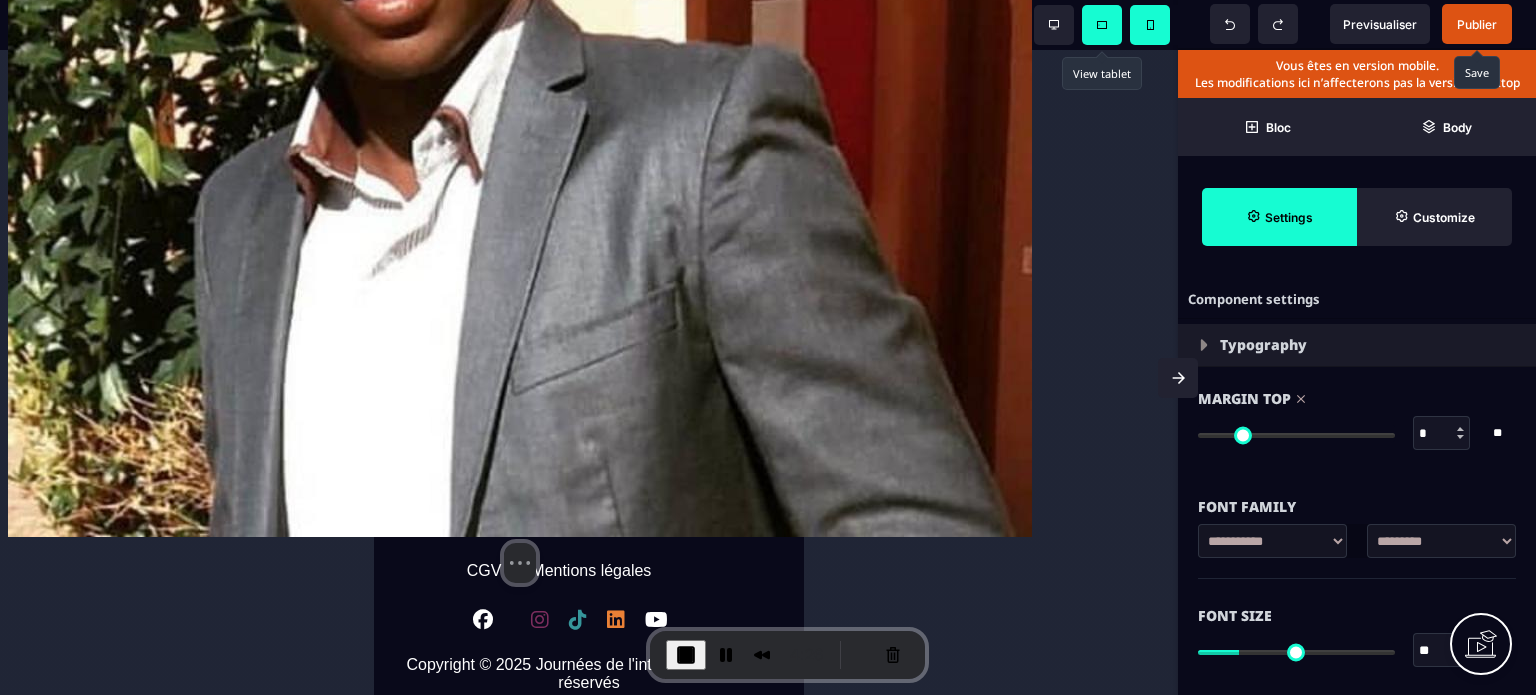 click on "Ce parcours demande un véritable engagement personnel" at bounding box center [589, 76] 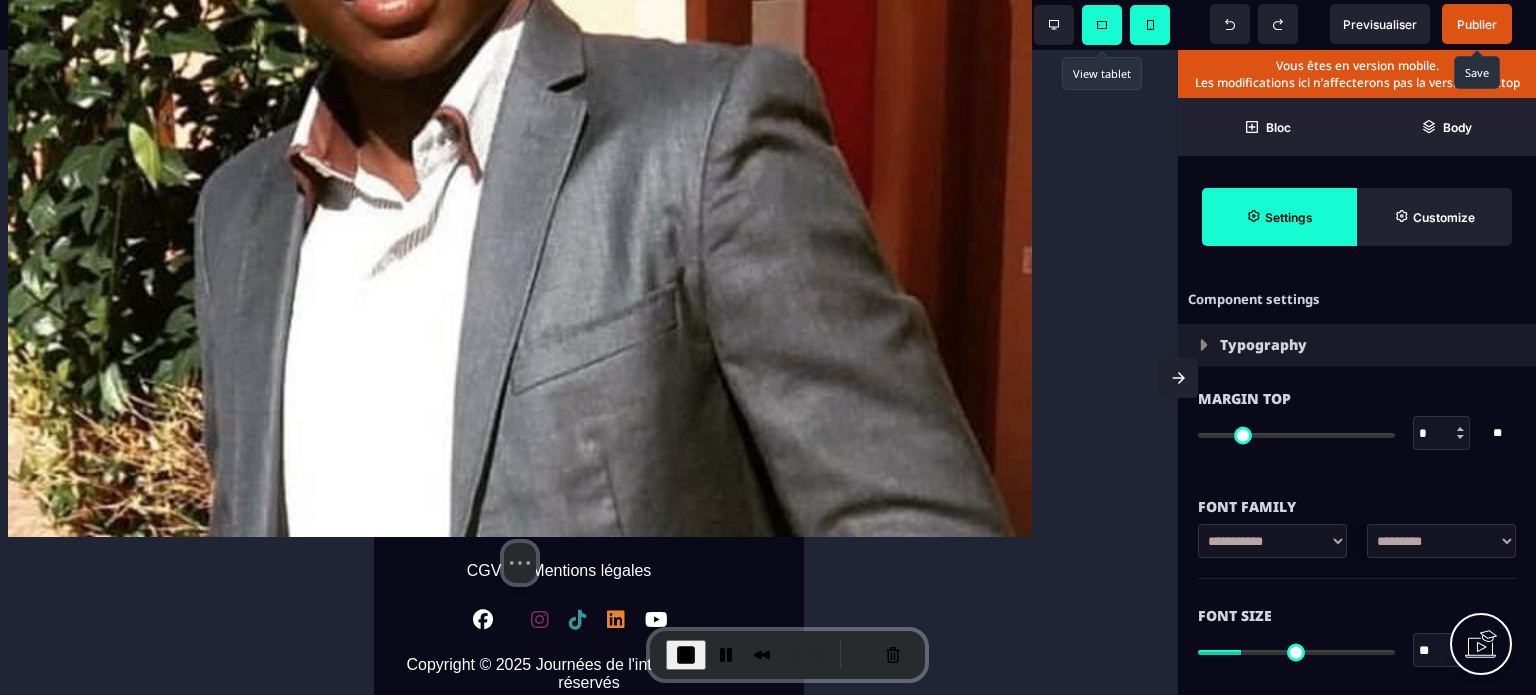 type on "***" 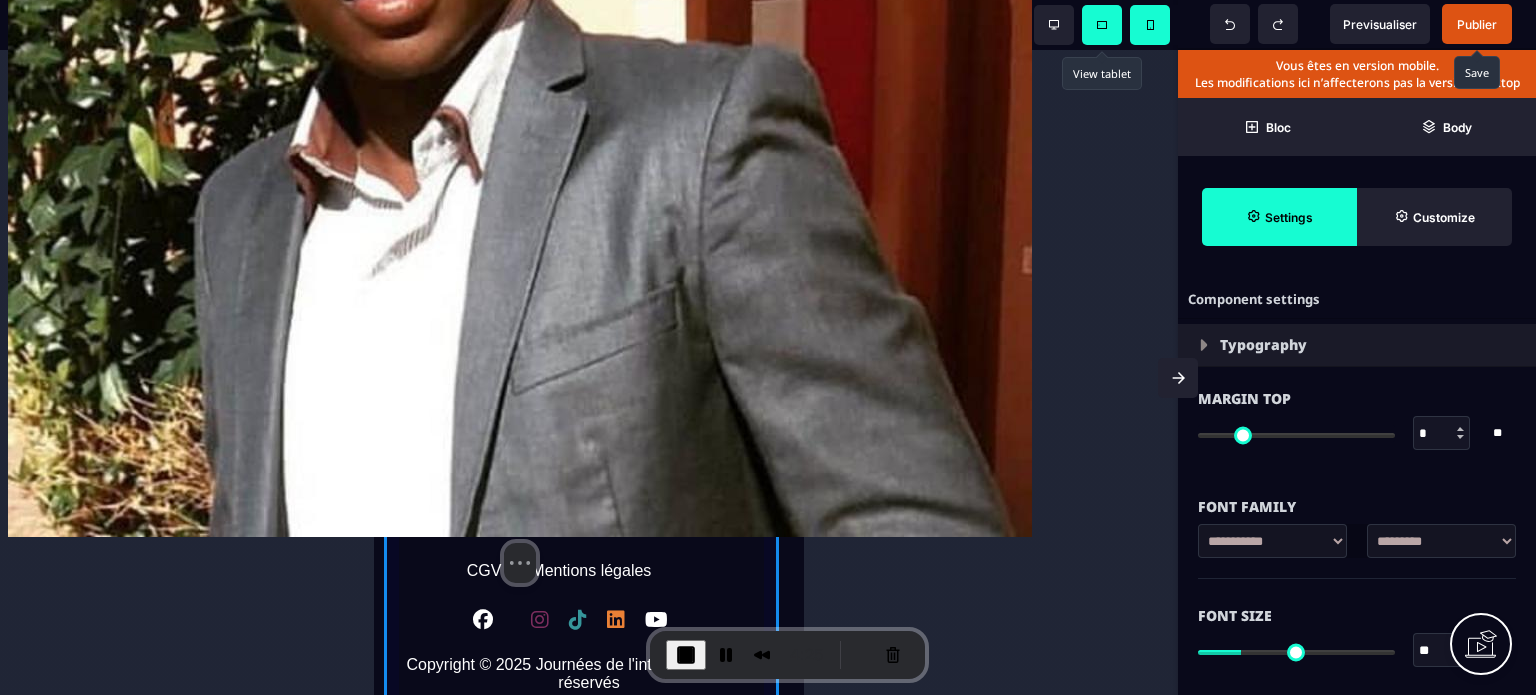 click on "Ce parcours demande un véritable engagement personnel . Si tu es prêt(e) à entamer une transformation profonde
et que tu veux être accompagné(e) à chaque étape,
la première étape est simple,  clique sur la cible  pour réserver t on RDV découverte de 30 minutes  - offert - humain - pour te proposer la meilleure option pour toi : Valider" at bounding box center [589, 206] 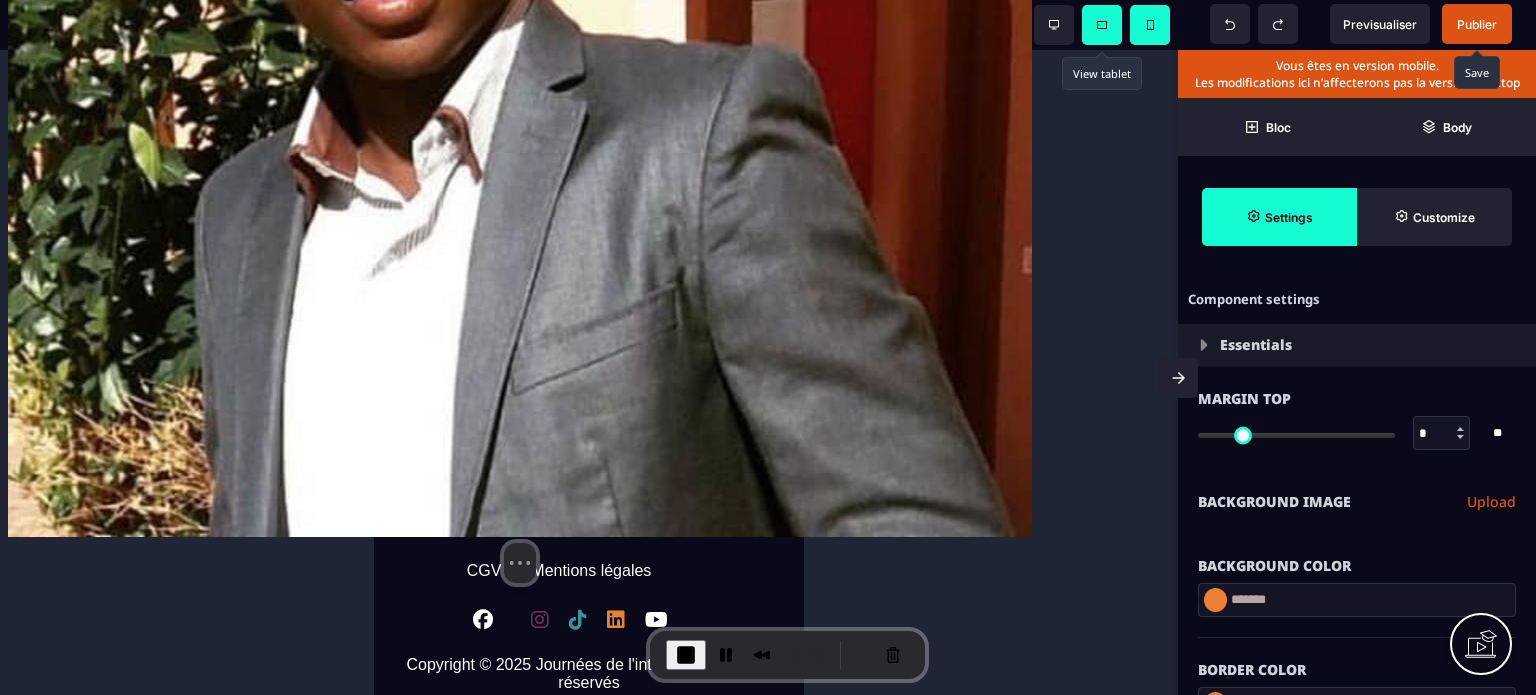 click on "**********" at bounding box center [589, 212] 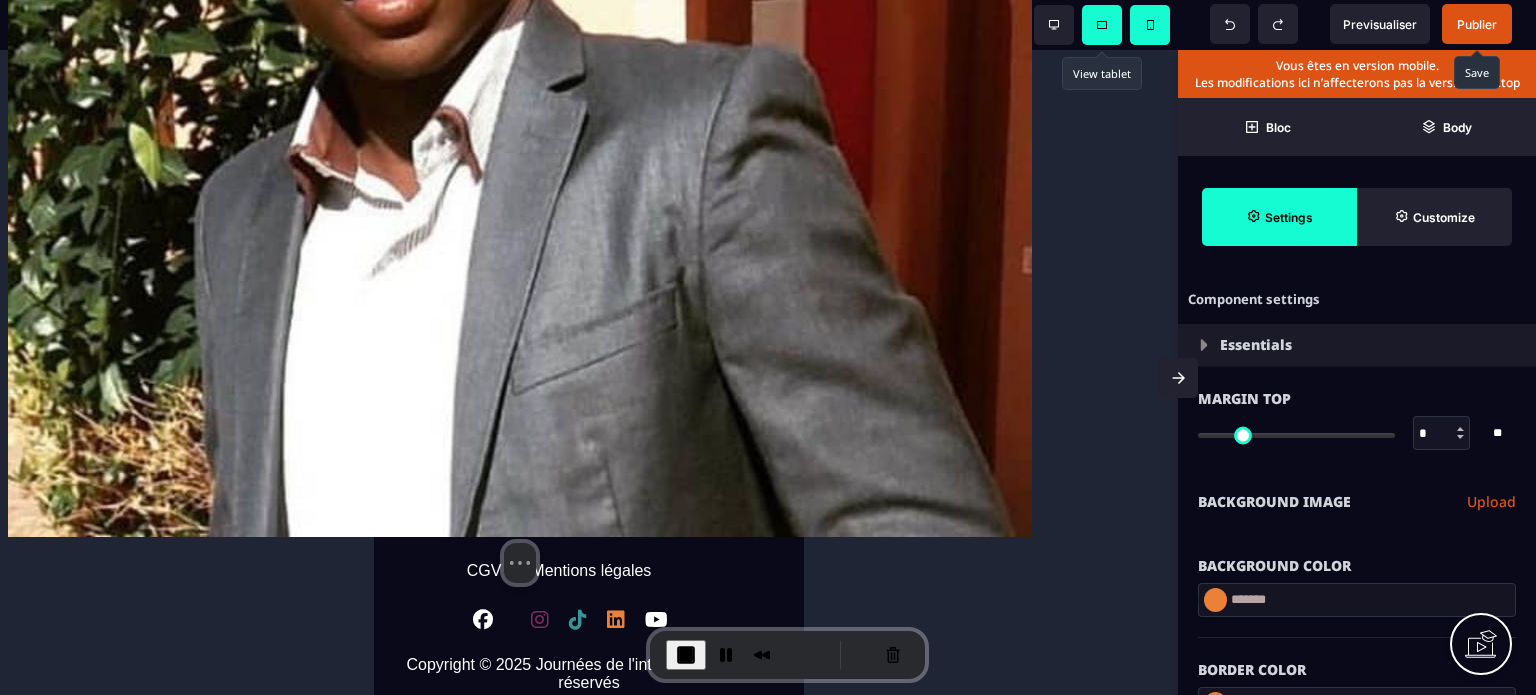 click on "**********" at bounding box center (589, 212) 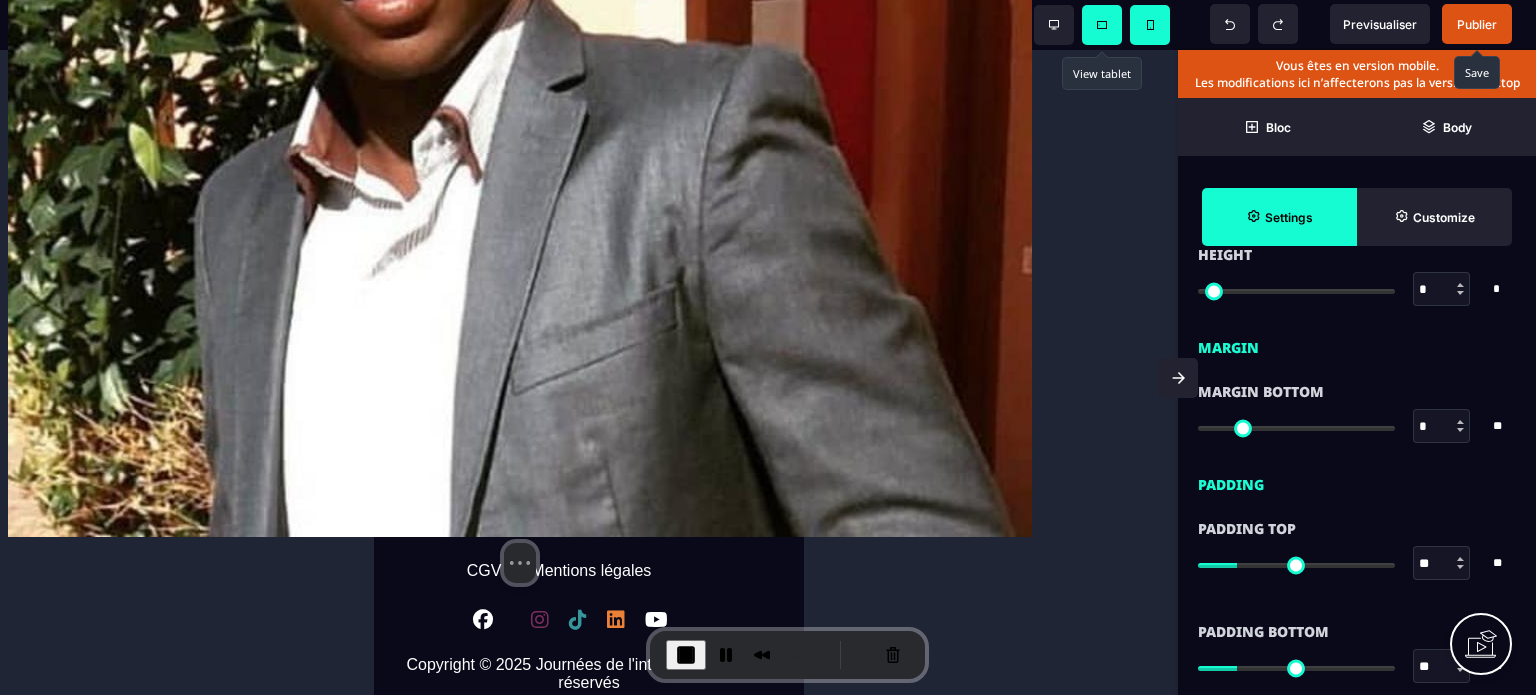 scroll, scrollTop: 1400, scrollLeft: 0, axis: vertical 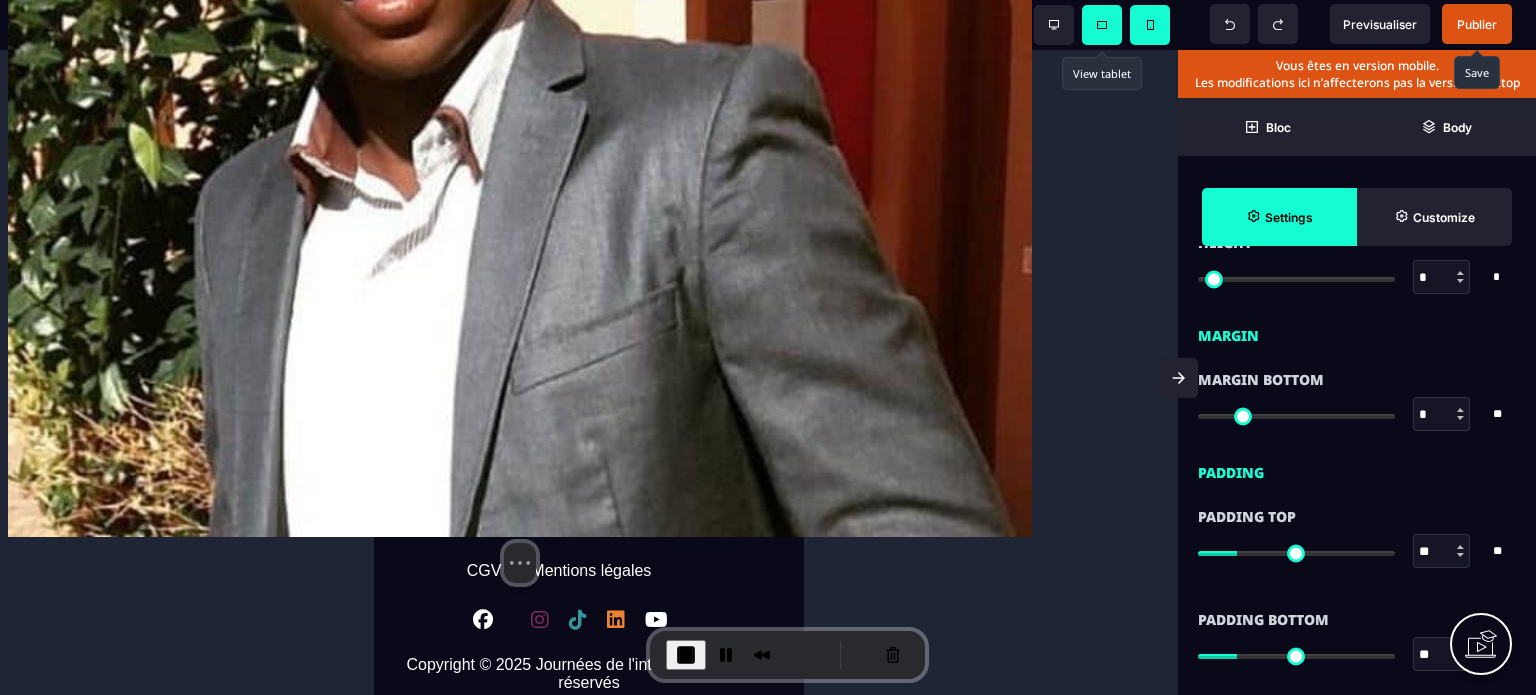 type on "**" 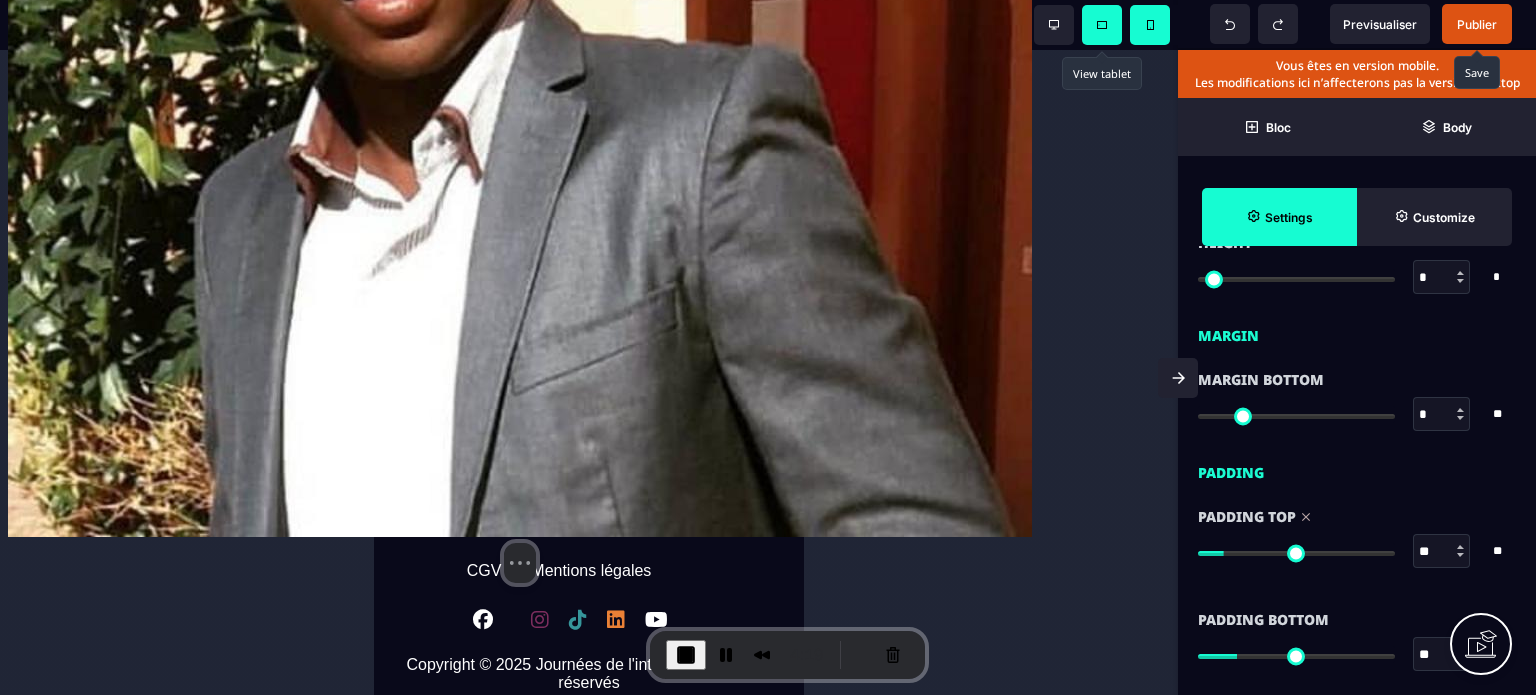 type on "*" 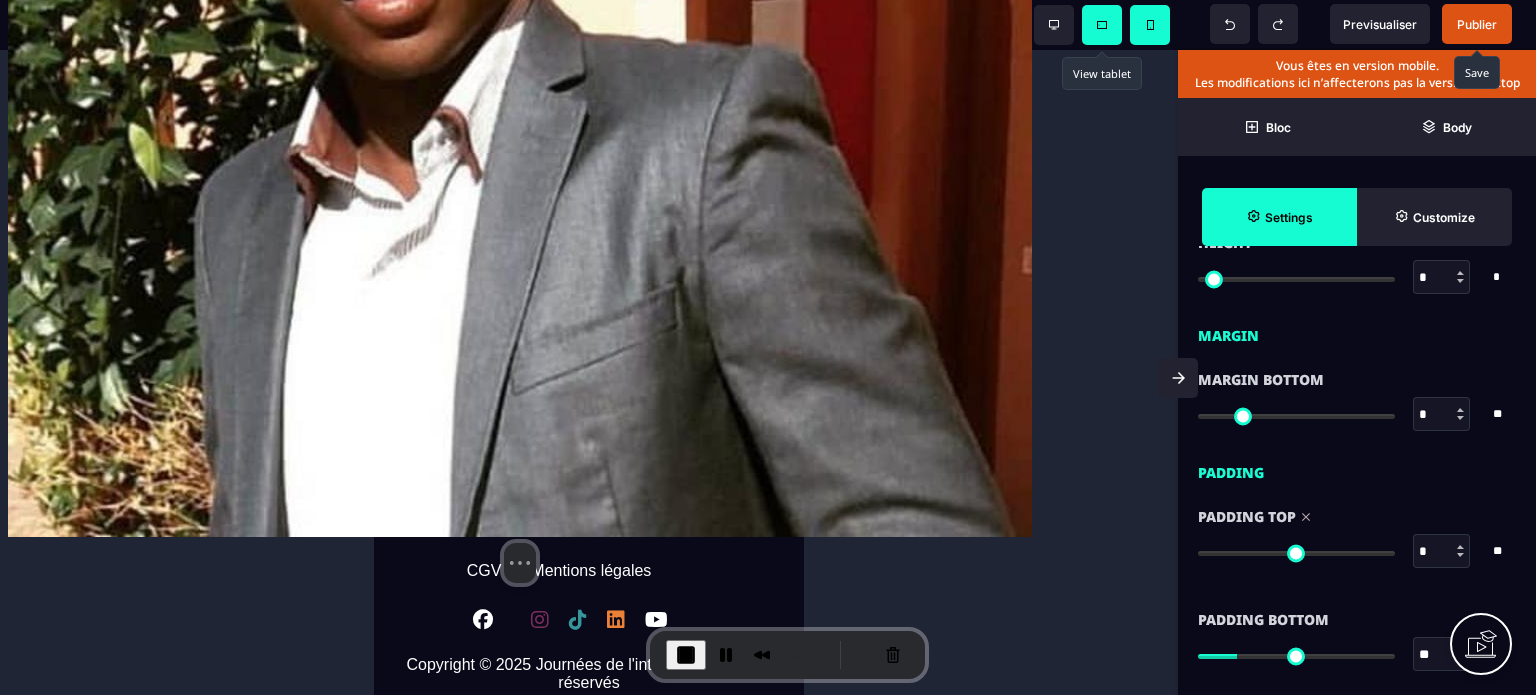drag, startPoint x: 1244, startPoint y: 550, endPoint x: 1129, endPoint y: 540, distance: 115.43397 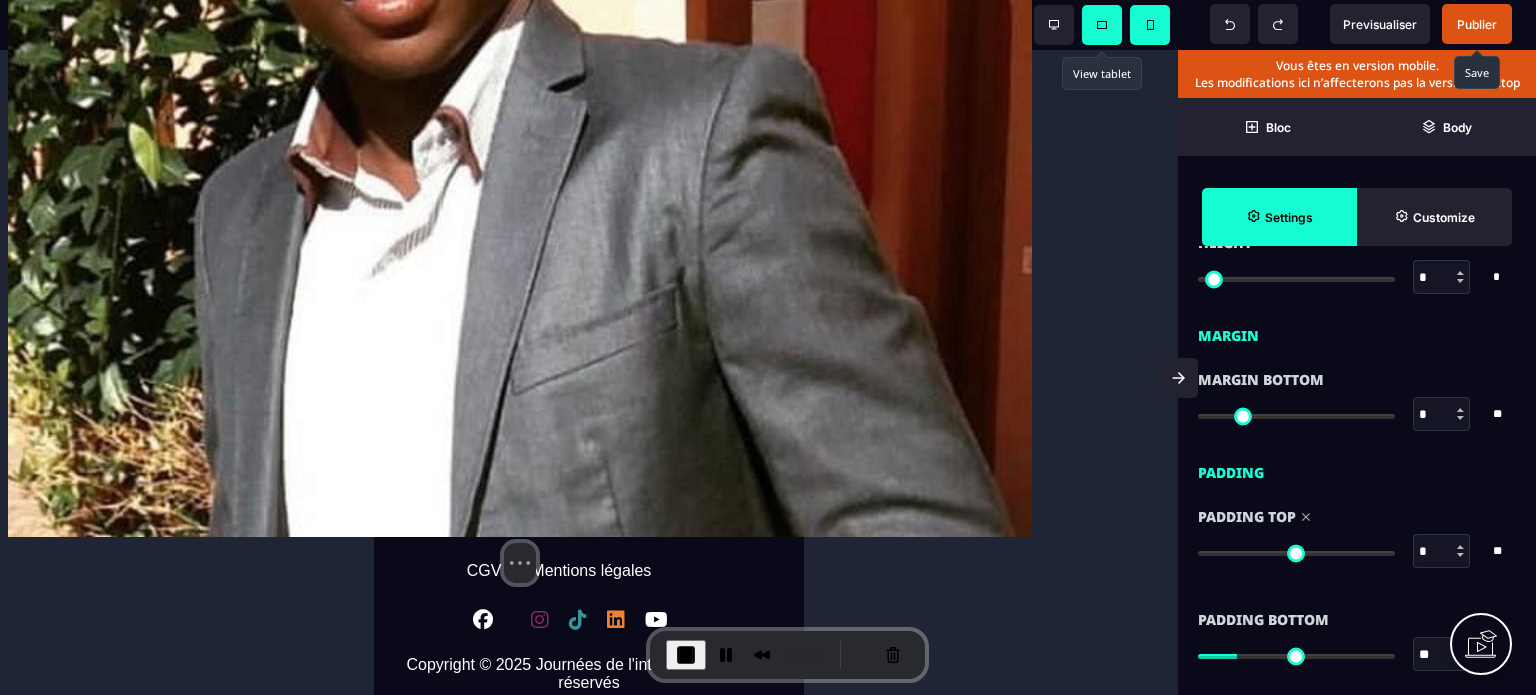 scroll, scrollTop: 11585, scrollLeft: 0, axis: vertical 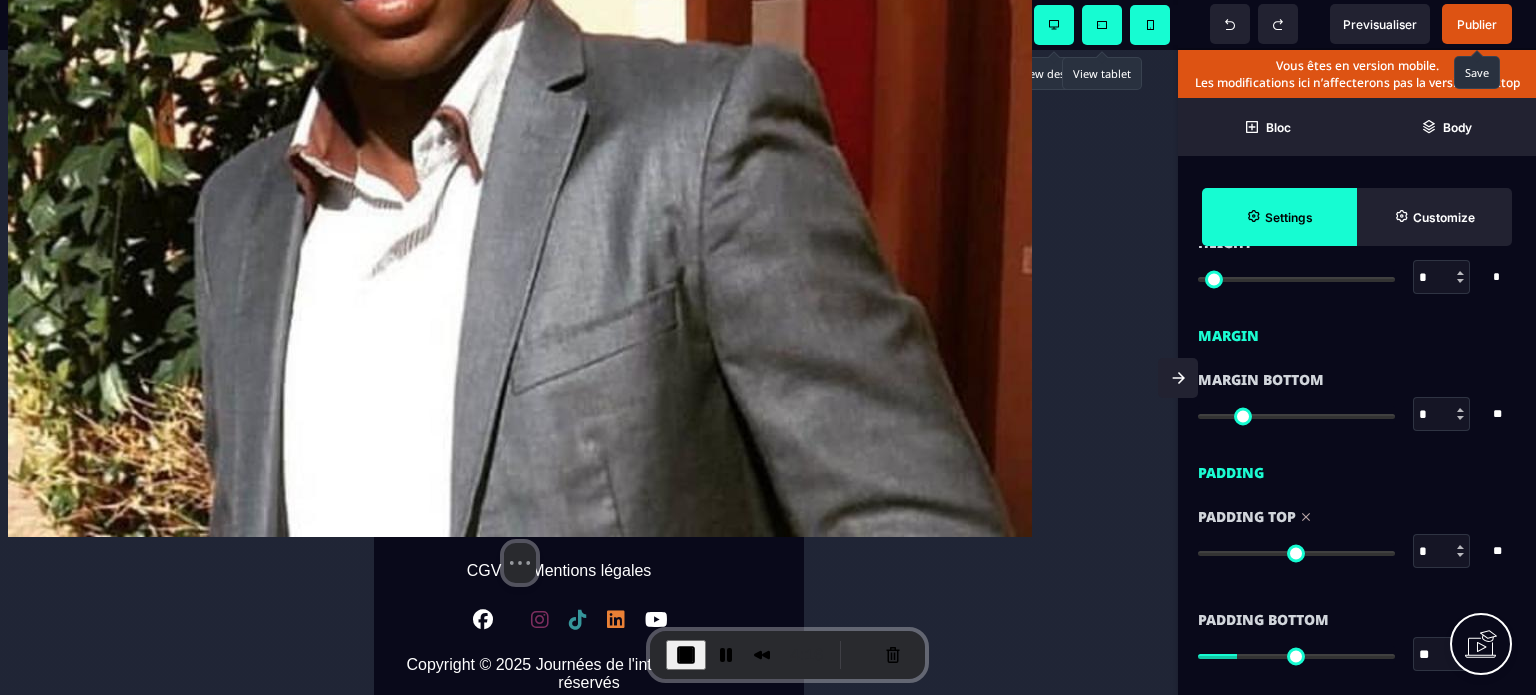click at bounding box center [1054, 25] 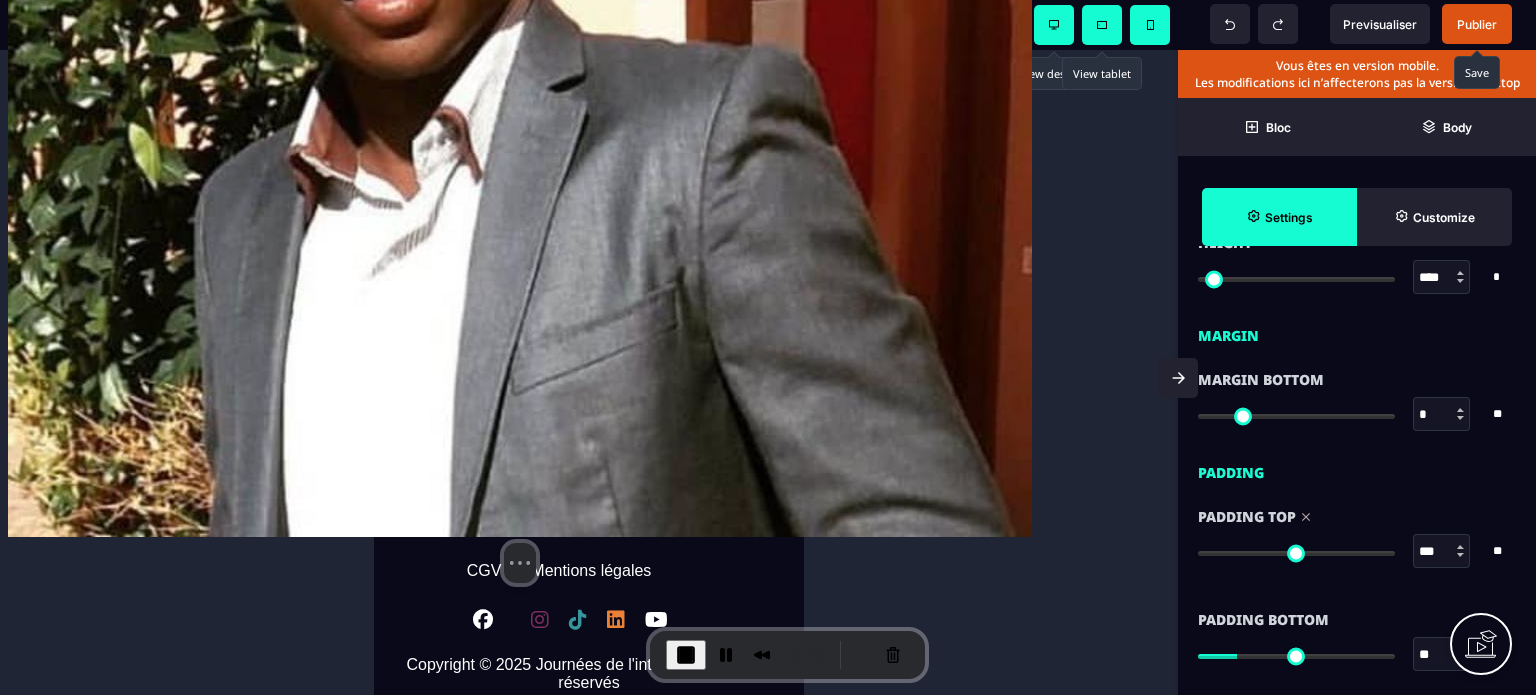 type on "**" 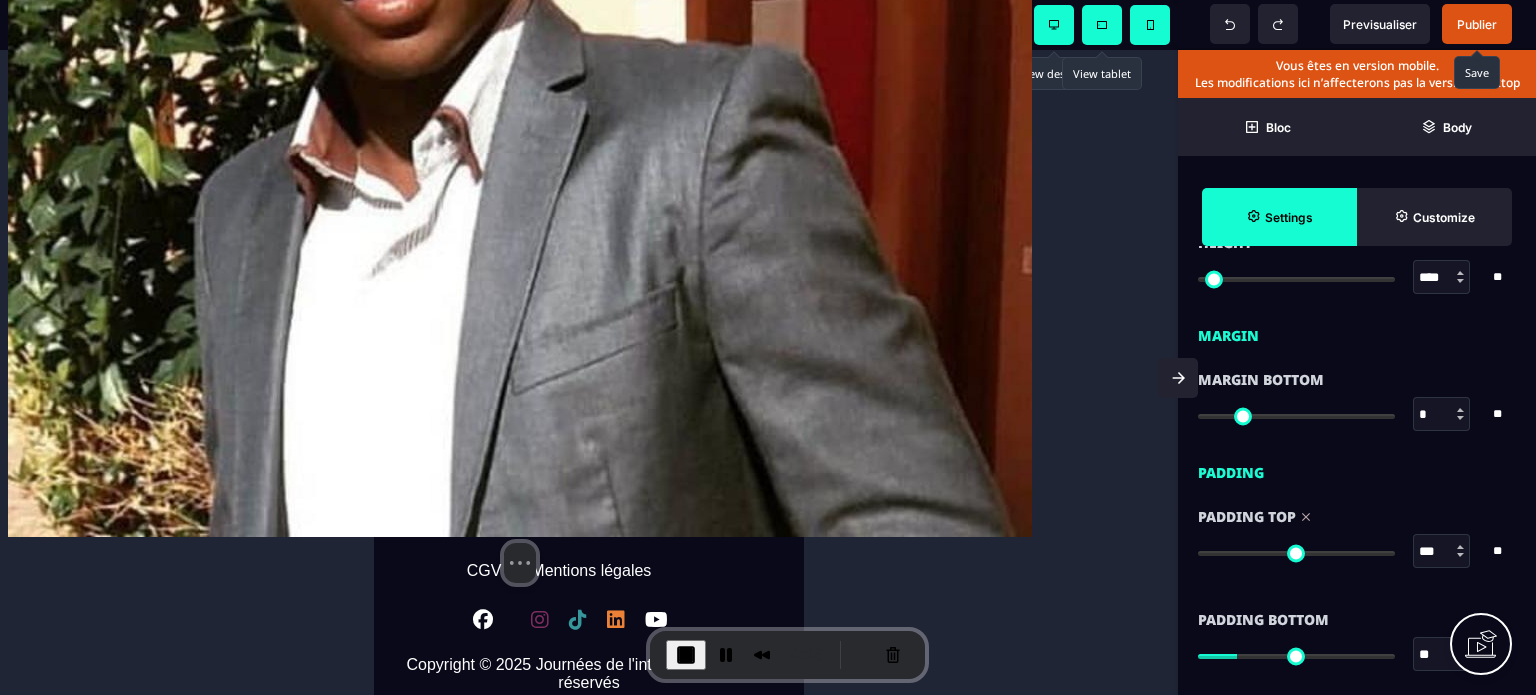 select on "*****" 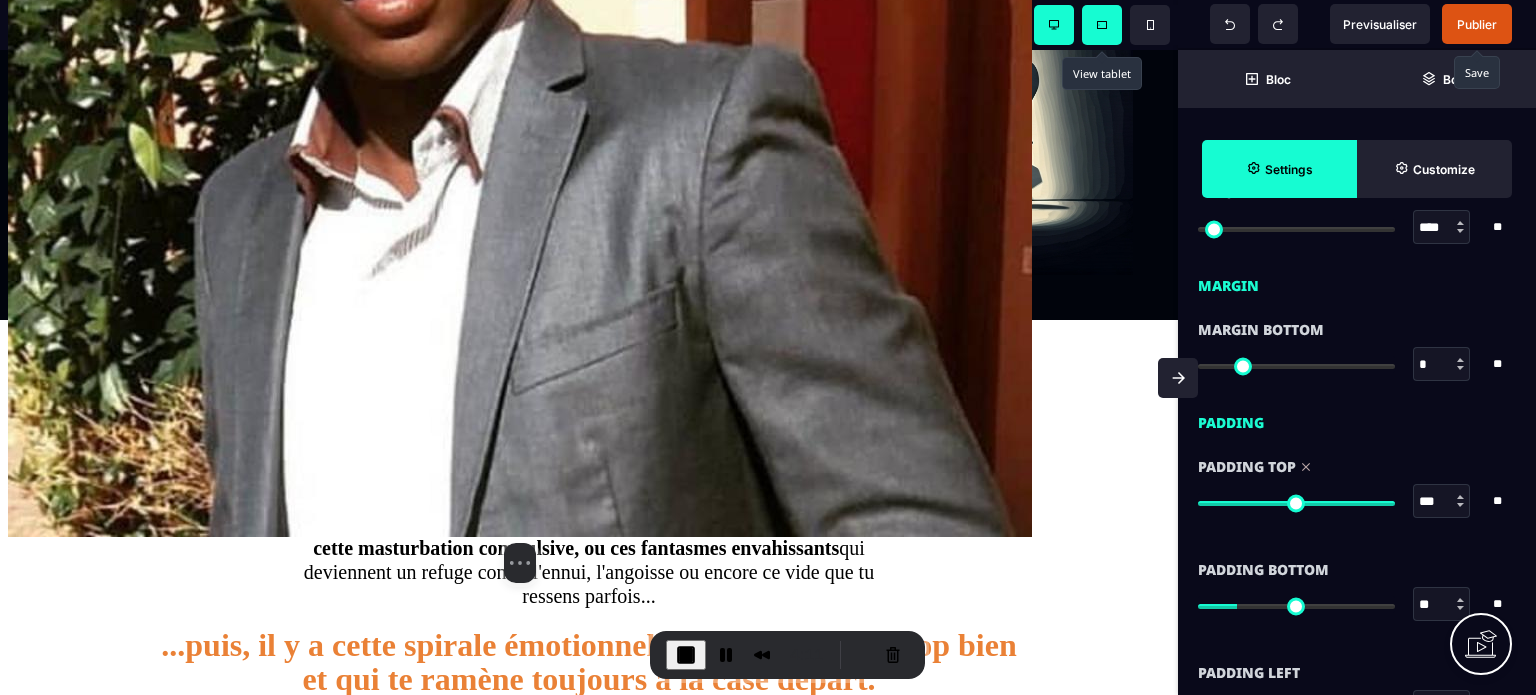scroll, scrollTop: 312, scrollLeft: 0, axis: vertical 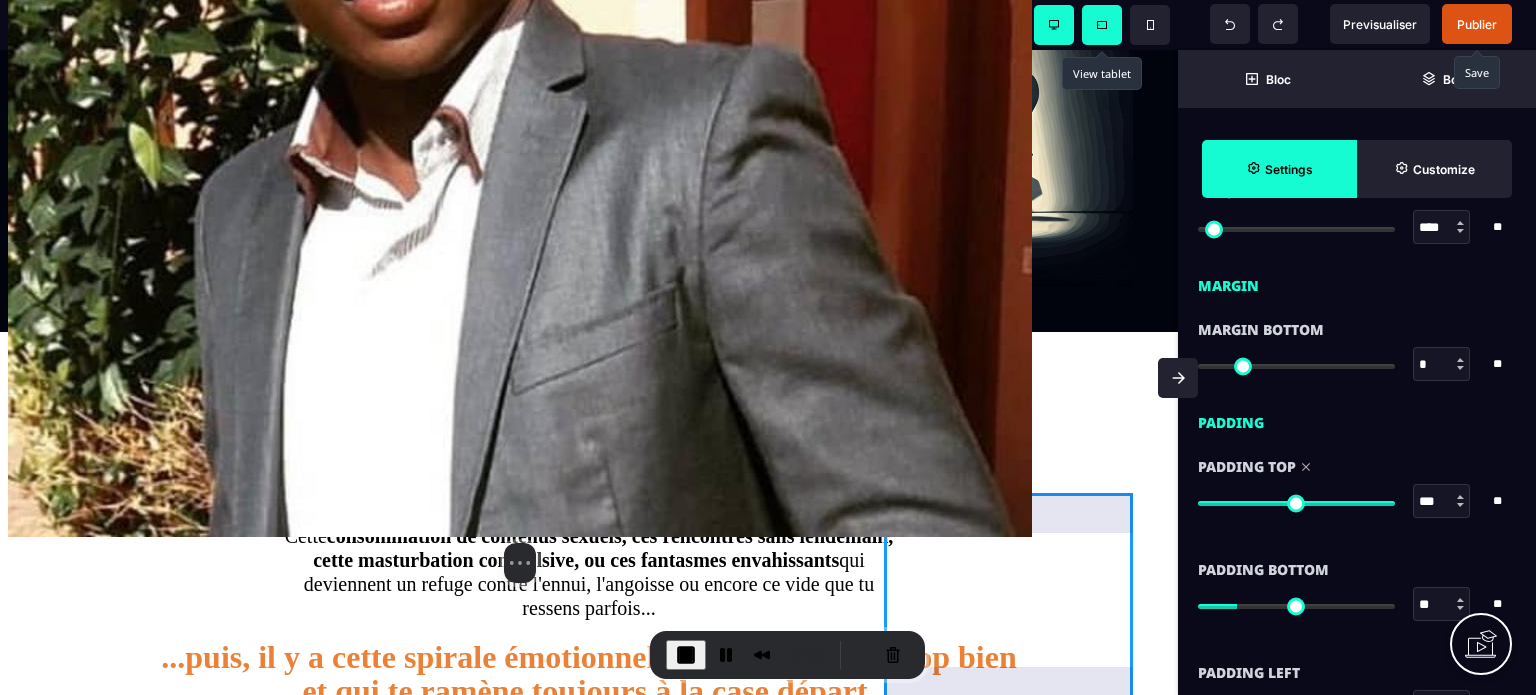 click at bounding box center (1022, 530) 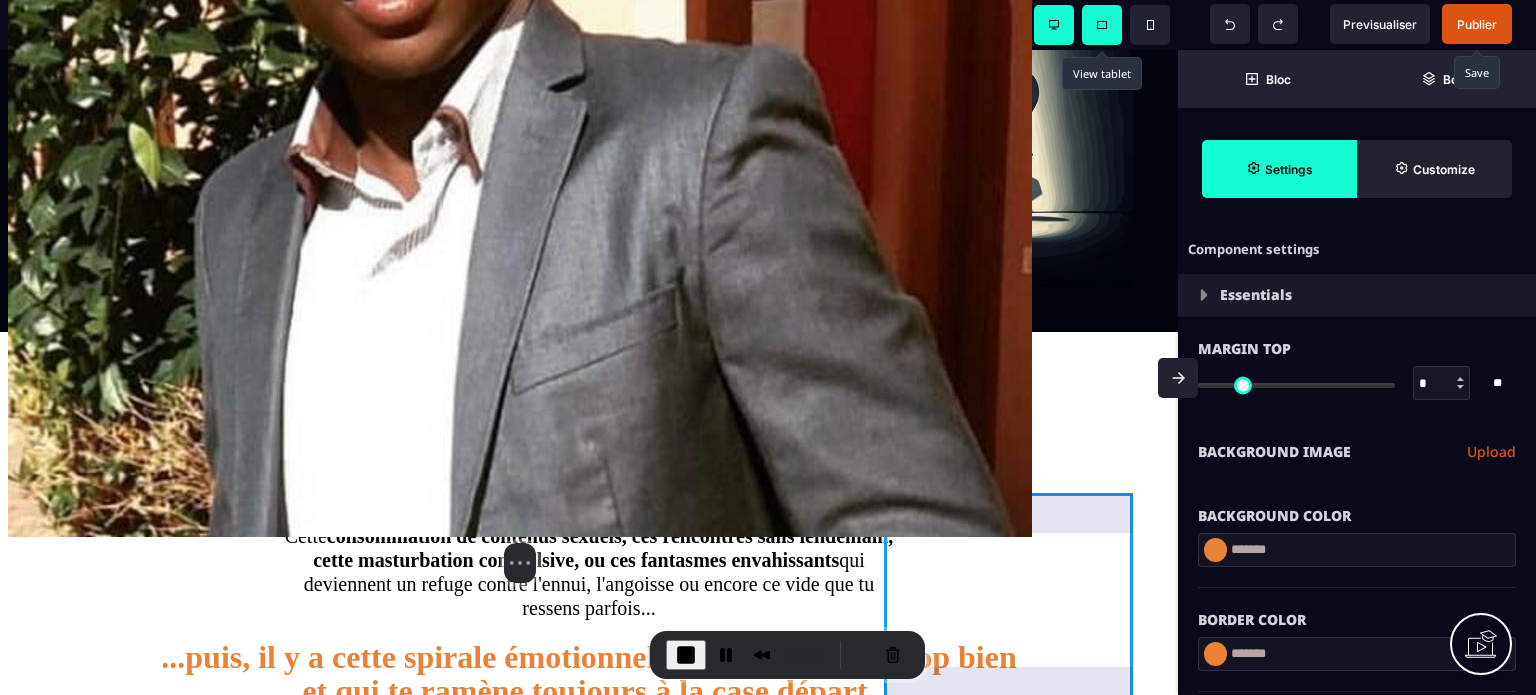 select on "*" 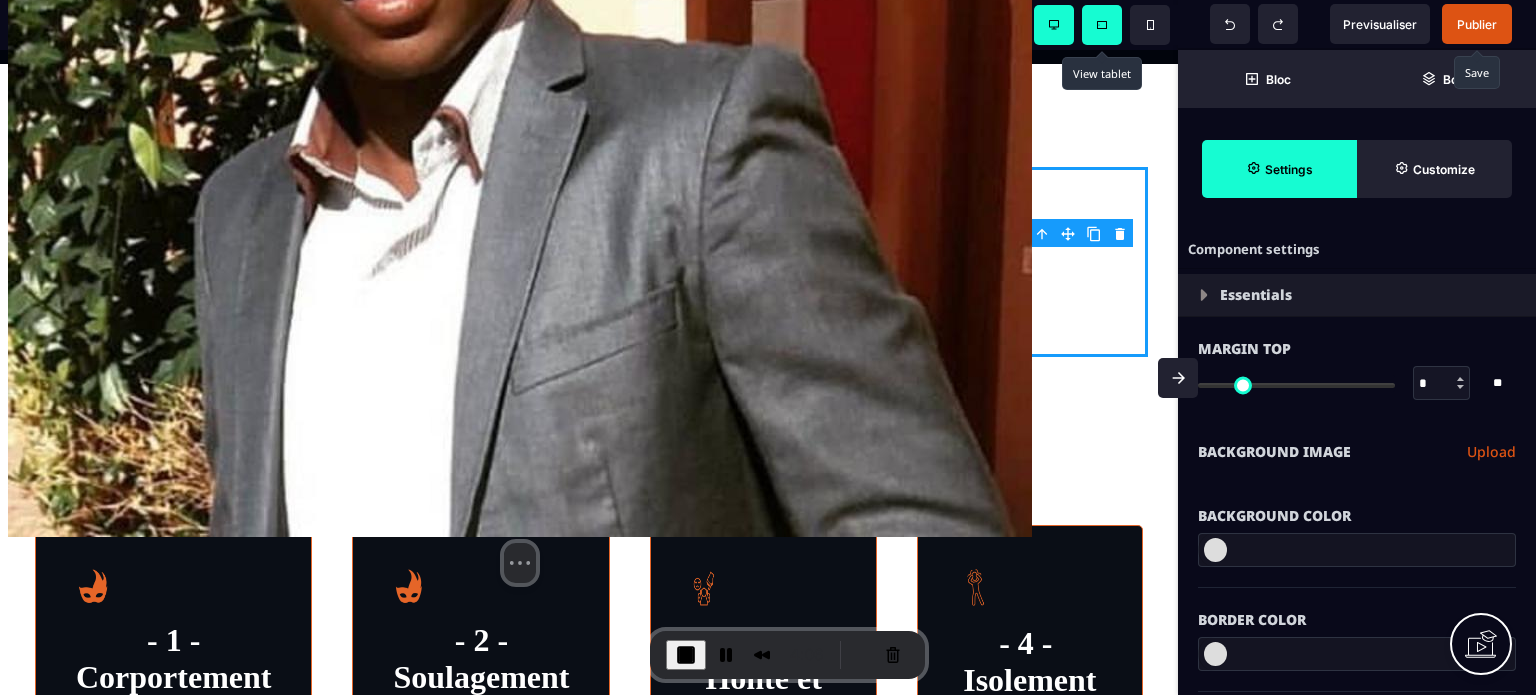scroll, scrollTop: 558, scrollLeft: 0, axis: vertical 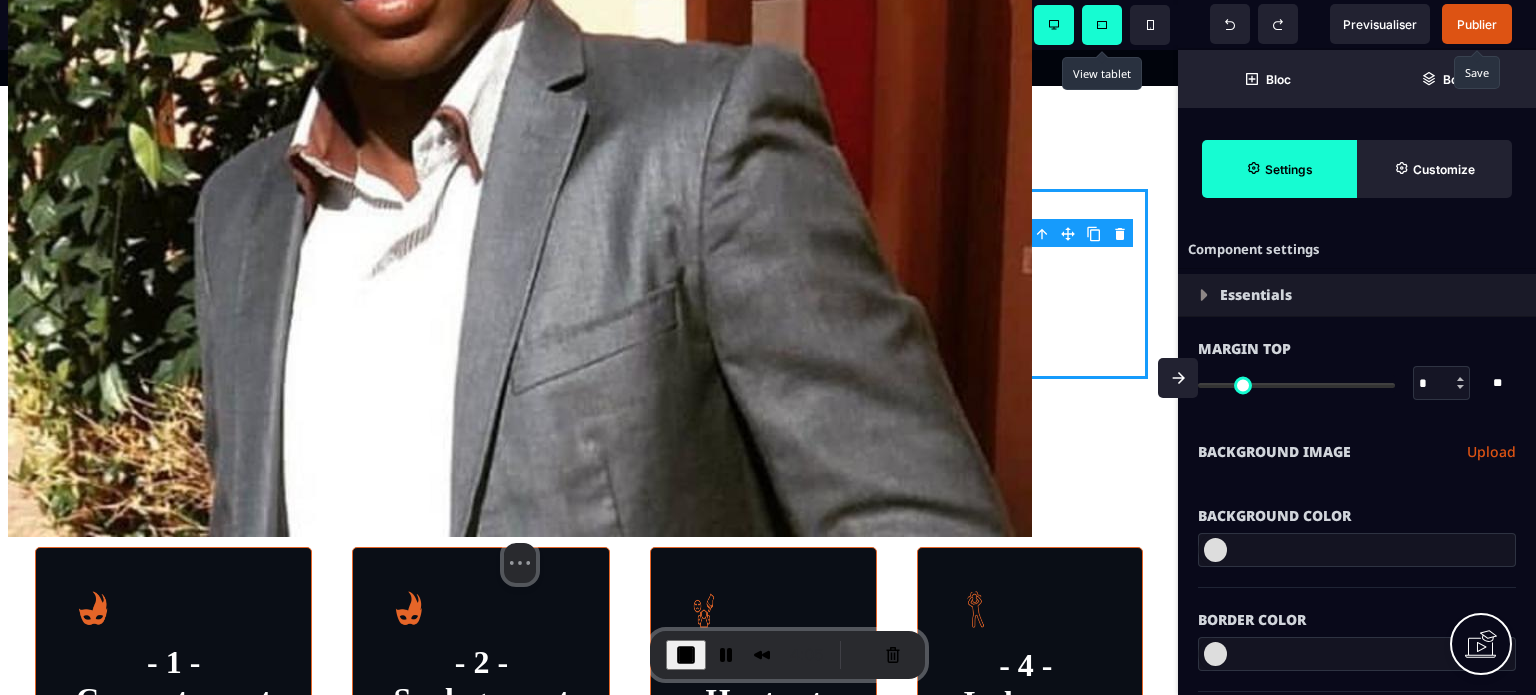 click at bounding box center [156, 284] 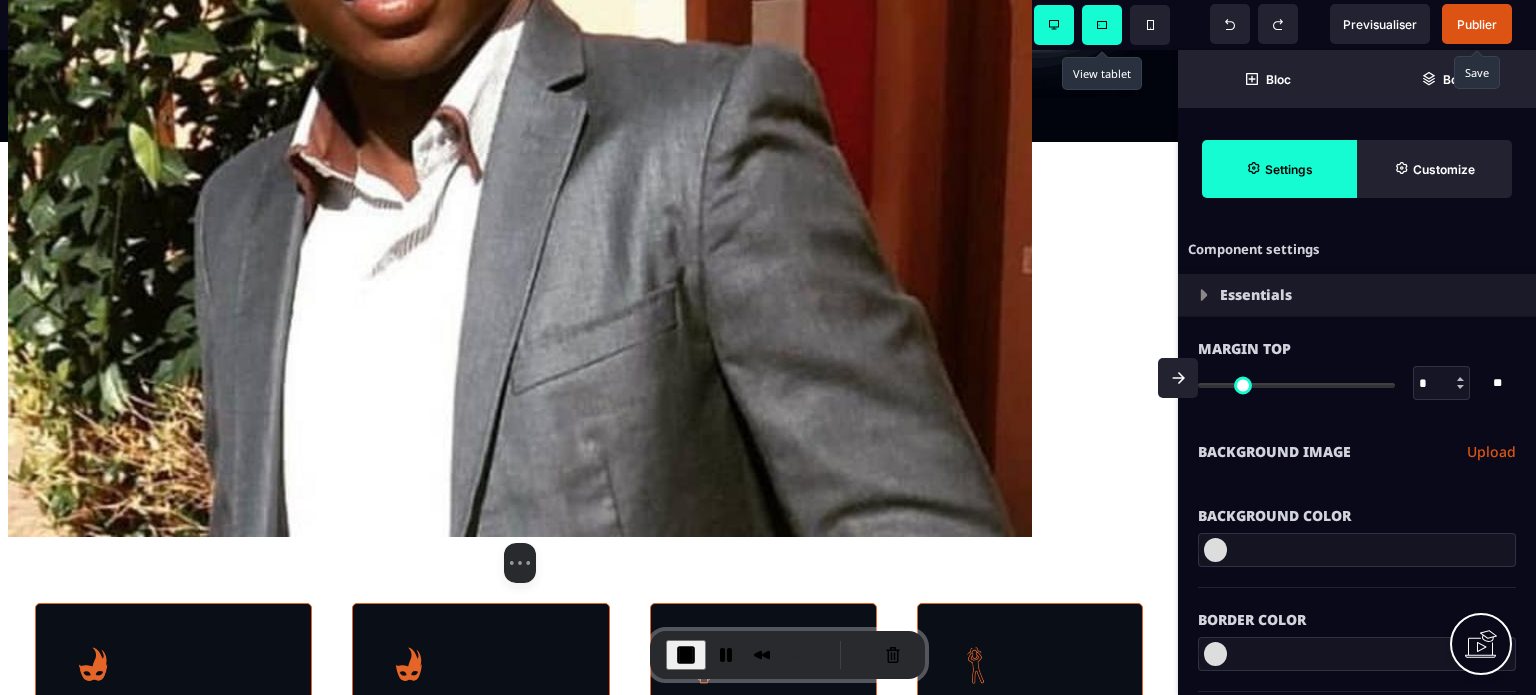 scroll, scrollTop: 524, scrollLeft: 0, axis: vertical 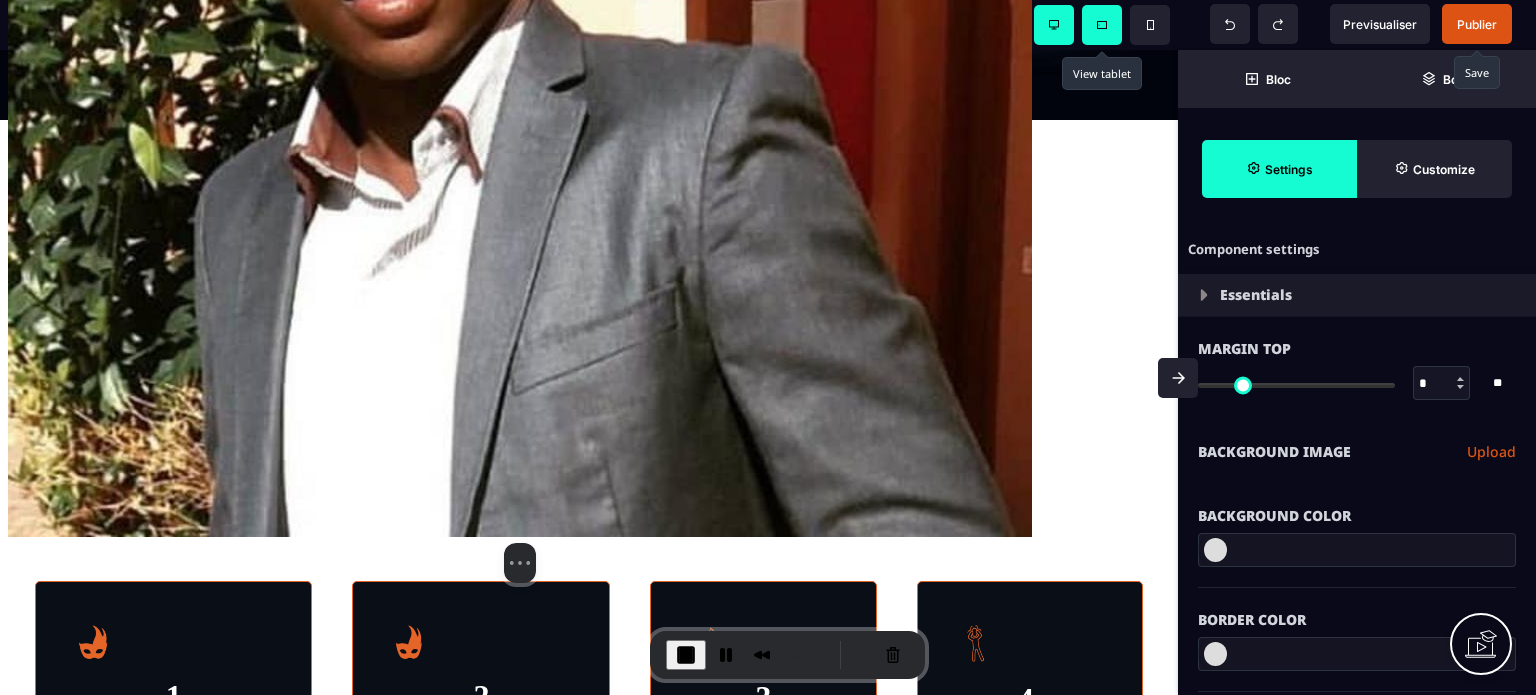 click at bounding box center (1178, 378) 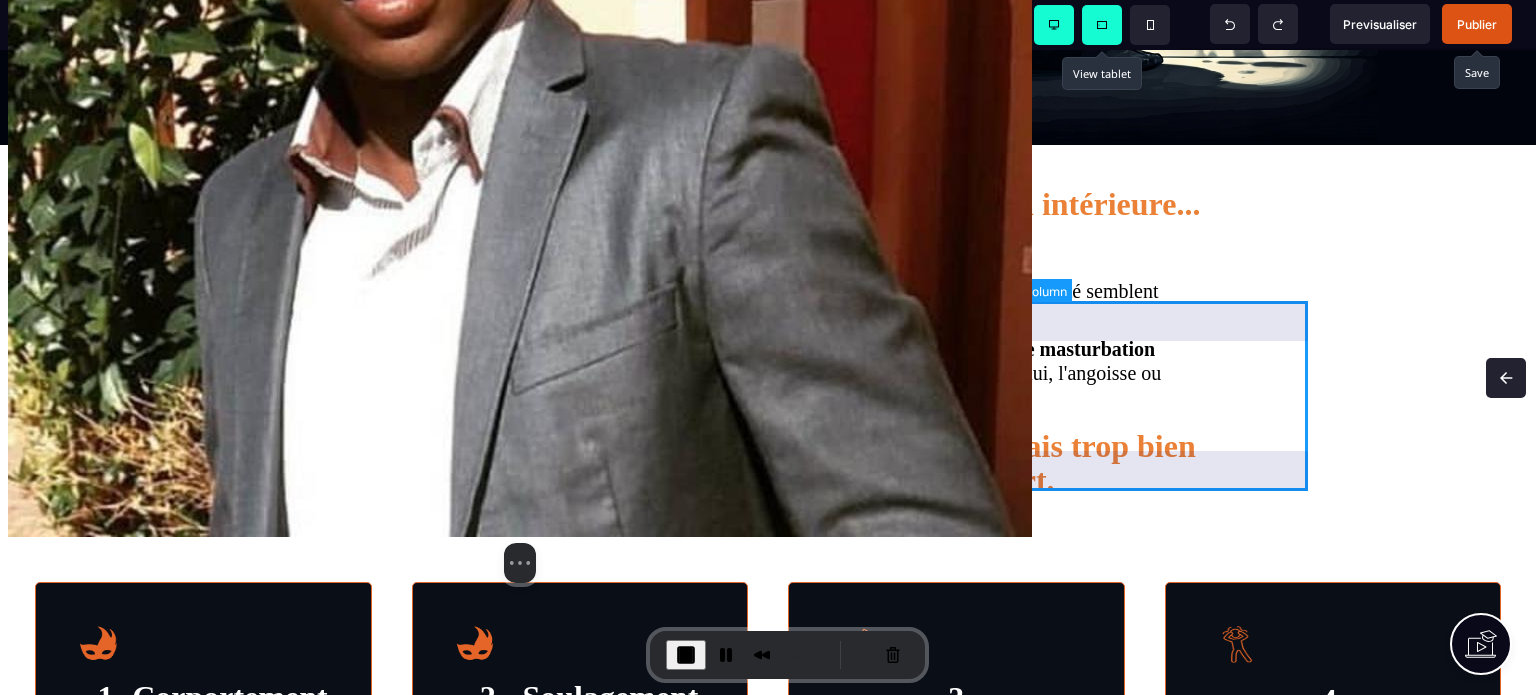 scroll, scrollTop: 468, scrollLeft: 0, axis: vertical 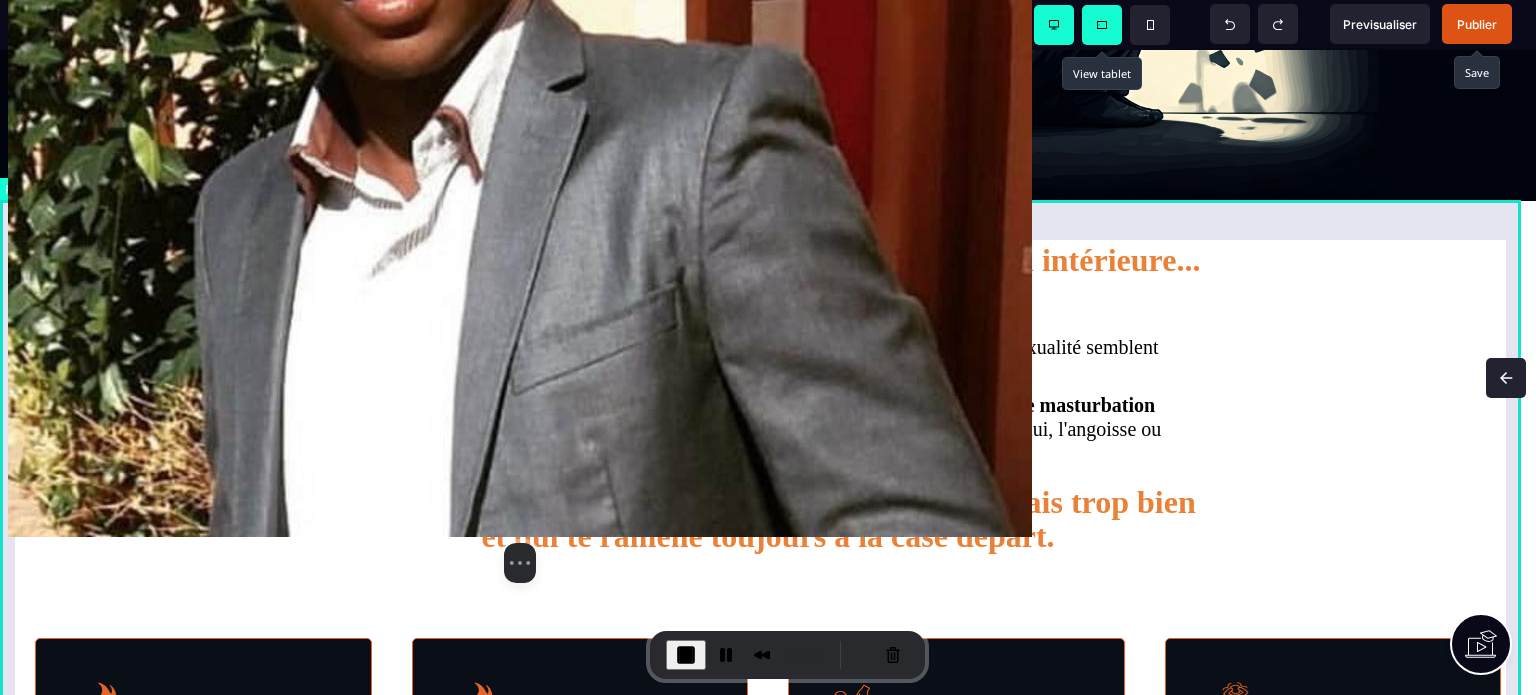 click on "Si tu lis ces lignes, peut-être ressens-tu cette tension intérieure... Tu n'es ni "accro", ni "anormal(e)".
Mais  il y a cette réalité que tu vis en silence :  certains comportements liés à ta sexualité semblent t'échapper.  Cette  consommation de contenus sexuels, ces rencontres sans lendemain, cette masturbation compulsive, ou ces fantasmes envahissants  qui deviennent un refuge contre l'ennui, l'angoisse ou encore ce vide que tu ressens parfois... Tu n'es ni "accro", ni "anormal(e)".
Mais  il y a cette réalité que tu vis en silence :  certains comportements liés à ta sexualité semblent t'échapper.  Cette  consommation de contenus sexuels, ces rencontres sans lendemain, cette masturbation compulsive, ou ces fantasmes envahissants  qui deviennent un refuge contre l'ennui, l'angoisse ou encore ce vide que tu ressens parfois... ...puis, il y a cette spirale émotionnelle que tu connais trop bien
et qui te ramène toujours à la case départ. - 1 -Corportement compulsif - 4 -
Isolement profond" at bounding box center (768, 1548) 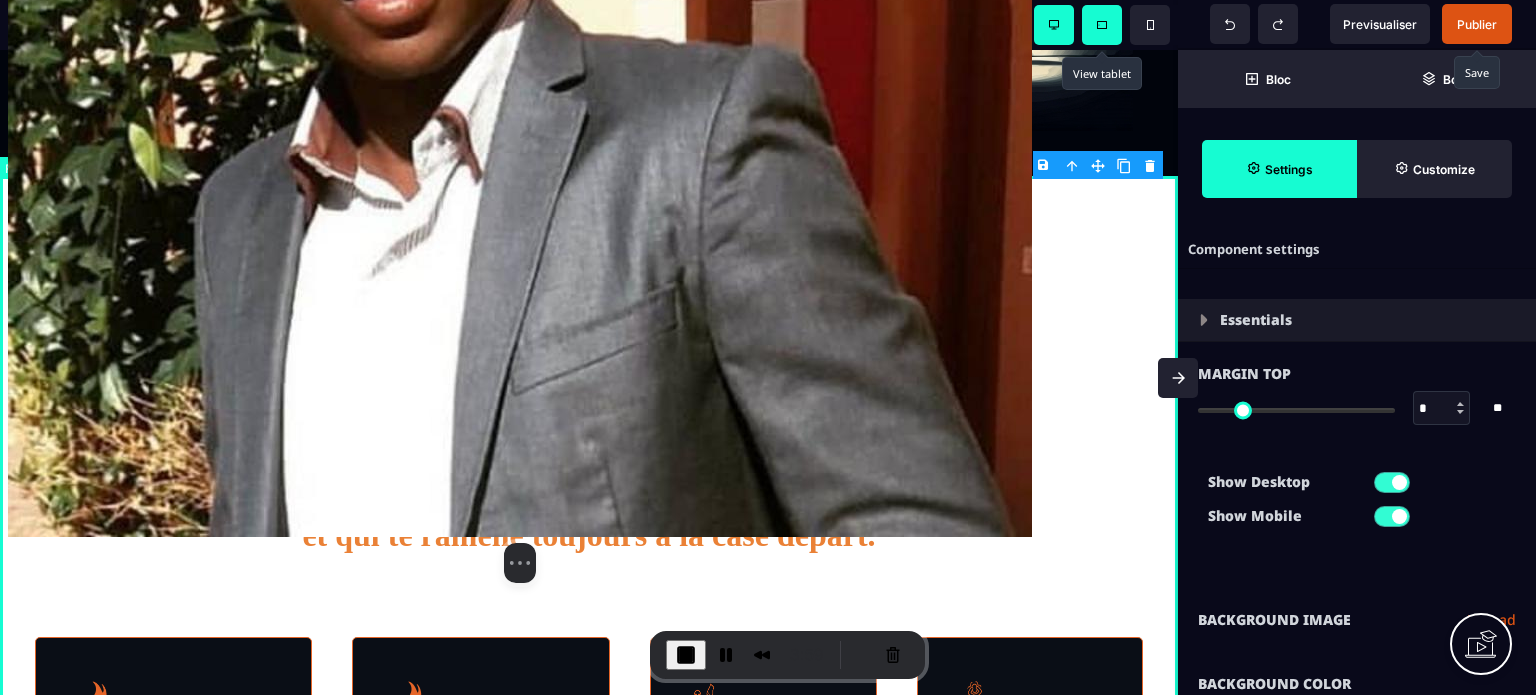 scroll, scrollTop: 524, scrollLeft: 0, axis: vertical 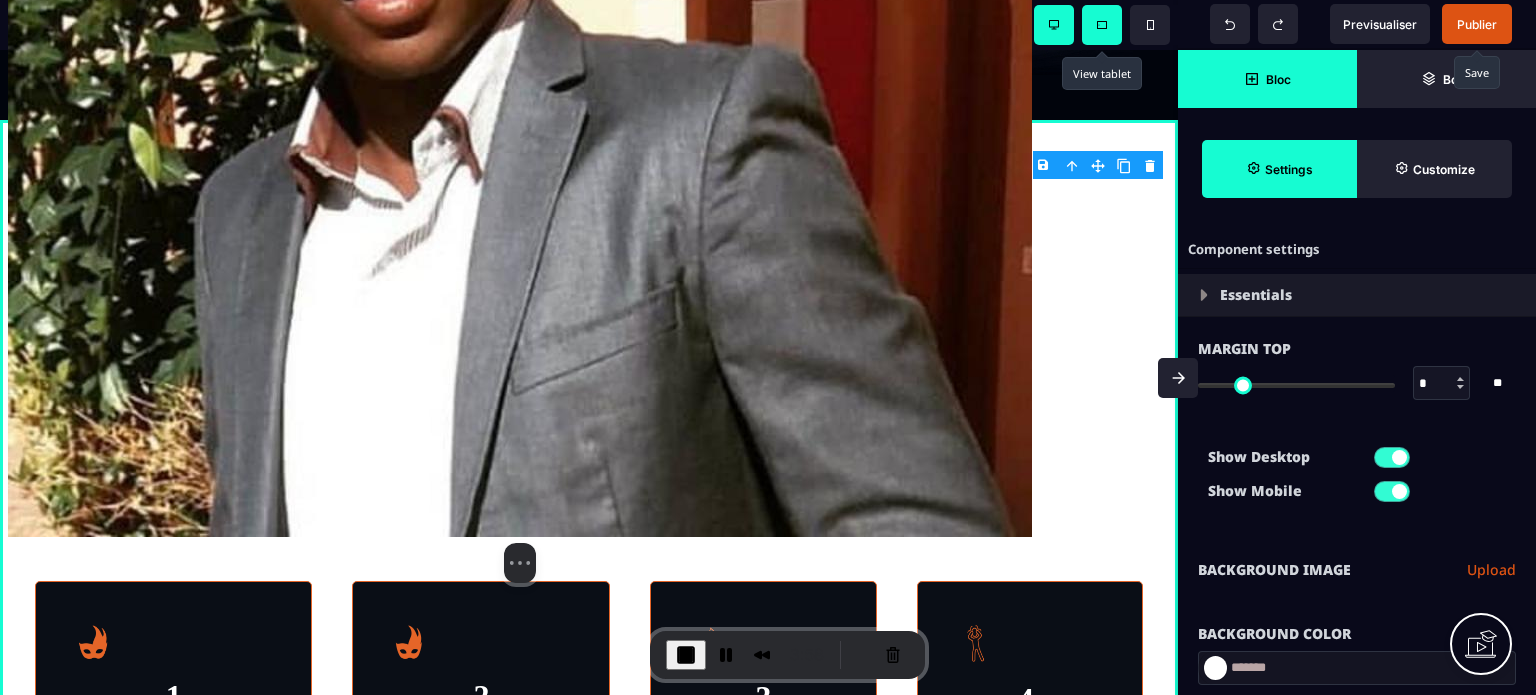click 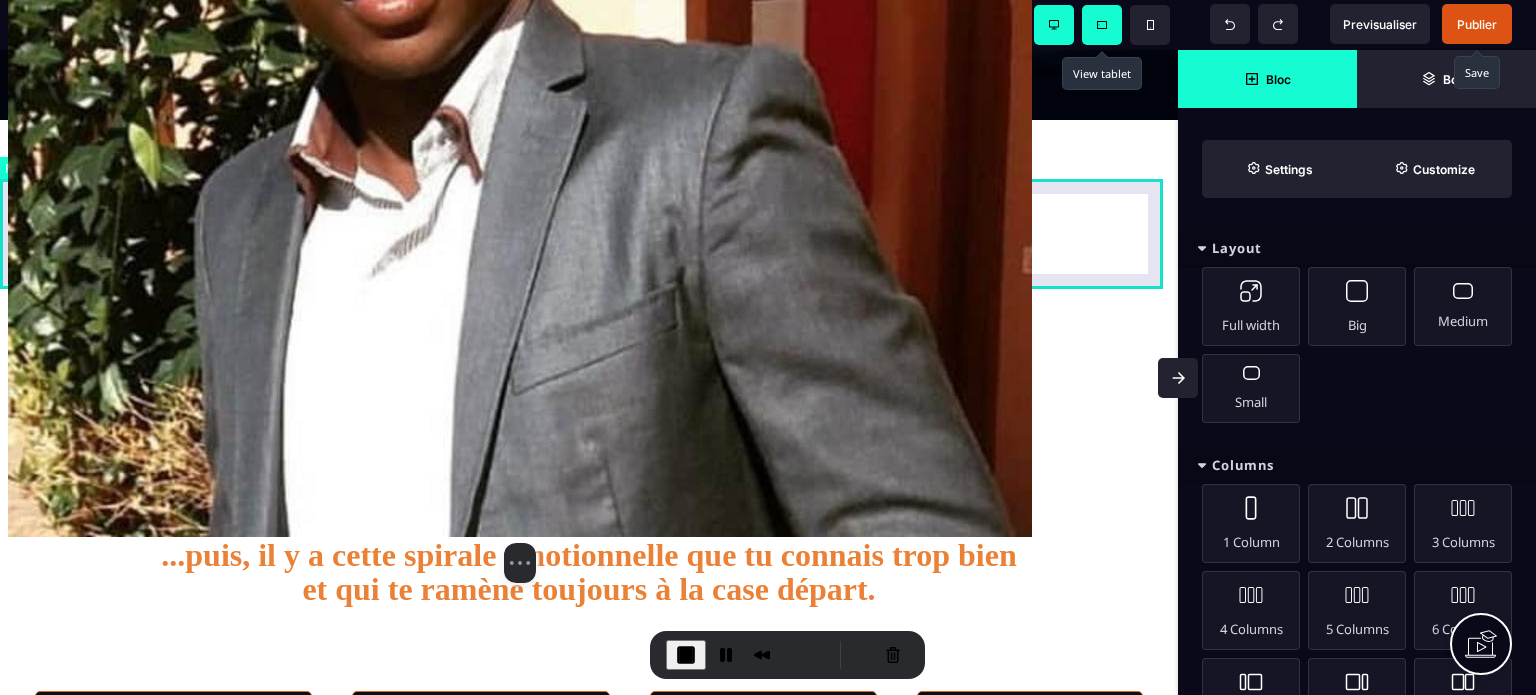 click at bounding box center (589, 175) 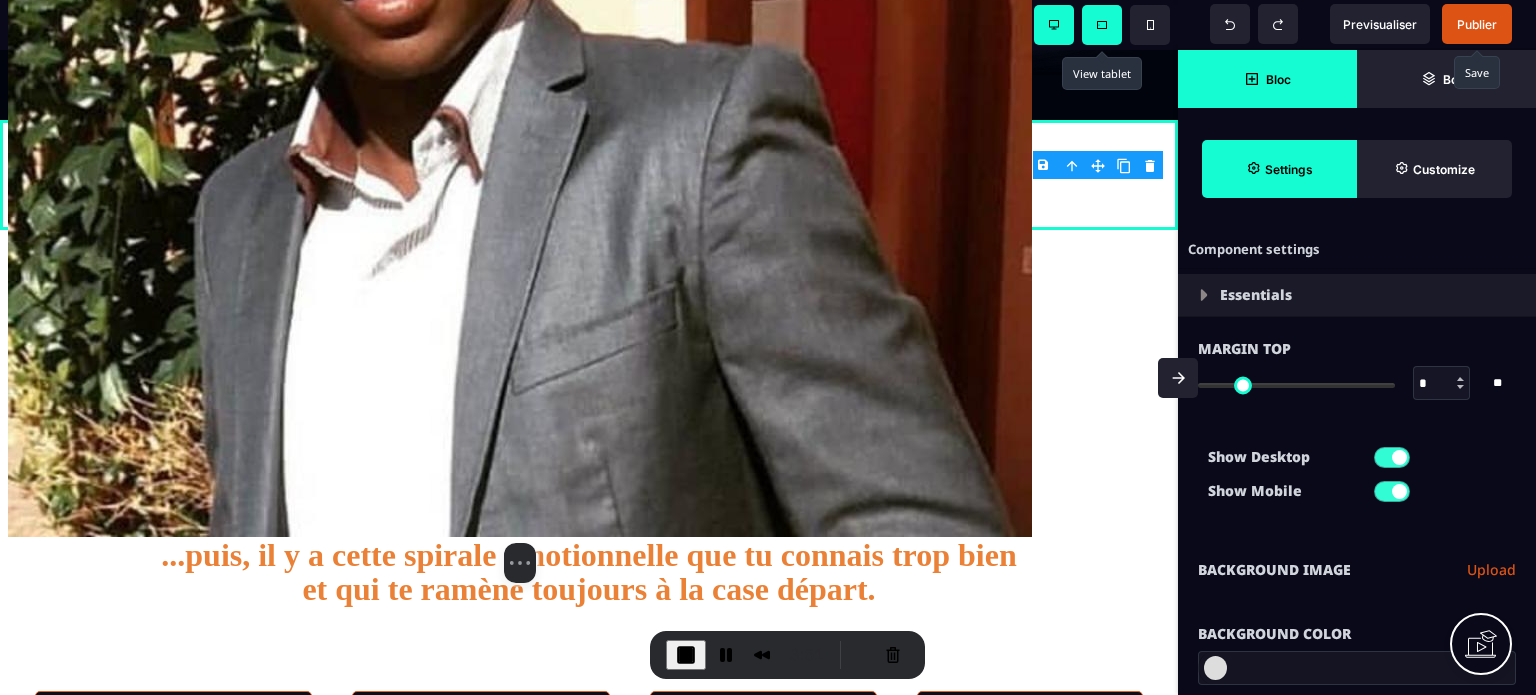 click on "Show Desktop
Show Mobile" at bounding box center [1357, 479] 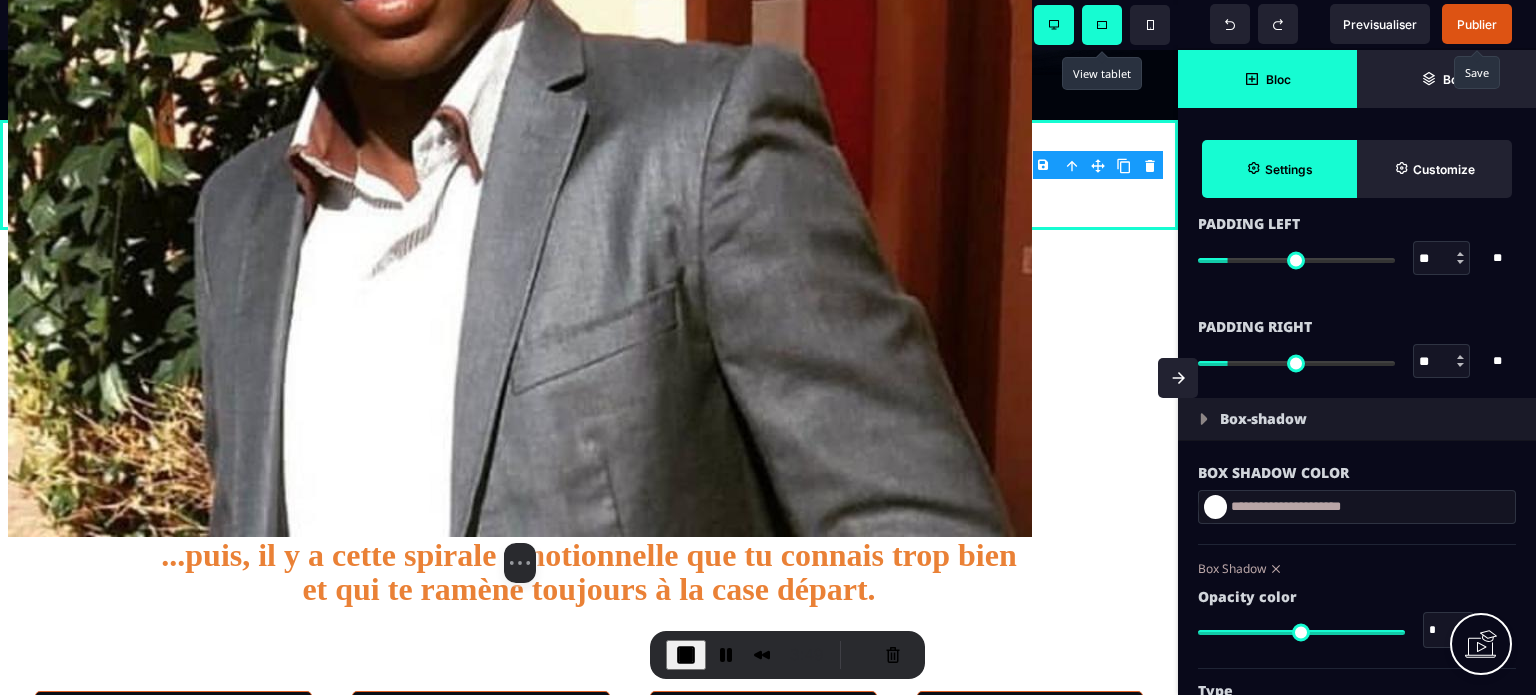 scroll, scrollTop: 2000, scrollLeft: 0, axis: vertical 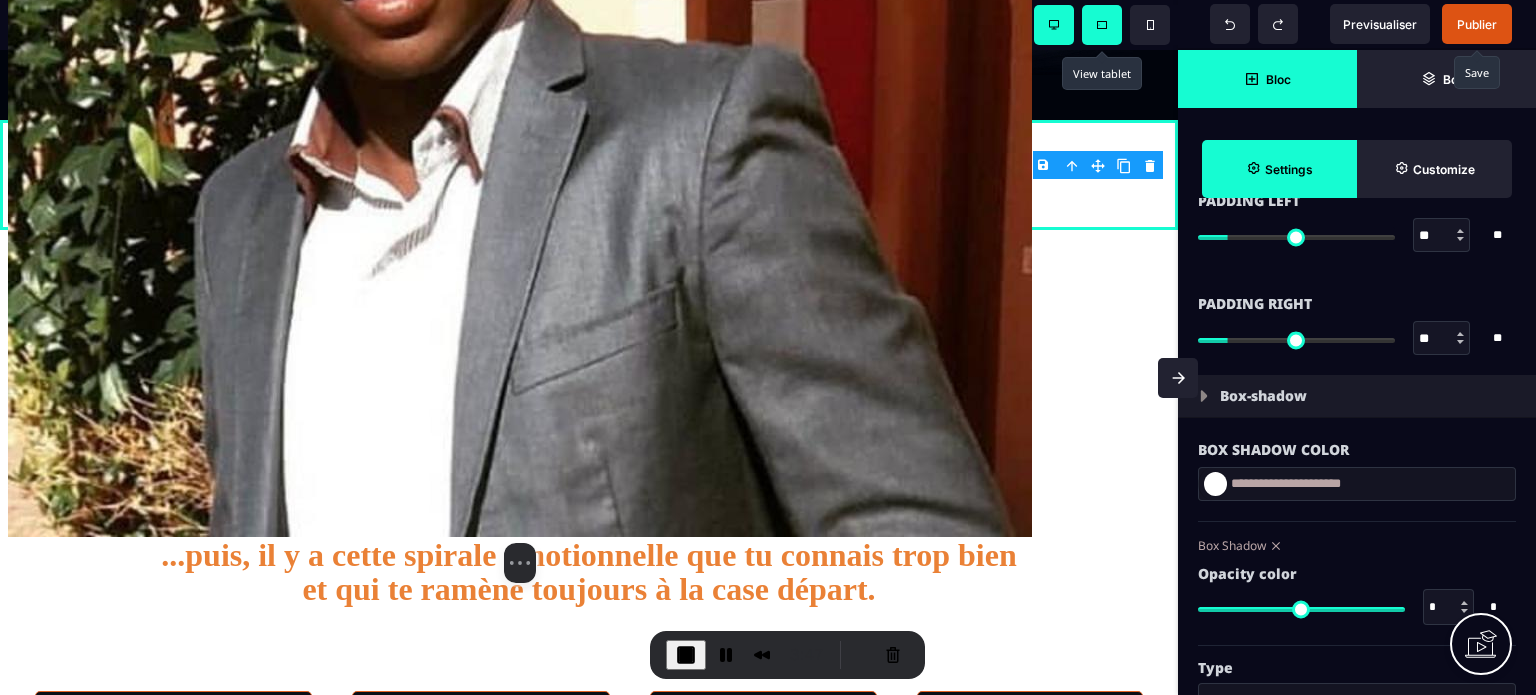 drag, startPoint x: 1434, startPoint y: 341, endPoint x: 1416, endPoint y: 343, distance: 18.110771 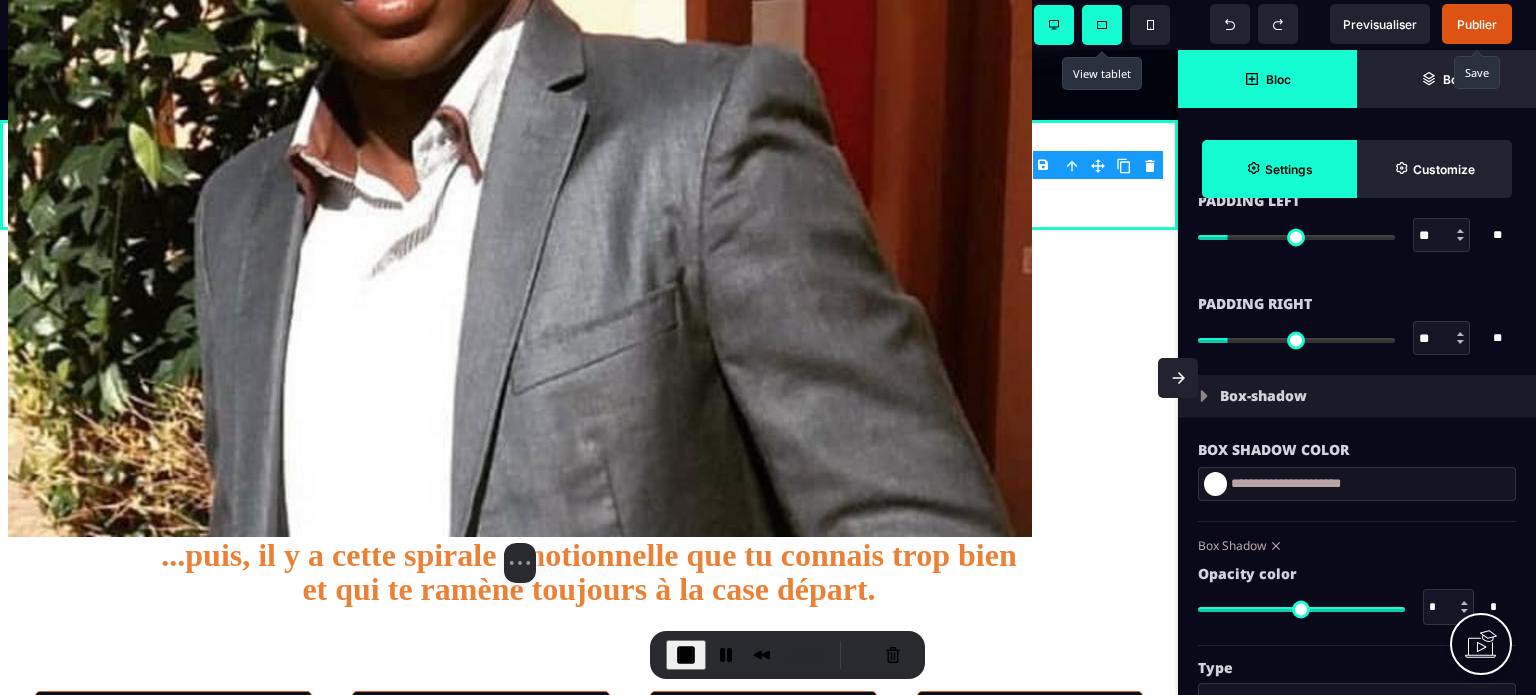 click on "**" at bounding box center (1442, 339) 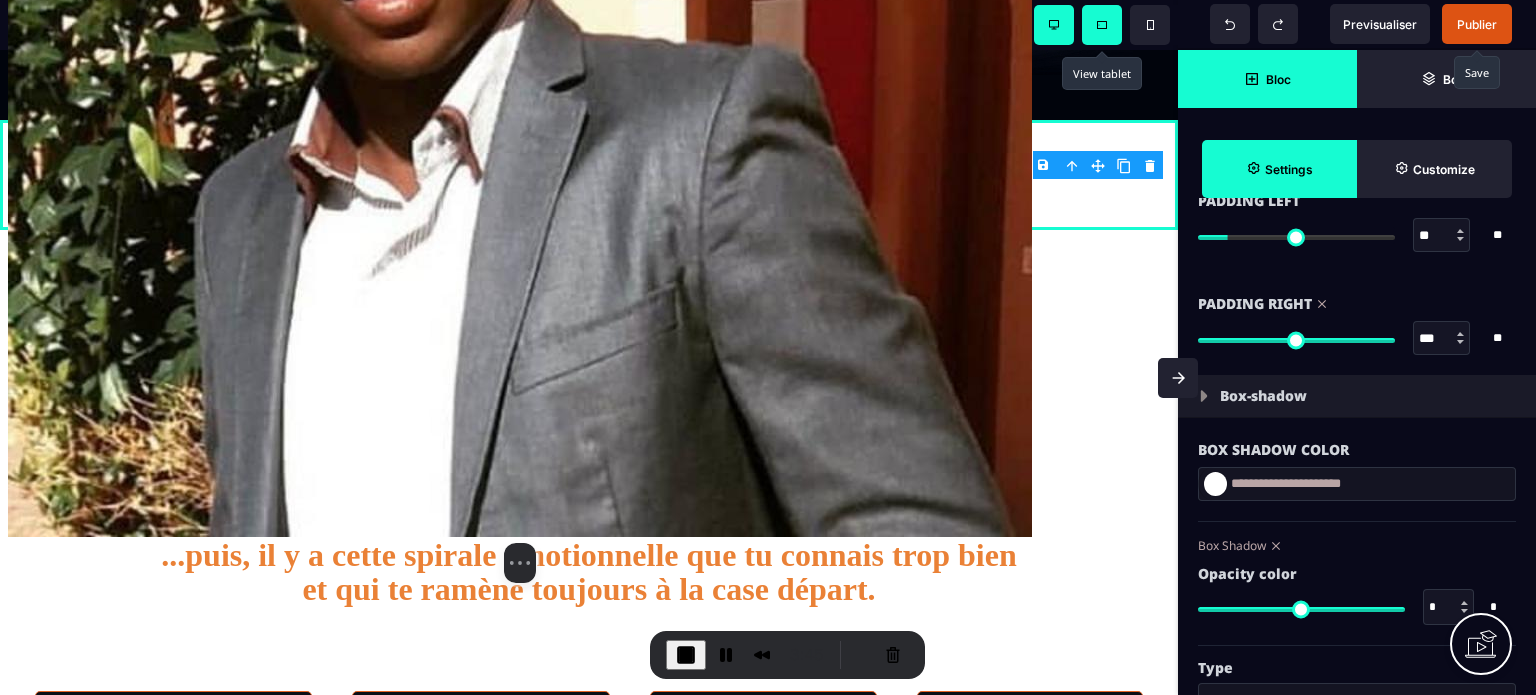 drag, startPoint x: 1436, startPoint y: 239, endPoint x: 1410, endPoint y: 241, distance: 26.076809 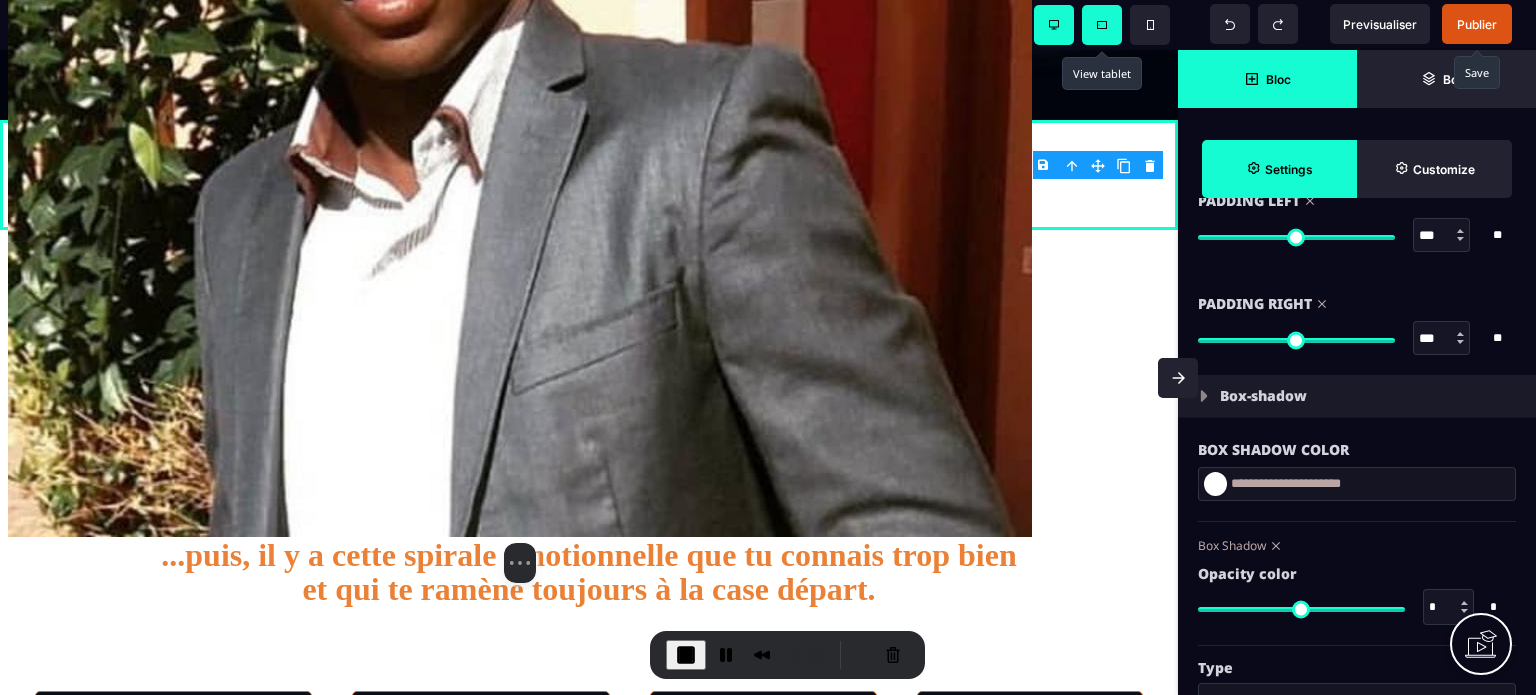 click on "Padding Left
***
*
**
All" at bounding box center [1357, 230] 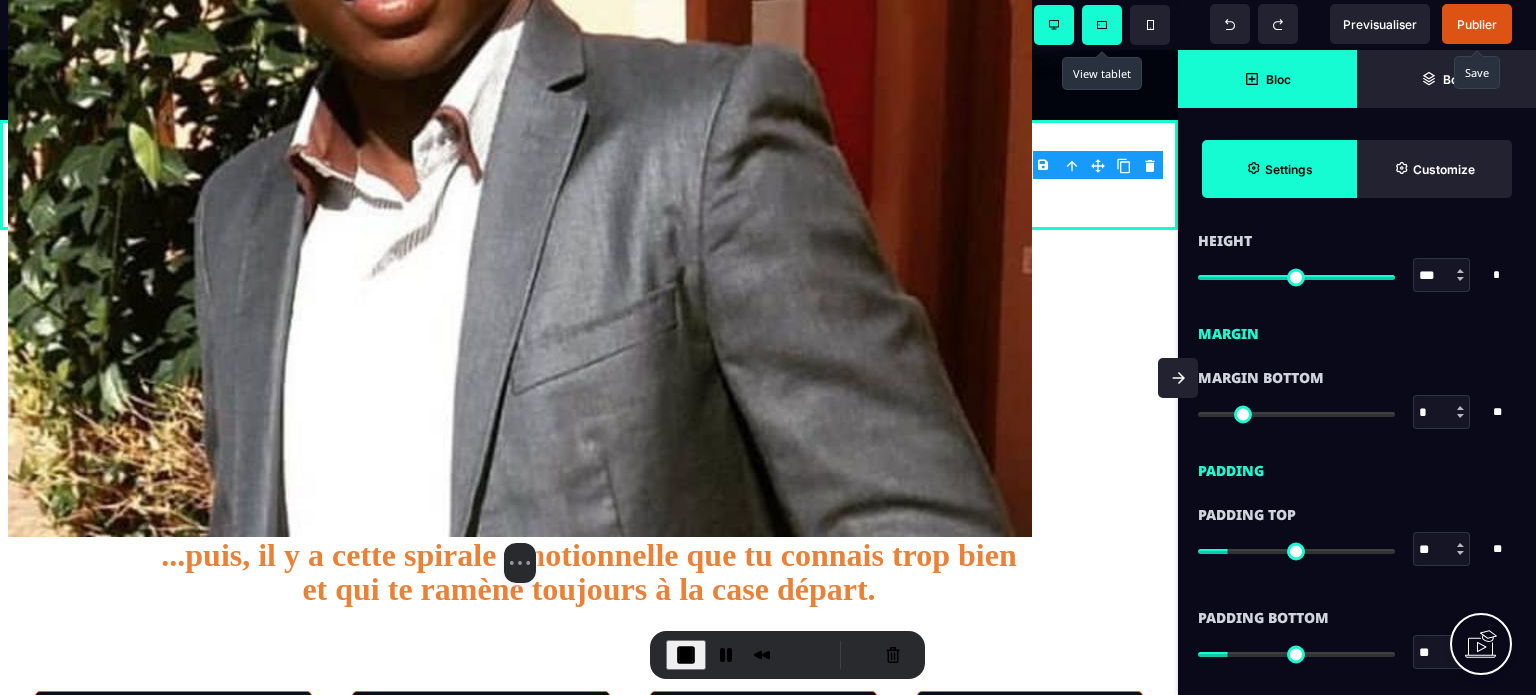 click at bounding box center [1296, 275] 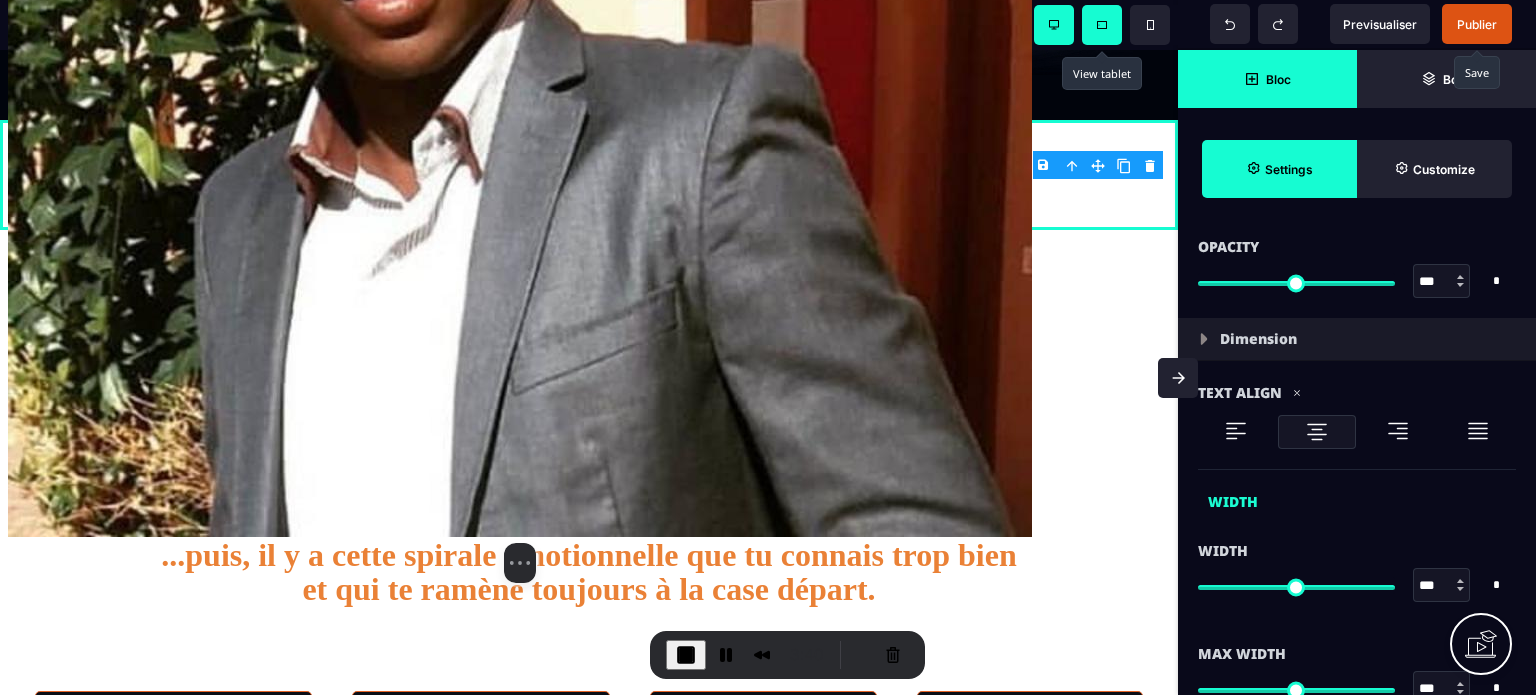 scroll, scrollTop: 960, scrollLeft: 0, axis: vertical 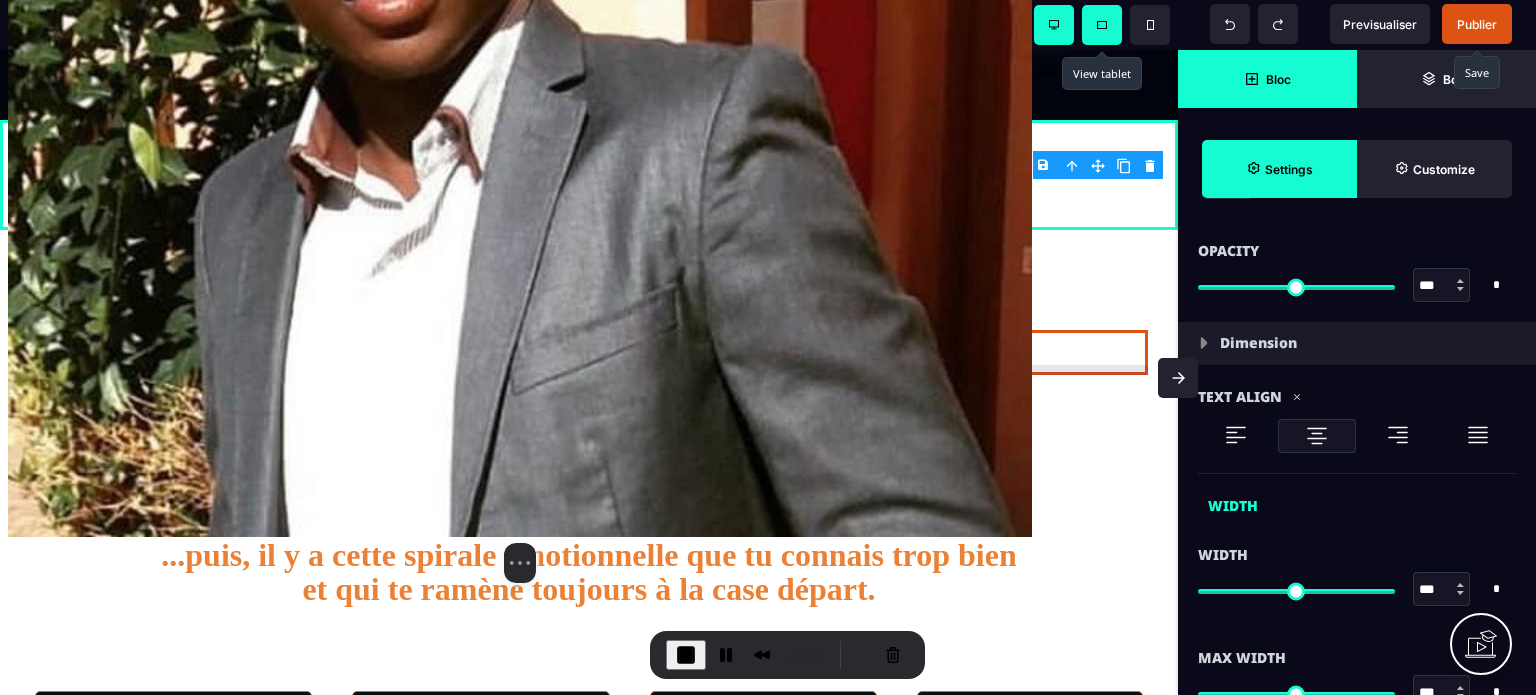click on "Si tu lis ces lignes, peut-être ressens-tu cette tension intérieure..." at bounding box center (589, 294) 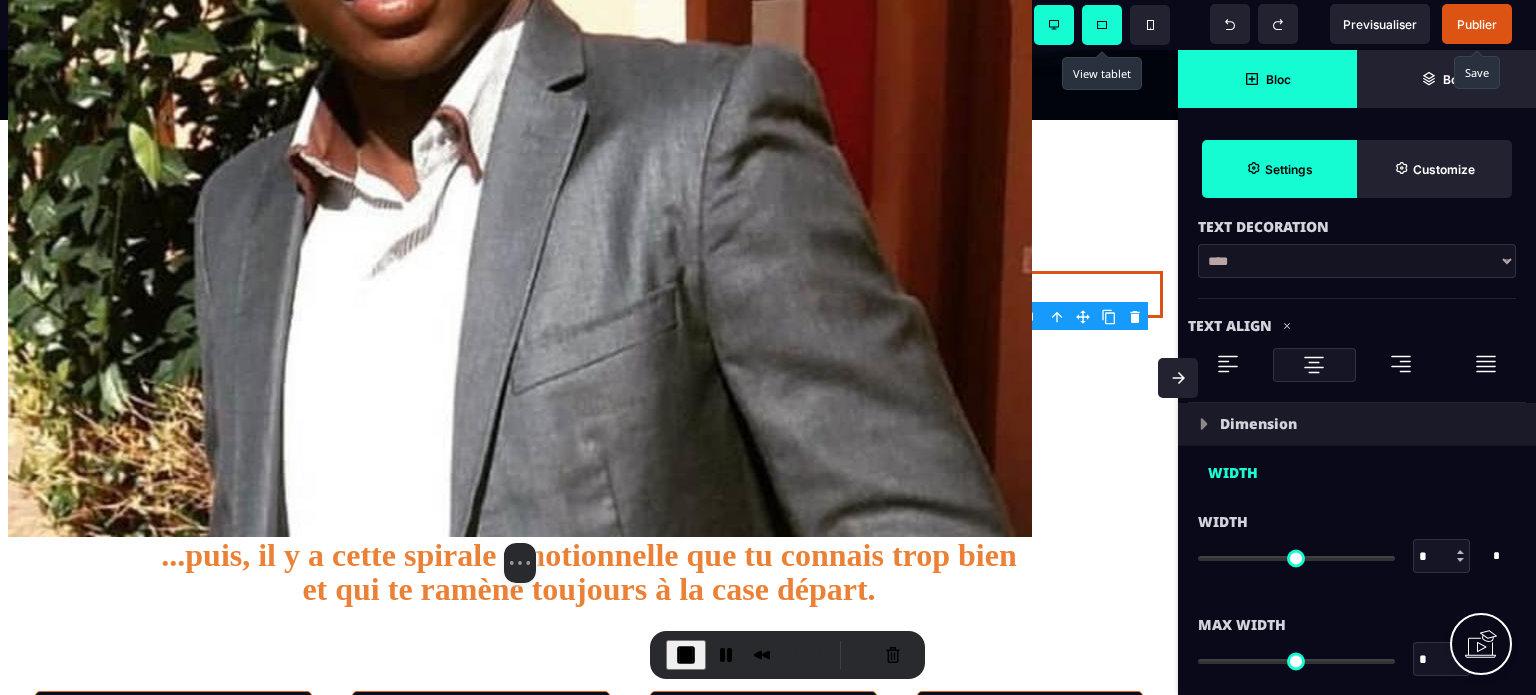 scroll, scrollTop: 0, scrollLeft: 0, axis: both 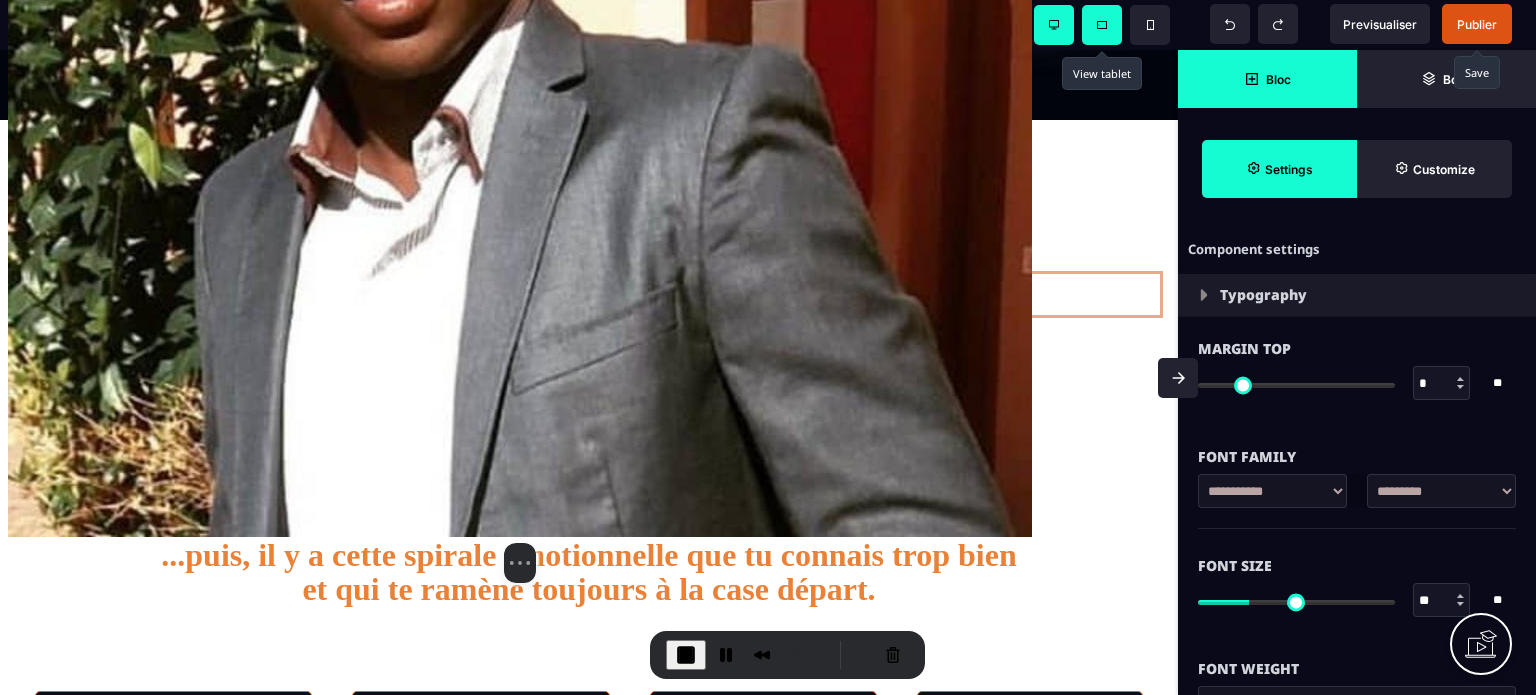 drag, startPoint x: 1084, startPoint y: 366, endPoint x: 813, endPoint y: 251, distance: 294.3909 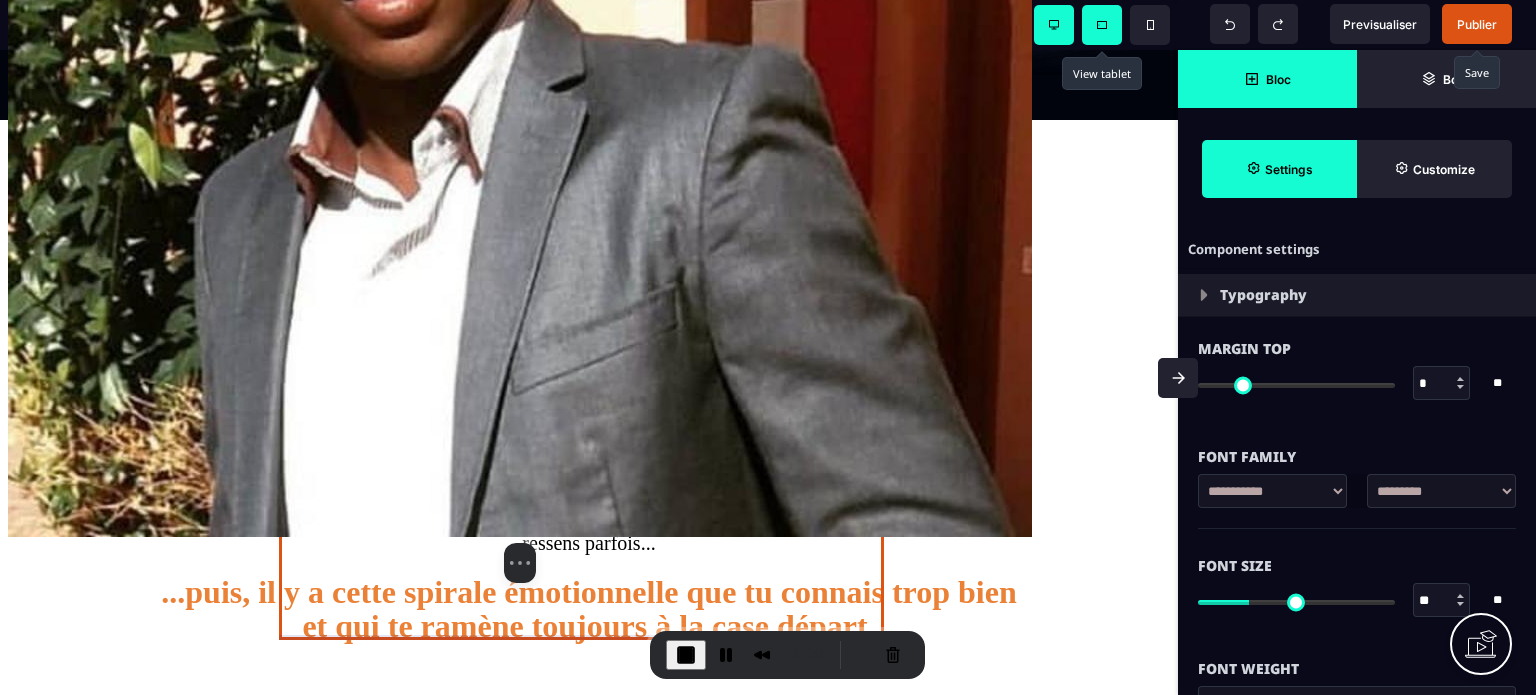 click on "Cette  consommation de contenus sexuels, ces rencontres sans lendemain, cette masturbation compulsive, ou ces fantasmes envahissants  qui deviennent un refuge contre l'ennui, l'angoisse ou encore ce vide que tu ressens parfois..." at bounding box center [589, 507] 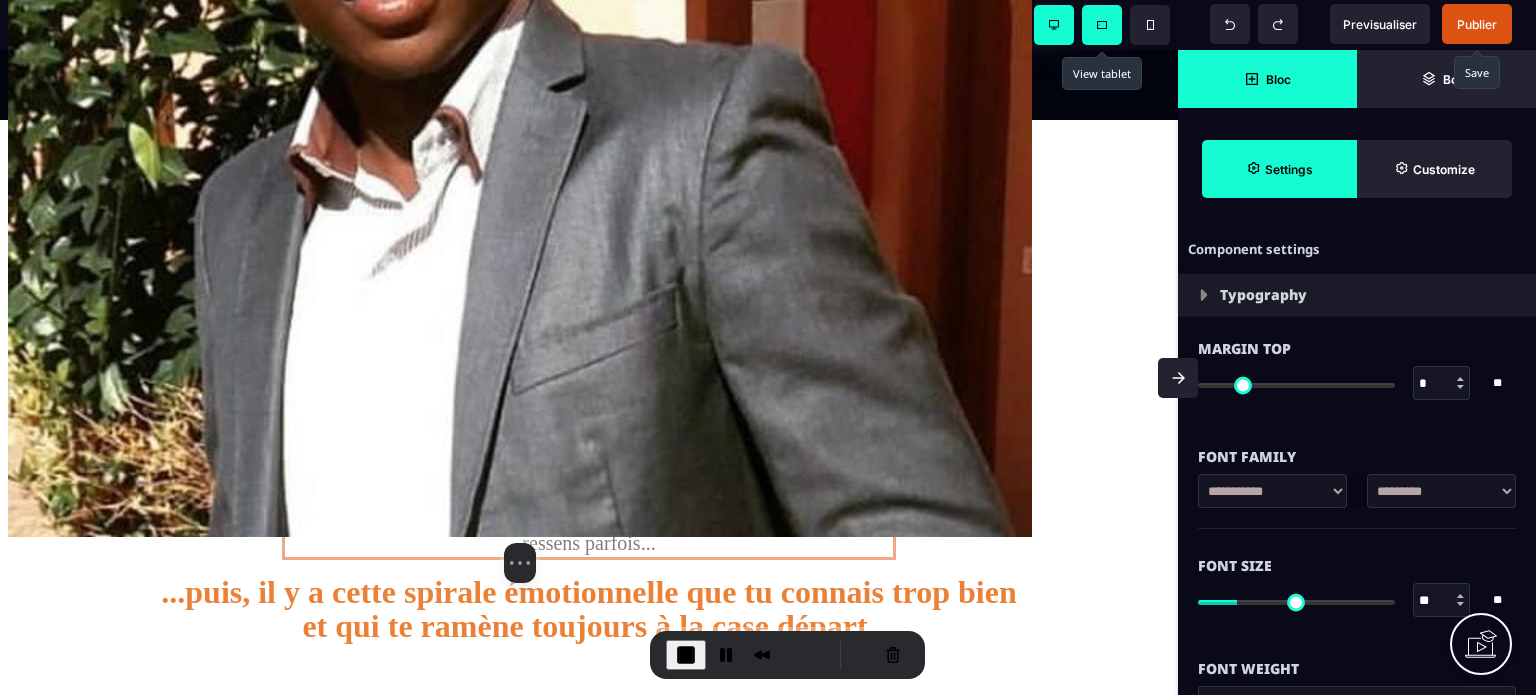 drag, startPoint x: 822, startPoint y: 541, endPoint x: 695, endPoint y: 338, distance: 239.45354 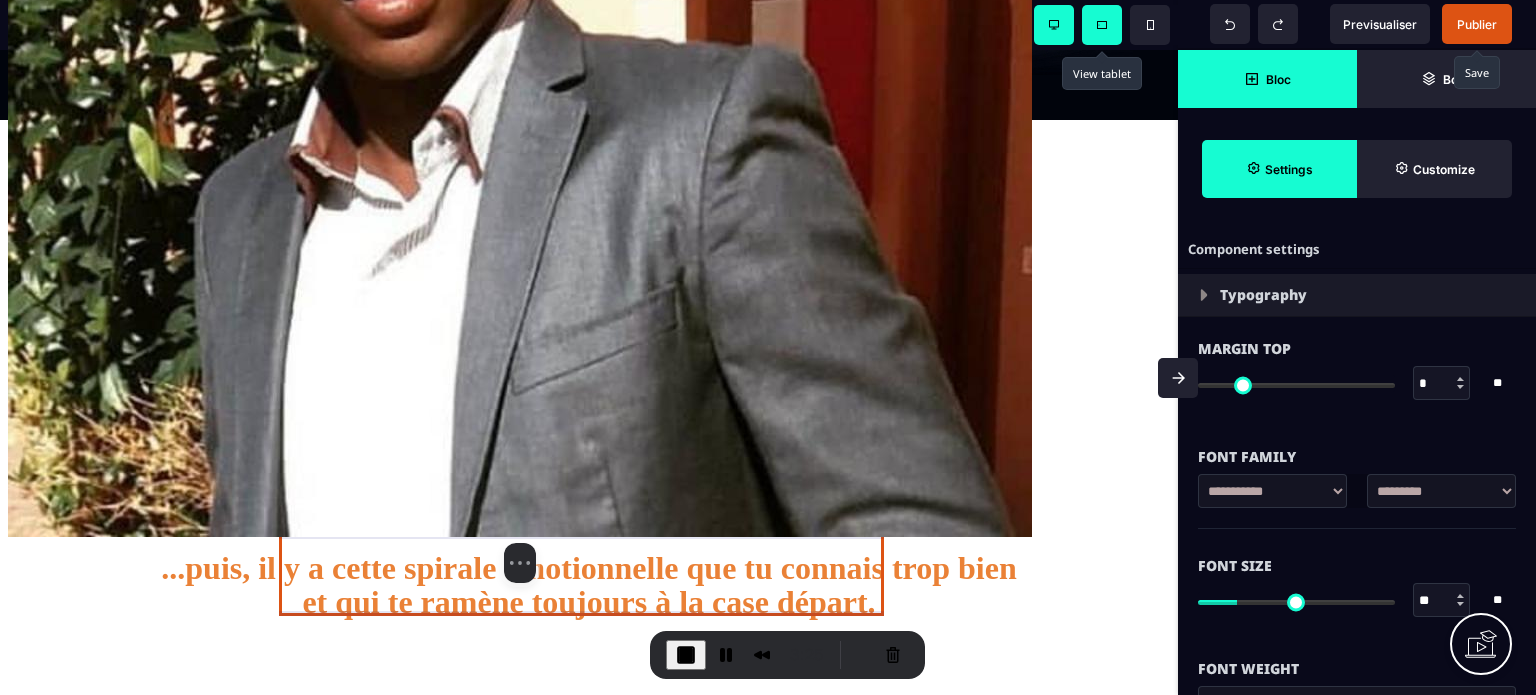 click on "Tu n'es ni "accro", ni "anormal(e)".
Mais  il y a cette réalité que tu vis en silence :  certains comportements liés à ta sexualité semblent t'échapper." at bounding box center (589, 495) 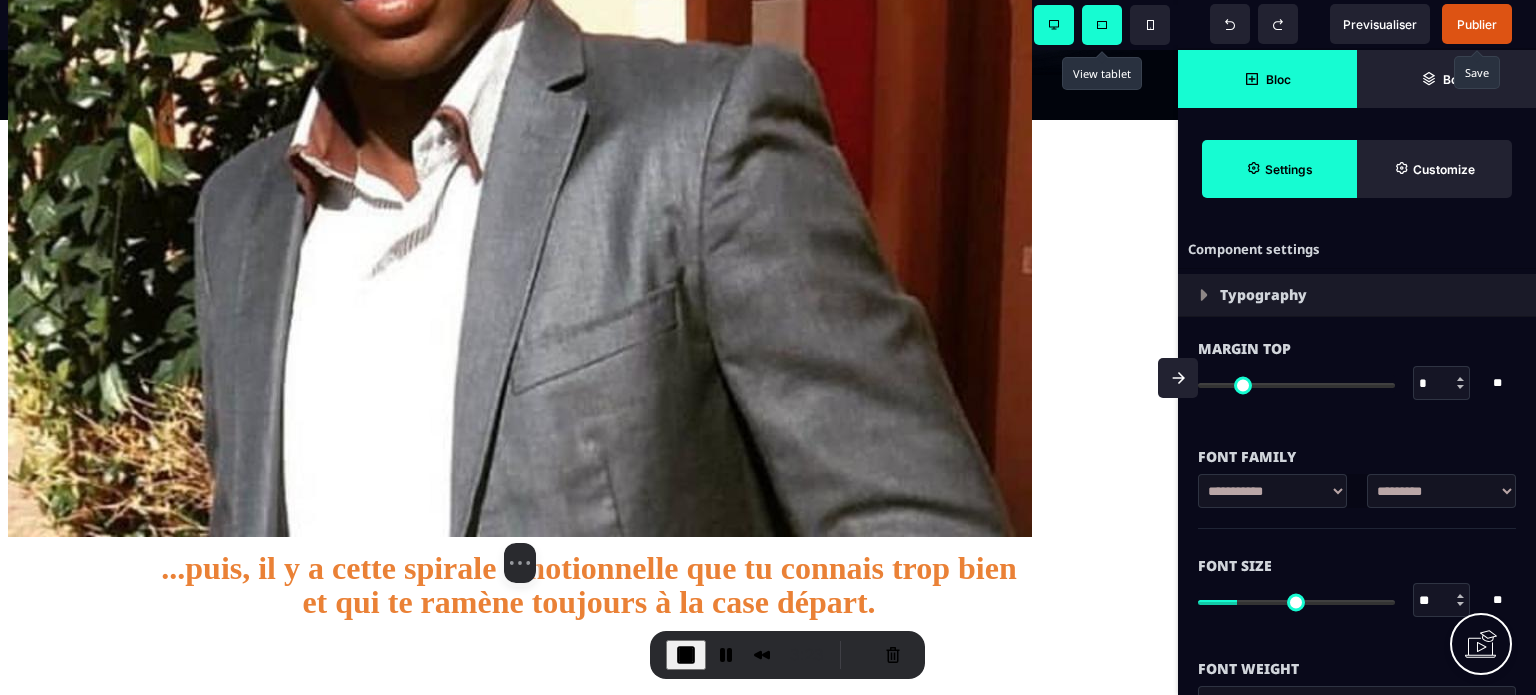 drag, startPoint x: 818, startPoint y: 577, endPoint x: 686, endPoint y: 335, distance: 275.6592 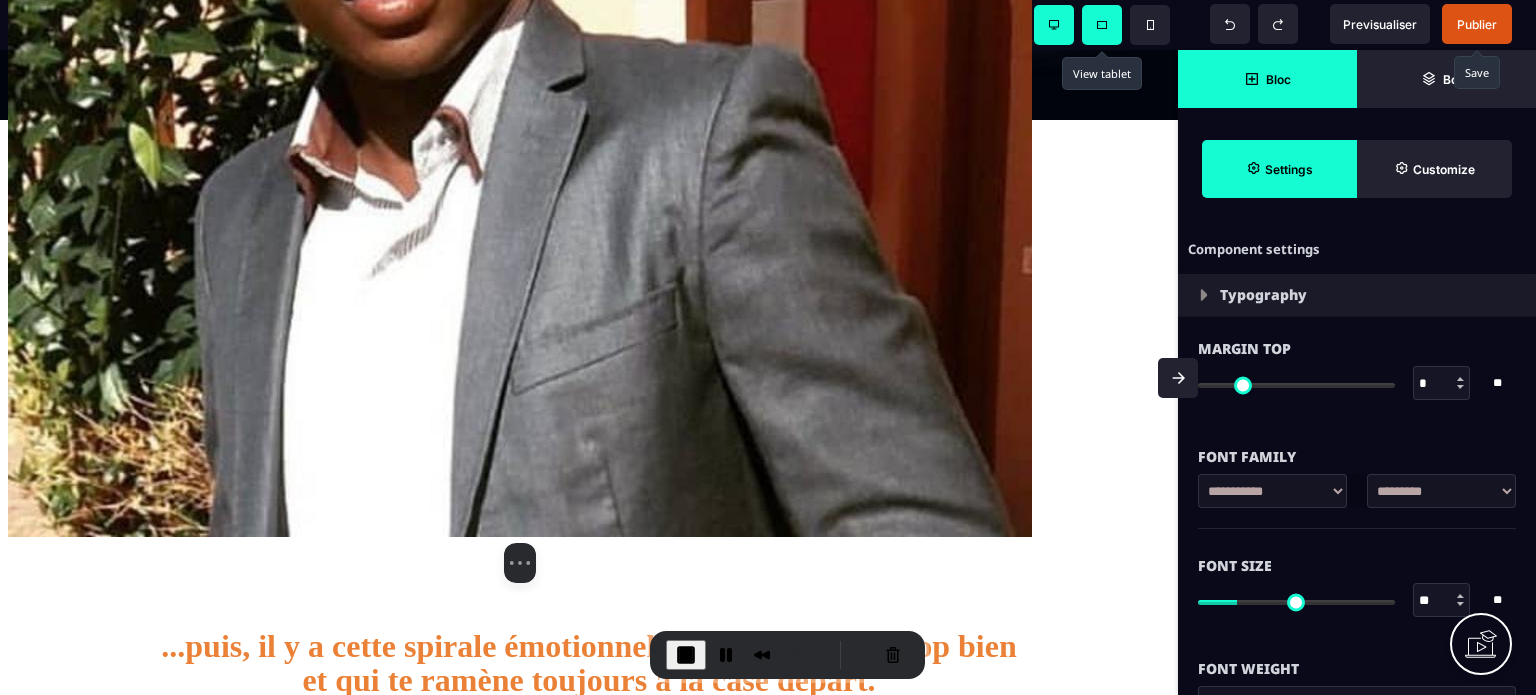 click at bounding box center [1178, 378] 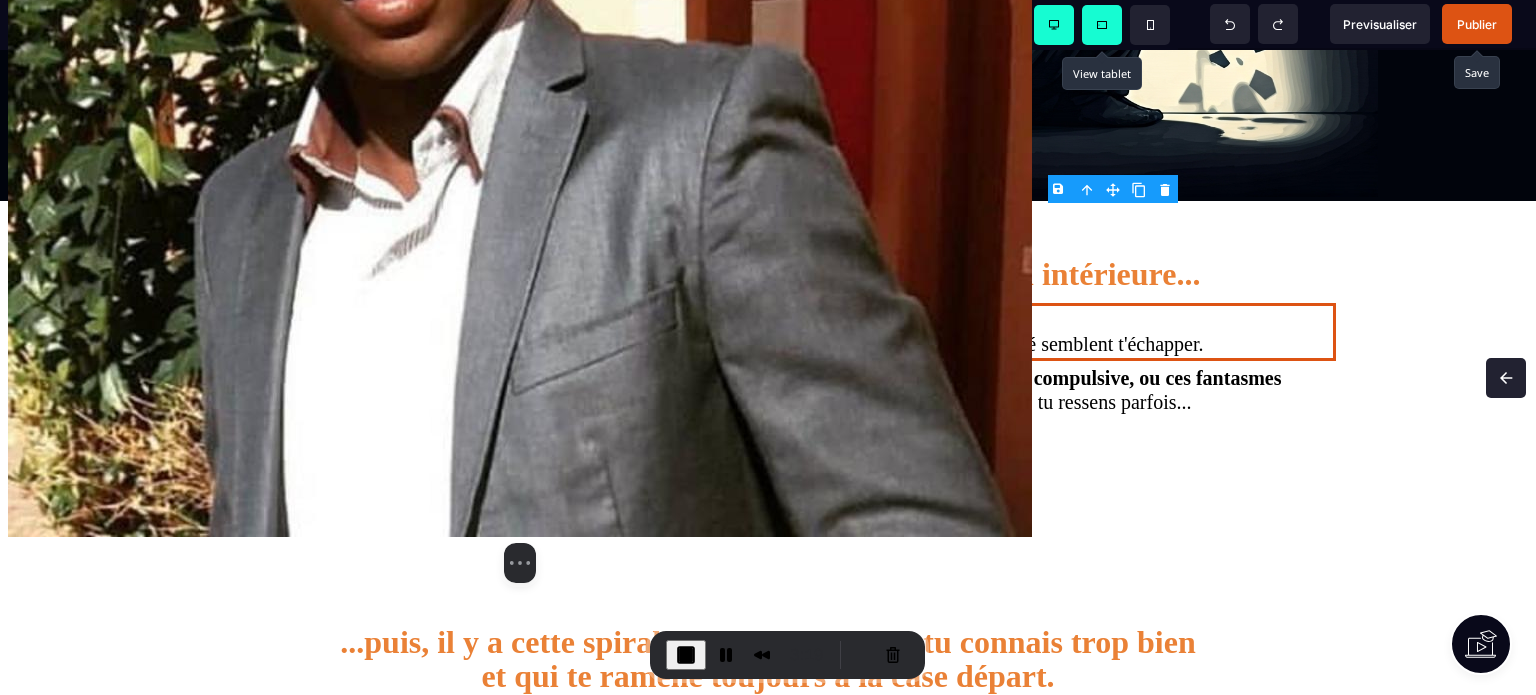 scroll, scrollTop: 692, scrollLeft: 0, axis: vertical 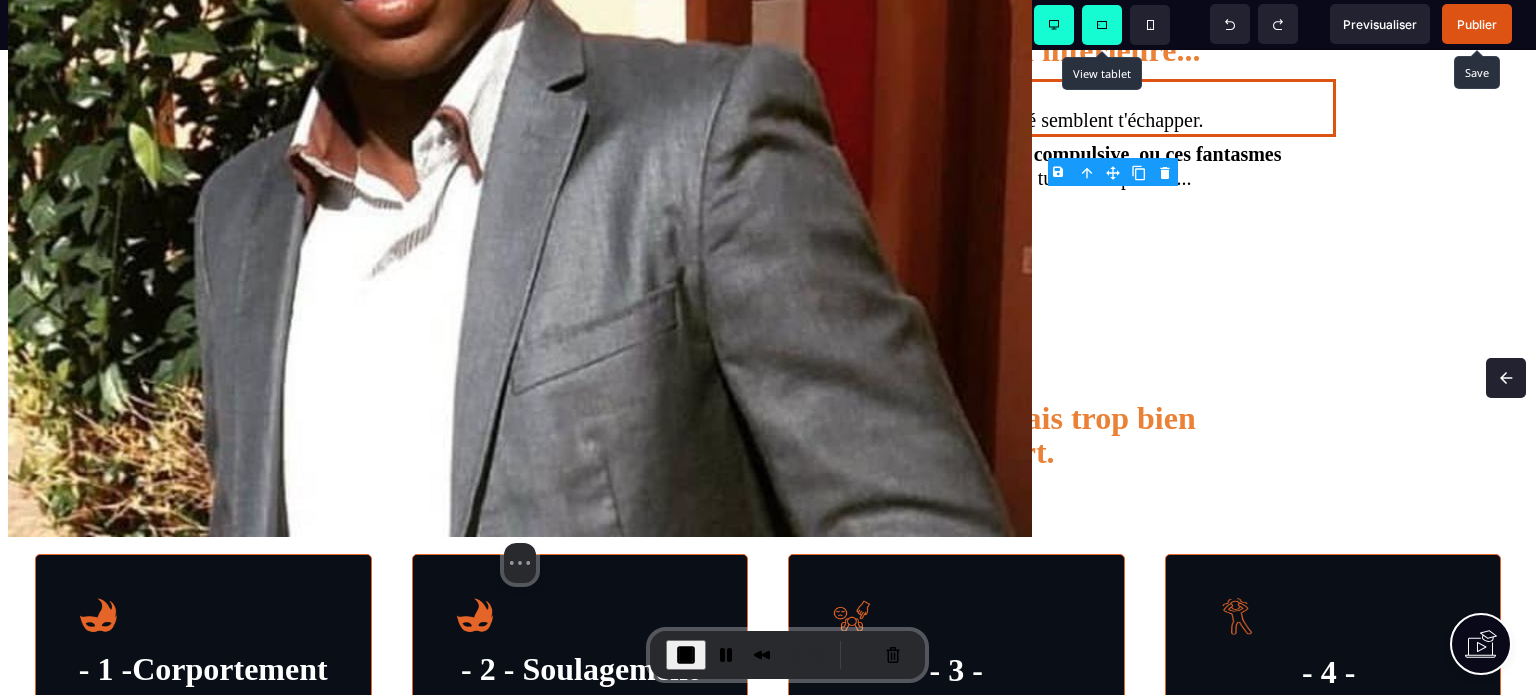 click at bounding box center [196, 346] 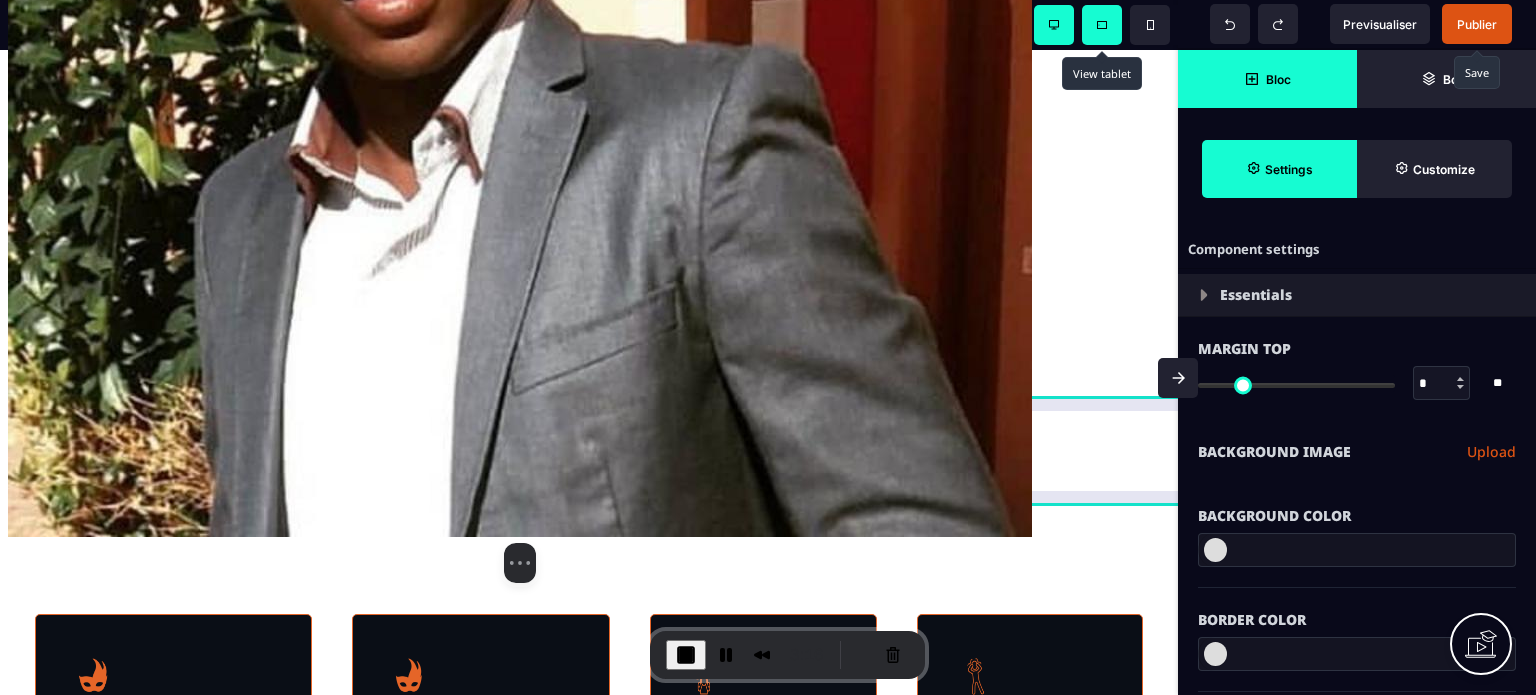scroll, scrollTop: 727, scrollLeft: 0, axis: vertical 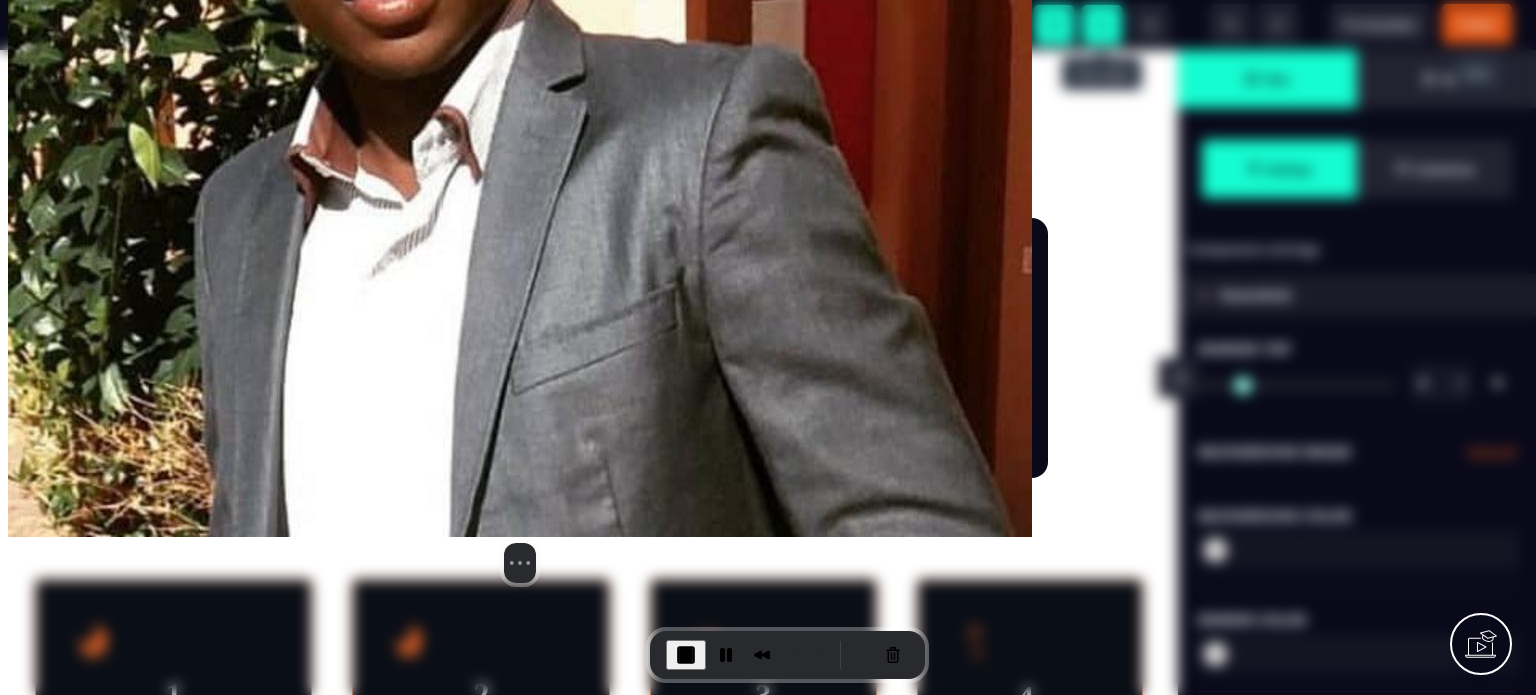 click on "B I U S
A *******
plus
Row
SEO
Big" at bounding box center (768, 347) 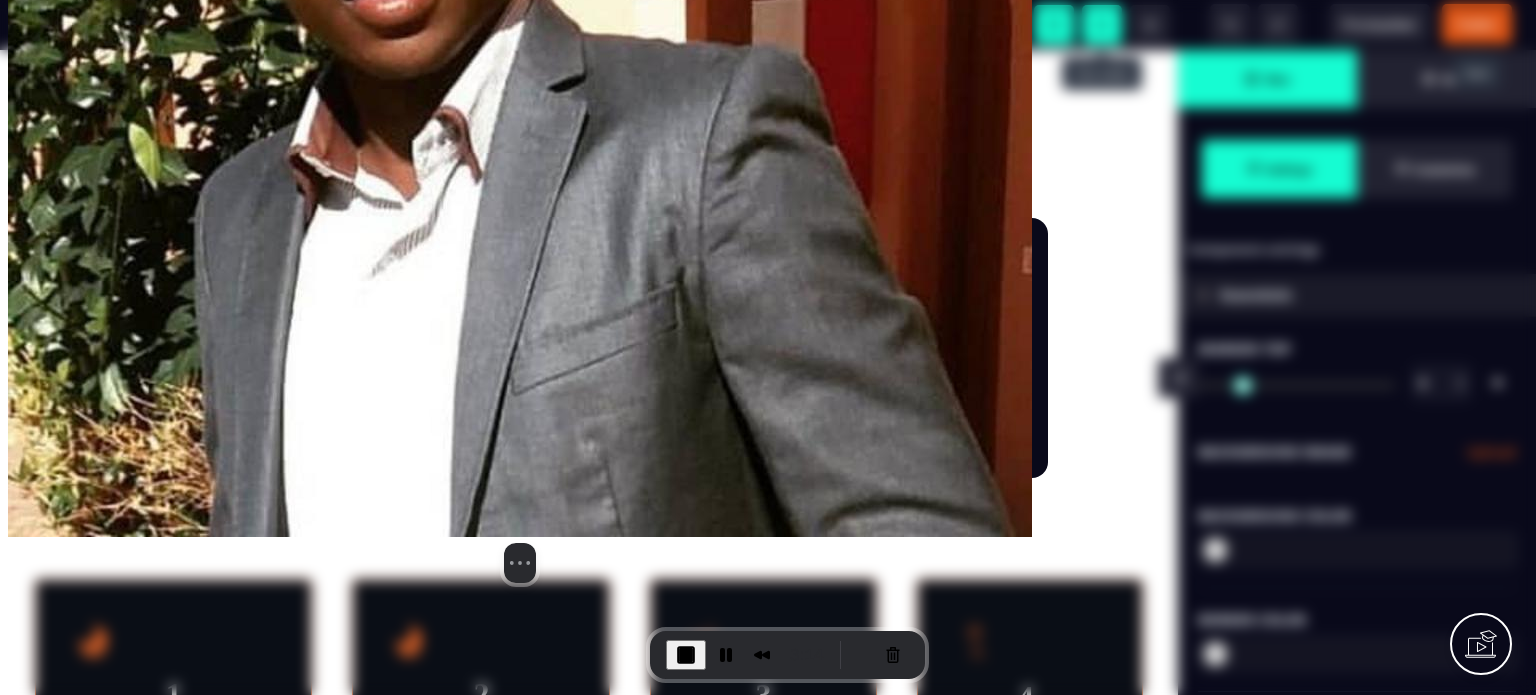 click on "Confirmer" at bounding box center (970, 429) 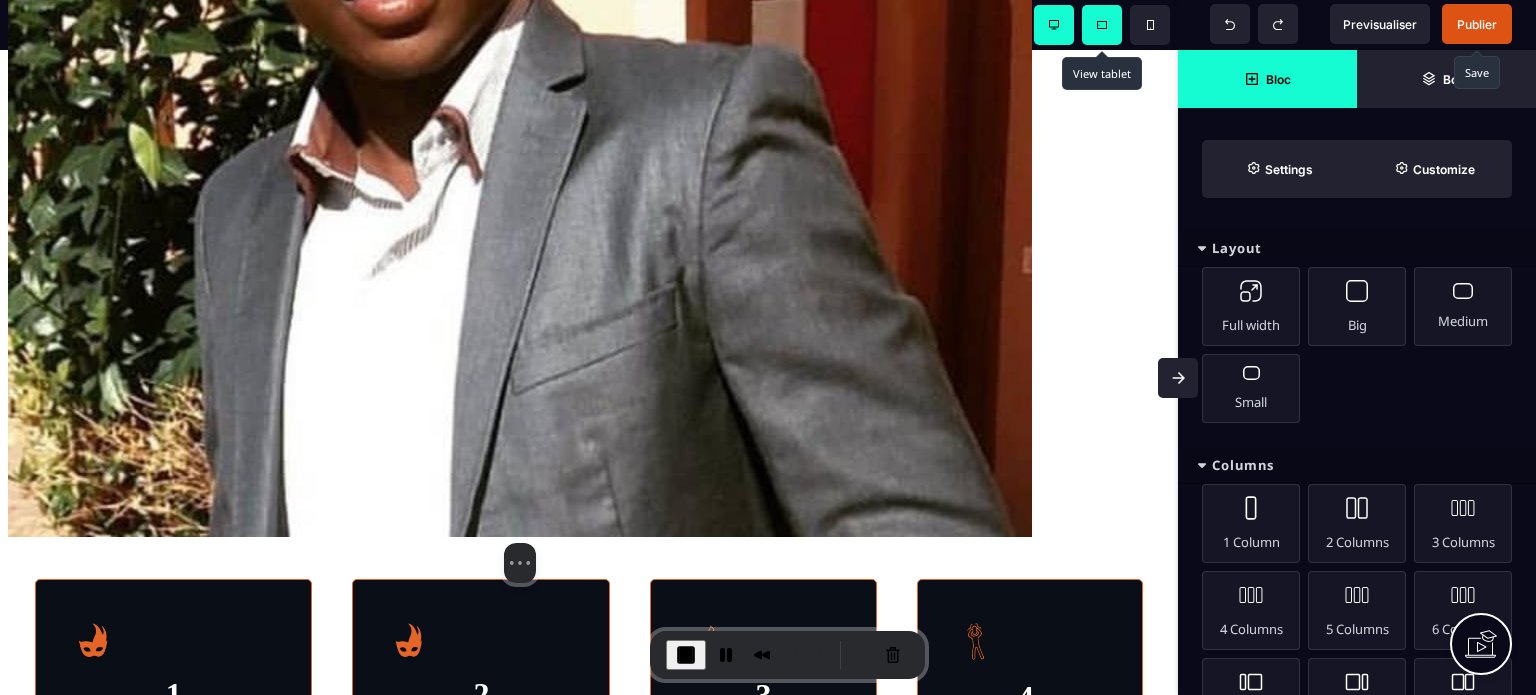 click at bounding box center [400, 371] 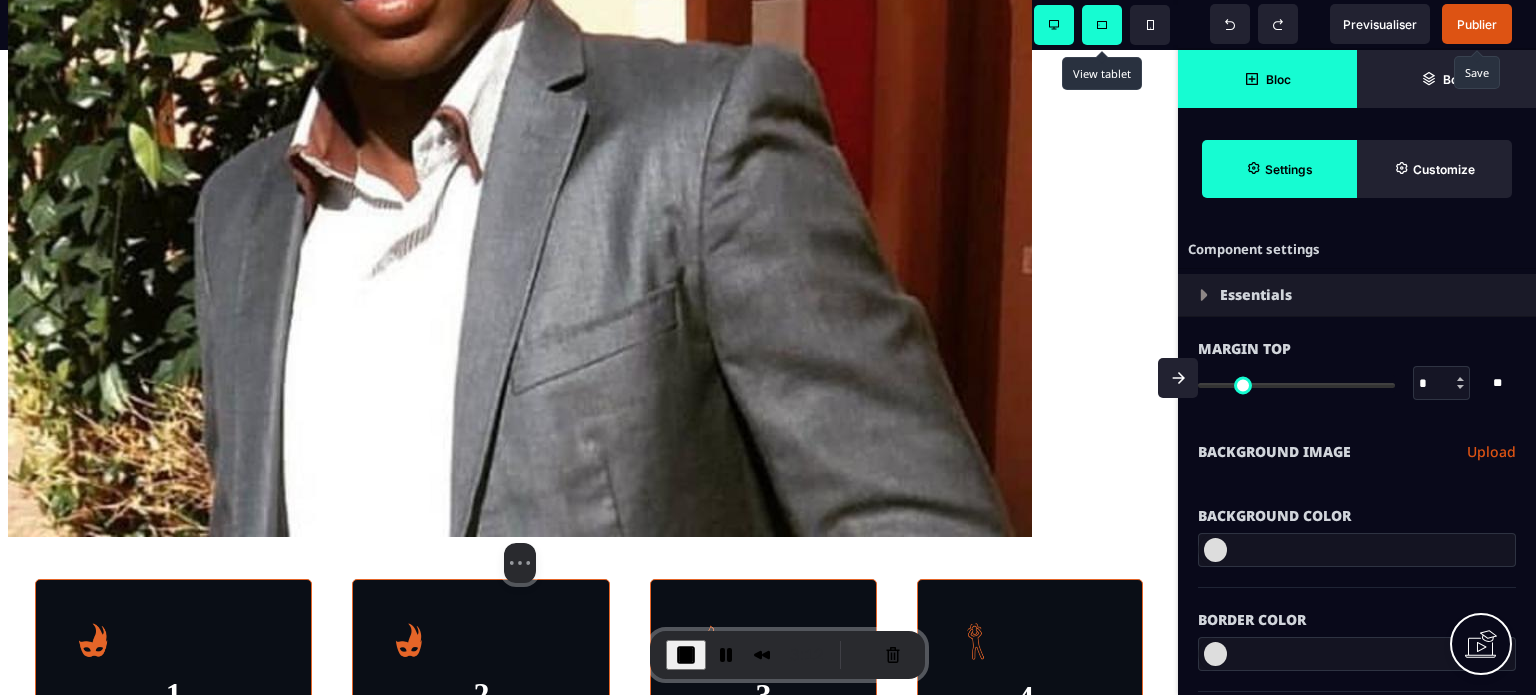 click on "B I U S
A *******
plus
Column
SEO" at bounding box center [768, 347] 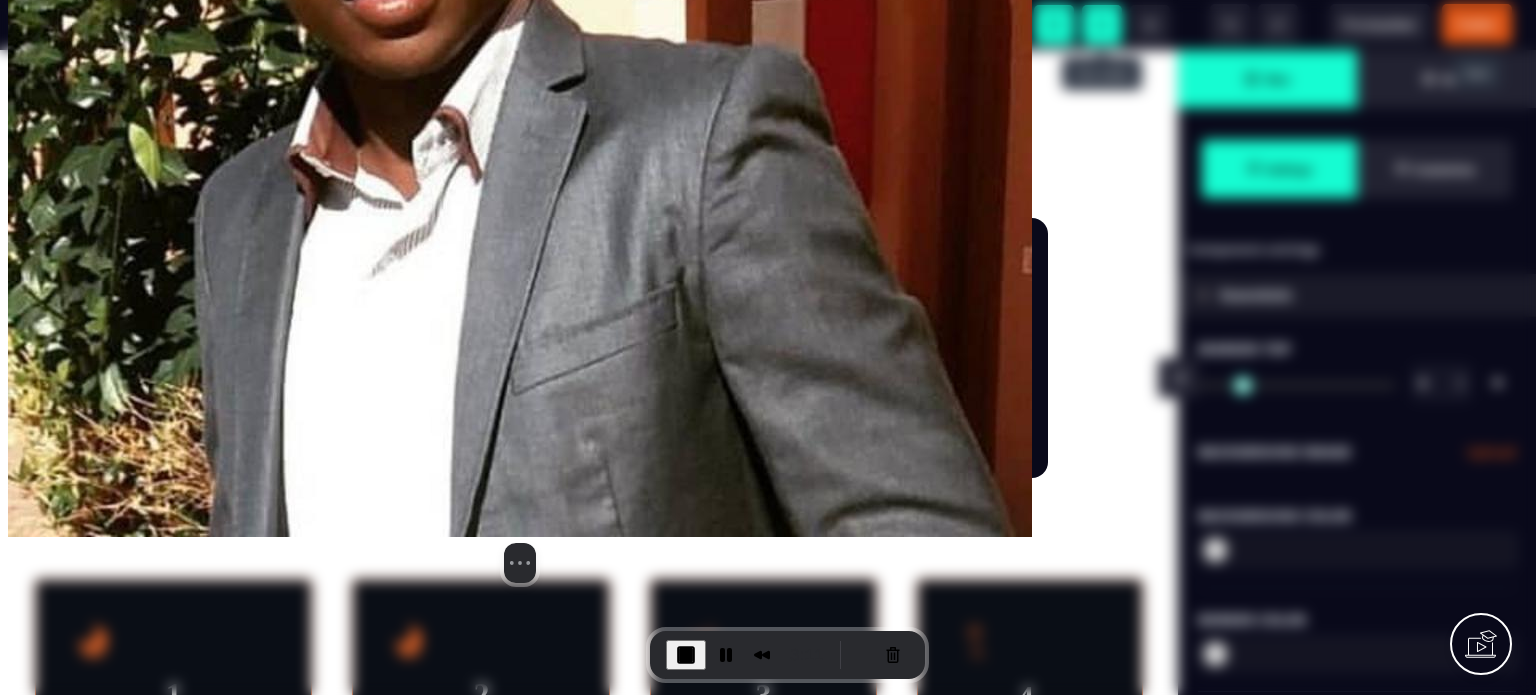 click on "Confirmer" at bounding box center [970, 429] 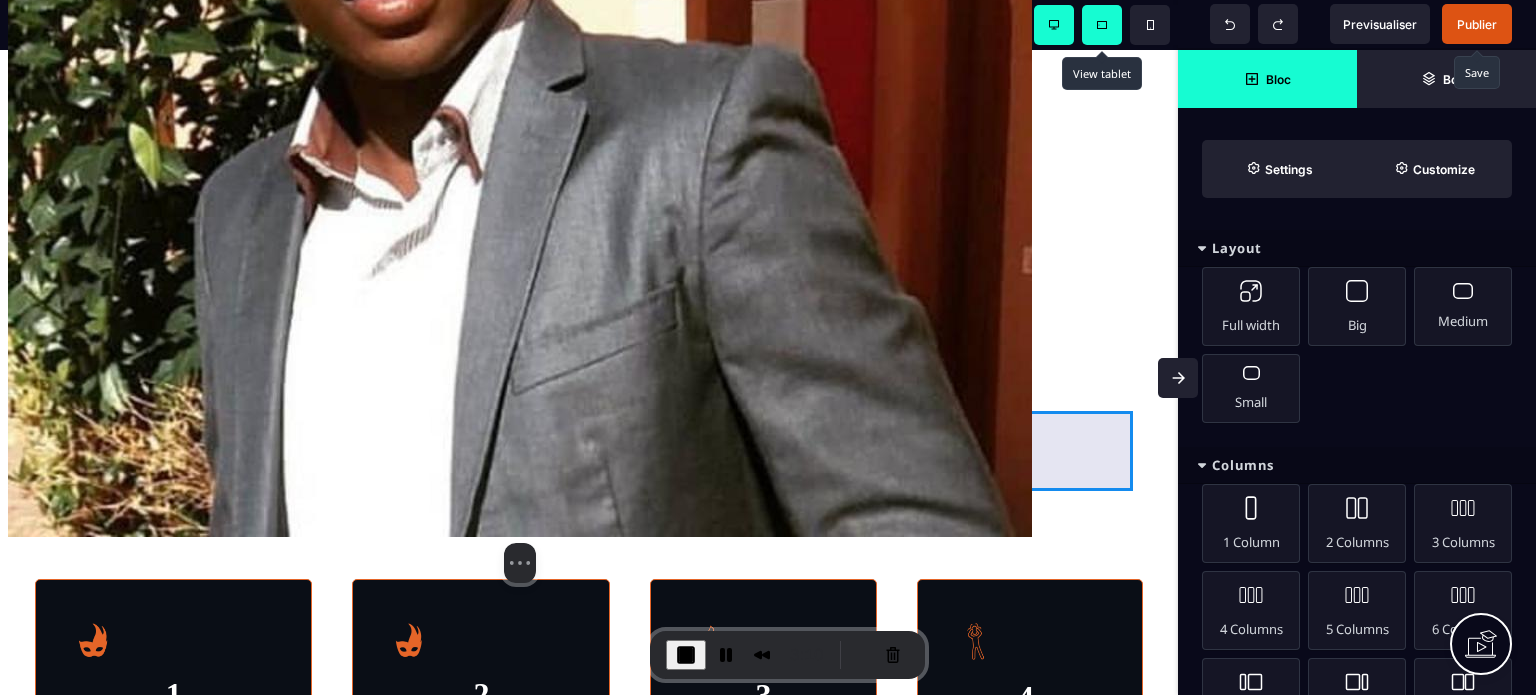 click at bounding box center [589, 371] 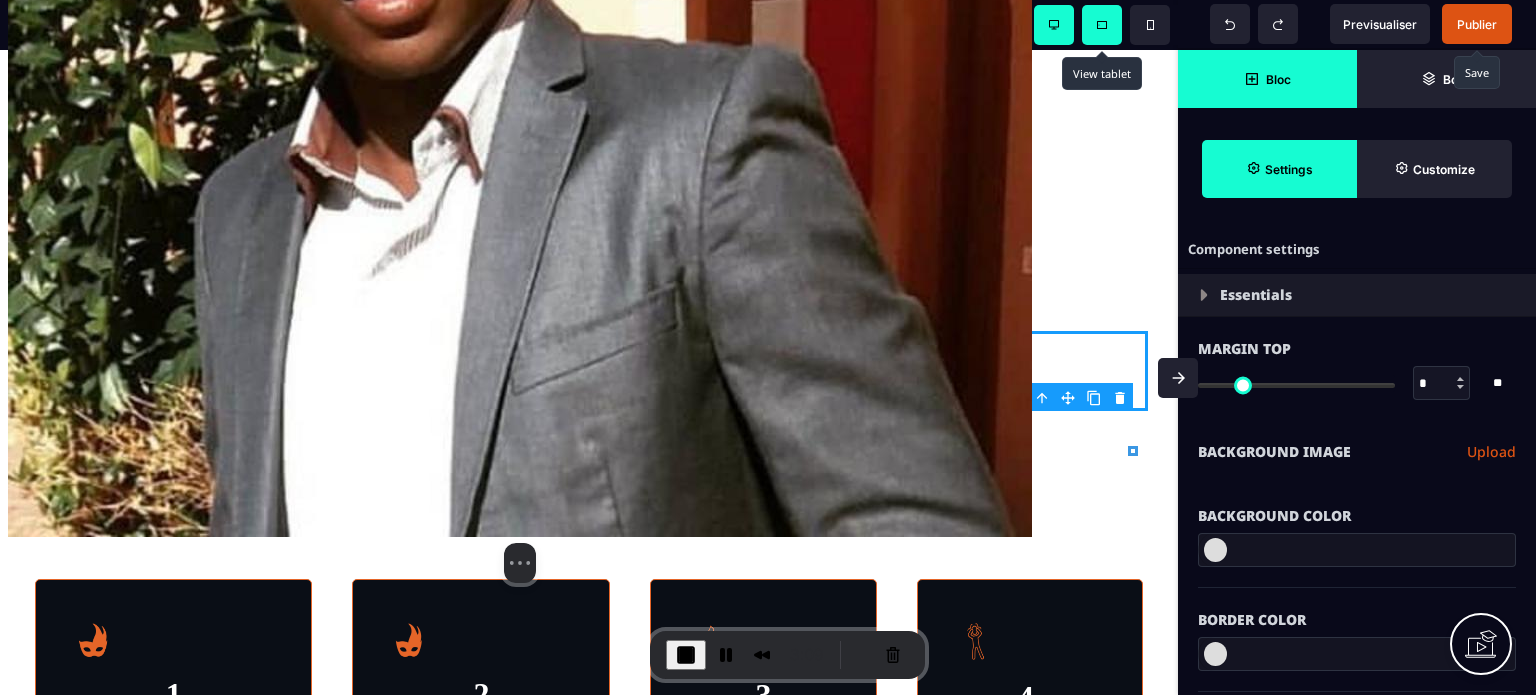 click on "B I U S
A *******
plus
Row
SEO
Big" at bounding box center [768, 347] 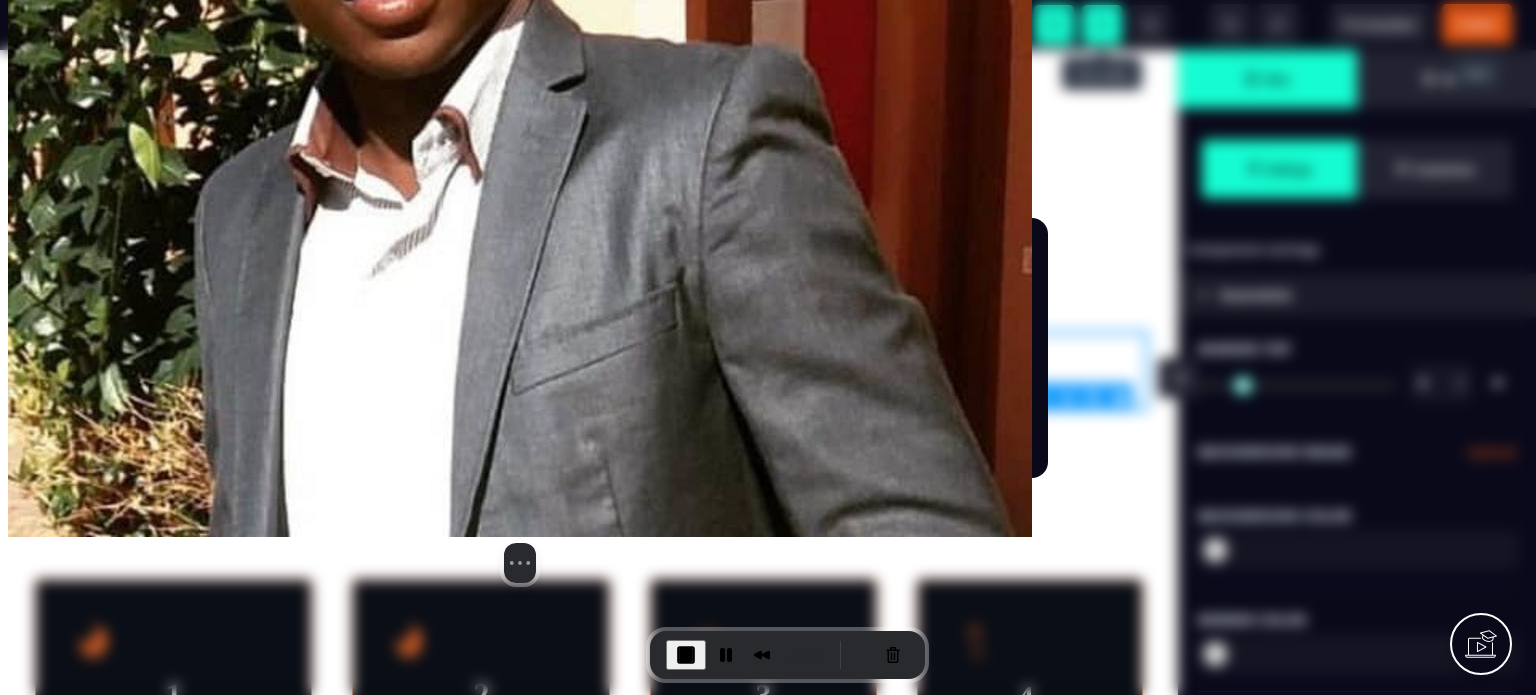 click on "Confirmer" at bounding box center (970, 429) 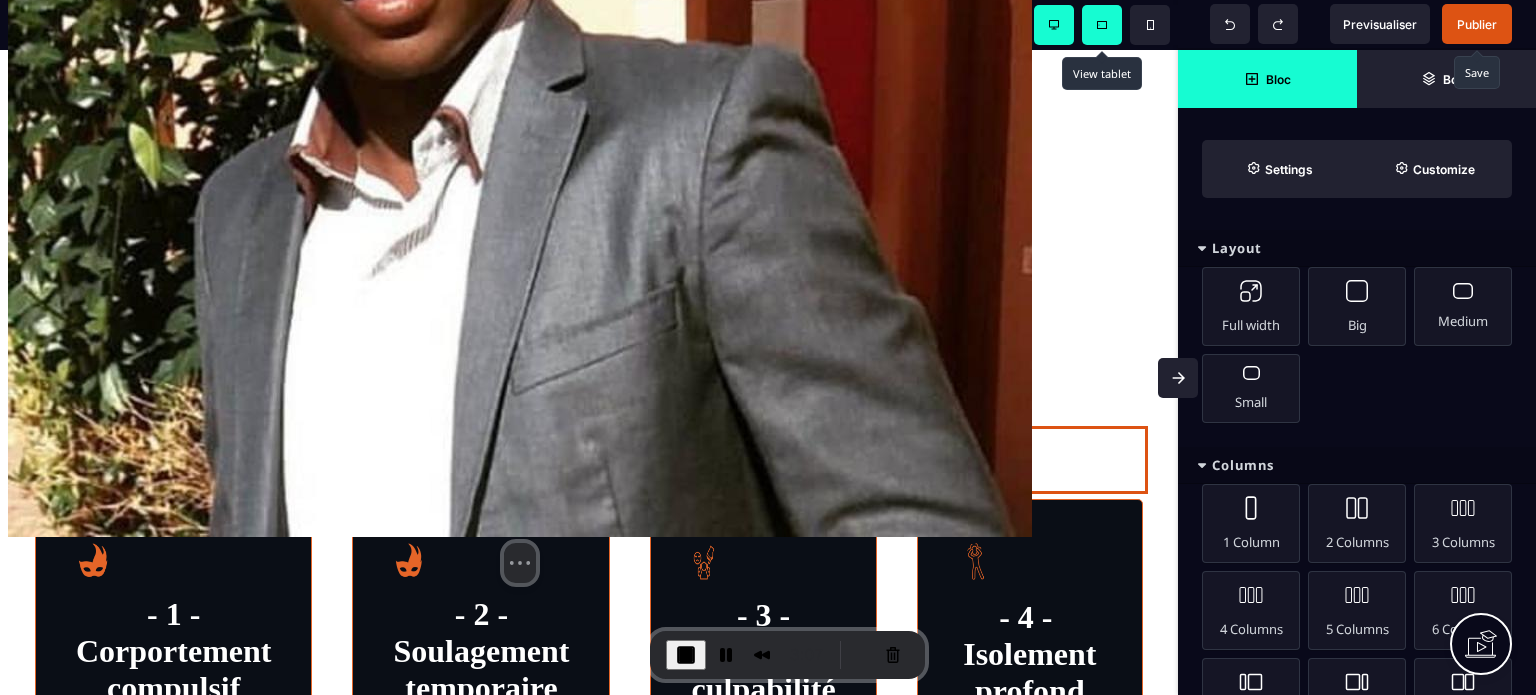 click on "...puis, il y a cette spirale émotionnelle que tu connais trop bien
et qui te ramène toujours à la case départ." at bounding box center [589, 380] 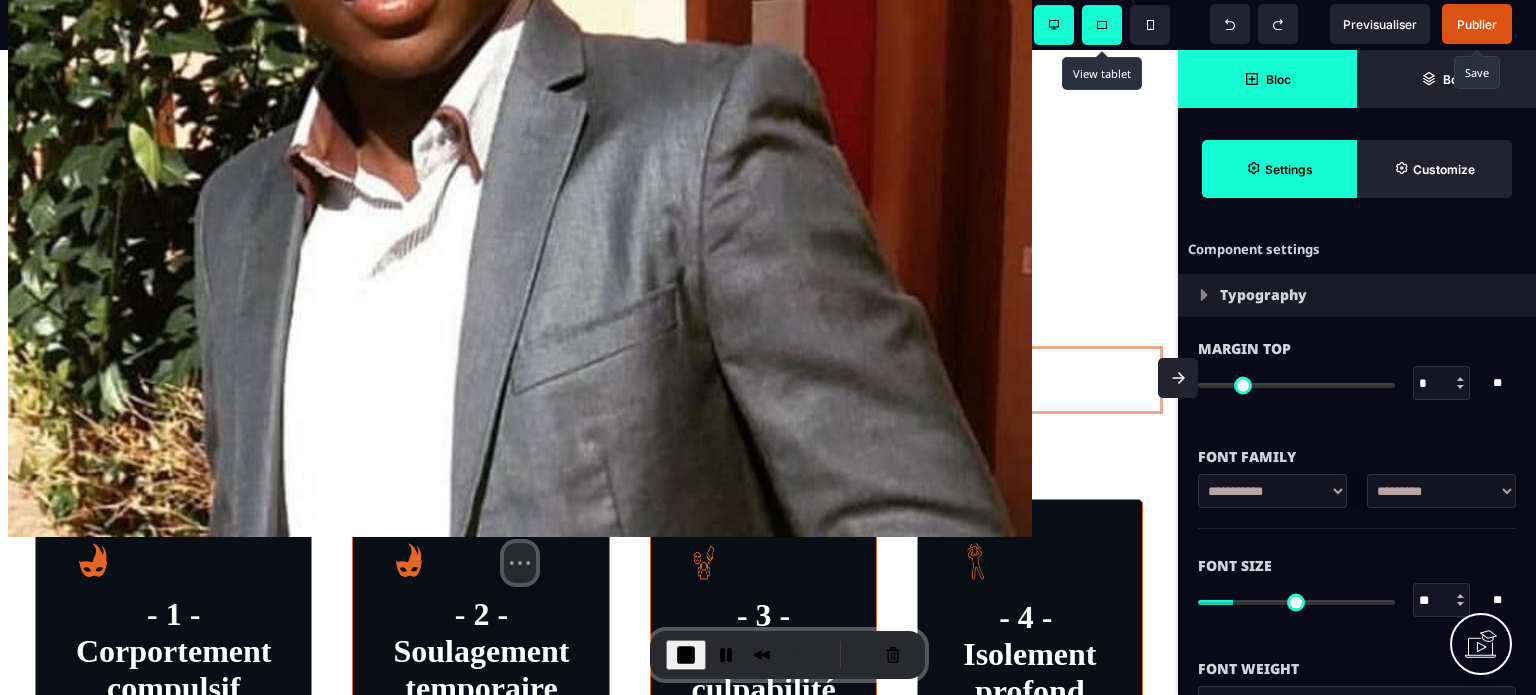 drag, startPoint x: 1082, startPoint y: 457, endPoint x: 895, endPoint y: 315, distance: 234.80417 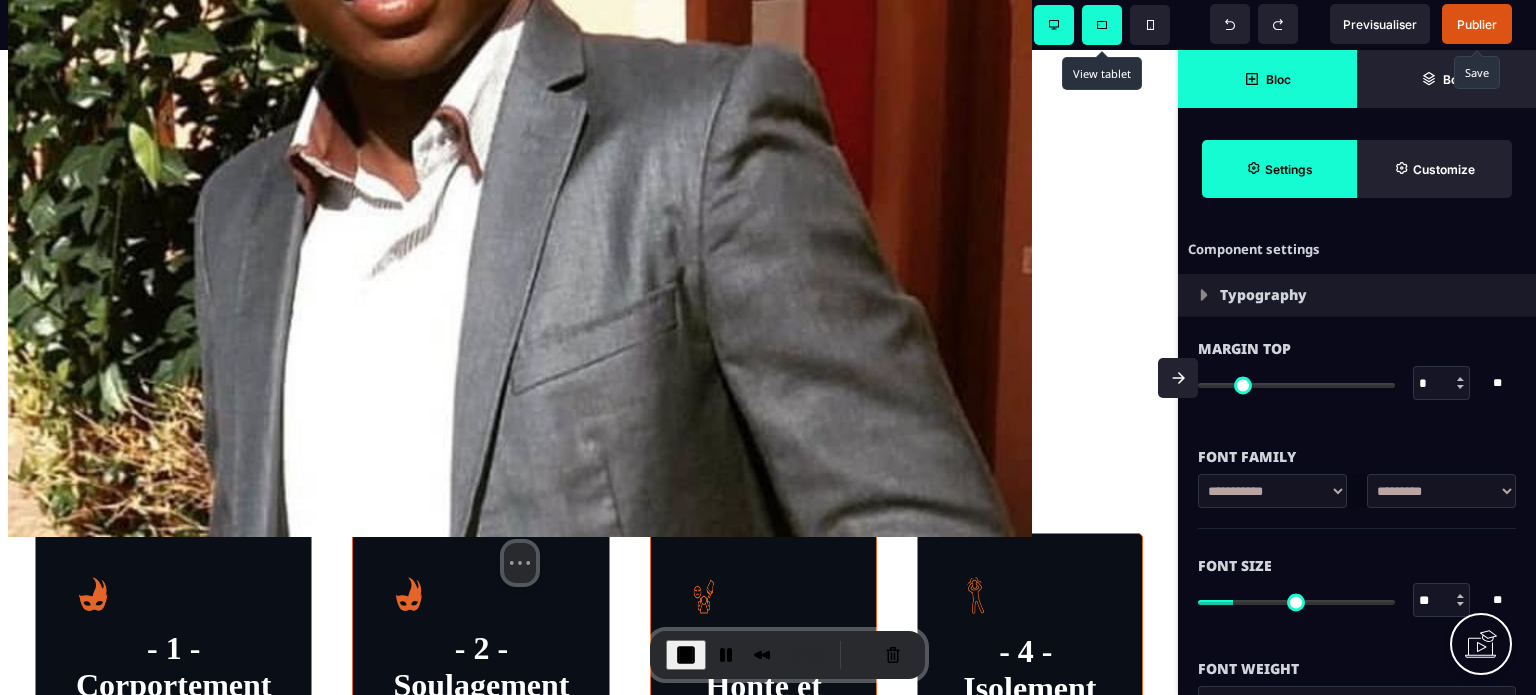 click on "*" at bounding box center [1442, 384] 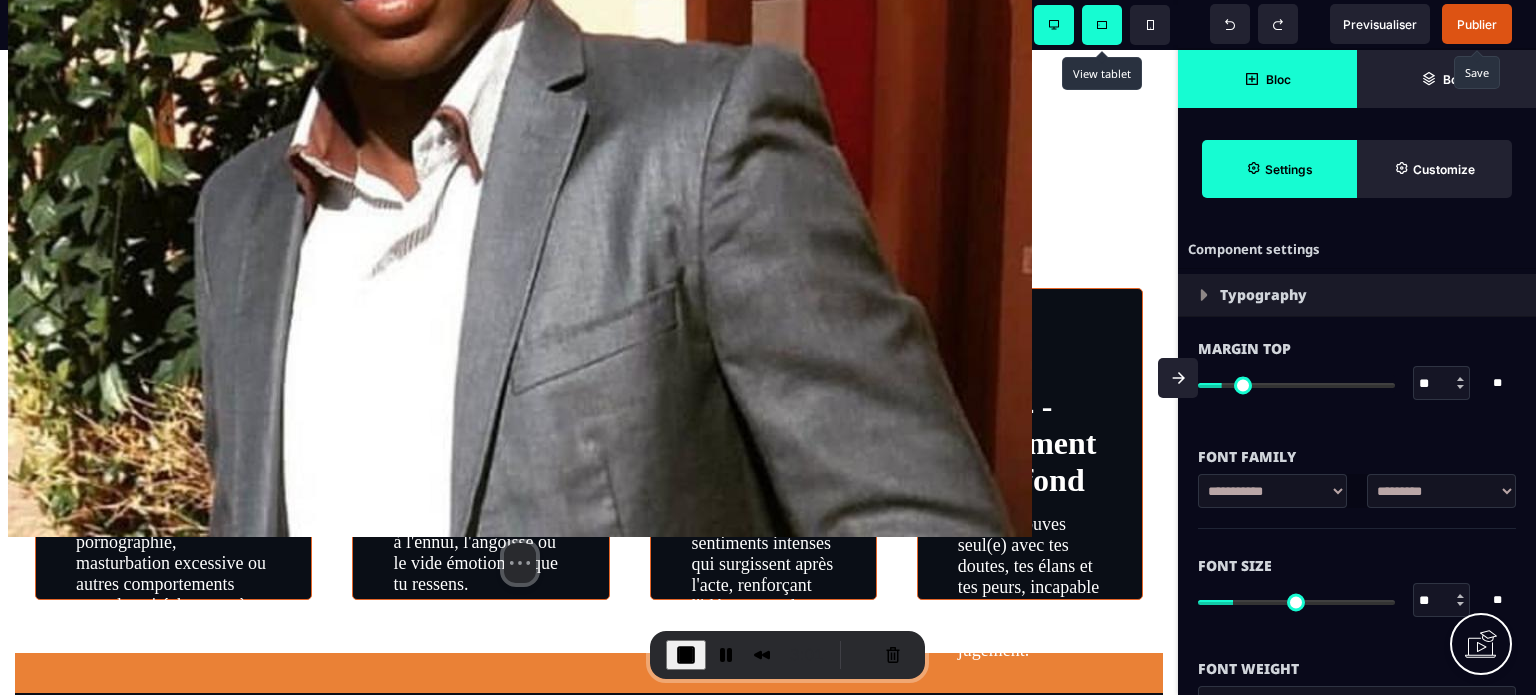 scroll, scrollTop: 1014, scrollLeft: 0, axis: vertical 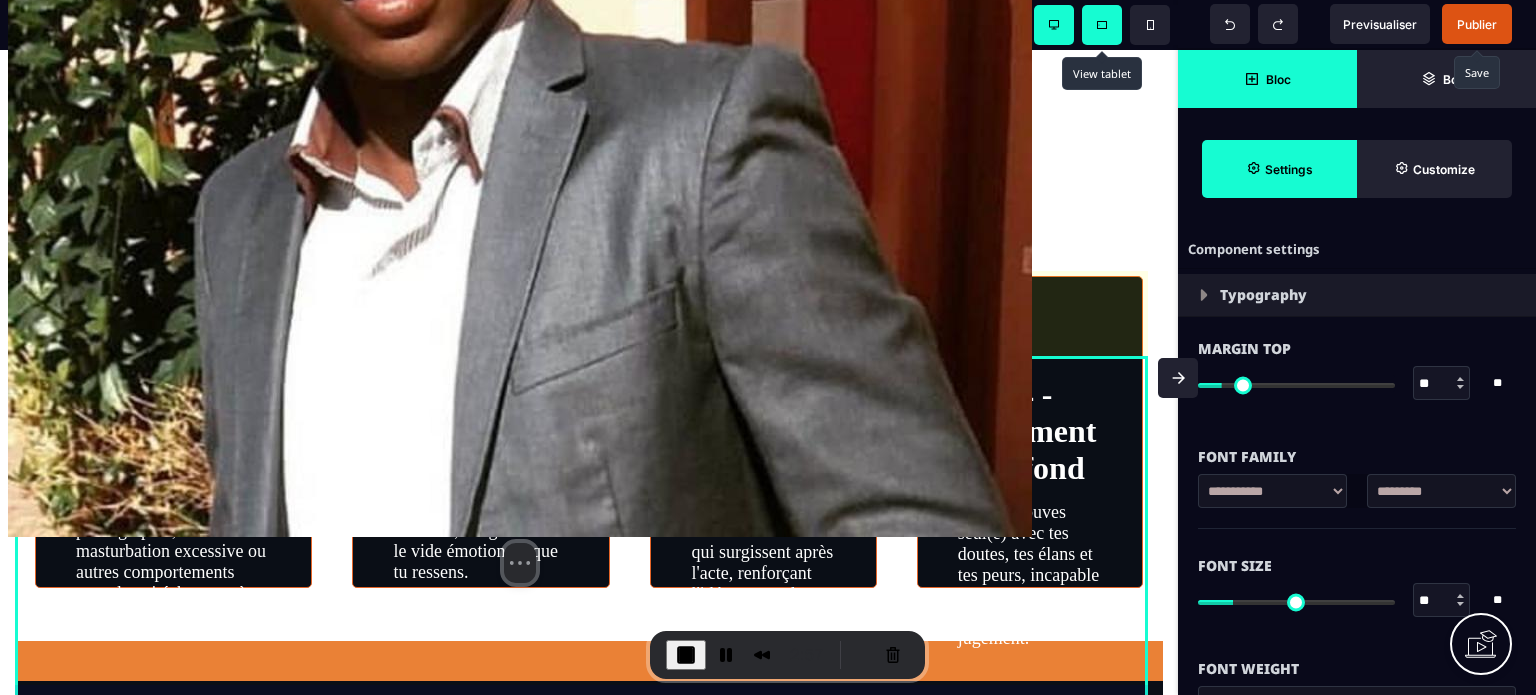 click on "- 1 -Corportement compulsif Consommation de pornographie, masturbation excessive ou autres comportements sexuels qui échappent à ton contrôle. - 2 - Soulagement temporaire Une brève échappatoire à l'ennui, l'angoisse ou le vide émotionnel que tu ressens. - 3 -
Honte et culpabilité Ou d'autres sentiments intenses qui surgissent après l'acte, renforçant l'idée que quelque chose ne va pas chez toi". - 4 -
Isolement profond Tu te retrouves seul(e) avec tes doutes, tes élans et tes peurs, incapable d'en parler par crainte du jugement." at bounding box center (589, 443) 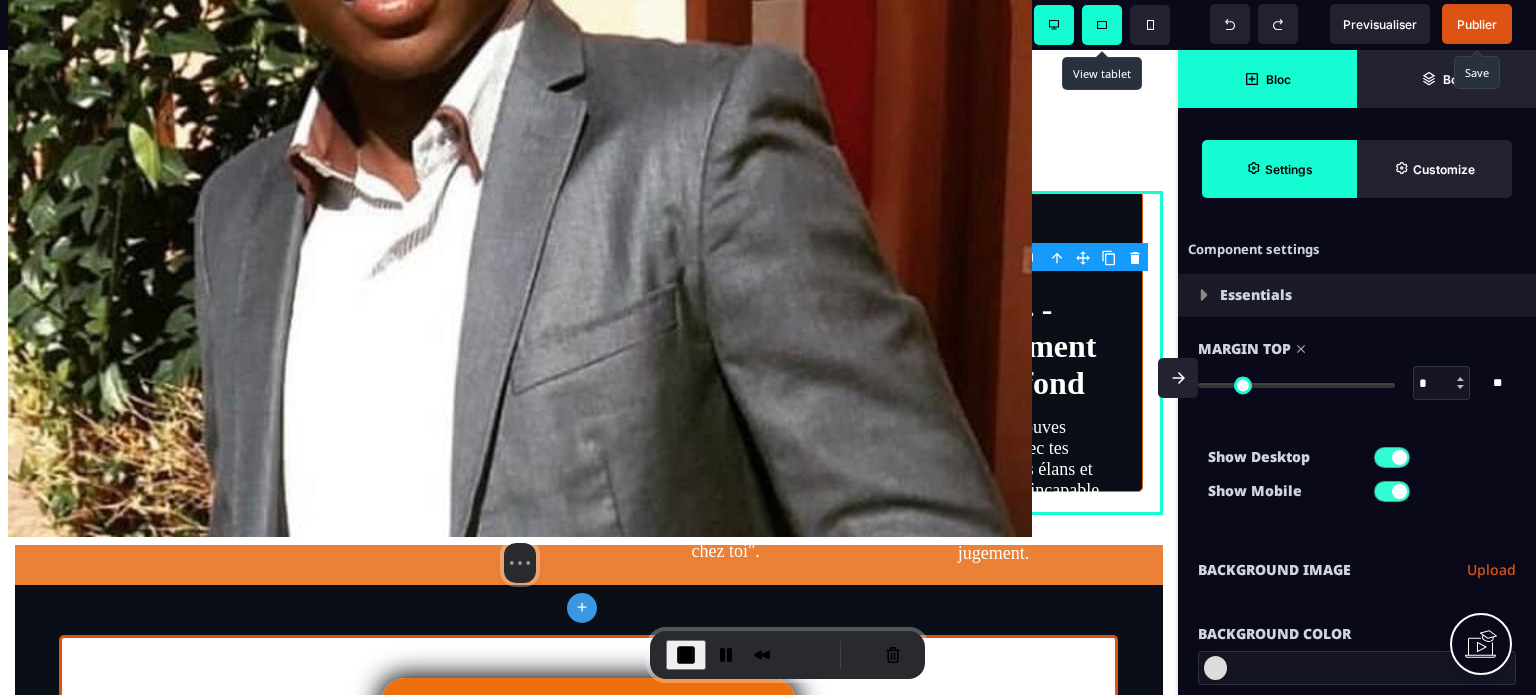 drag, startPoint x: 1274, startPoint y: 387, endPoint x: 1015, endPoint y: 381, distance: 259.0695 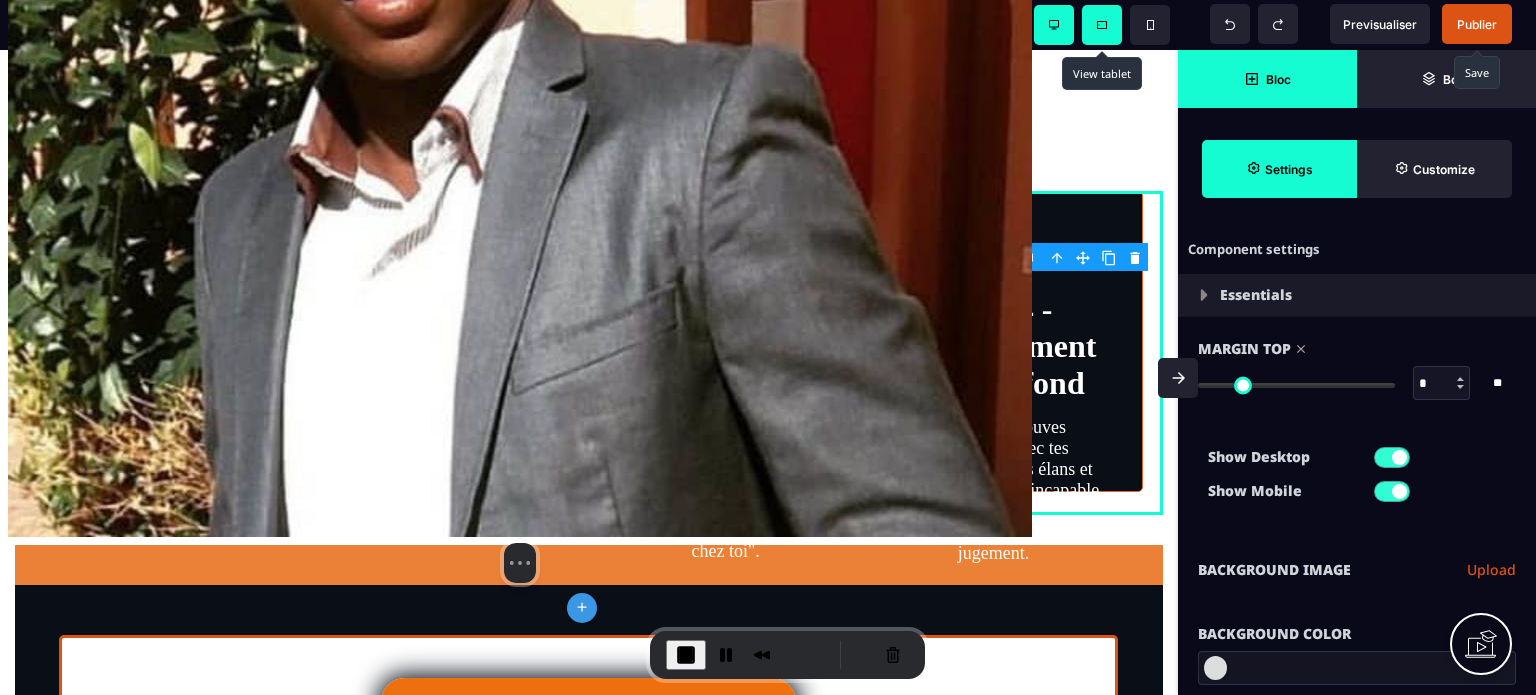 click at bounding box center [1296, 385] 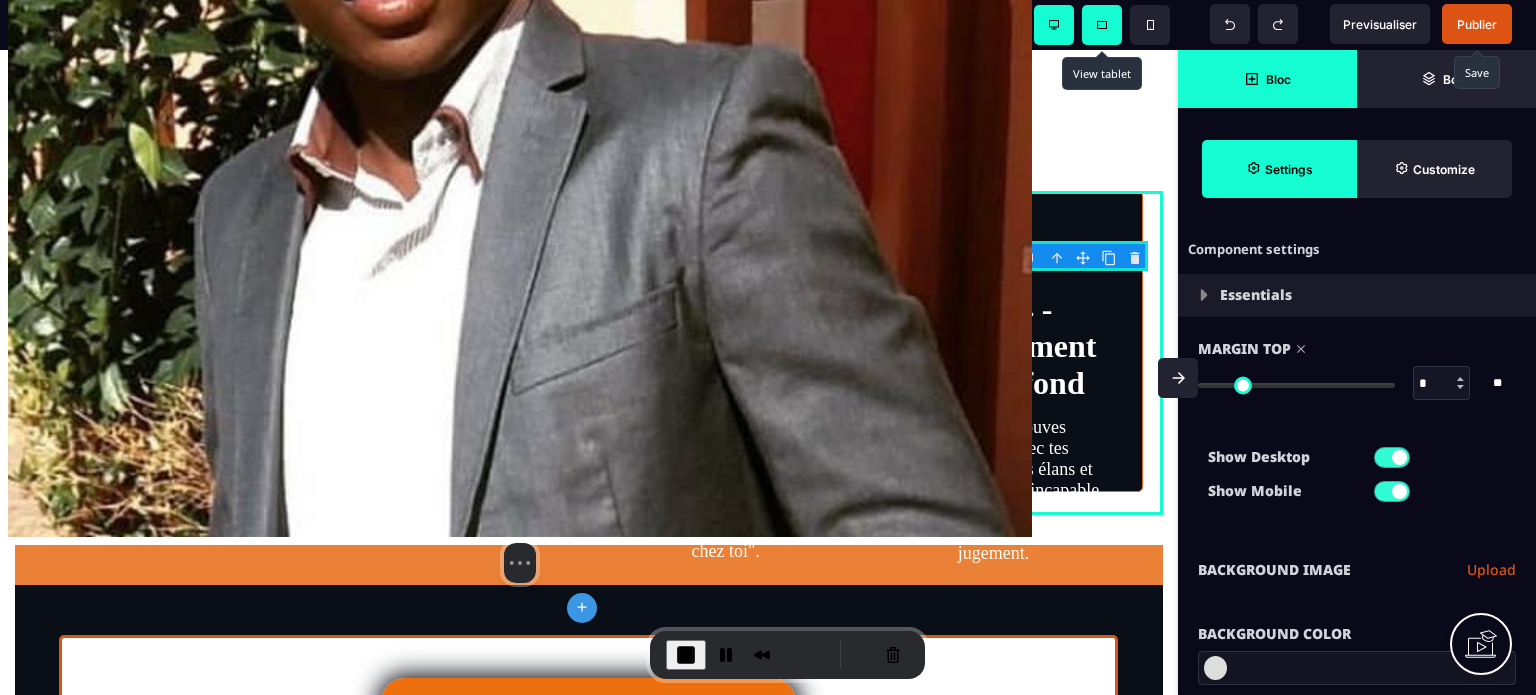 click at bounding box center [589, 176] 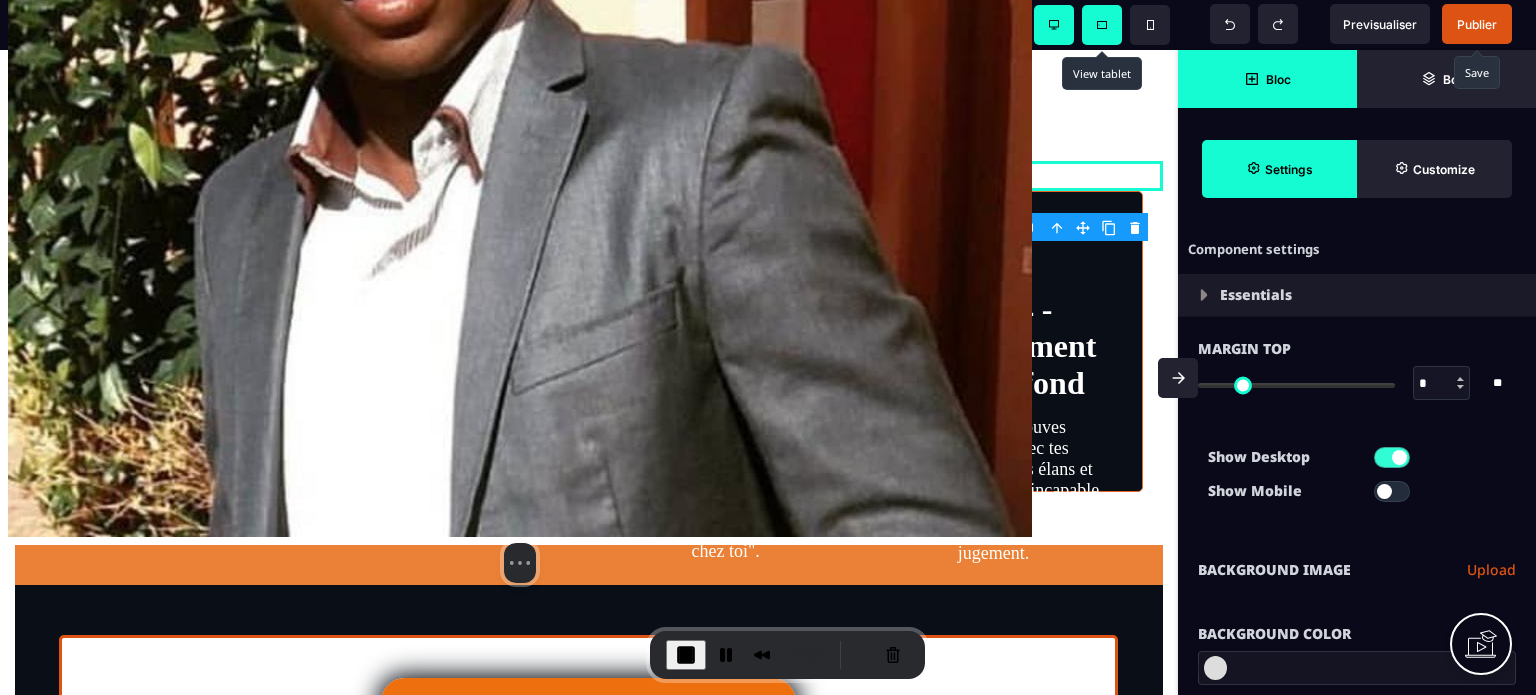 click on "B I U S
A *******
plus
Row
SEO
Big" at bounding box center (768, 347) 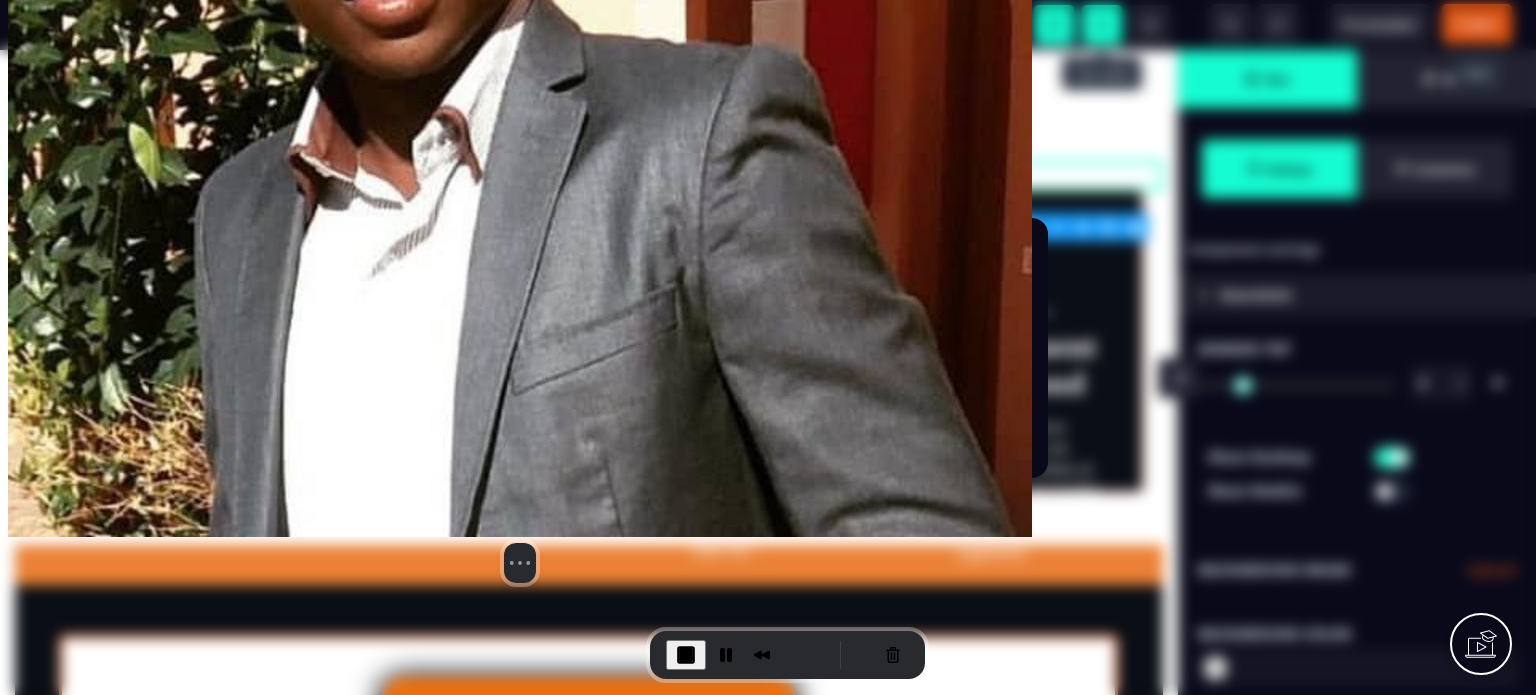 click on "Confirmer" at bounding box center (970, 429) 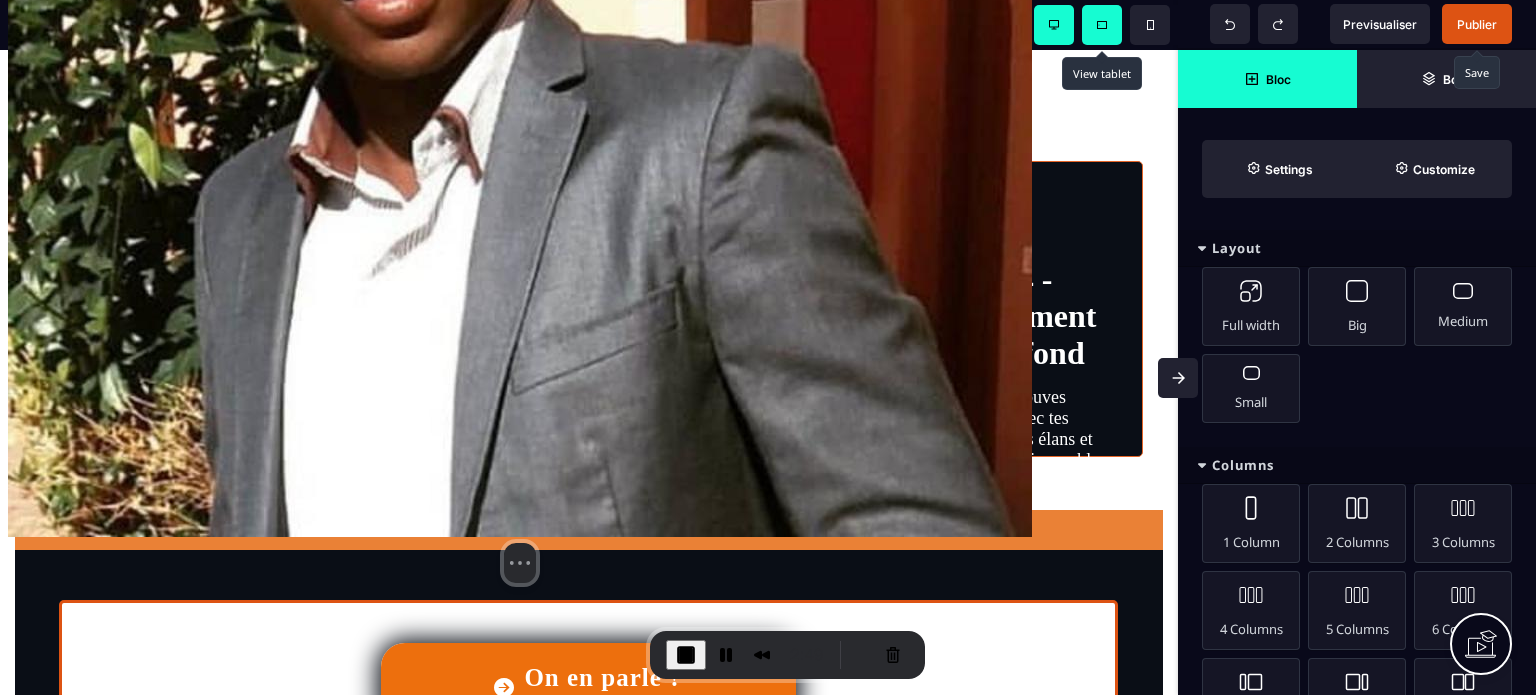 click at bounding box center [1178, 378] 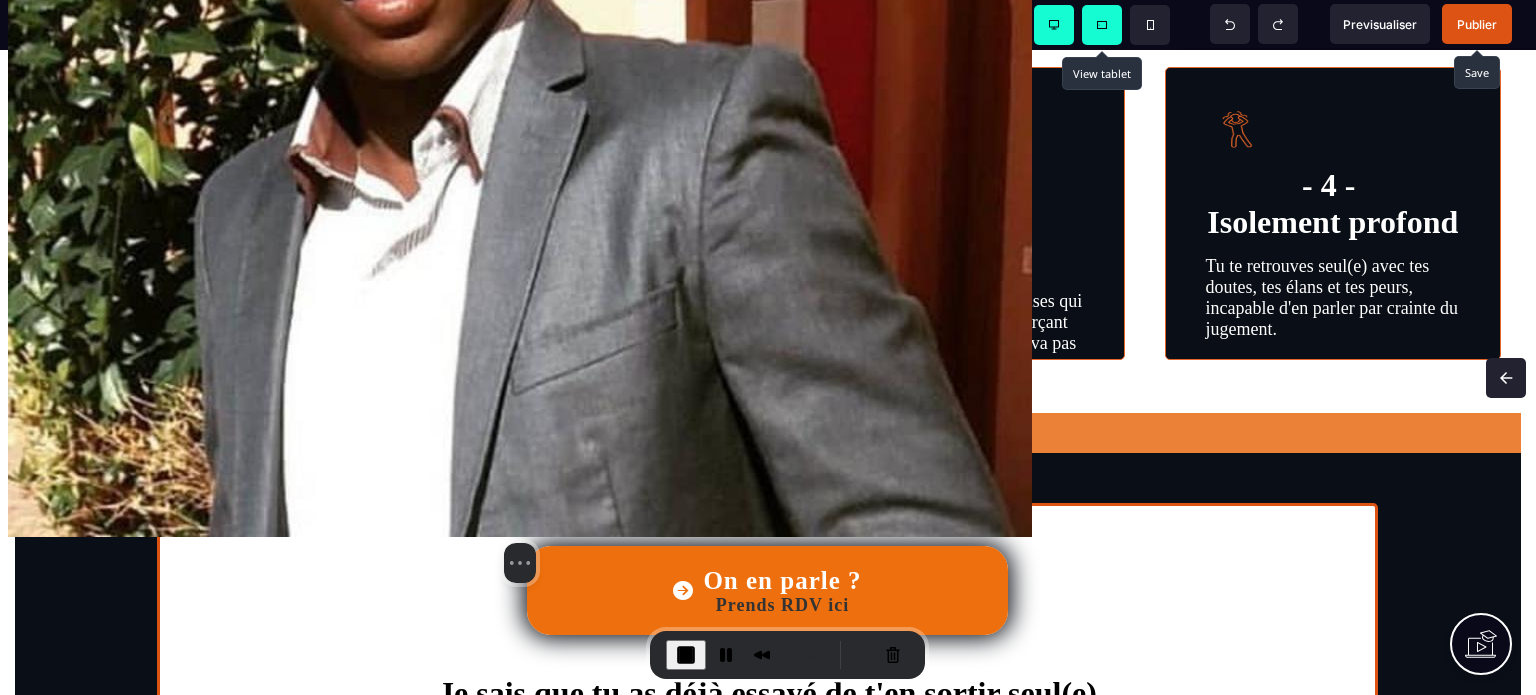 scroll, scrollTop: 920, scrollLeft: 0, axis: vertical 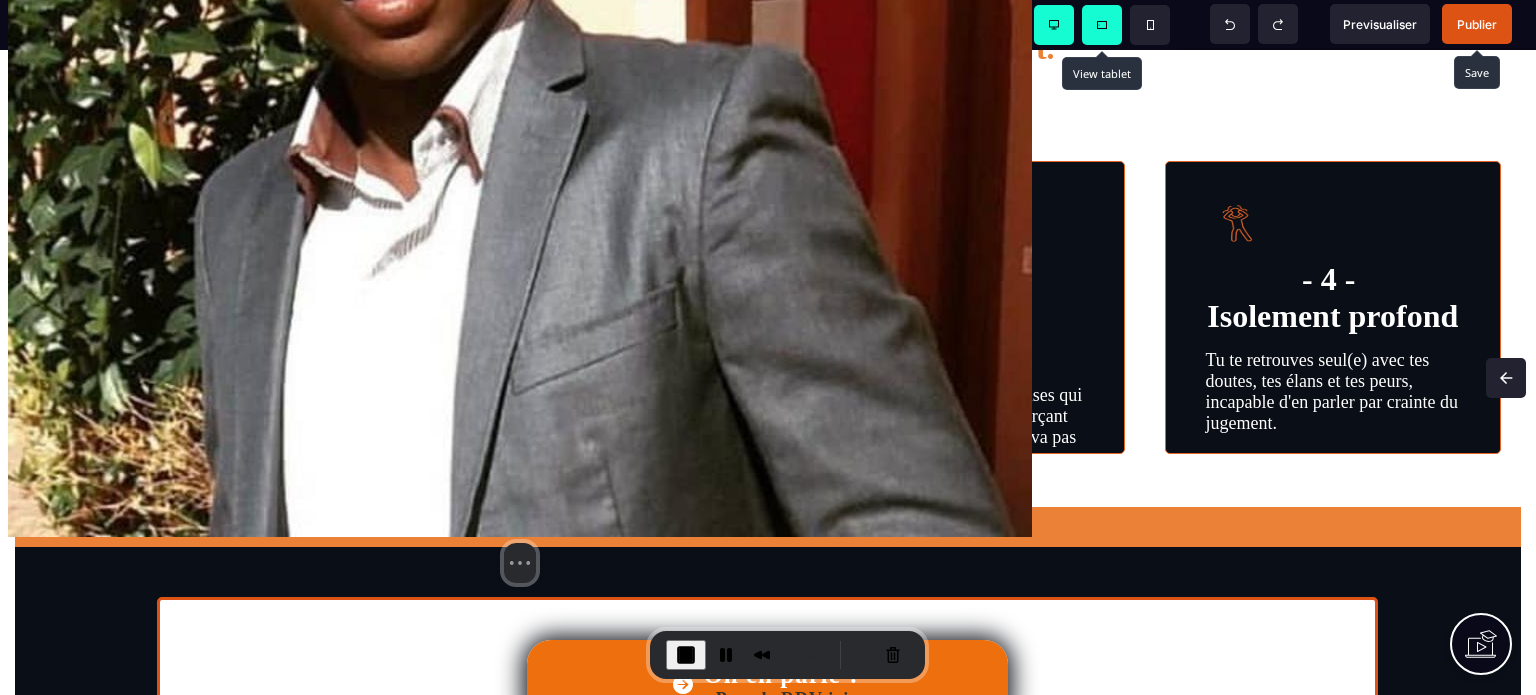 click on "- 1 -Corportement compulsif Consommation de pornographie, masturbation excessive ou autres comportements sexuels qui échappent à ton contrôle." at bounding box center (203, 307) 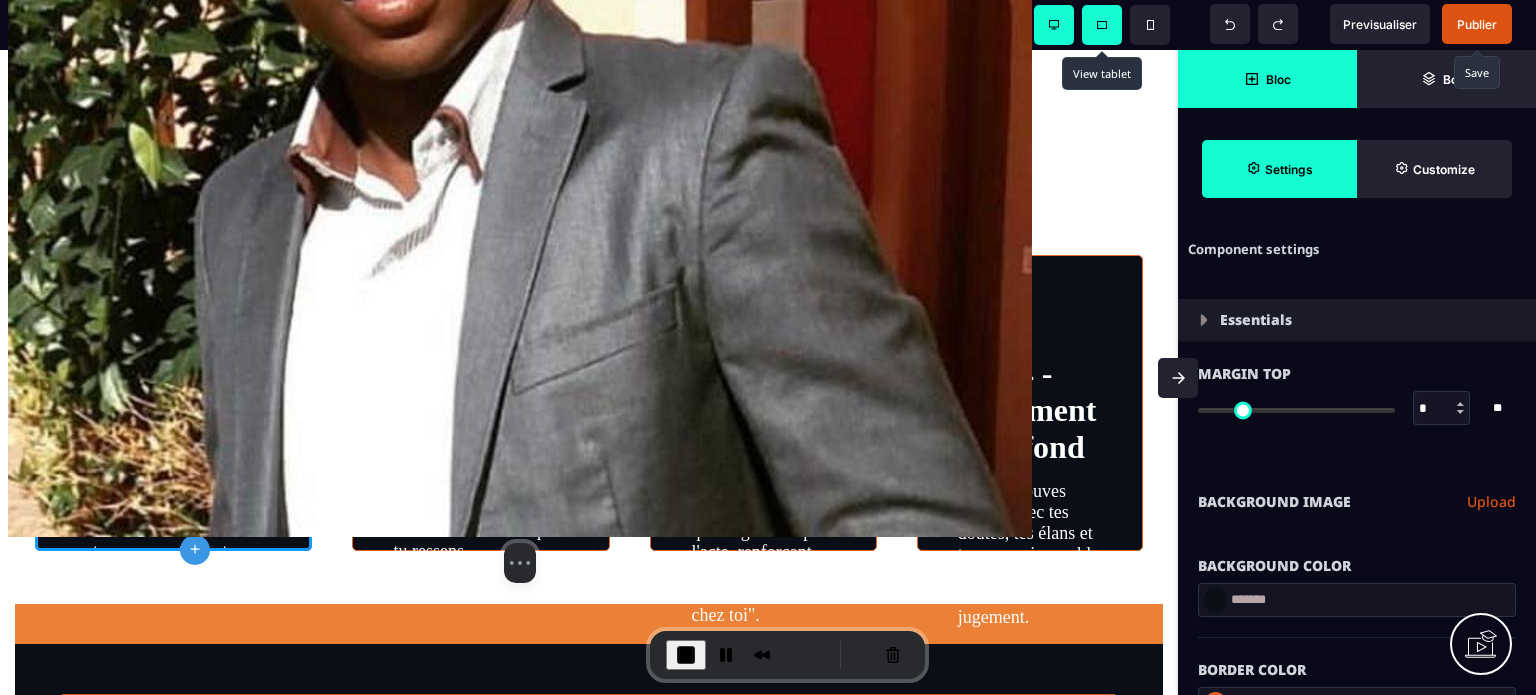 scroll, scrollTop: 1014, scrollLeft: 0, axis: vertical 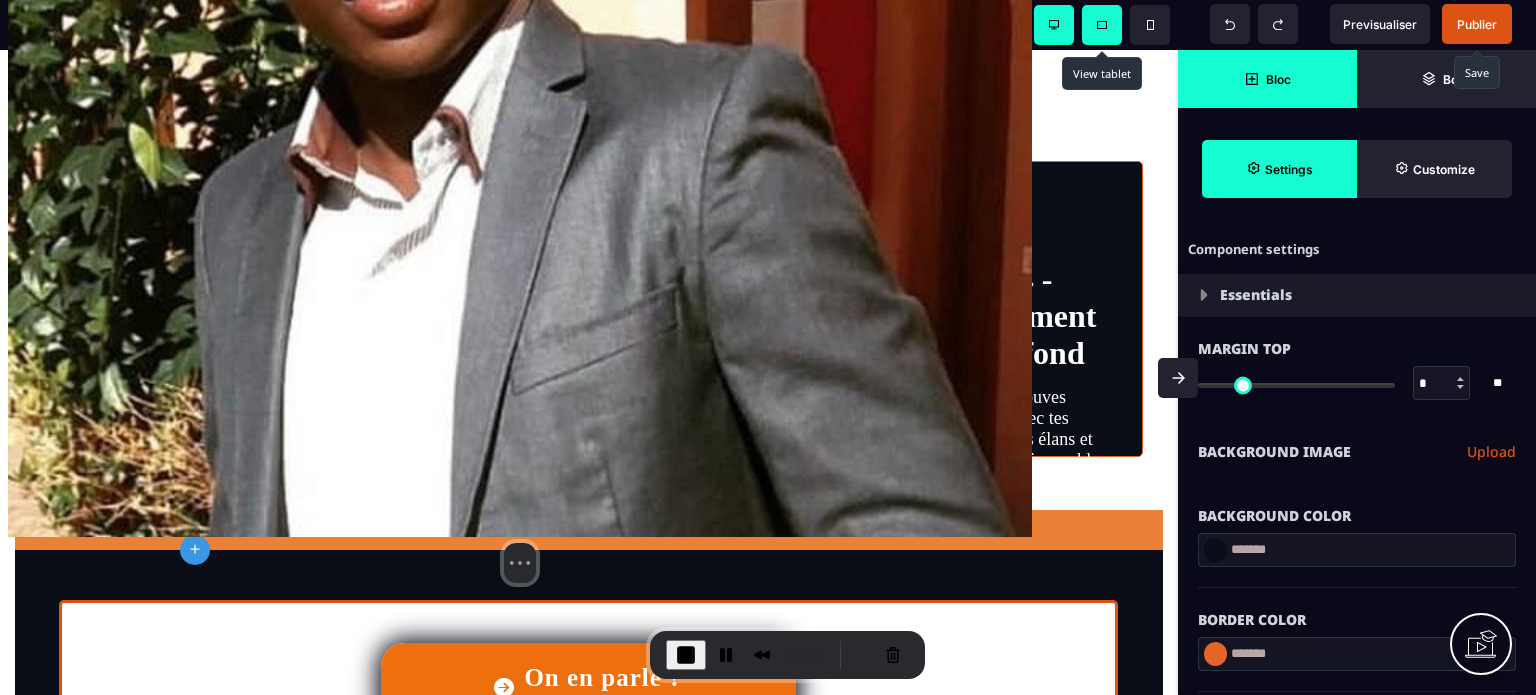 click on "Border Color" at bounding box center [1357, 610] 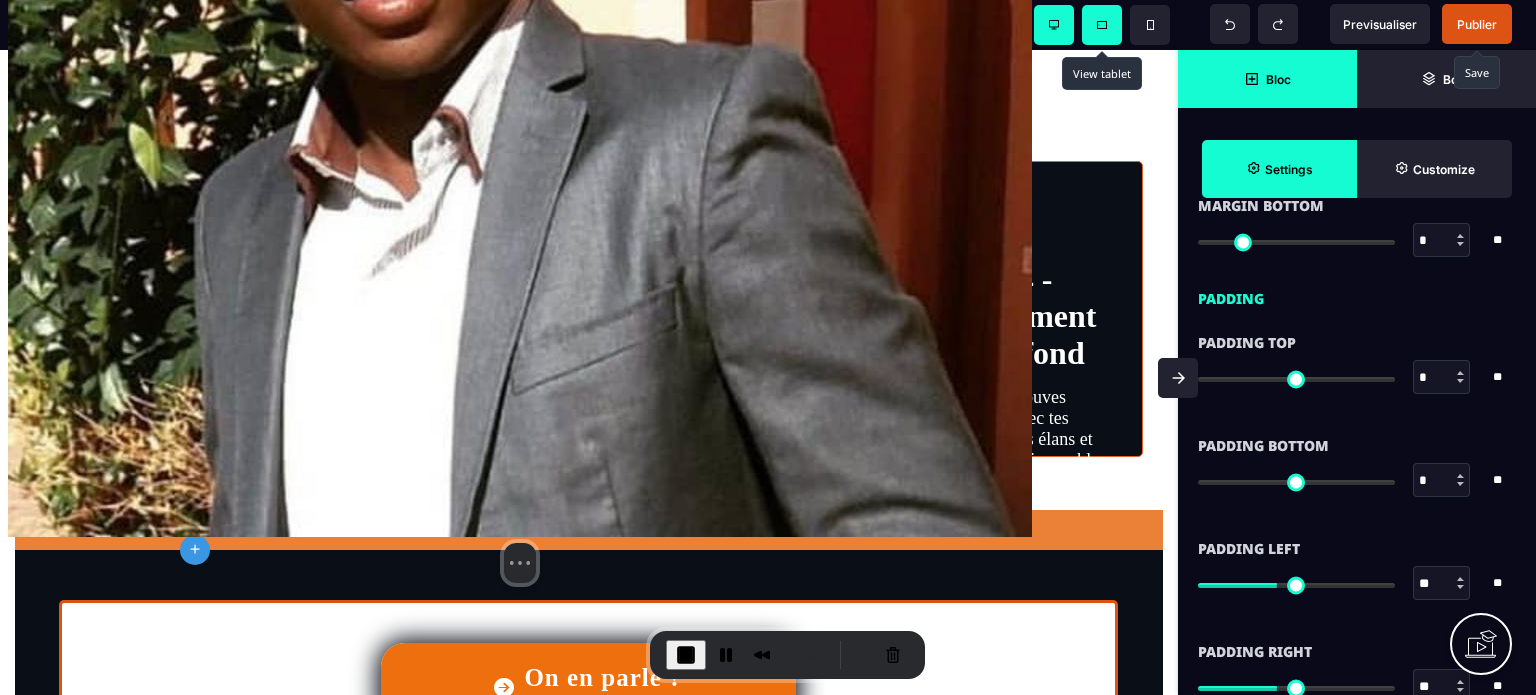 scroll, scrollTop: 1600, scrollLeft: 0, axis: vertical 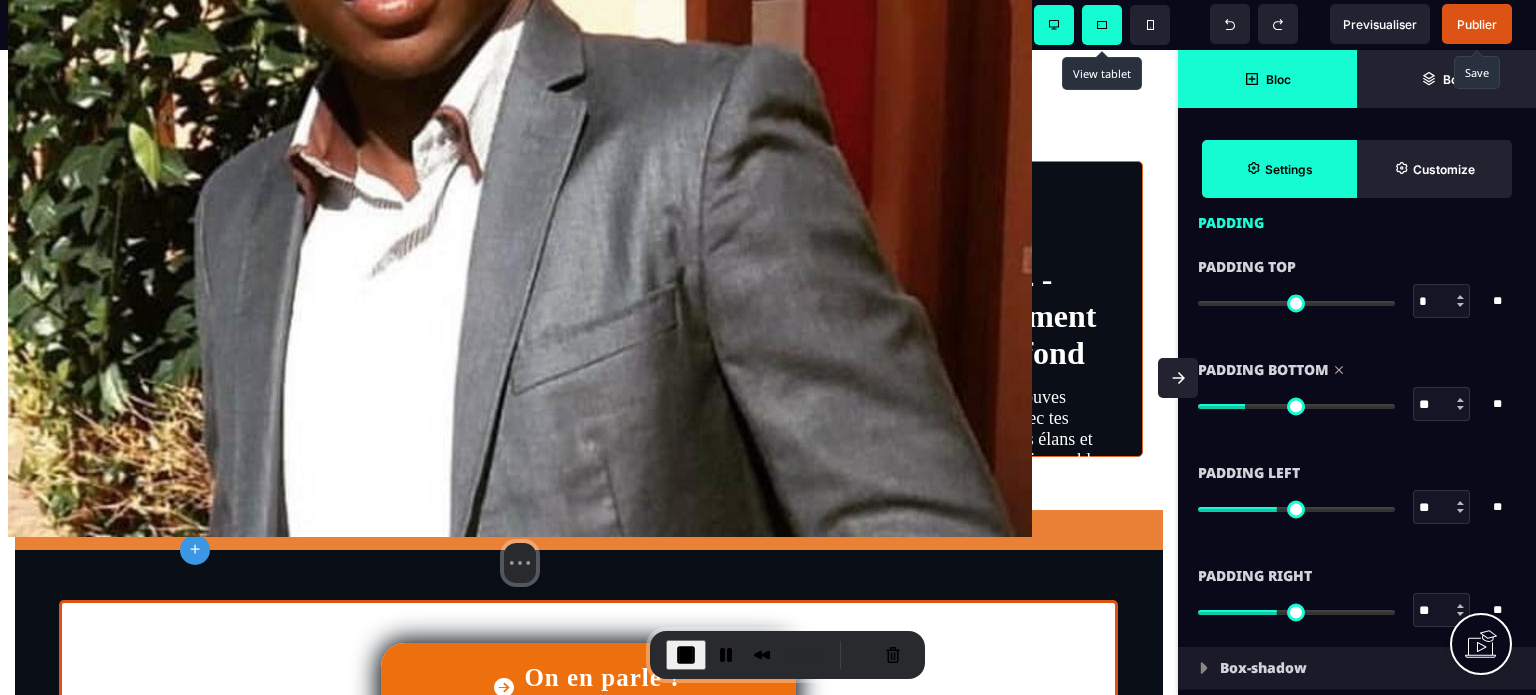 drag, startPoint x: 1215, startPoint y: 403, endPoint x: 1249, endPoint y: 415, distance: 36.05551 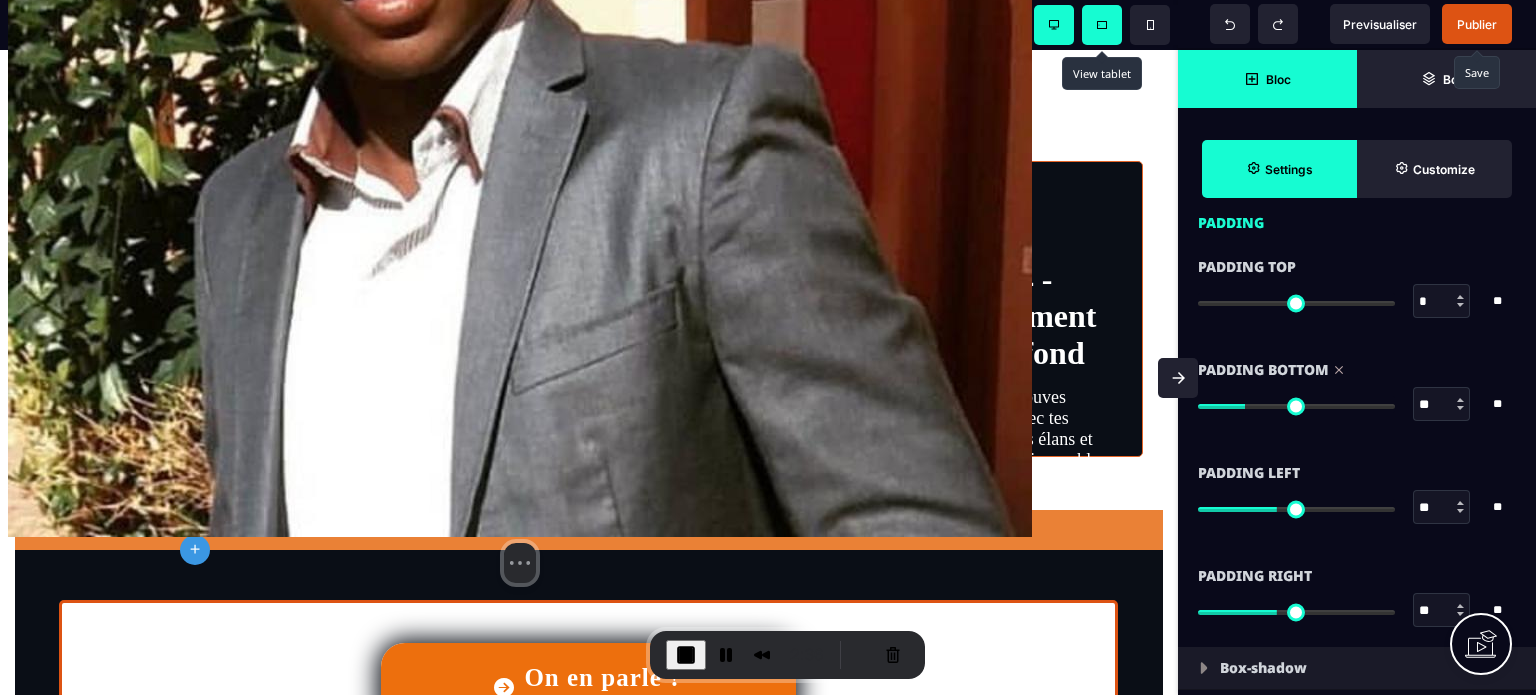 click at bounding box center (1296, 406) 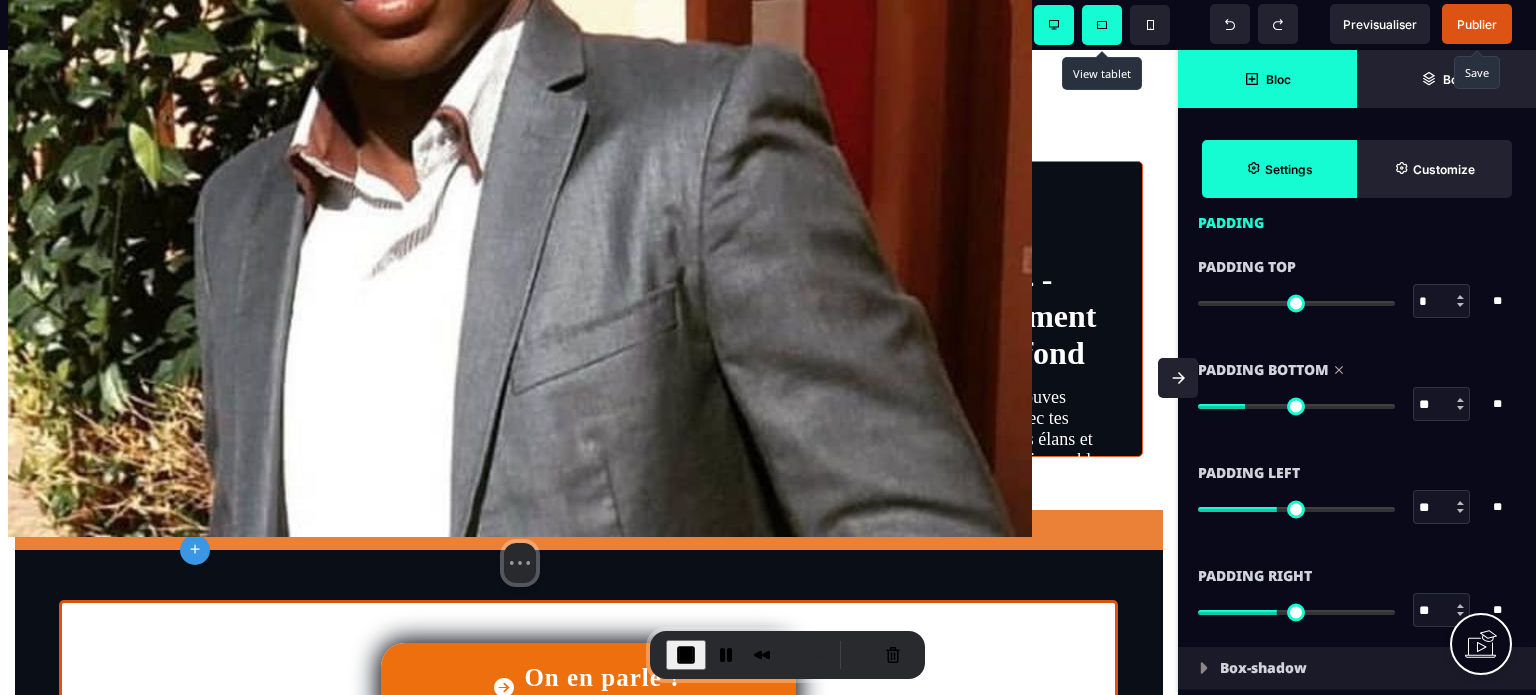 click 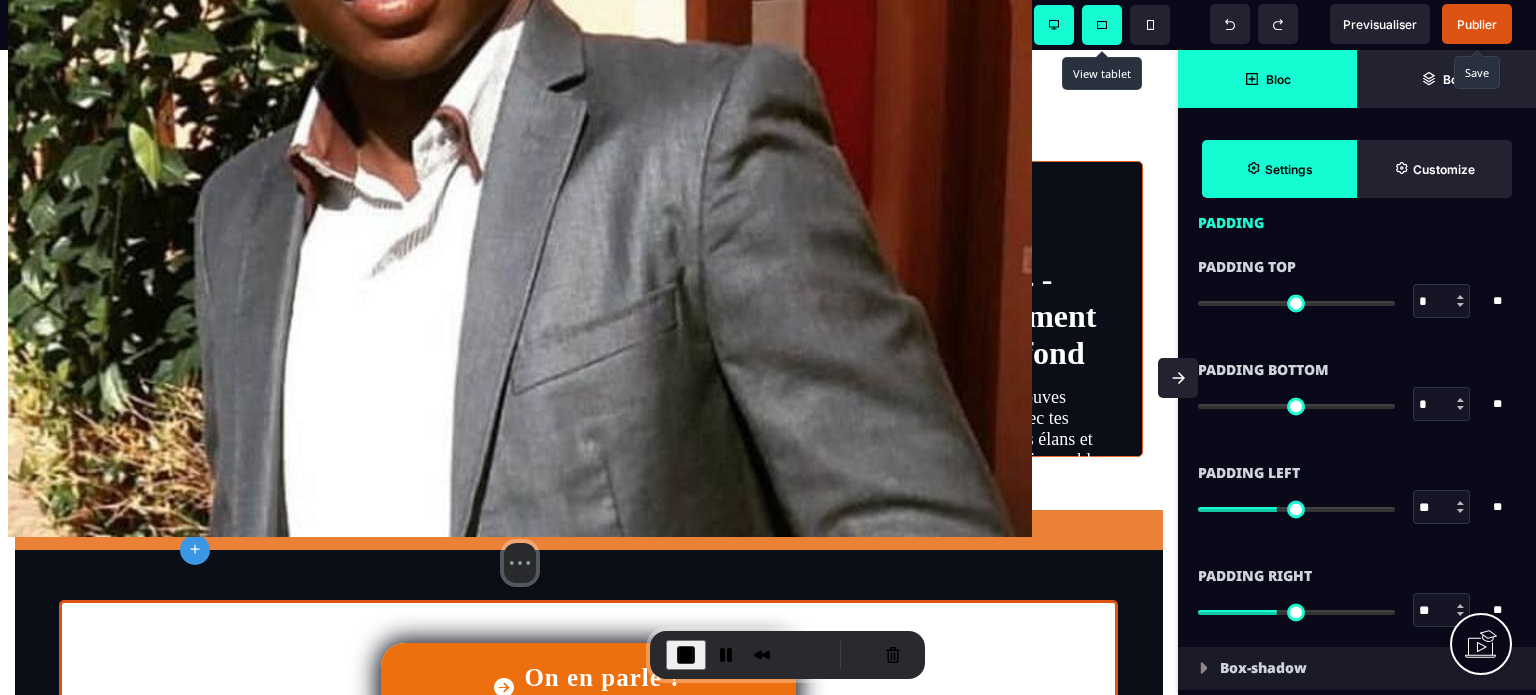 click on "Padding Bottom" at bounding box center [1357, 370] 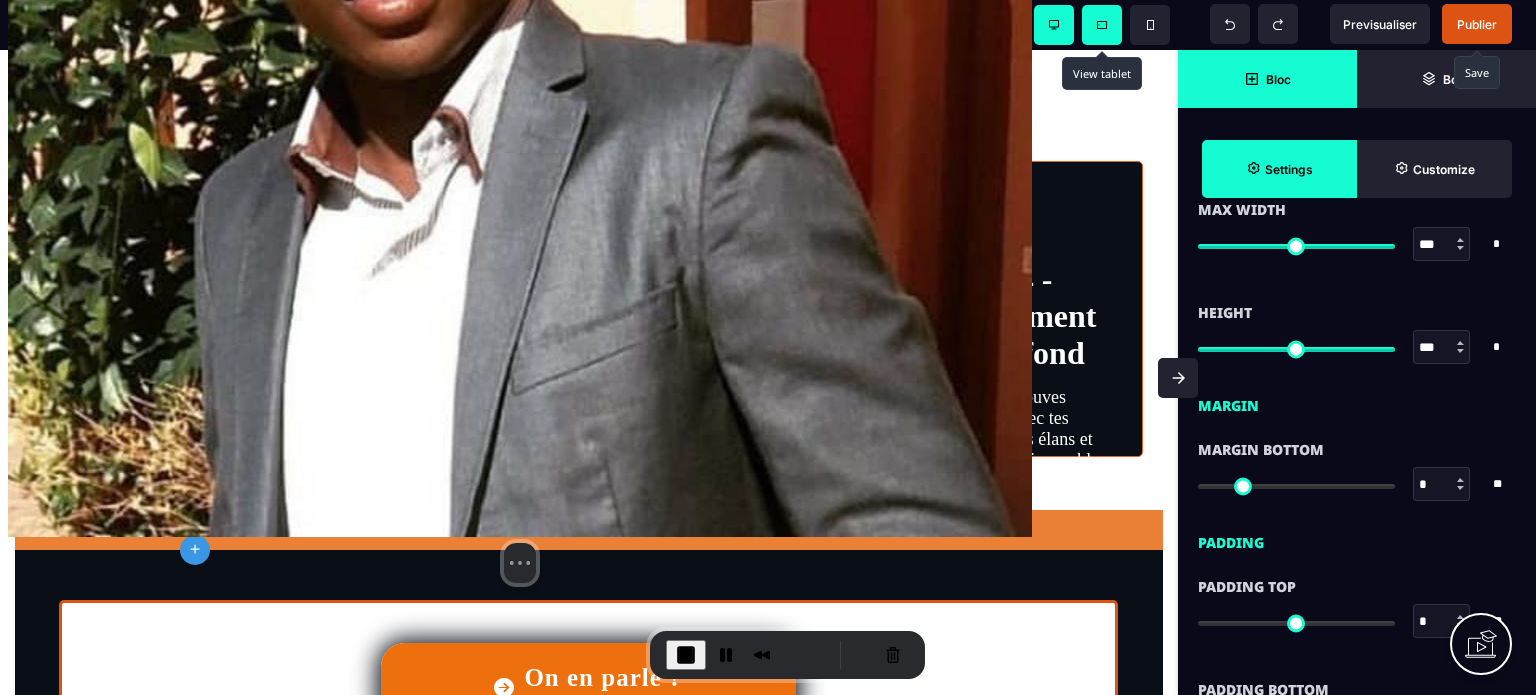 scroll, scrollTop: 1240, scrollLeft: 0, axis: vertical 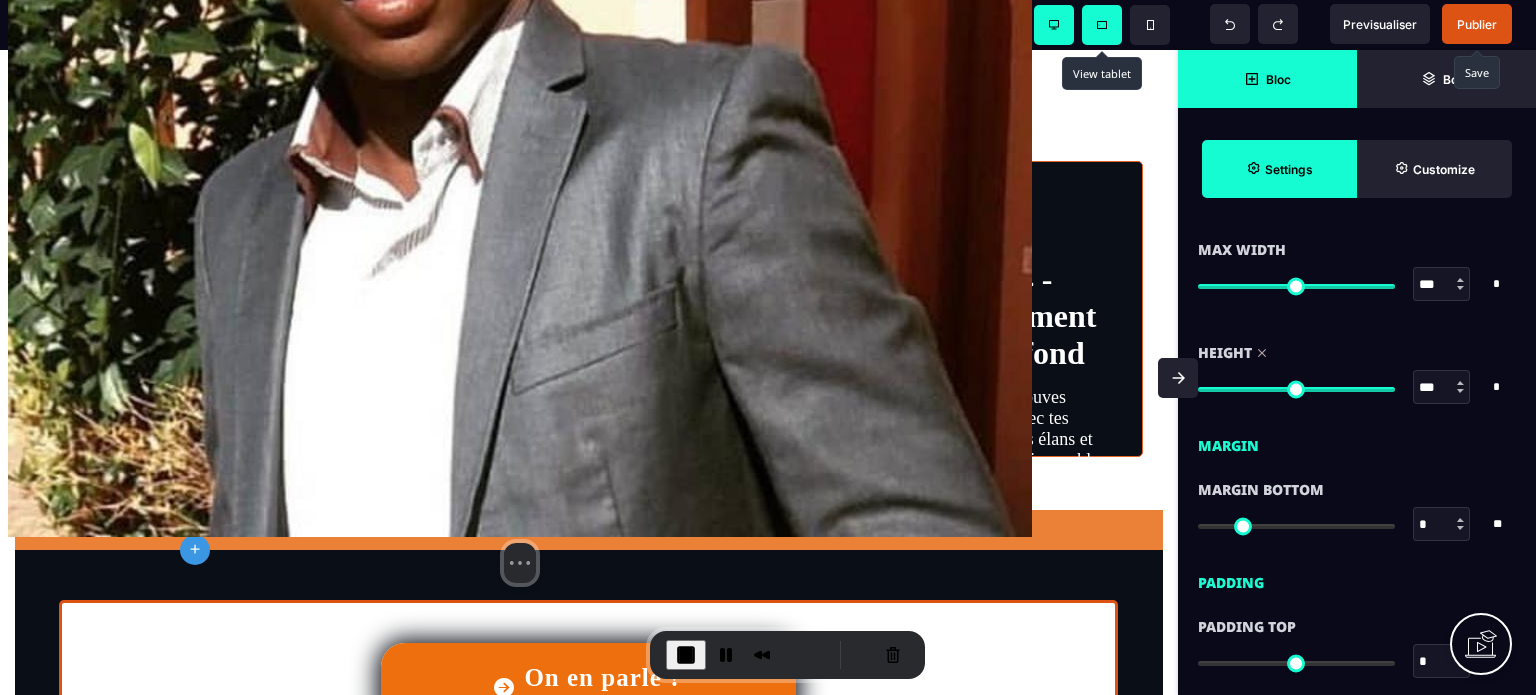 drag, startPoint x: 1385, startPoint y: 384, endPoint x: 1422, endPoint y: 419, distance: 50.931328 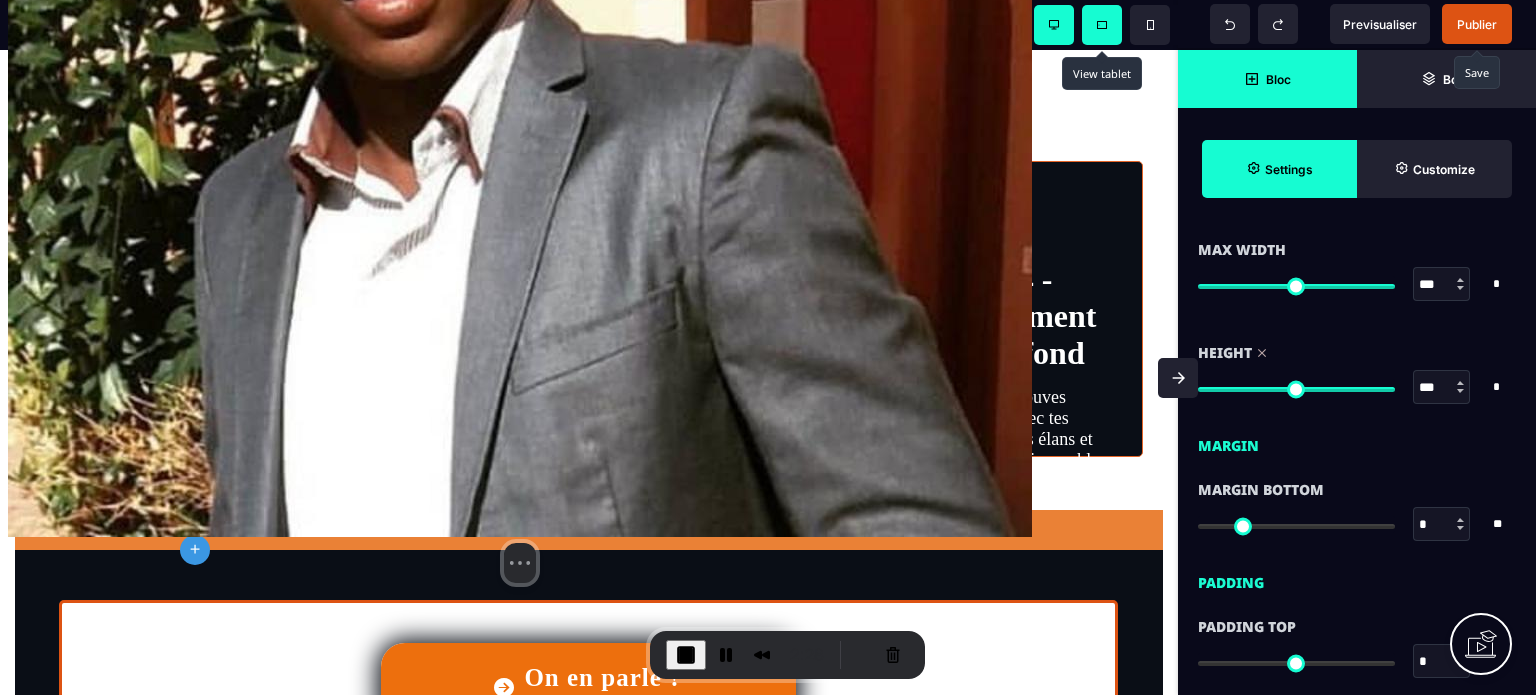click 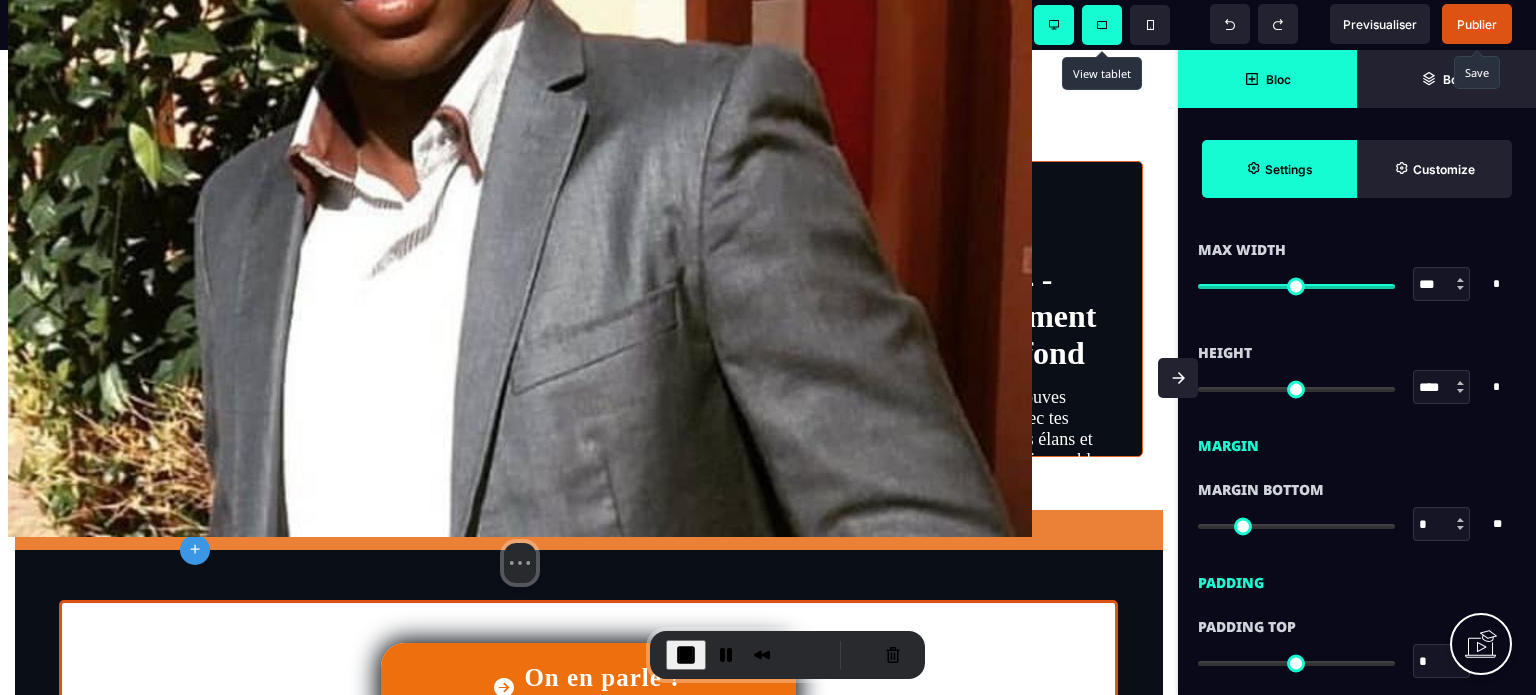 click on "Height" at bounding box center [1357, 353] 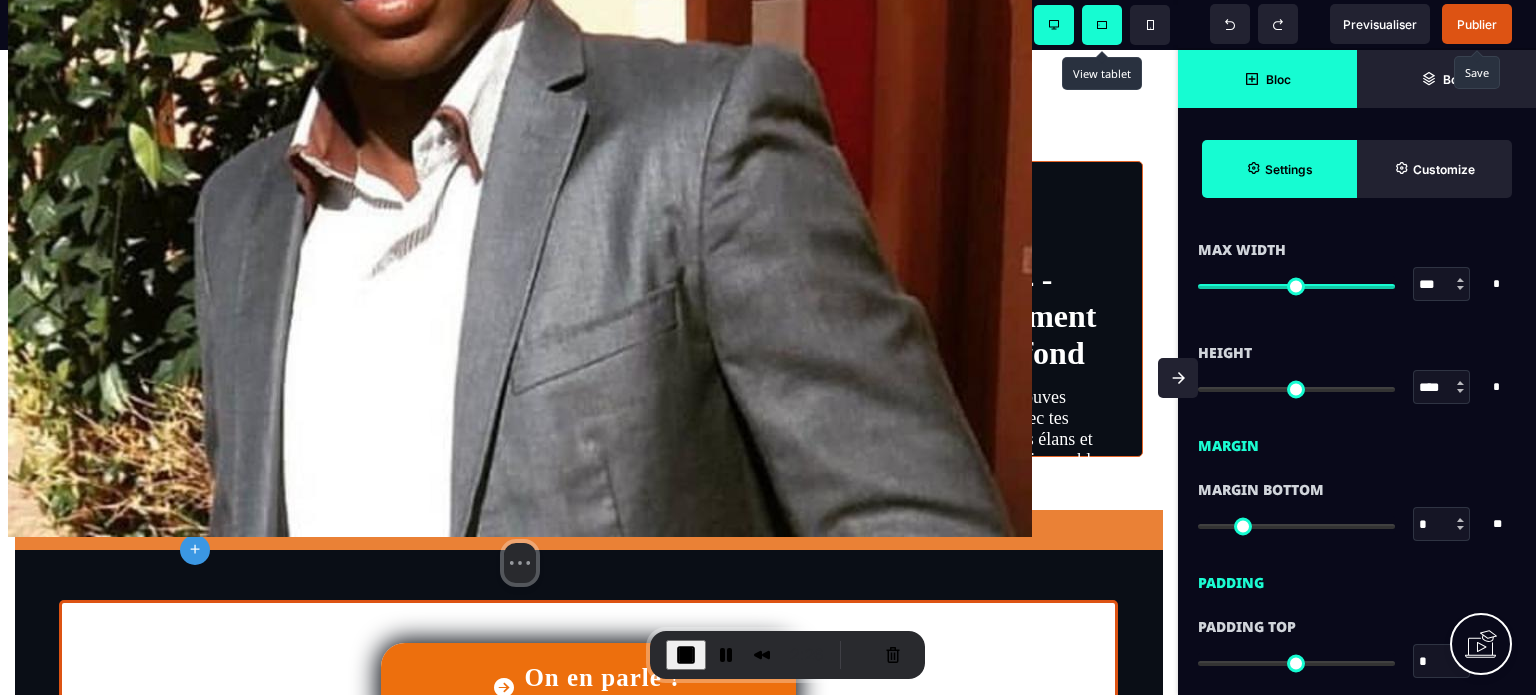 click on "Height" at bounding box center (1357, 353) 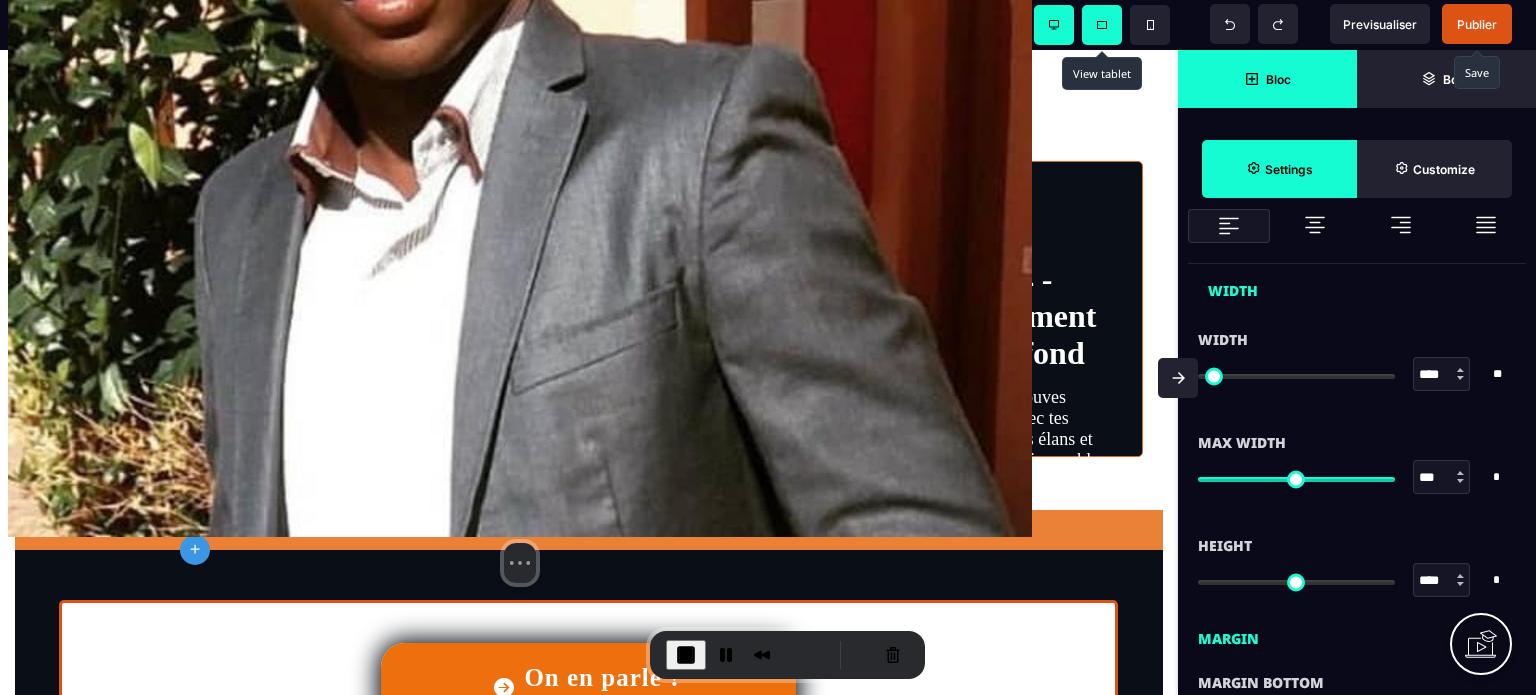 scroll, scrollTop: 1000, scrollLeft: 0, axis: vertical 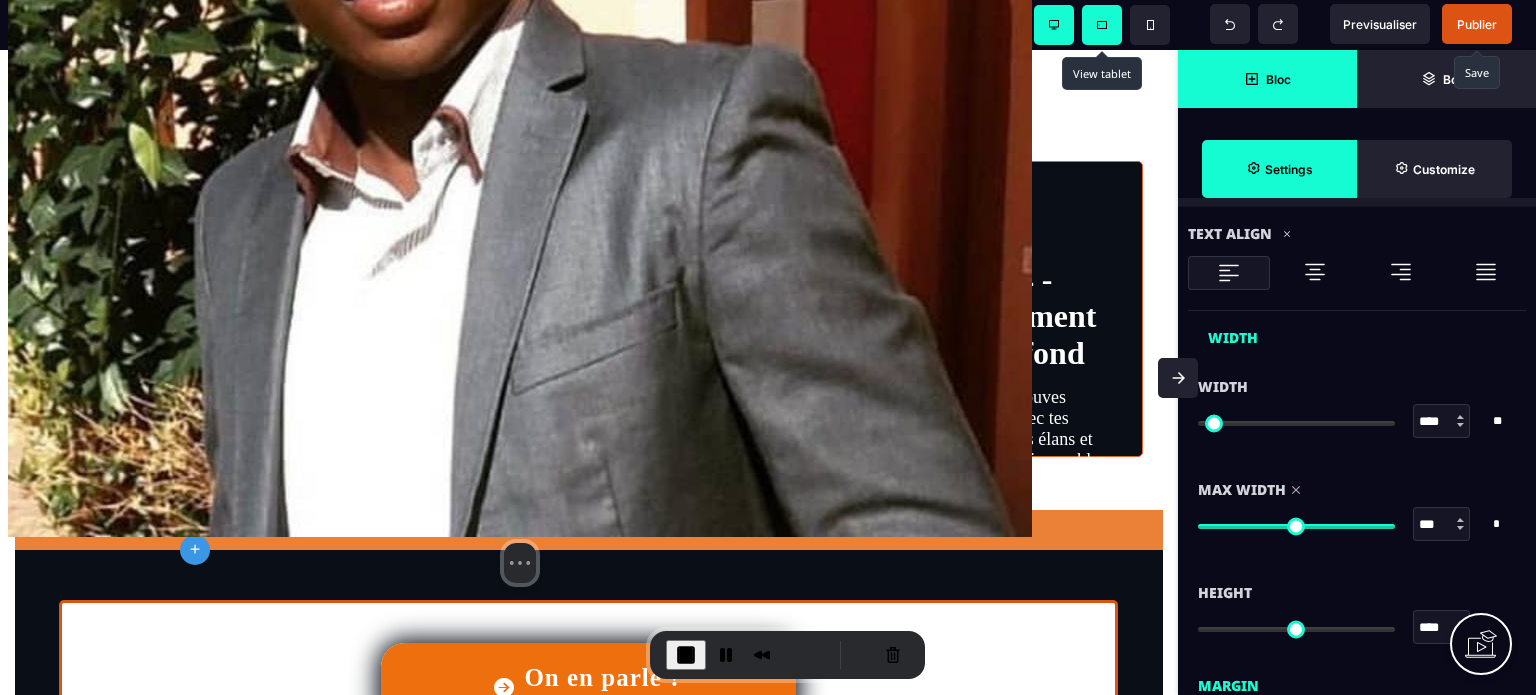 drag, startPoint x: 1381, startPoint y: 524, endPoint x: 1437, endPoint y: 527, distance: 56.0803 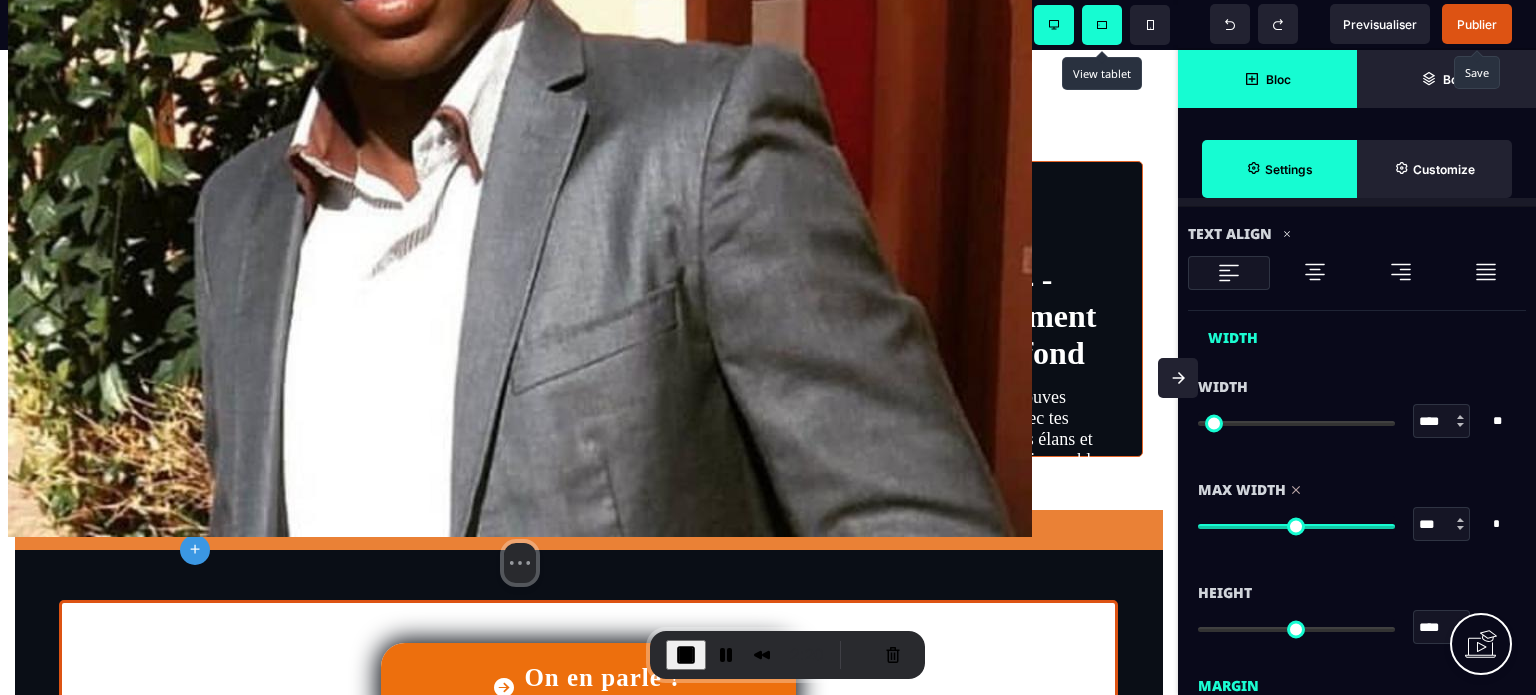click 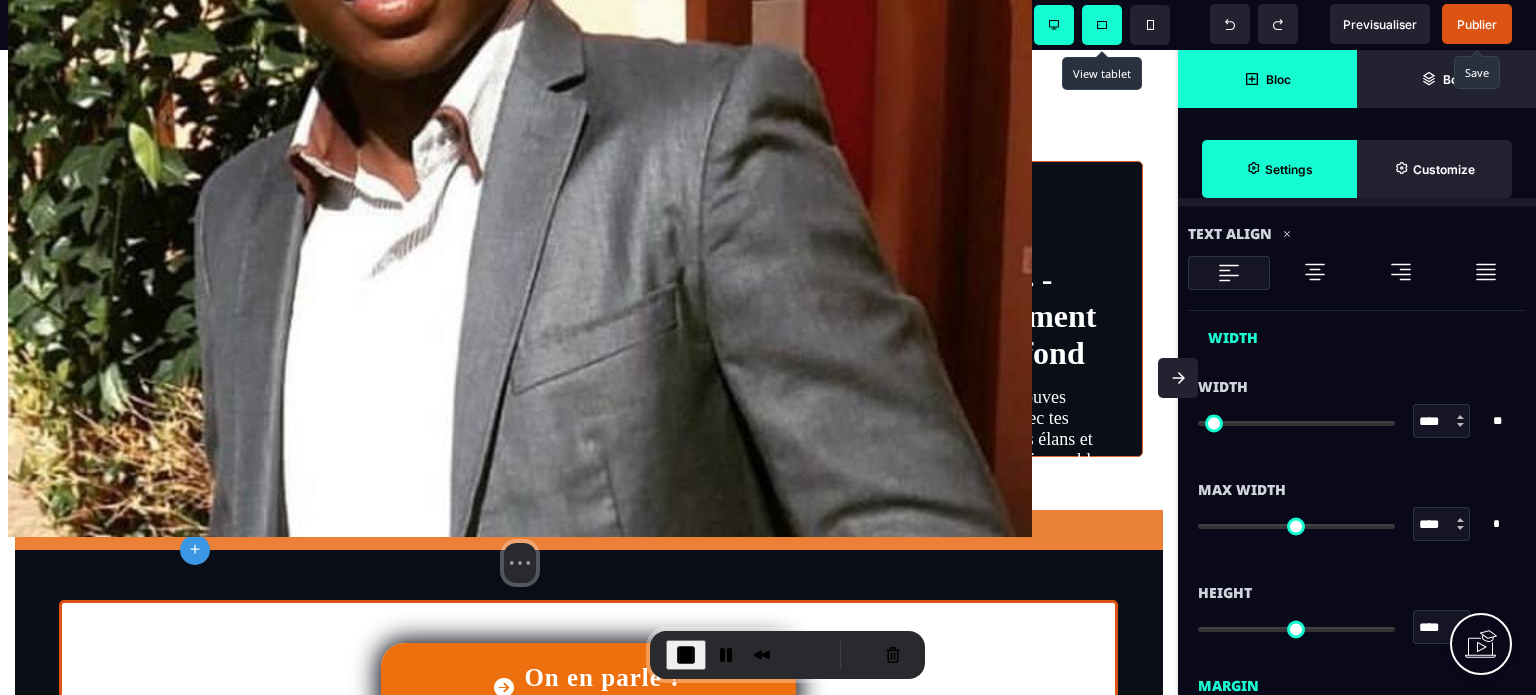 click on "Max Width
****
*
* * **
All" at bounding box center [1357, 509] 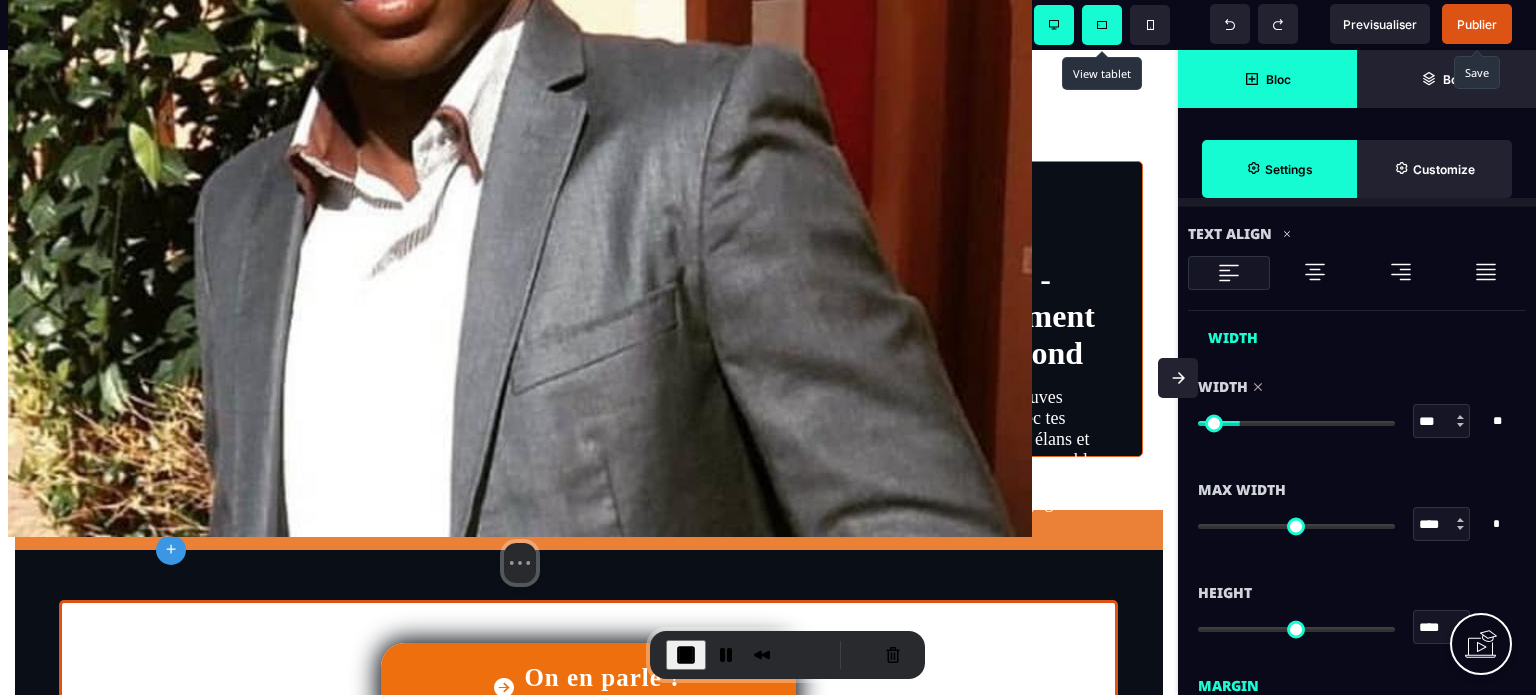 drag, startPoint x: 1210, startPoint y: 418, endPoint x: 1244, endPoint y: 423, distance: 34.36568 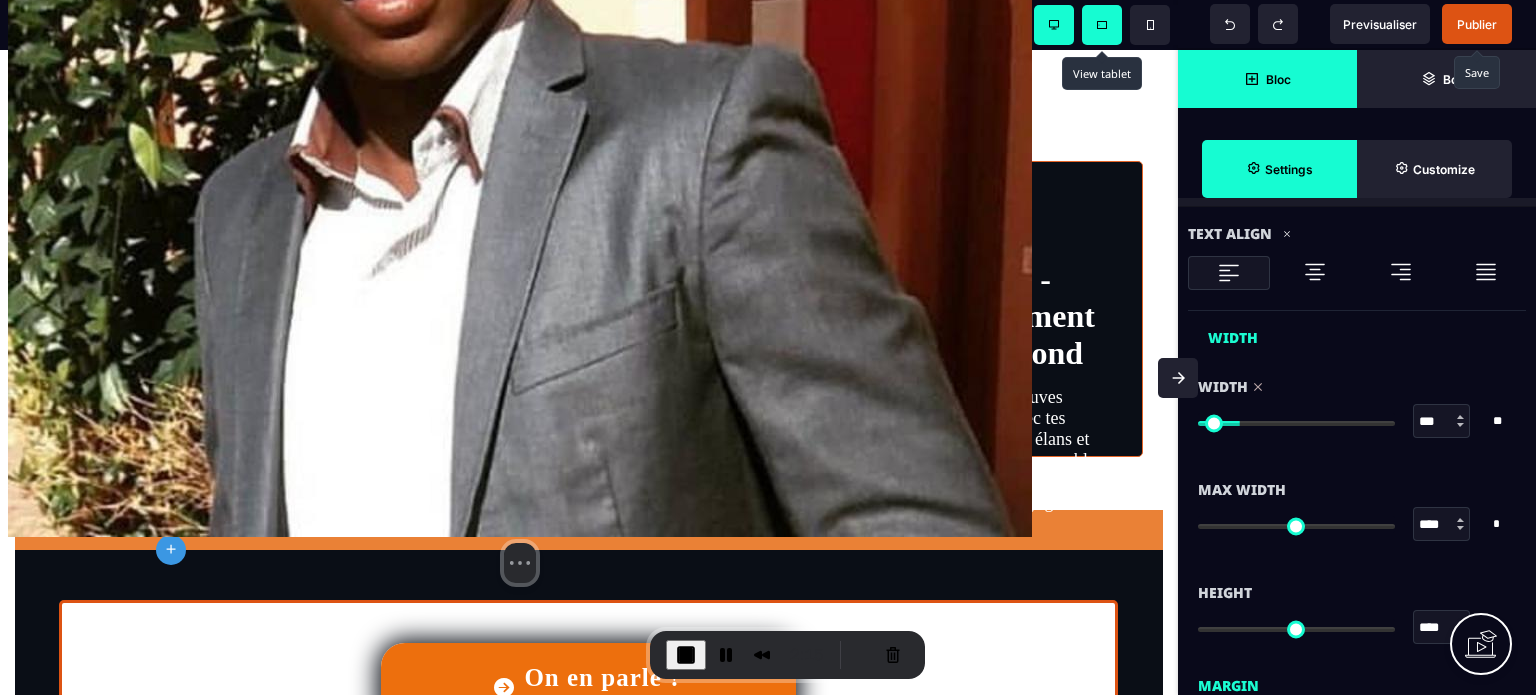 click 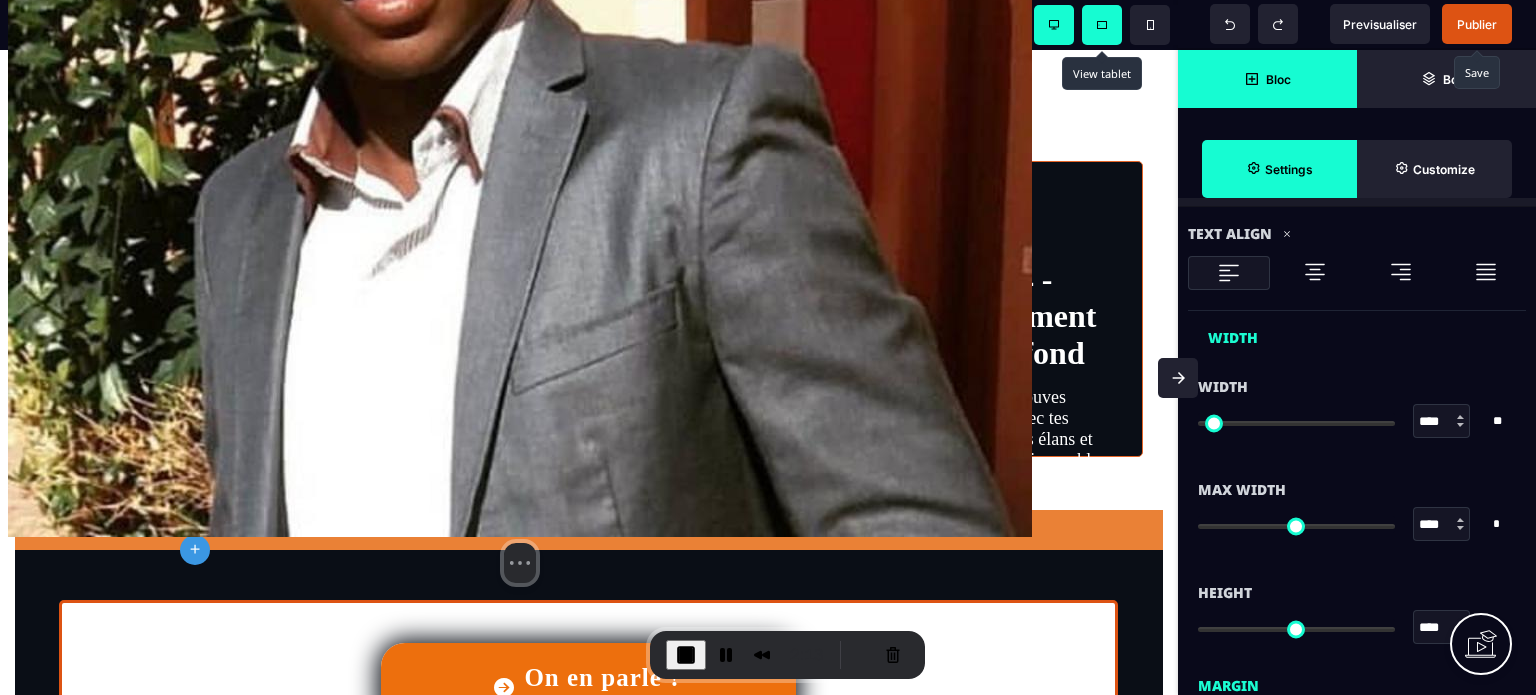 scroll, scrollTop: 1014, scrollLeft: 0, axis: vertical 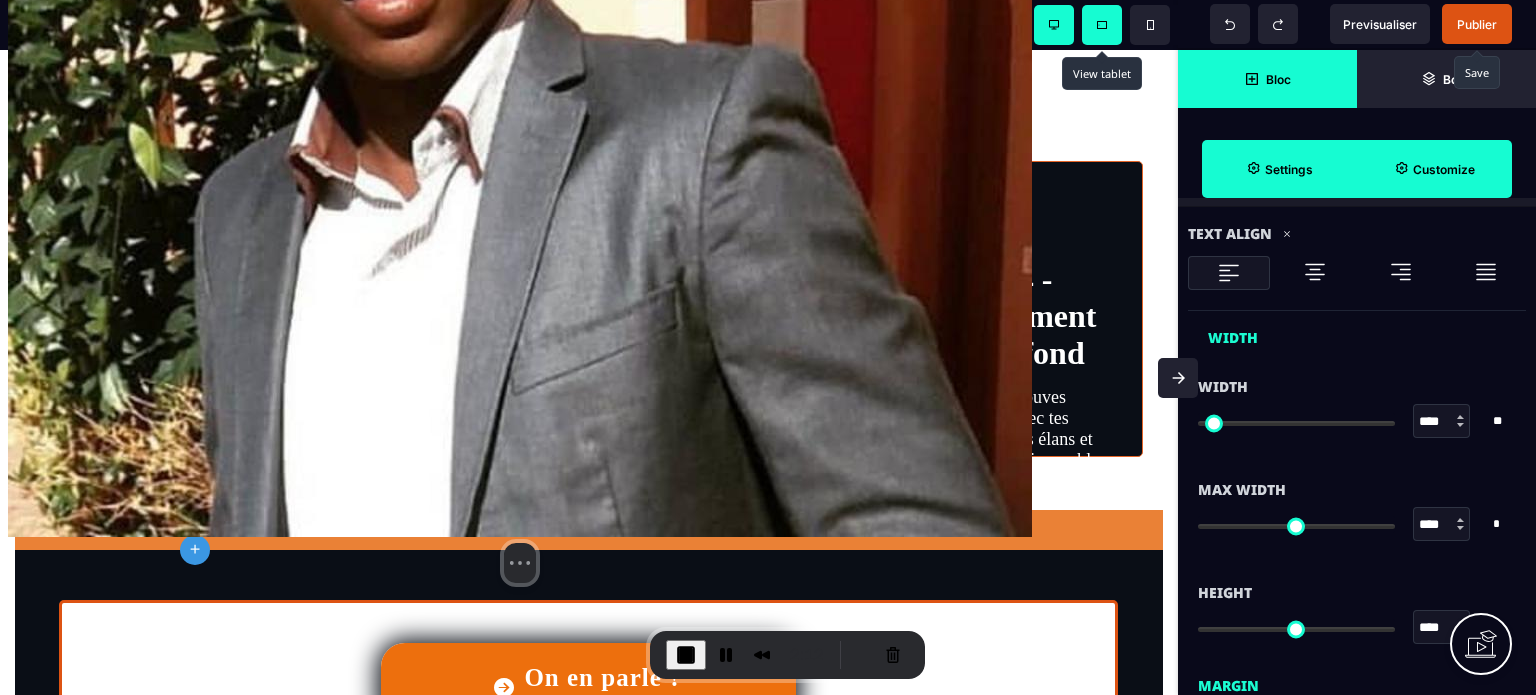 click on "Customize" at bounding box center [1434, 169] 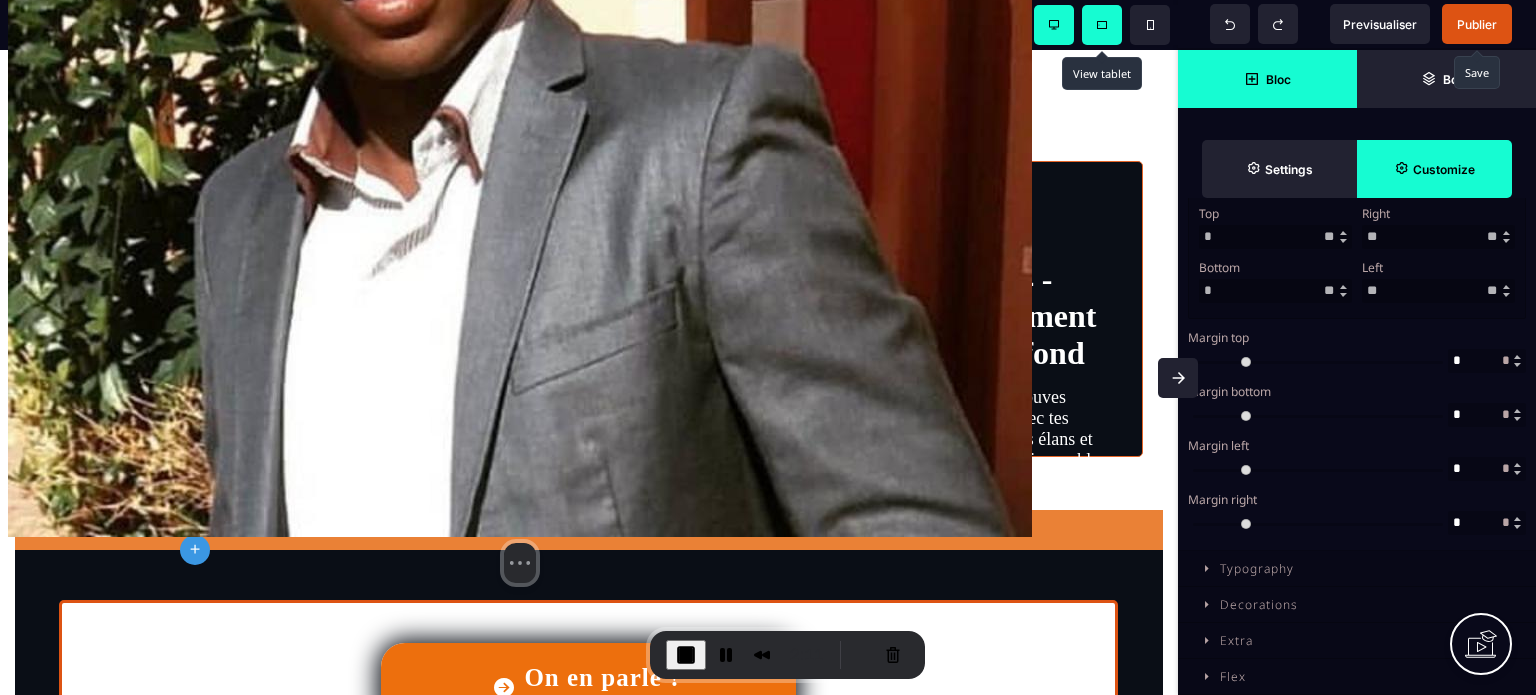 click on "Margin left" at bounding box center [1354, 445] 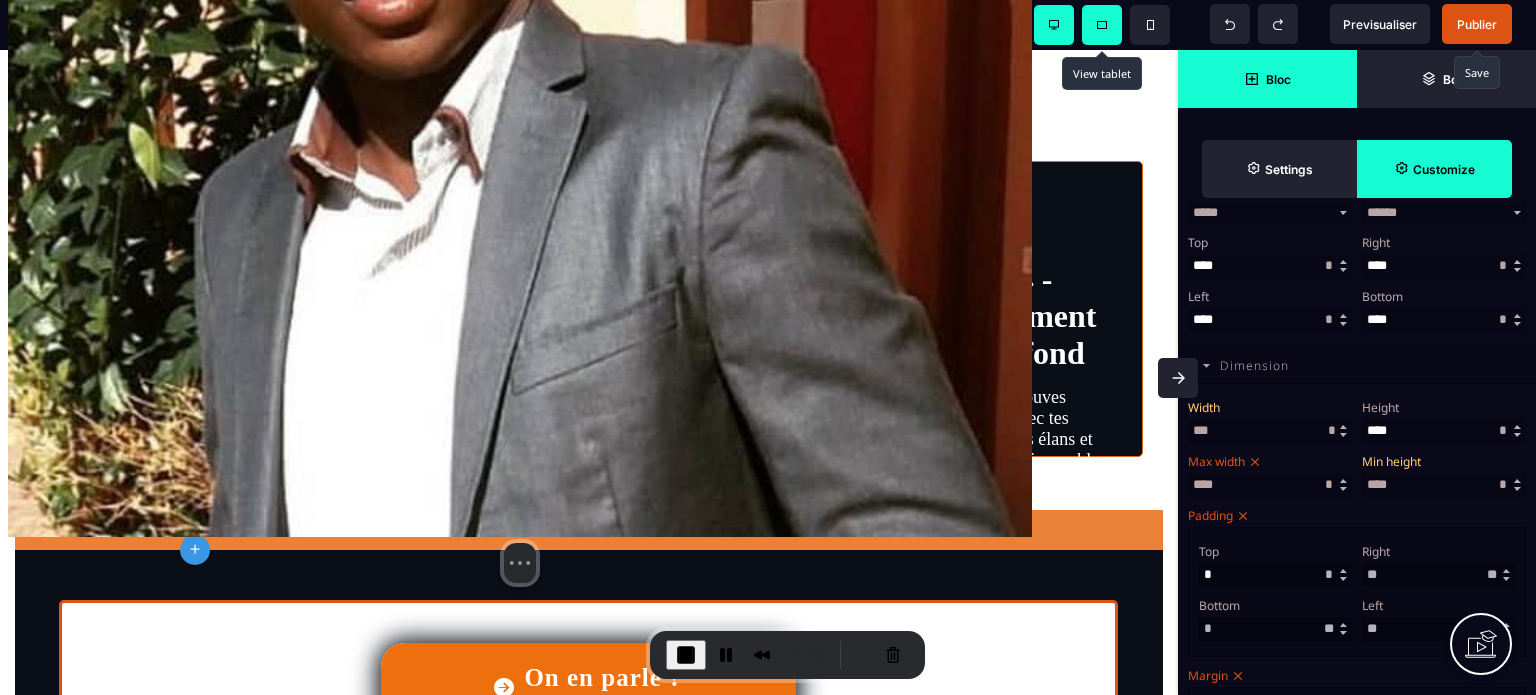 scroll, scrollTop: 232, scrollLeft: 0, axis: vertical 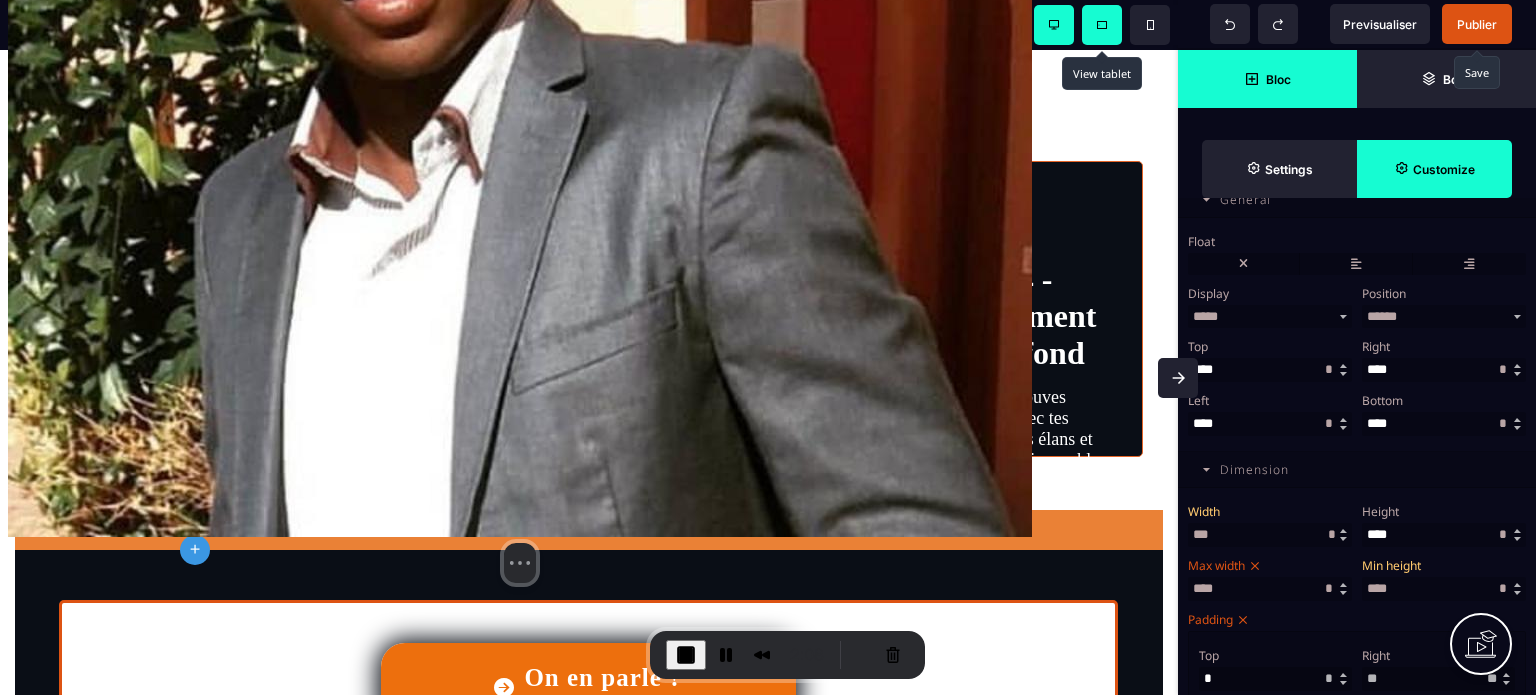 click 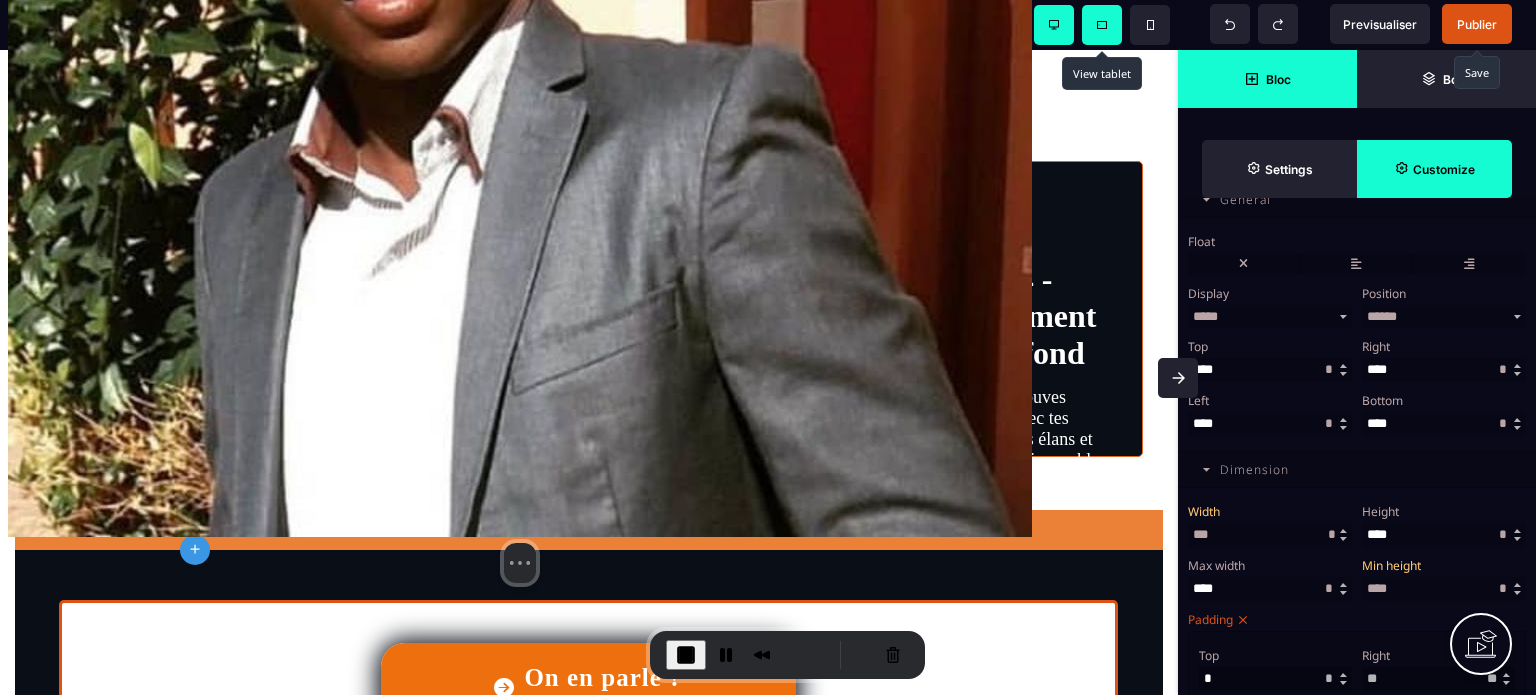 click 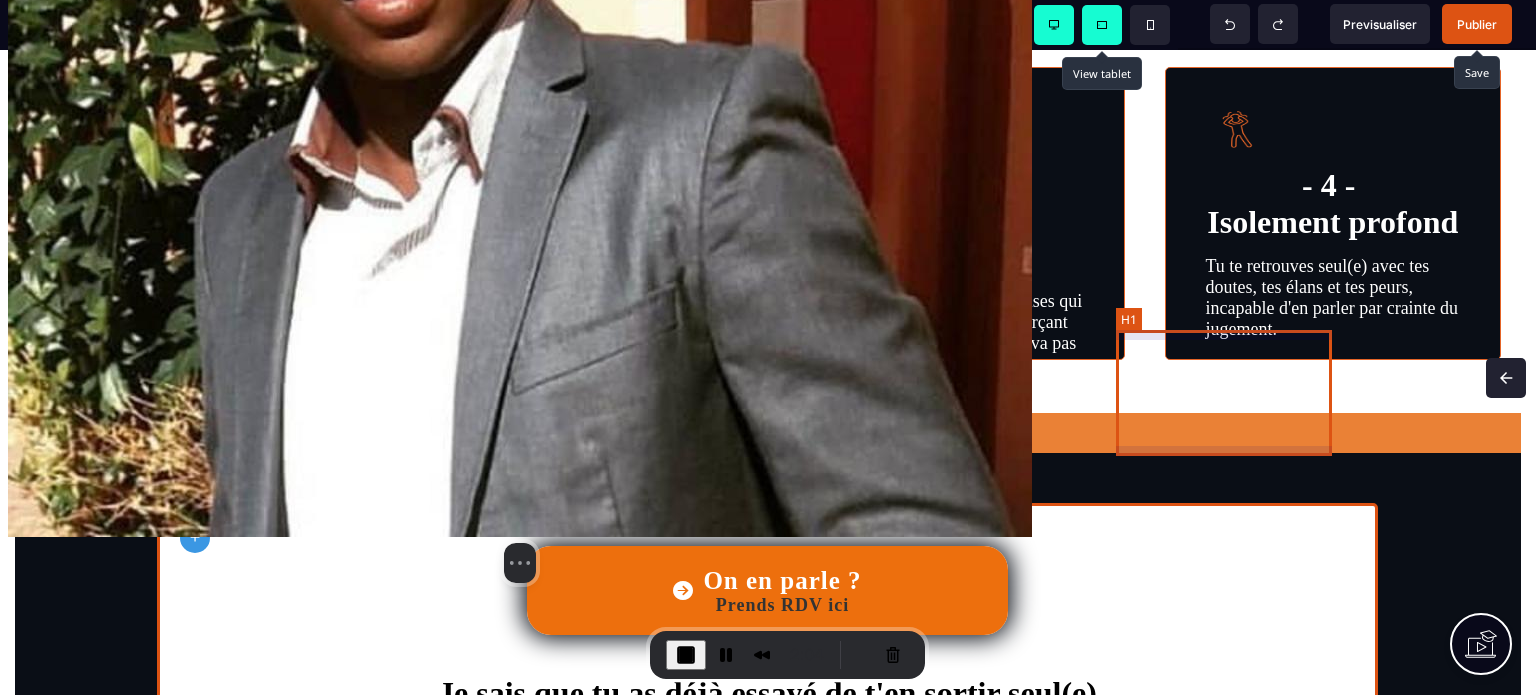 scroll, scrollTop: 0, scrollLeft: 0, axis: both 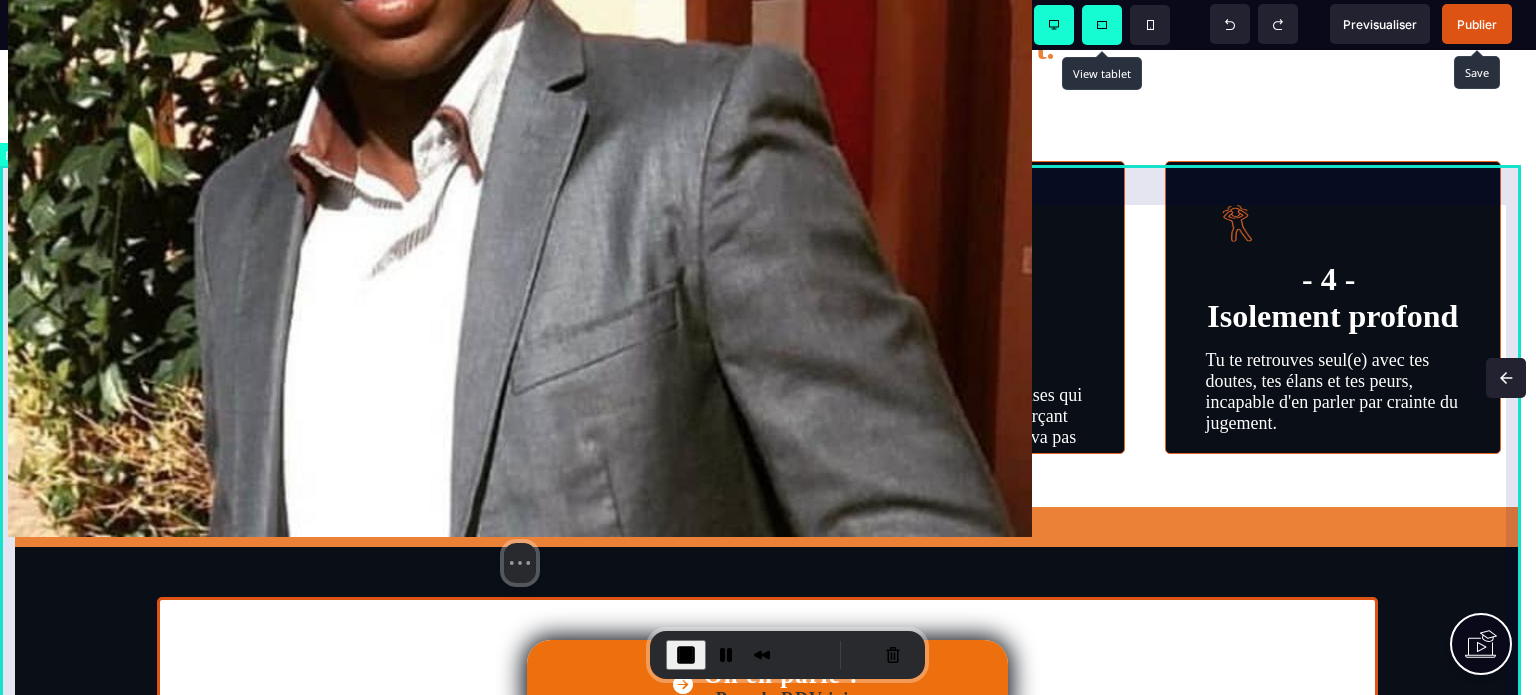 click on "Tu n'es ni "accro", ni "anormal(e)".
Mais  il y a cette réalité que tu vis en silence :  certains comportements liés à ta sexualité semblent t'échapper.  Cette  consommation de contenus sexuels, ces rencontres sans lendemain, cette masturbation compulsive, ou ces fantasmes envahissants  qui deviennent un refuge contre l'ennui, l'angoisse ou encore ce vide que tu ressens parfois... - 1 -Corportement compulsif Consommation de pornographie, masturbation excessive ou autres comportements sexuels qui échappent à ton contrôle. - 2 - Soulagement temporaire Une brève échappatoire à l'ennui, l'angoisse ou le vide émotionnel que tu ressens. - 3 -
Honte et culpabilité Ou d'autres sentiments intenses qui surgissent après l'acte, renforçant l'idée que quelque chose ne va pas chez toi". - 4 -
Isolement profond Tu te retrouves seul(e) avec tes doutes, tes élans et tes peurs, incapable d'en parler par crainte du jugement. On en parle ? Prends RDV ici Je sais que tu as déjà essayé de t'en sortir seul(e)" at bounding box center [768, 1269] 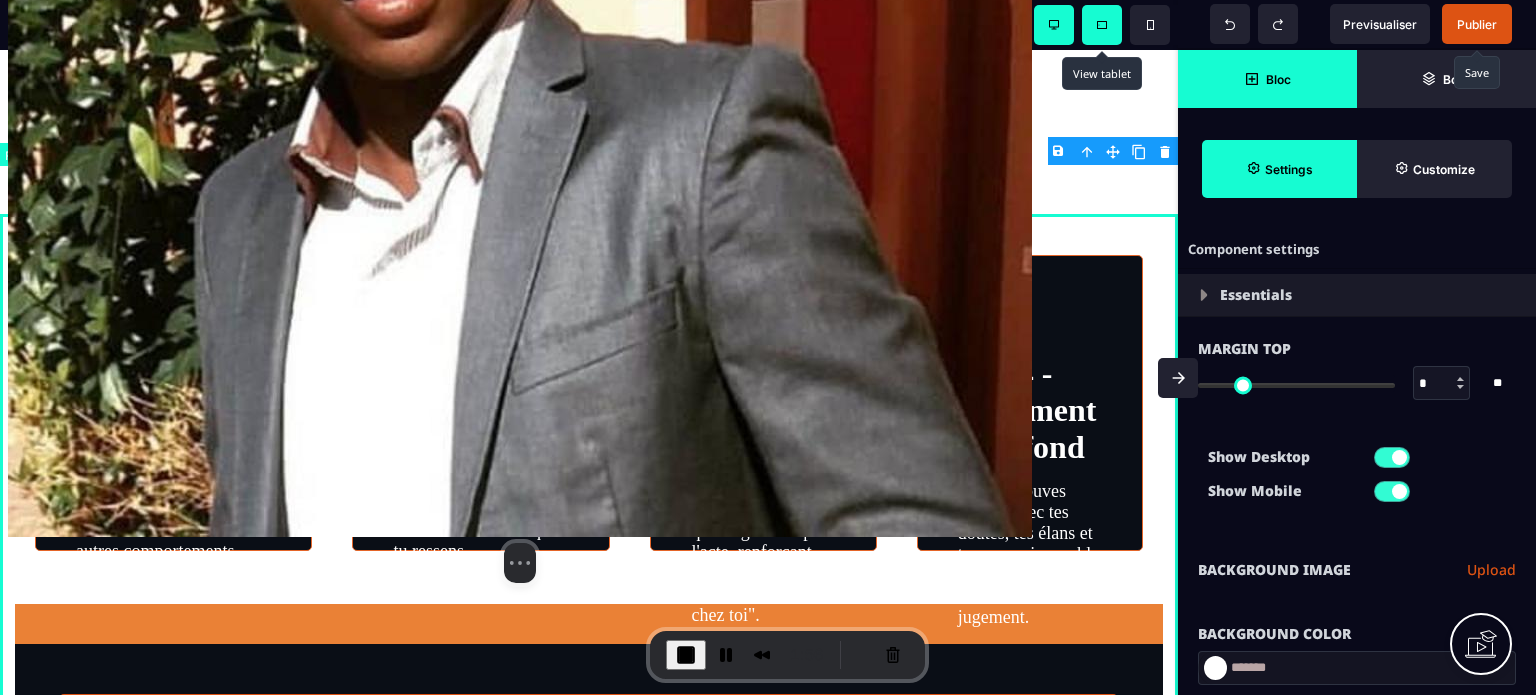 scroll, scrollTop: 1014, scrollLeft: 0, axis: vertical 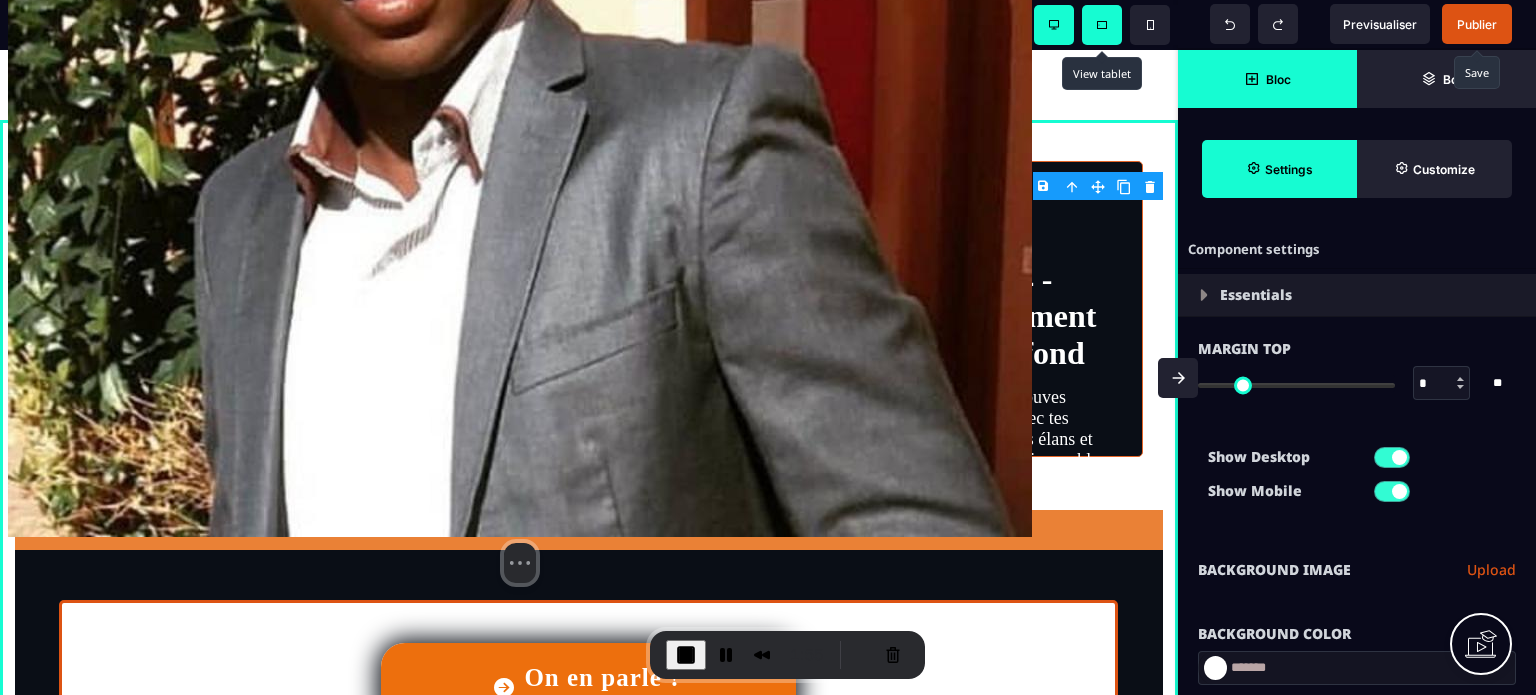 click on "Bloc" at bounding box center [1267, 79] 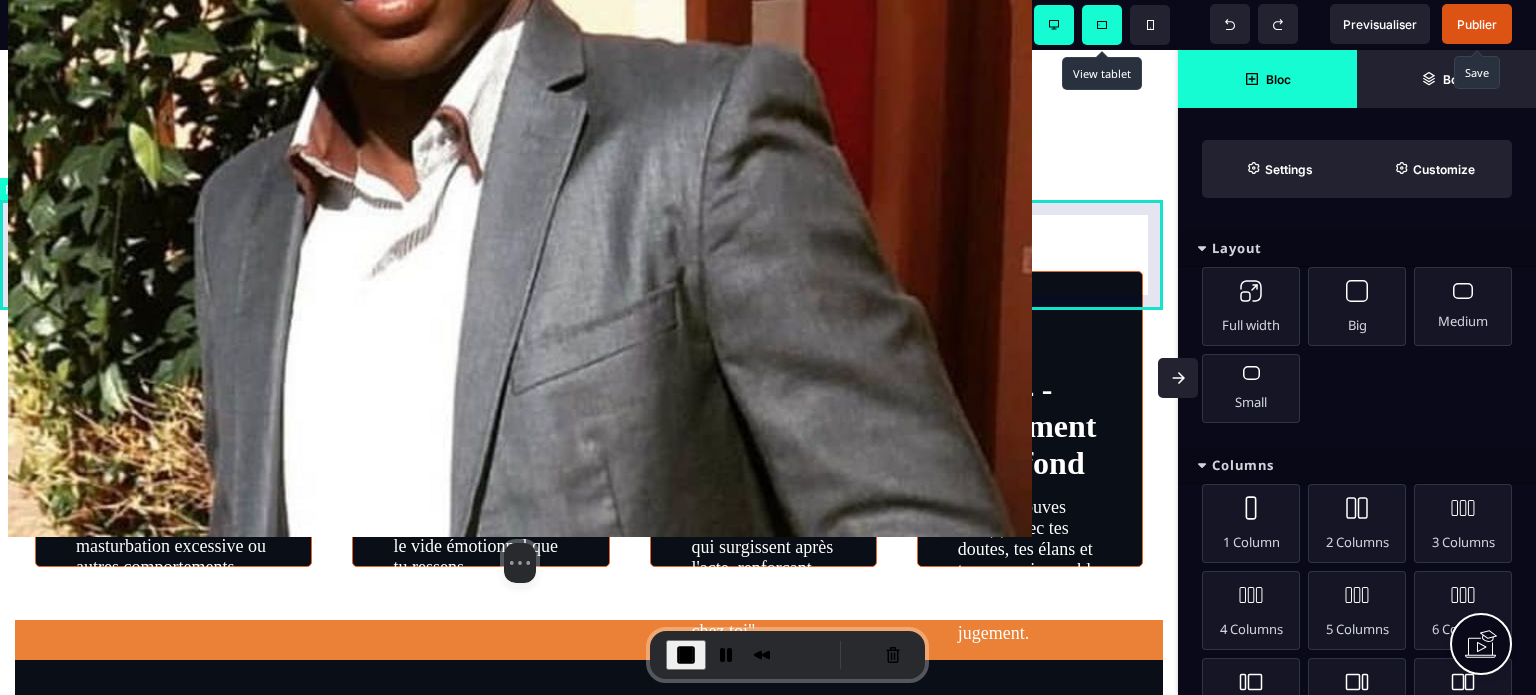 click at bounding box center (589, 175) 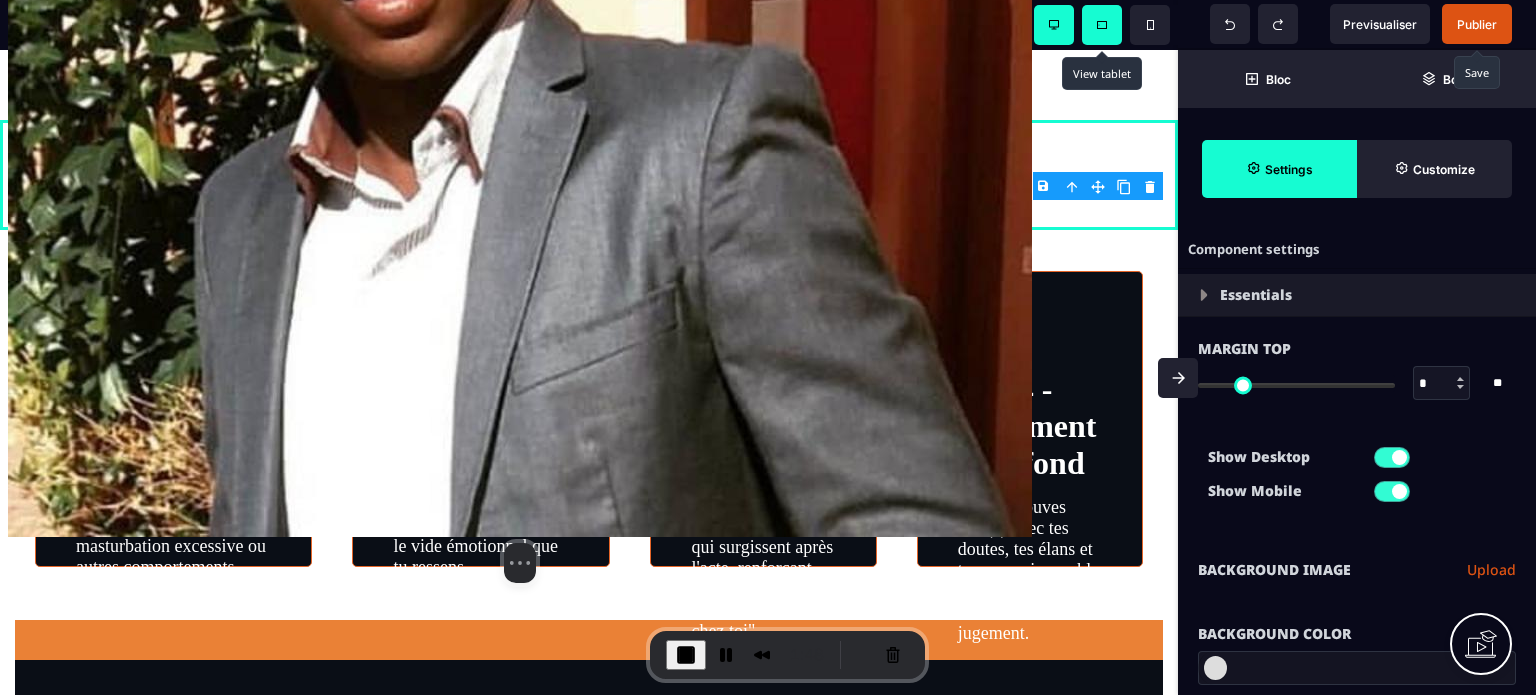 click on "Show Mobile" at bounding box center (1282, 491) 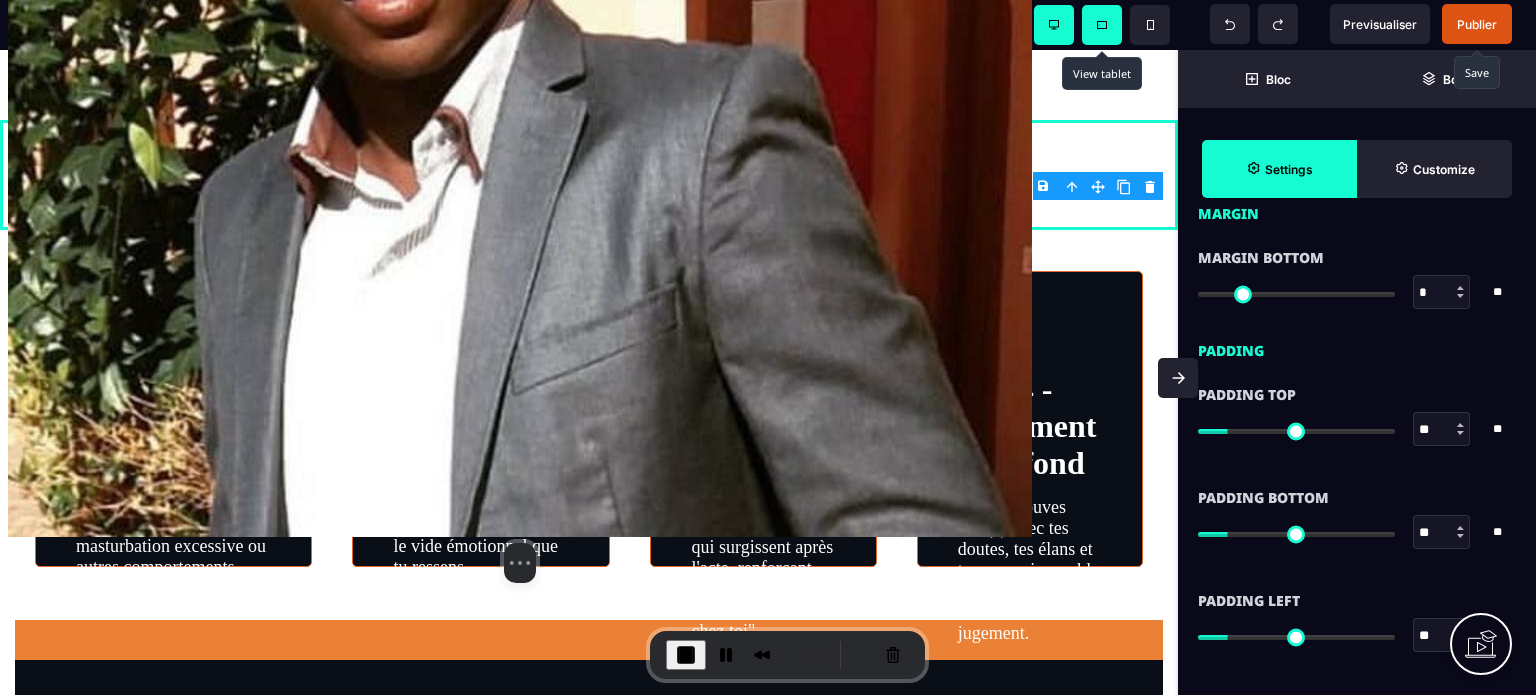 scroll, scrollTop: 1720, scrollLeft: 0, axis: vertical 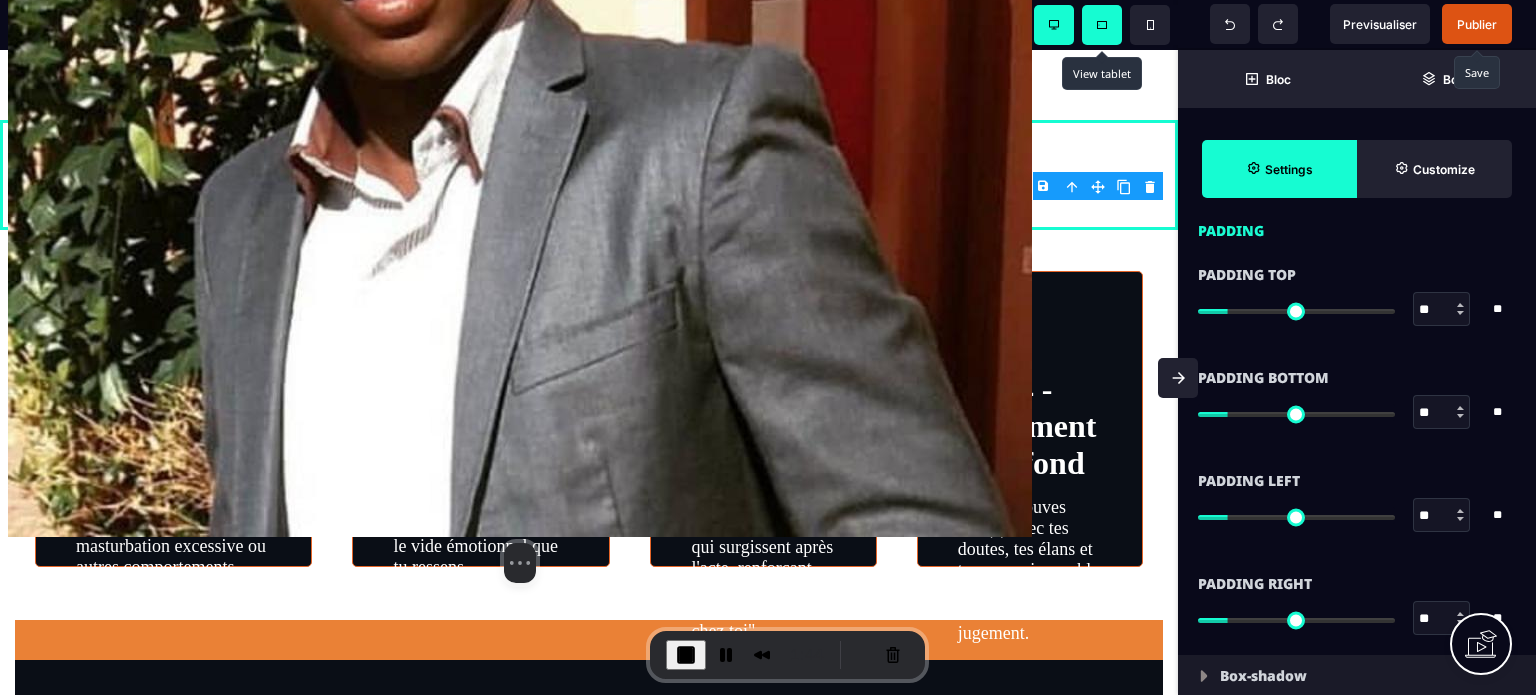 click on "**" at bounding box center (1442, 516) 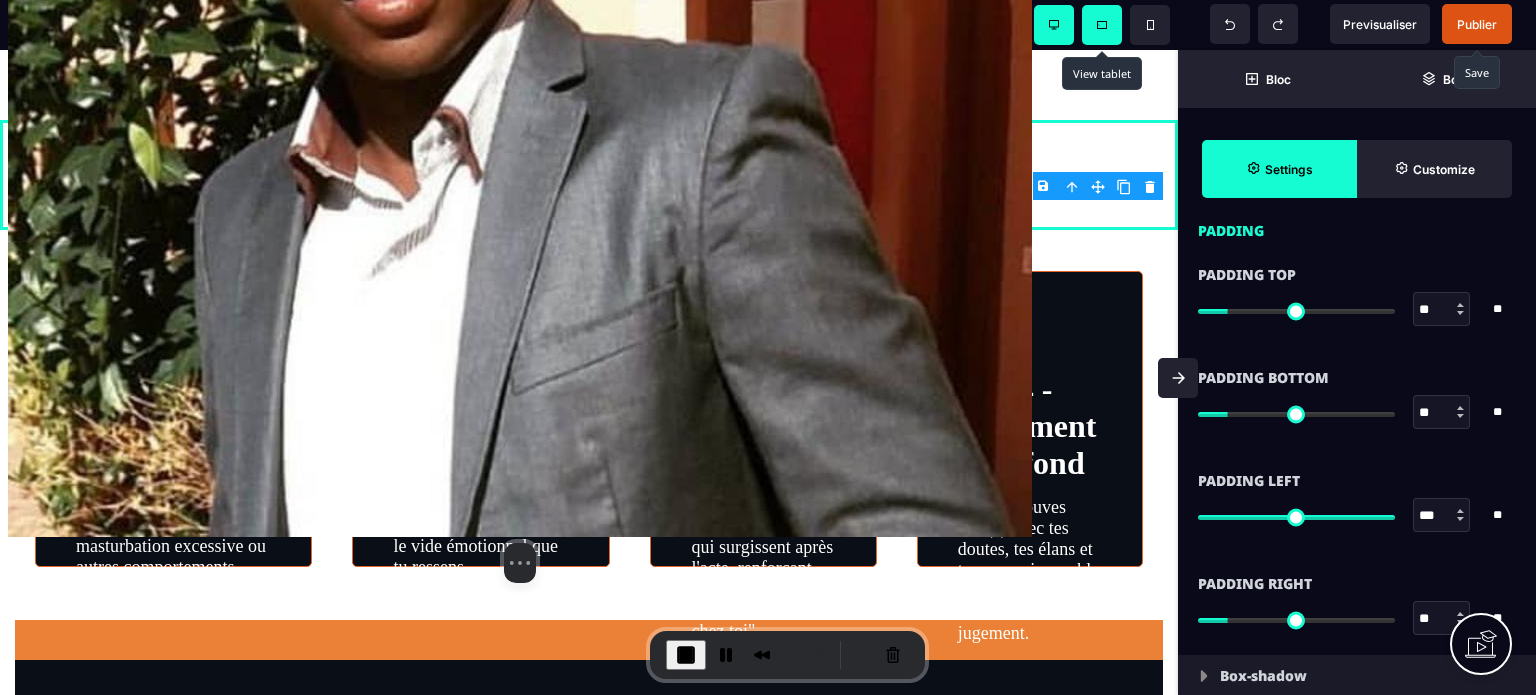 click on "**" at bounding box center (1442, 619) 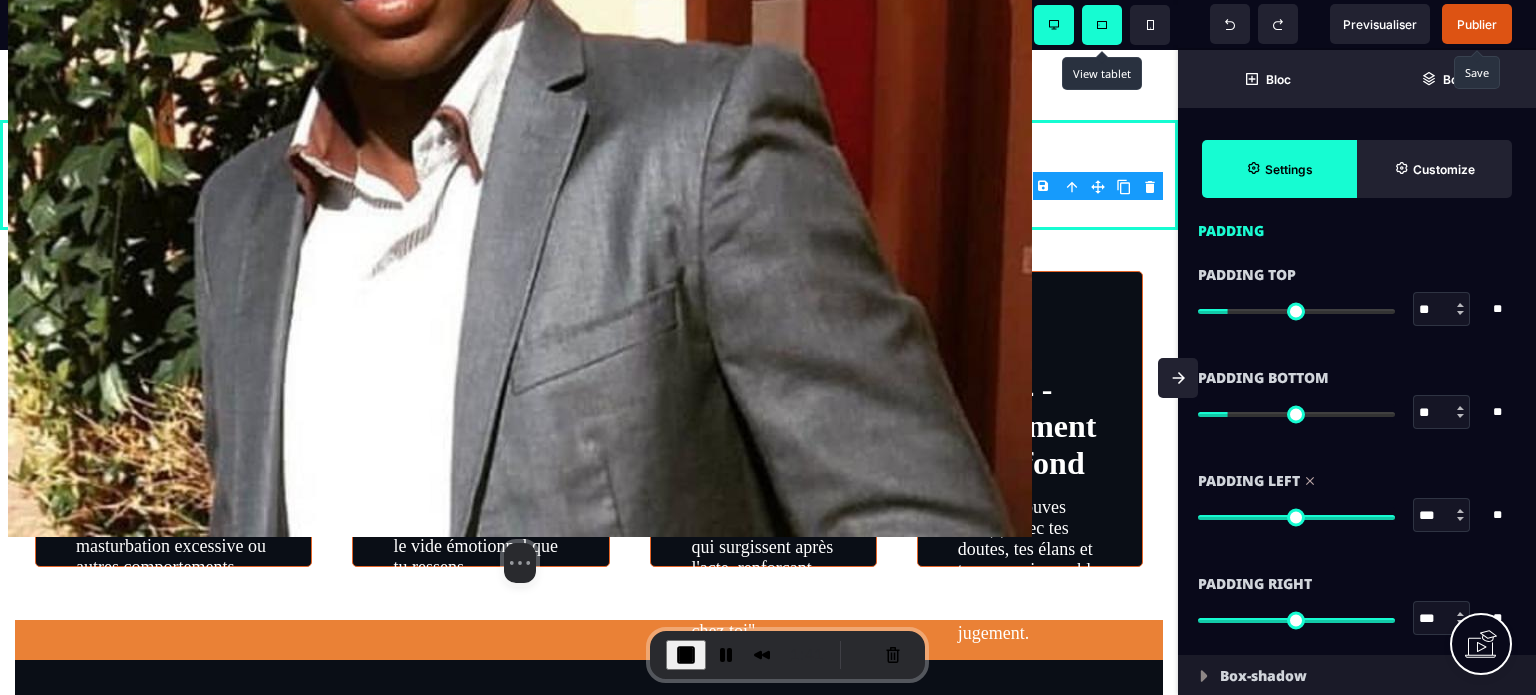 drag, startPoint x: 1436, startPoint y: 618, endPoint x: 1416, endPoint y: 621, distance: 20.22375 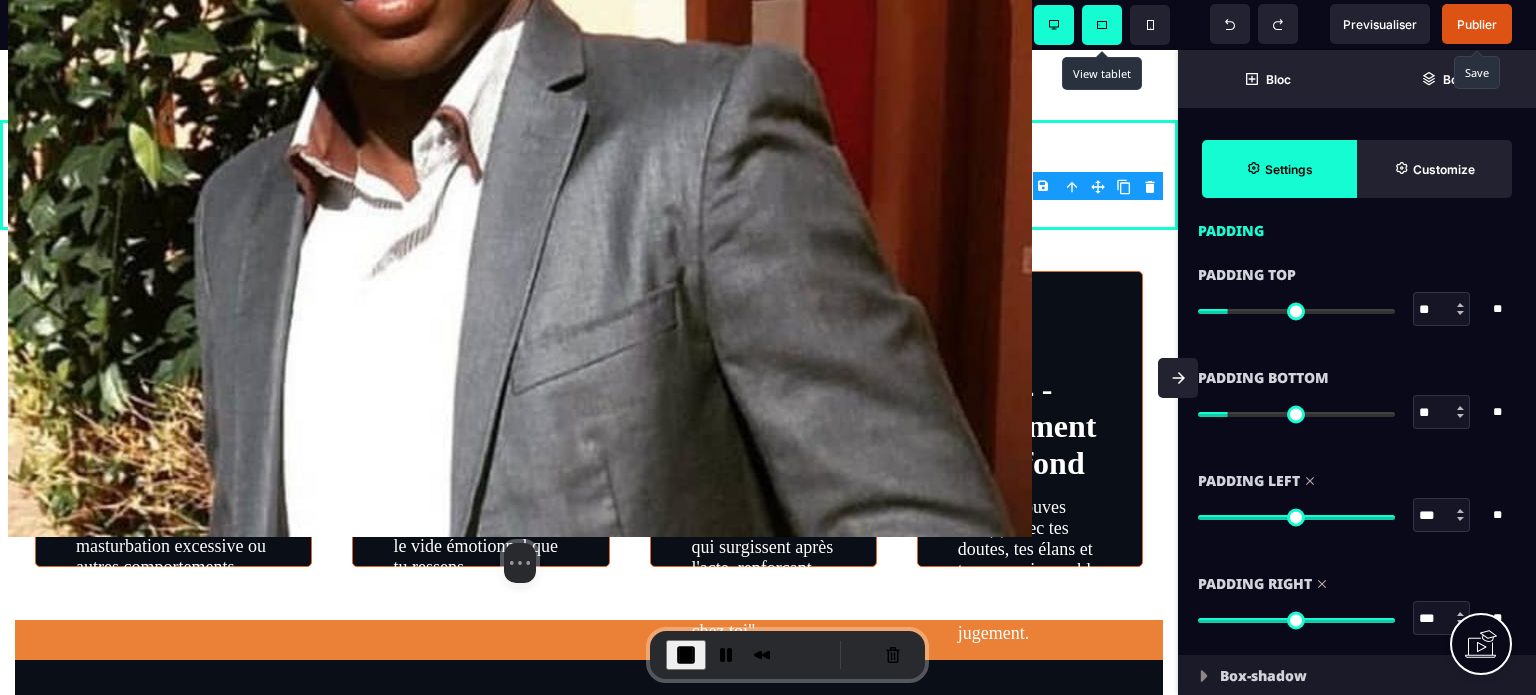 drag, startPoint x: 1434, startPoint y: 510, endPoint x: 1400, endPoint y: 515, distance: 34.36568 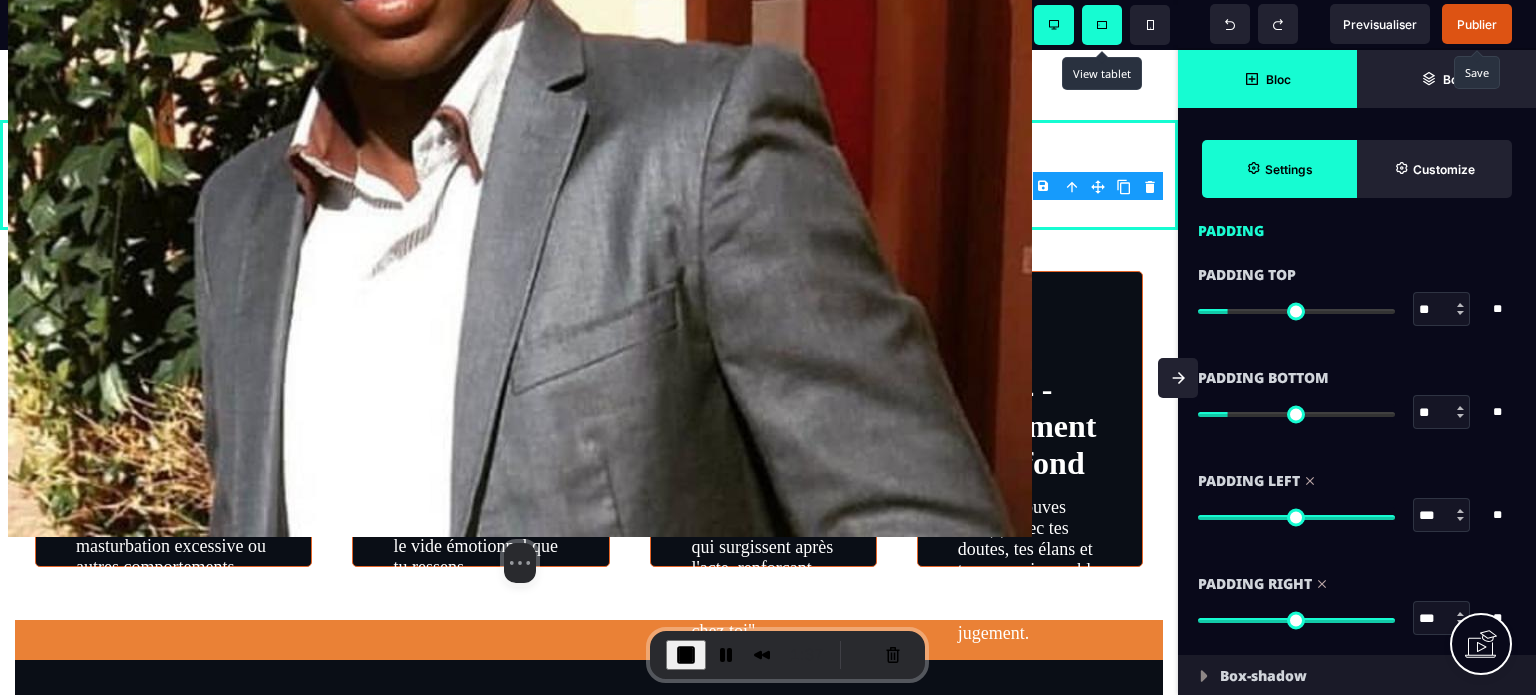 click on "Bloc" at bounding box center (1267, 79) 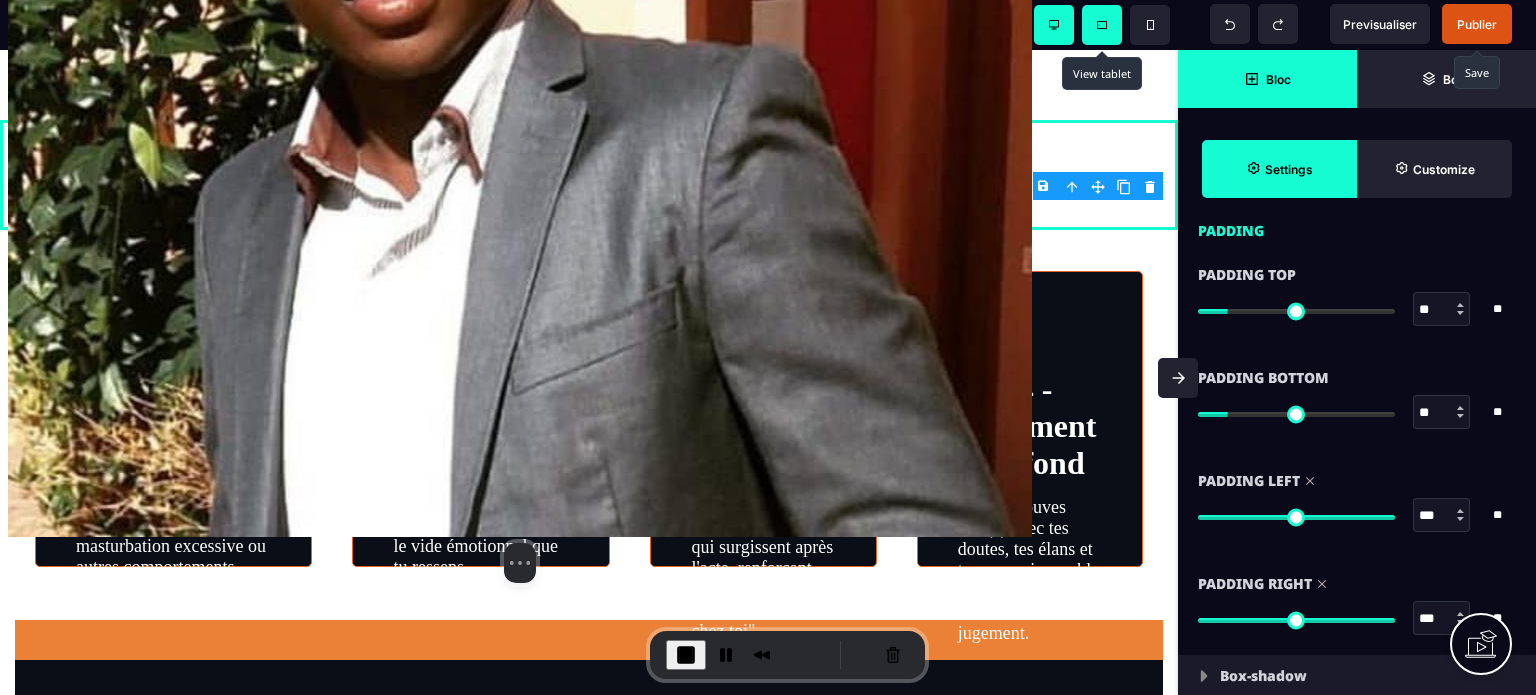 scroll, scrollTop: 1257, scrollLeft: 0, axis: vertical 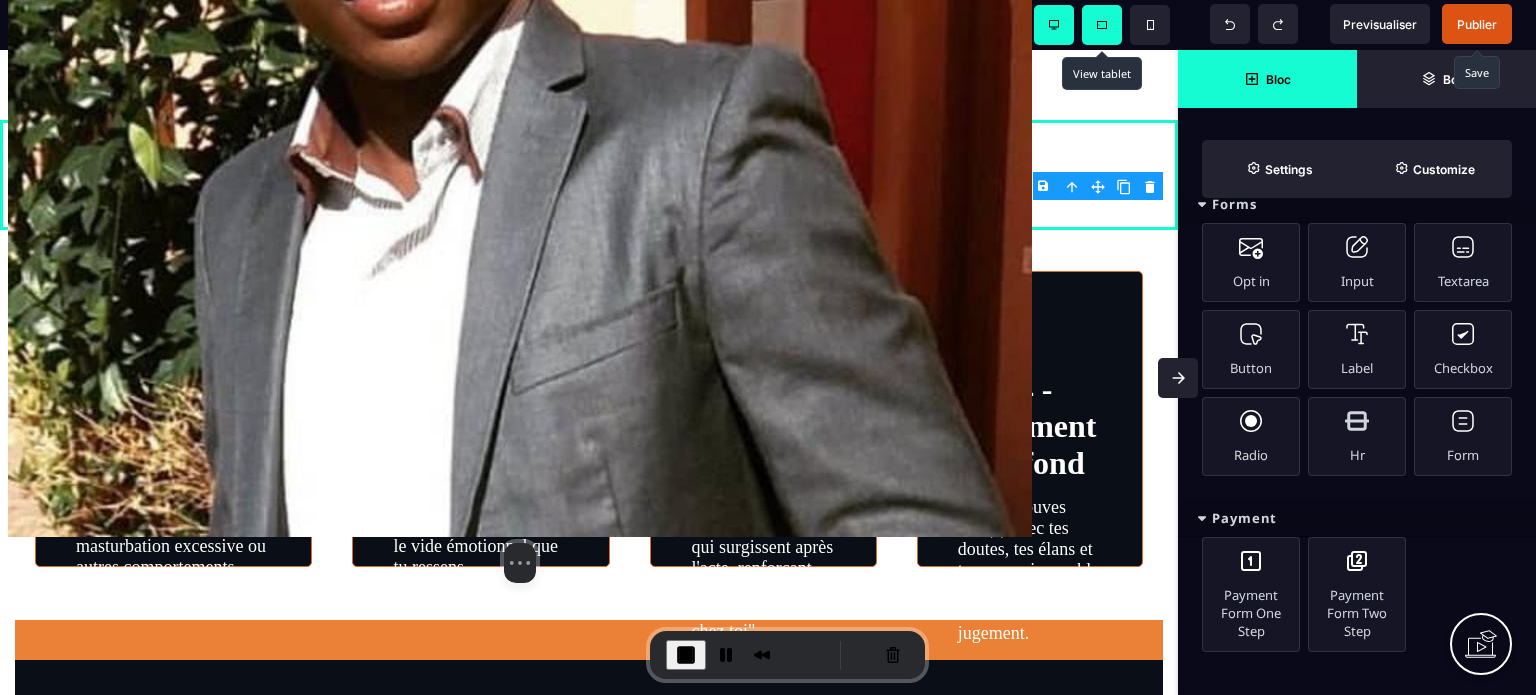 click on "Forms" at bounding box center [1357, 204] 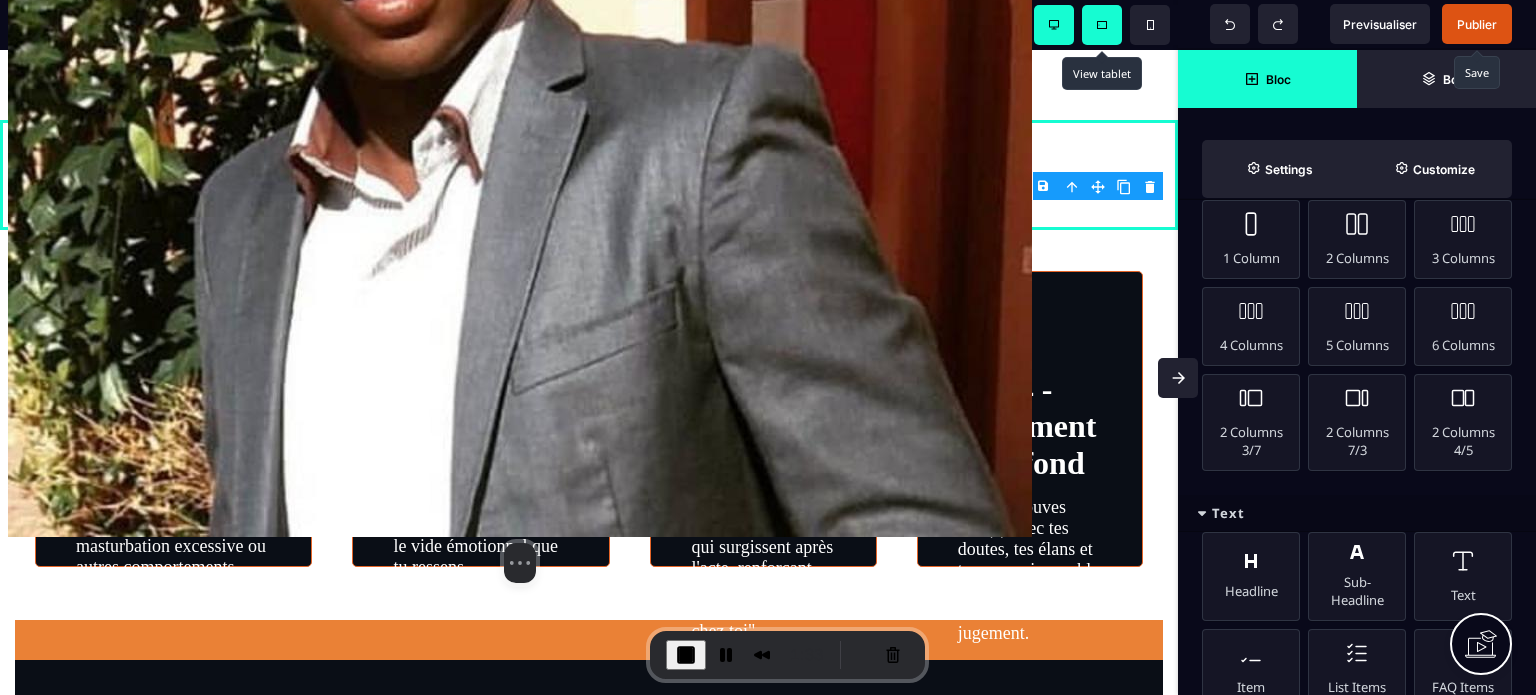 scroll, scrollTop: 221, scrollLeft: 0, axis: vertical 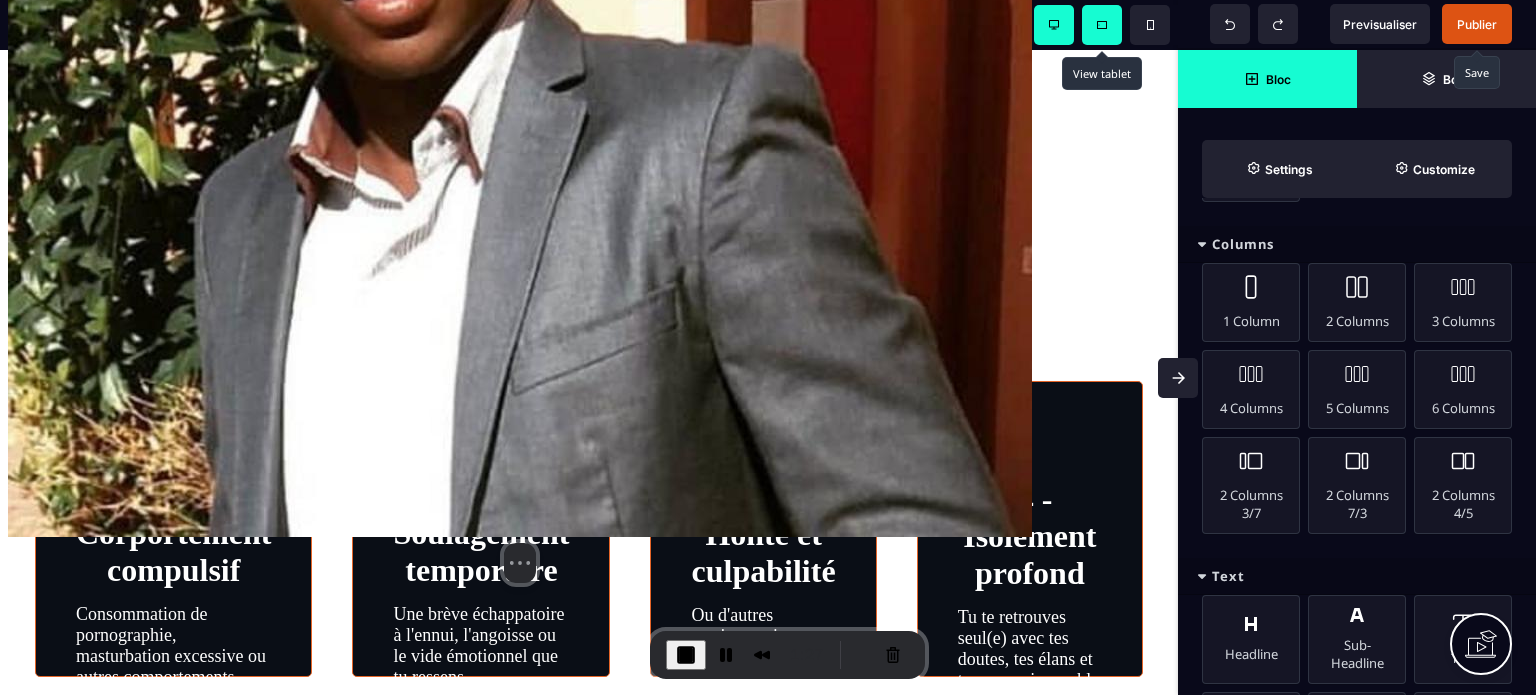 click at bounding box center (589, 230) 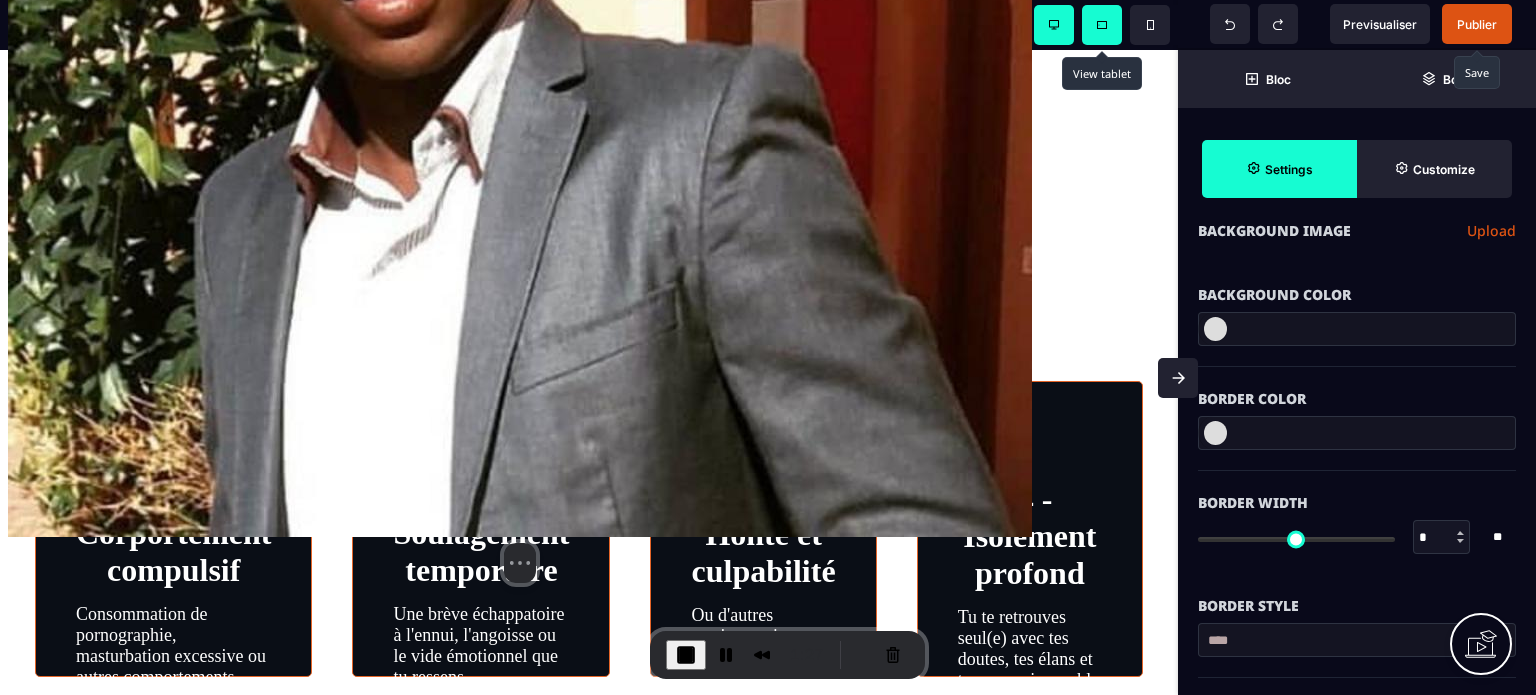 scroll, scrollTop: 0, scrollLeft: 0, axis: both 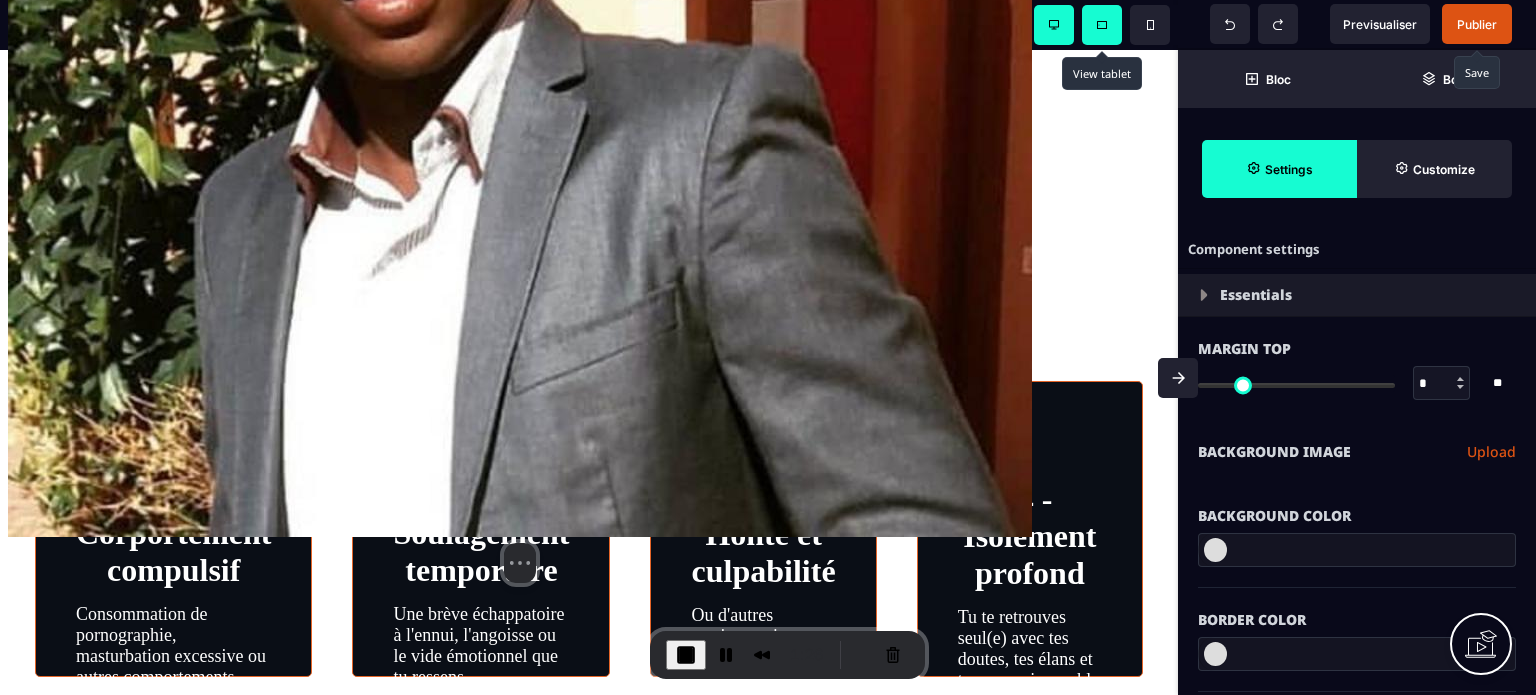 click on "**********" at bounding box center [1357, 452] 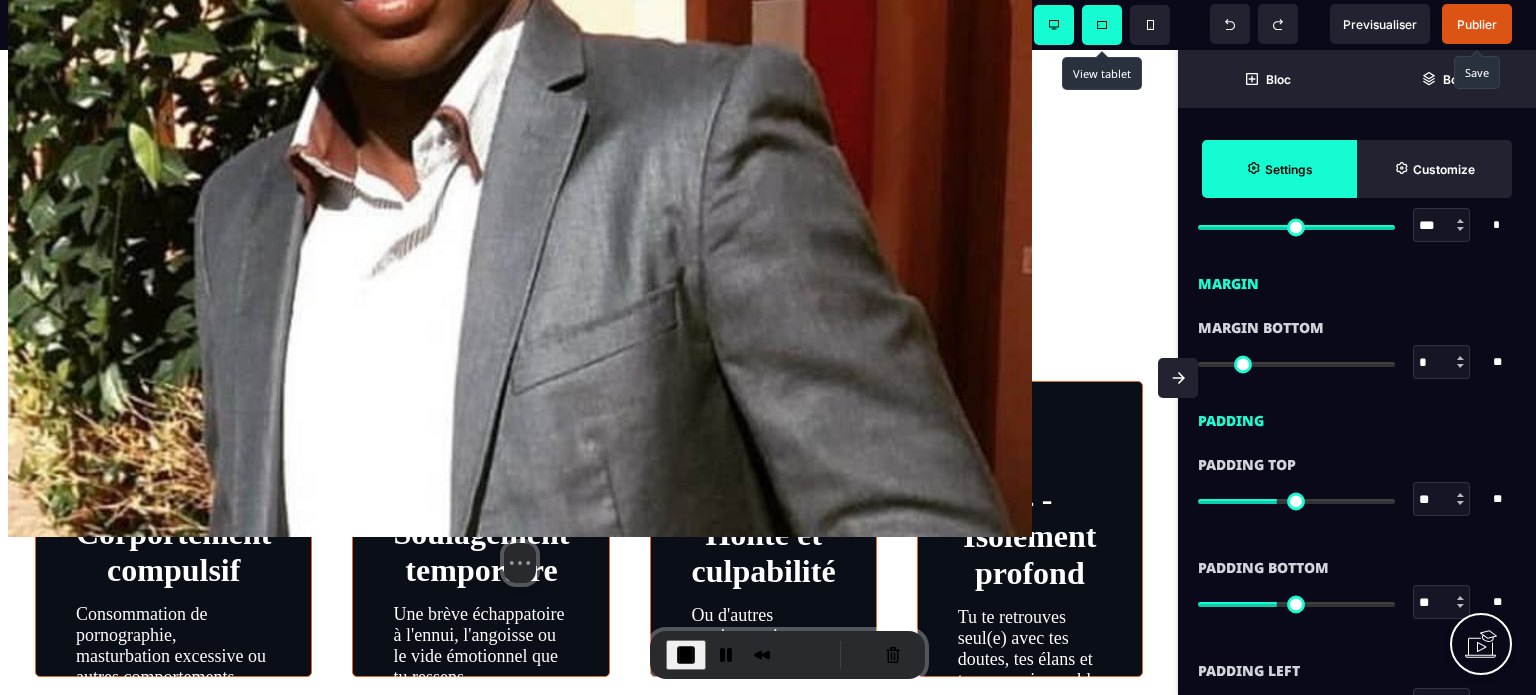 scroll, scrollTop: 1440, scrollLeft: 0, axis: vertical 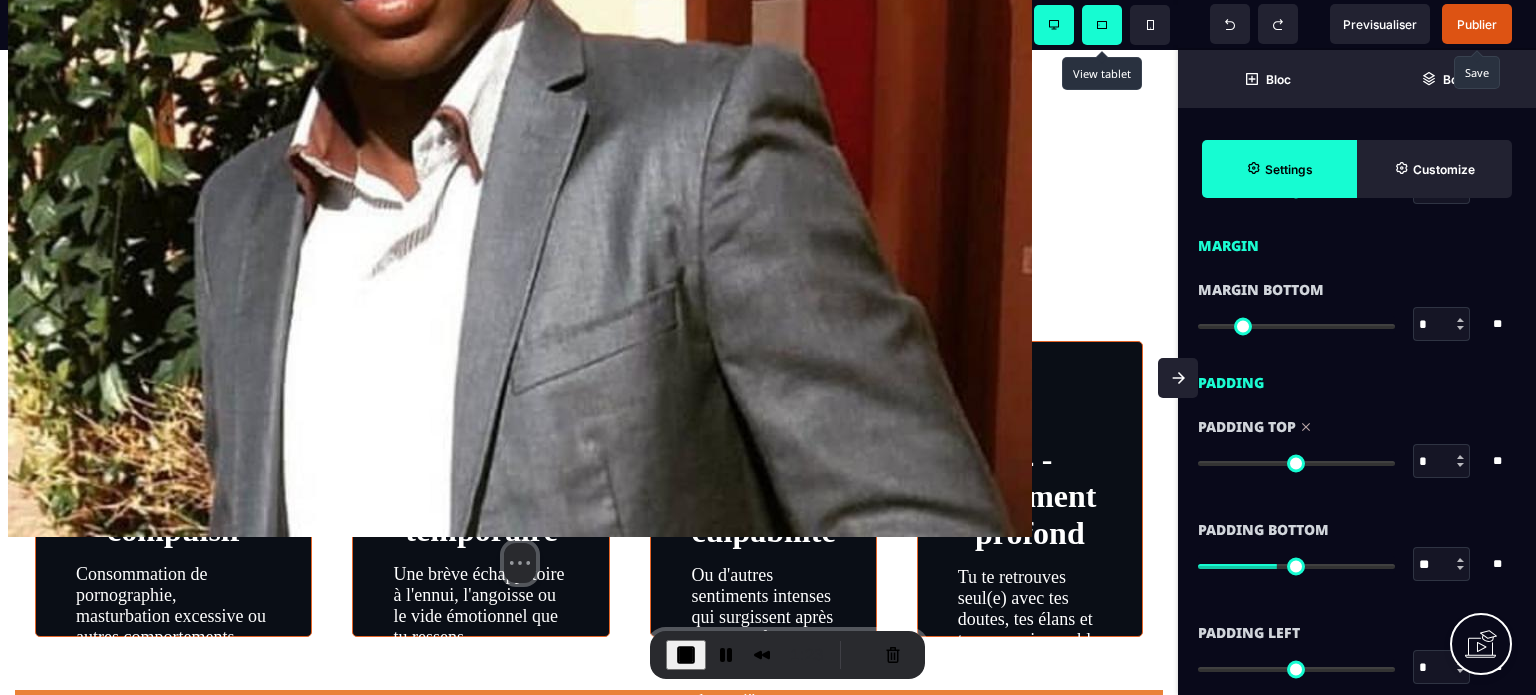 drag, startPoint x: 1274, startPoint y: 462, endPoint x: 1132, endPoint y: 500, distance: 146.9966 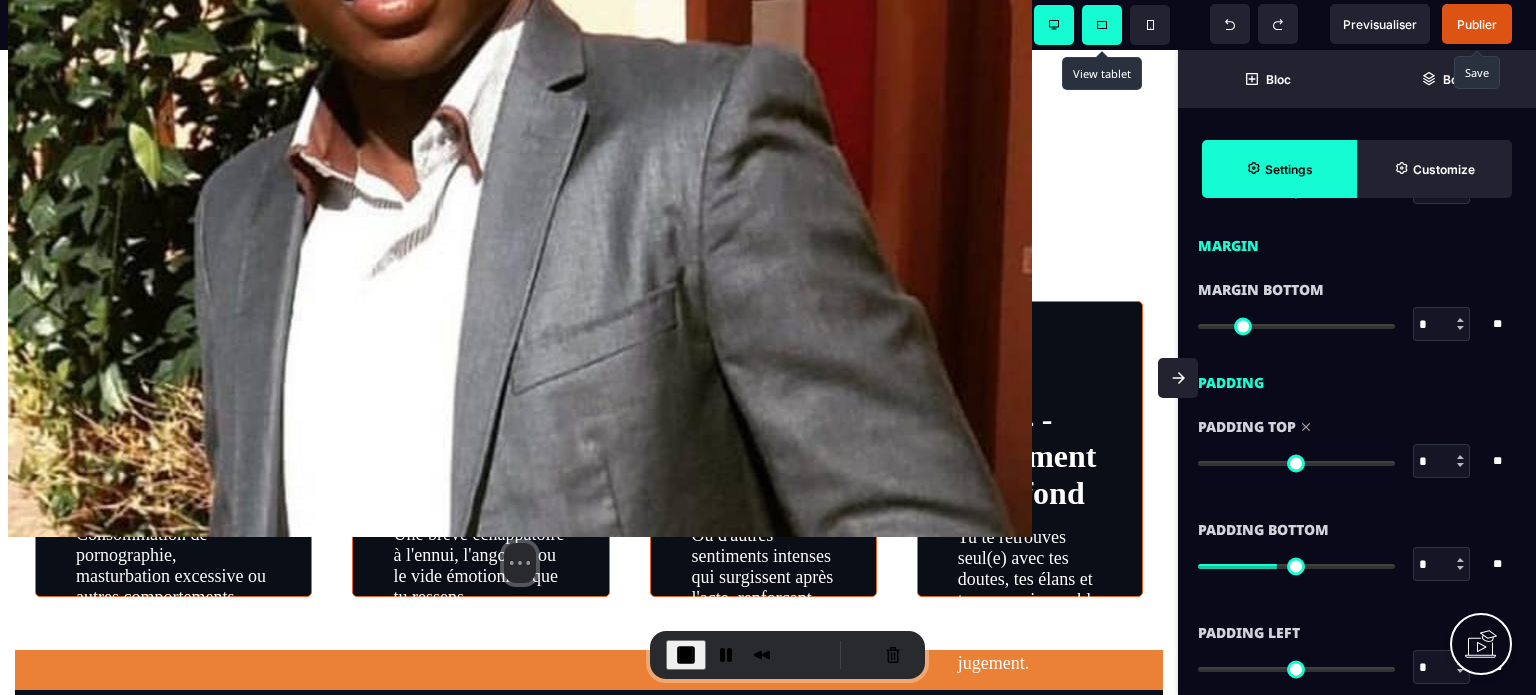 drag, startPoint x: 1280, startPoint y: 564, endPoint x: 1056, endPoint y: 571, distance: 224.10934 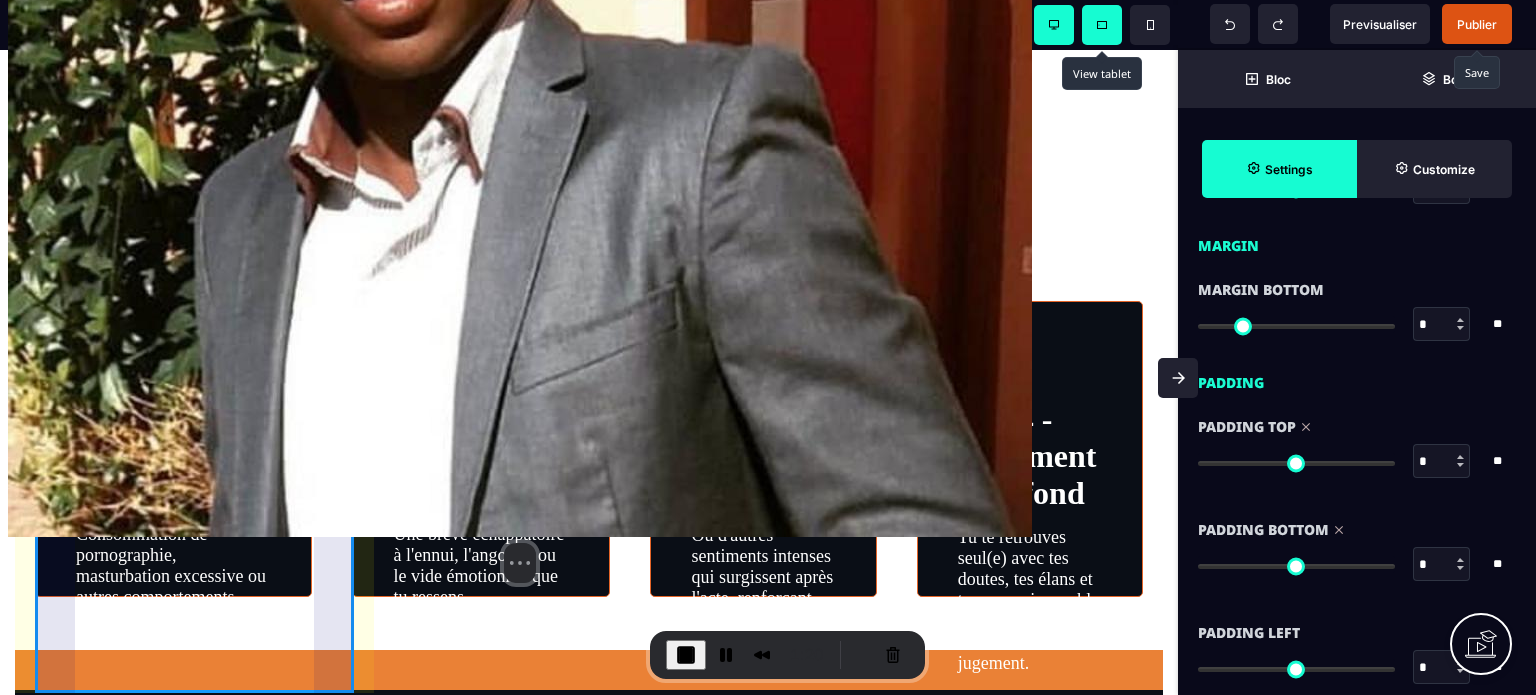 click on "- 1 -Corportement compulsif Consommation de pornographie, masturbation excessive ou autres comportements sexuels qui échappent à ton contrôle." at bounding box center (173, 449) 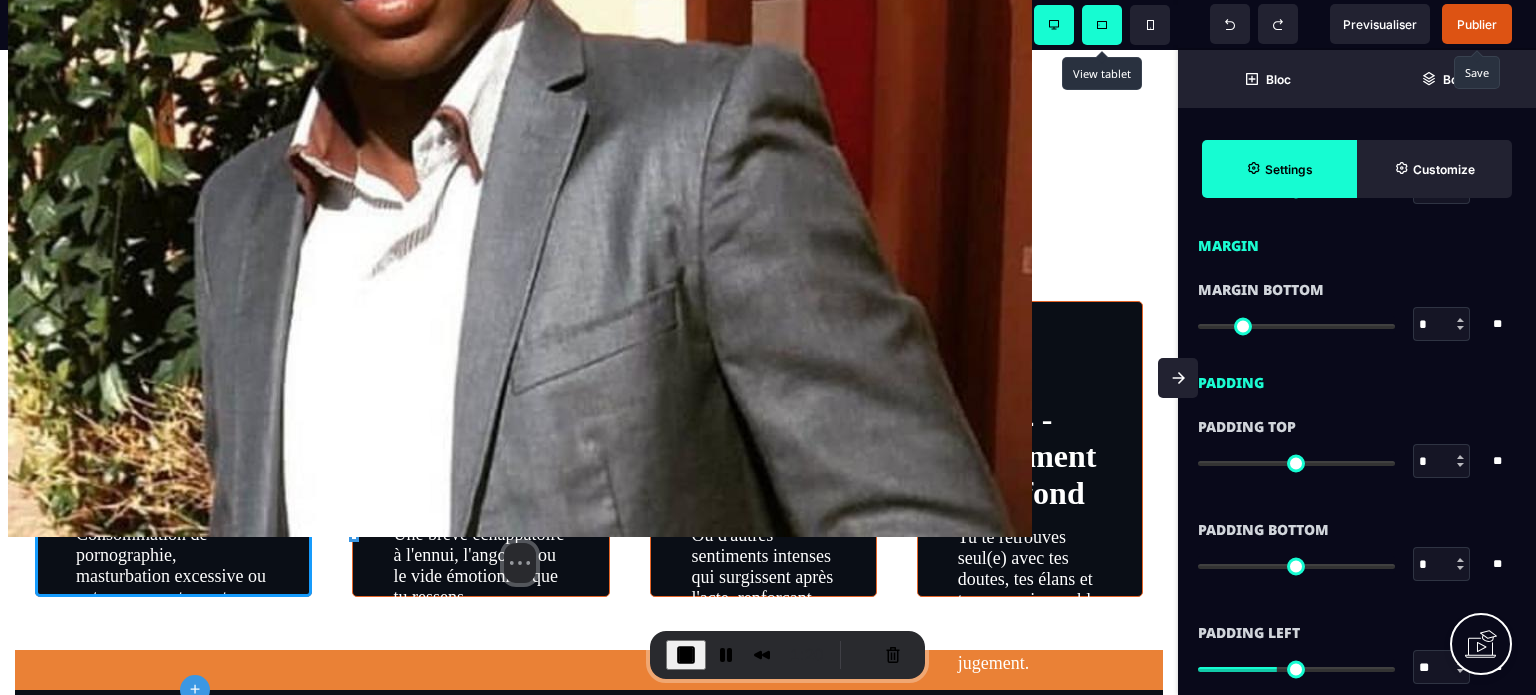 scroll, scrollTop: 0, scrollLeft: 0, axis: both 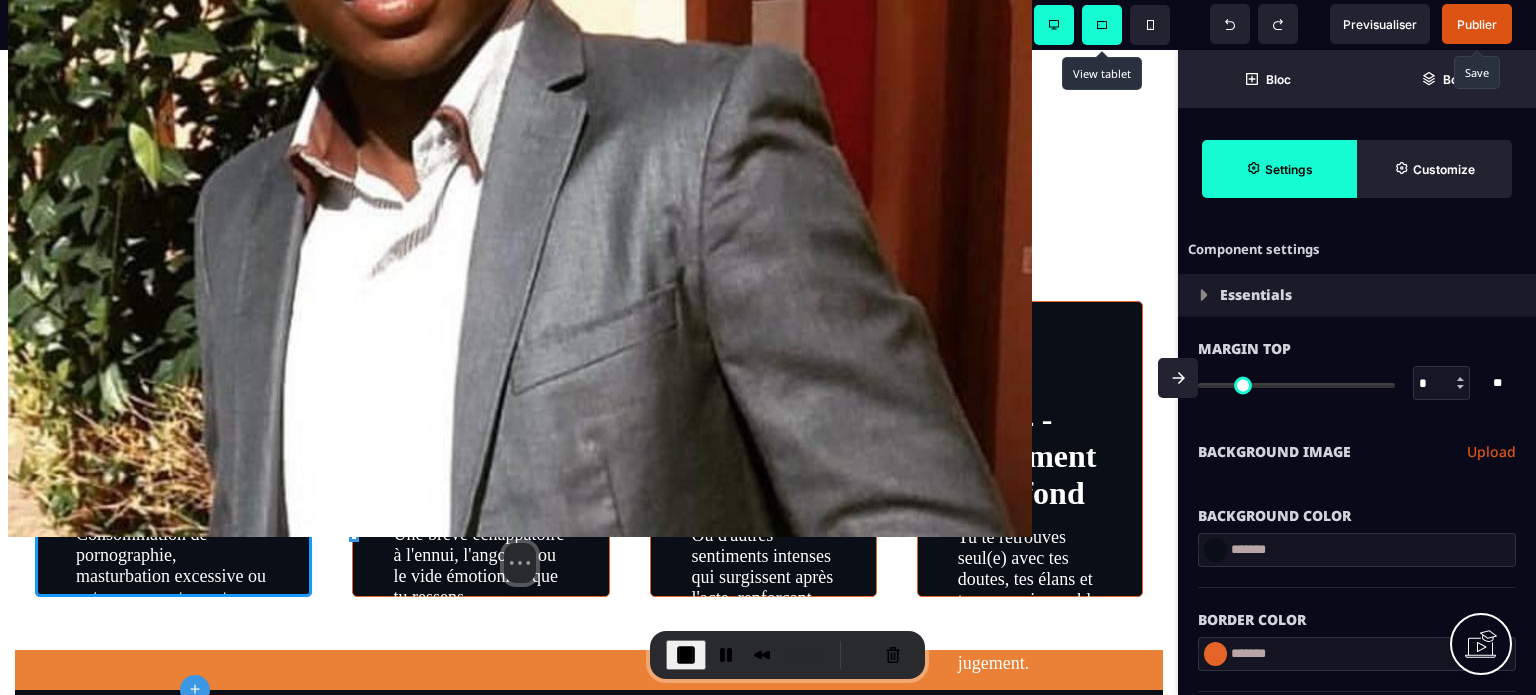 click at bounding box center (308, 190) 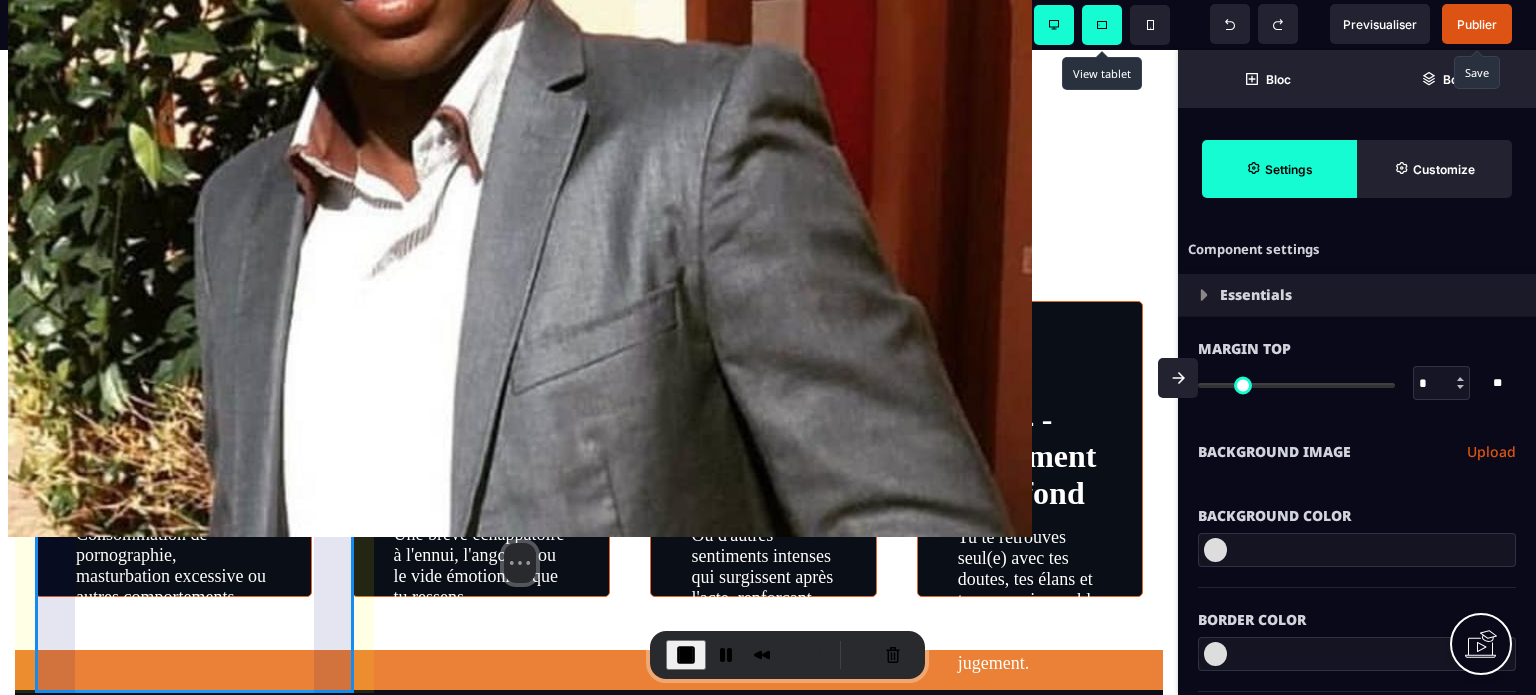 click on "- 1 -Corportement compulsif Consommation de pornographie, masturbation excessive ou autres comportements sexuels qui échappent à ton contrôle." at bounding box center (173, 449) 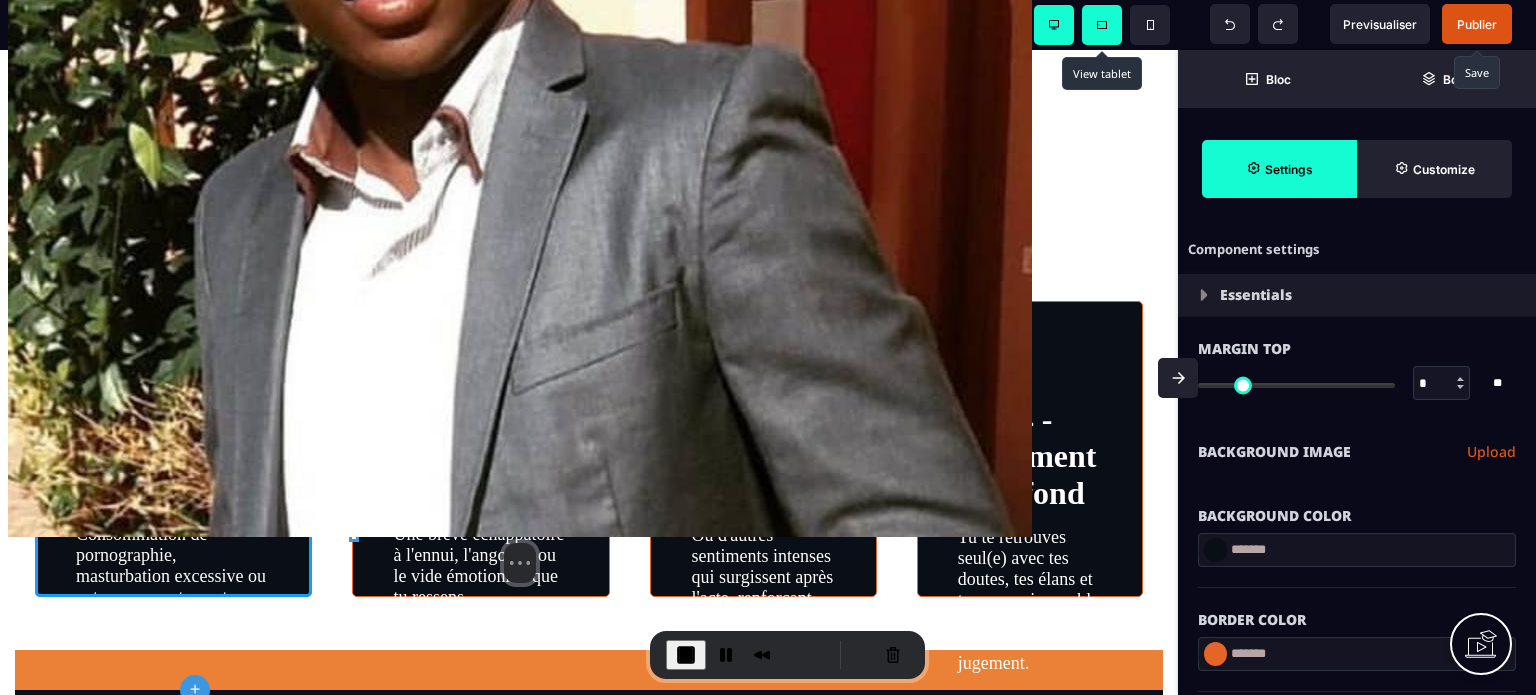 click on "Background Color" at bounding box center [1357, 506] 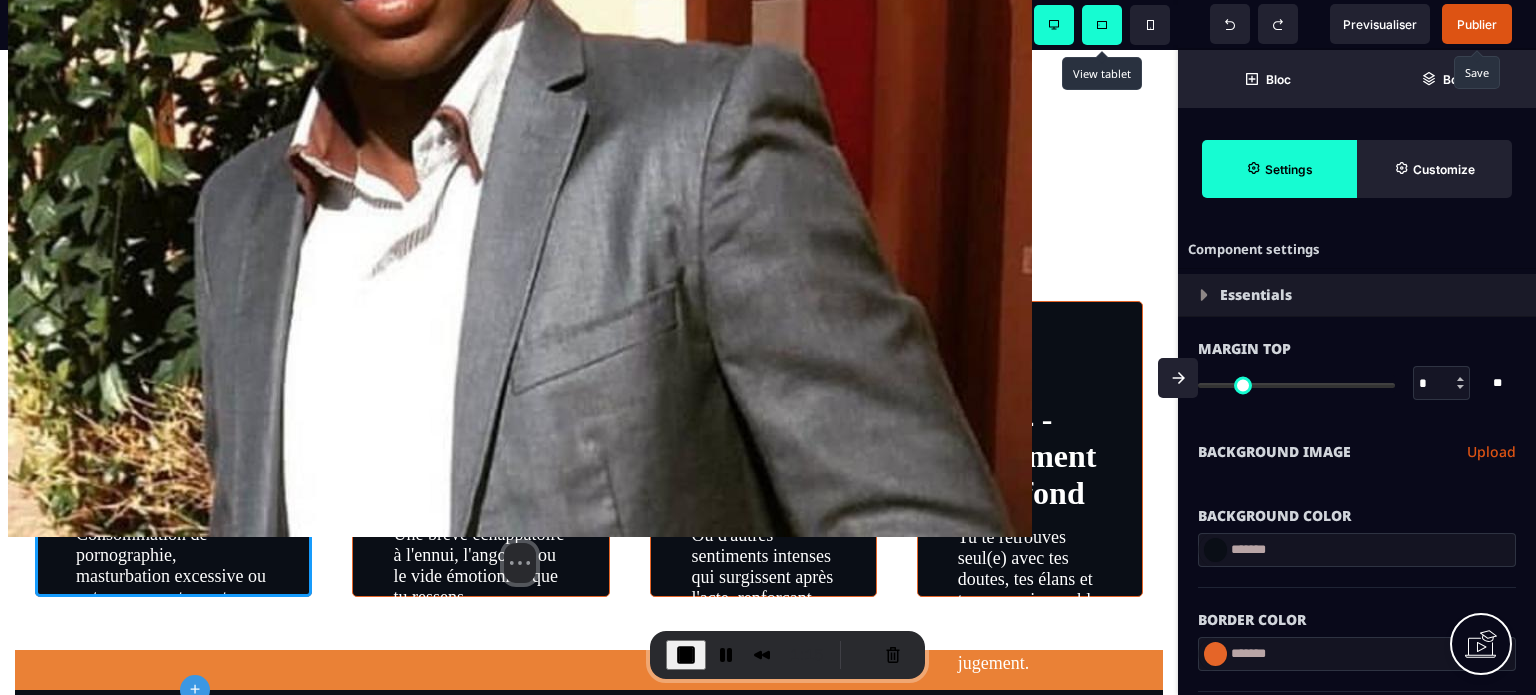 click on "*******" at bounding box center [1357, 550] 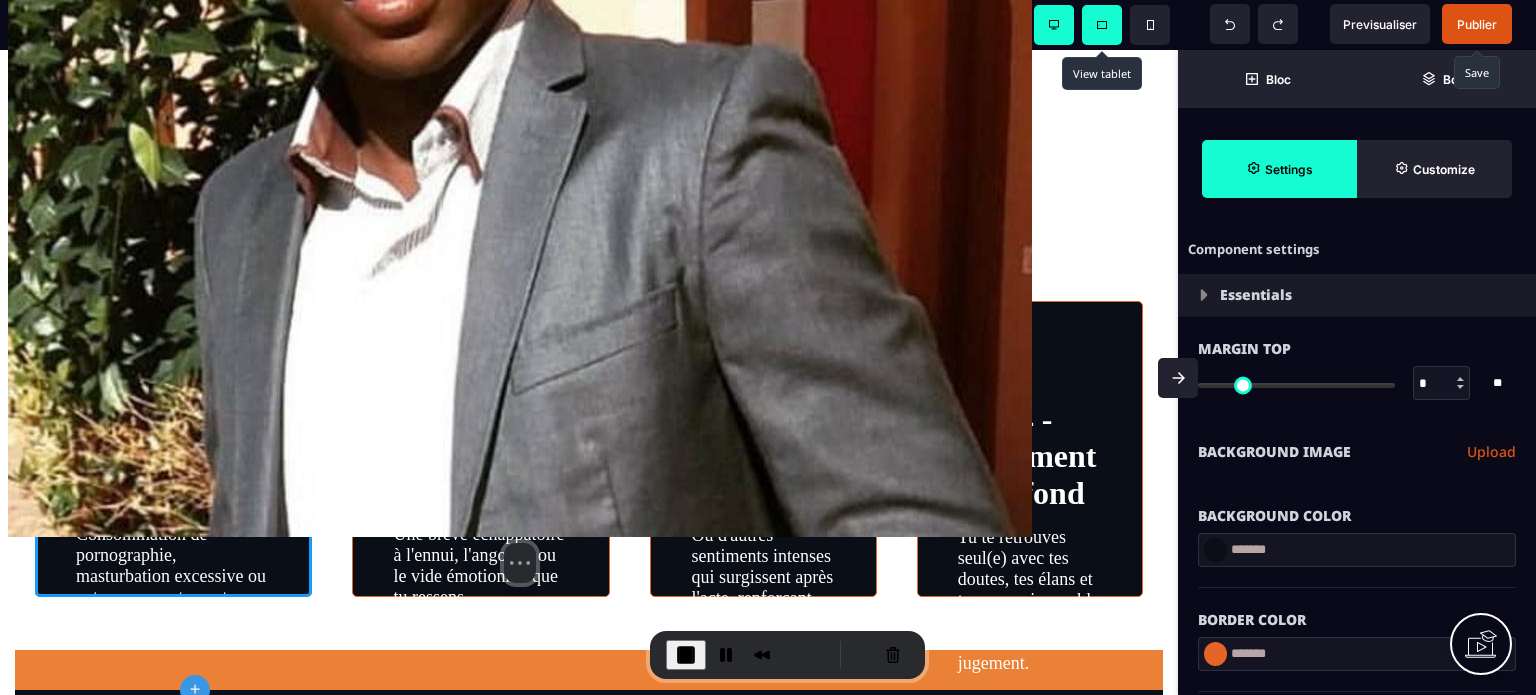 click at bounding box center (308, 190) 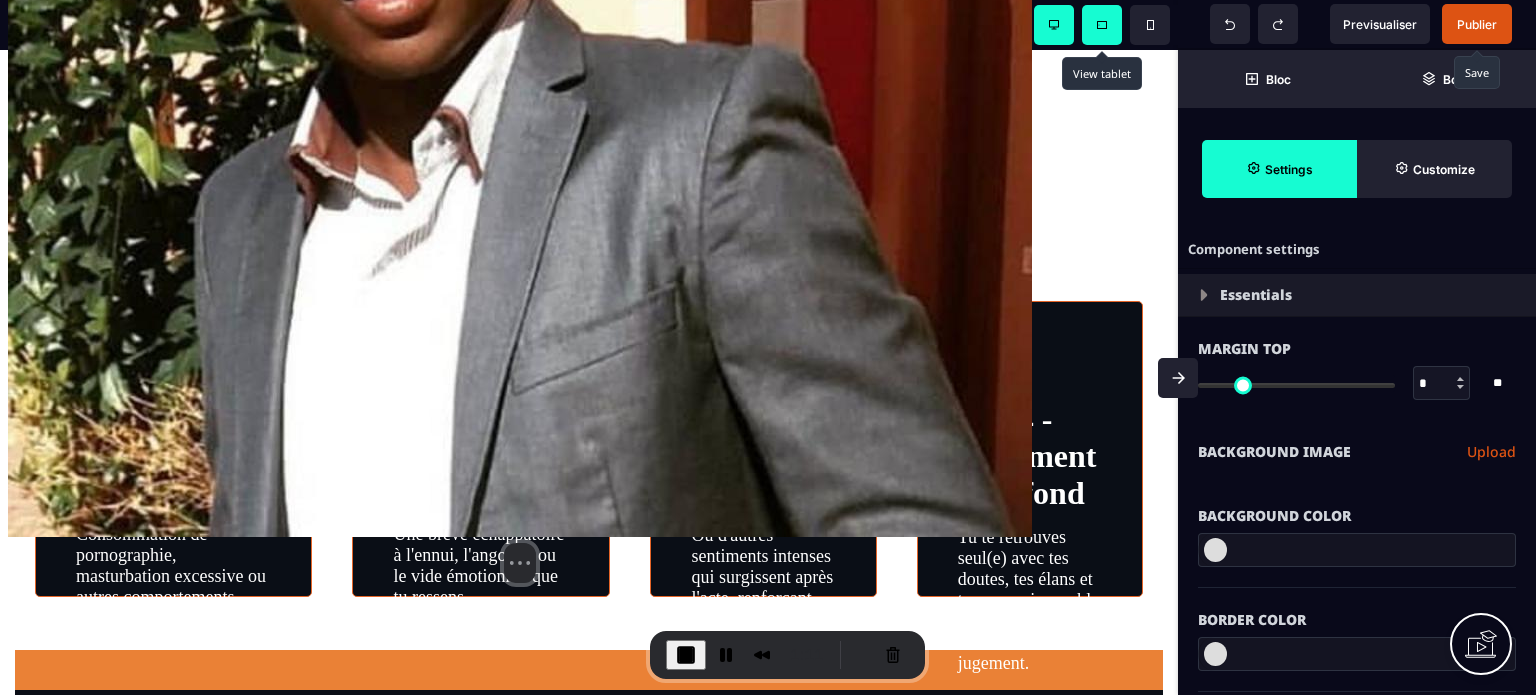 click at bounding box center (1357, 550) 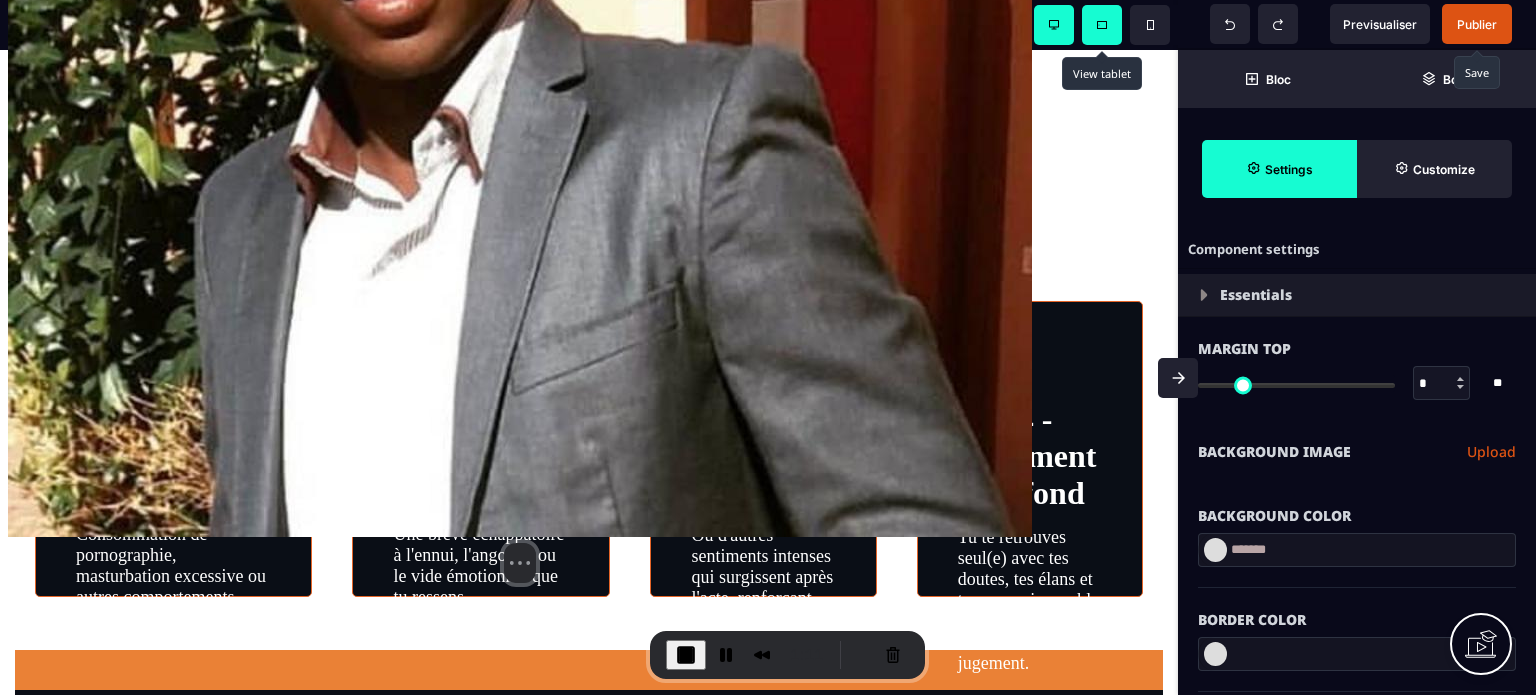click on "Background Color" at bounding box center [1357, 516] 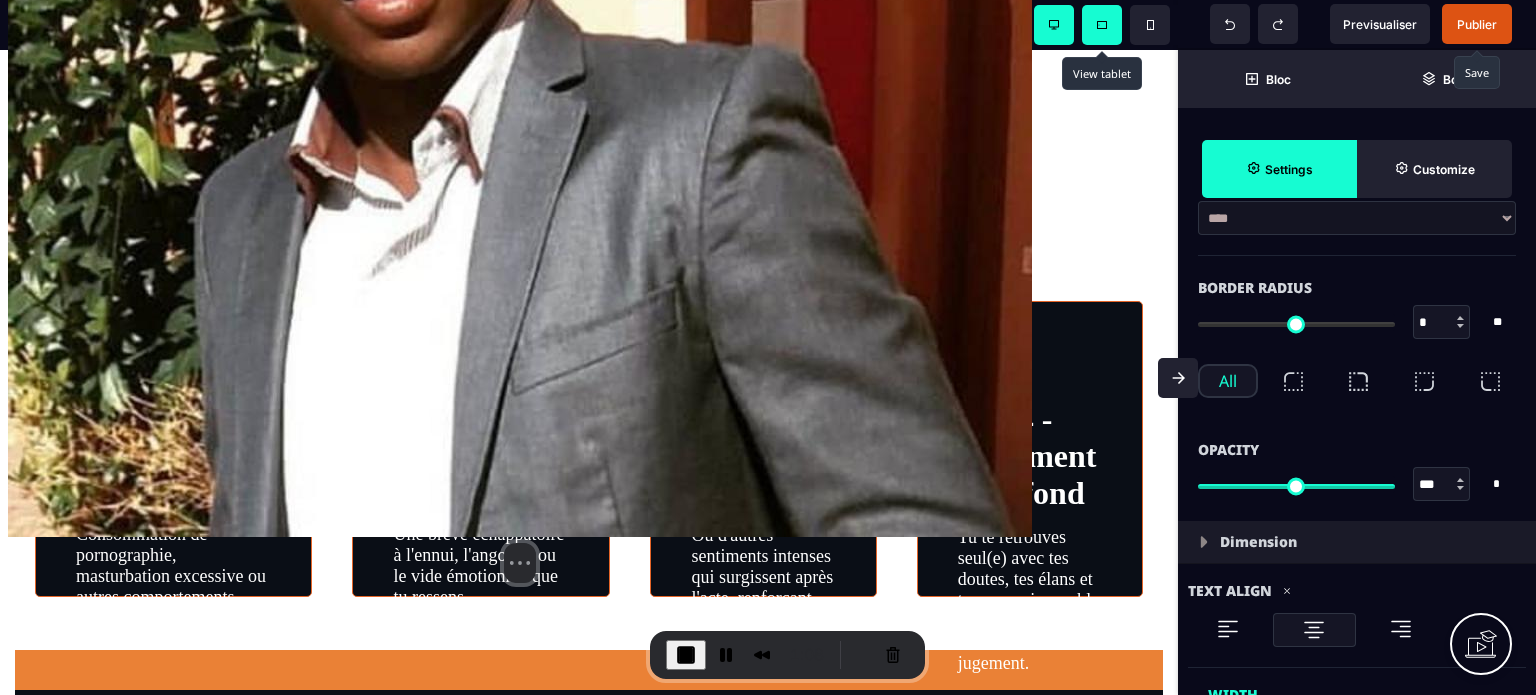 scroll, scrollTop: 600, scrollLeft: 0, axis: vertical 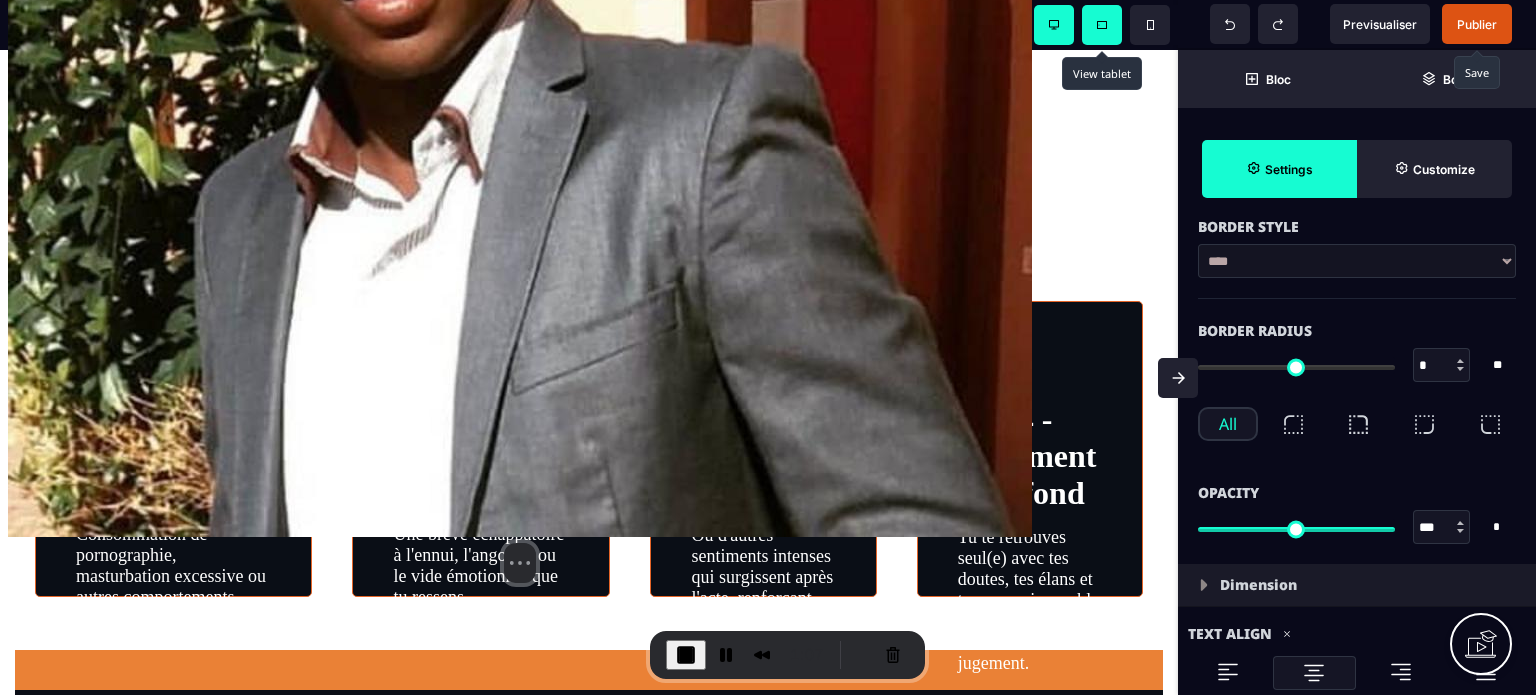 click on "*" at bounding box center (1442, 366) 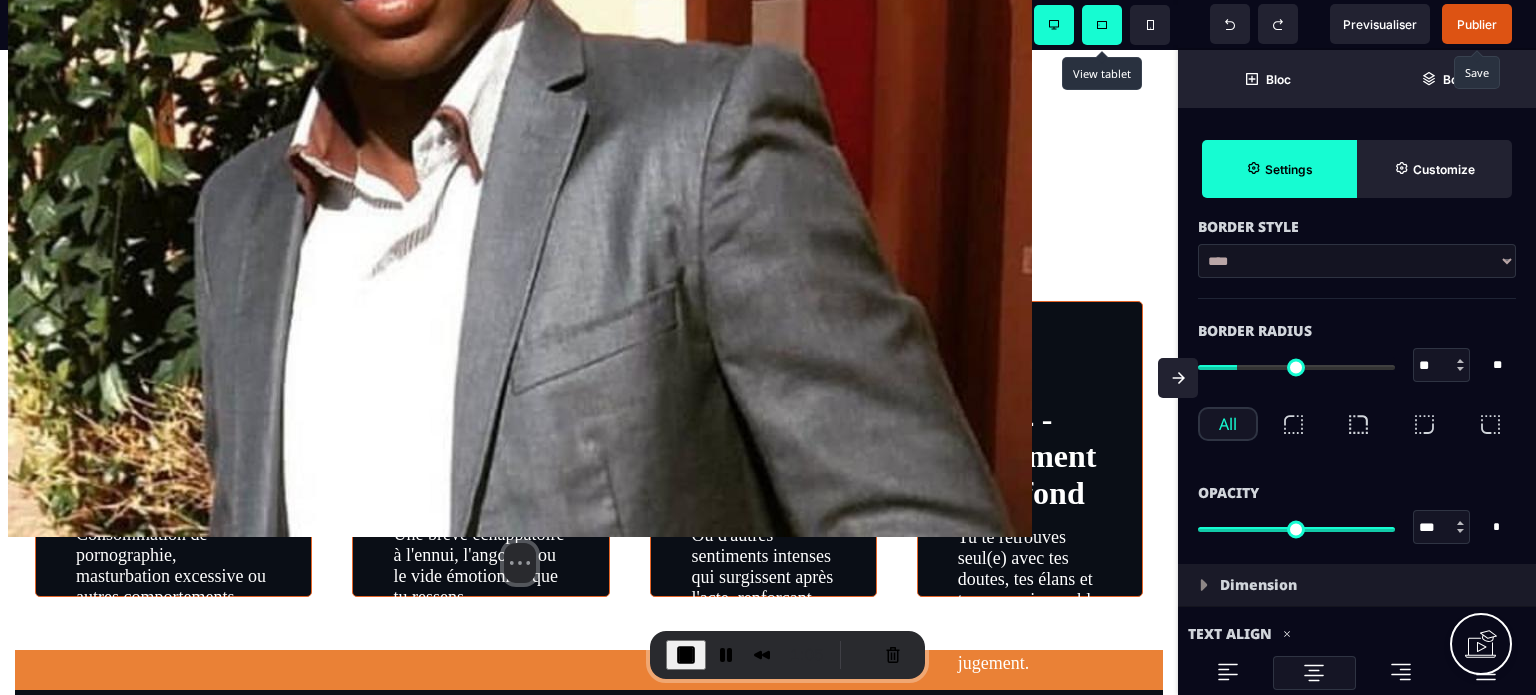 drag, startPoint x: 1436, startPoint y: 365, endPoint x: 1396, endPoint y: 368, distance: 40.112343 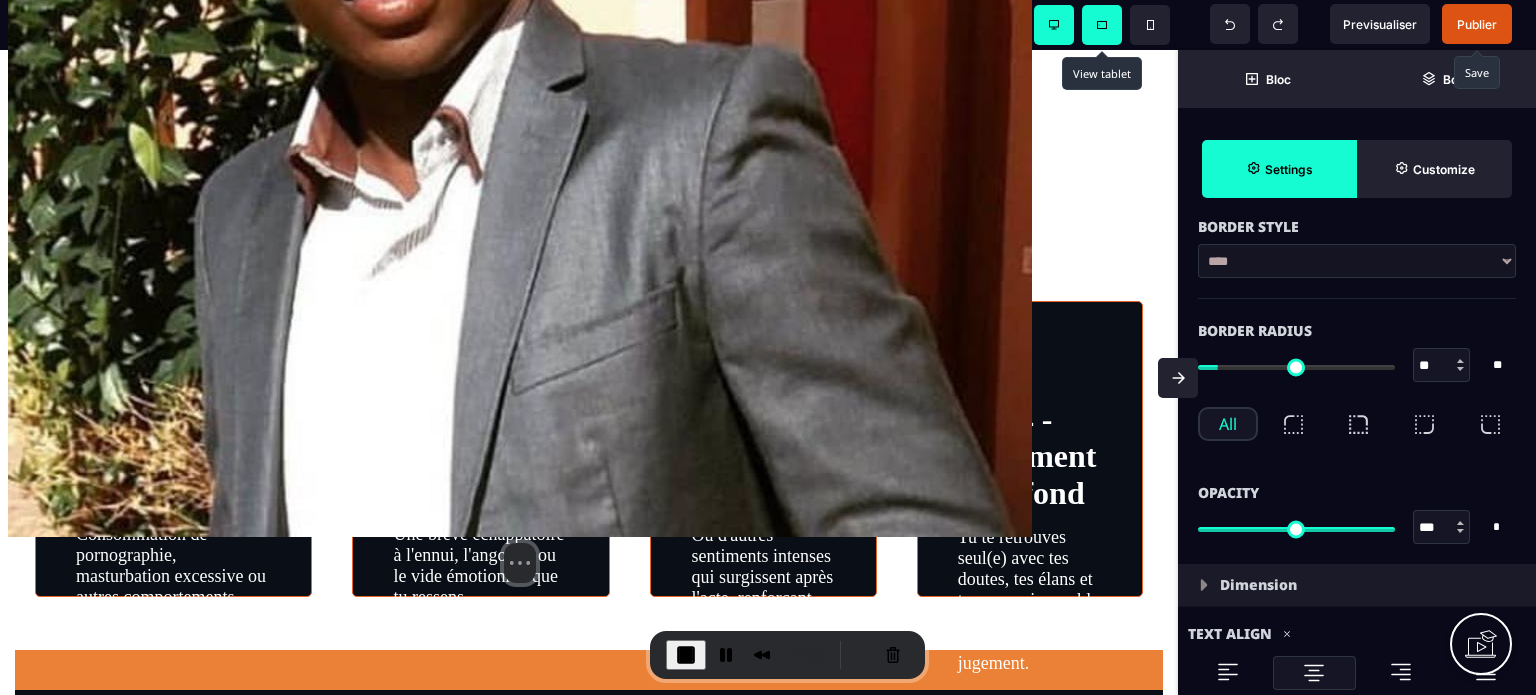 click on "Border Radius" at bounding box center [1357, 331] 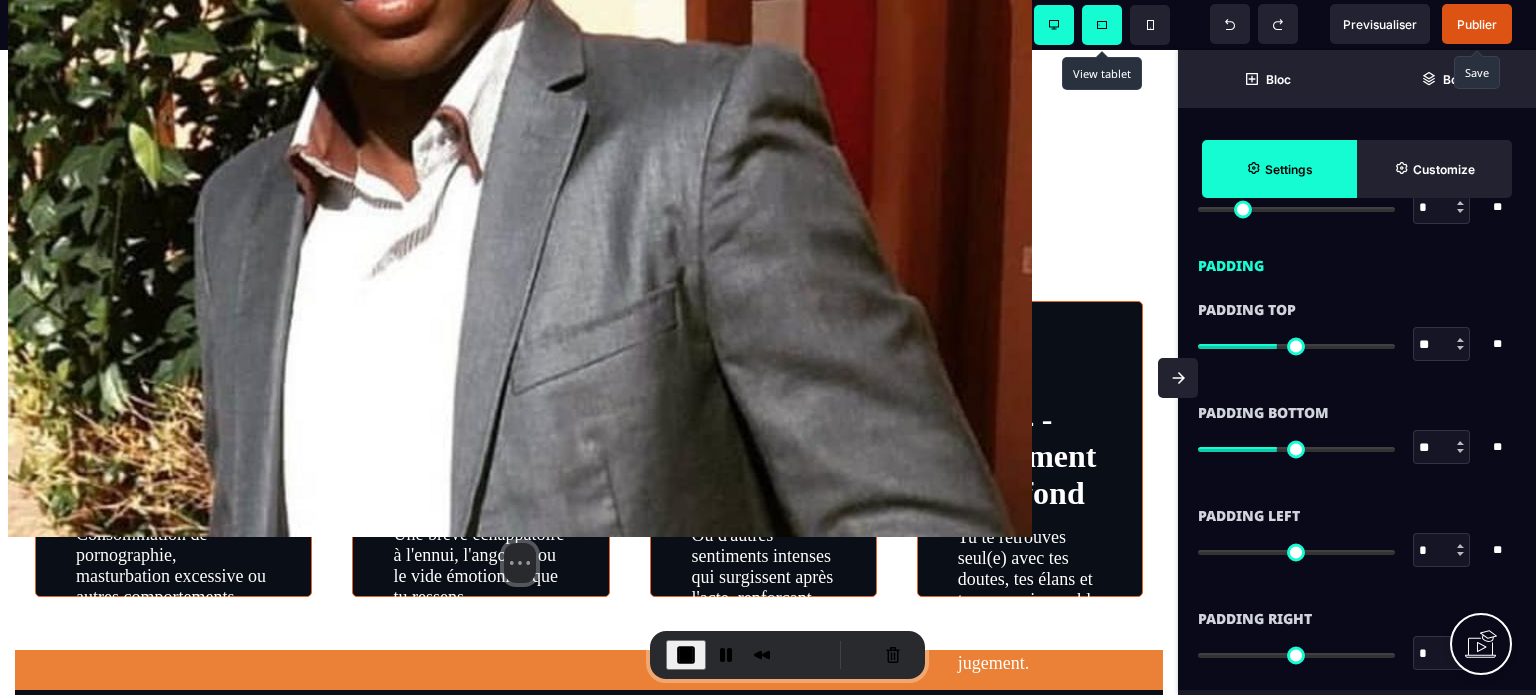 scroll, scrollTop: 1640, scrollLeft: 0, axis: vertical 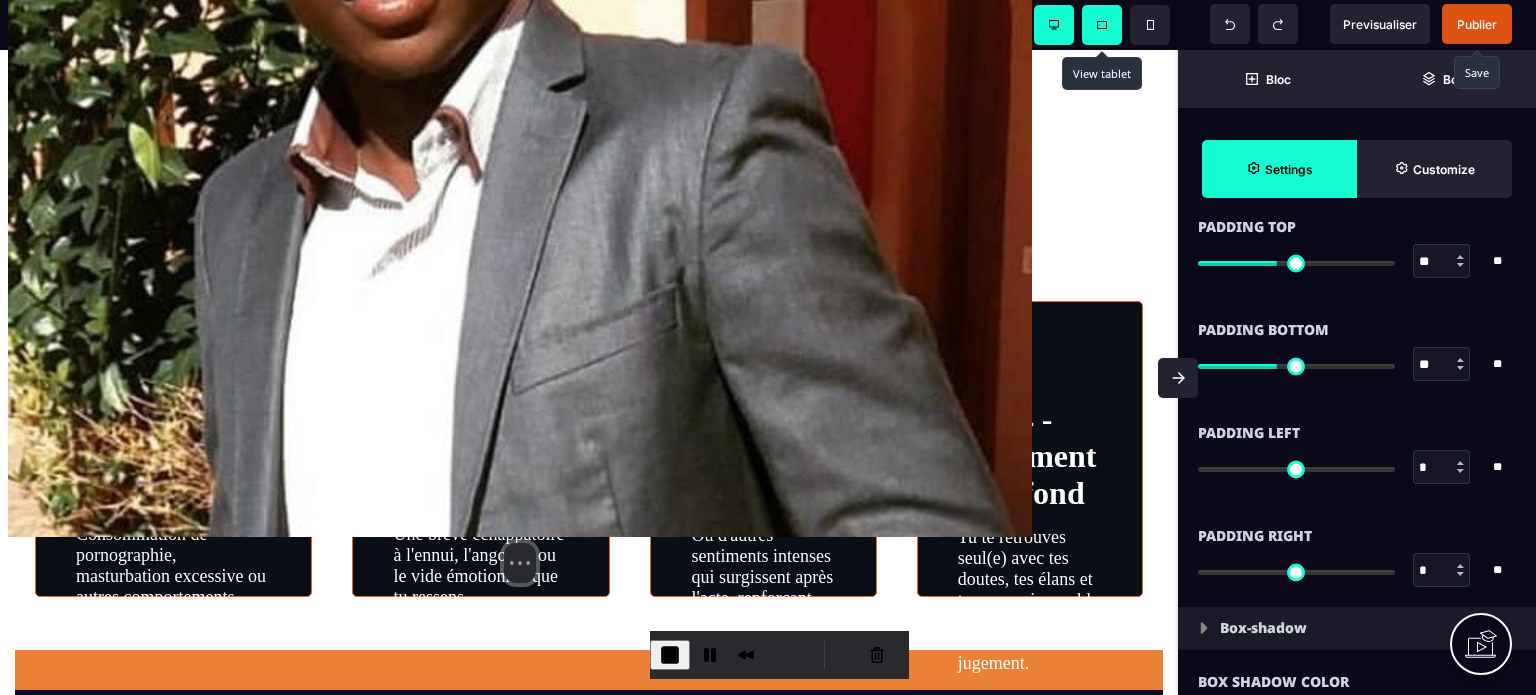 drag, startPoint x: 1429, startPoint y: 369, endPoint x: 1395, endPoint y: 369, distance: 34 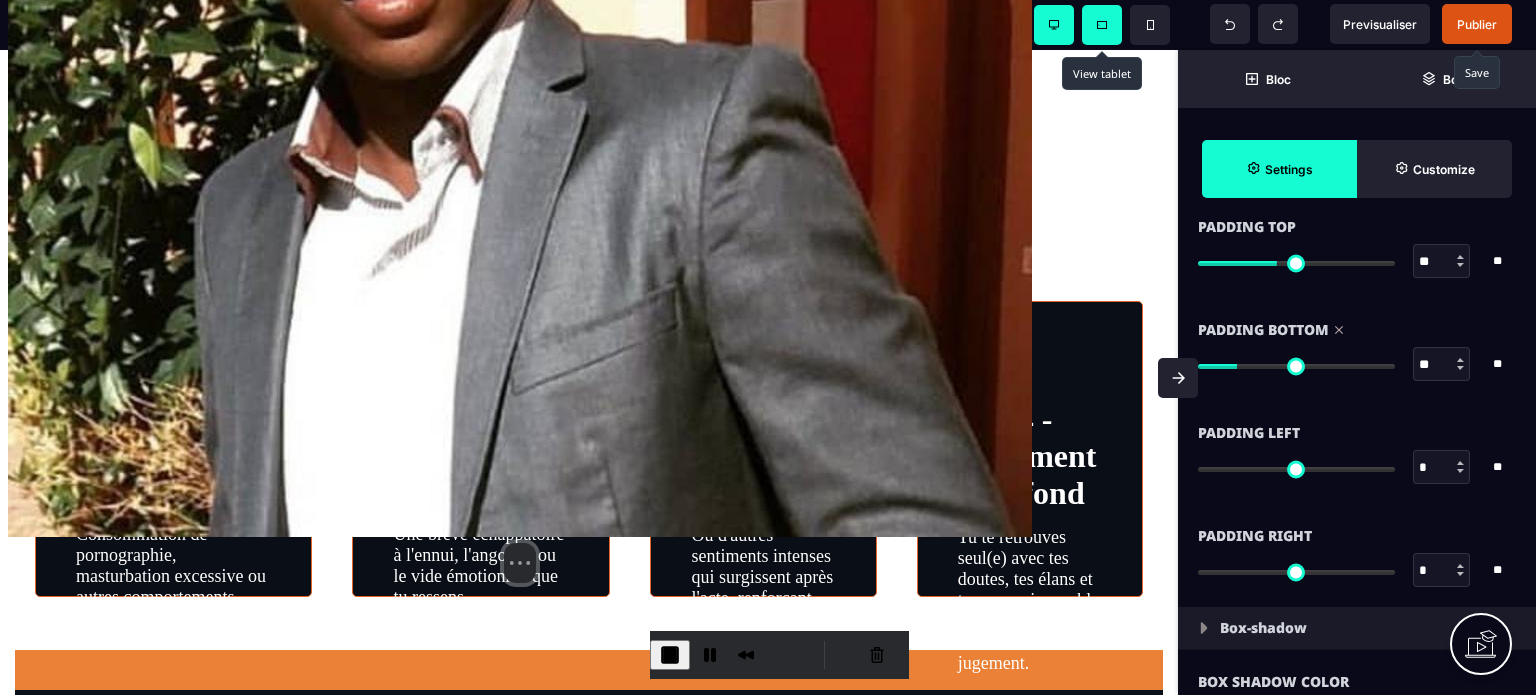 drag, startPoint x: 1428, startPoint y: 262, endPoint x: 1392, endPoint y: 270, distance: 36.878178 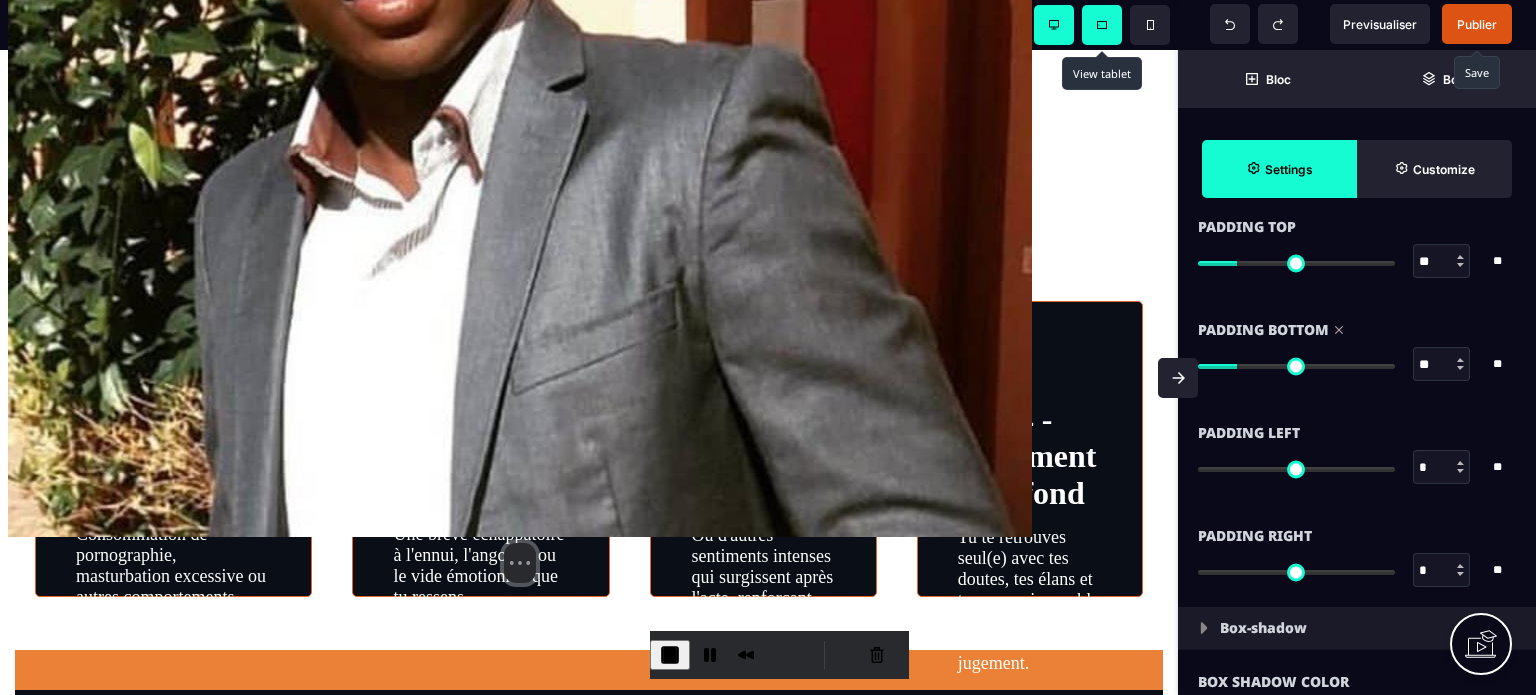 click on "*" at bounding box center [1442, 468] 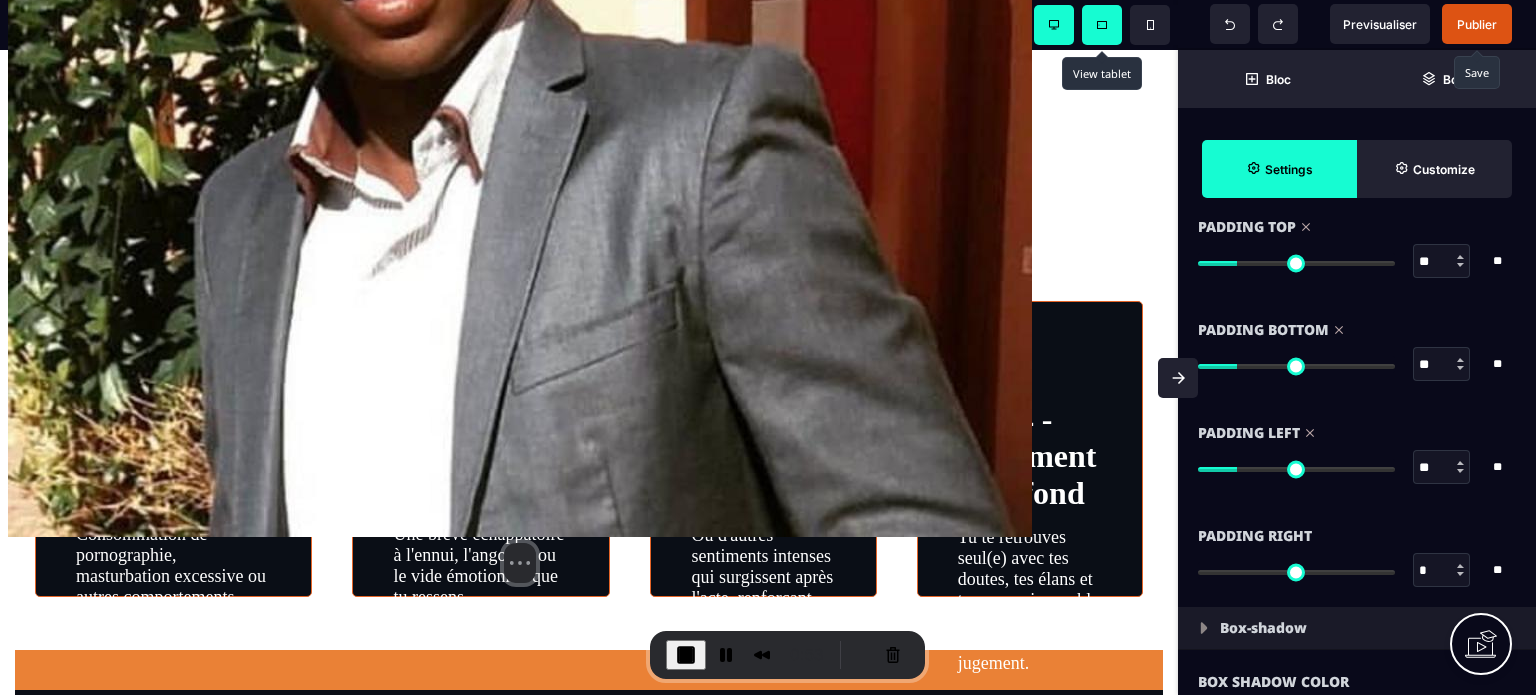 click on "*" at bounding box center [1442, 571] 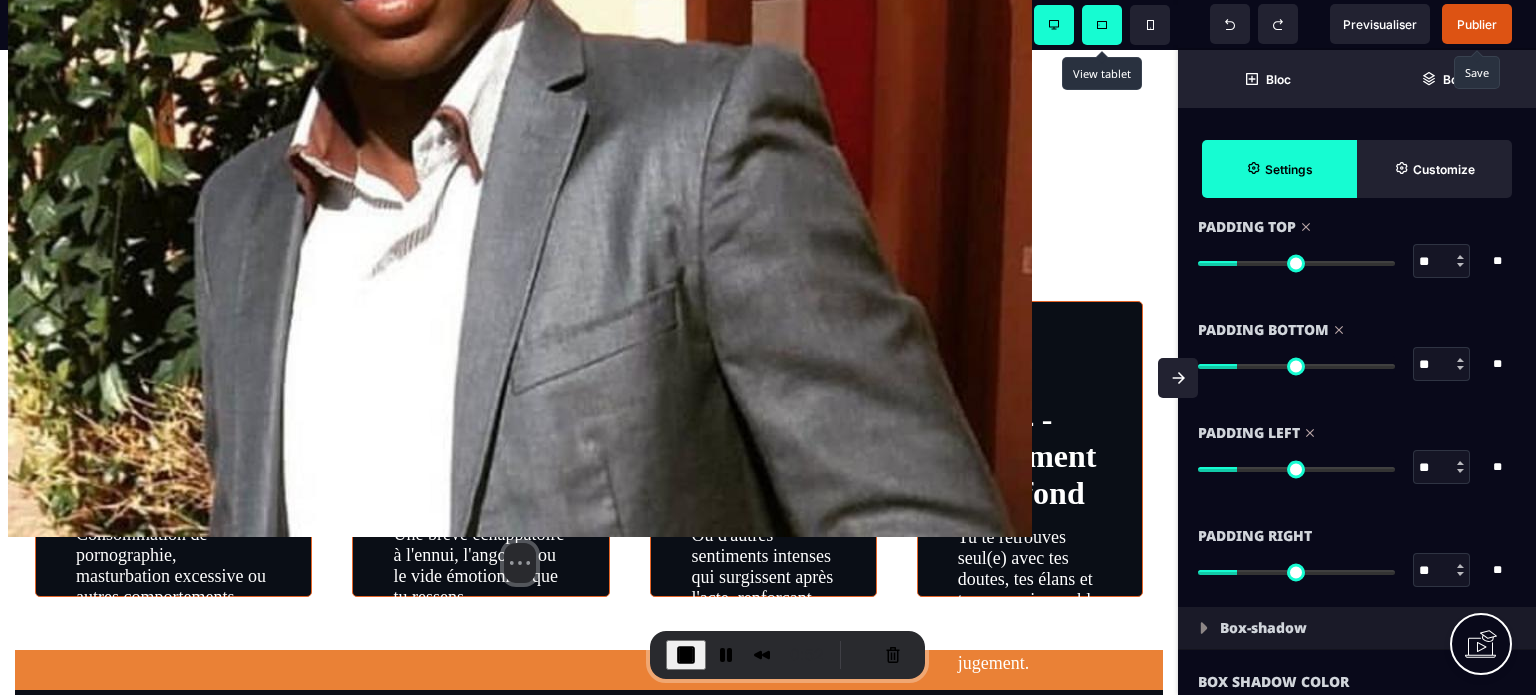 click at bounding box center [95, 363] 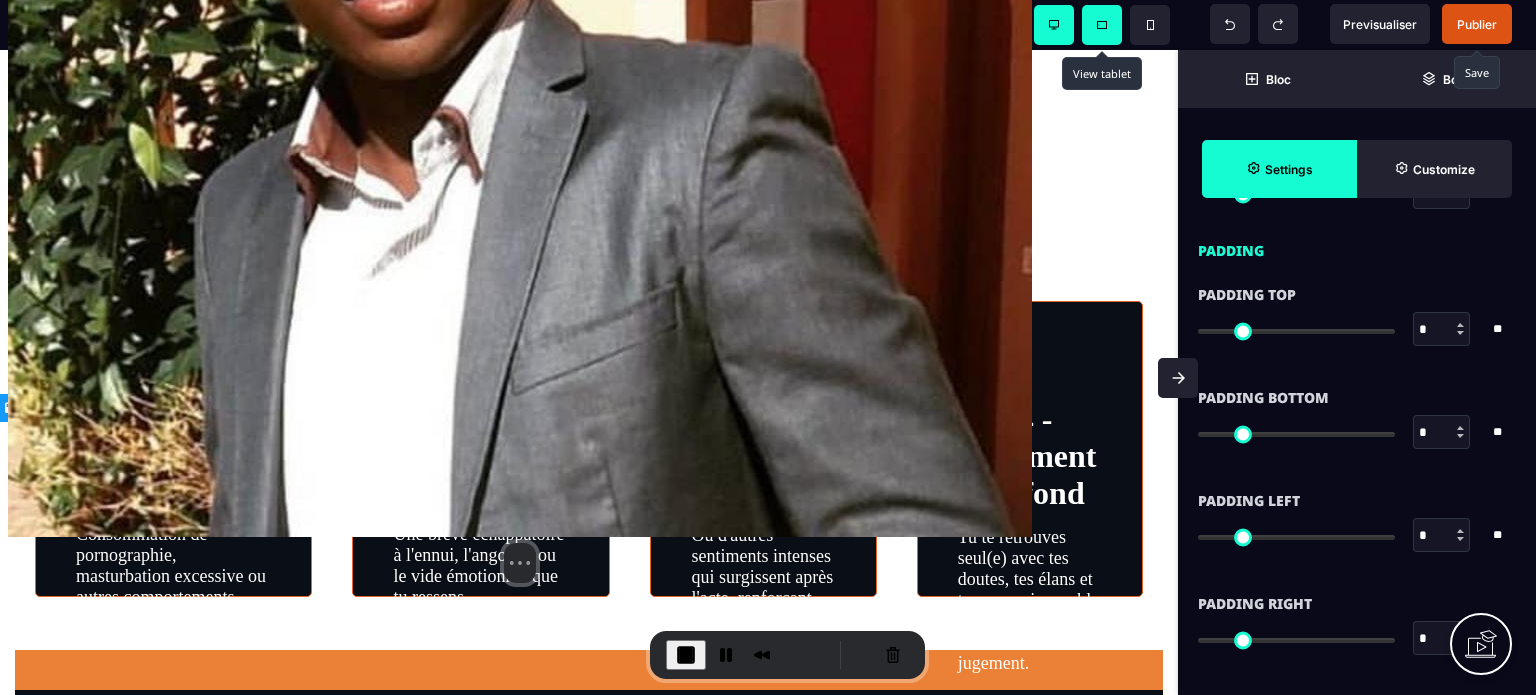 scroll, scrollTop: 0, scrollLeft: 0, axis: both 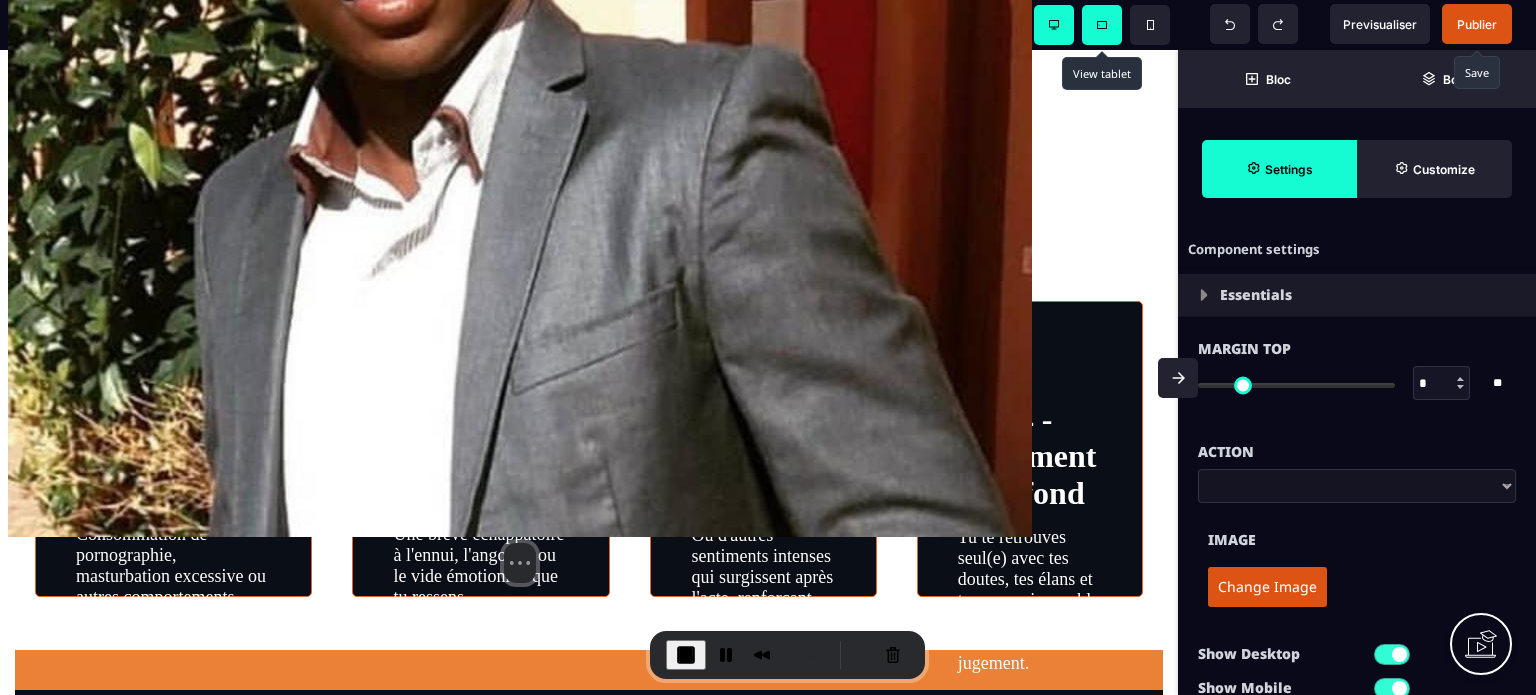 drag, startPoint x: 238, startPoint y: 335, endPoint x: 277, endPoint y: 274, distance: 72.40166 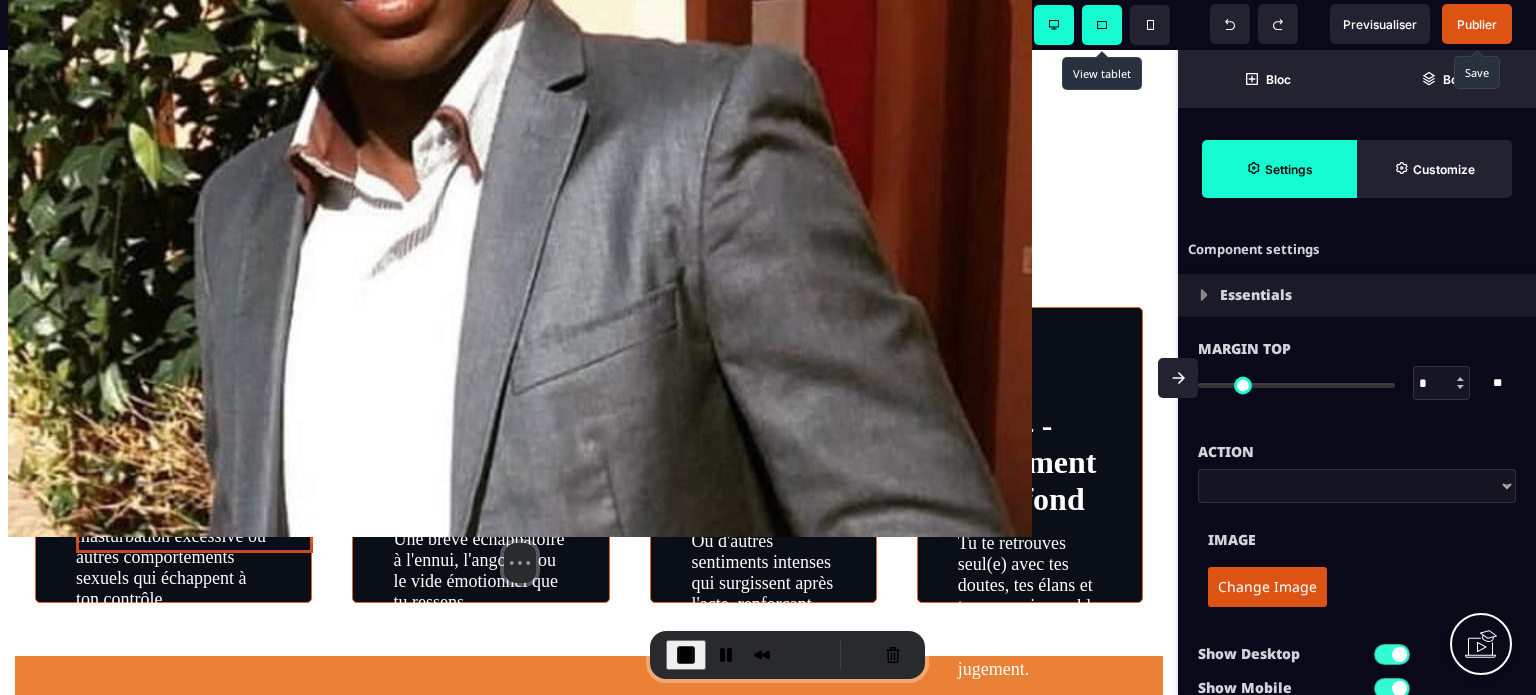 click on "- 1 -Corportement compulsif" at bounding box center (173, 413) 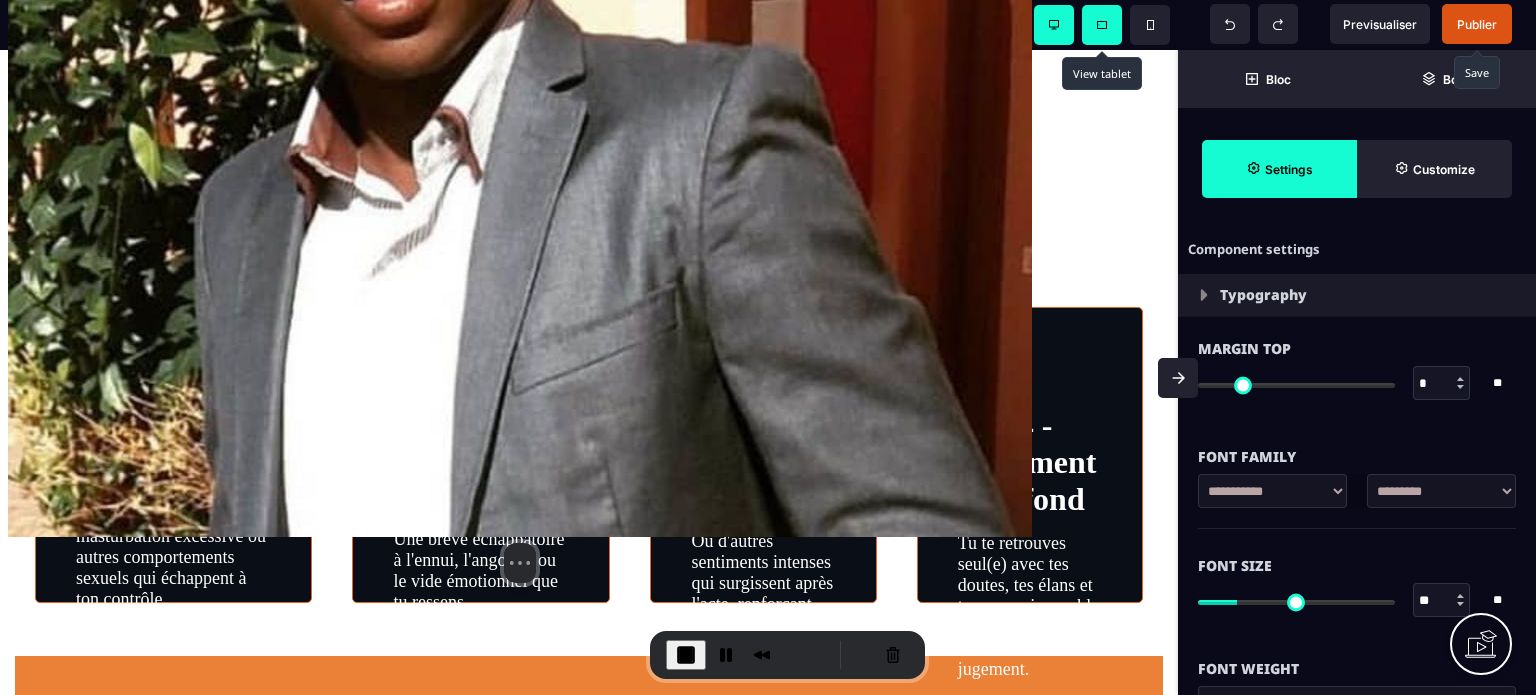 drag, startPoint x: 244, startPoint y: 461, endPoint x: 316, endPoint y: 300, distance: 176.3661 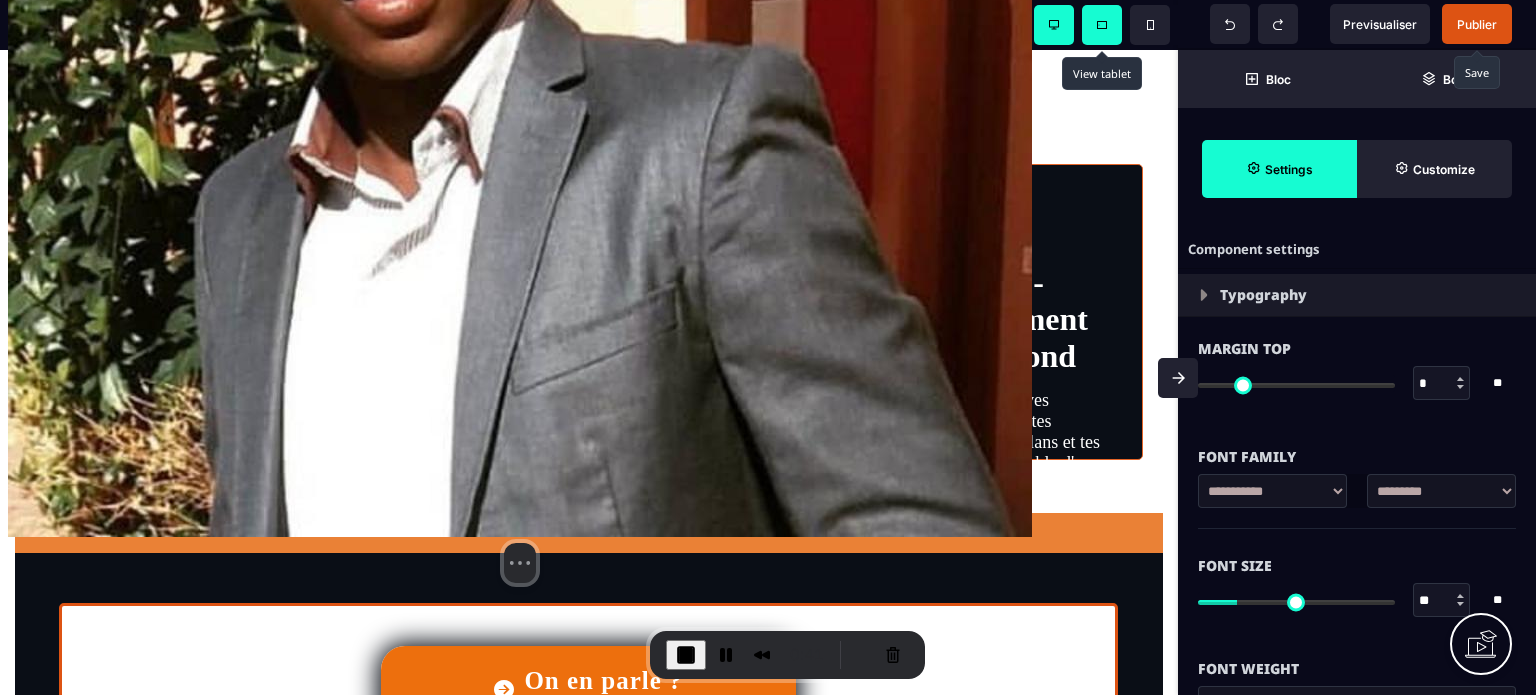 scroll, scrollTop: 1264, scrollLeft: 0, axis: vertical 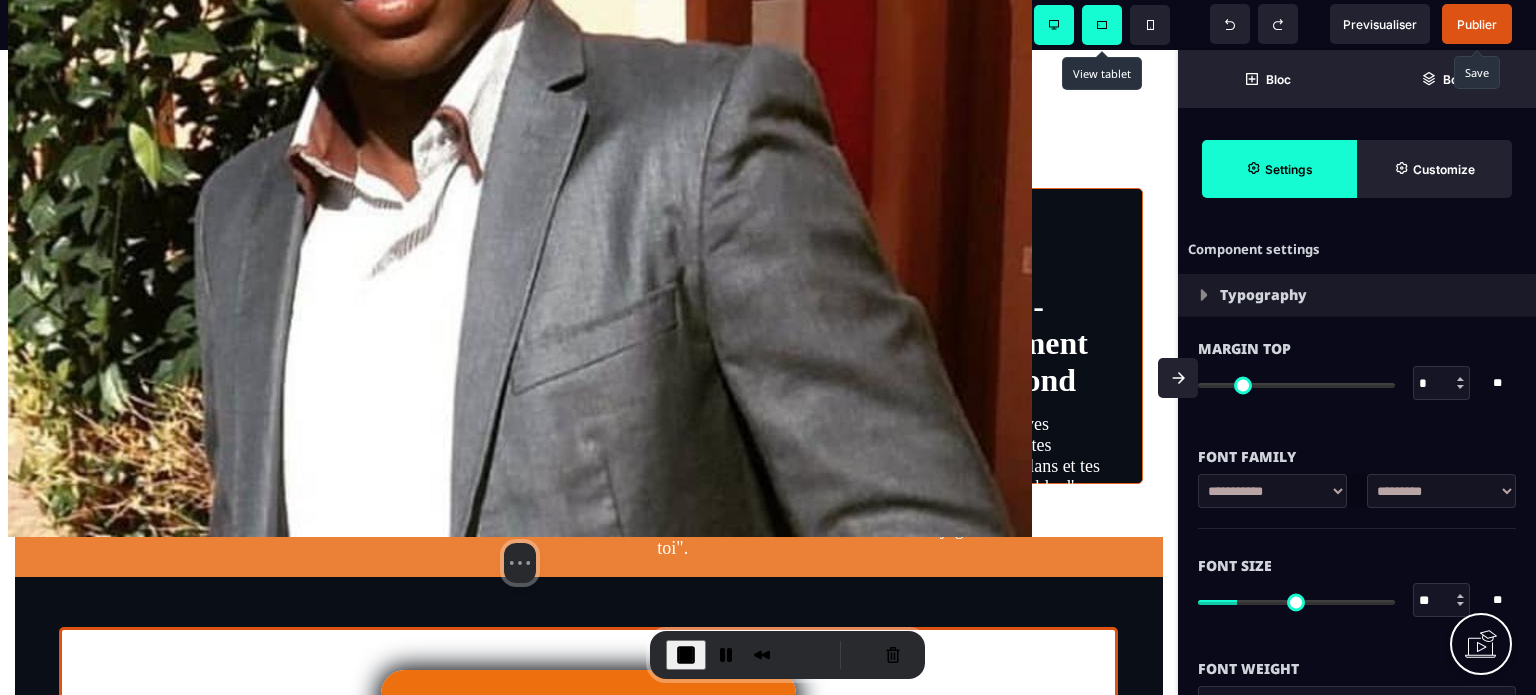 click on "Consommation de pornographie, masturbation excessive ou autres comportements sexuels qui échappent à ton contrôle." at bounding box center (156, 307) 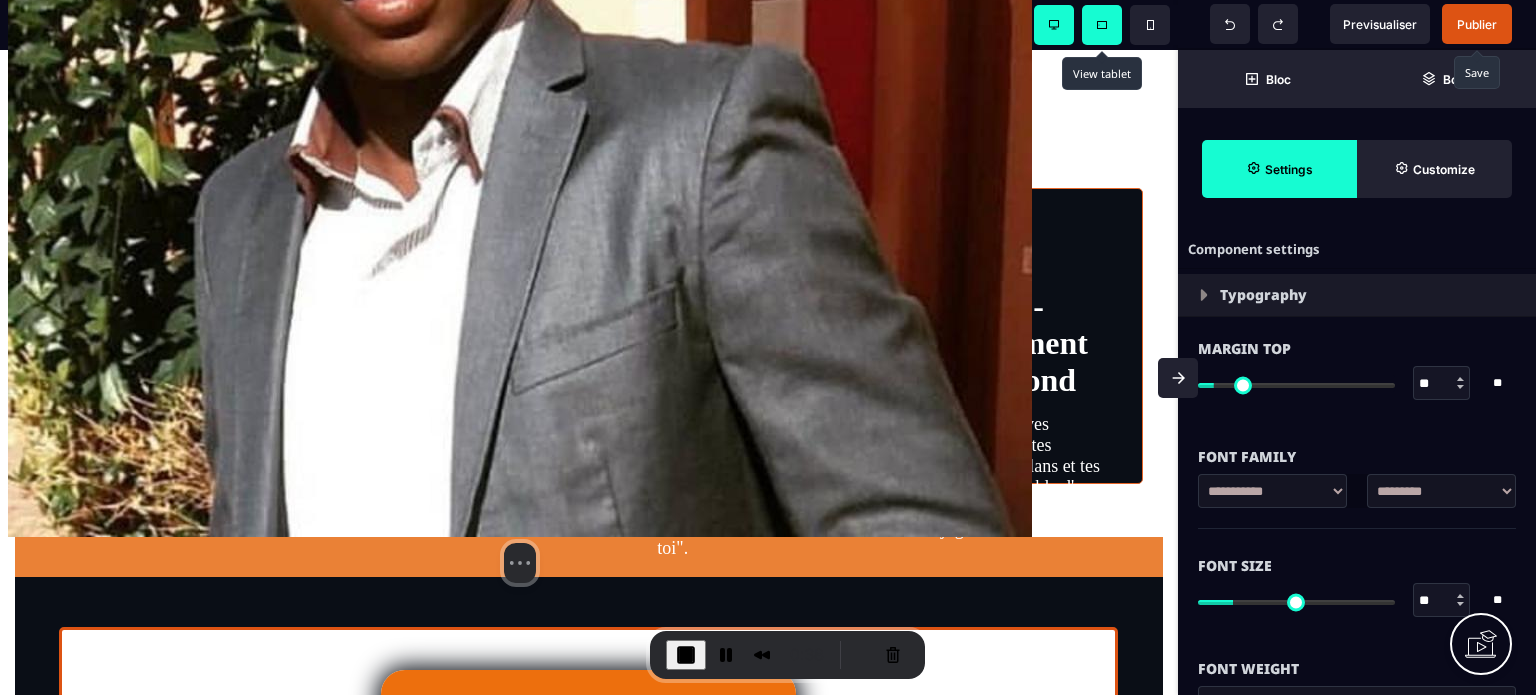 drag, startPoint x: 164, startPoint y: 339, endPoint x: 278, endPoint y: 172, distance: 202.2004 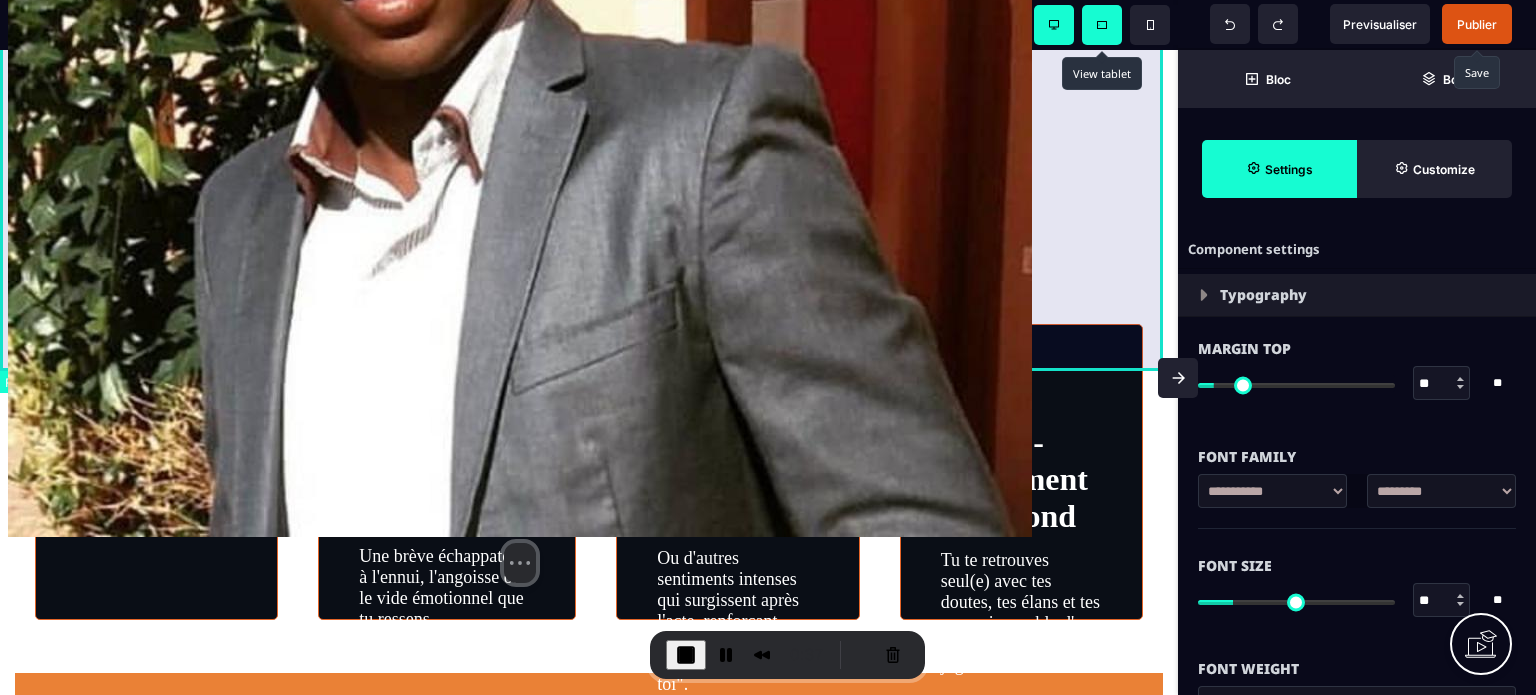 click on "- 1 -Corportement compulsif Consommation de pornographie, masturbation excessive ou autres comportements sexuels qui échappent à ton contrôle." at bounding box center (589, 76) 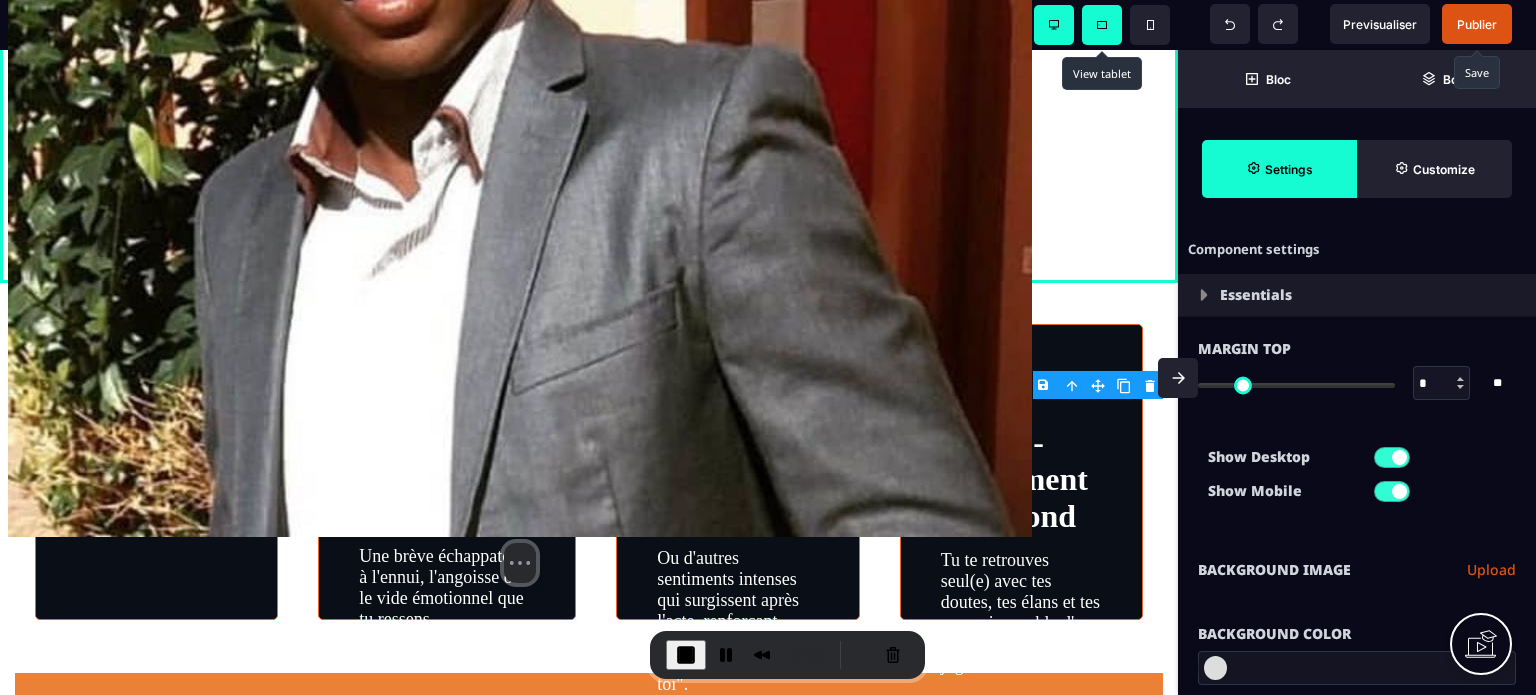 click at bounding box center [1178, 378] 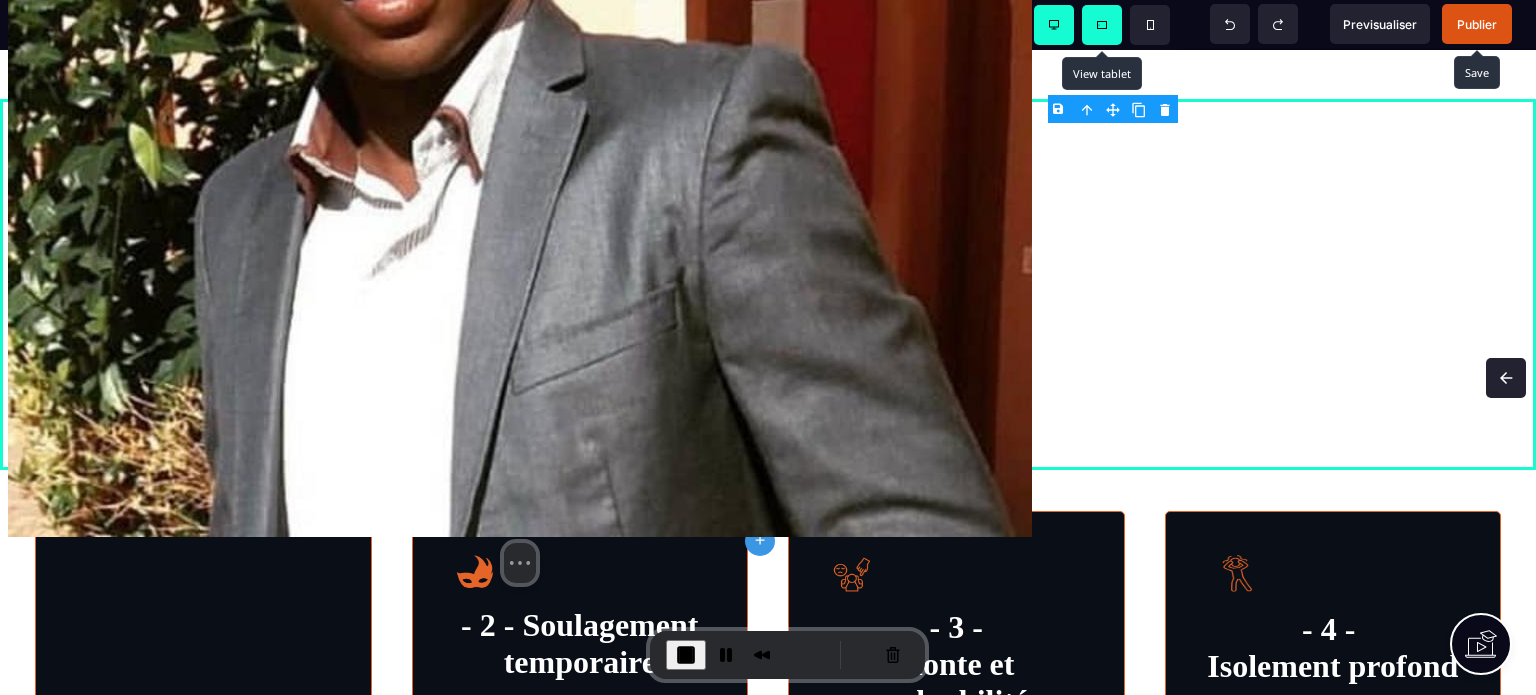 scroll, scrollTop: 865, scrollLeft: 0, axis: vertical 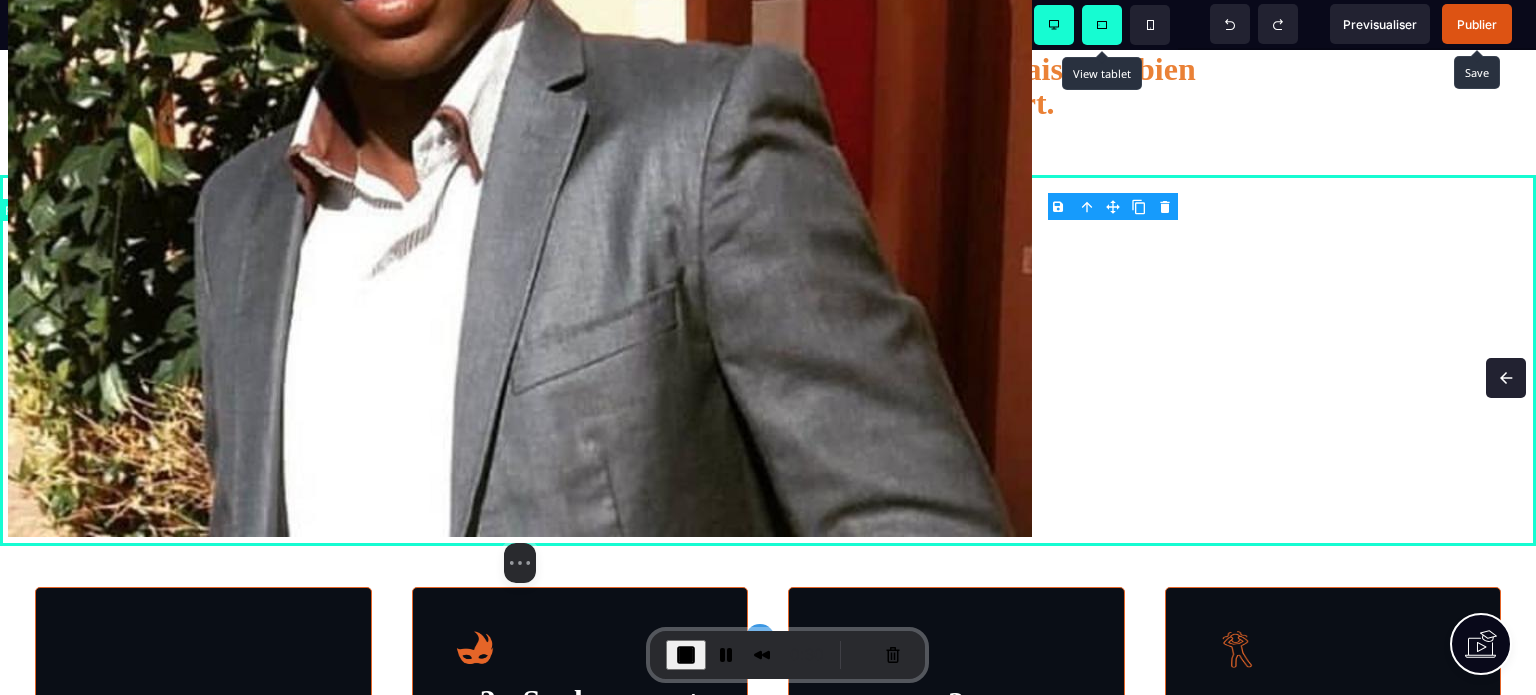 click on "- 1 -Corportement compulsif Consommation de pornographie, masturbation excessive ou autres comportements sexuels qui échappent à ton contrôle." at bounding box center (768, 360) 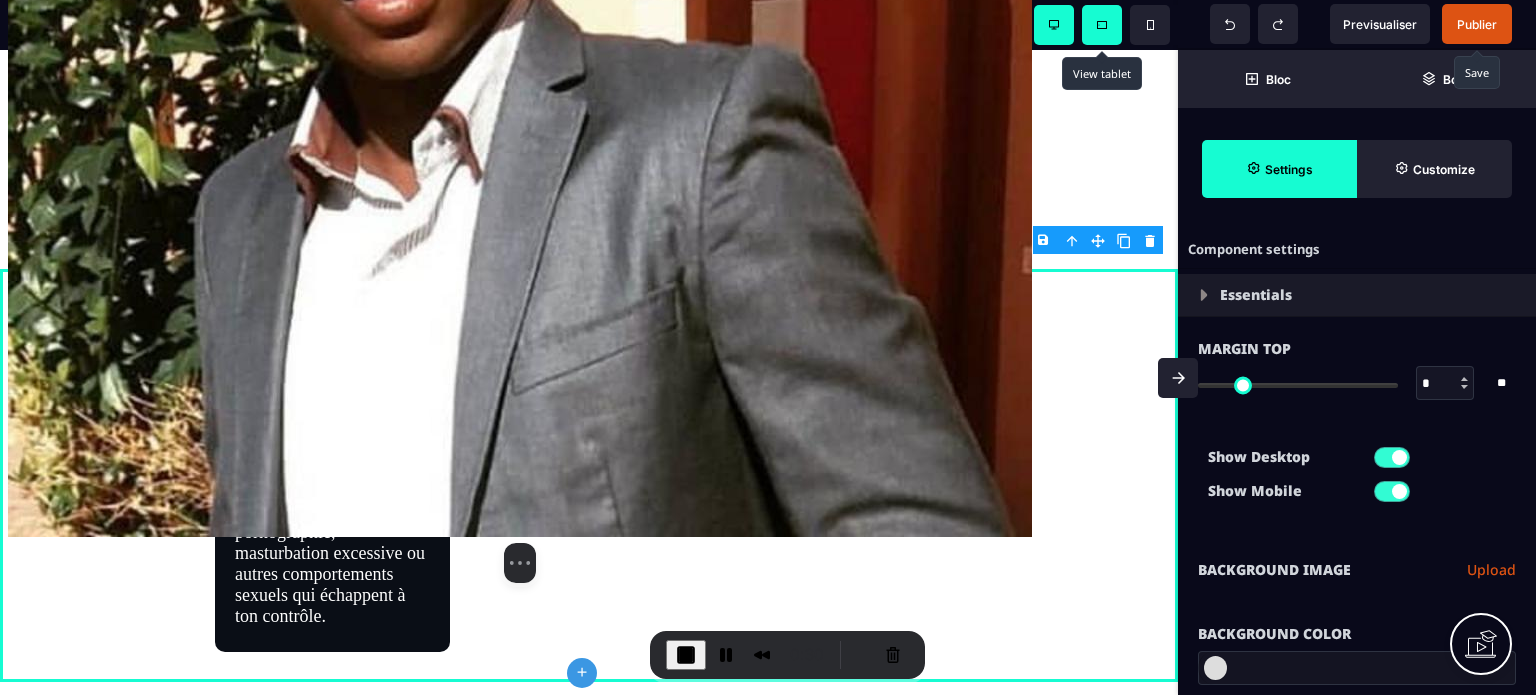 scroll, scrollTop: 960, scrollLeft: 0, axis: vertical 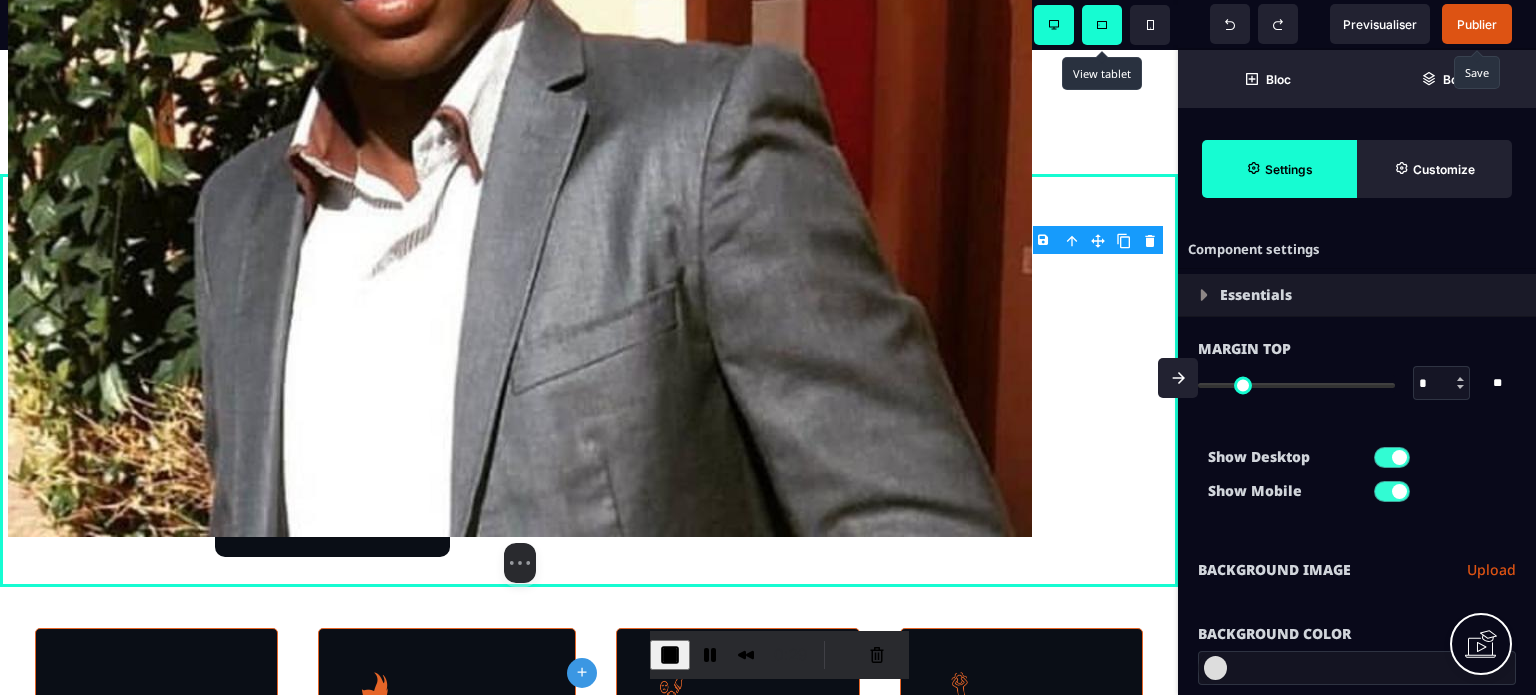click on "**********" at bounding box center [1357, 570] 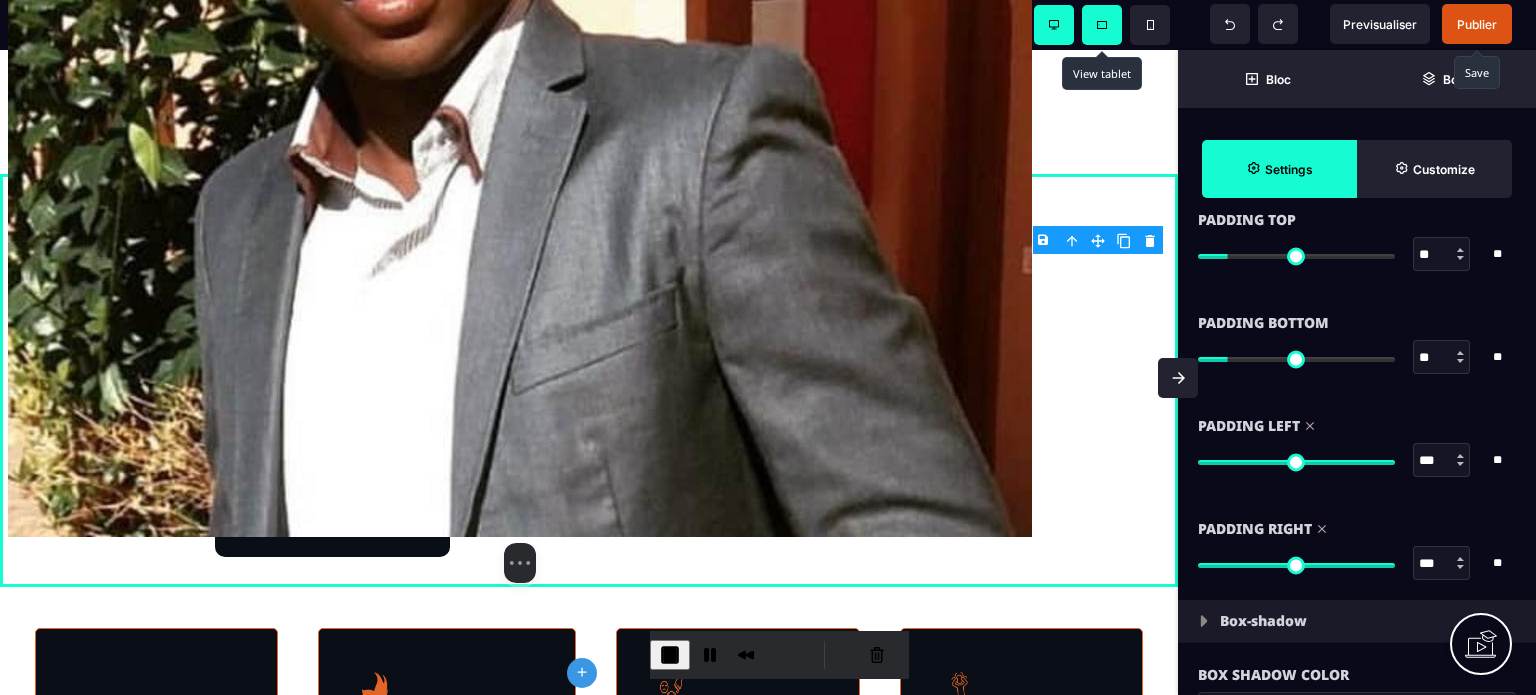 scroll, scrollTop: 1800, scrollLeft: 0, axis: vertical 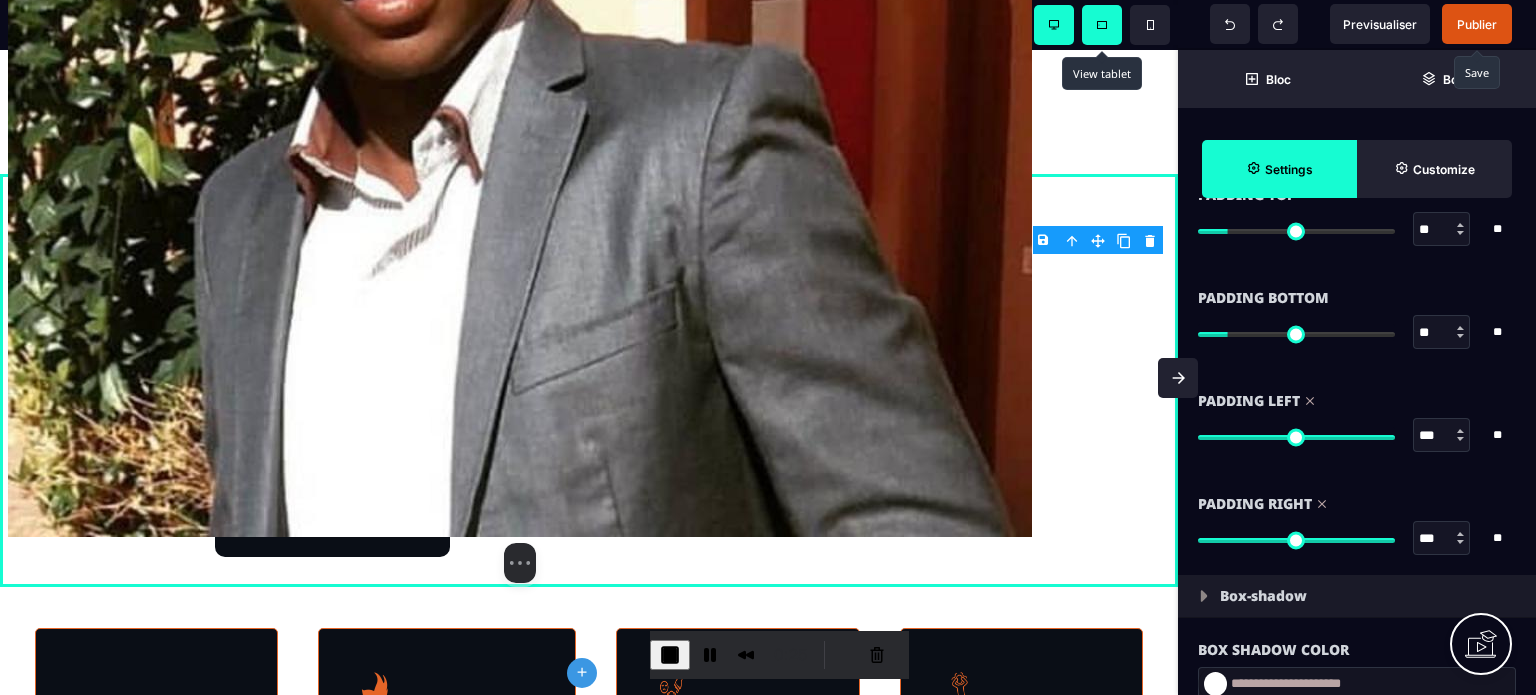 drag, startPoint x: 1432, startPoint y: 533, endPoint x: 1419, endPoint y: 534, distance: 13.038404 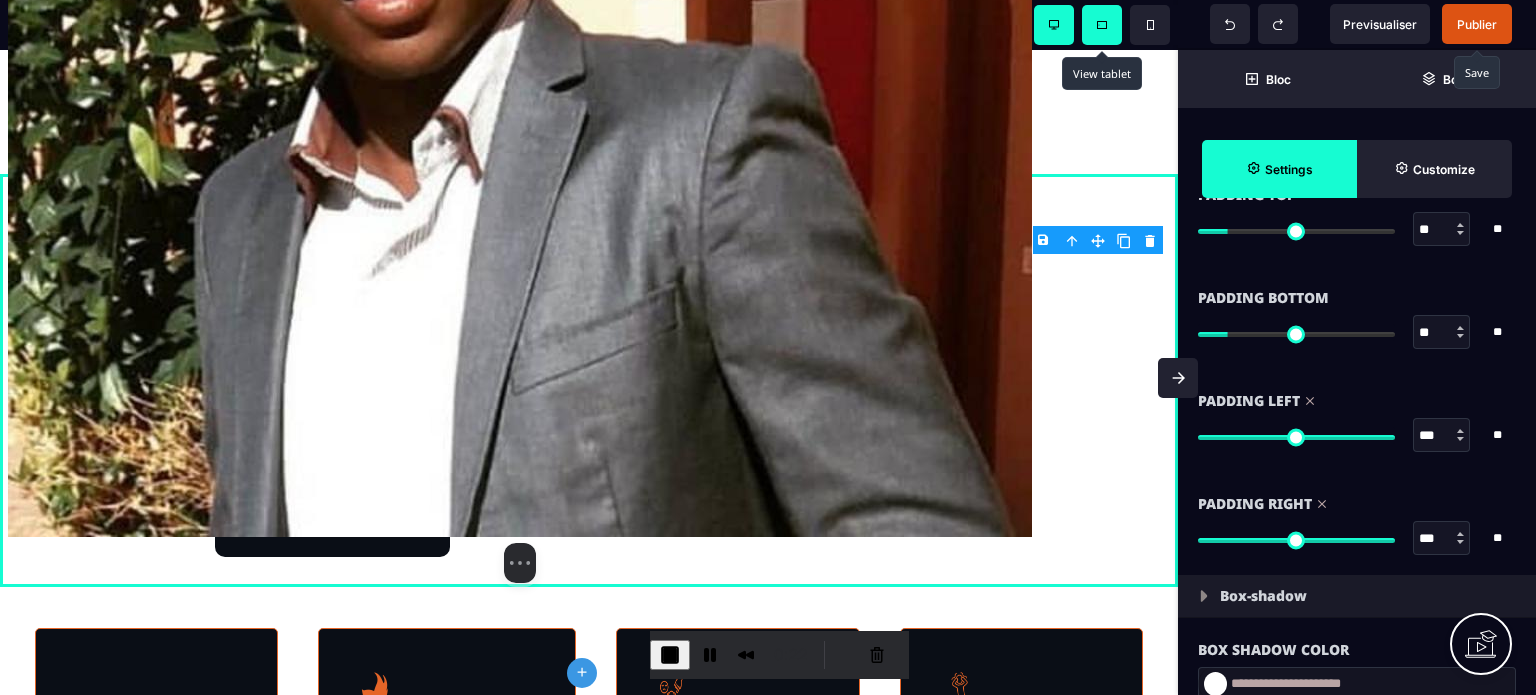 drag, startPoint x: 1432, startPoint y: 432, endPoint x: 1412, endPoint y: 432, distance: 20 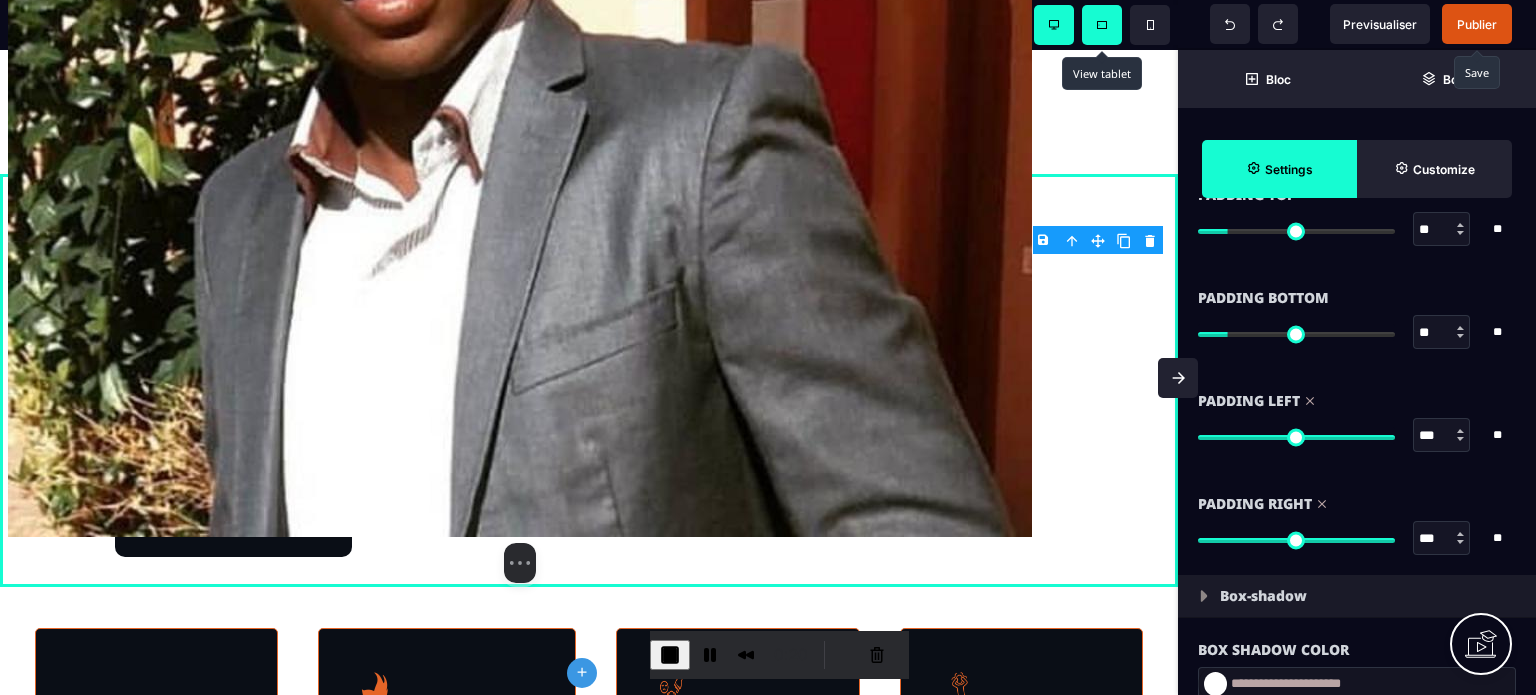 click at bounding box center (1178, 378) 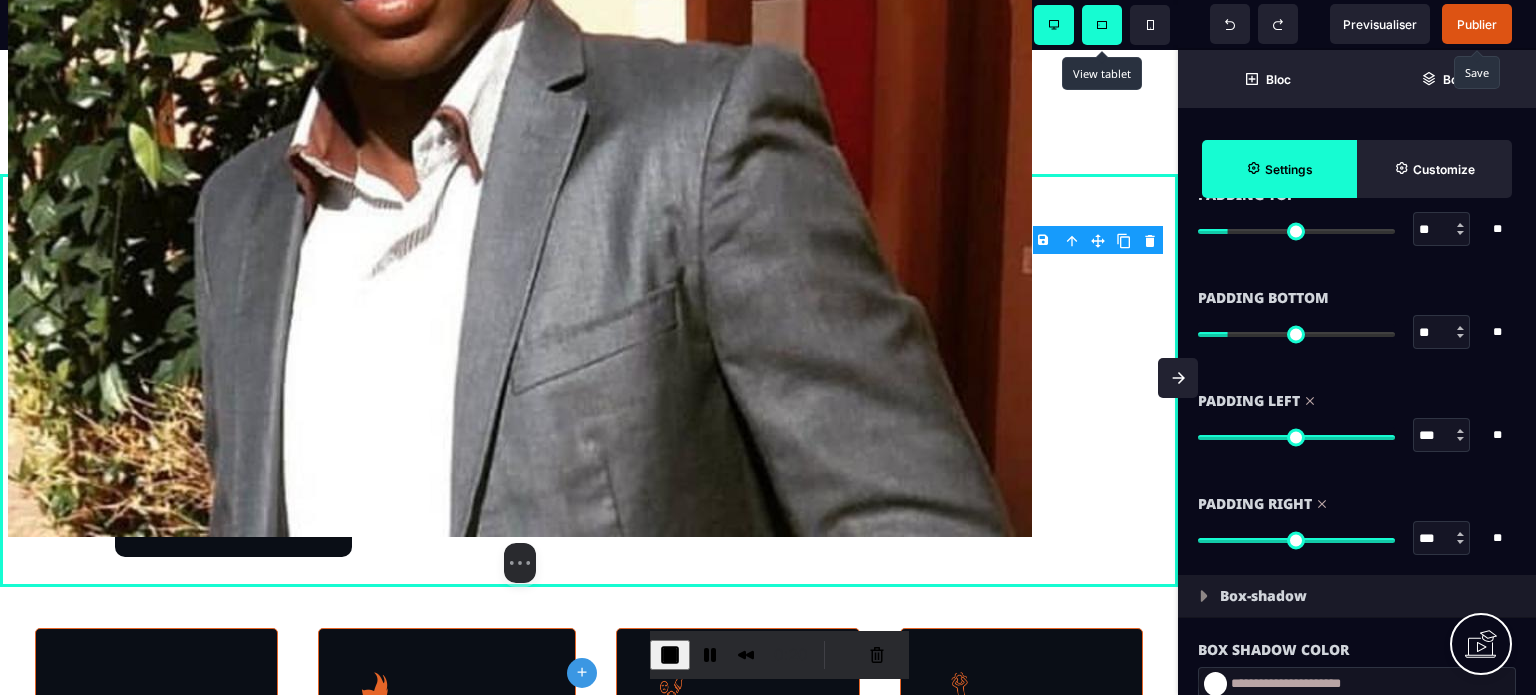 scroll, scrollTop: 0, scrollLeft: 0, axis: both 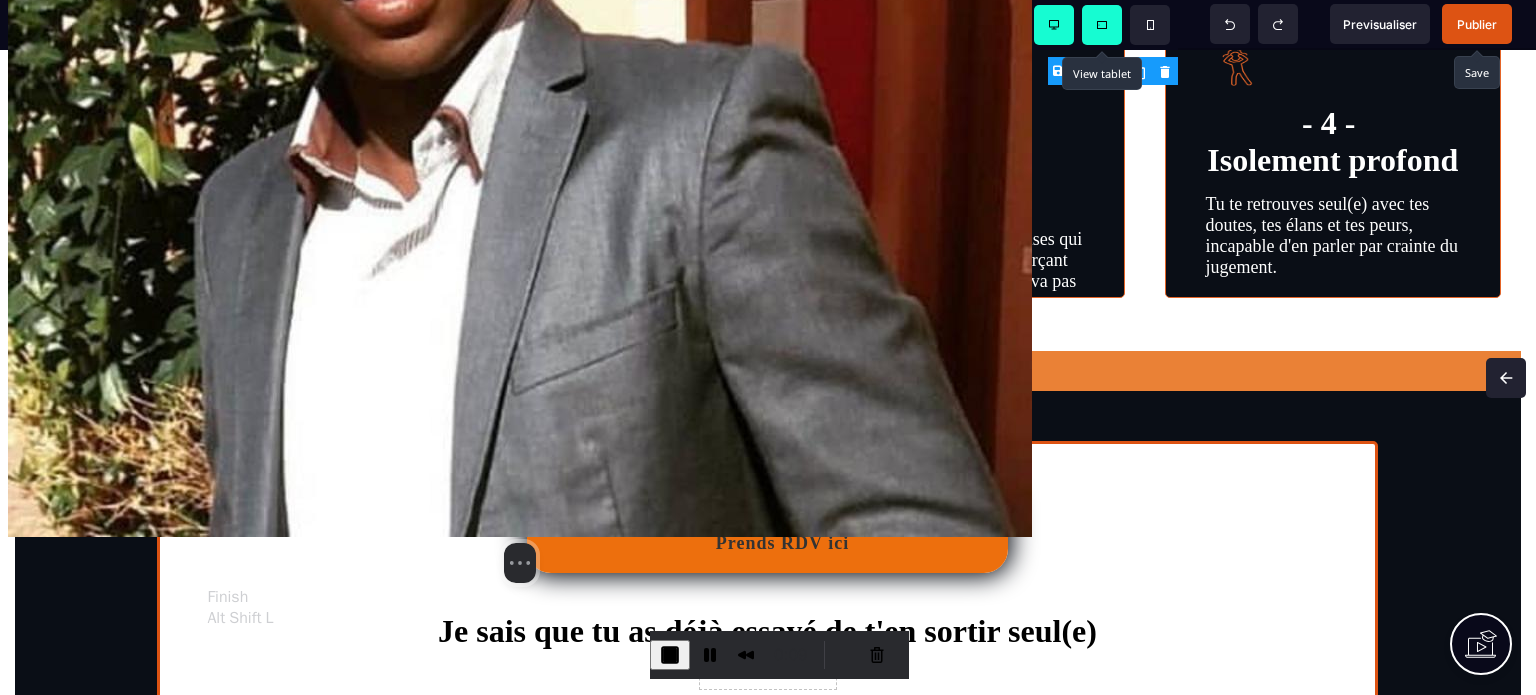 click at bounding box center (670, 655) 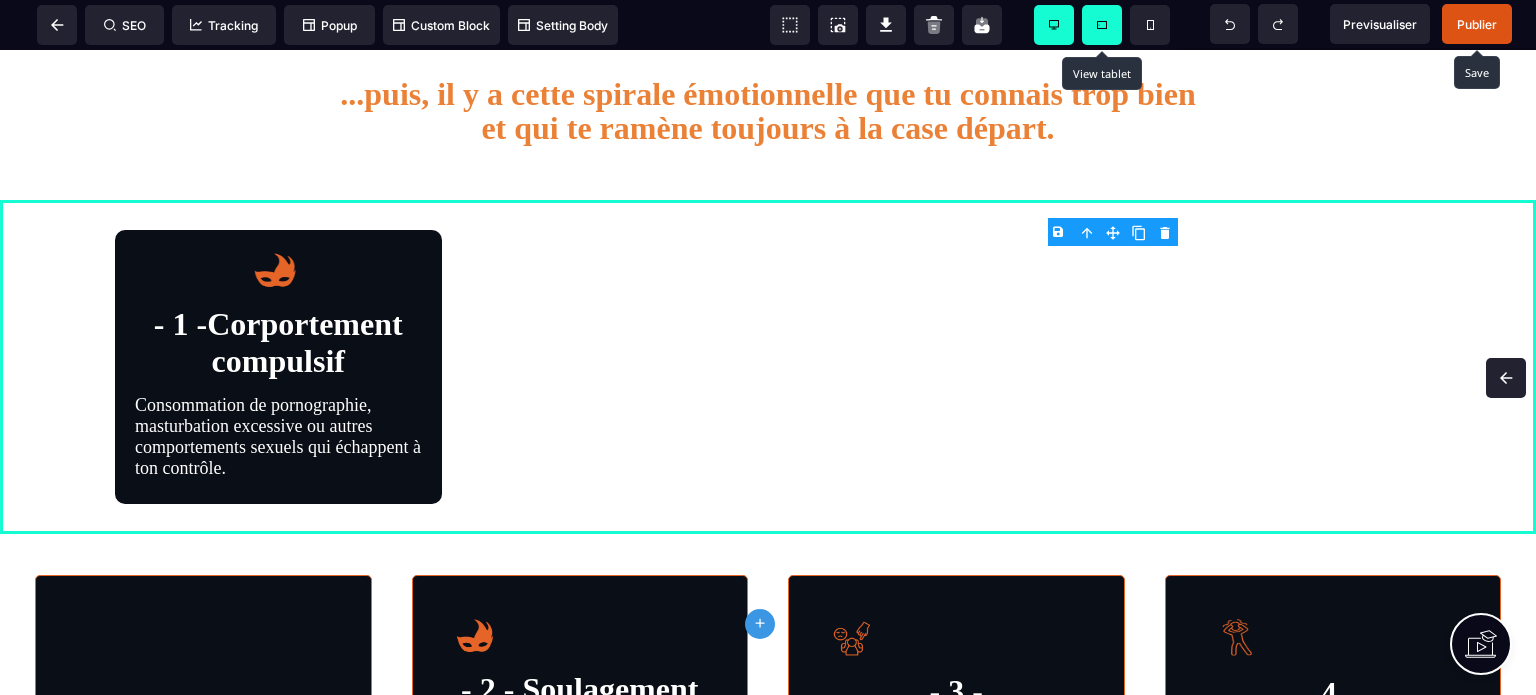 scroll, scrollTop: 775, scrollLeft: 0, axis: vertical 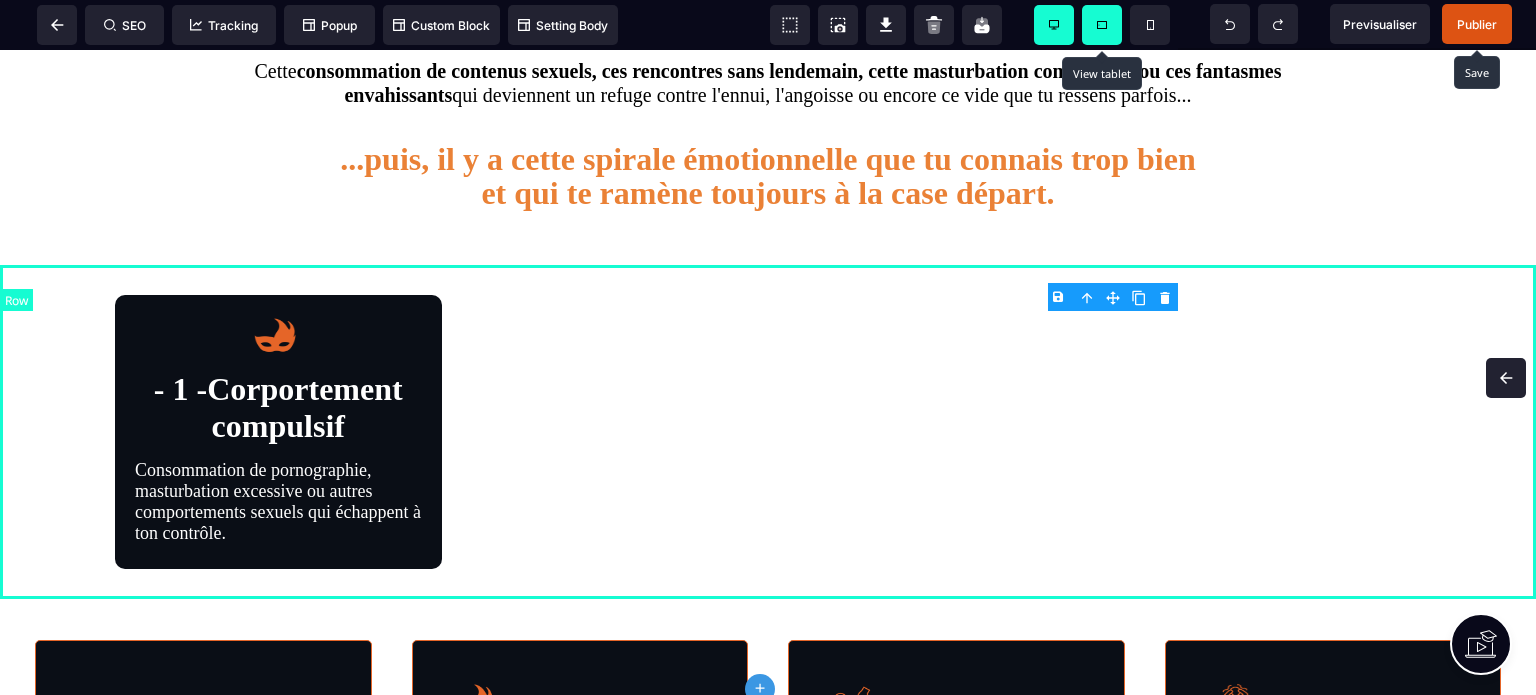 click on "- 1 -Corportement compulsif Consommation de pornographie, masturbation excessive ou autres comportements sexuels qui échappent à ton contrôle." at bounding box center (768, 432) 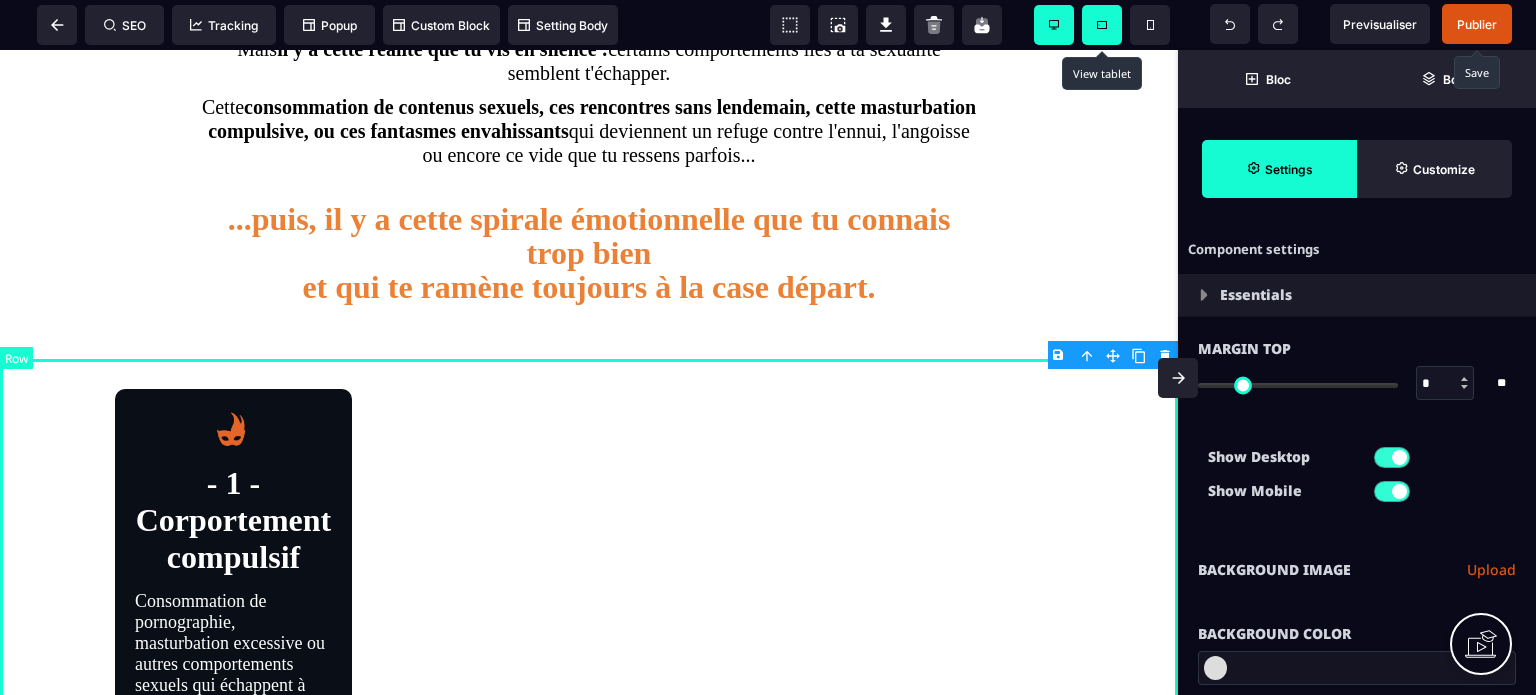 scroll, scrollTop: 845, scrollLeft: 0, axis: vertical 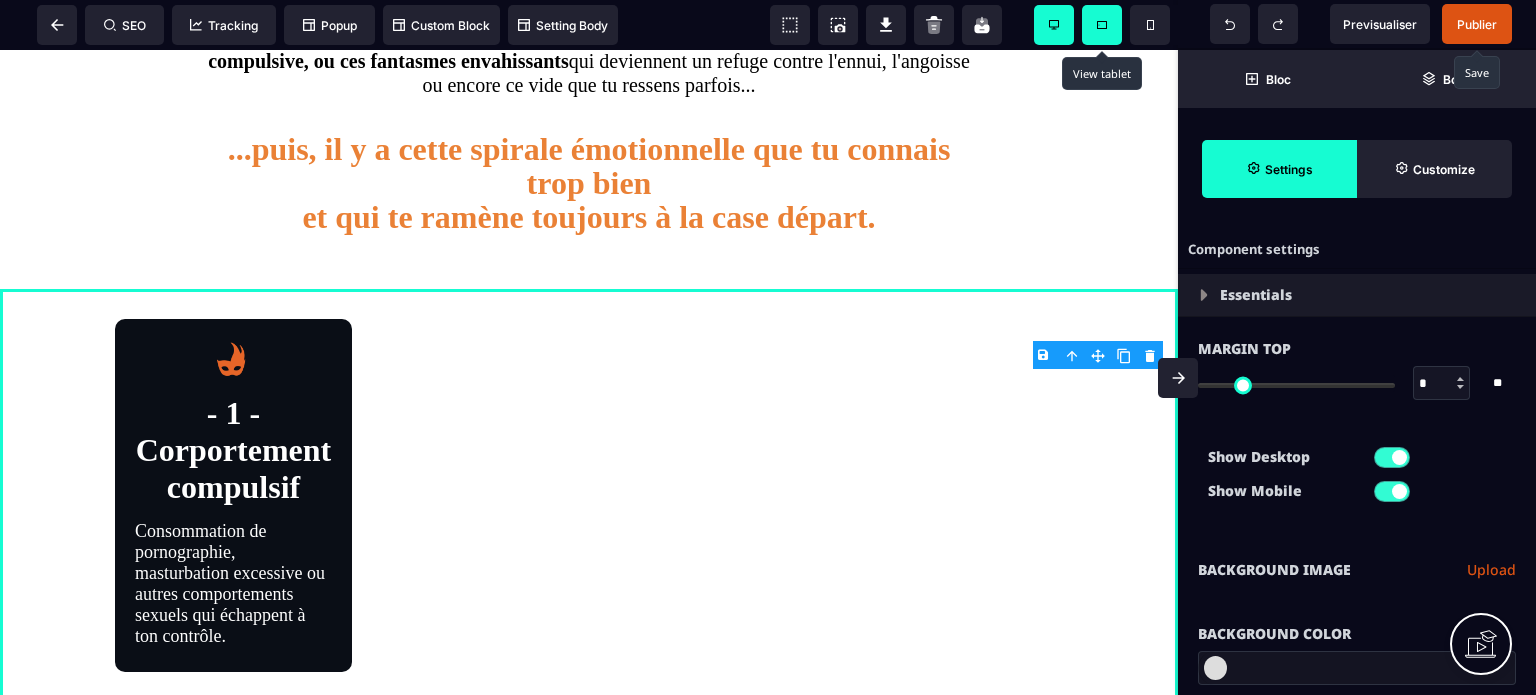 click on "Show Desktop
Show Mobile" at bounding box center (1357, 479) 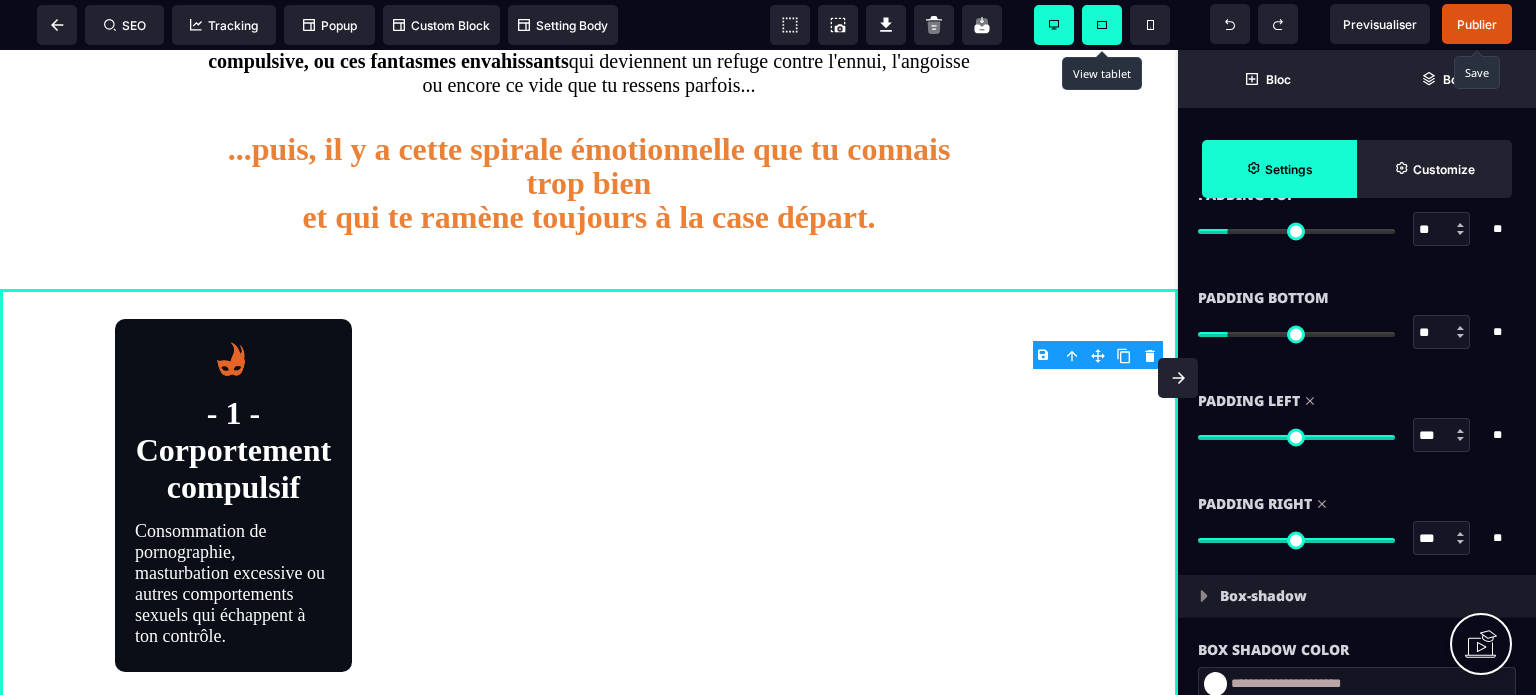 scroll, scrollTop: 1840, scrollLeft: 0, axis: vertical 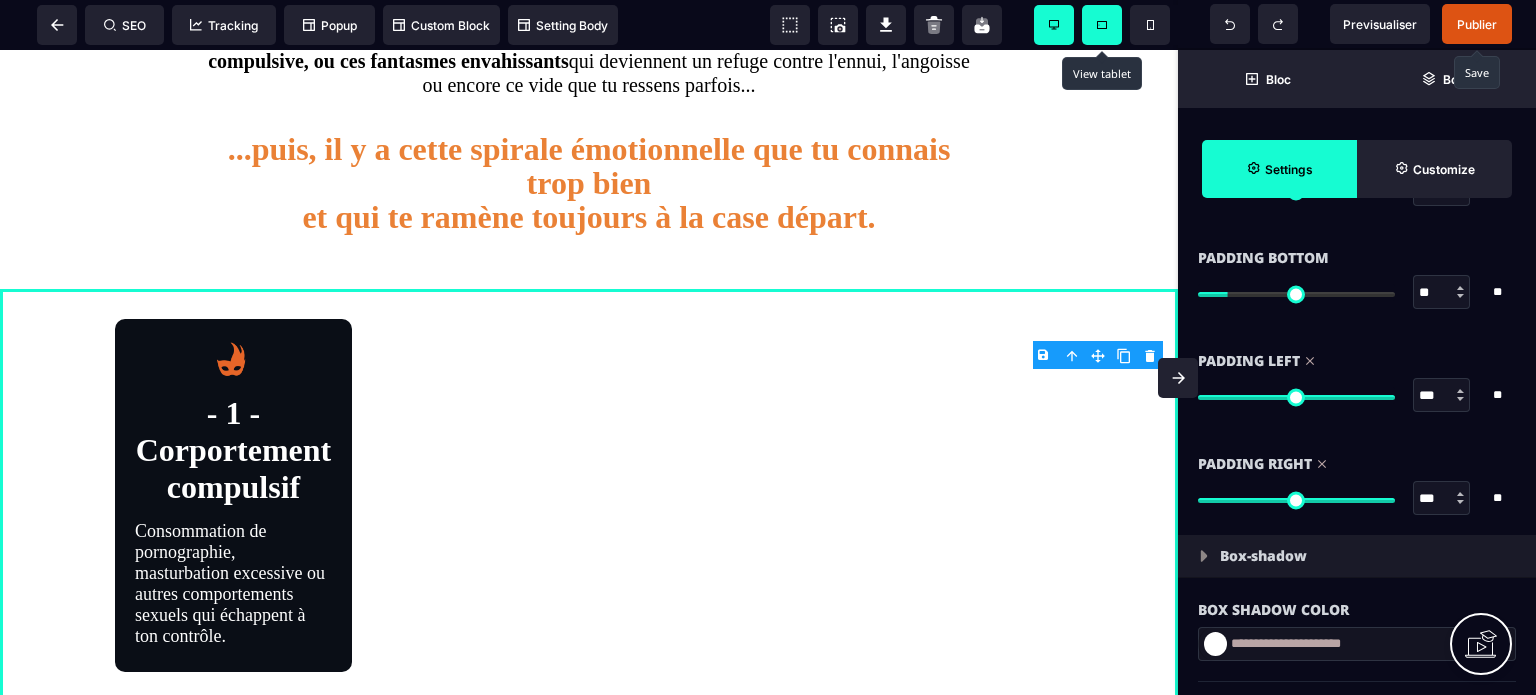 drag, startPoint x: 1431, startPoint y: 495, endPoint x: 1410, endPoint y: 501, distance: 21.84033 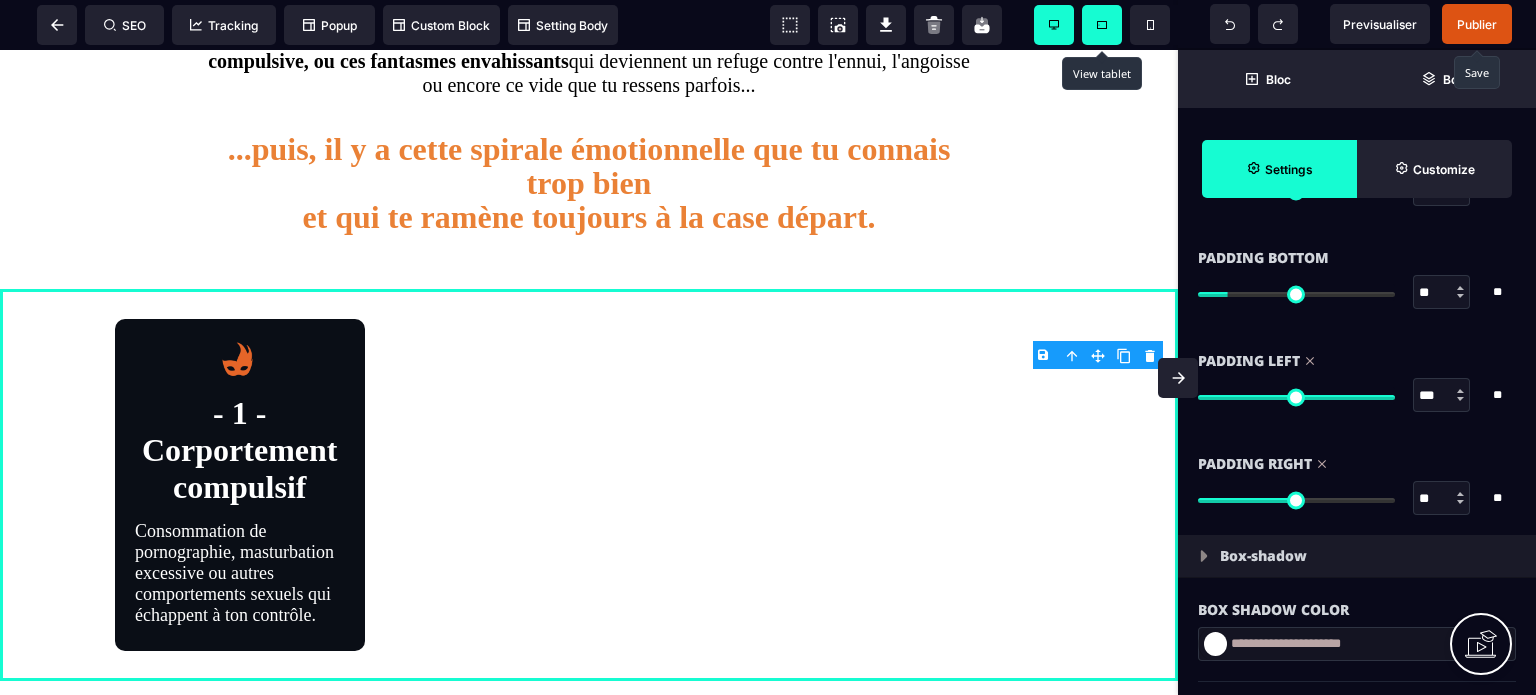 drag, startPoint x: 1433, startPoint y: 396, endPoint x: 1405, endPoint y: 404, distance: 29.12044 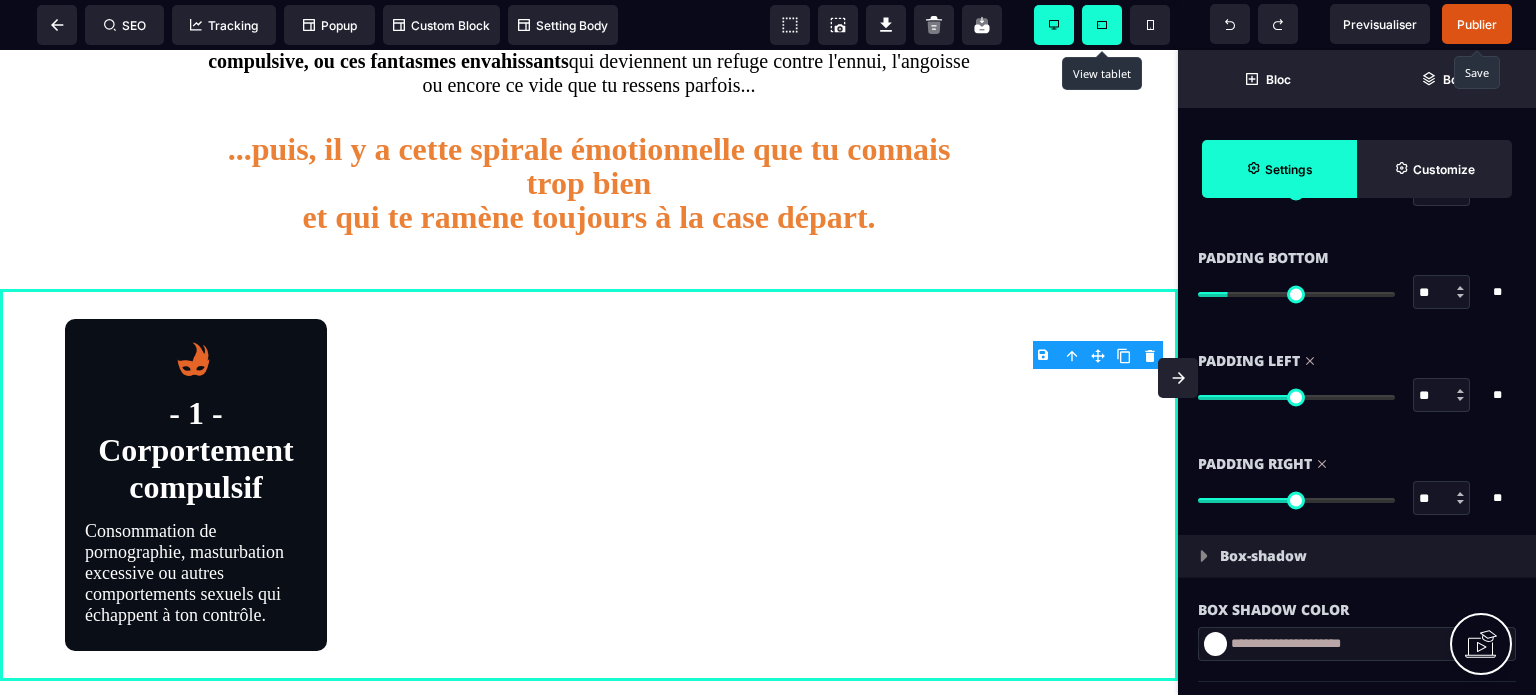 click at bounding box center (1178, 378) 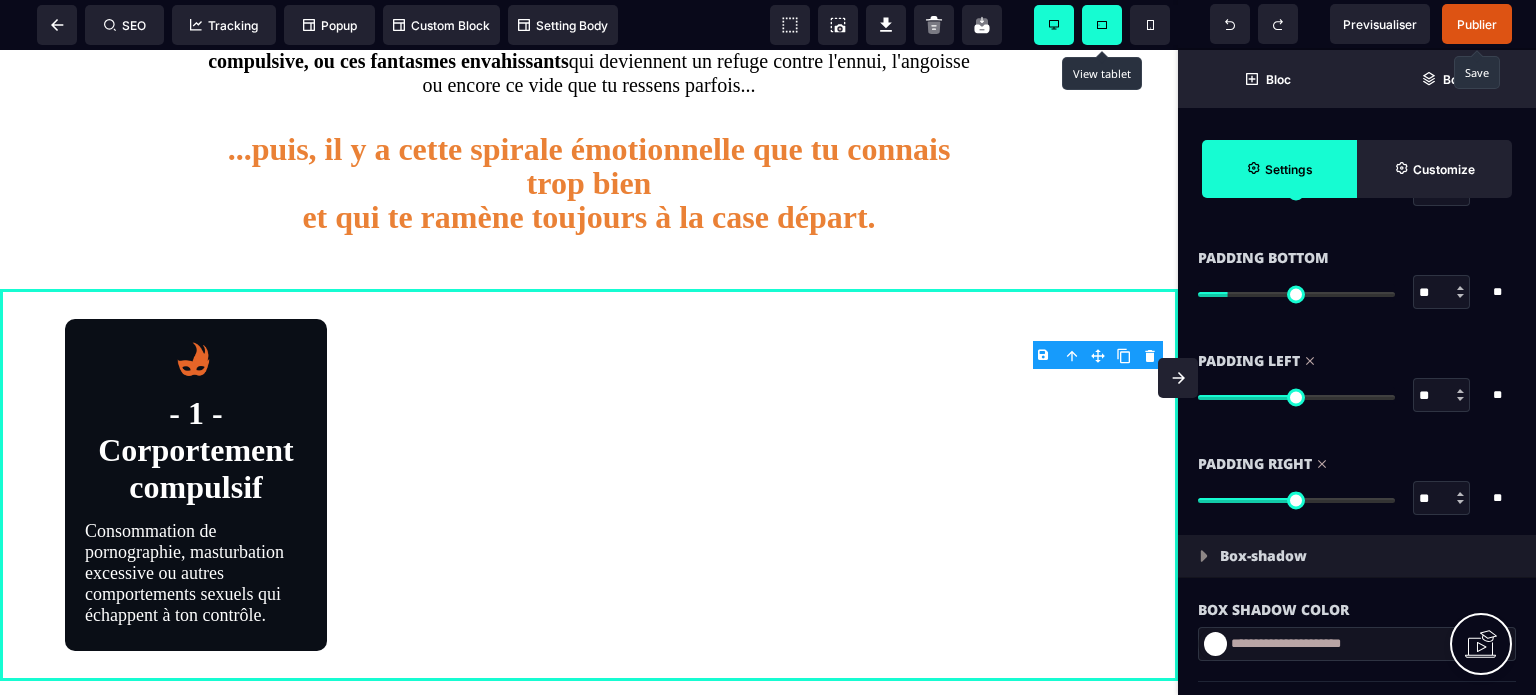 scroll, scrollTop: 0, scrollLeft: 0, axis: both 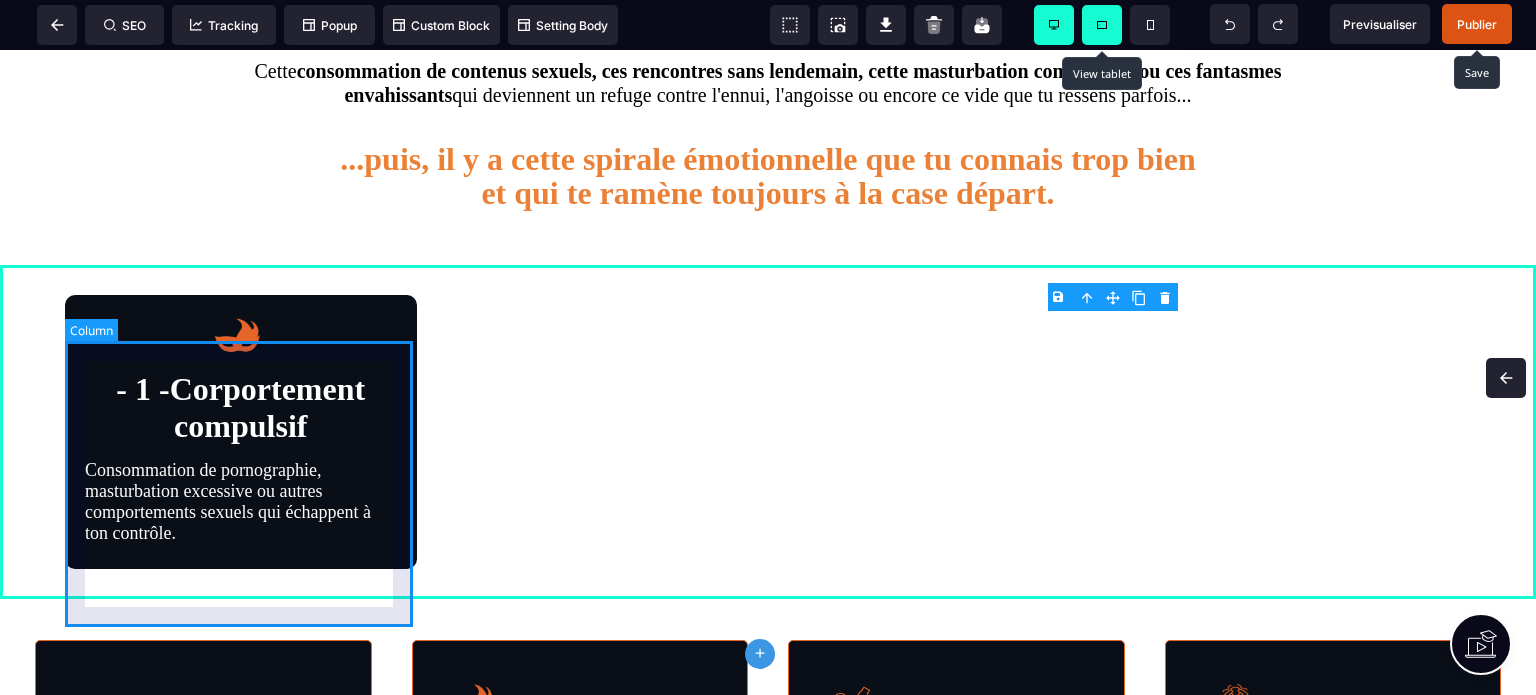 click on "- 1 -Corportement compulsif Consommation de pornographie, masturbation excessive ou autres comportements sexuels qui échappent à ton contrôle." at bounding box center (241, 432) 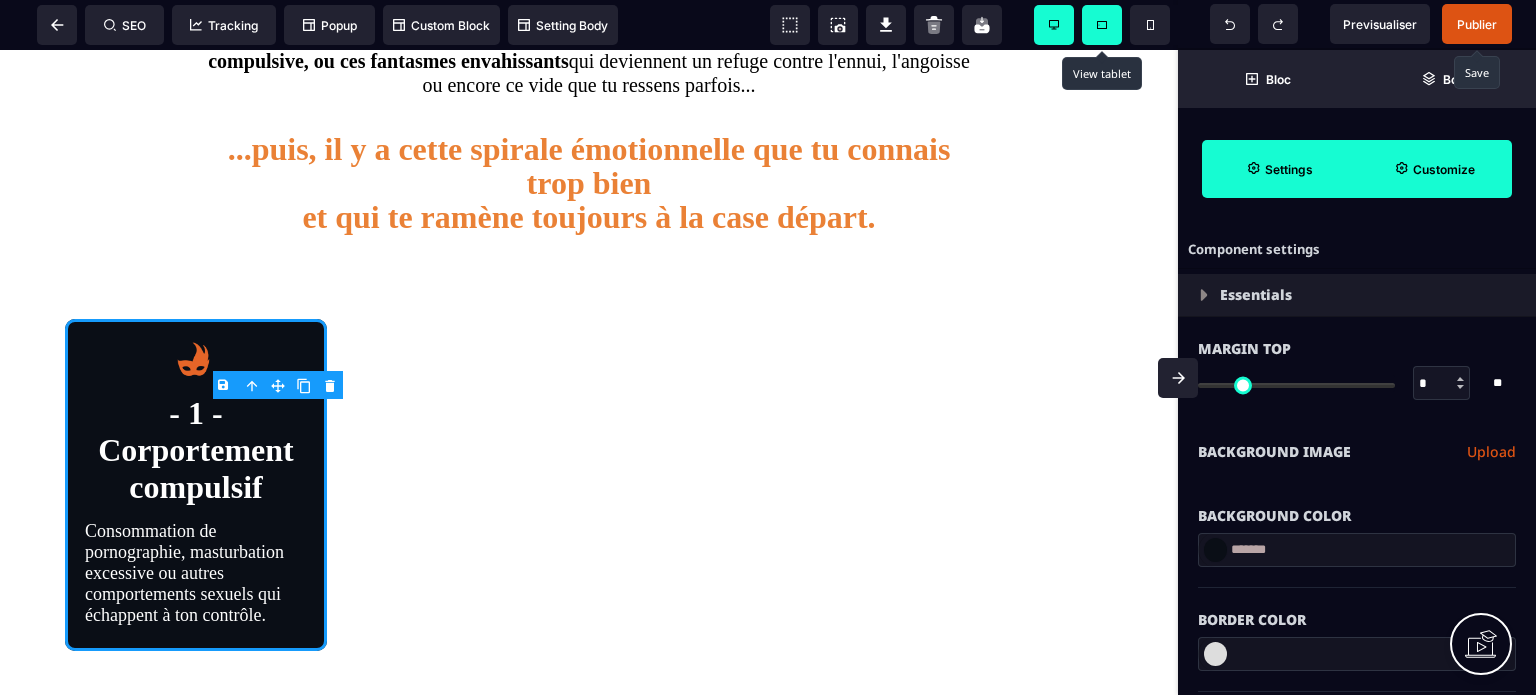 click on "Customize" at bounding box center (1434, 169) 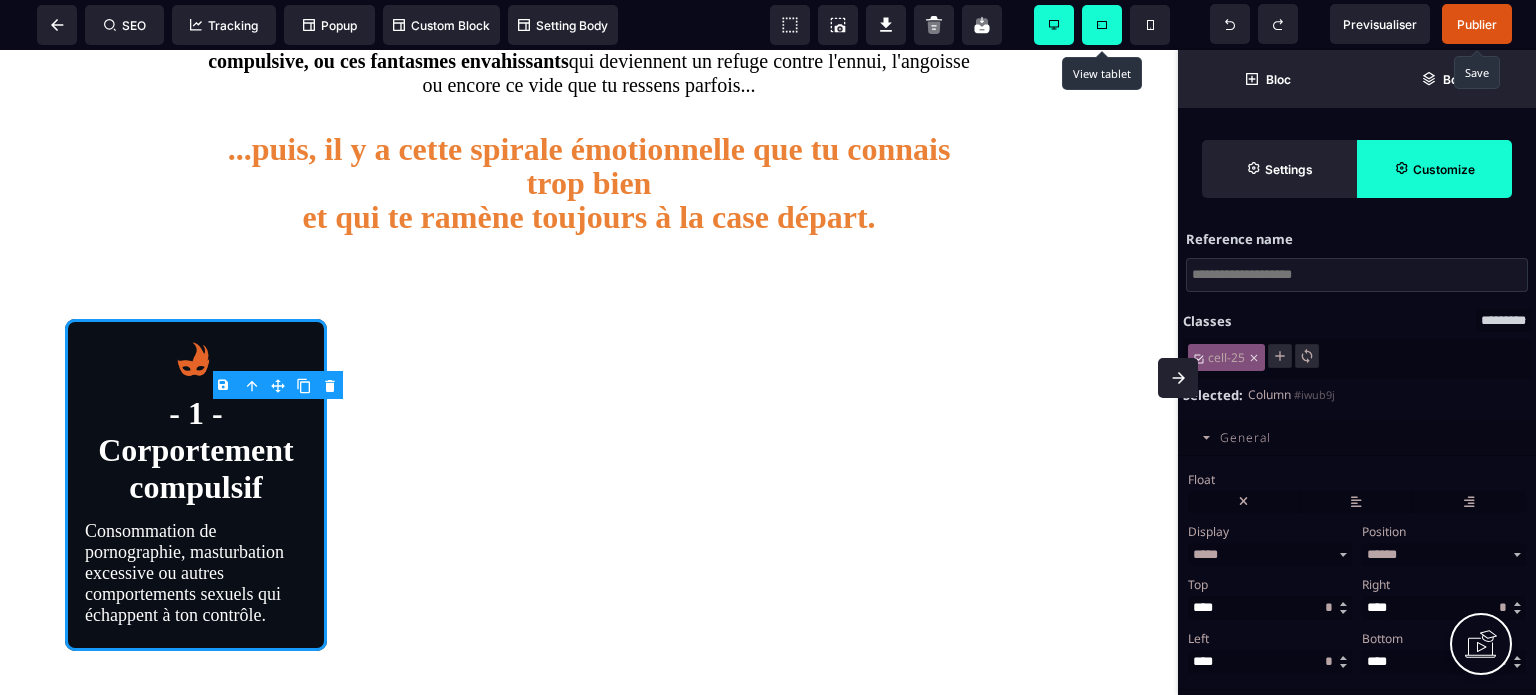 click on "General" at bounding box center (1245, 437) 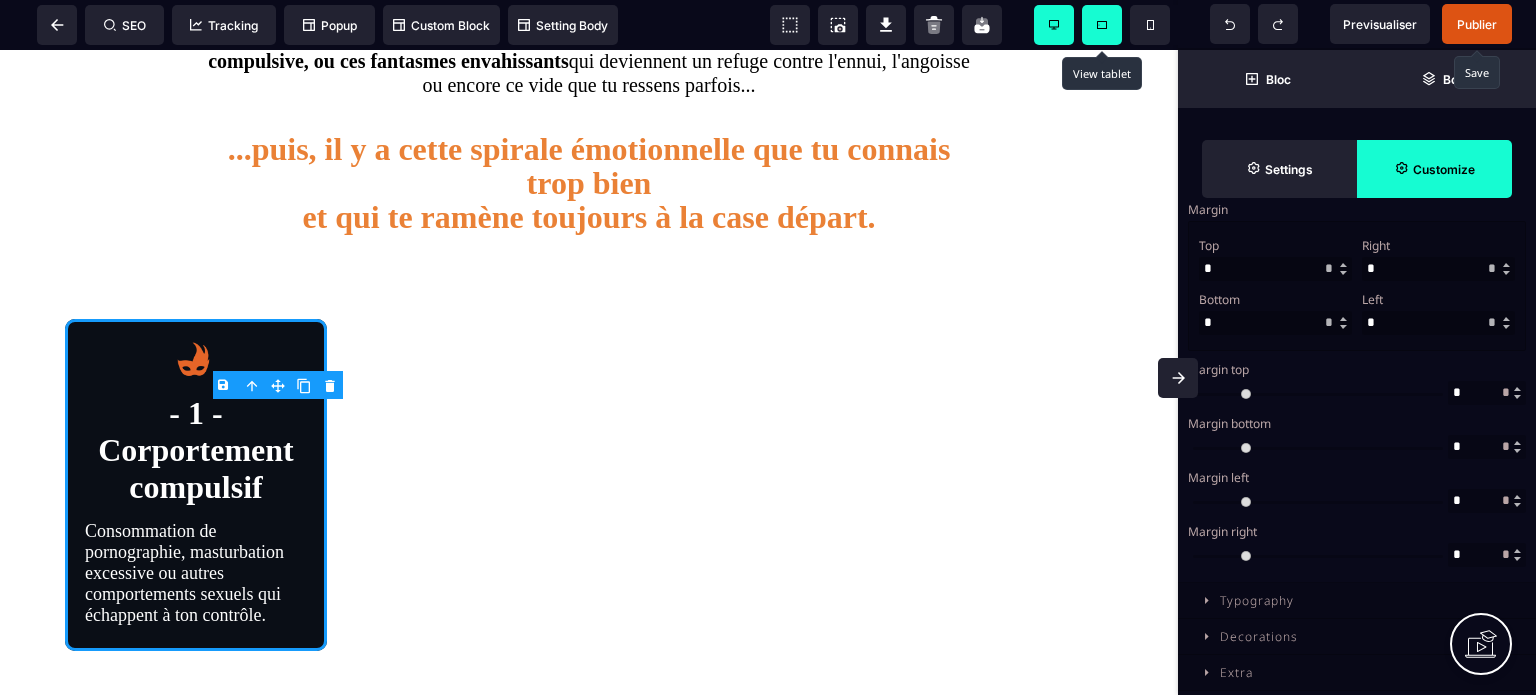 scroll, scrollTop: 636, scrollLeft: 0, axis: vertical 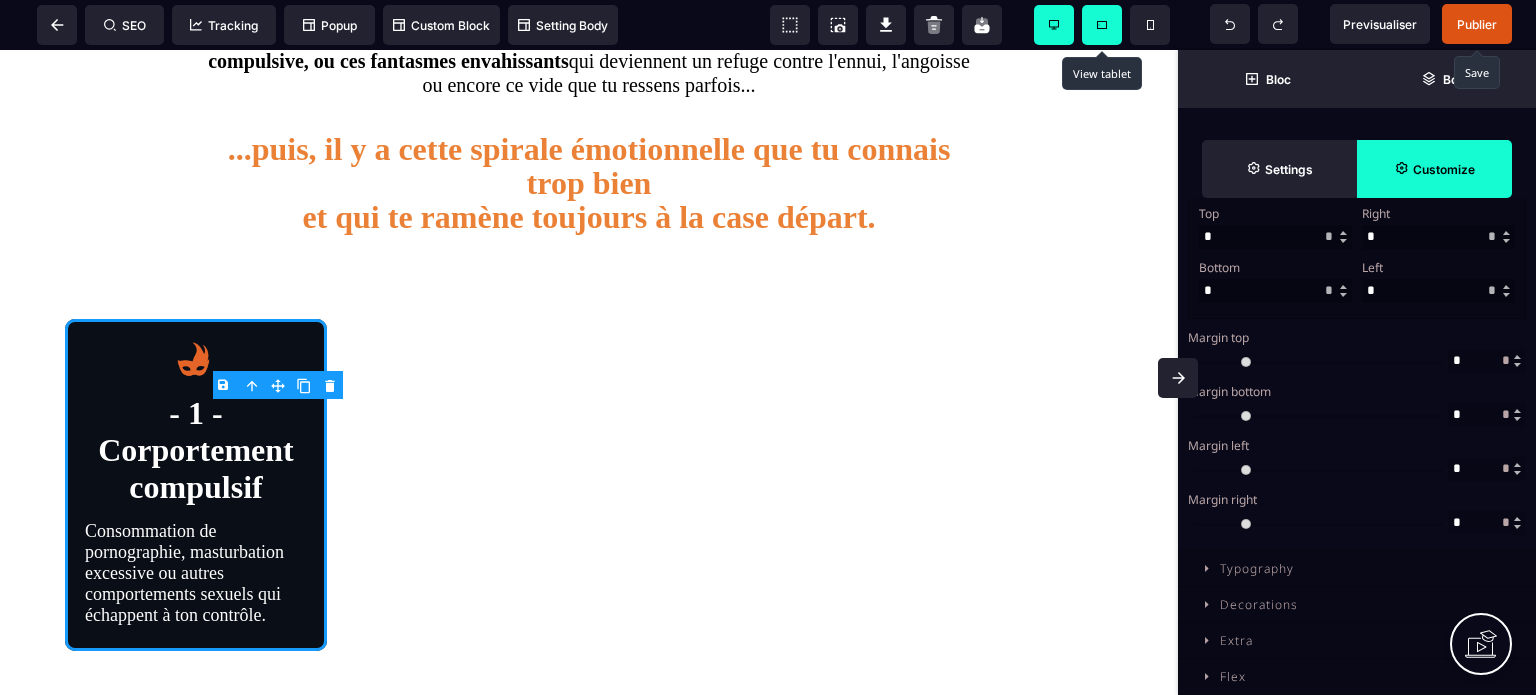 click at bounding box center [1487, 523] 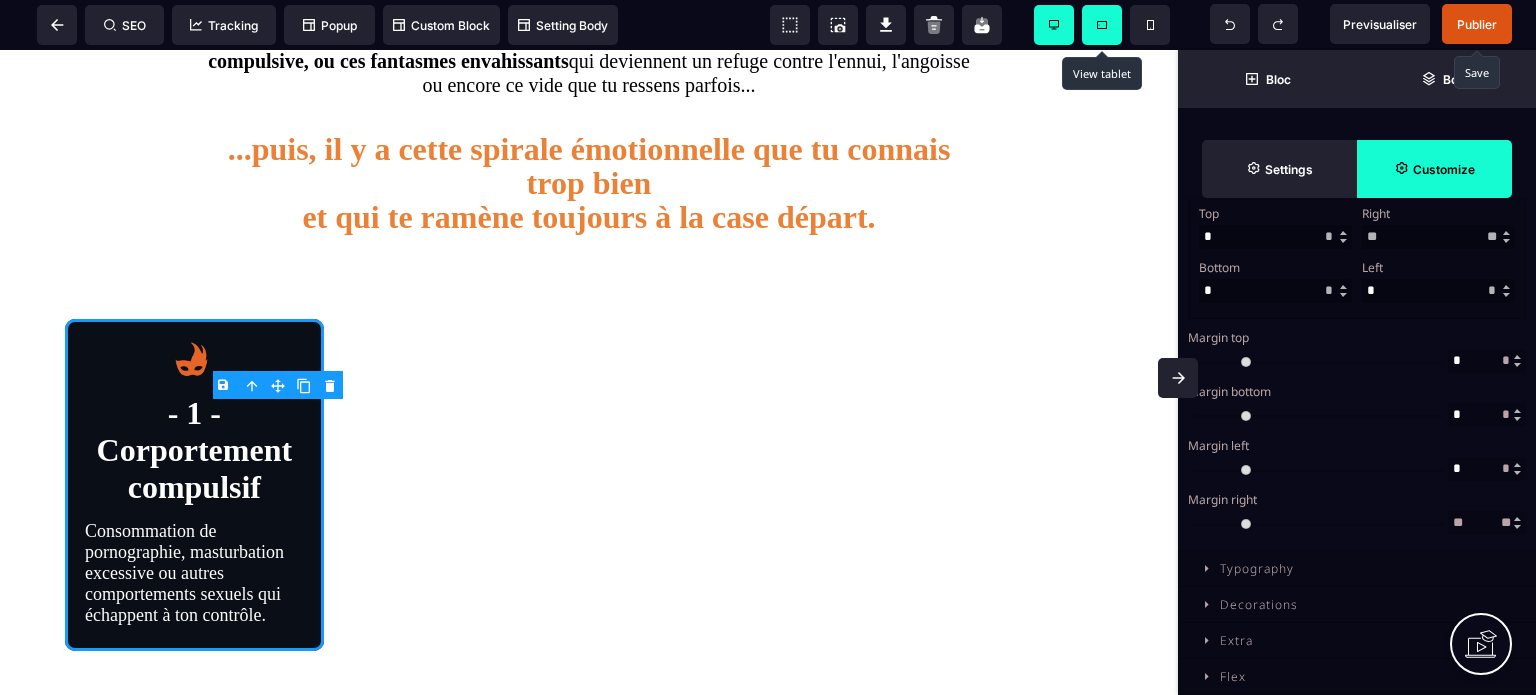 click at bounding box center [1487, 469] 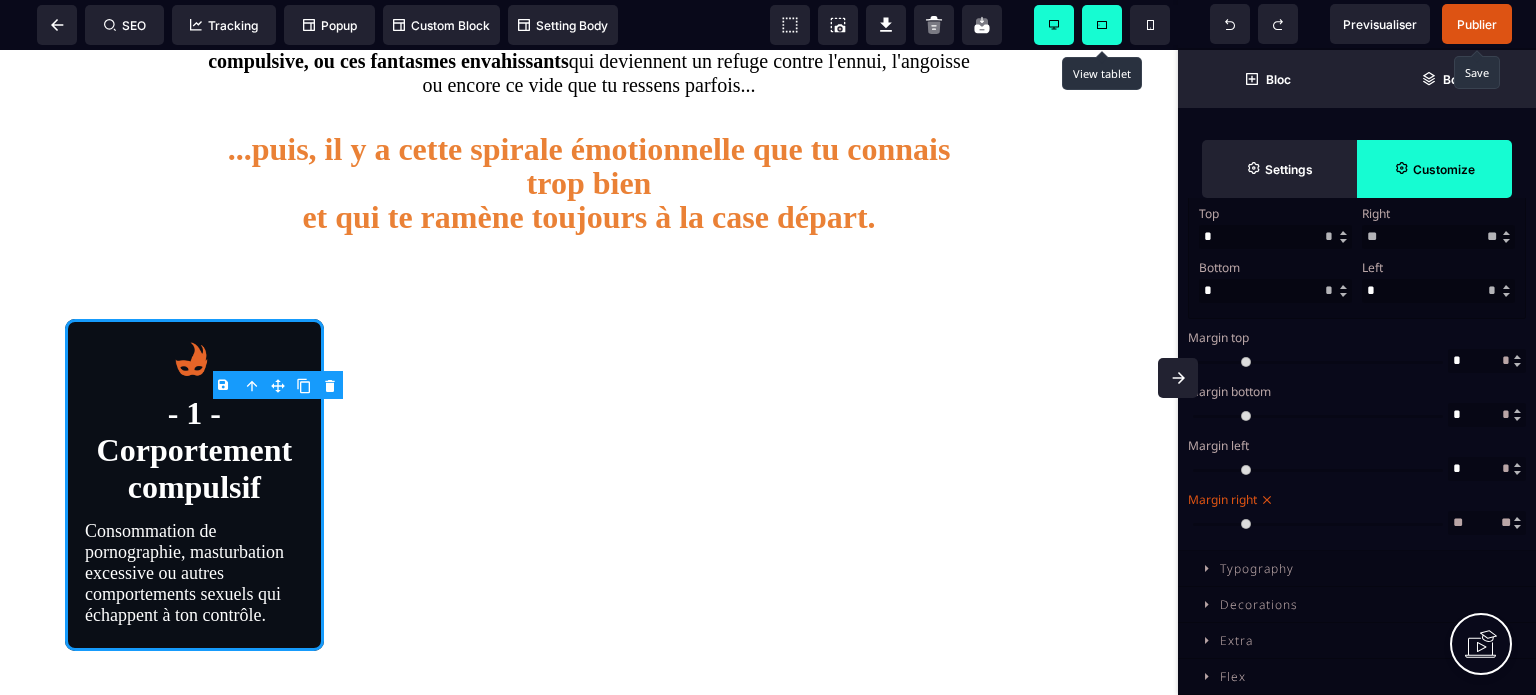 drag, startPoint x: 1463, startPoint y: 459, endPoint x: 1452, endPoint y: 462, distance: 11.401754 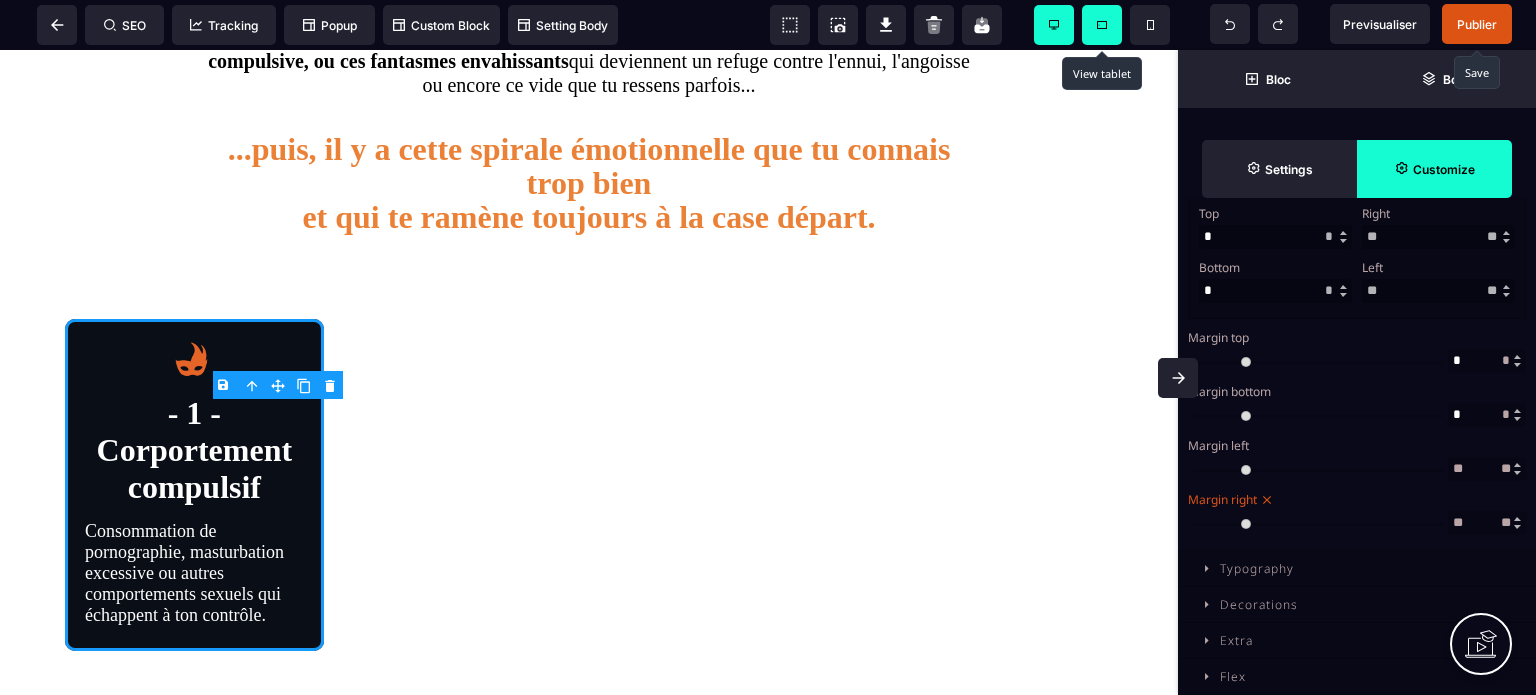 click on "Margin left" at bounding box center (1354, 445) 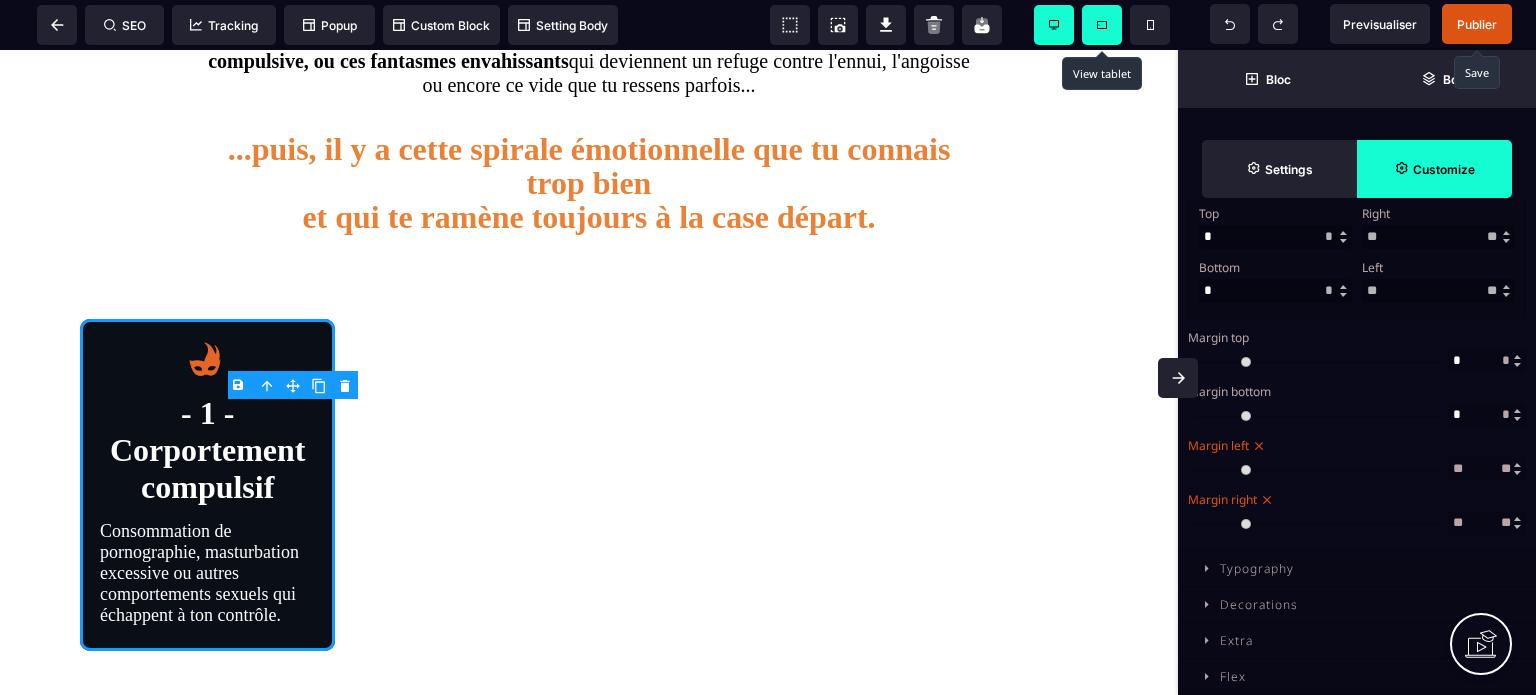 click 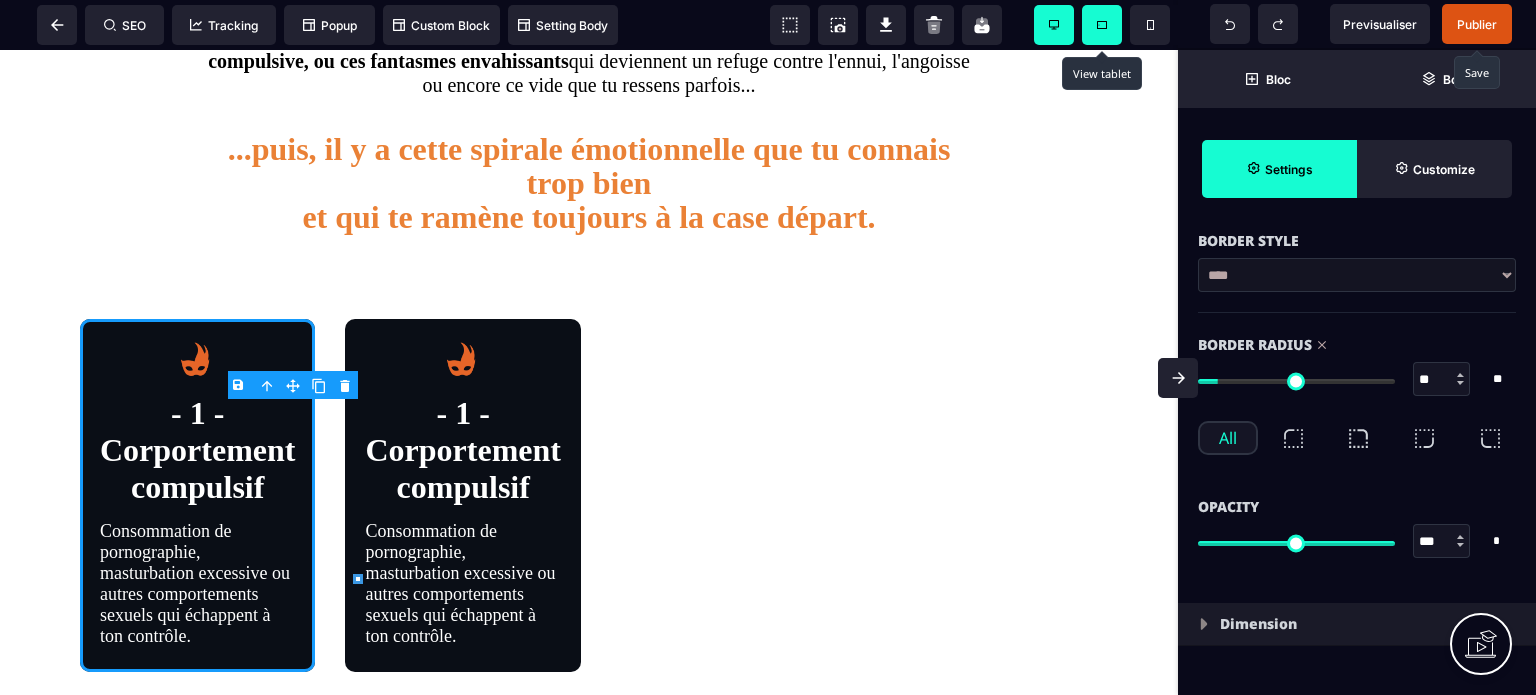 scroll, scrollTop: 574, scrollLeft: 0, axis: vertical 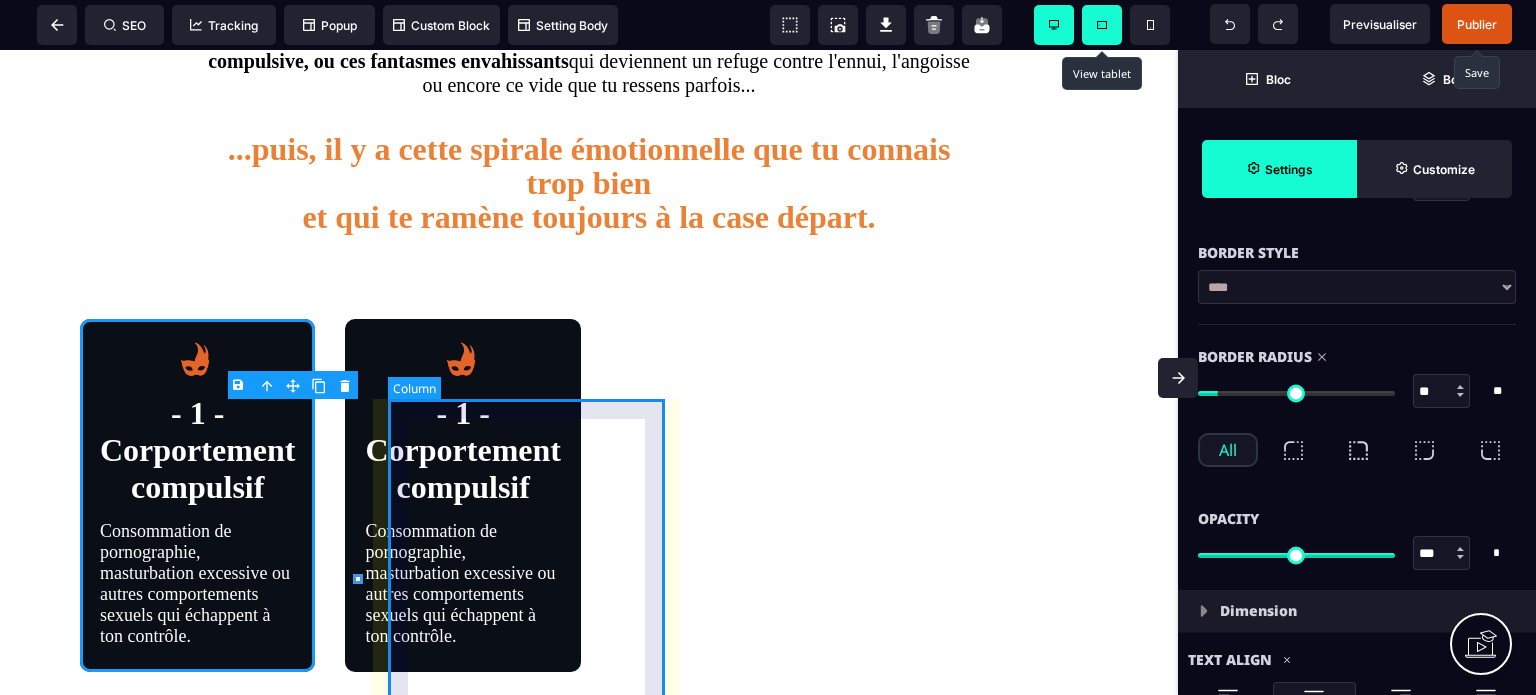click on "- 1 -Corportement compulsif Consommation de pornographie, masturbation excessive ou autres comportements sexuels qui échappent à ton contrôle." at bounding box center (462, 495) 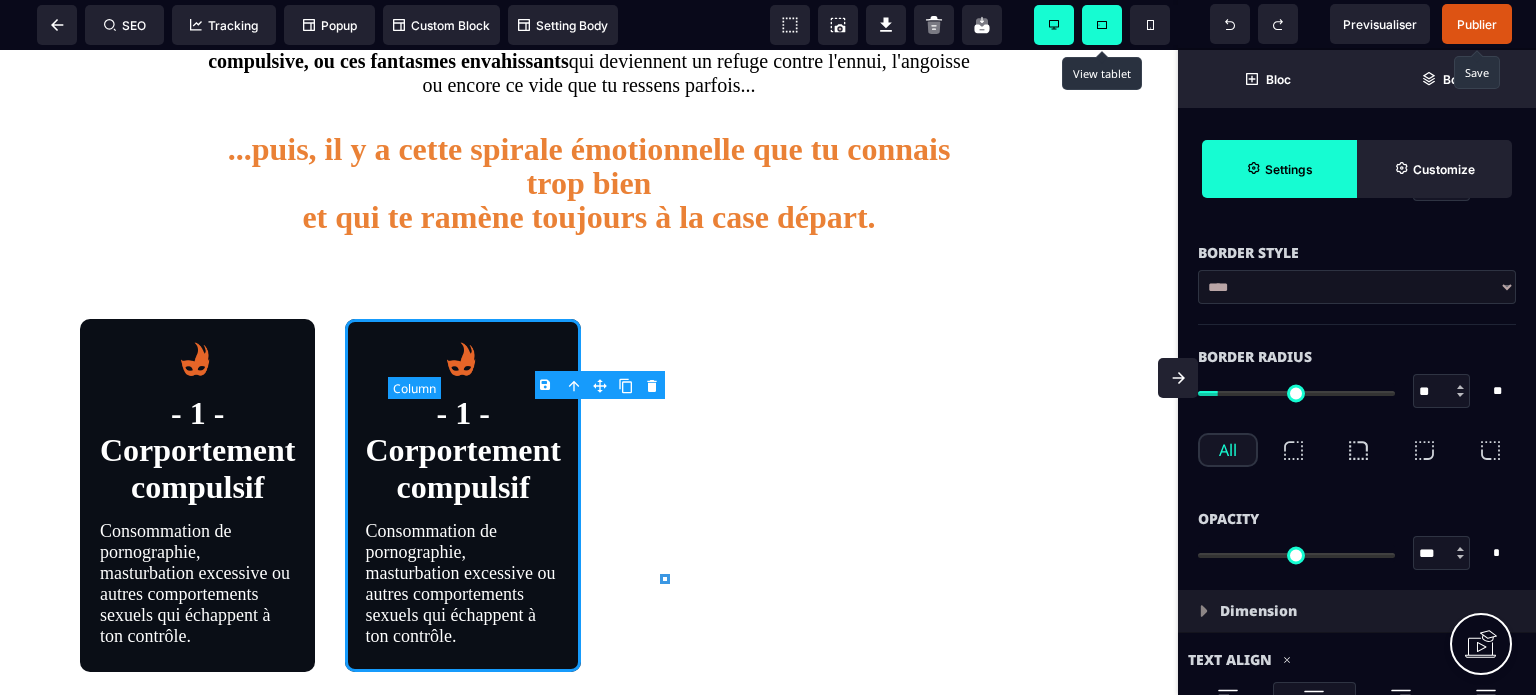 scroll, scrollTop: 0, scrollLeft: 0, axis: both 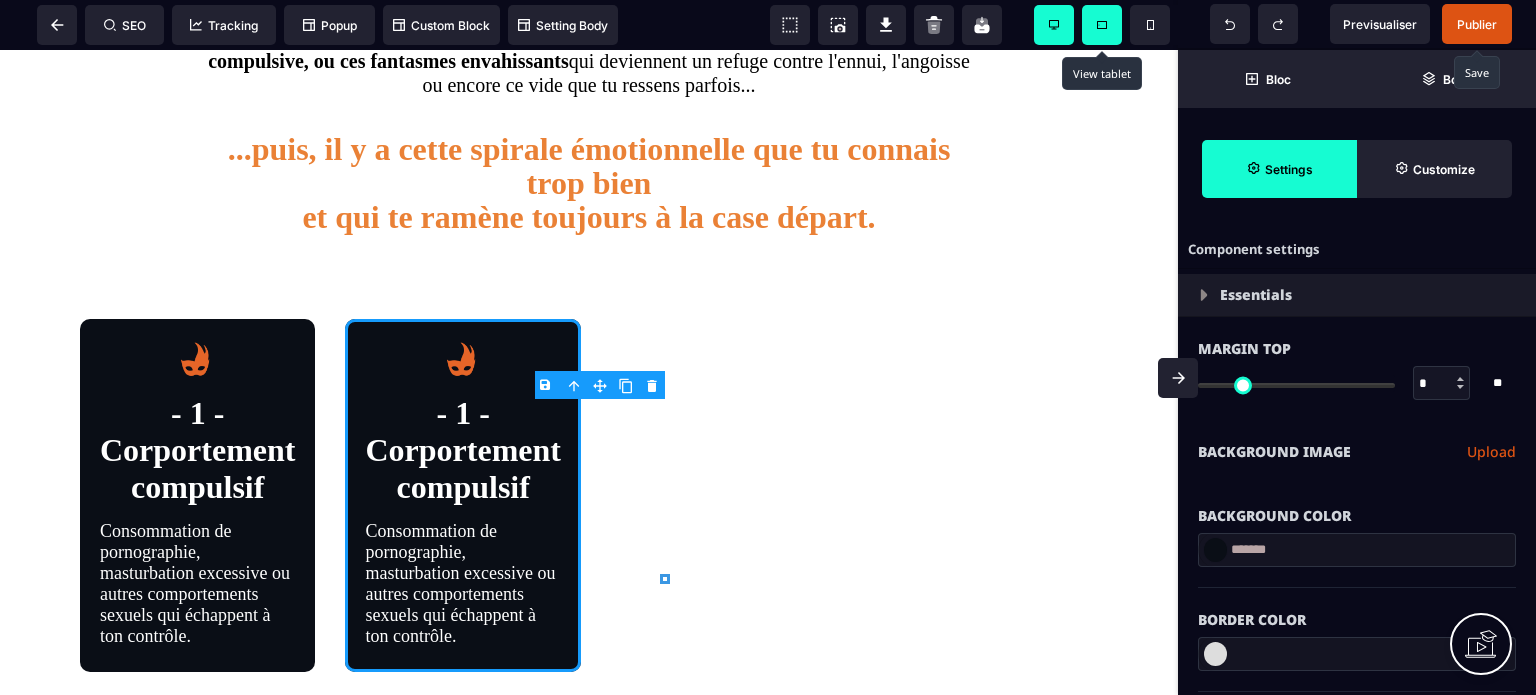 click 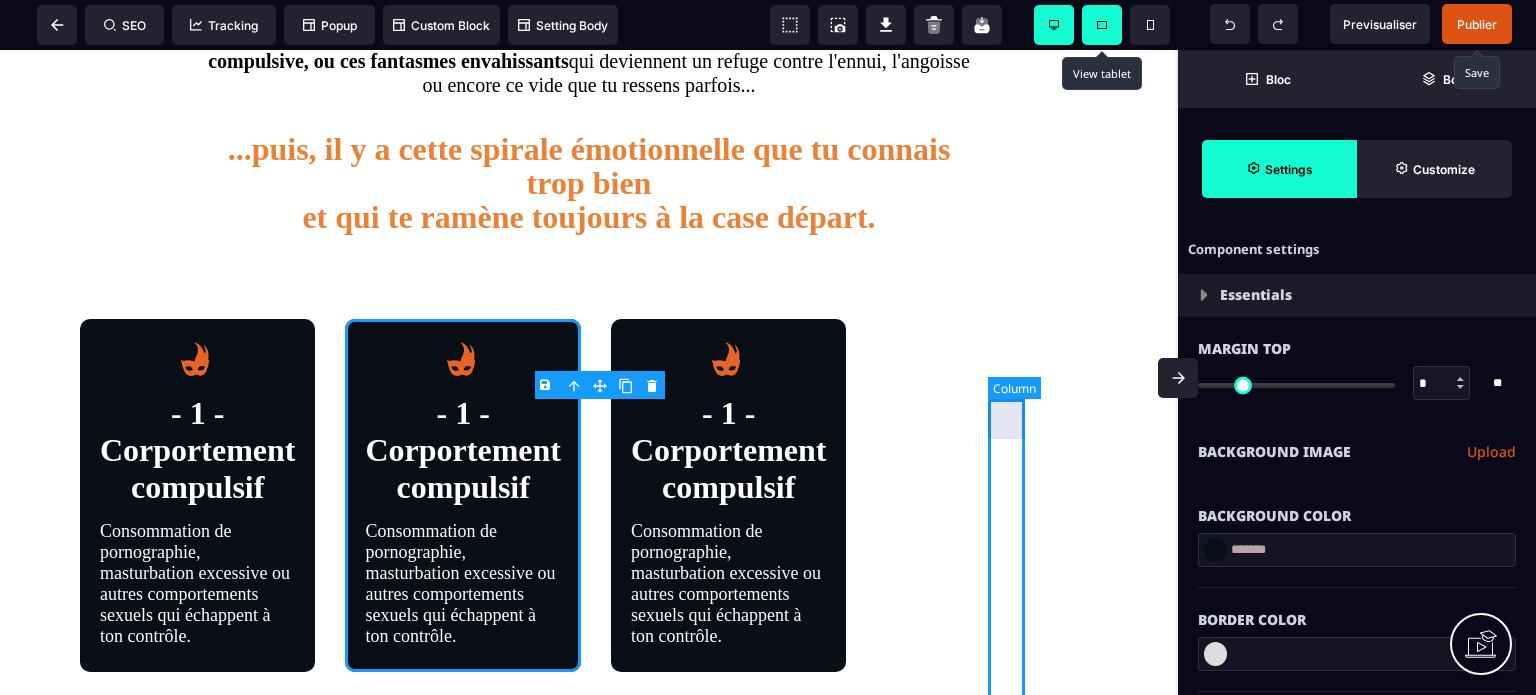 click at bounding box center [903, 495] 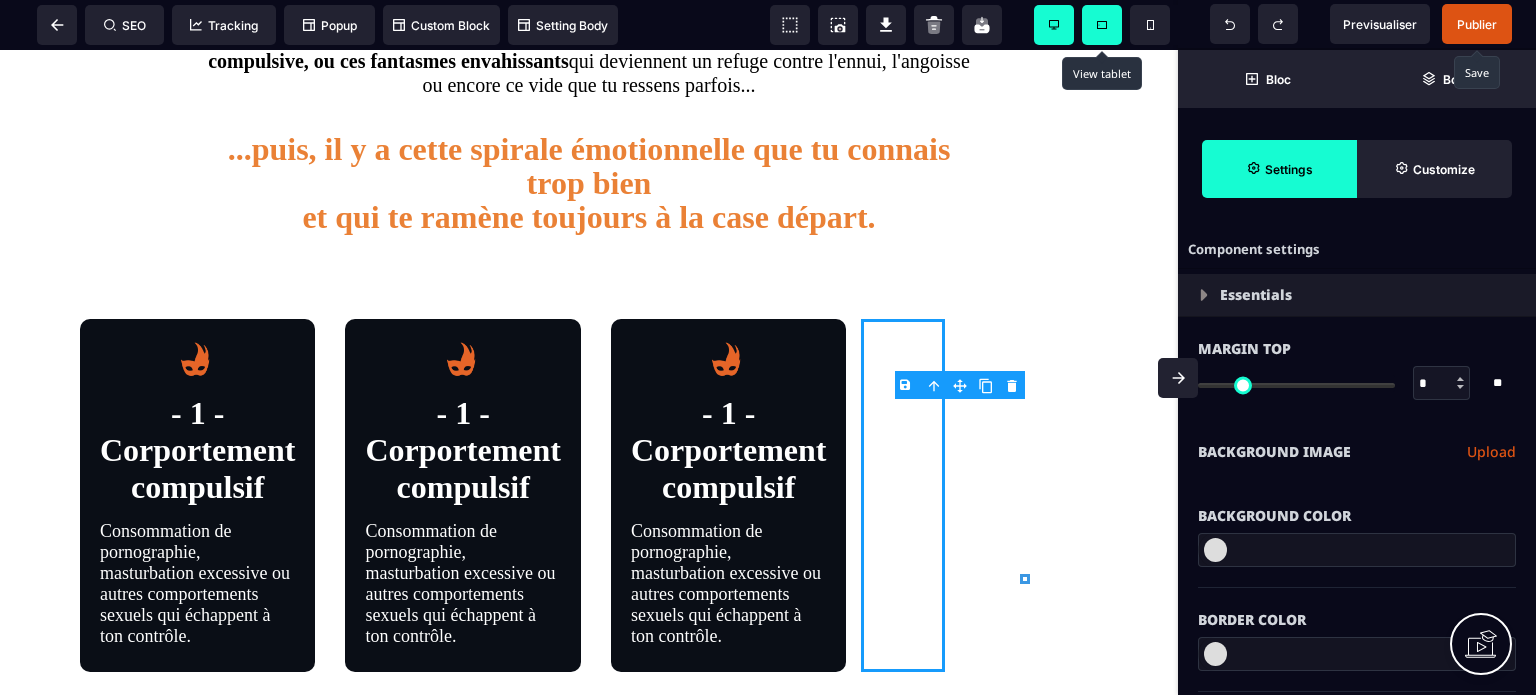 click on "B I U S
A *******
plus
Column
SEO" at bounding box center [768, 347] 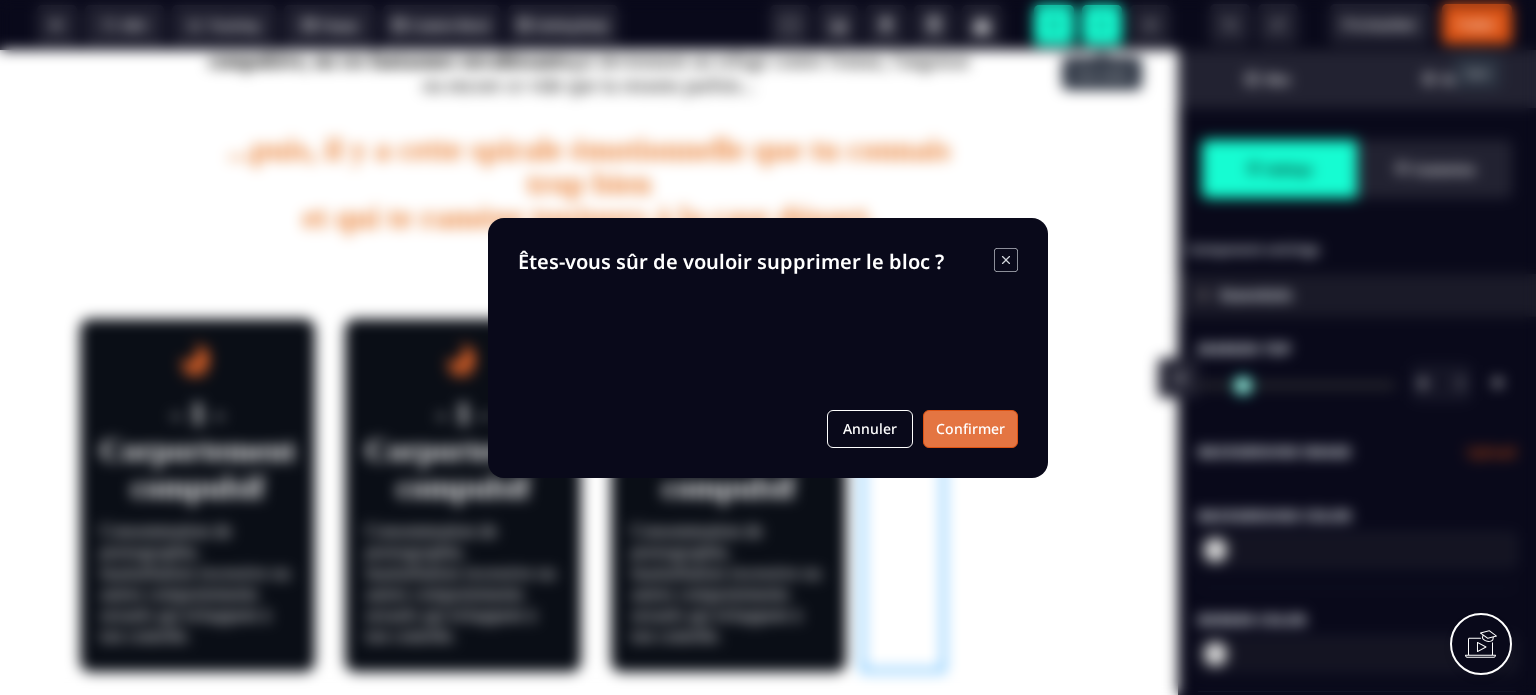 click on "Confirmer" at bounding box center (970, 429) 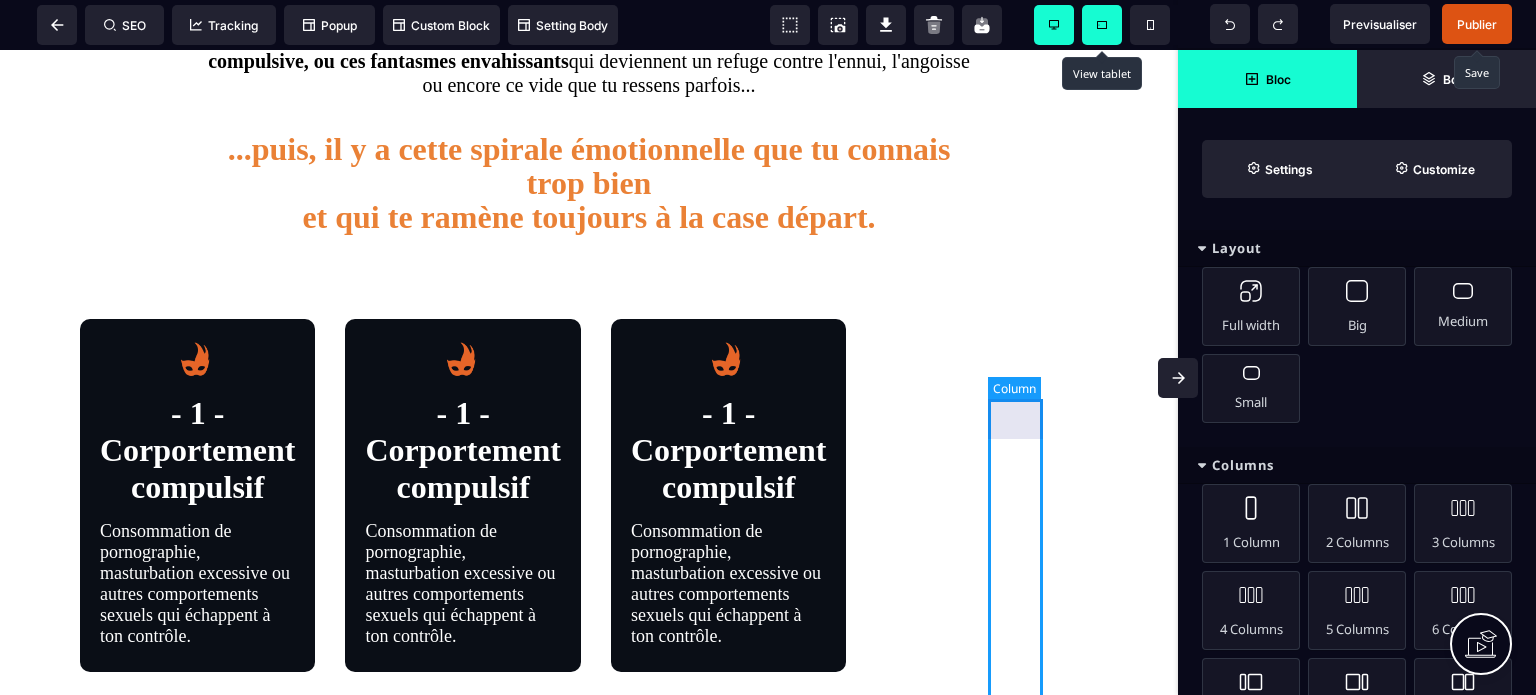 click at bounding box center (924, 495) 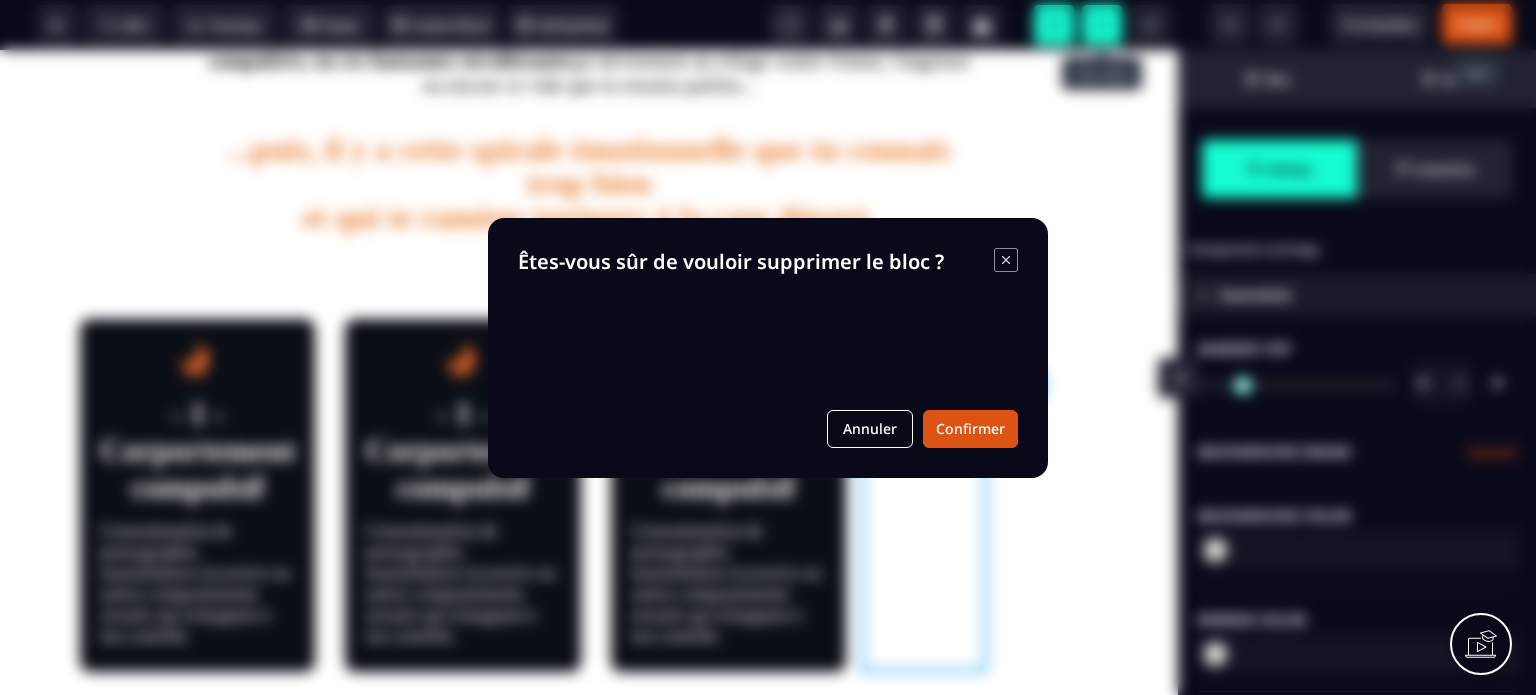 click on "B I U S
A *******
plus
Column
SEO" at bounding box center [768, 347] 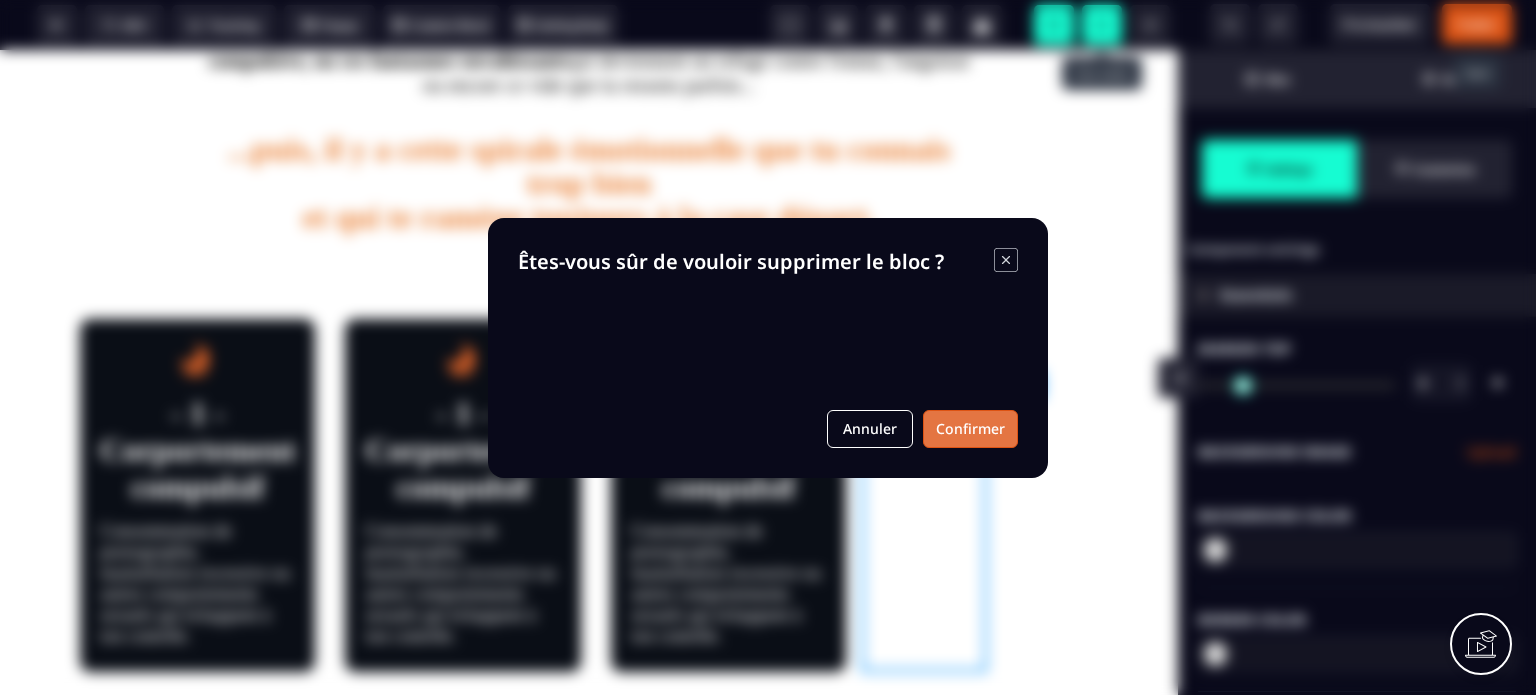 click on "Confirmer" at bounding box center [970, 429] 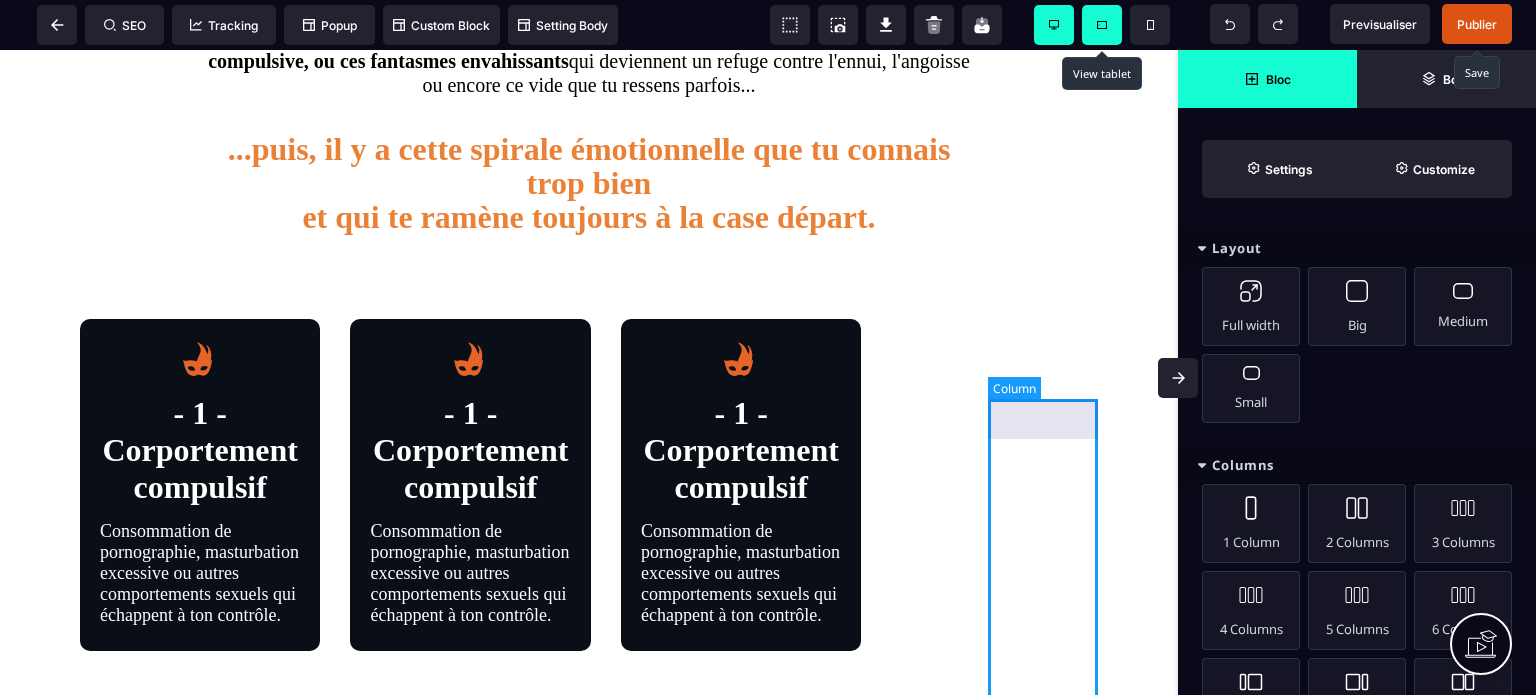 click at bounding box center (994, 485) 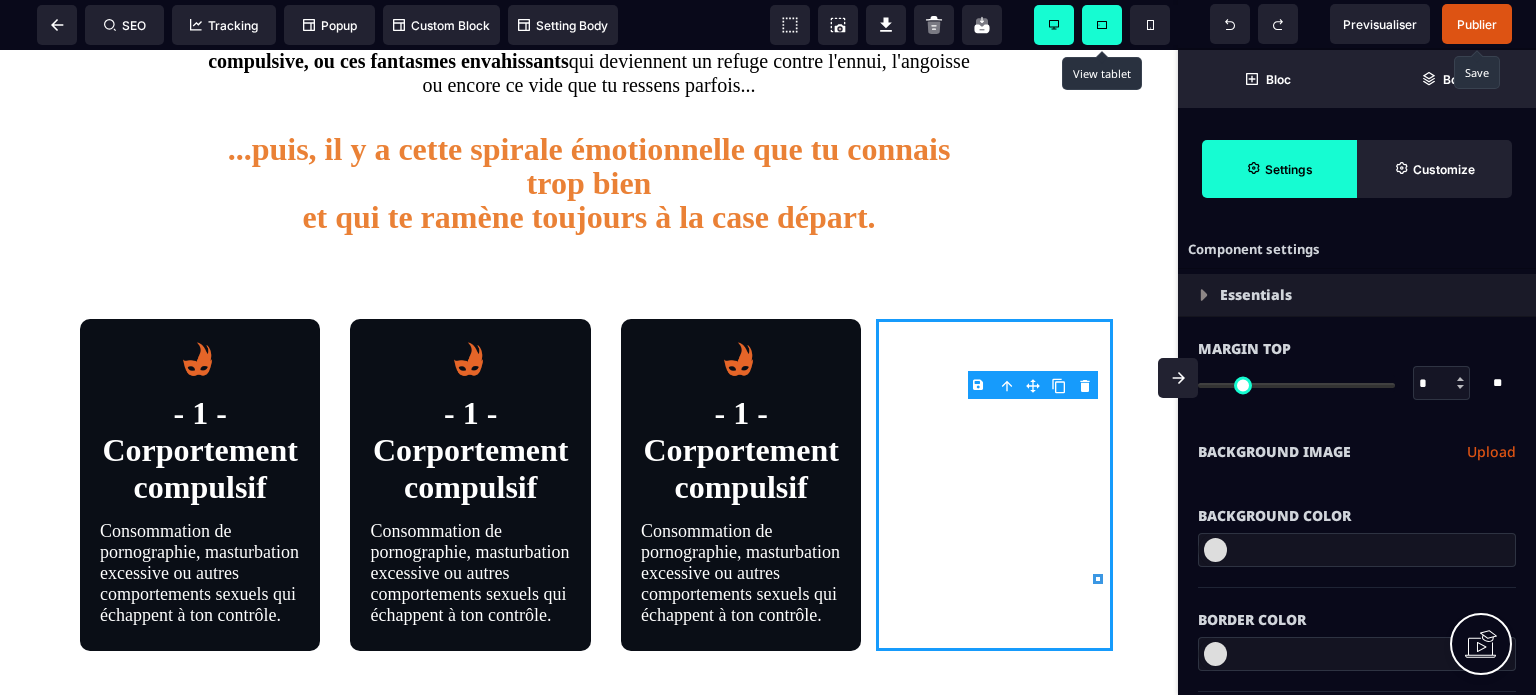 click on "B I U S
A *******
plus
Column
SEO" at bounding box center [768, 347] 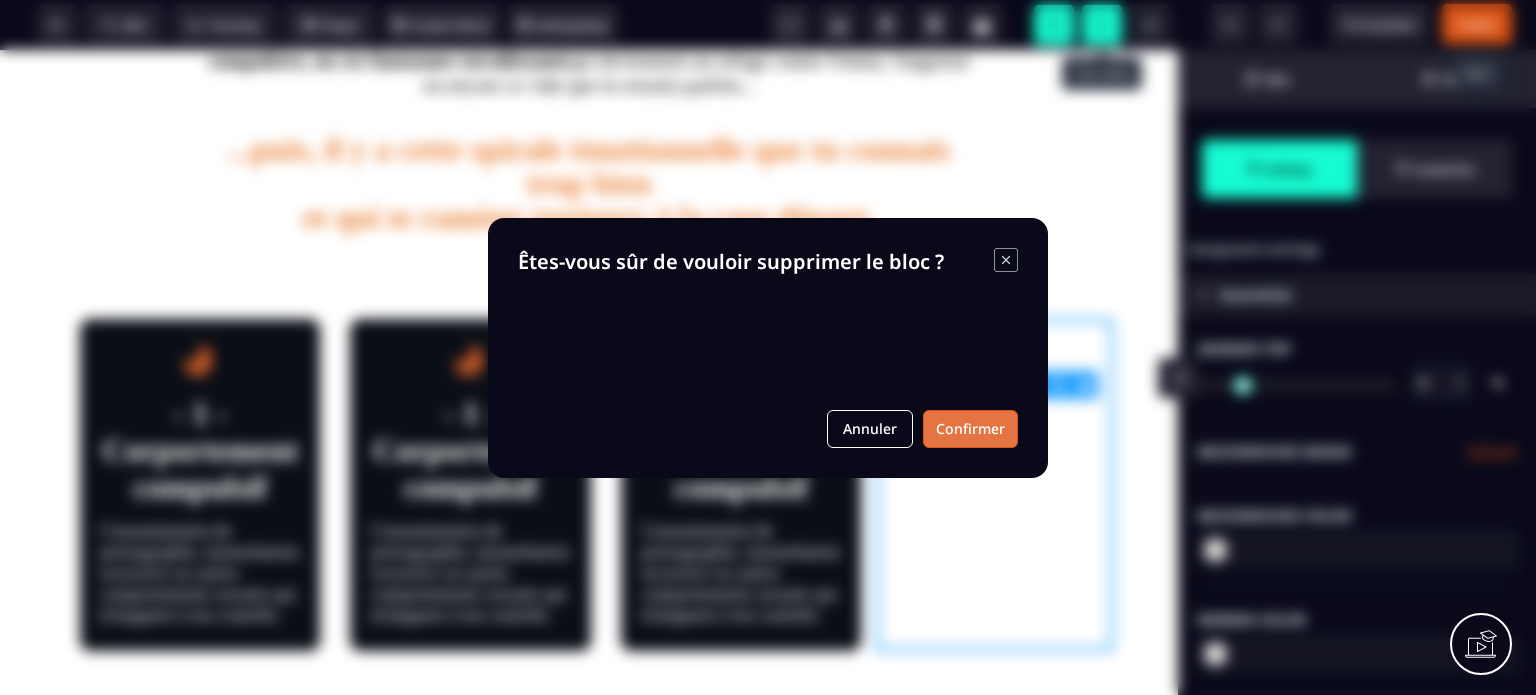 click on "Confirmer" at bounding box center [970, 429] 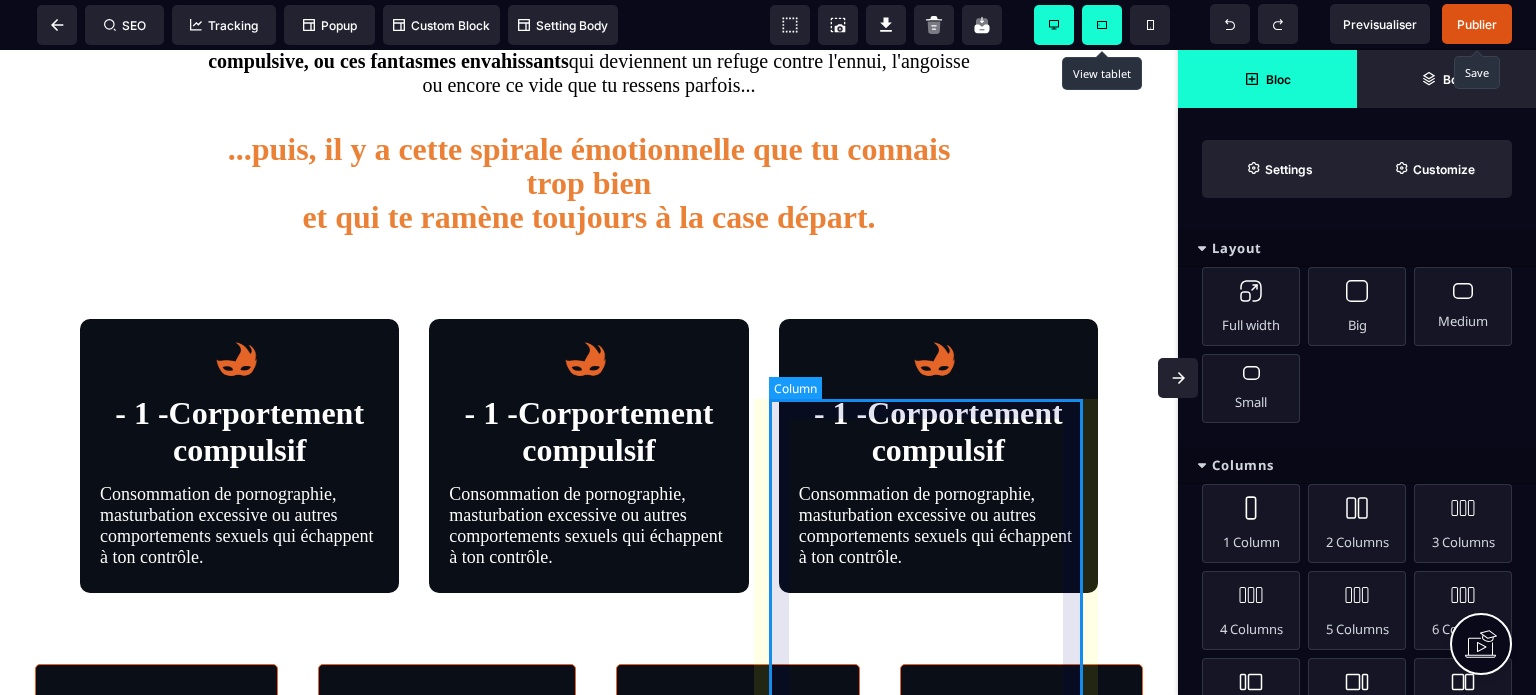 click on "- 1 -Corportement compulsif Consommation de pornographie, masturbation excessive ou autres comportements sexuels qui échappent à ton contrôle." at bounding box center [938, 456] 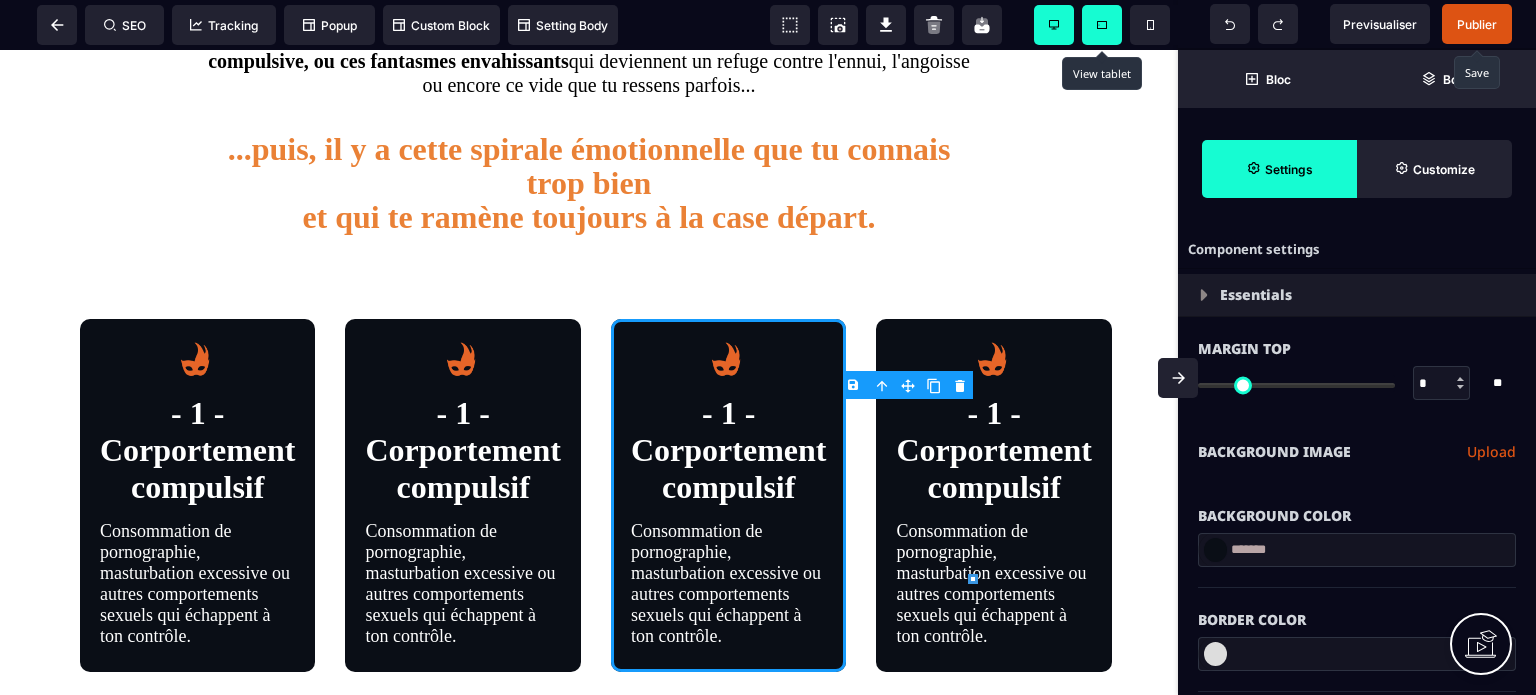 click at bounding box center [1178, 378] 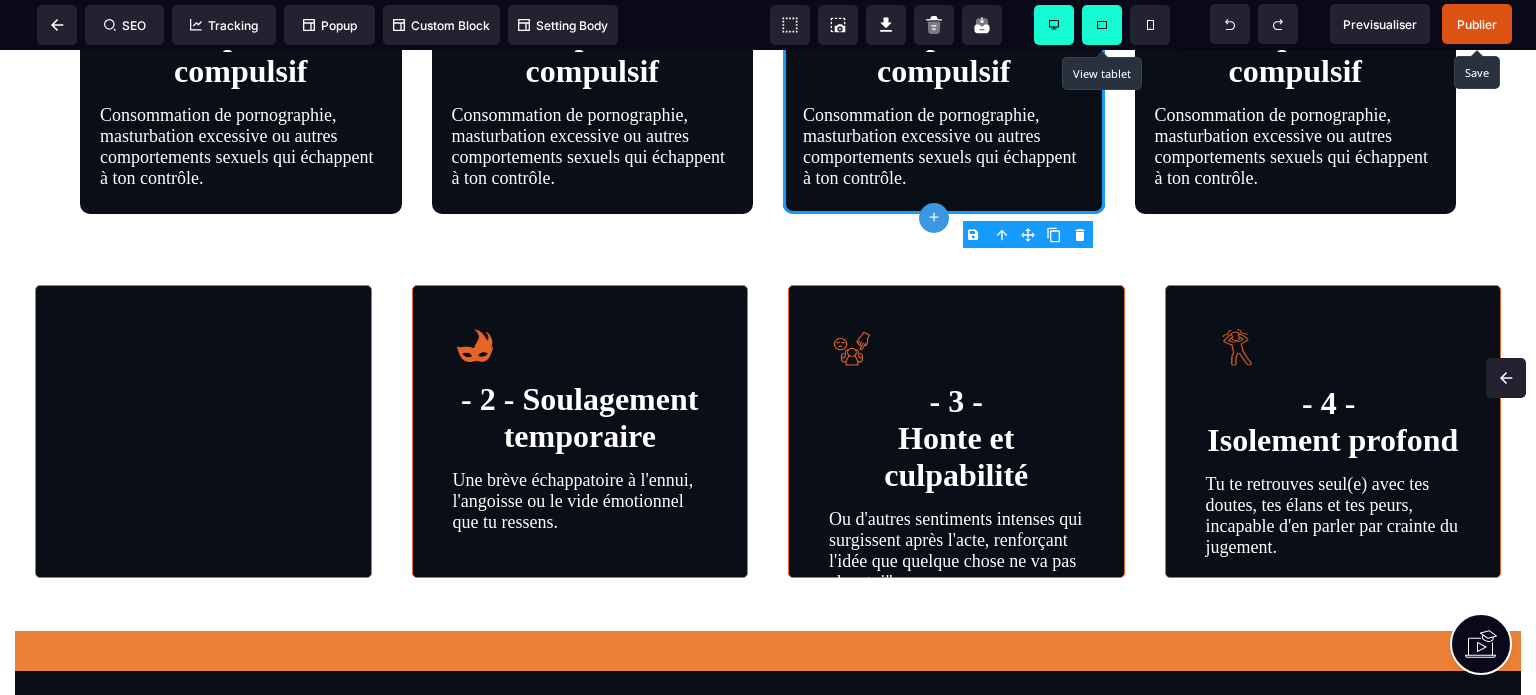 scroll, scrollTop: 1087, scrollLeft: 0, axis: vertical 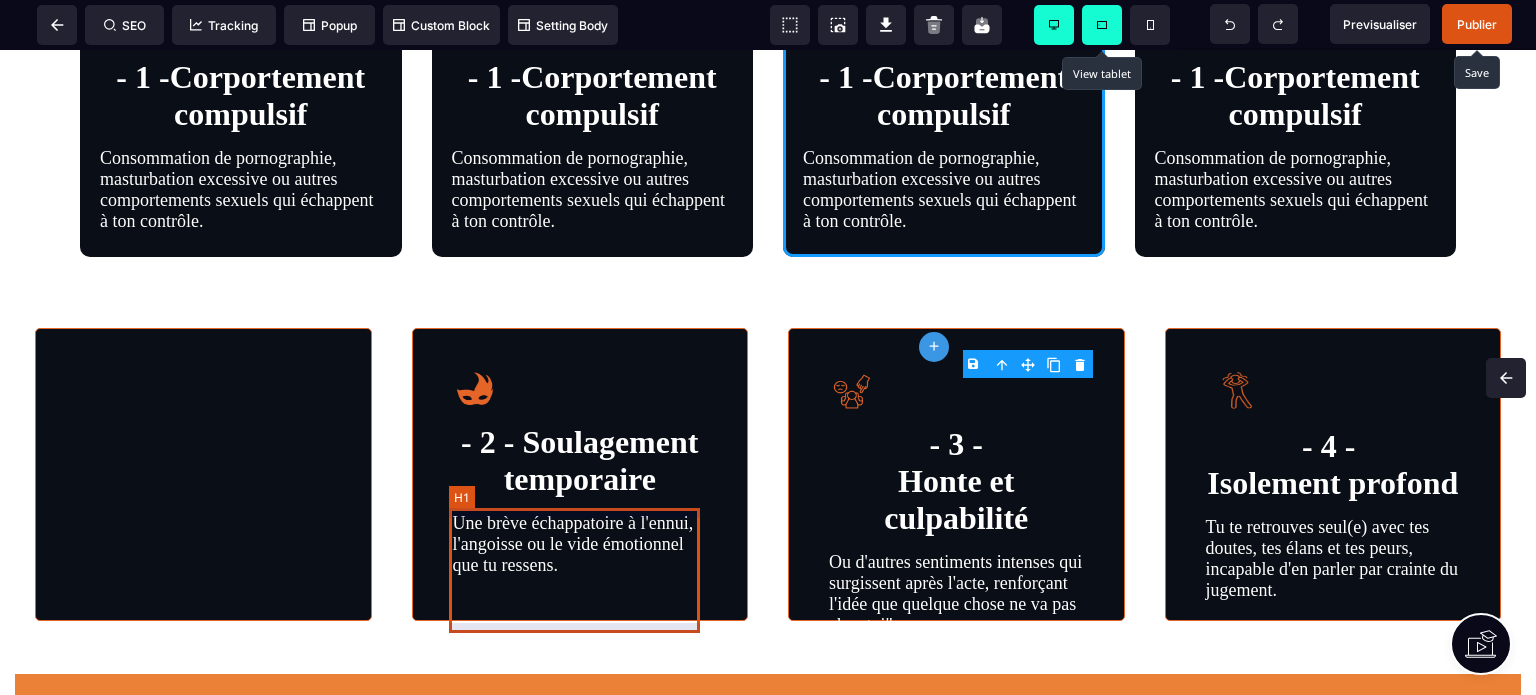 click on "- 2 - Soulagement temporaire" at bounding box center (580, 461) 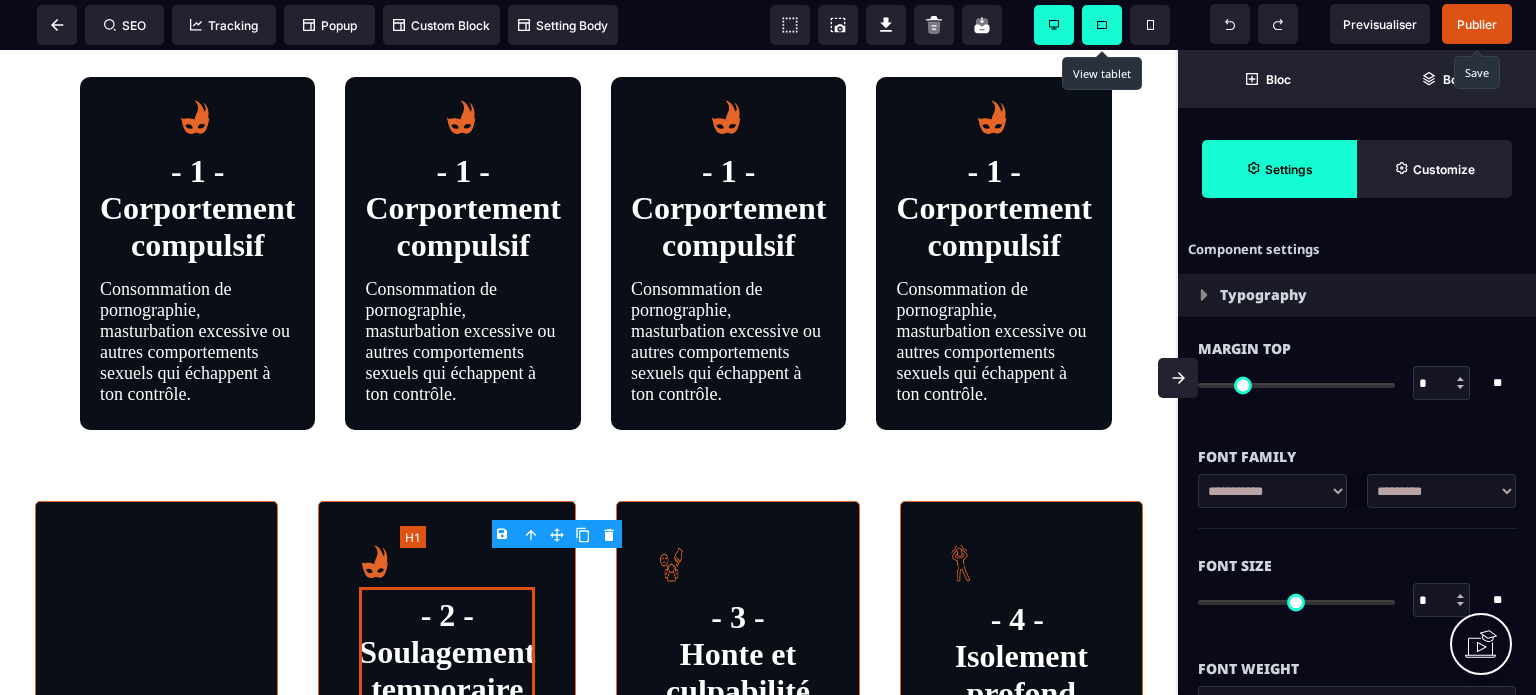 scroll, scrollTop: 1215, scrollLeft: 0, axis: vertical 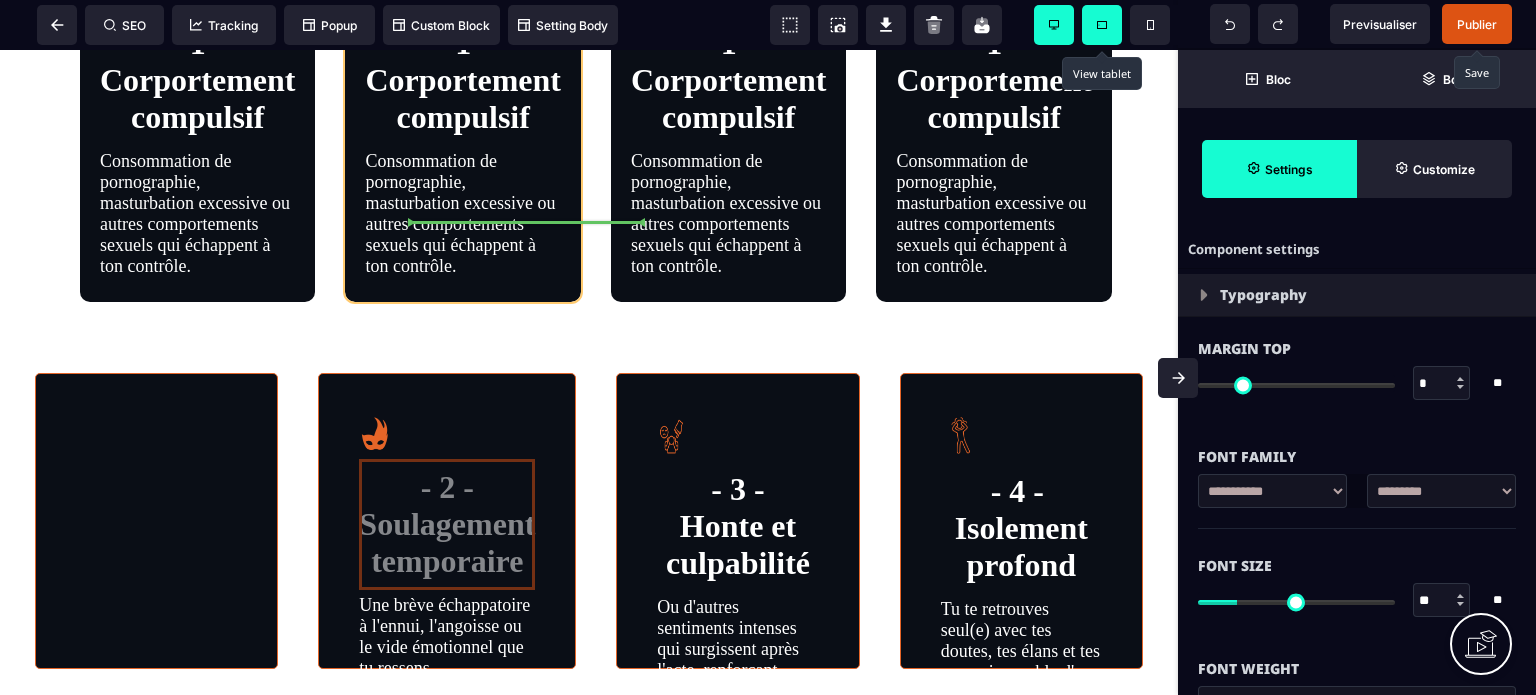 drag, startPoint x: 440, startPoint y: 582, endPoint x: 498, endPoint y: 254, distance: 333.08856 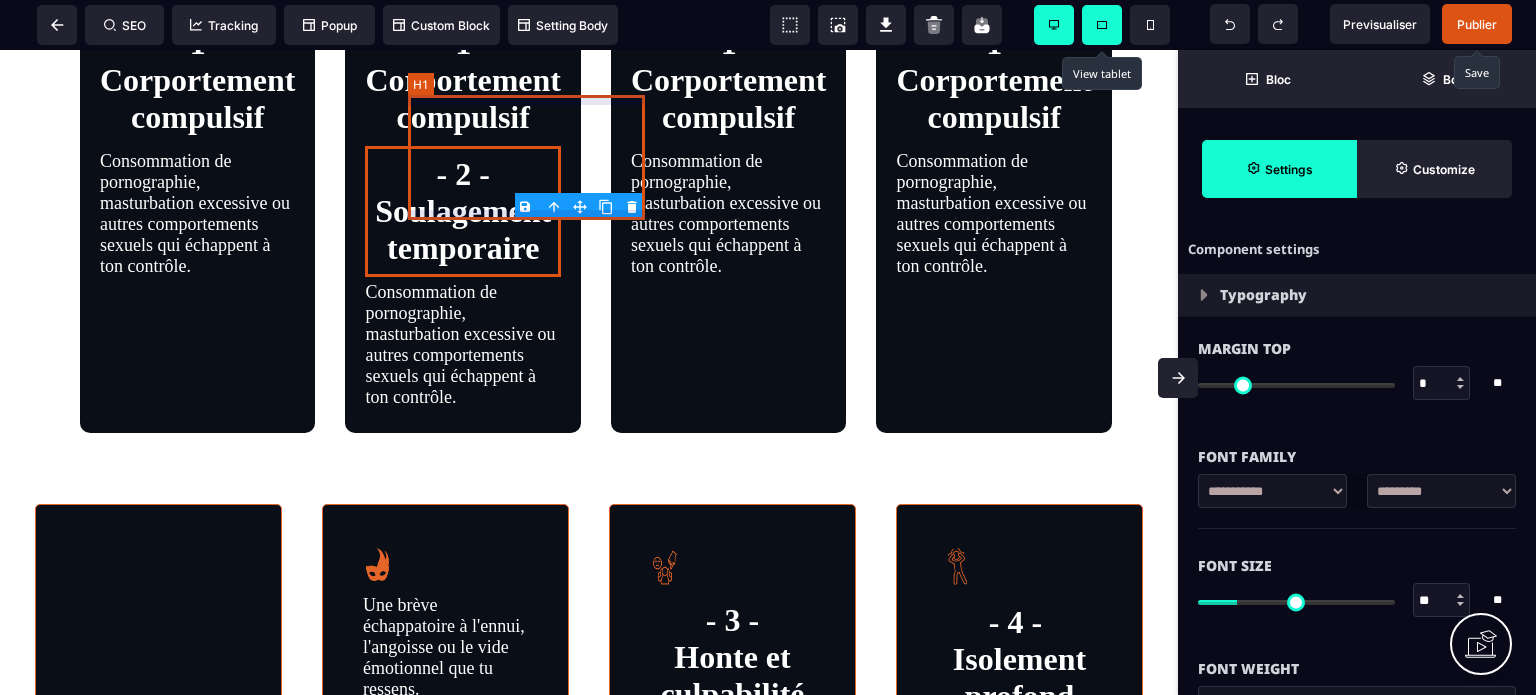 click on "- 1 -Corportement compulsif" at bounding box center (462, 80) 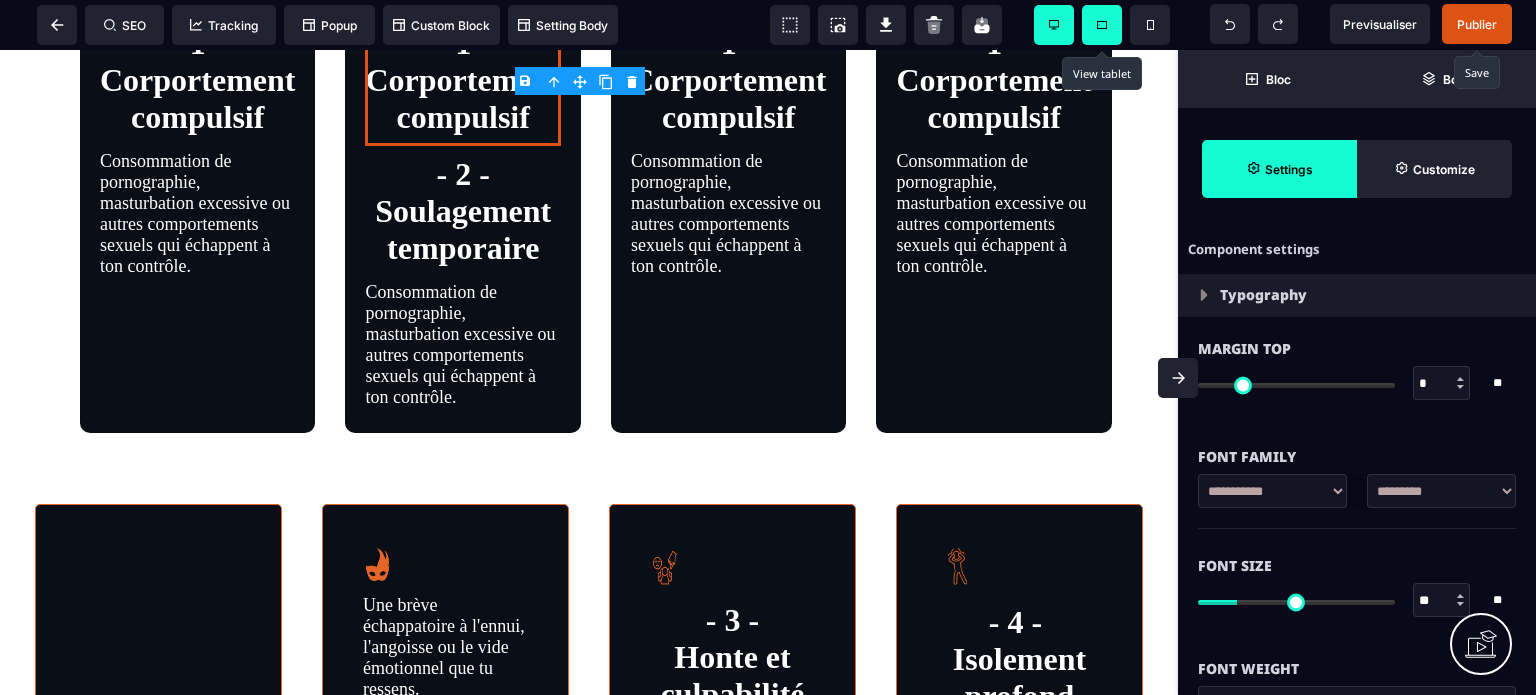 click on "B I U S
A *******
H1
SEO
Tracking
Popup" at bounding box center [768, 347] 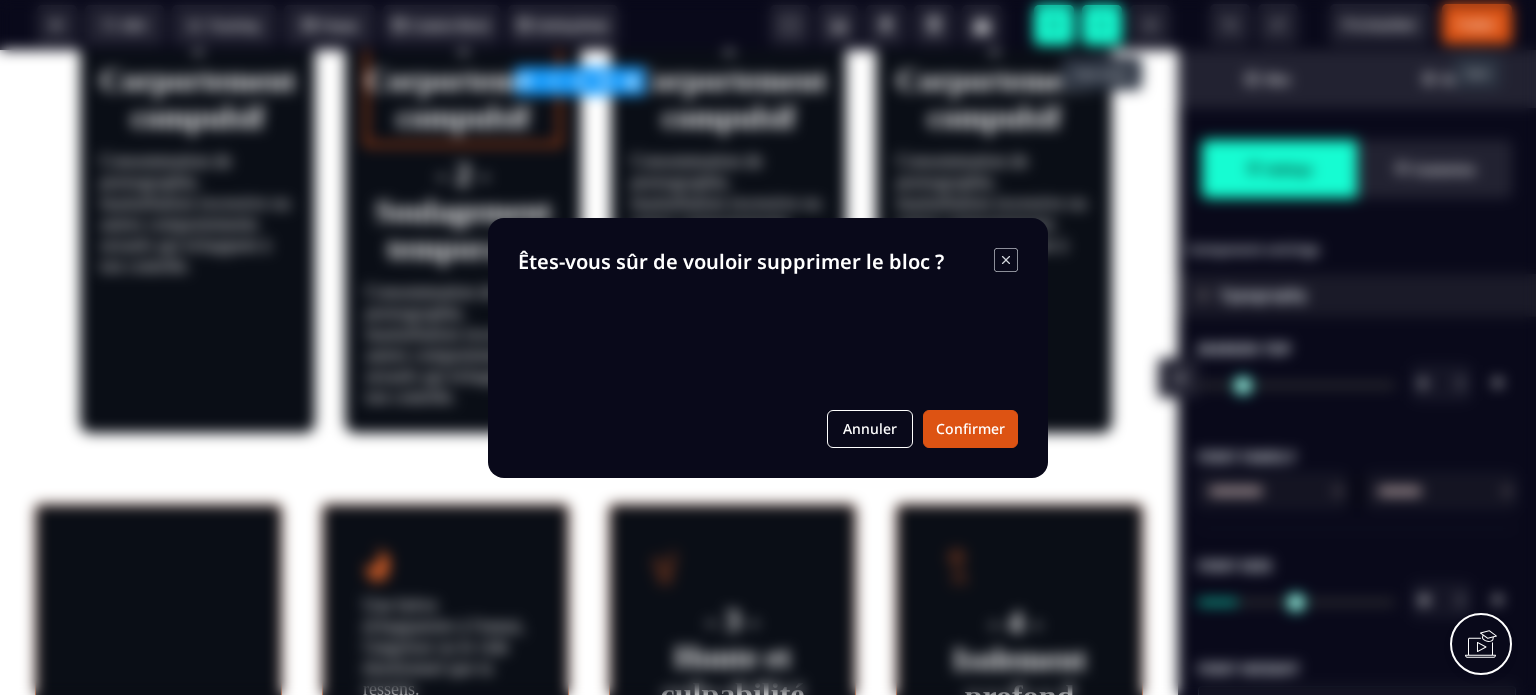 click on "Êtes-vous sûr de vouloir supprimer le bloc ? Annuler Confirmer" at bounding box center [768, 348] 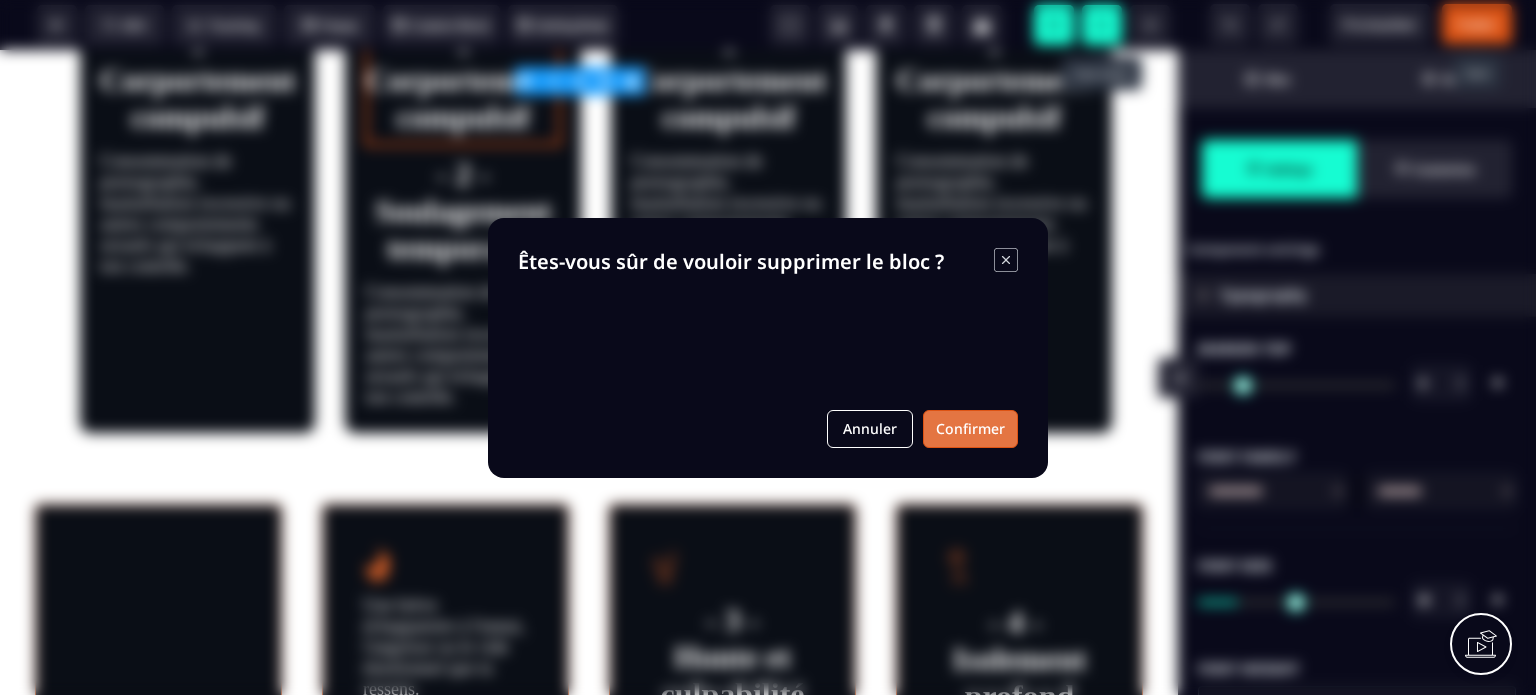 click on "Confirmer" at bounding box center [970, 429] 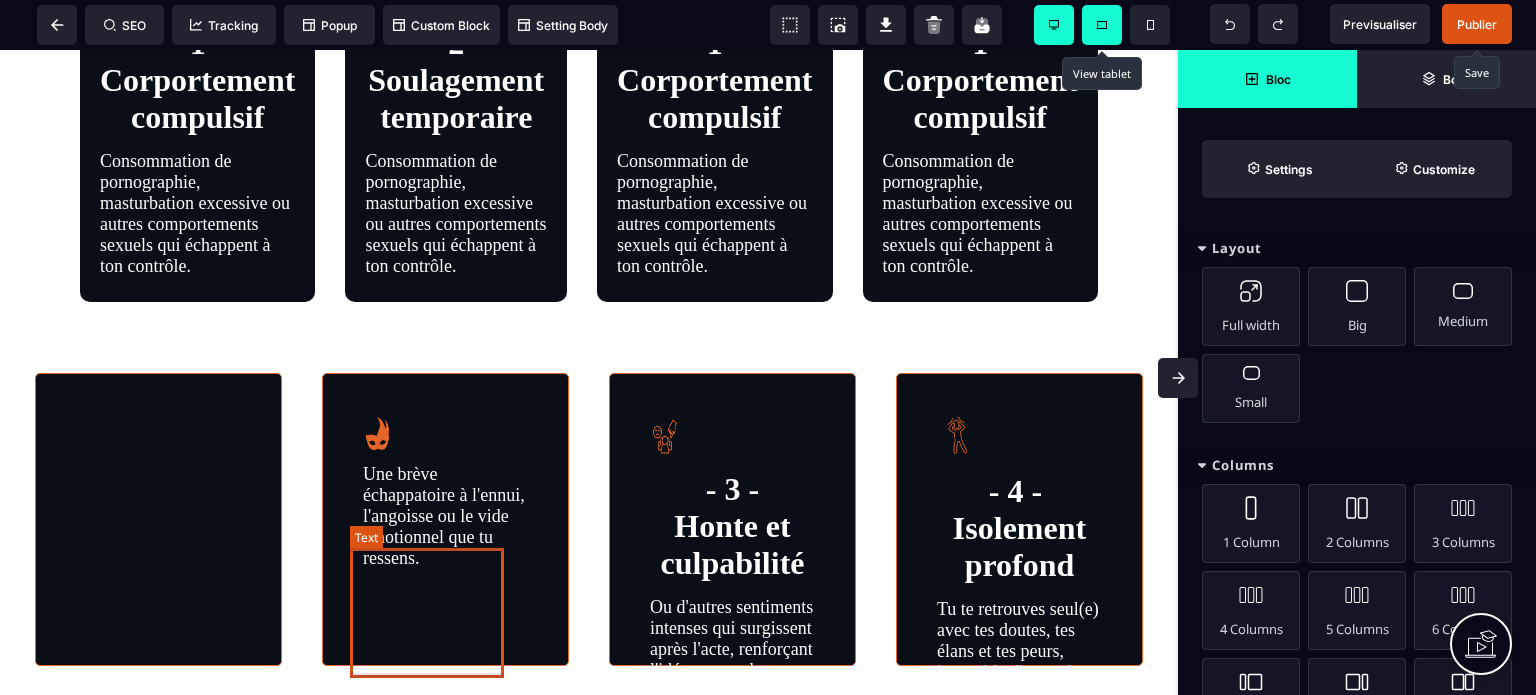 click on "Une brève échappatoire à l'ennui, l'angoisse ou le vide émotionnel que tu ressens." at bounding box center [445, 516] 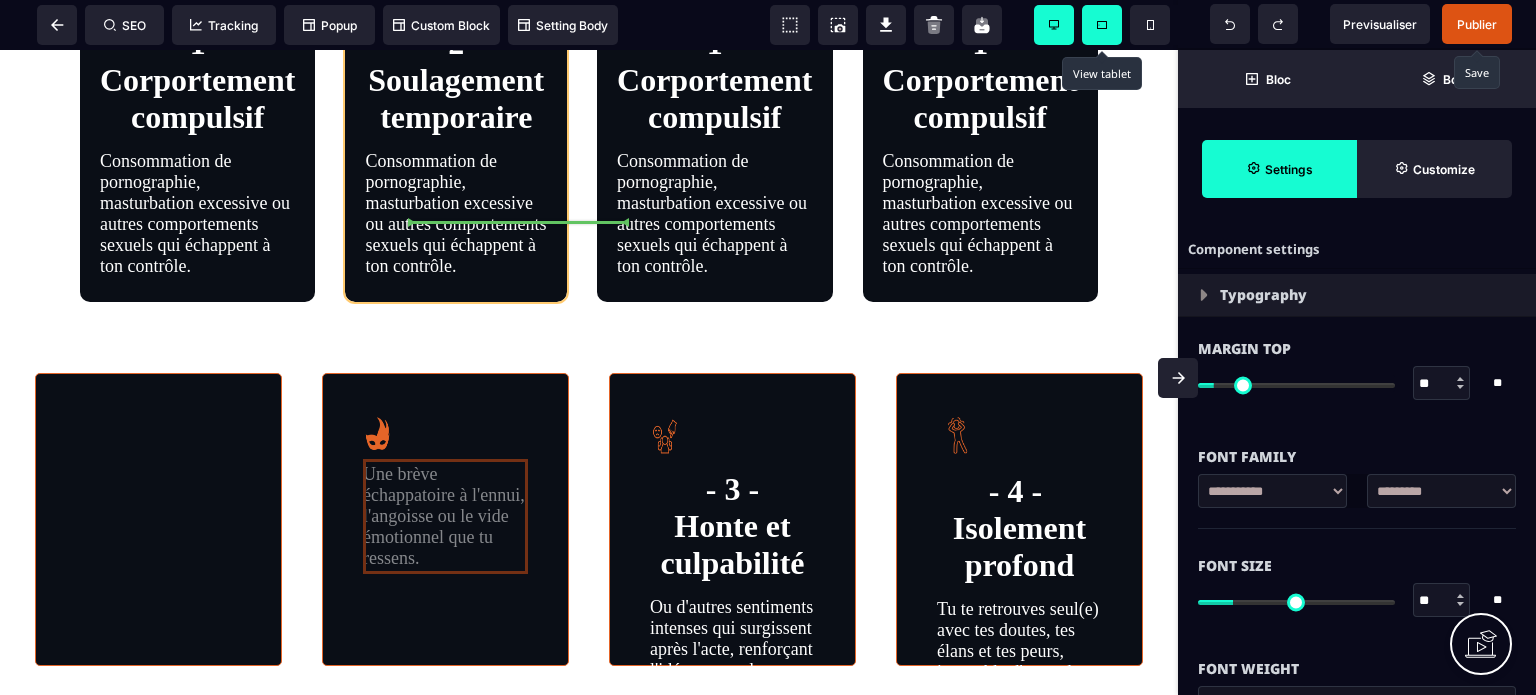 drag, startPoint x: 437, startPoint y: 586, endPoint x: 483, endPoint y: 215, distance: 373.84088 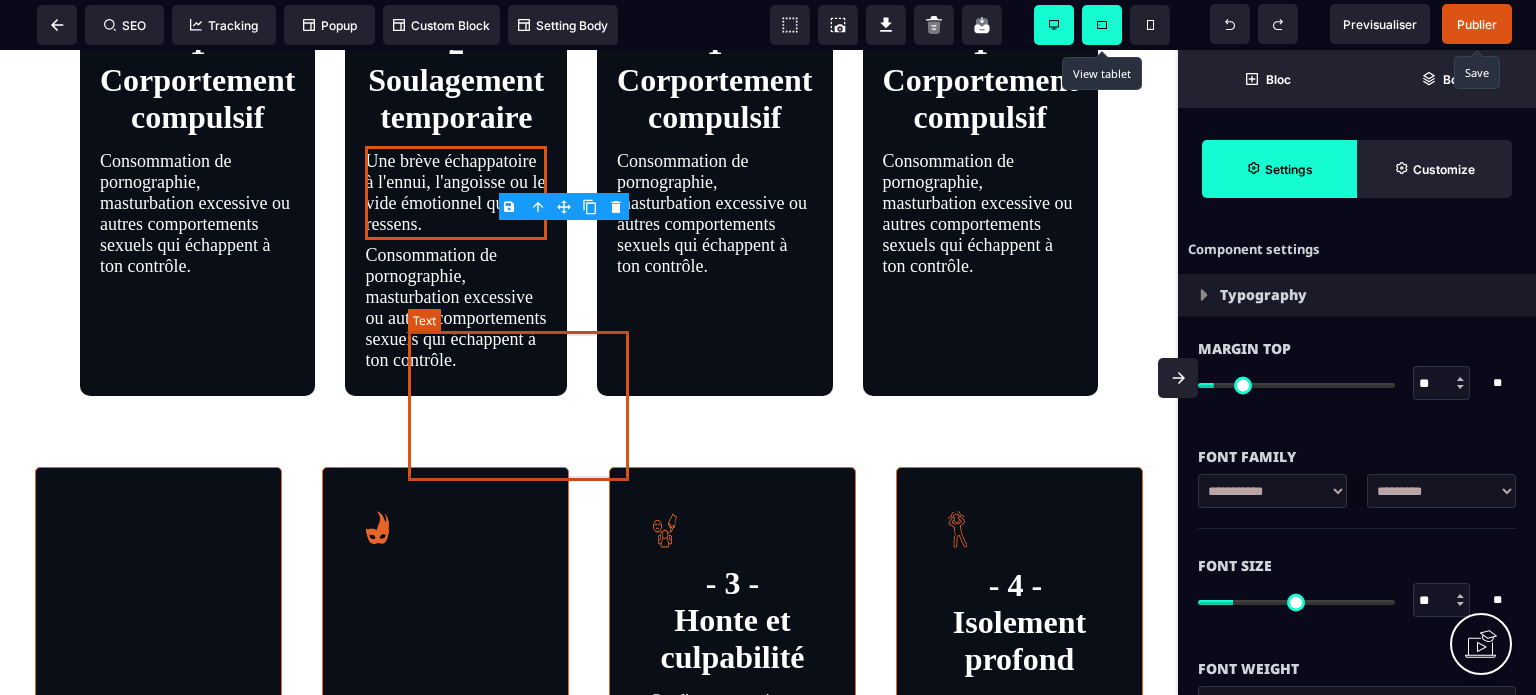 click on "Consommation de pornographie, masturbation excessive ou autres comportements sexuels qui échappent à ton contrôle." at bounding box center [456, 308] 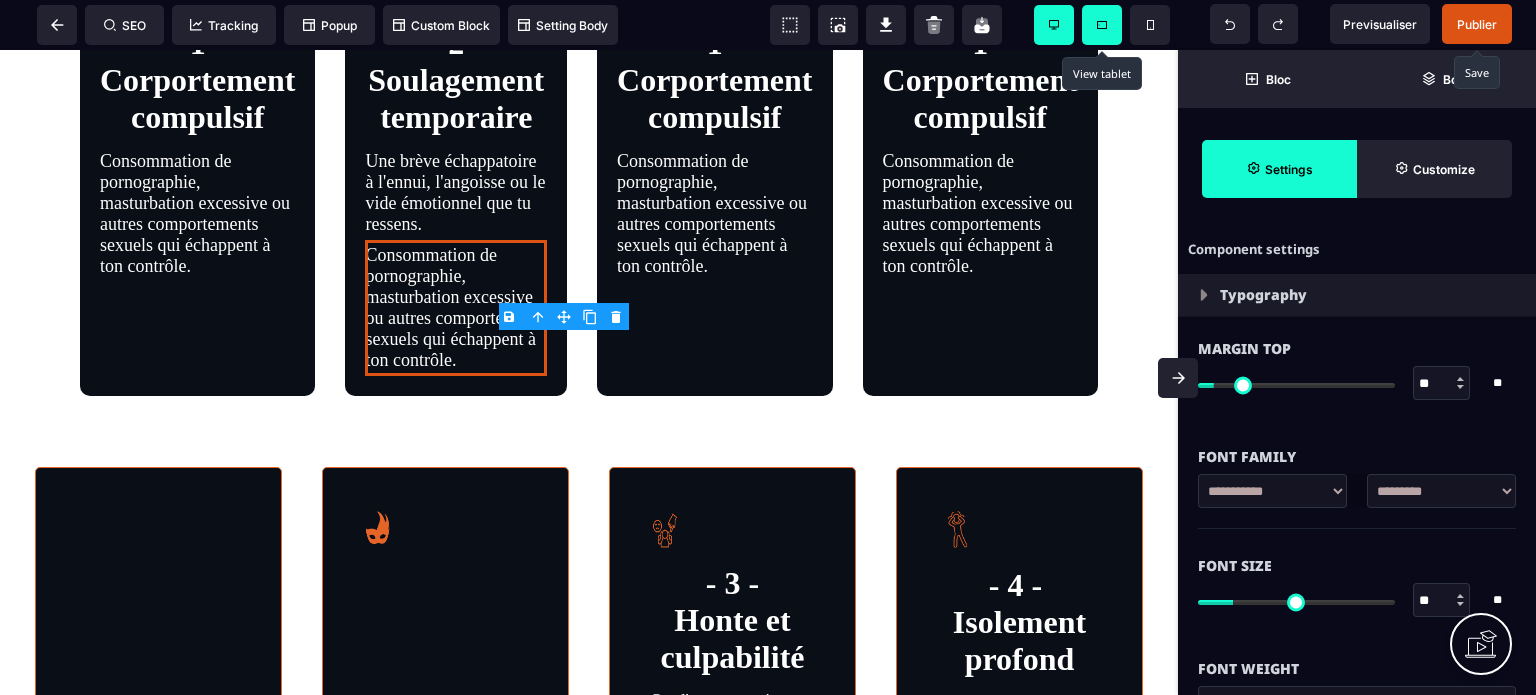 click on "B I U S
A *******
Text
SEO
Tracking
Popup" at bounding box center (768, 347) 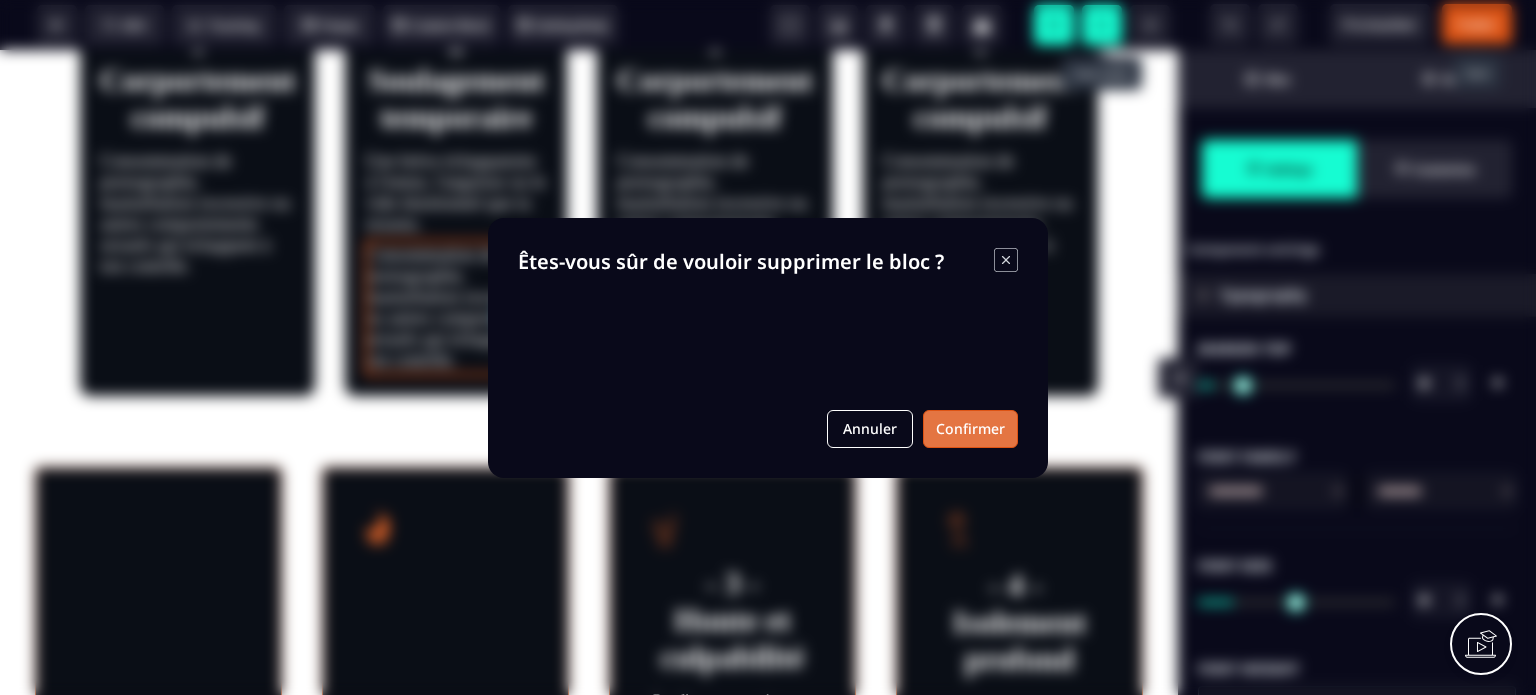 click on "Confirmer" at bounding box center (970, 429) 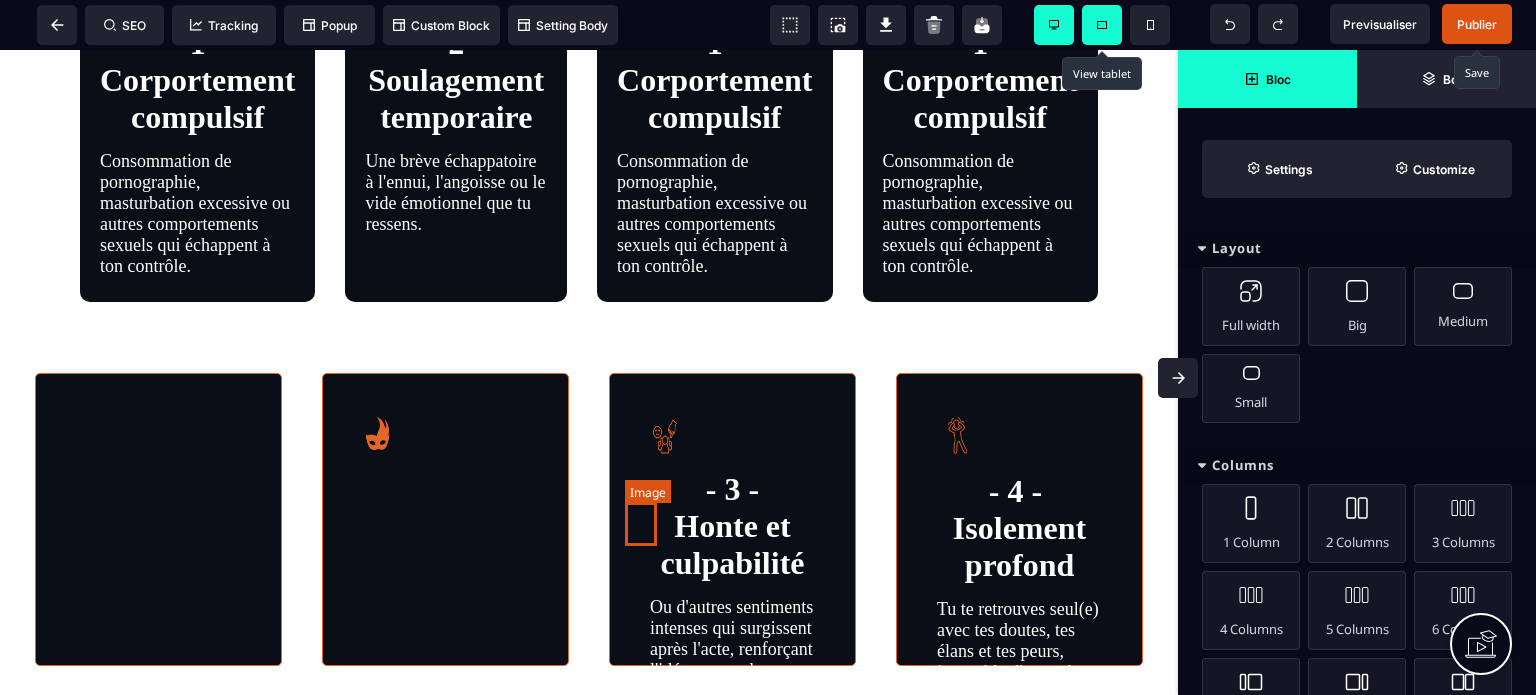 click at bounding box center [665, 435] 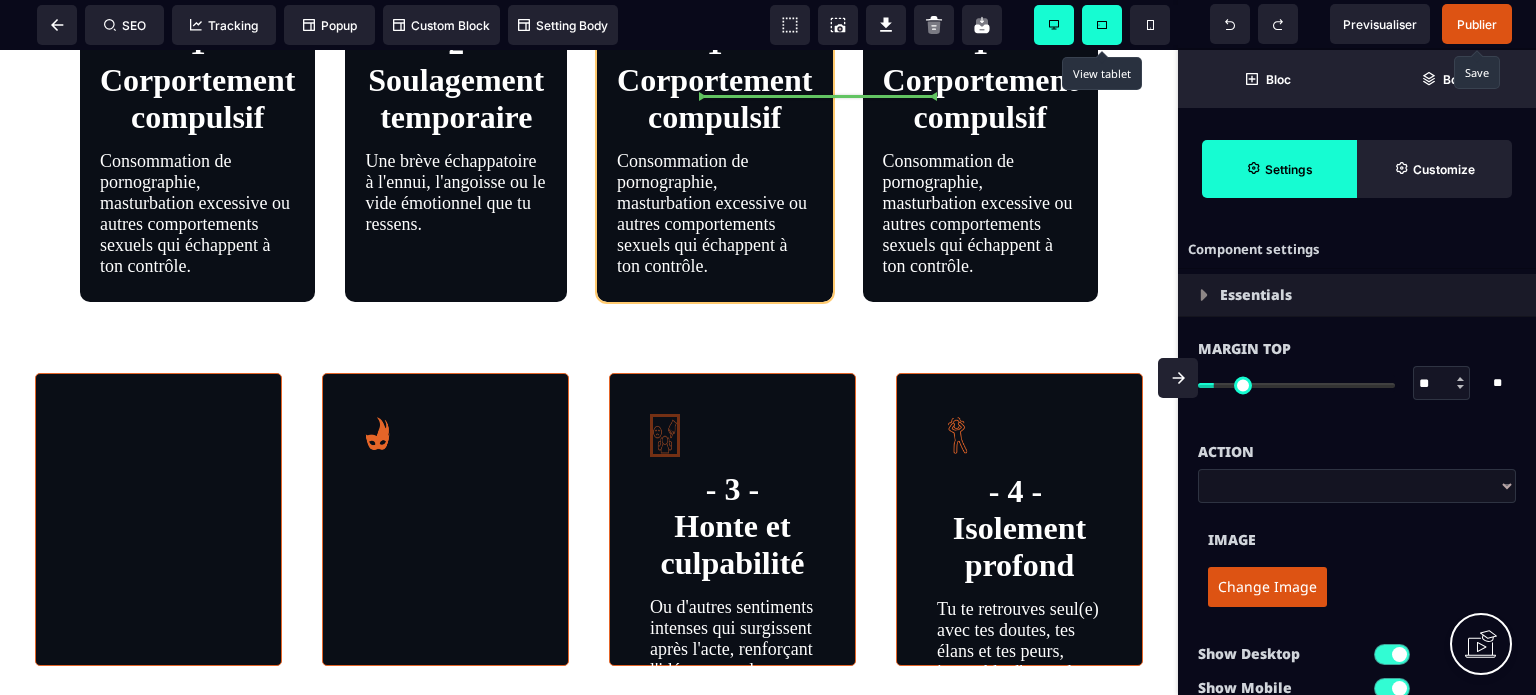 drag, startPoint x: 587, startPoint y: 534, endPoint x: 748, endPoint y: 116, distance: 447.93414 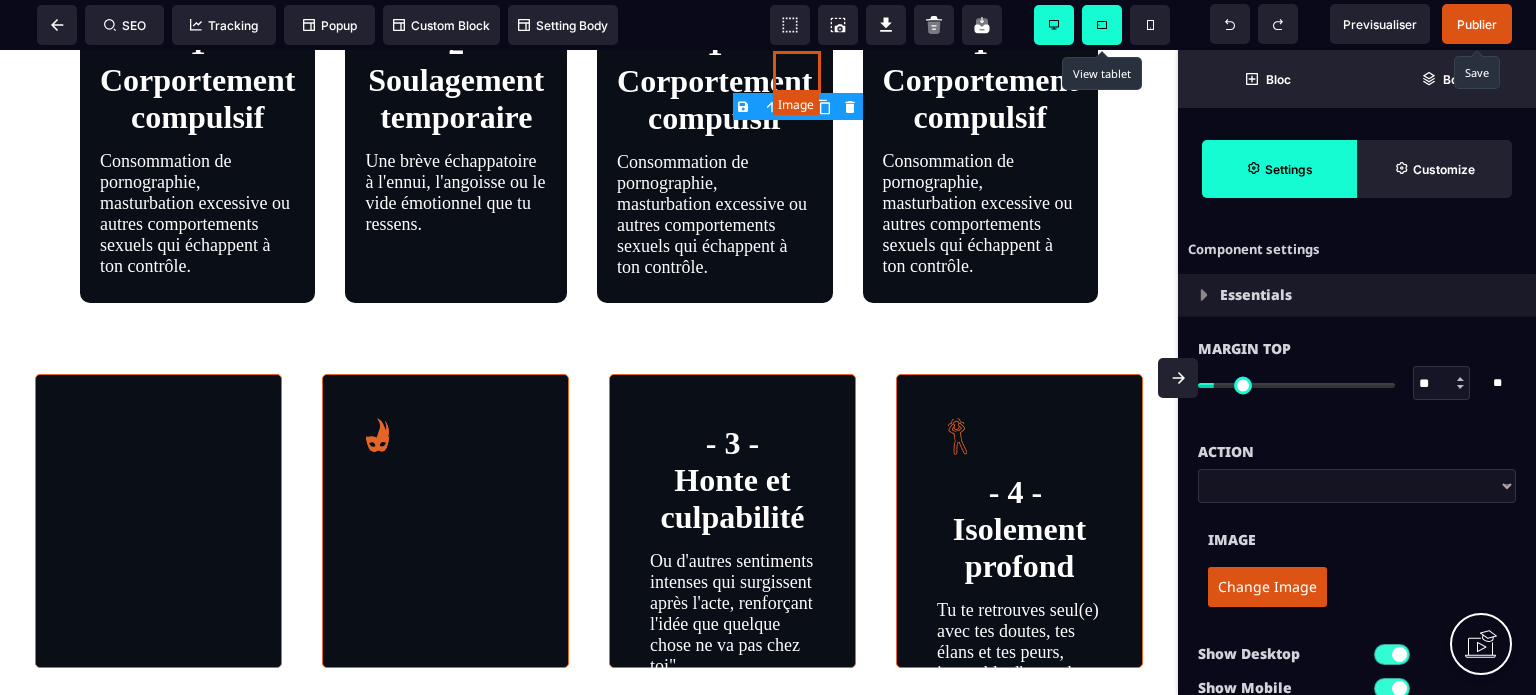 click at bounding box center (697, -8) 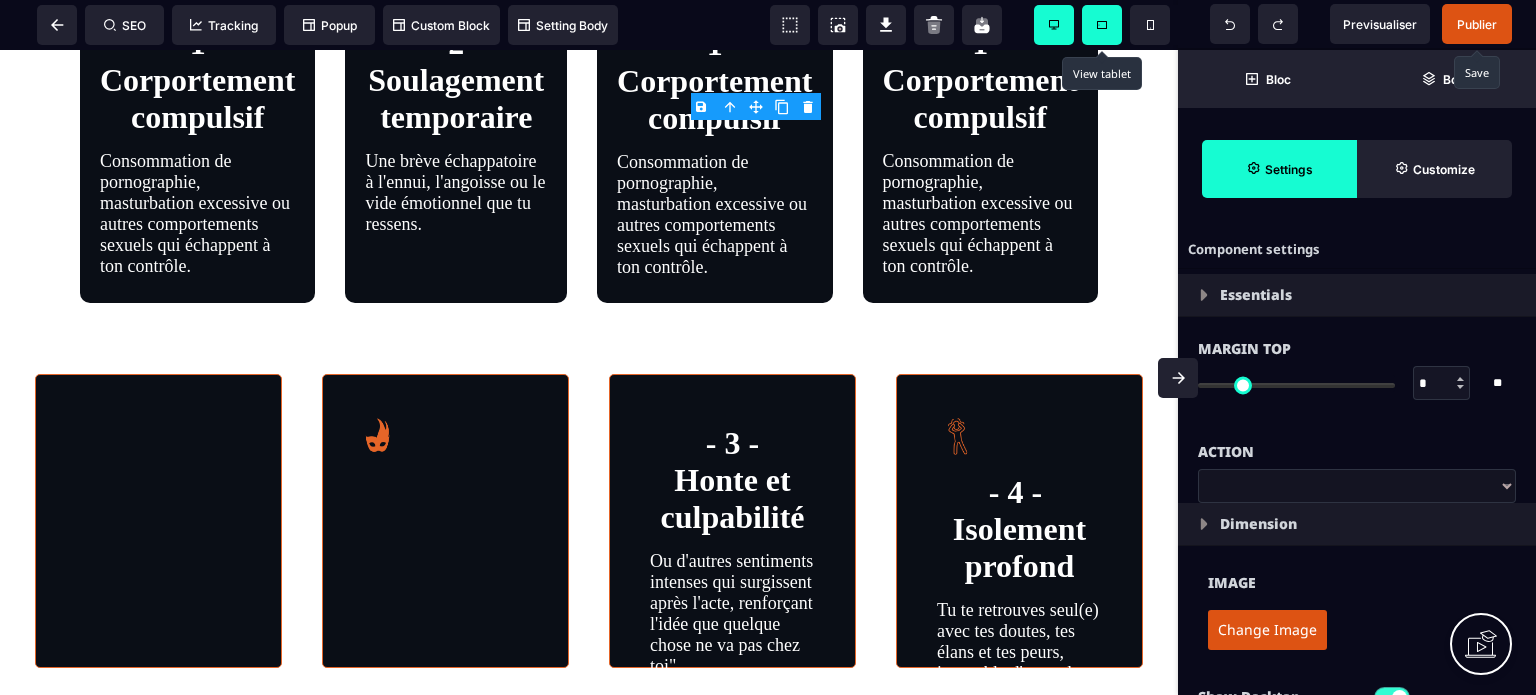 click on "B I U S
A *******
H1
SEO
Tracking
Popup" at bounding box center (768, 347) 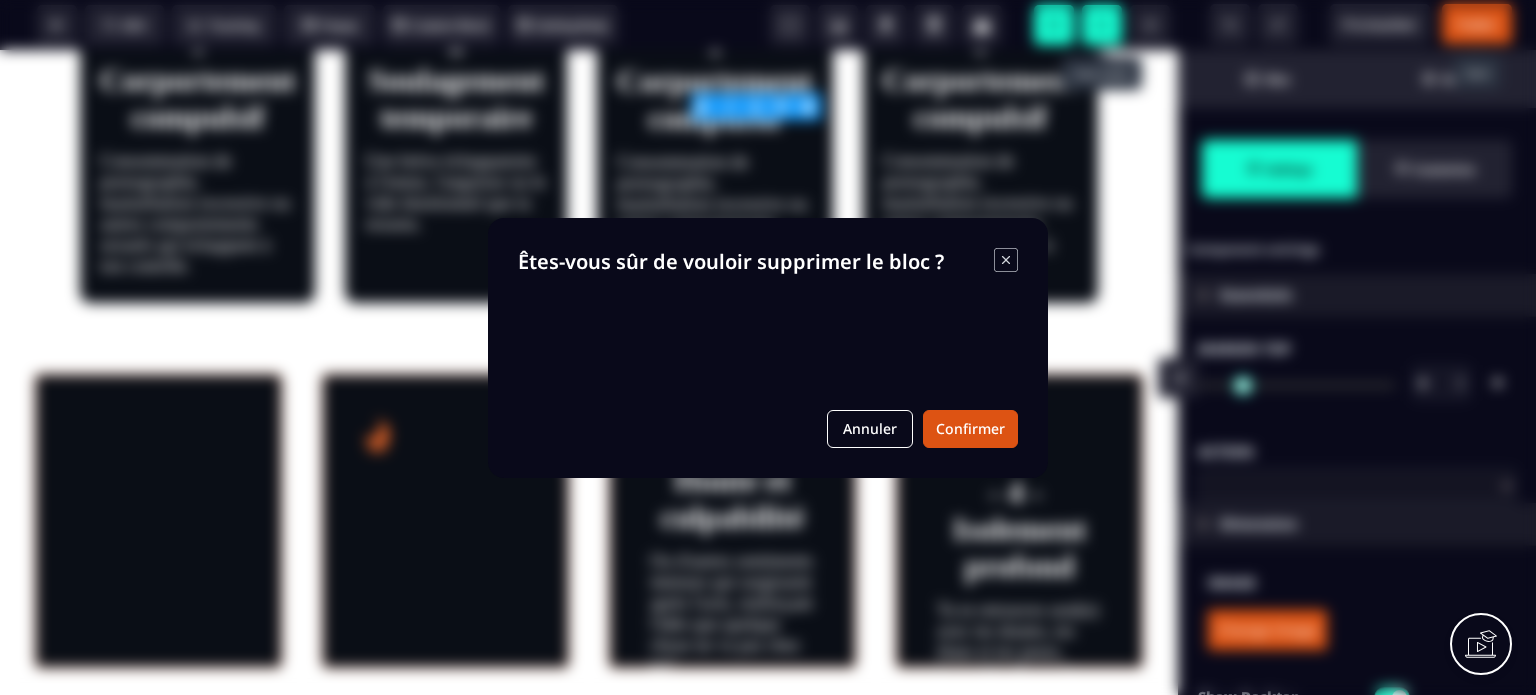 click on "Êtes-vous sûr de vouloir supprimer le bloc ? Annuler Confirmer" at bounding box center (768, 348) 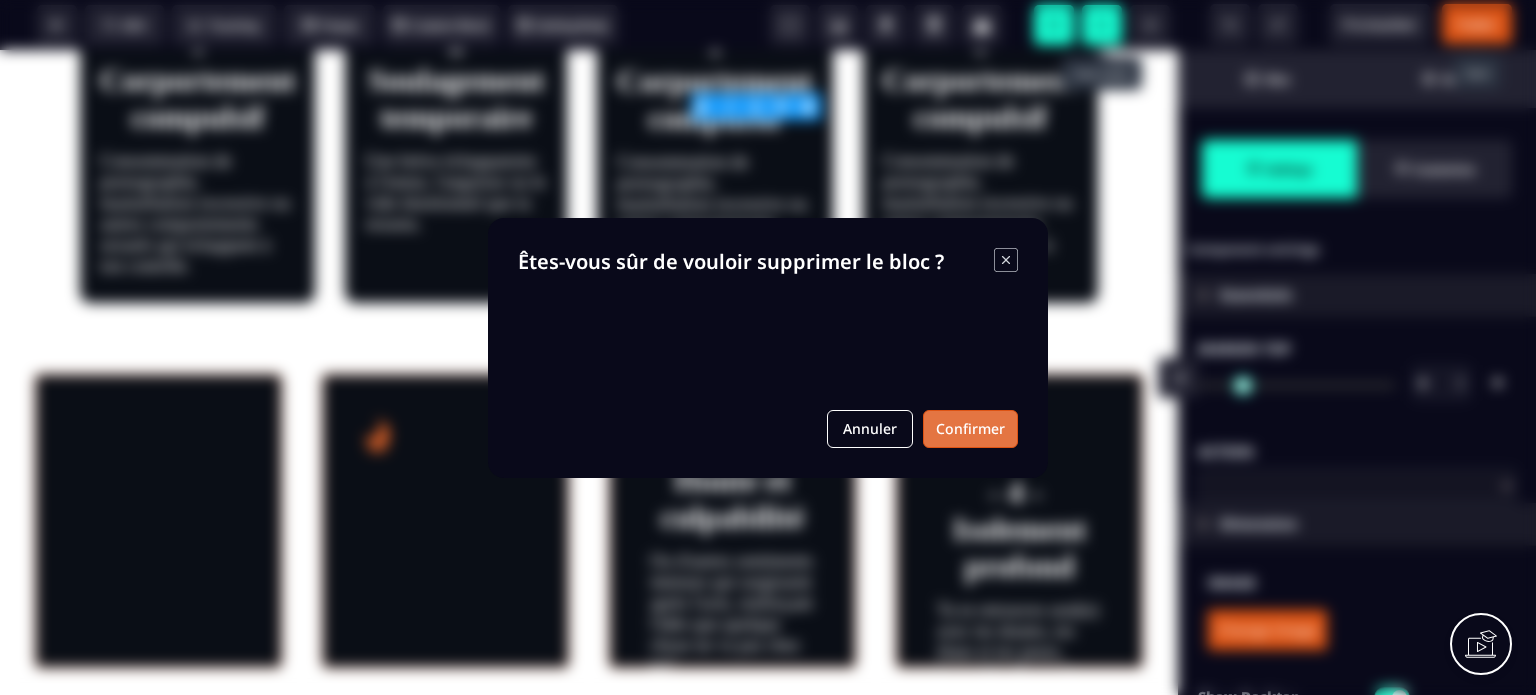 click on "Confirmer" at bounding box center [970, 429] 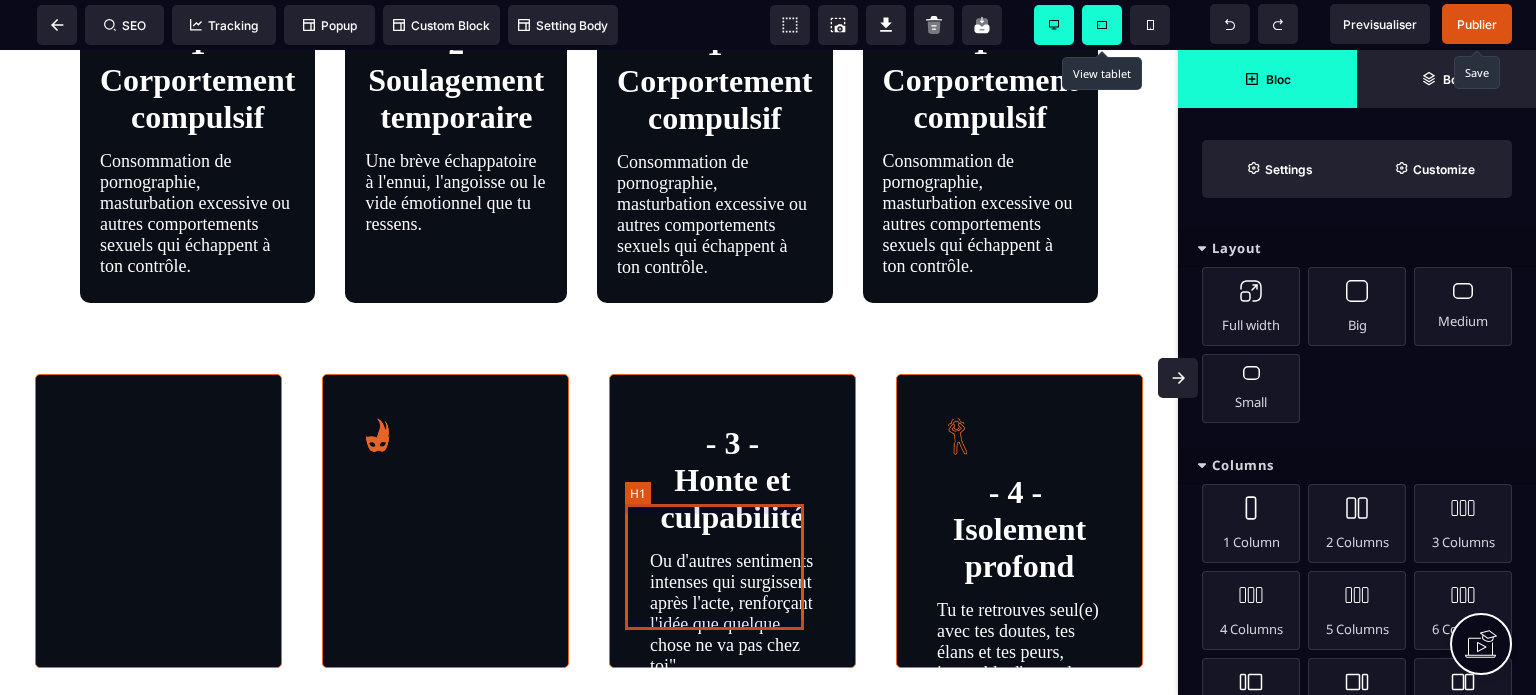 click on "- 3 -
Honte et culpabilité" at bounding box center [732, 480] 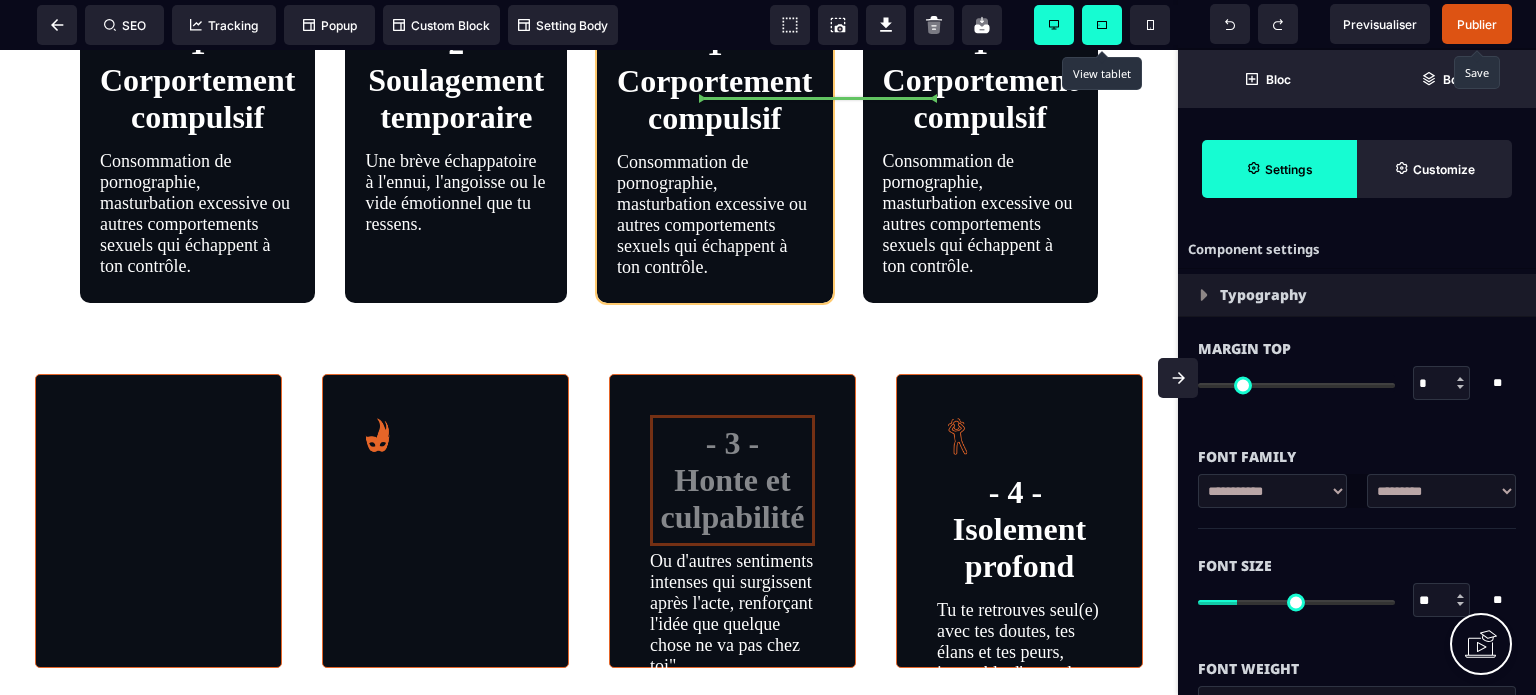 drag, startPoint x: 734, startPoint y: 537, endPoint x: 754, endPoint y: 146, distance: 391.51117 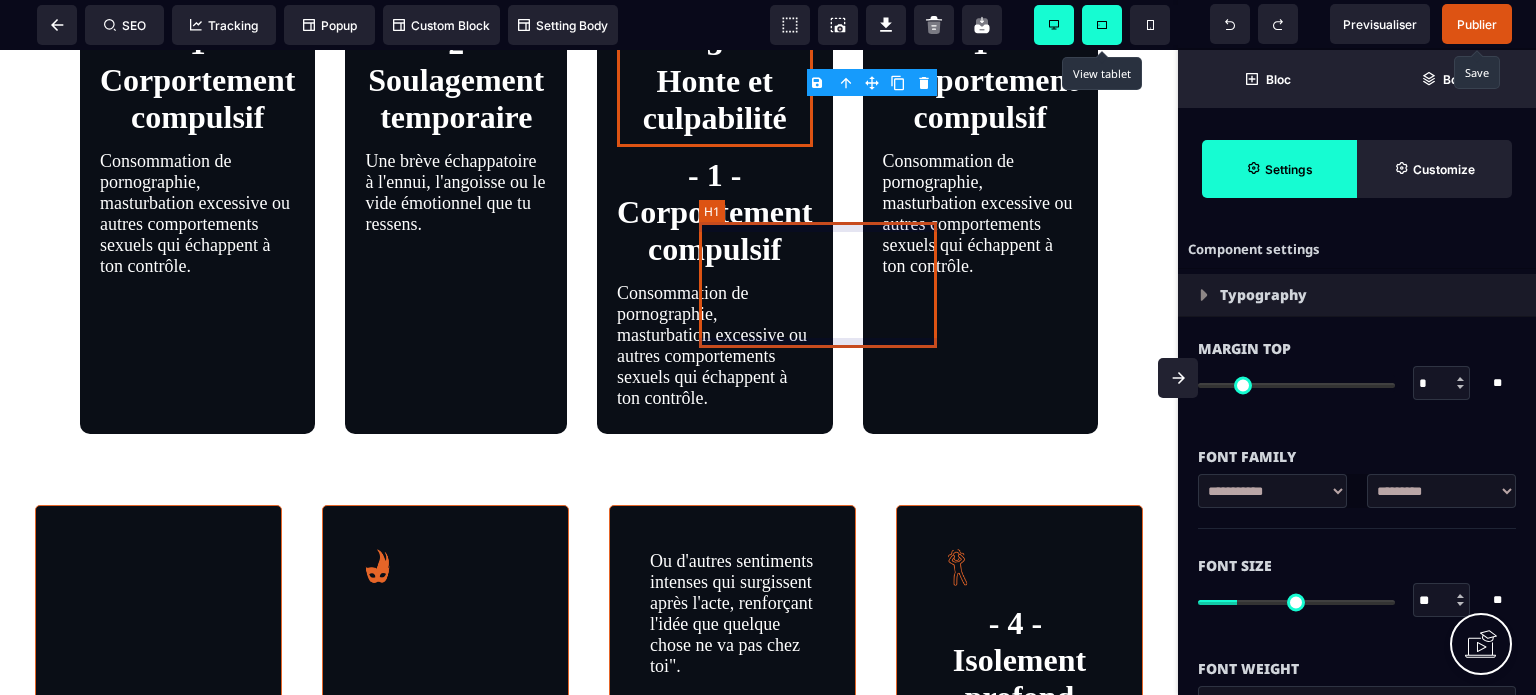 click on "- 1 -Corportement compulsif" at bounding box center (714, 212) 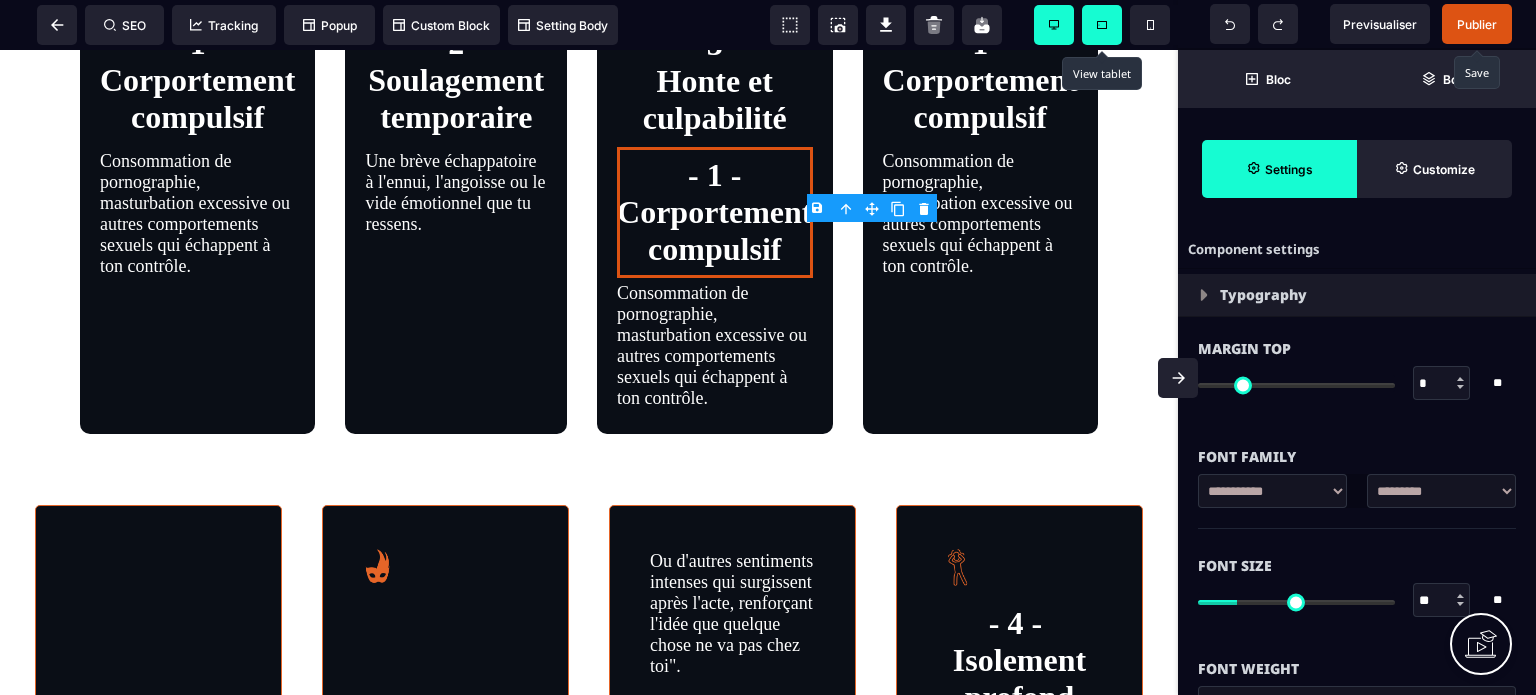 click on "B I U S
A *******
H1
SEO
Tracking
Popup" at bounding box center (768, 347) 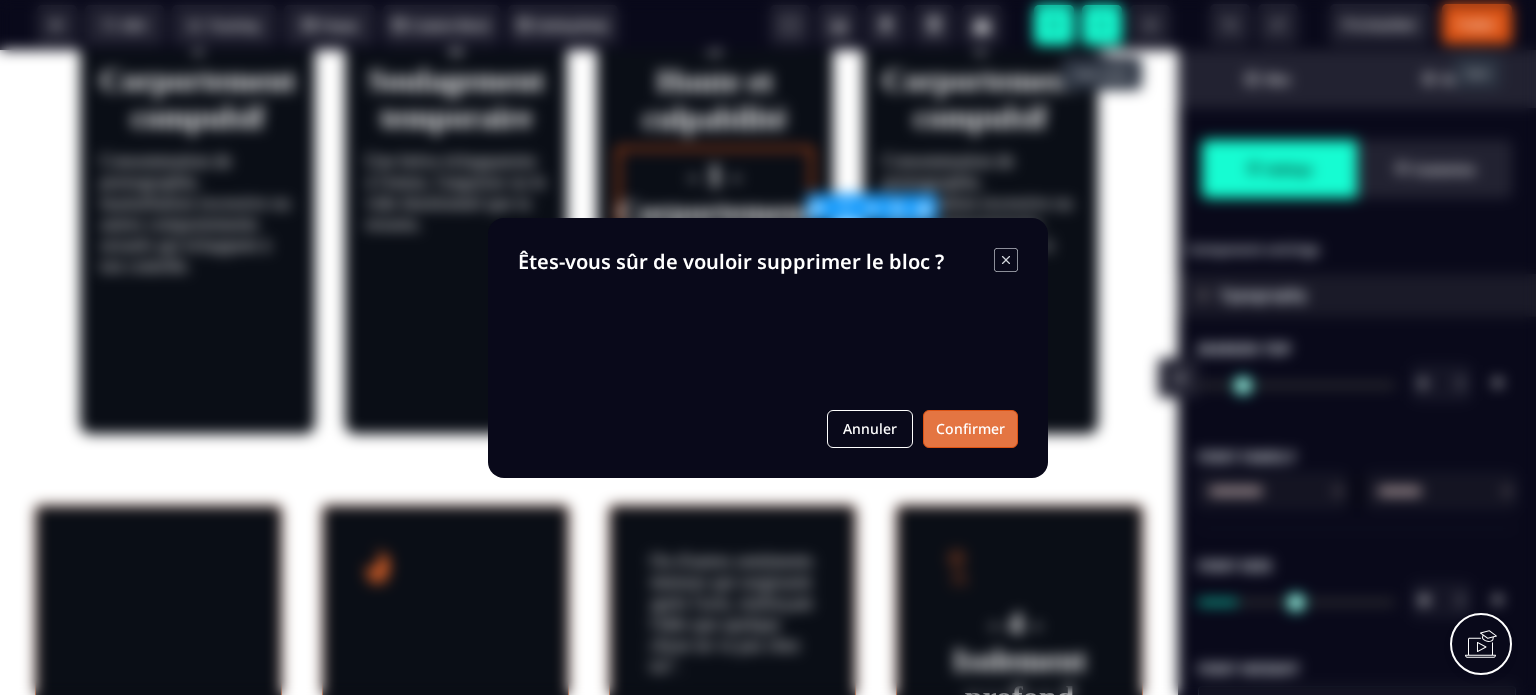 click on "Confirmer" at bounding box center (970, 429) 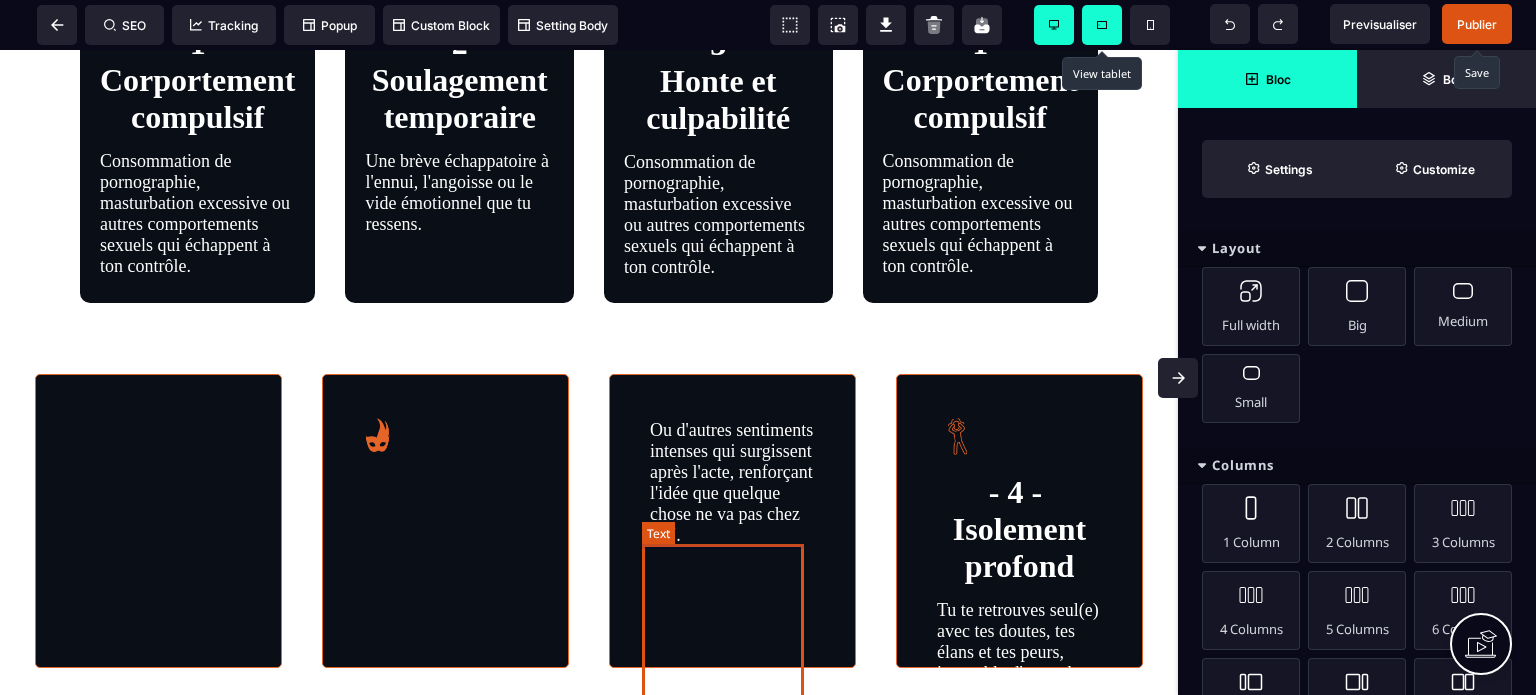 click on "Ou d'autres sentiments intenses qui surgissent après l'acte, renforçant l'idée que quelque chose ne va pas chez toi"." at bounding box center (732, 483) 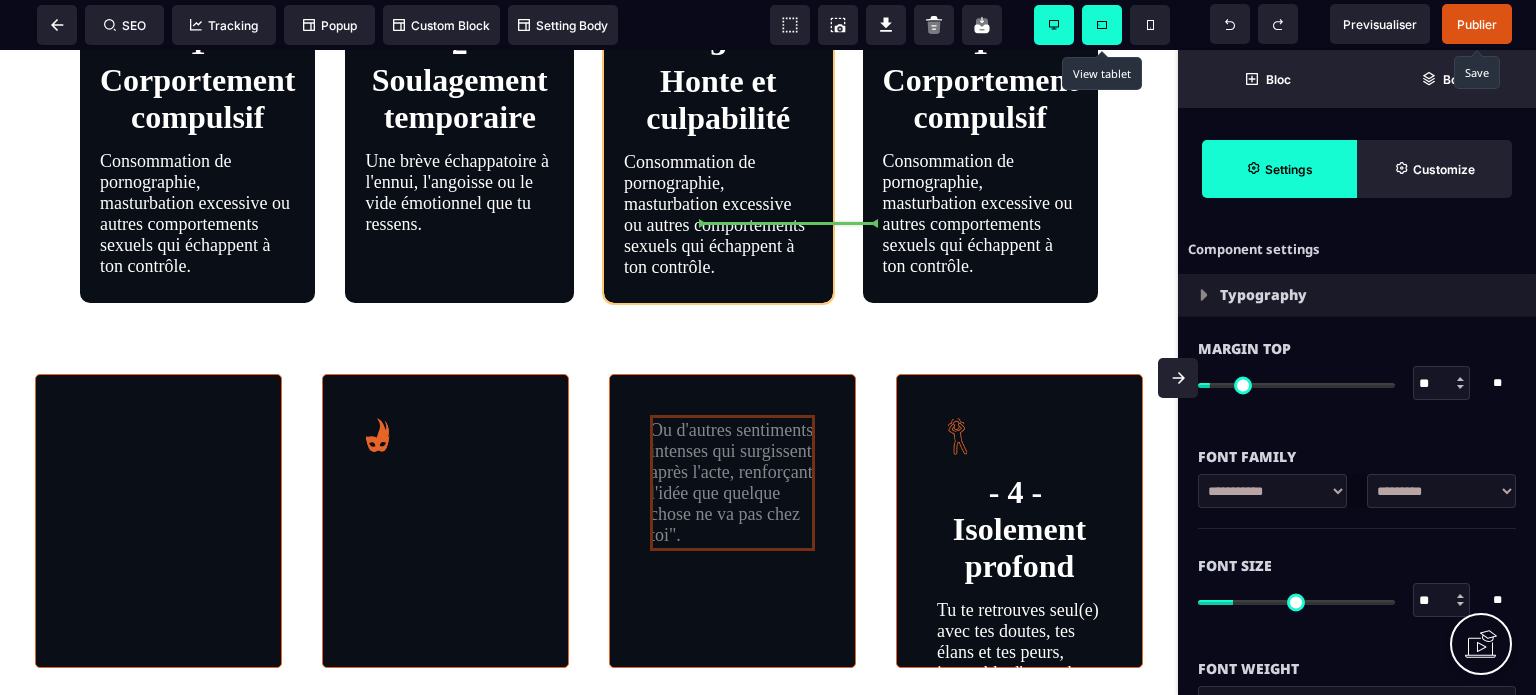 drag, startPoint x: 737, startPoint y: 574, endPoint x: 774, endPoint y: 221, distance: 354.9338 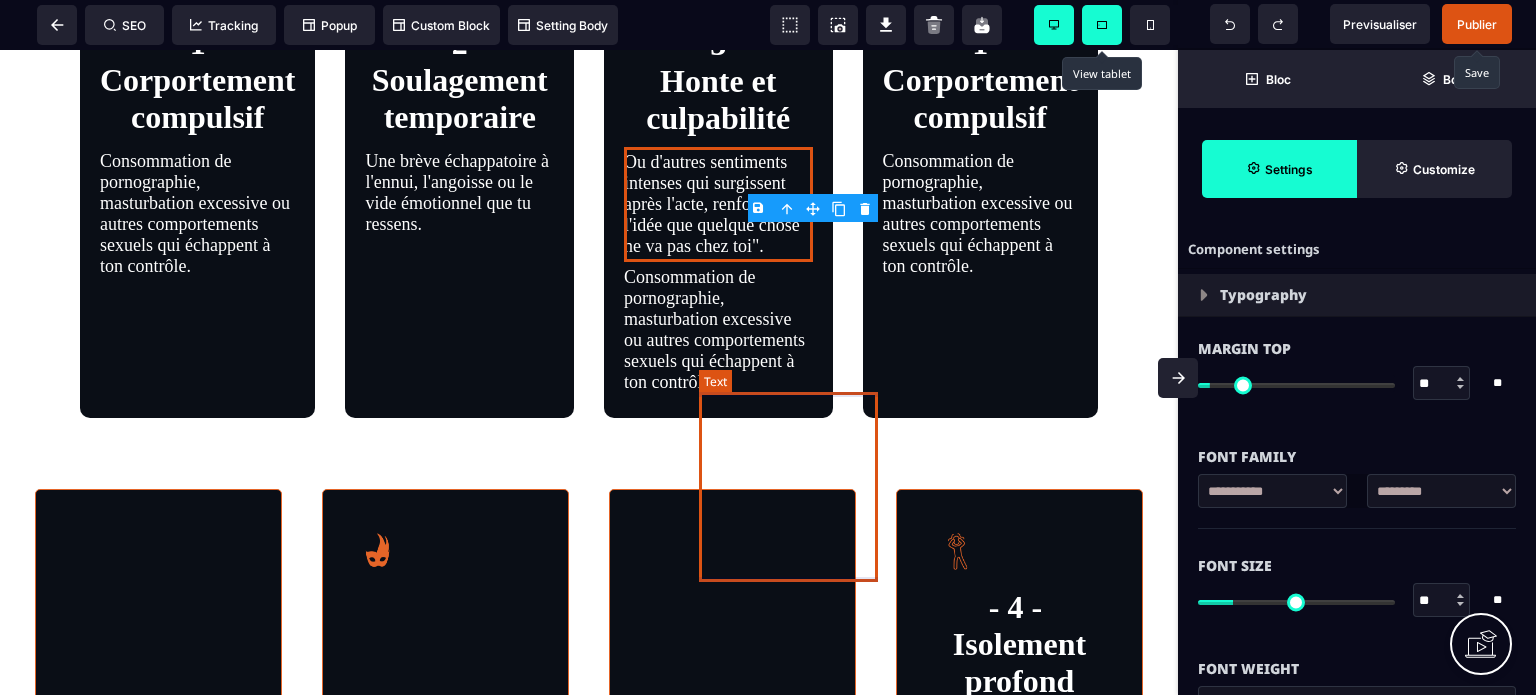 click on "Consommation de pornographie, masturbation excessive ou autres comportements sexuels qui échappent à ton contrôle." at bounding box center (718, 330) 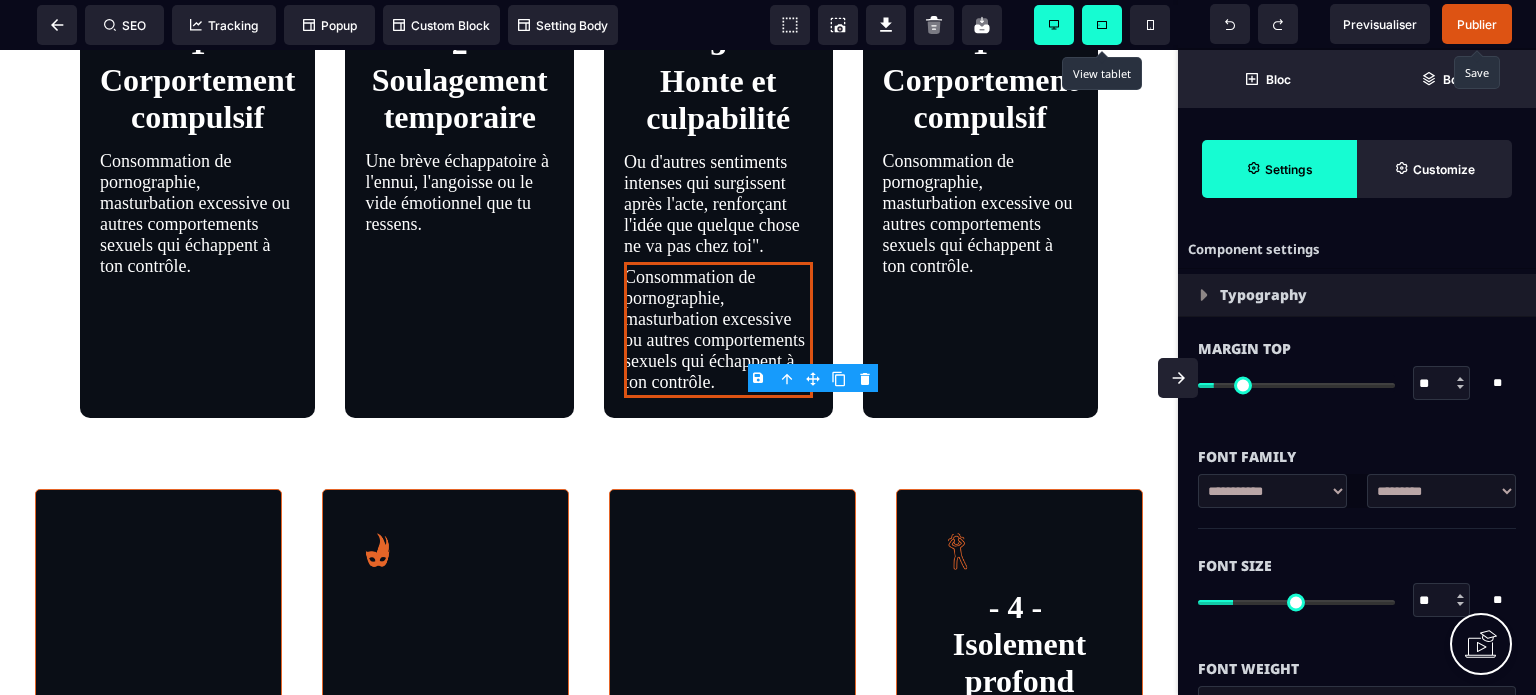 click on "B I U S
A *******
Text
SEO
Tracking
Popup" at bounding box center (768, 347) 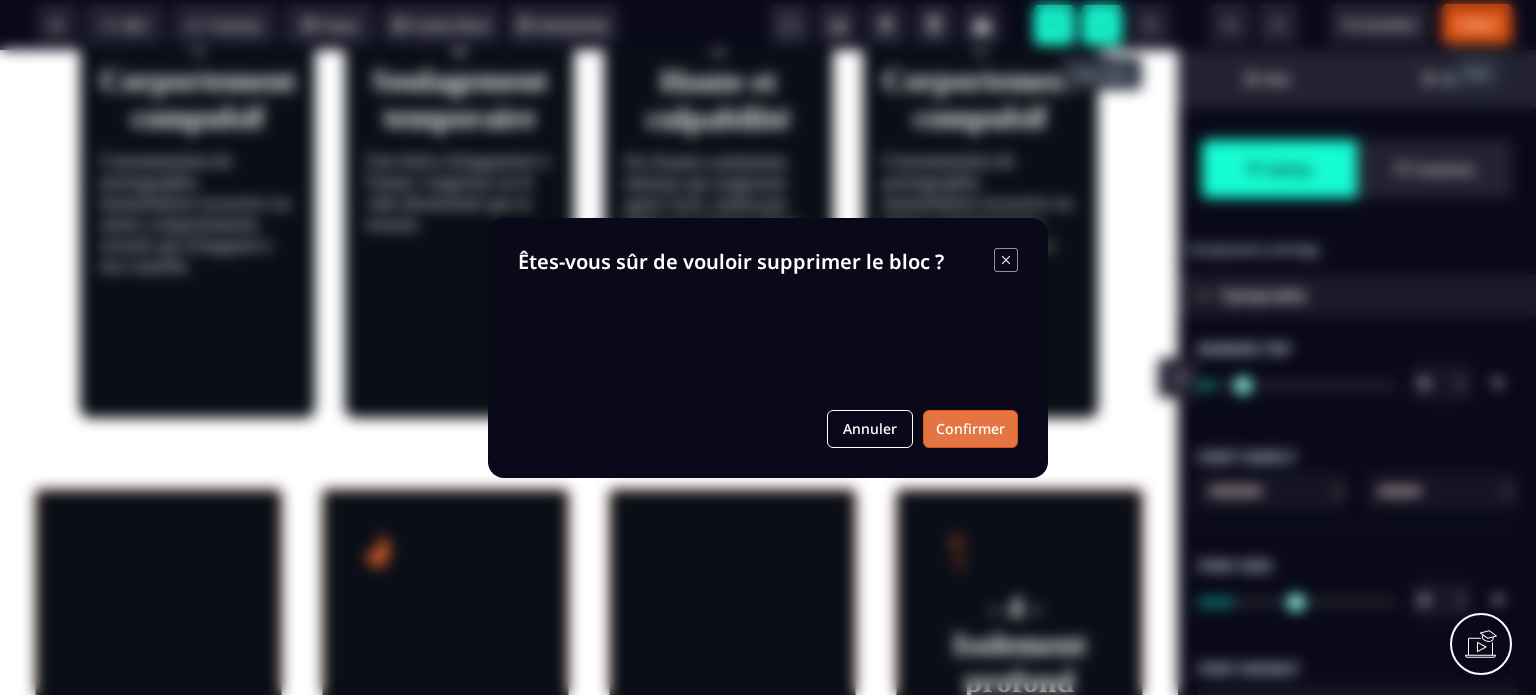 click on "Confirmer" at bounding box center [970, 429] 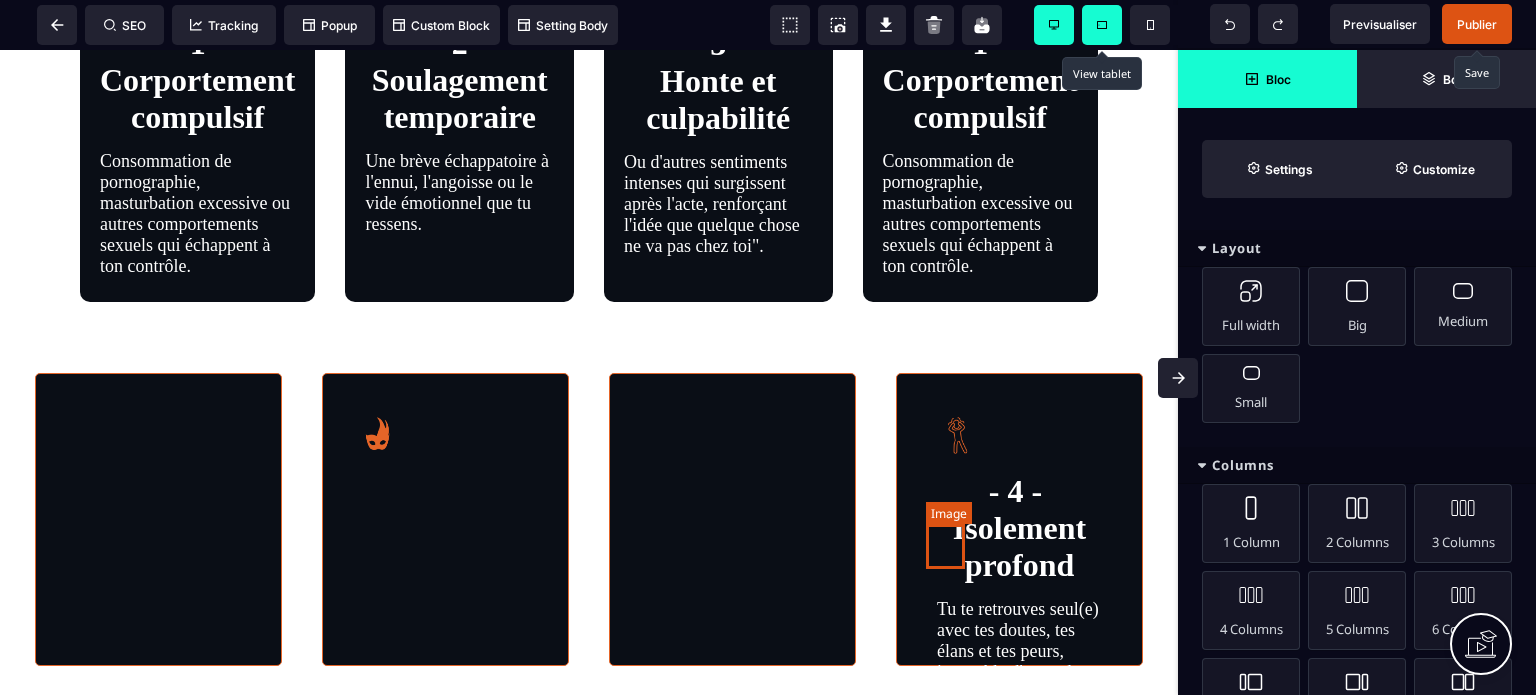 click at bounding box center (957, 436) 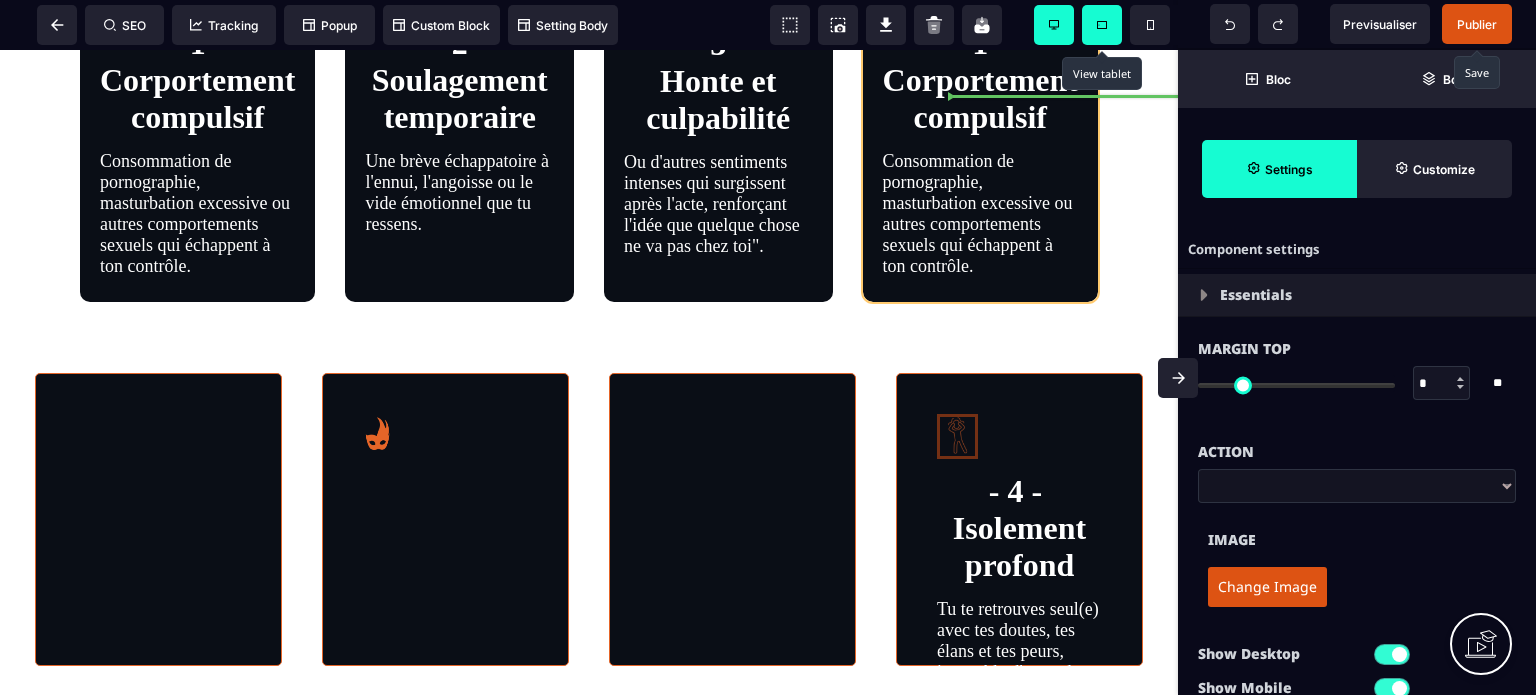 drag, startPoint x: 899, startPoint y: 556, endPoint x: 1052, endPoint y: 113, distance: 468.67685 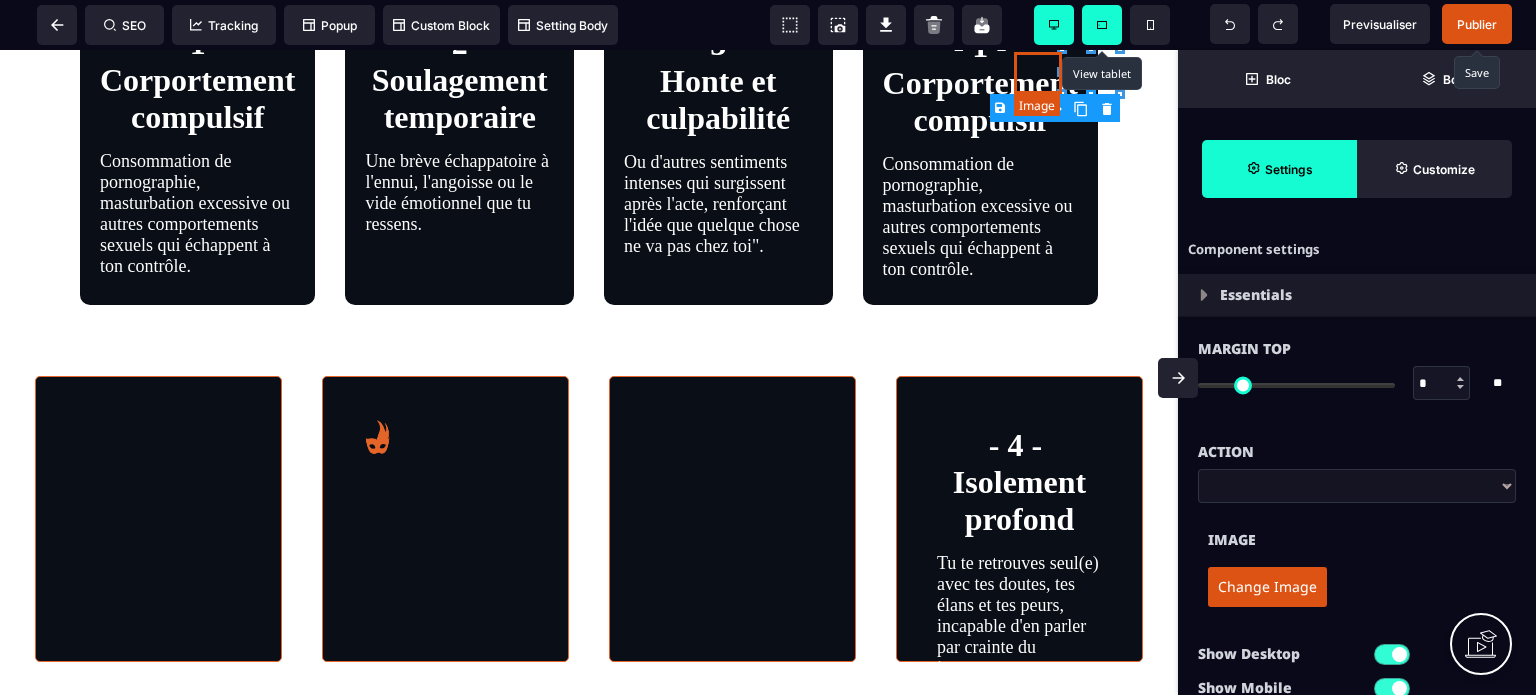 click at bounding box center (956, -7) 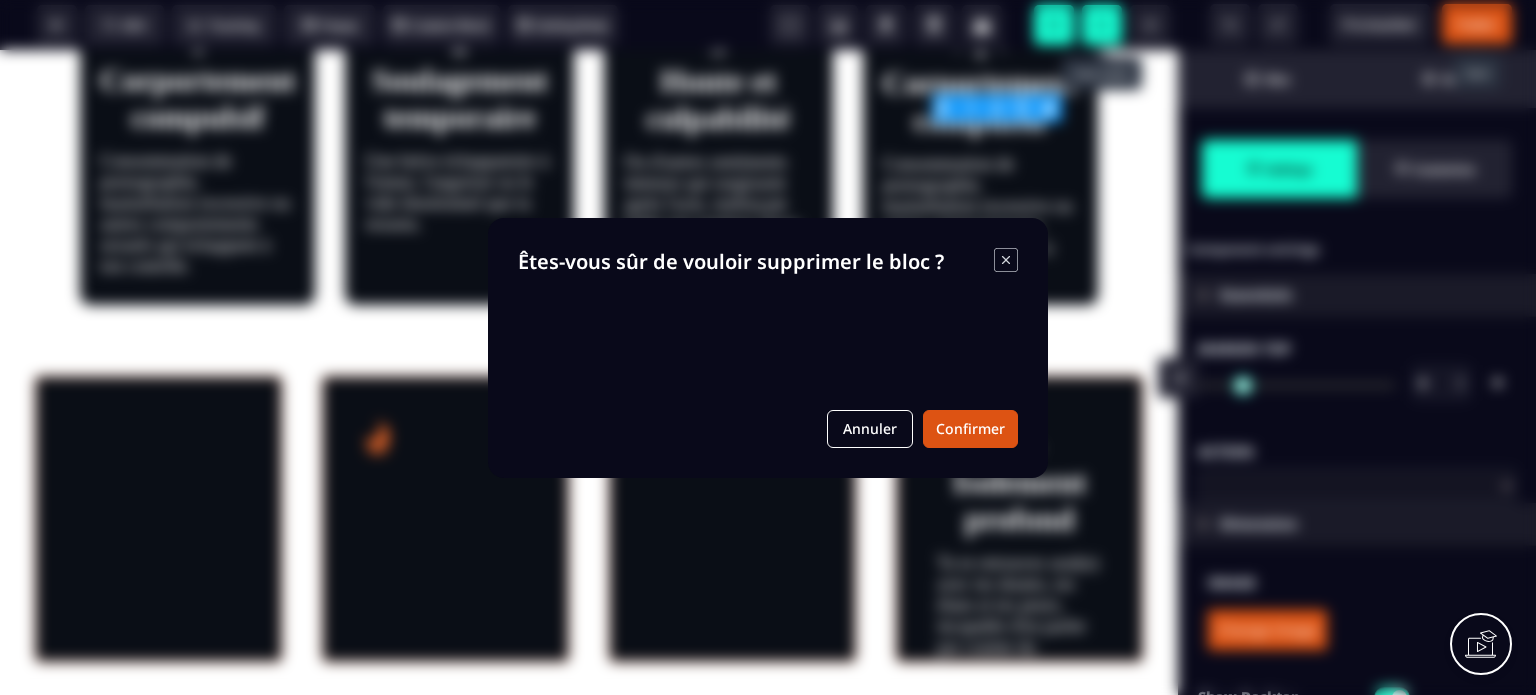 click on "B I U S
A *******
H1
SEO
Tracking
Popup" at bounding box center (768, 347) 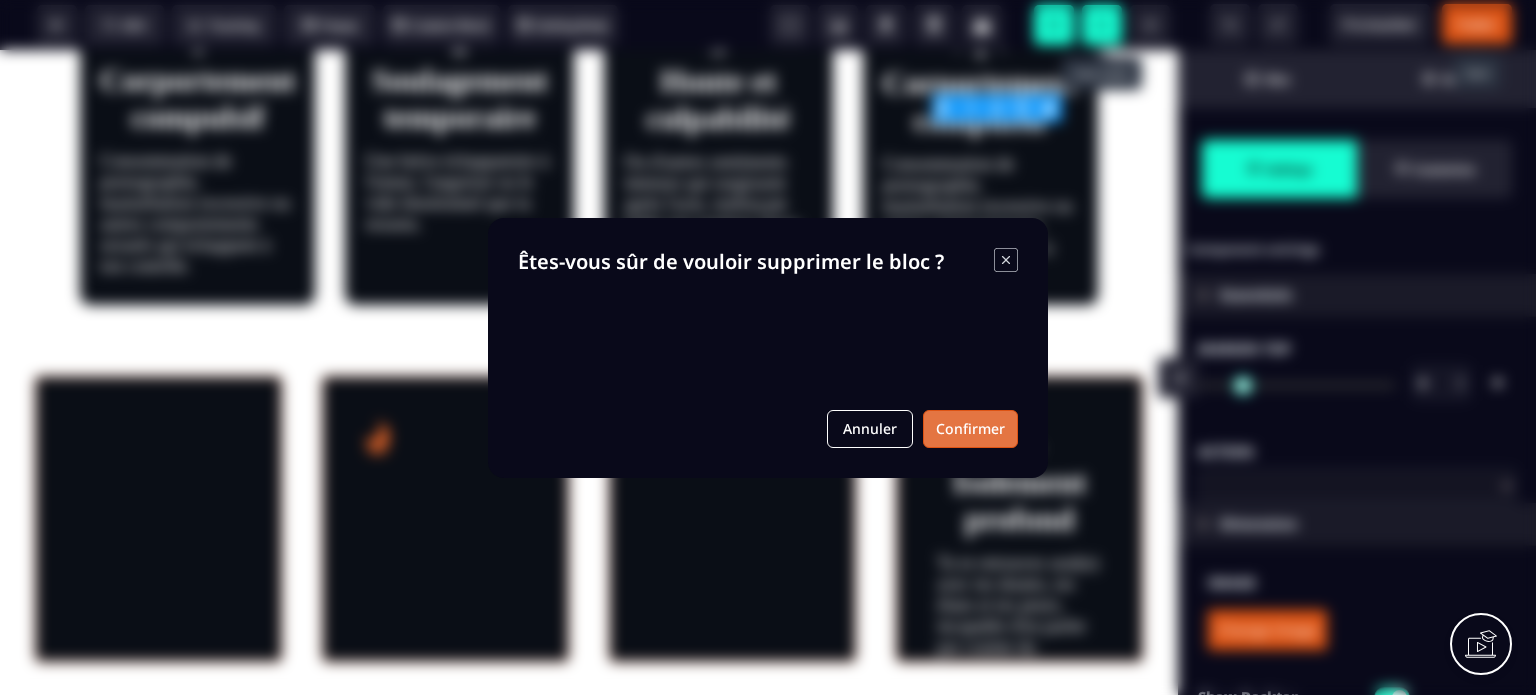 click on "Confirmer" at bounding box center [970, 429] 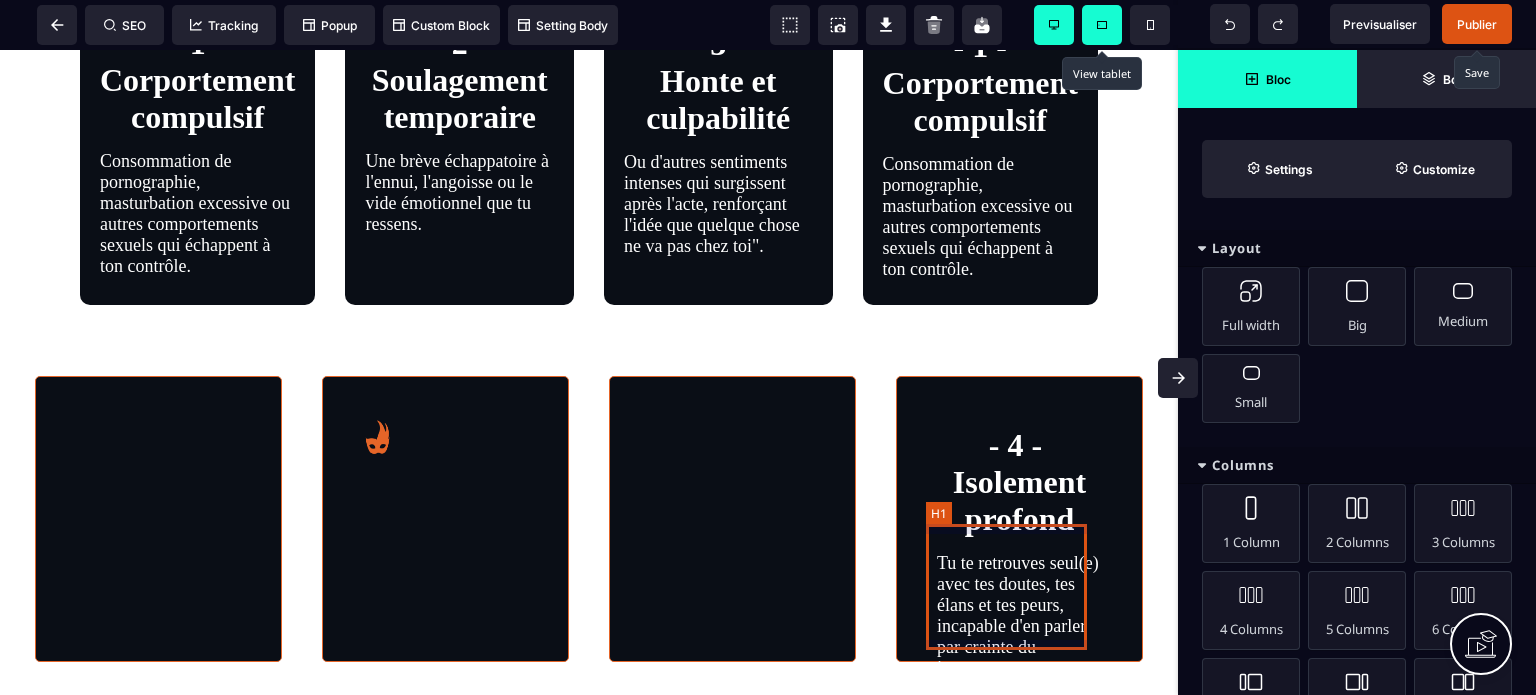 click on "- 4 -
Isolement profond" at bounding box center (1019, 482) 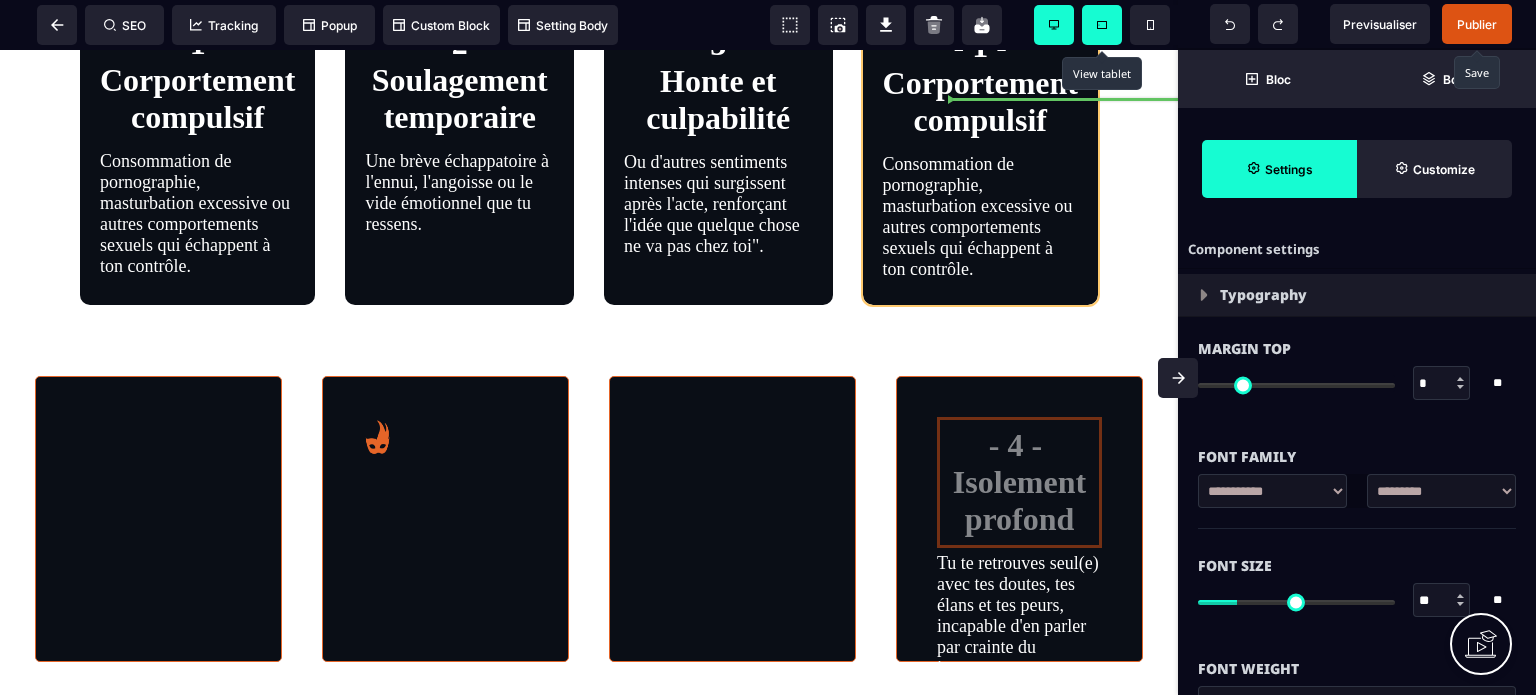 drag, startPoint x: 1018, startPoint y: 561, endPoint x: 1008, endPoint y: 123, distance: 438.11414 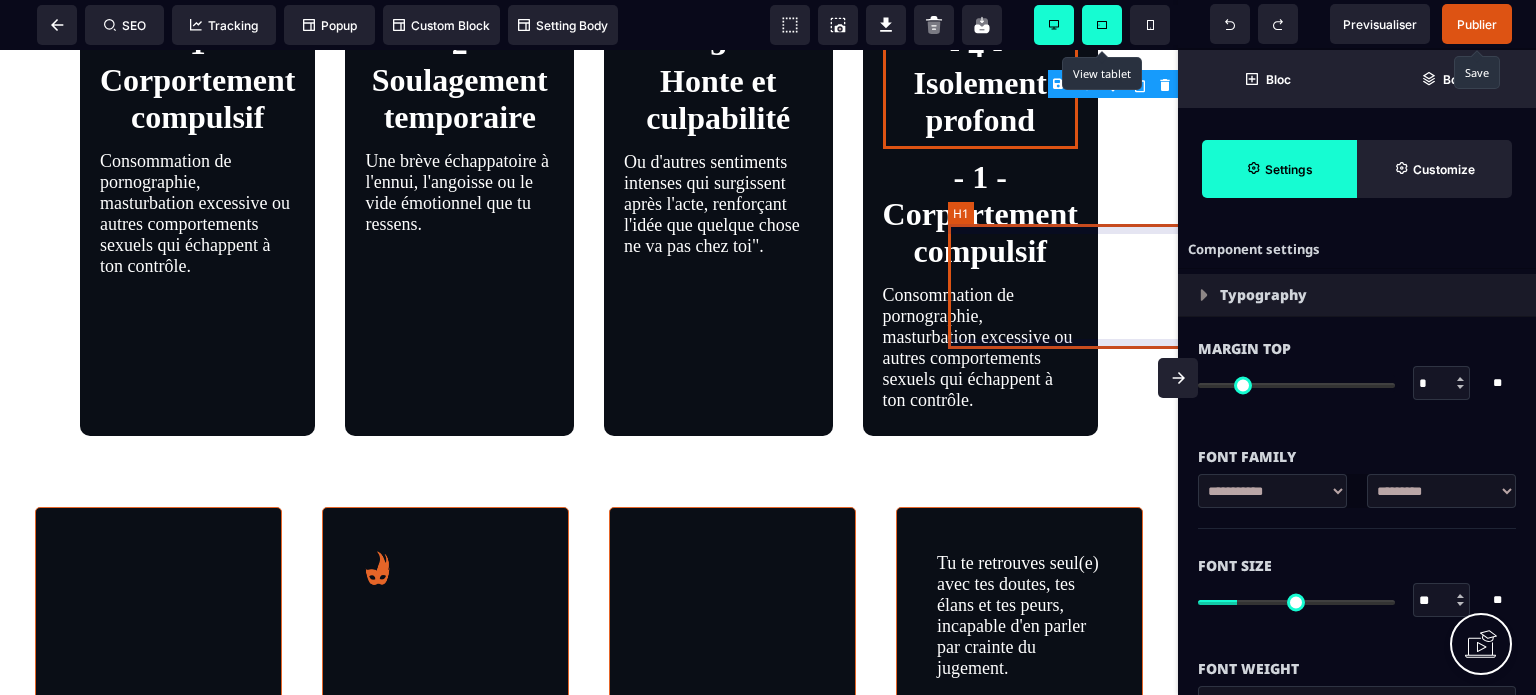 click on "- 1 -Corportement compulsif" at bounding box center [980, 214] 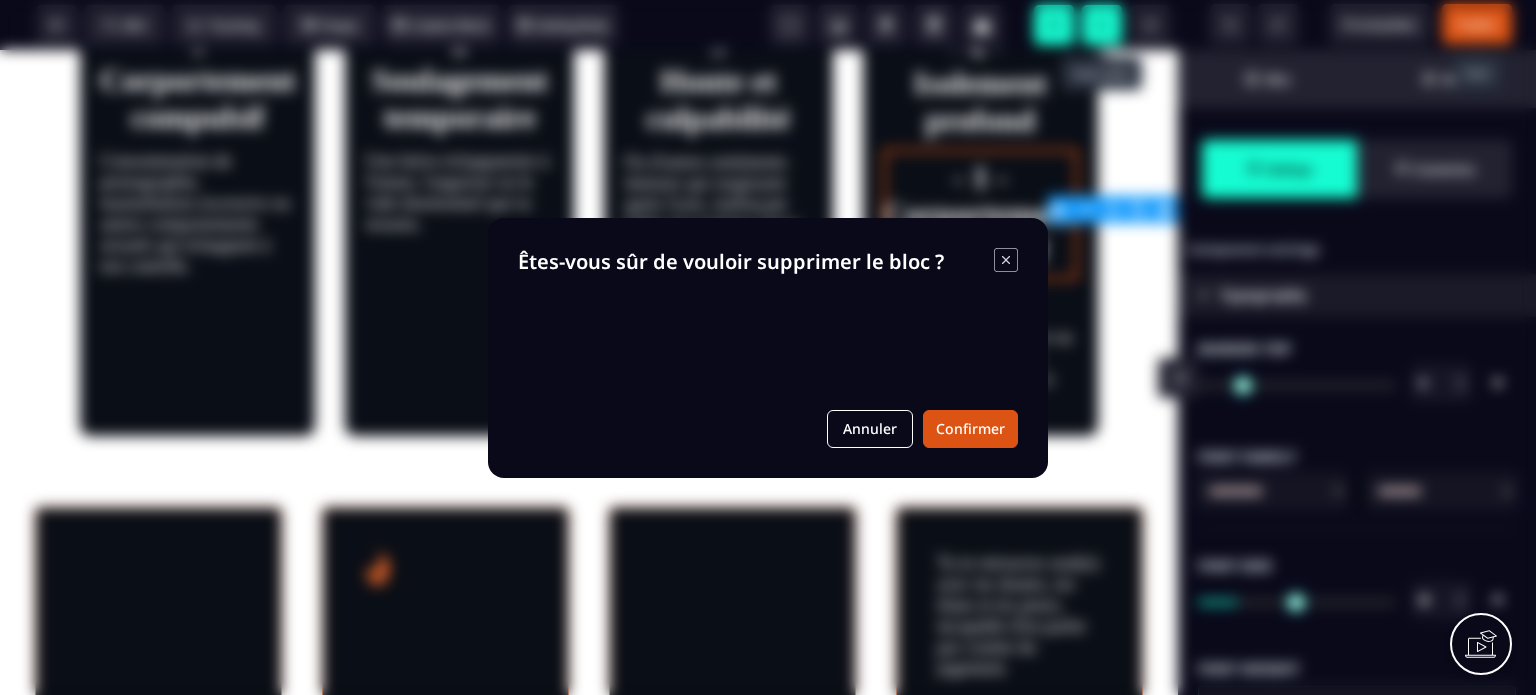 click on "B I U S
A *******
H1
SEO
Tracking
Popup" at bounding box center [768, 347] 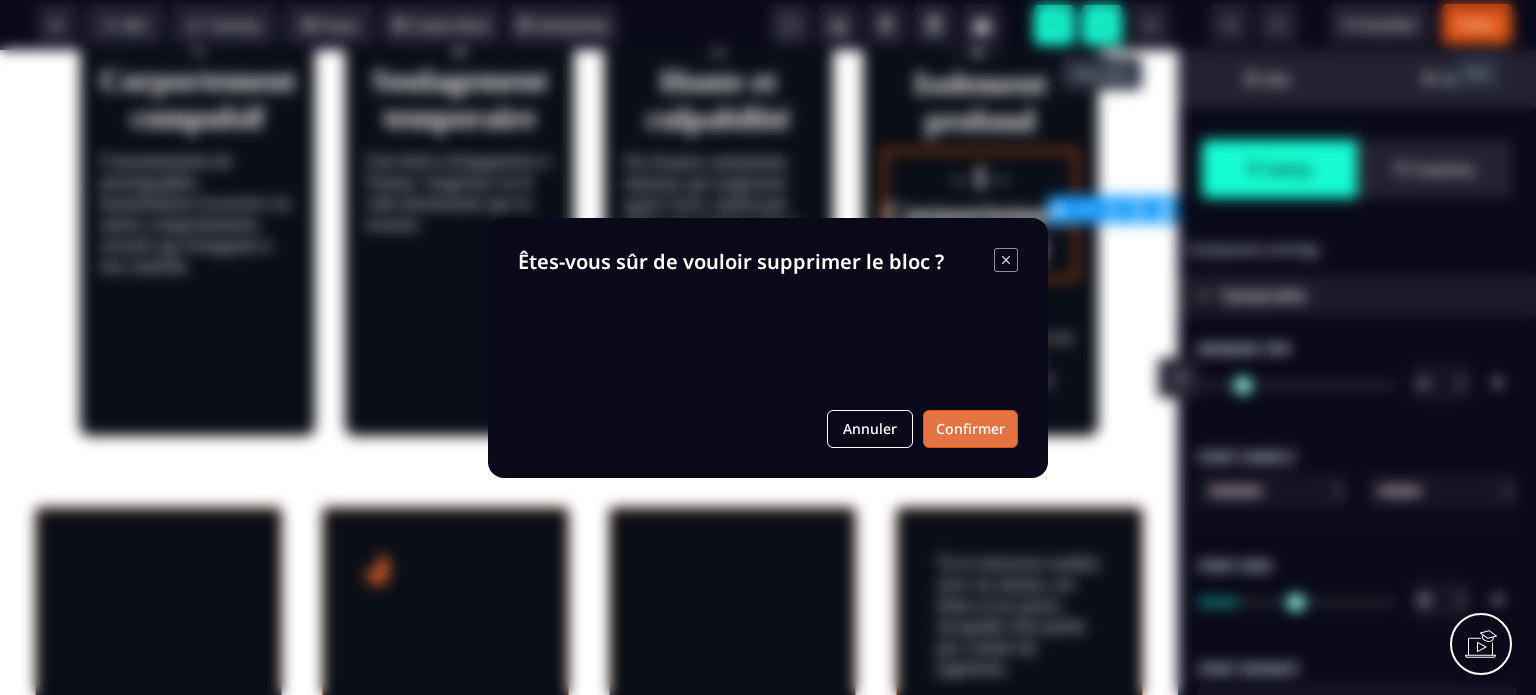click on "Confirmer" at bounding box center (970, 429) 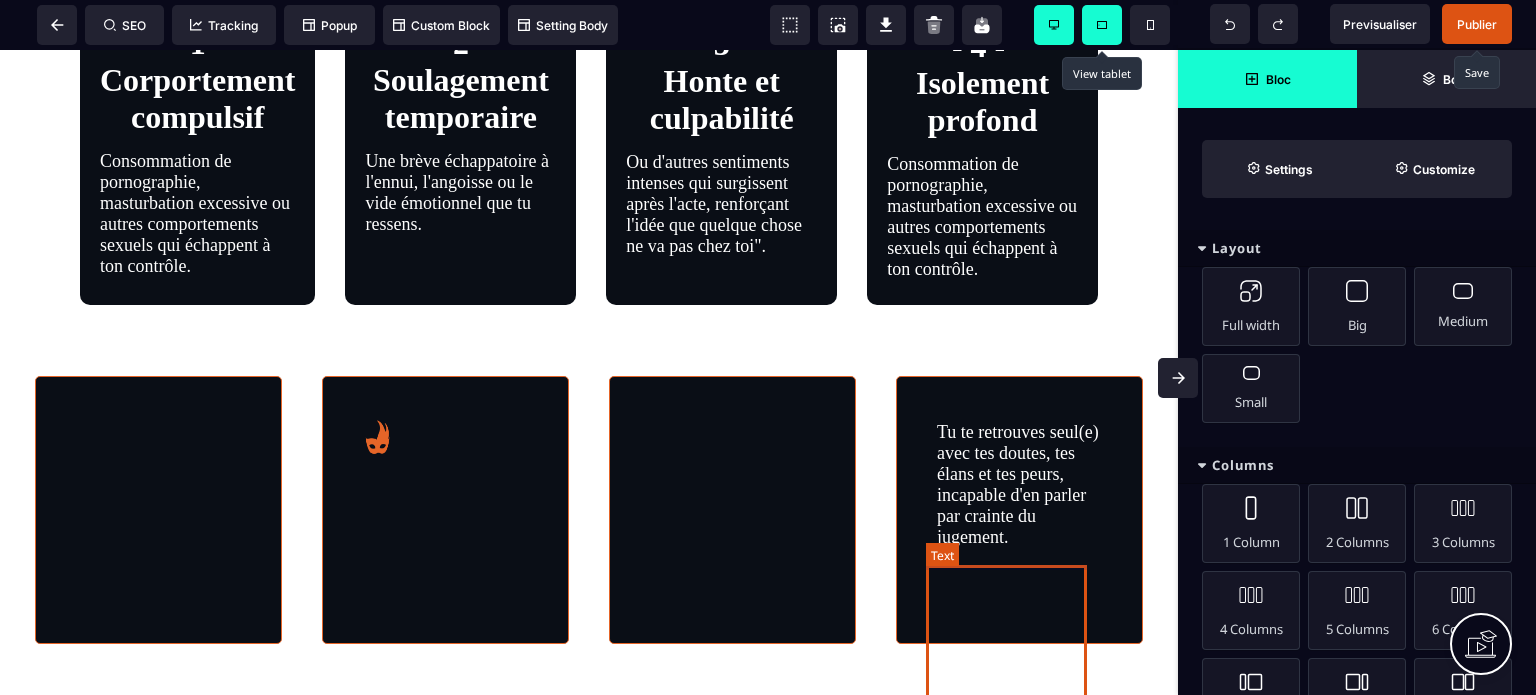click on "Tu te retrouves seul(e) avec tes doutes, tes élans et tes peurs, incapable d'en parler par crainte du jugement." at bounding box center [1019, 485] 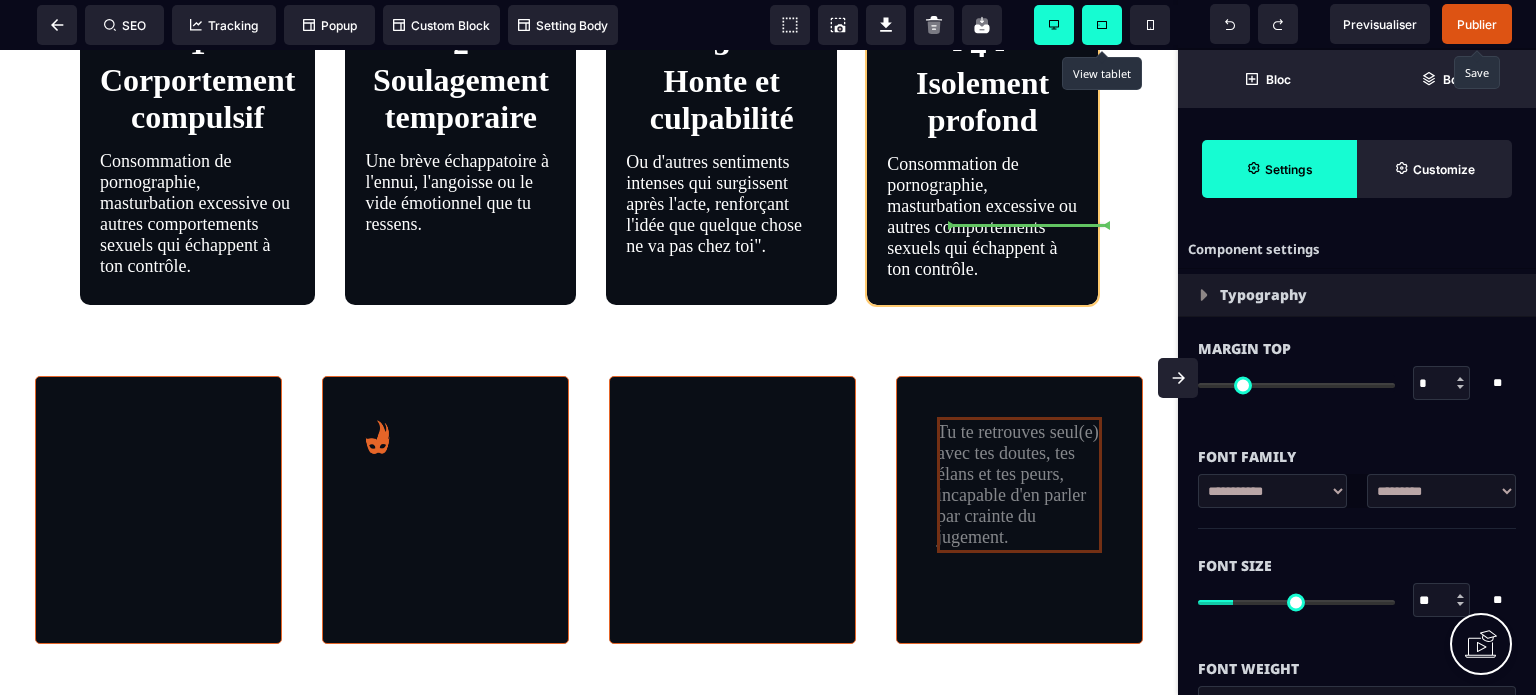 drag, startPoint x: 1018, startPoint y: 597, endPoint x: 1021, endPoint y: 190, distance: 407.01105 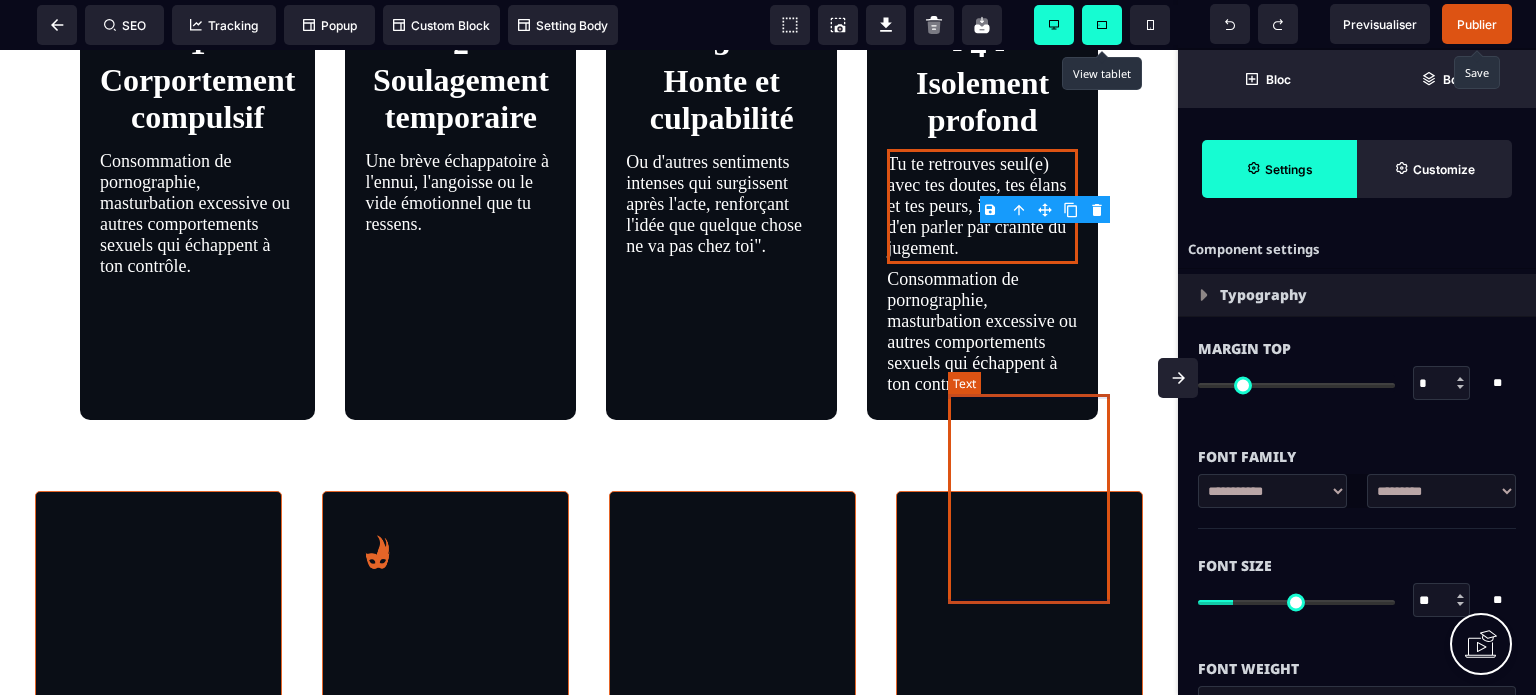click on "Consommation de pornographie, masturbation excessive ou autres comportements sexuels qui échappent à ton contrôle." at bounding box center (982, 332) 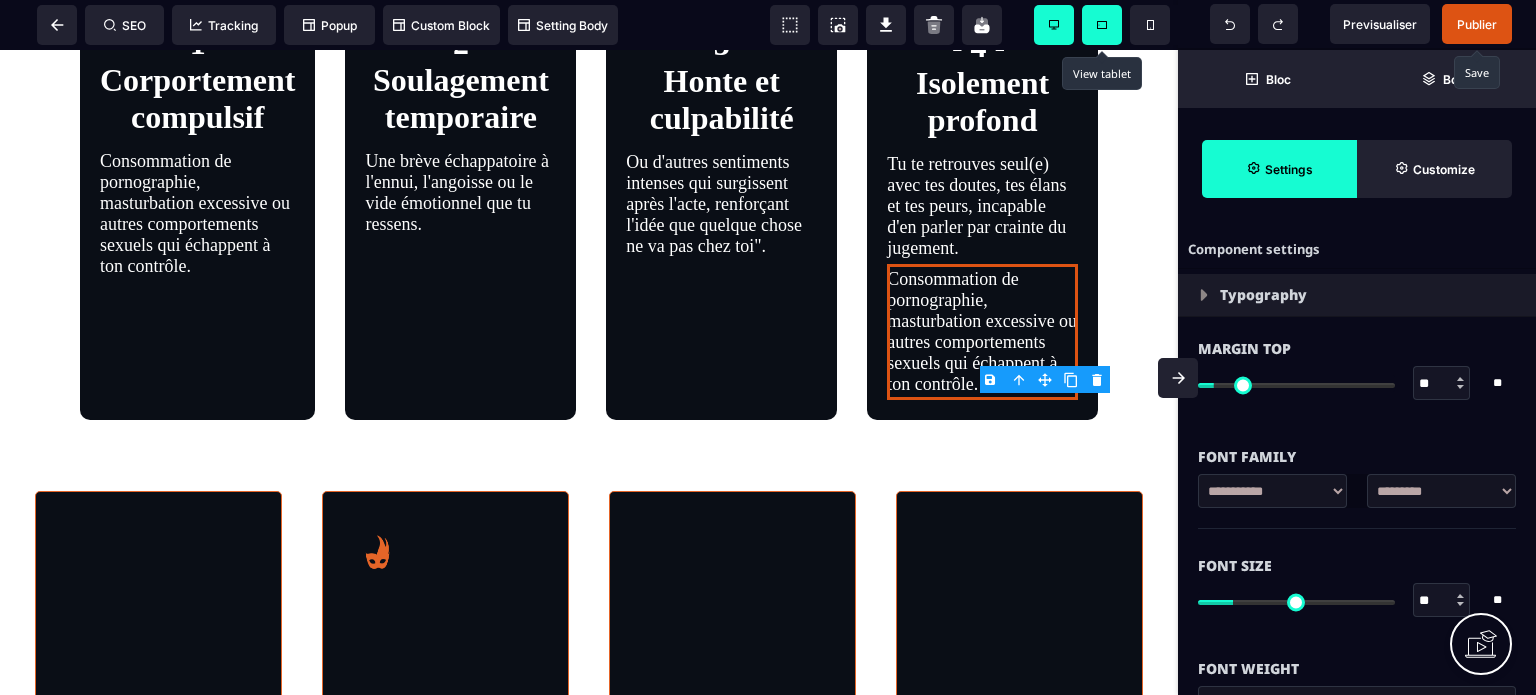click on "B I U S
A *******
Text
SEO
Tracking
Popup" at bounding box center [768, 347] 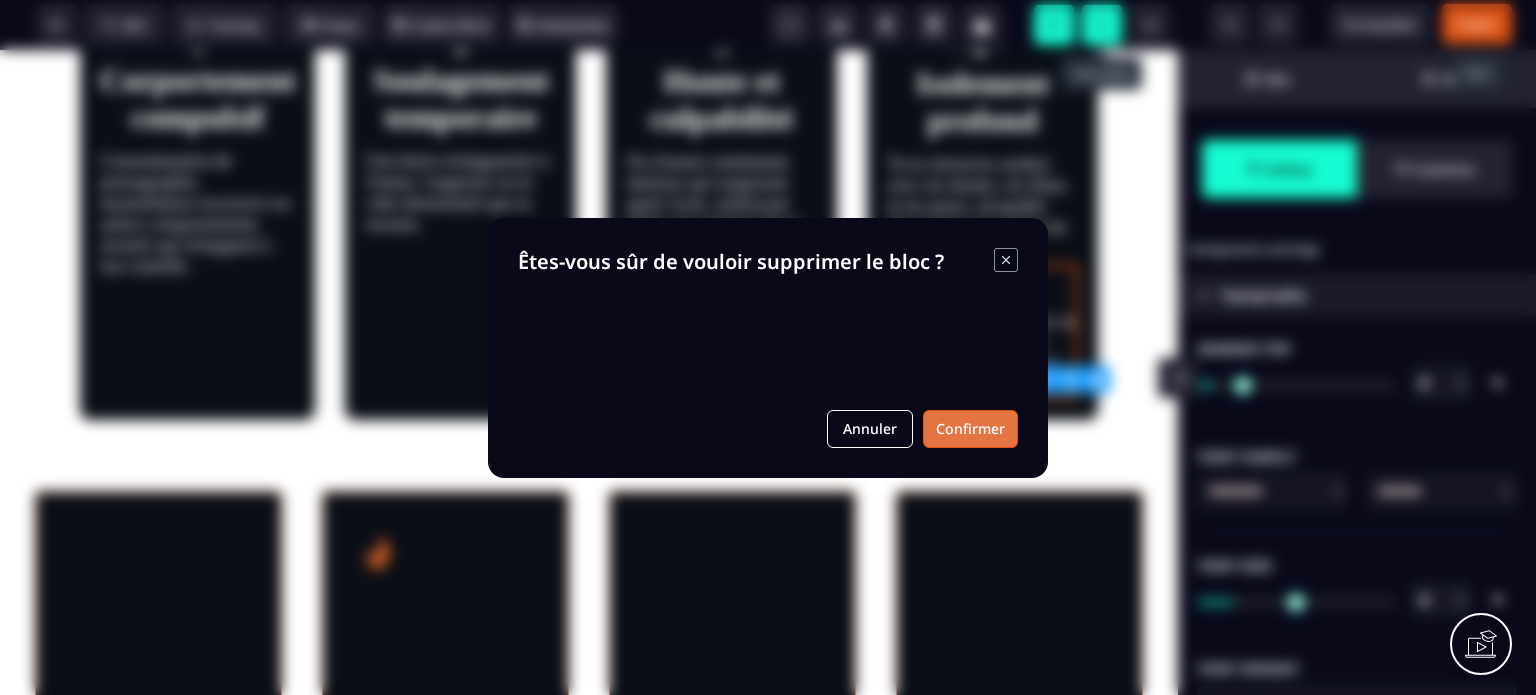 click on "Confirmer" at bounding box center [970, 429] 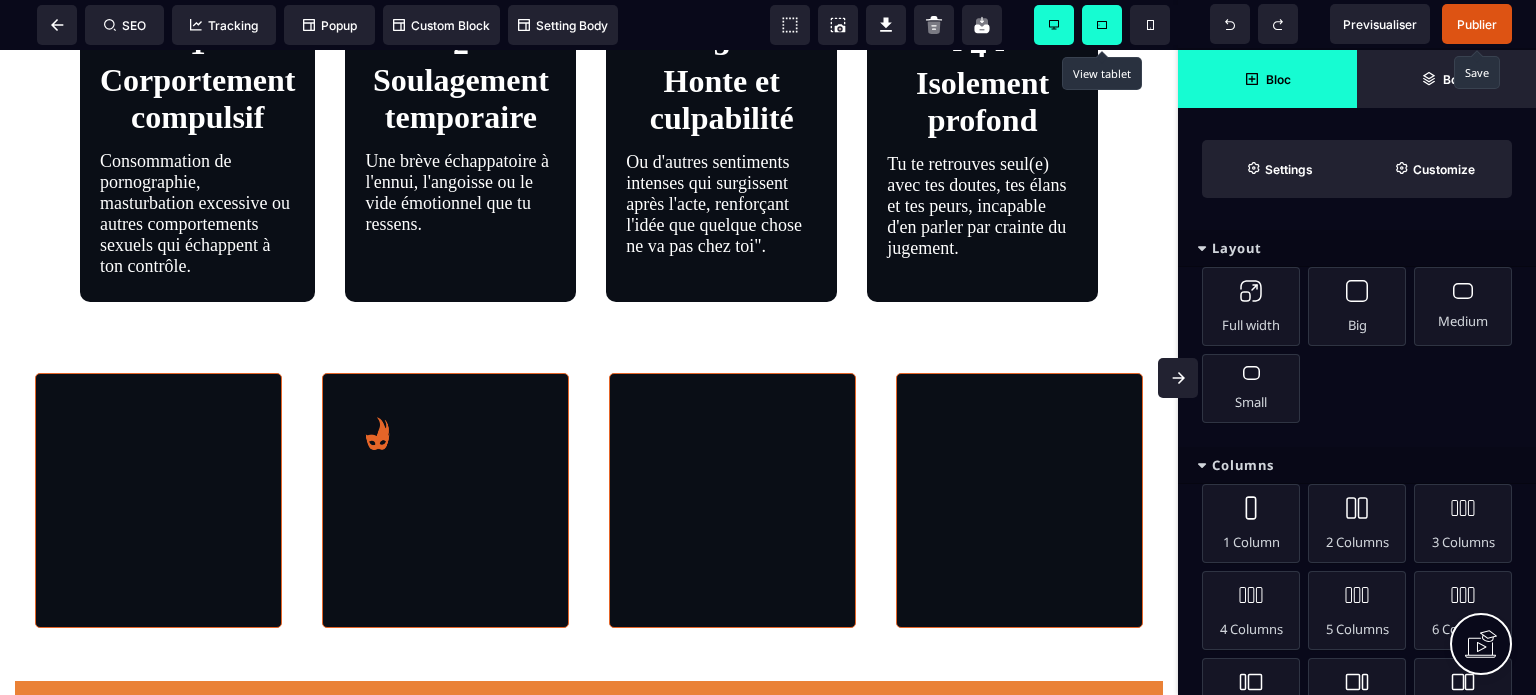 click at bounding box center (1178, 378) 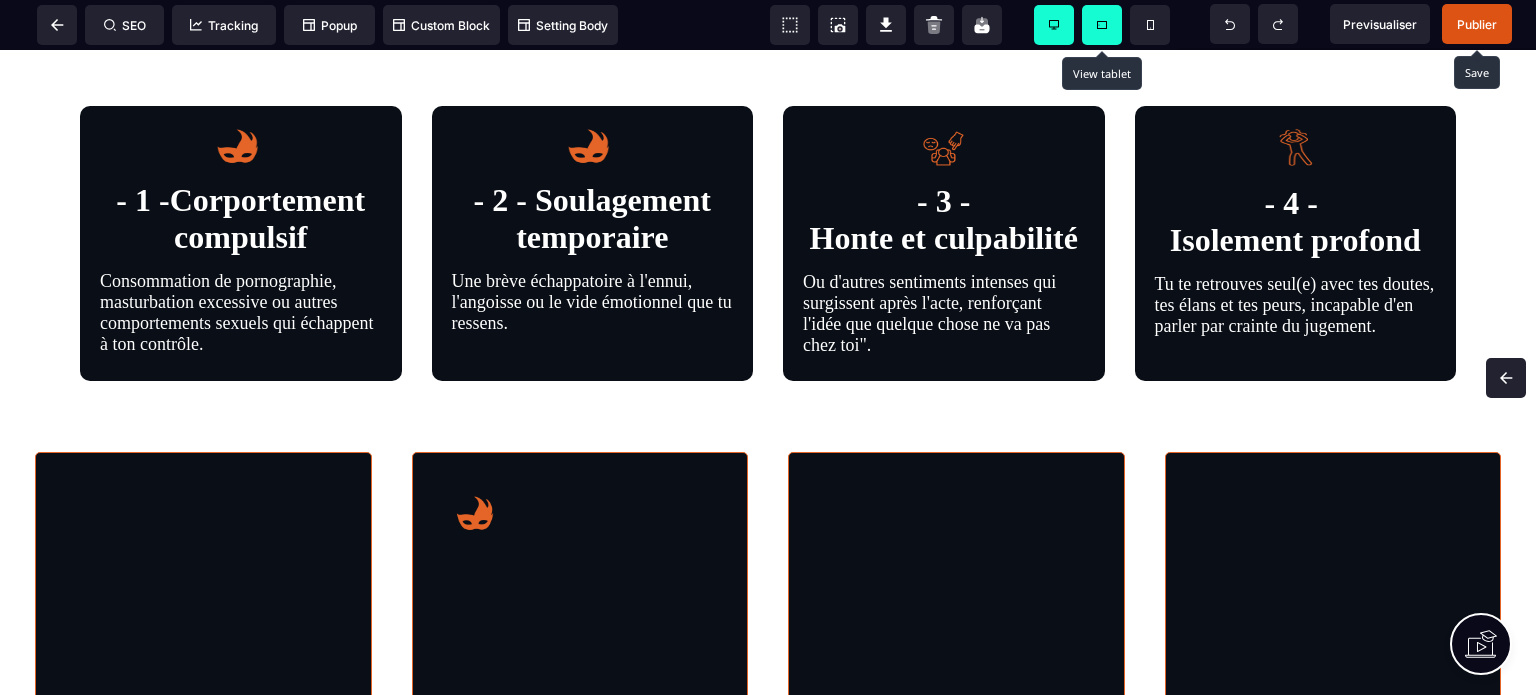scroll, scrollTop: 975, scrollLeft: 0, axis: vertical 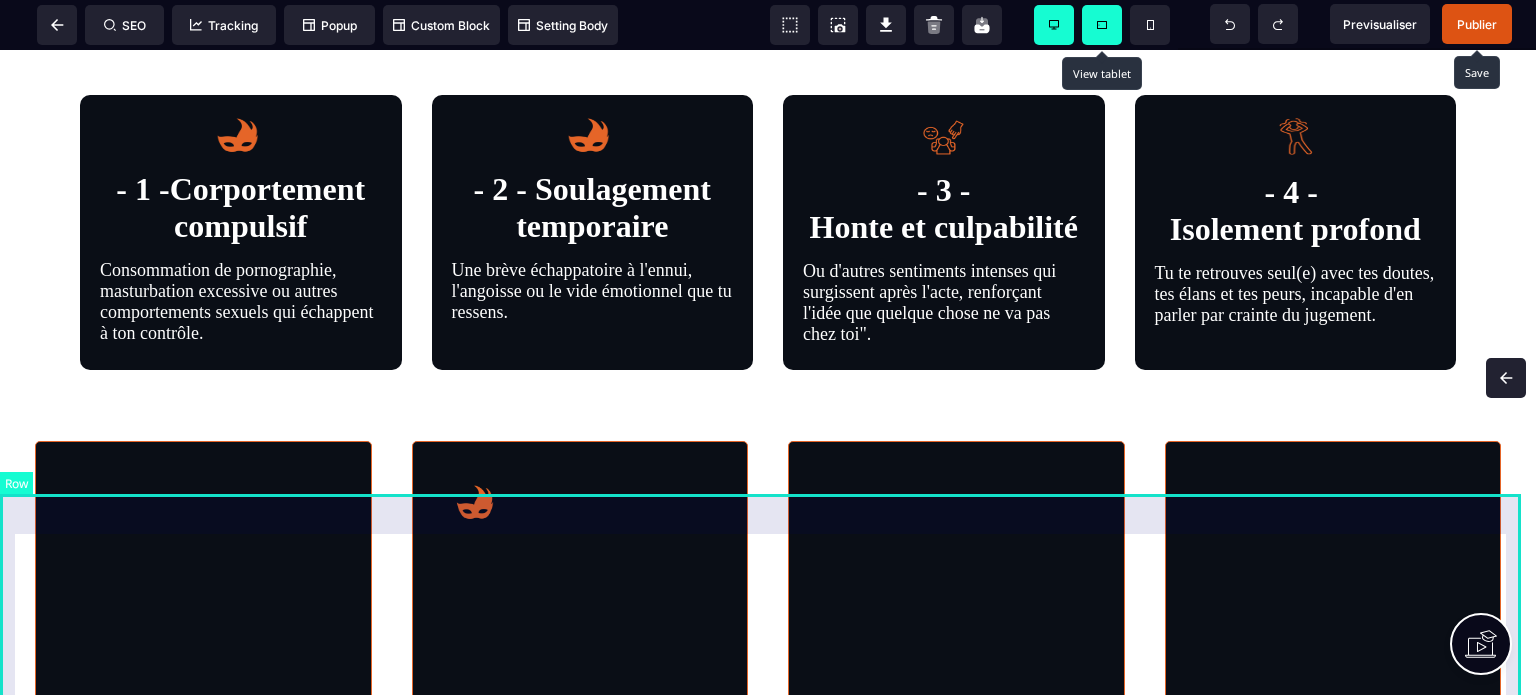 click on "Tu n'es ni "accro", ni "anormal(e)".
Mais  il y a cette réalité que tu vis en silence :  certains comportements liés à ta sexualité semblent t'échapper.  Cette  consommation de contenus sexuels, ces rencontres sans lendemain, cette masturbation compulsive, ou ces fantasmes envahissants  qui deviennent un refuge contre l'ennui, l'angoisse ou encore ce vide que tu ressens parfois... On en parle ? Prends RDV ici Je sais que tu as déjà essayé de t'en sortir seul(e) Tu as peut-être tenté de "résister", de "faire des efforts", voire d'en parler à quelqu'un. Mais le plus dur, c'est ce sentiment de solitude qui persiste.  Entre deux tentatives, tu te retrouves face à tes doutes, tes impulsions, tes peurs... sans savoir vers qui te tourner. Et c'est exactement là que les accompagnements traditionnels montrent leurs limites. Une séance par semaine ou par mois, c'est bien.  Mais que se passe-t'il les autres jours?  Quand l'impulsion arrive? Quand tu as besoin de parler?
Quand tu doutes de tes progrès?" at bounding box center (768, 1436) 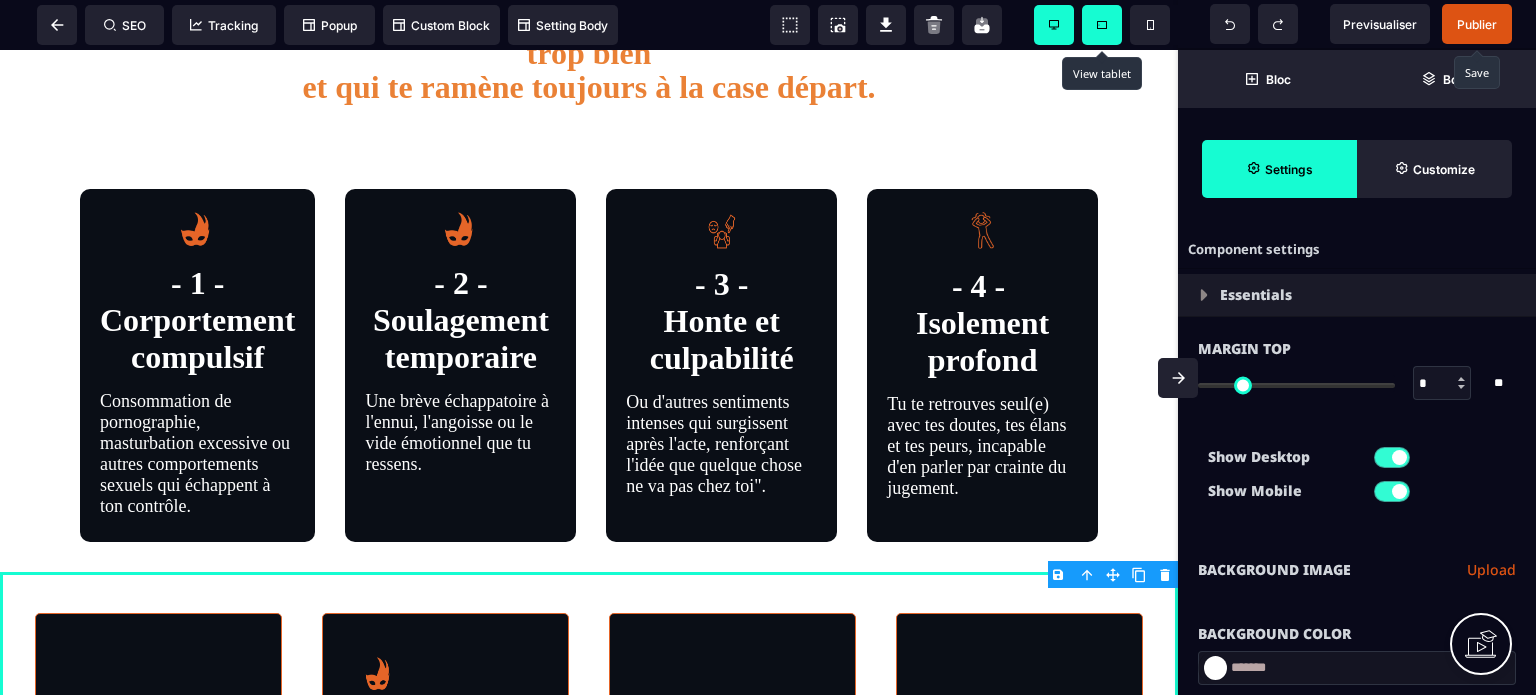scroll, scrollTop: 1068, scrollLeft: 0, axis: vertical 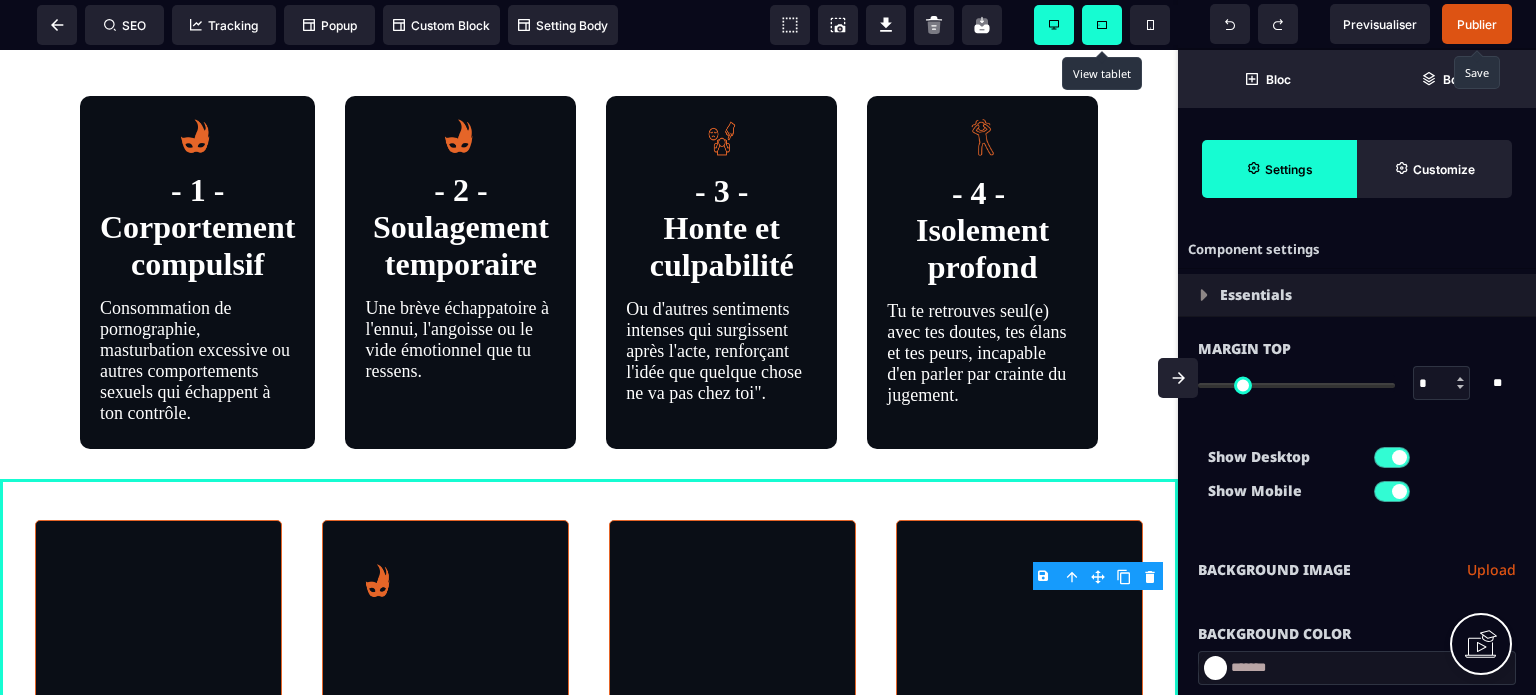 click on "B I U S
A *******
plus
Row
SEO
Big" at bounding box center [768, 347] 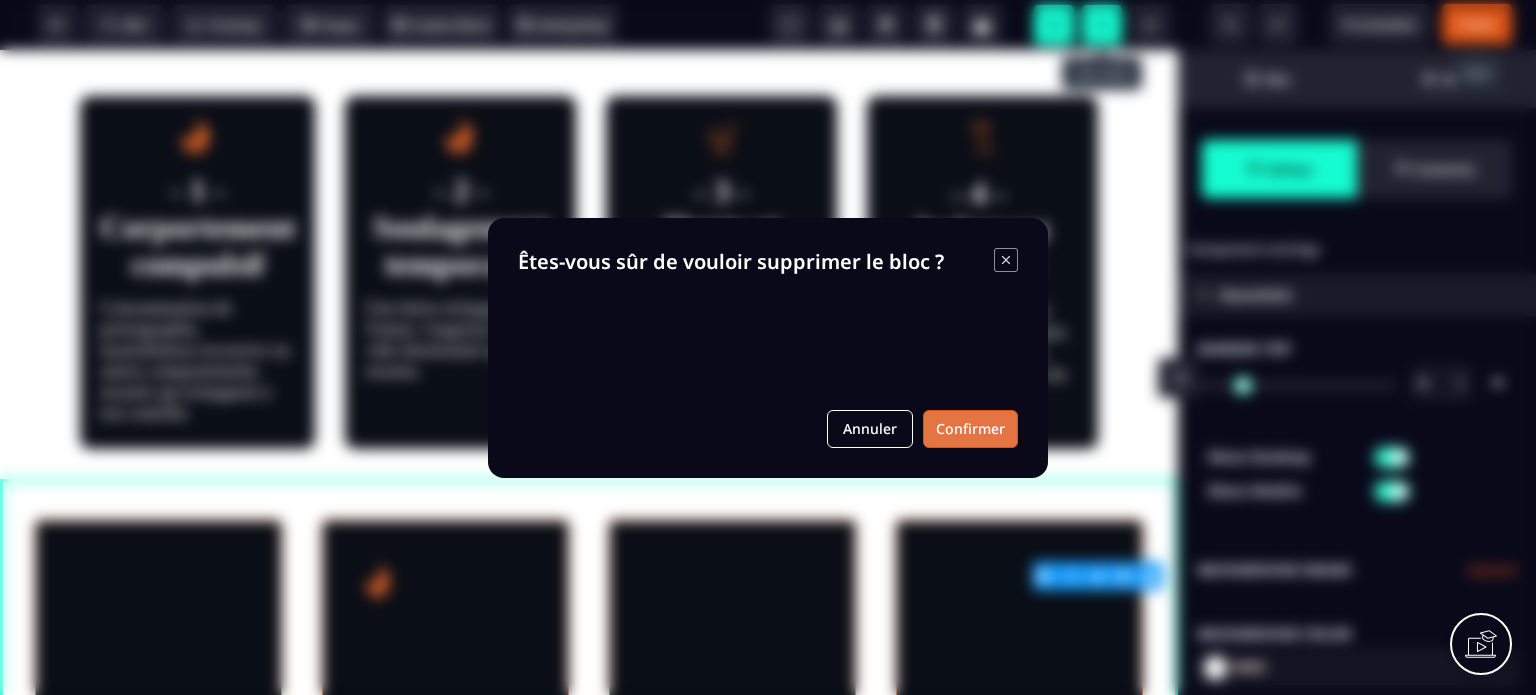 click on "Confirmer" at bounding box center [970, 429] 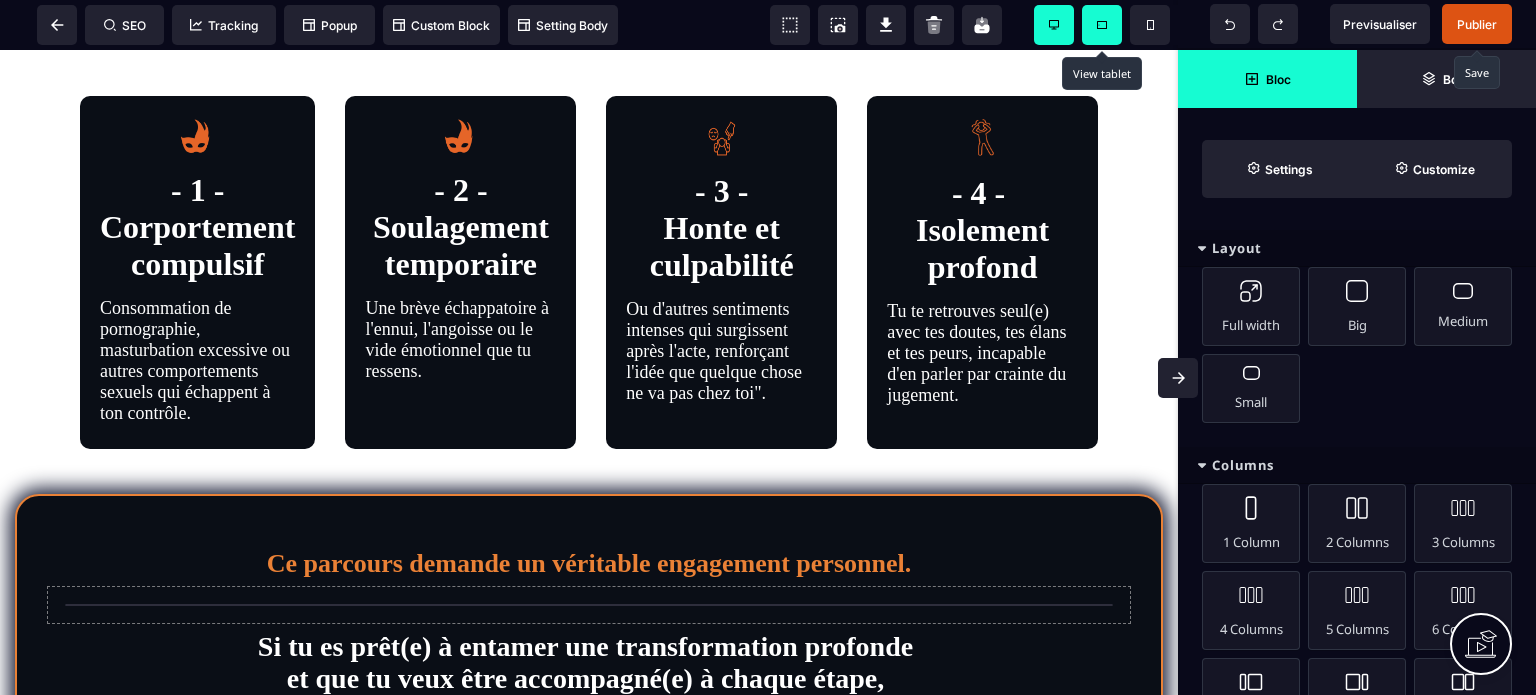 click 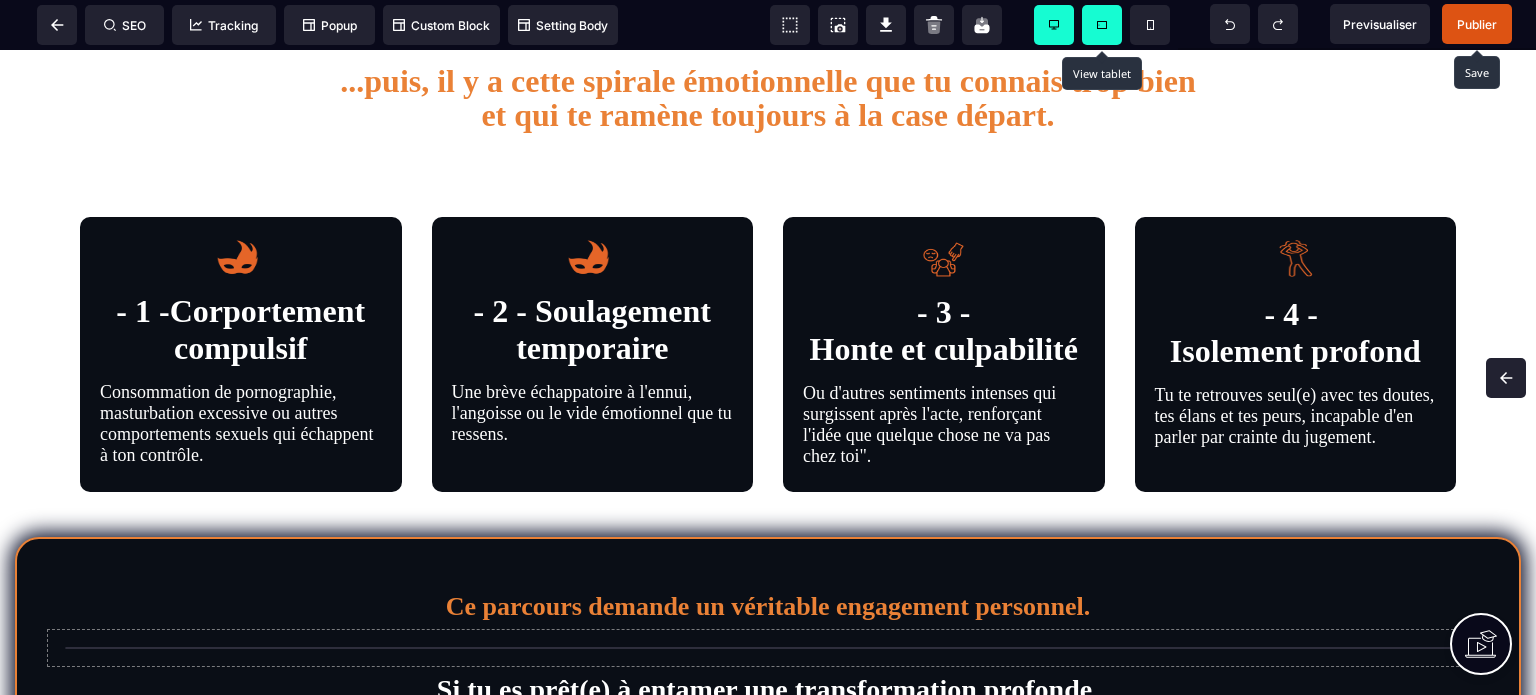scroll, scrollTop: 707, scrollLeft: 0, axis: vertical 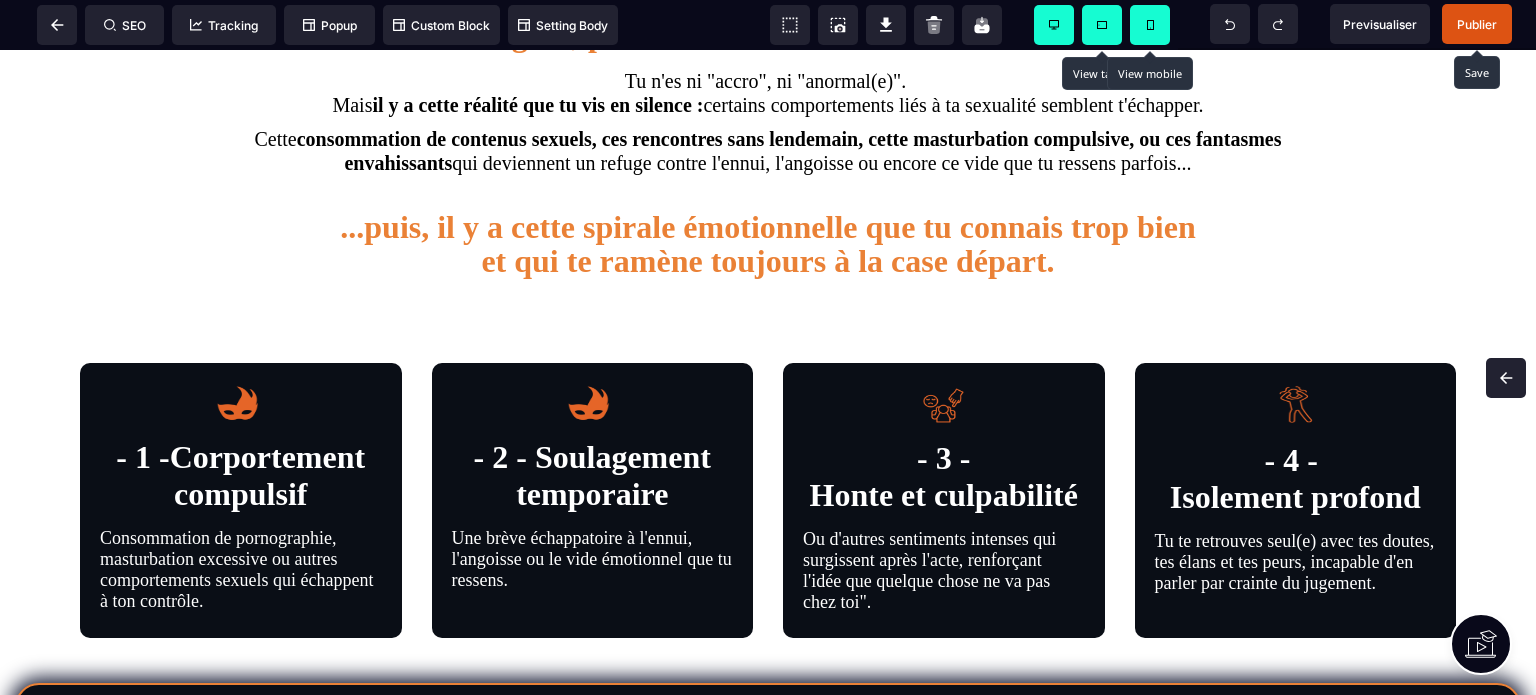 click at bounding box center (1150, 25) 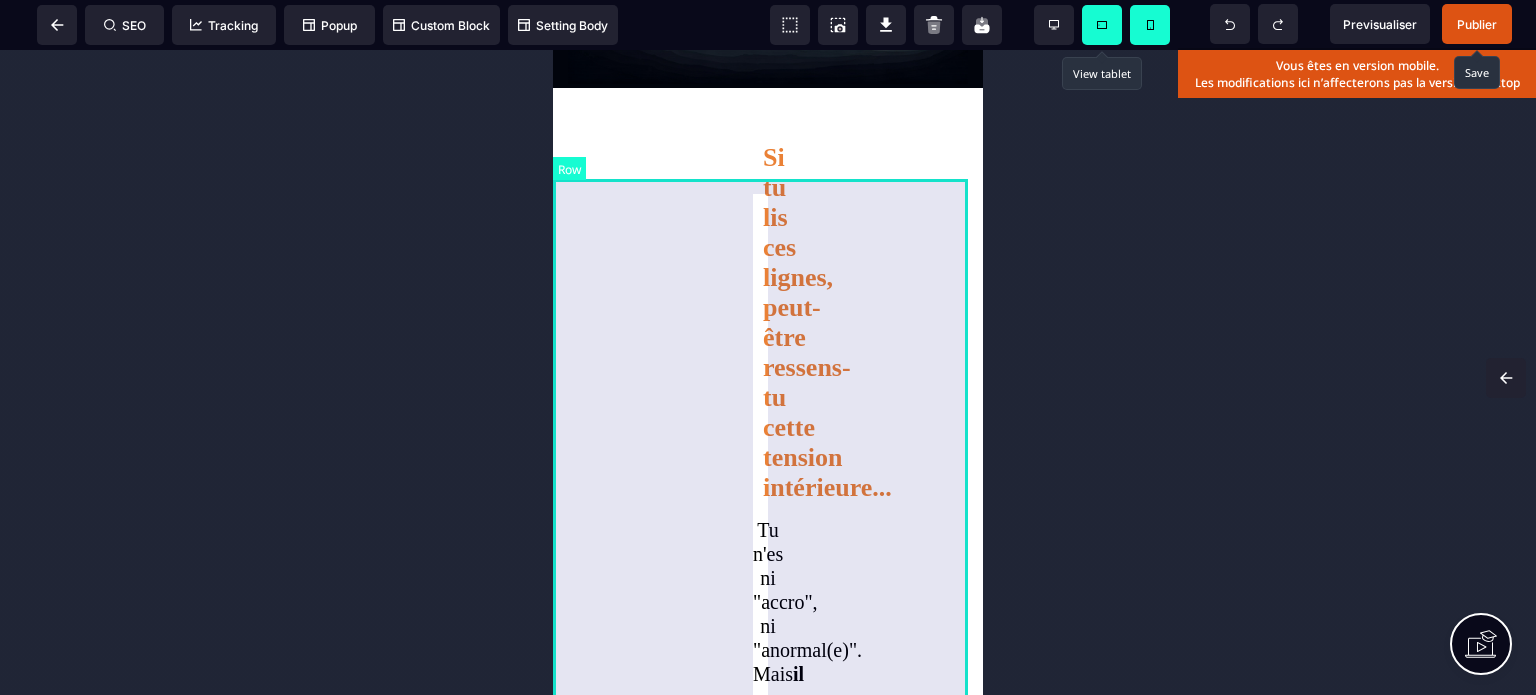 click on "Si tu lis ces lignes, peut-être ressens-tu cette tension intérieure... Tu n'es ni "accro", ni "anormal(e)".
Mais  il y a cette réalité que tu vis en silence :  certains comportements liés à ta sexualité semblent t'échapper.  Cette  consommation de contenus sexuels, ces rencontres sans lendemain, cette masturbation compulsive, ou ces fantasmes envahissants  qui deviennent un refuge contre l'ennui, l'angoisse ou encore ce vide que tu ressens parfois... ...puis, il y a cette spirale émotionnelle que tu connais trop bien
et qui te ramène toujours à la case départ." at bounding box center (768, 1259) 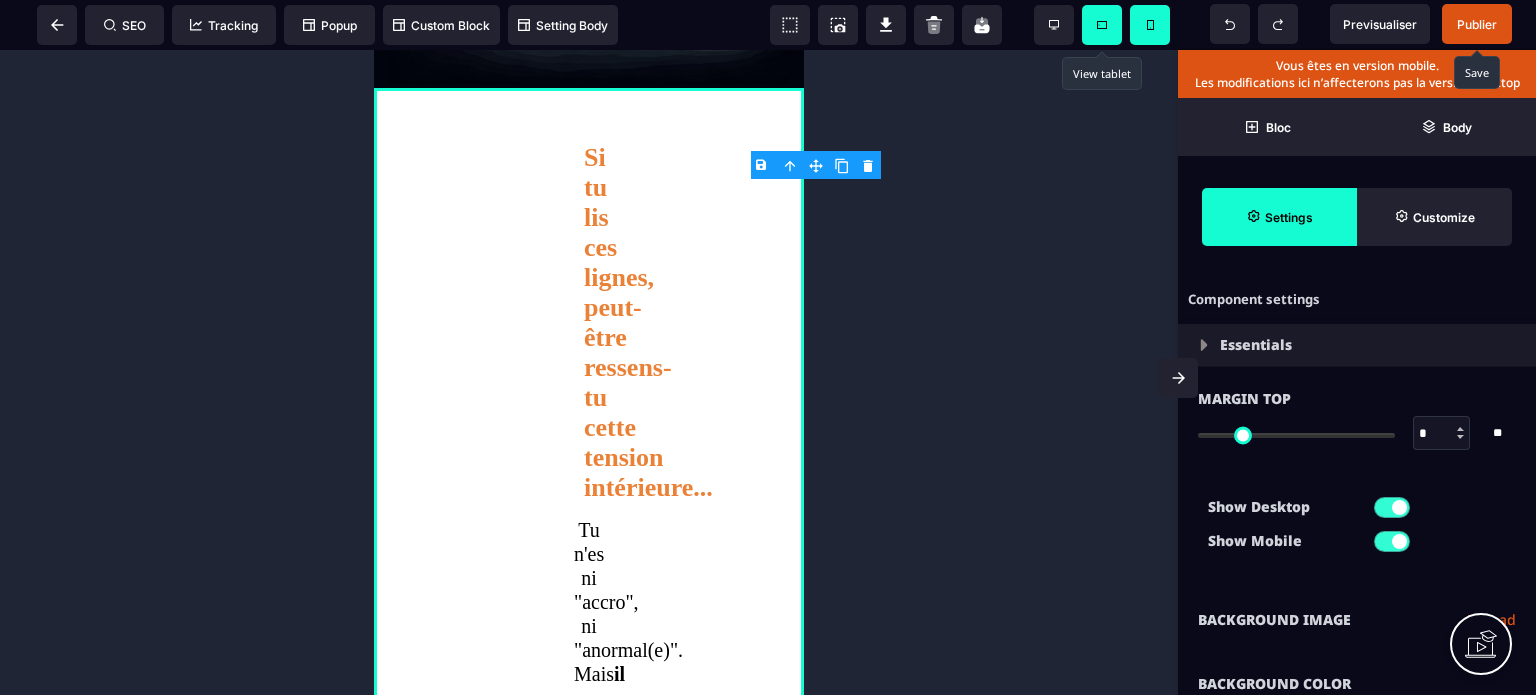 click on "Show Desktop
Show Mobile" at bounding box center [1357, 529] 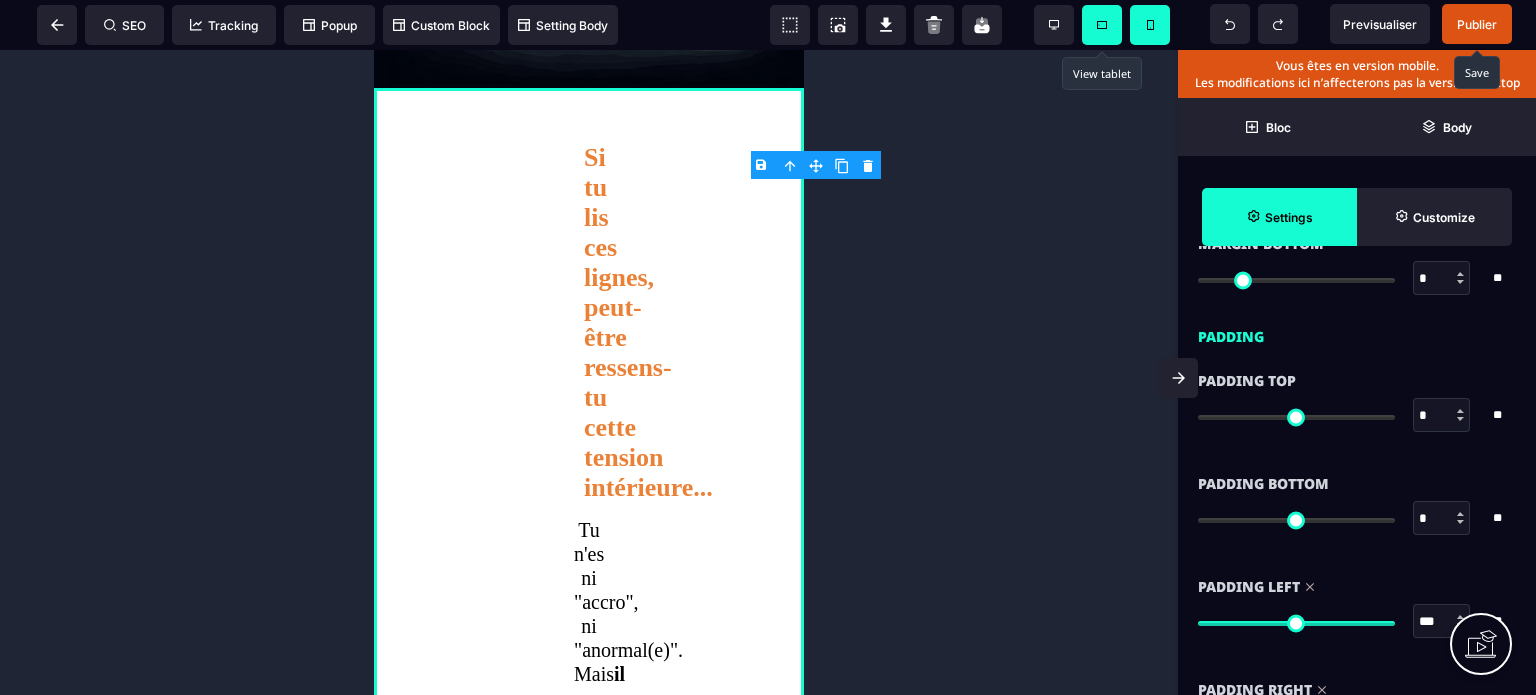 scroll, scrollTop: 1880, scrollLeft: 0, axis: vertical 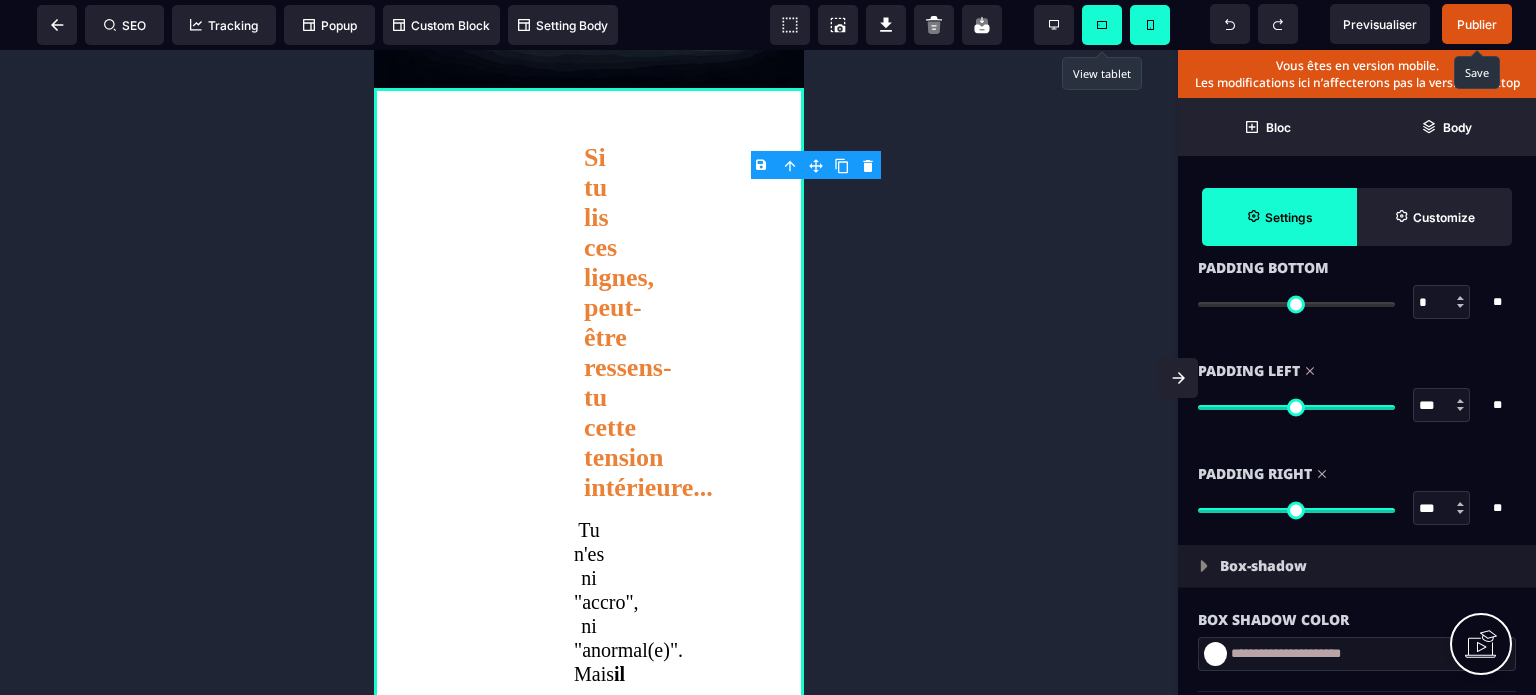 drag, startPoint x: 1435, startPoint y: 391, endPoint x: 1401, endPoint y: 400, distance: 35.17101 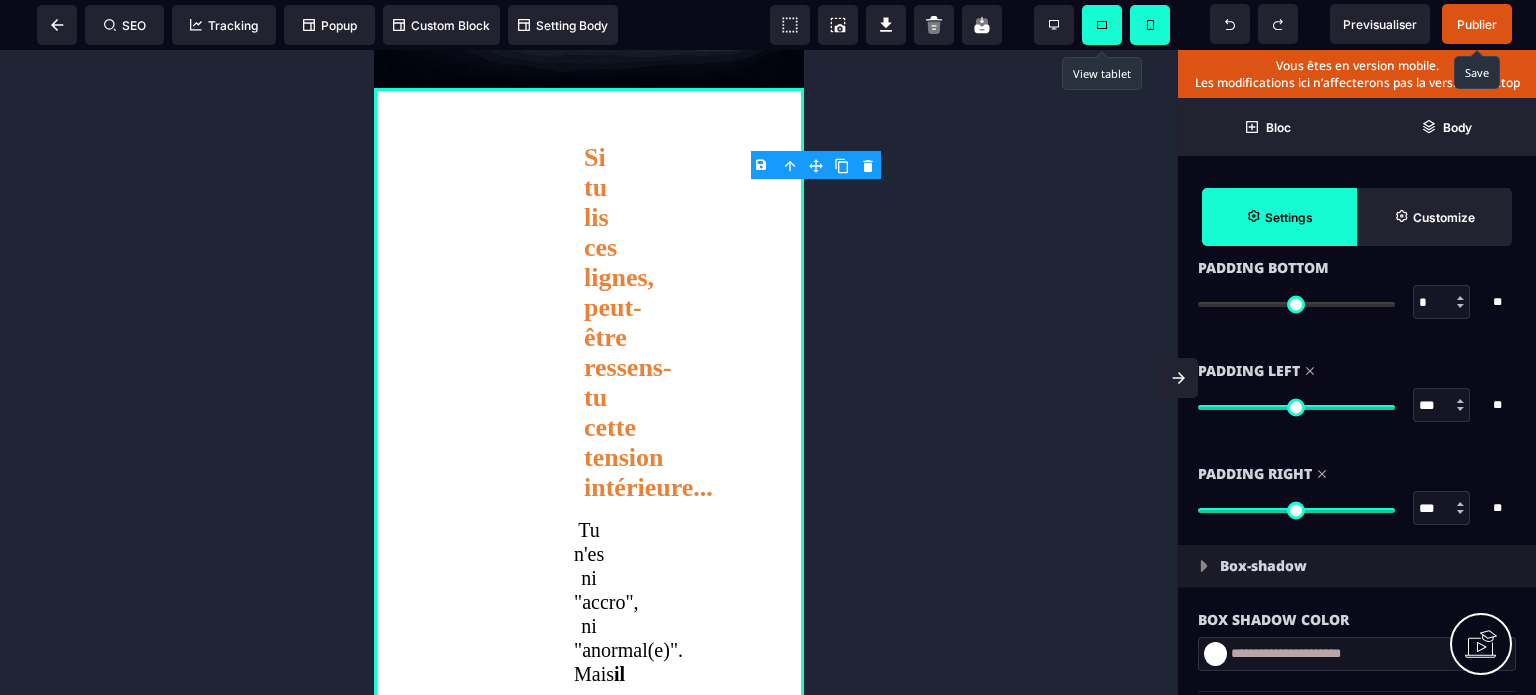 click on "***
*
**" at bounding box center [1357, 405] 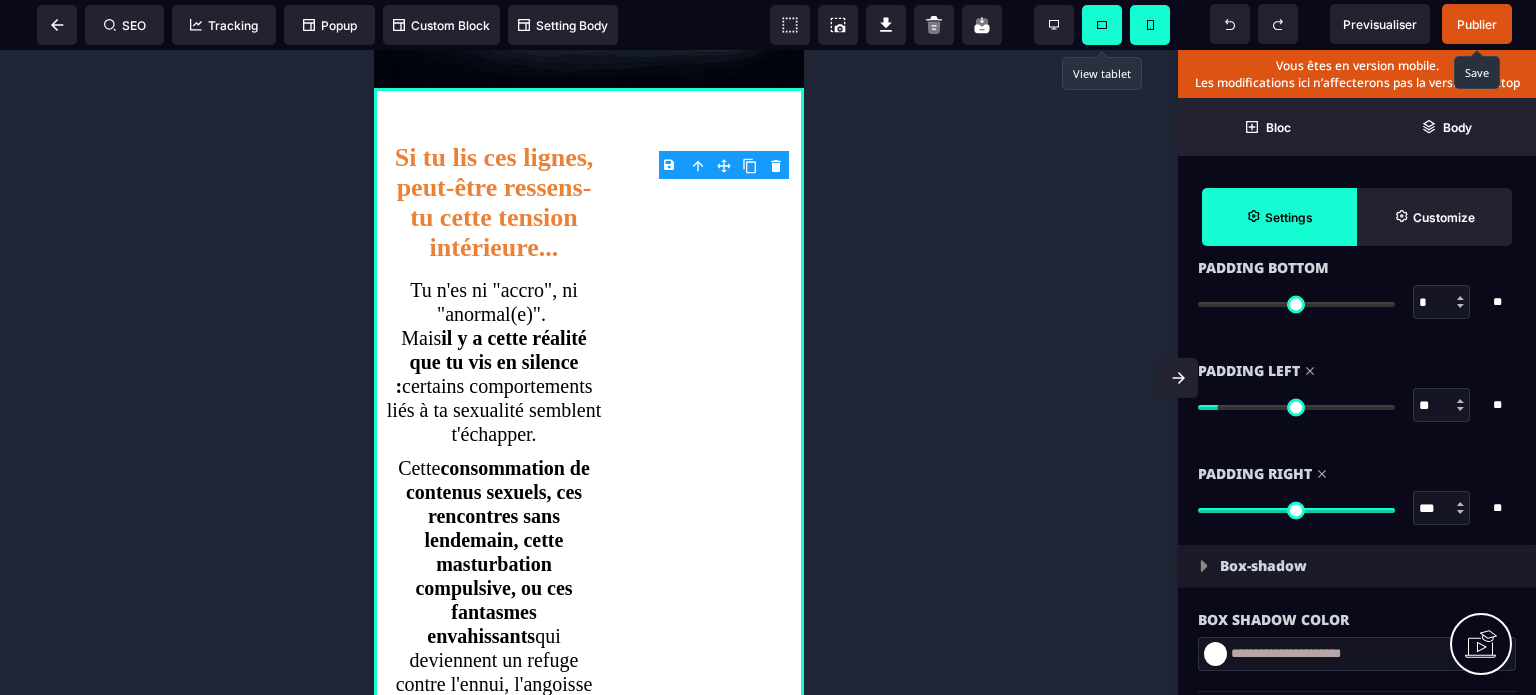 drag, startPoint x: 1434, startPoint y: 510, endPoint x: 1397, endPoint y: 508, distance: 37.054016 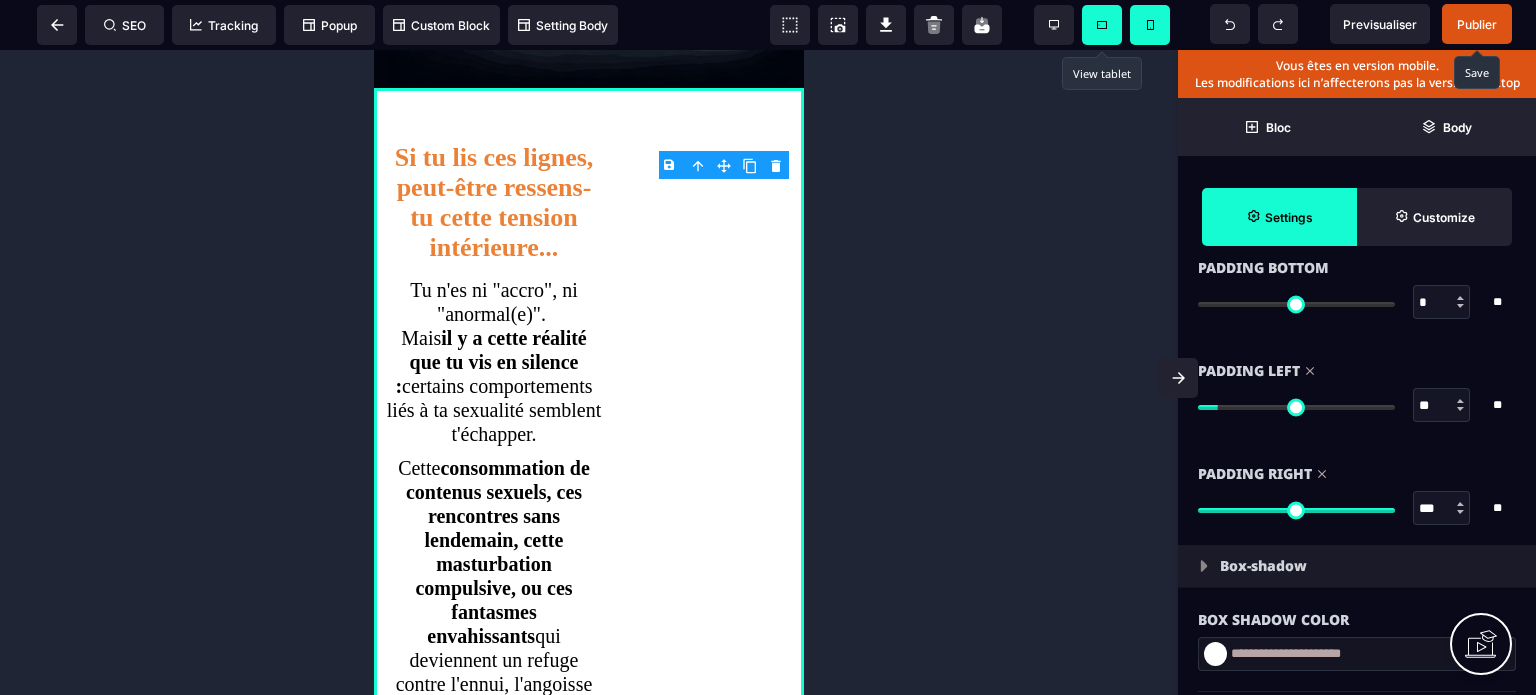 click on "***
*
**" at bounding box center [1357, 508] 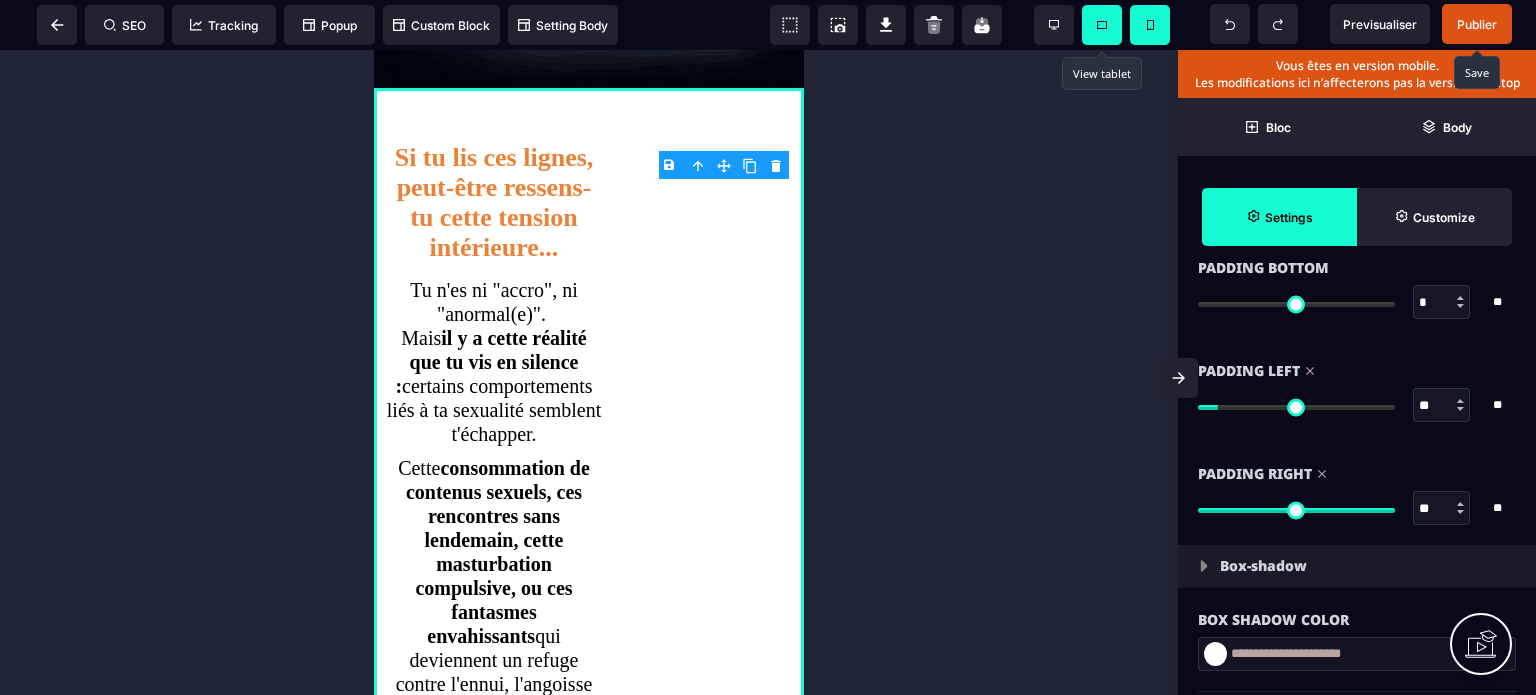 click on "Padding Right
**
*
**
All" at bounding box center [1357, 493] 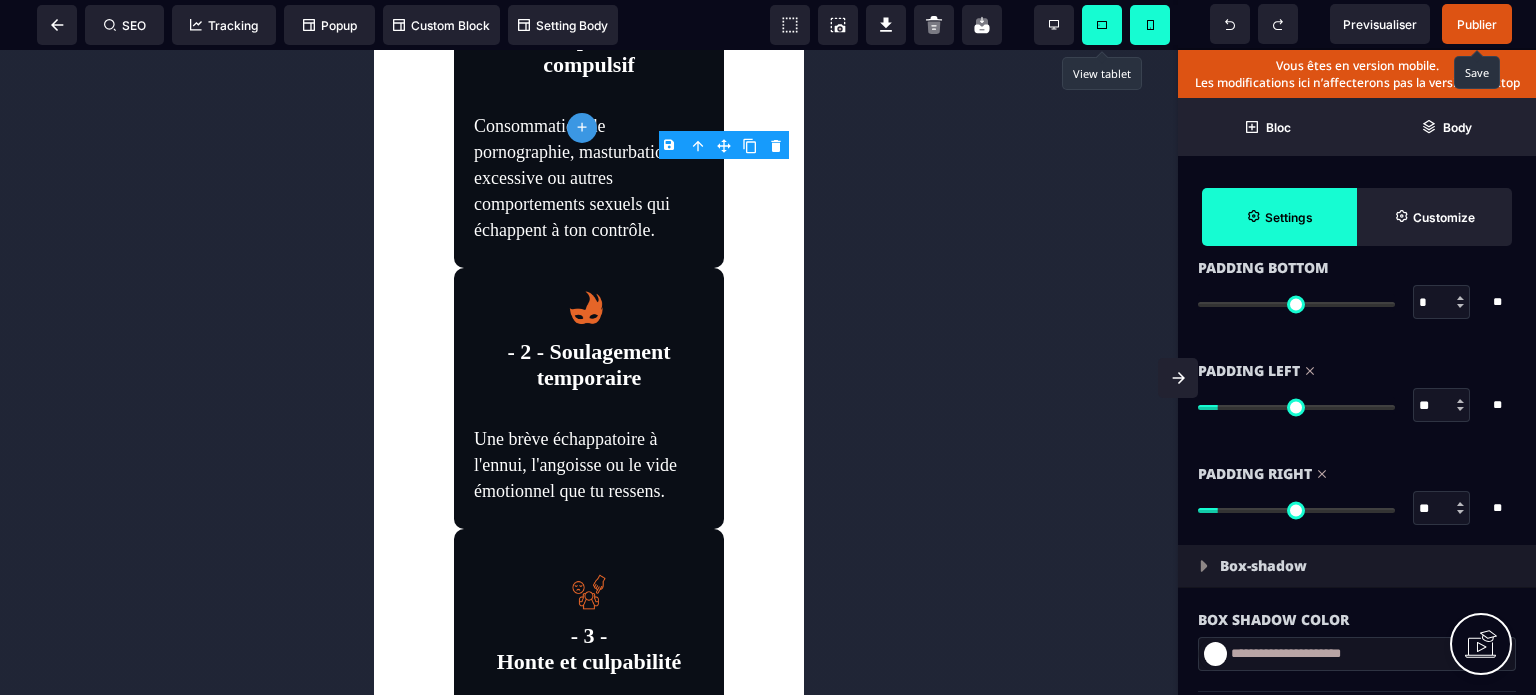 scroll, scrollTop: 1223, scrollLeft: 0, axis: vertical 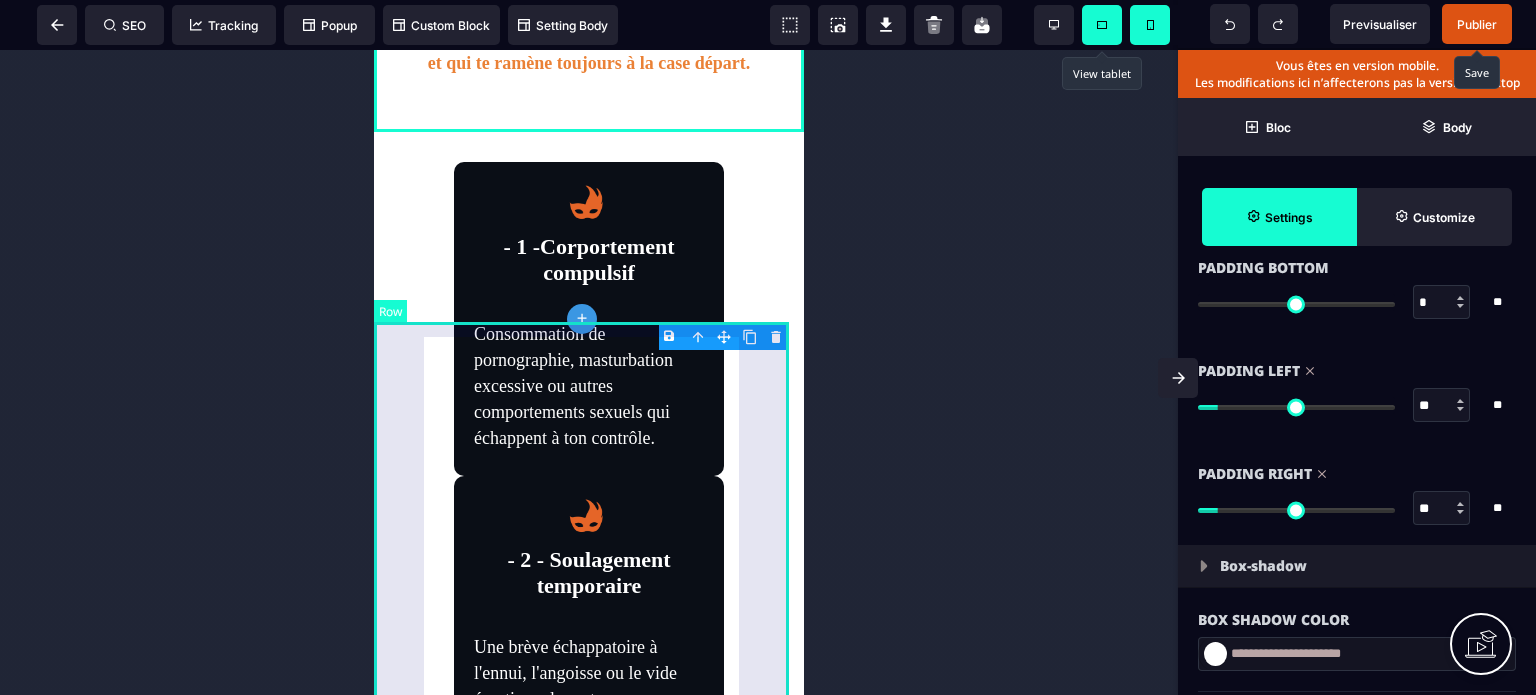 click on "- 1 -Corportement compulsif Consommation de pornographie, masturbation excessive ou autres comportements sexuels qui échappent à ton contrôle. - 2 - Soulagement temporaire Une brève échappatoire à l'ennui, l'angoisse ou le vide émotionnel que tu ressens. - 3 -
Honte et culpabilité Ou d'autres sentiments intenses qui surgissent après l'acte, renforçant l'idée que quelque chose ne va pas chez toi". - 4 -
Isolement profond Tu te retrouves seul(e) avec tes doutes, tes élans et tes peurs, incapable d'en parler par crainte du jugement." at bounding box center [589, 745] 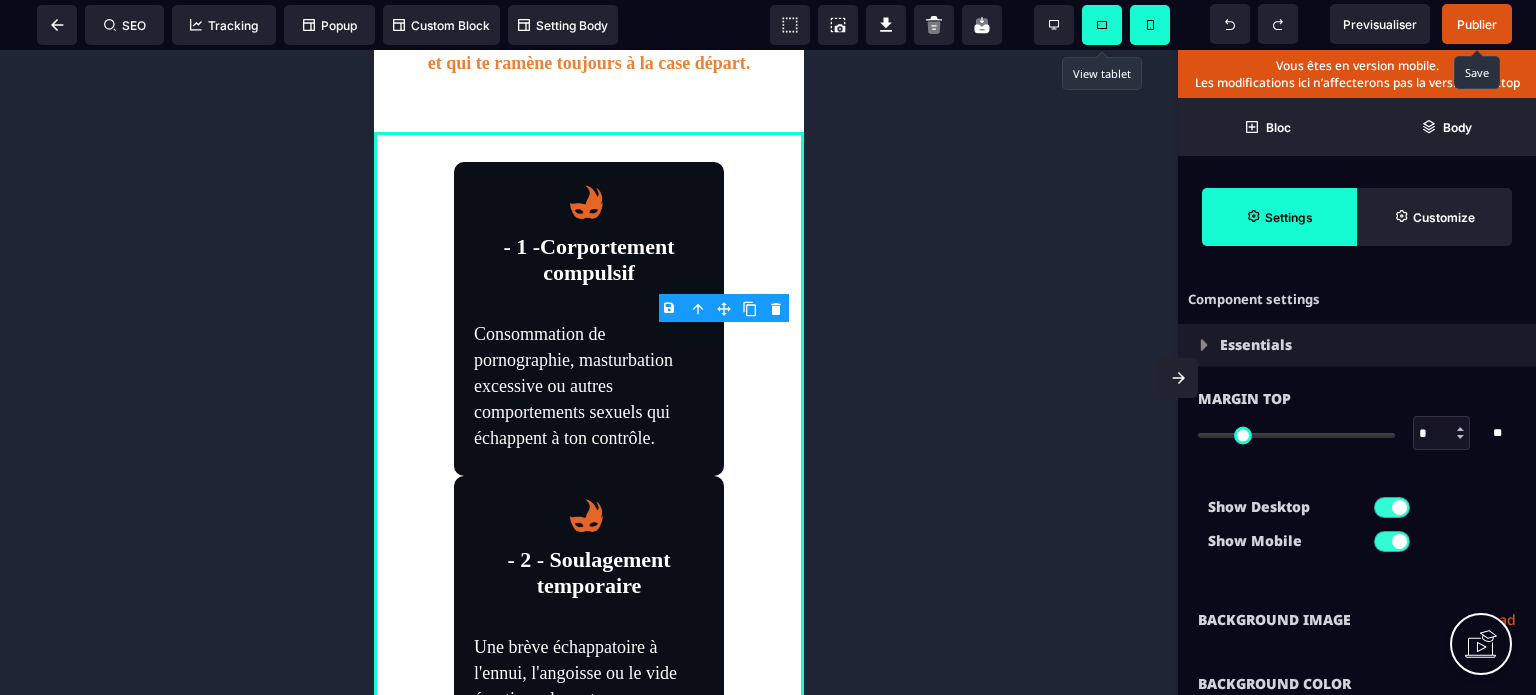 click on "Show Desktop
Show Mobile" at bounding box center (1357, 529) 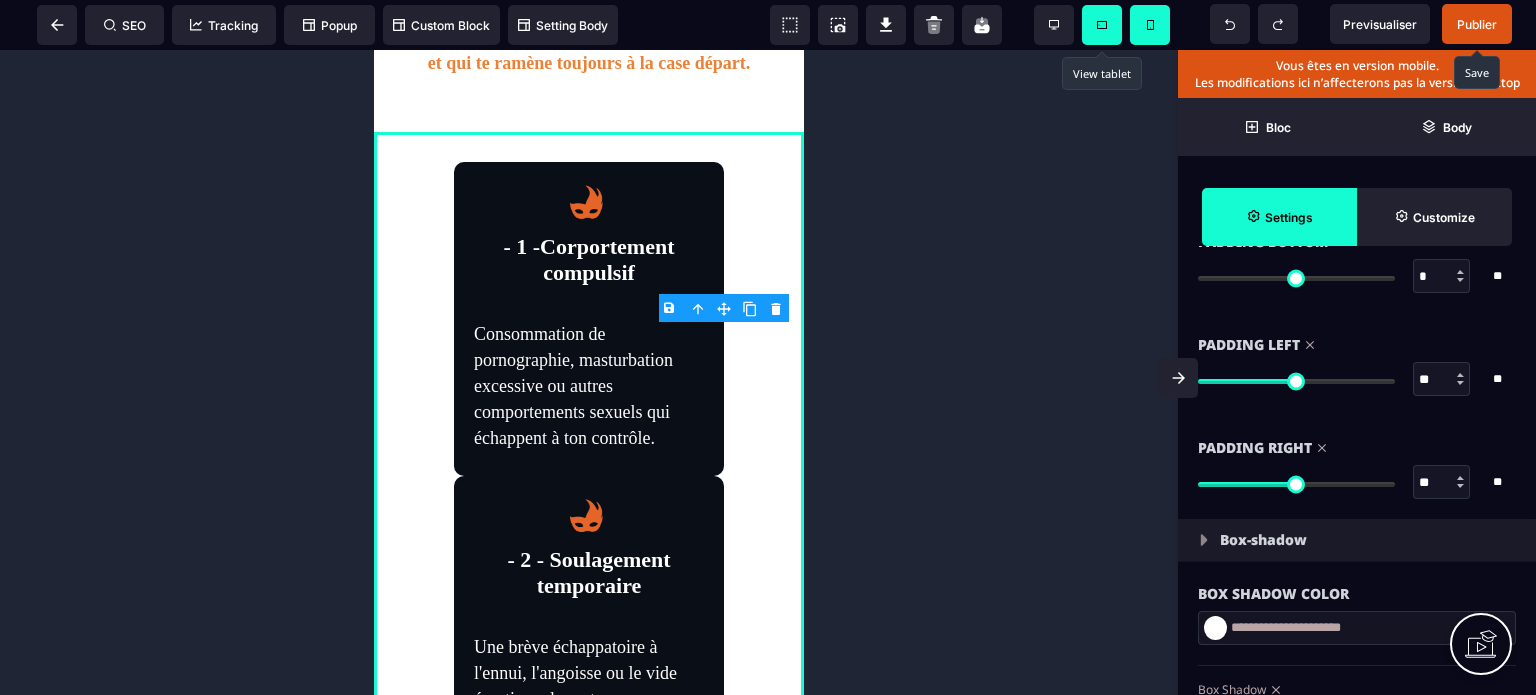 scroll, scrollTop: 1880, scrollLeft: 0, axis: vertical 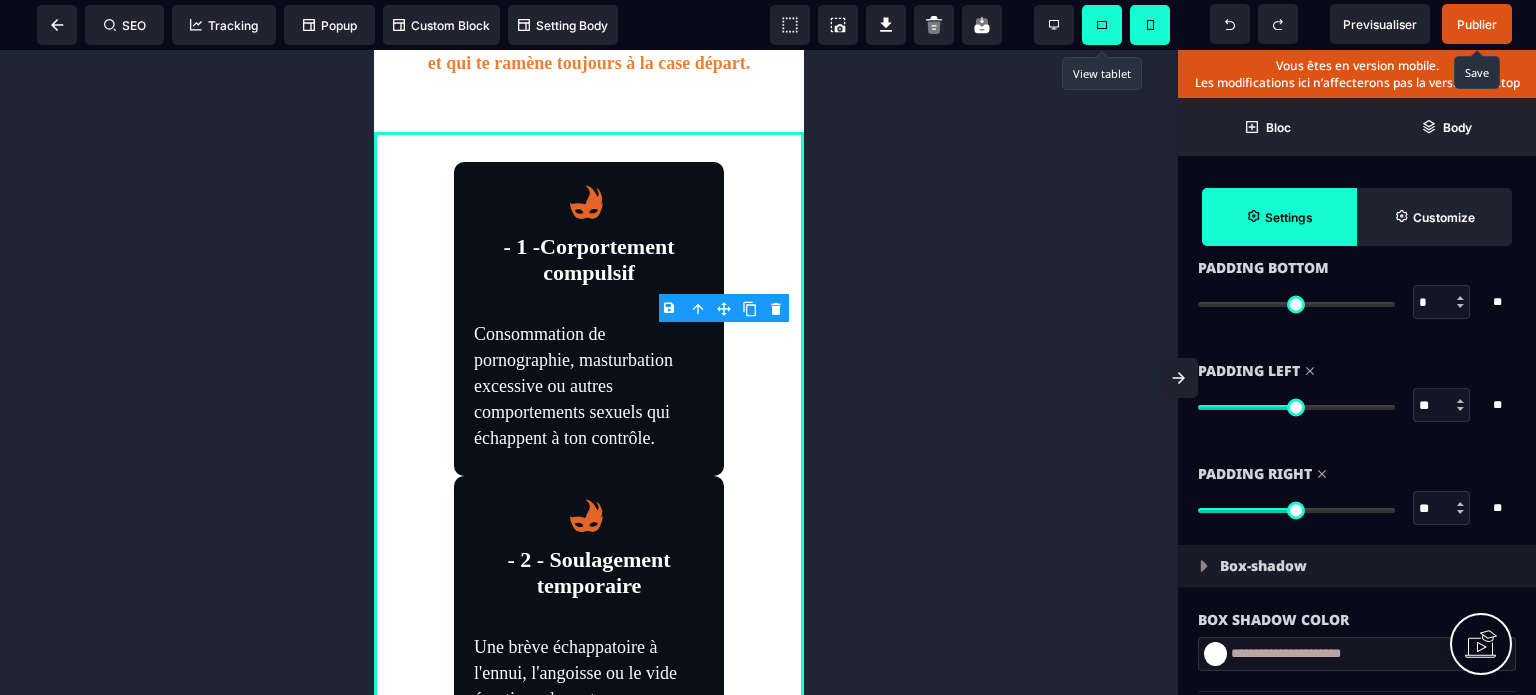 drag, startPoint x: 1425, startPoint y: 507, endPoint x: 1397, endPoint y: 509, distance: 28.071337 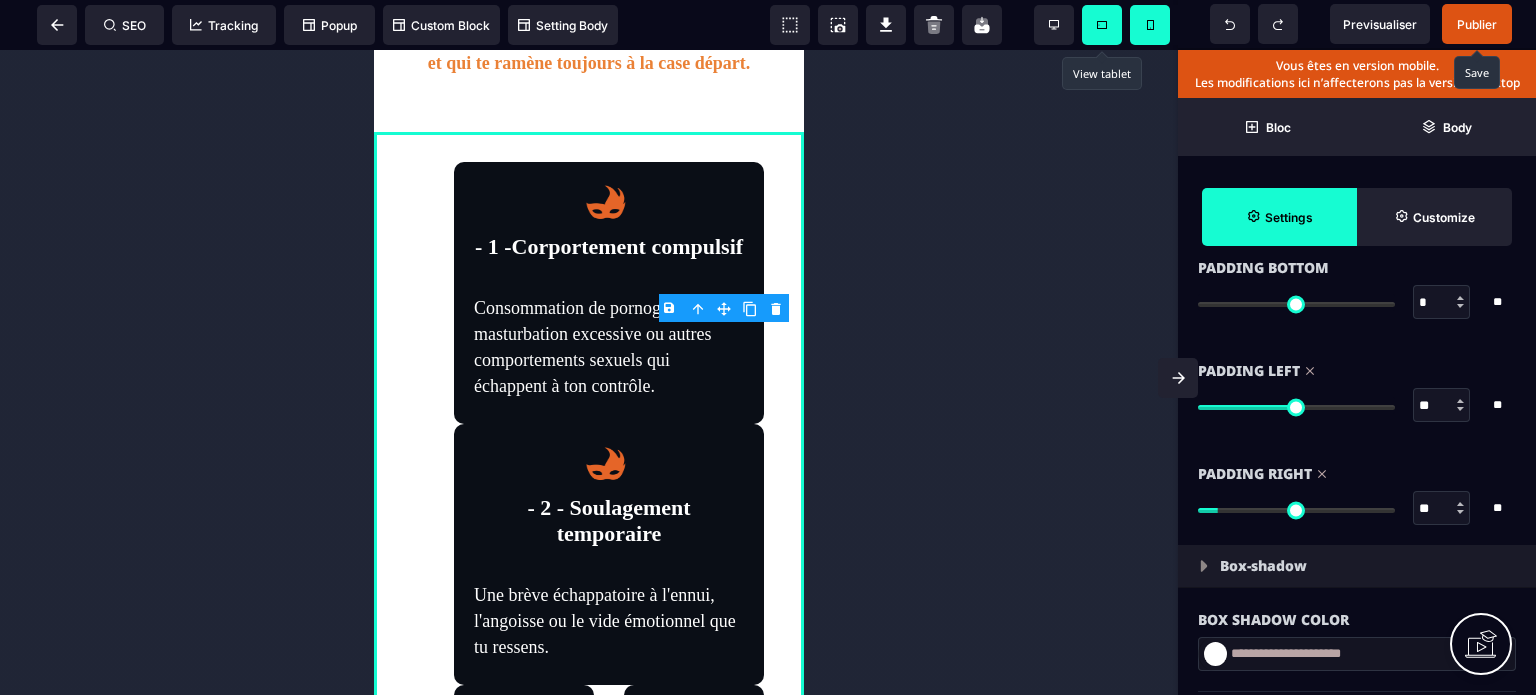 drag, startPoint x: 1426, startPoint y: 407, endPoint x: 1404, endPoint y: 408, distance: 22.022715 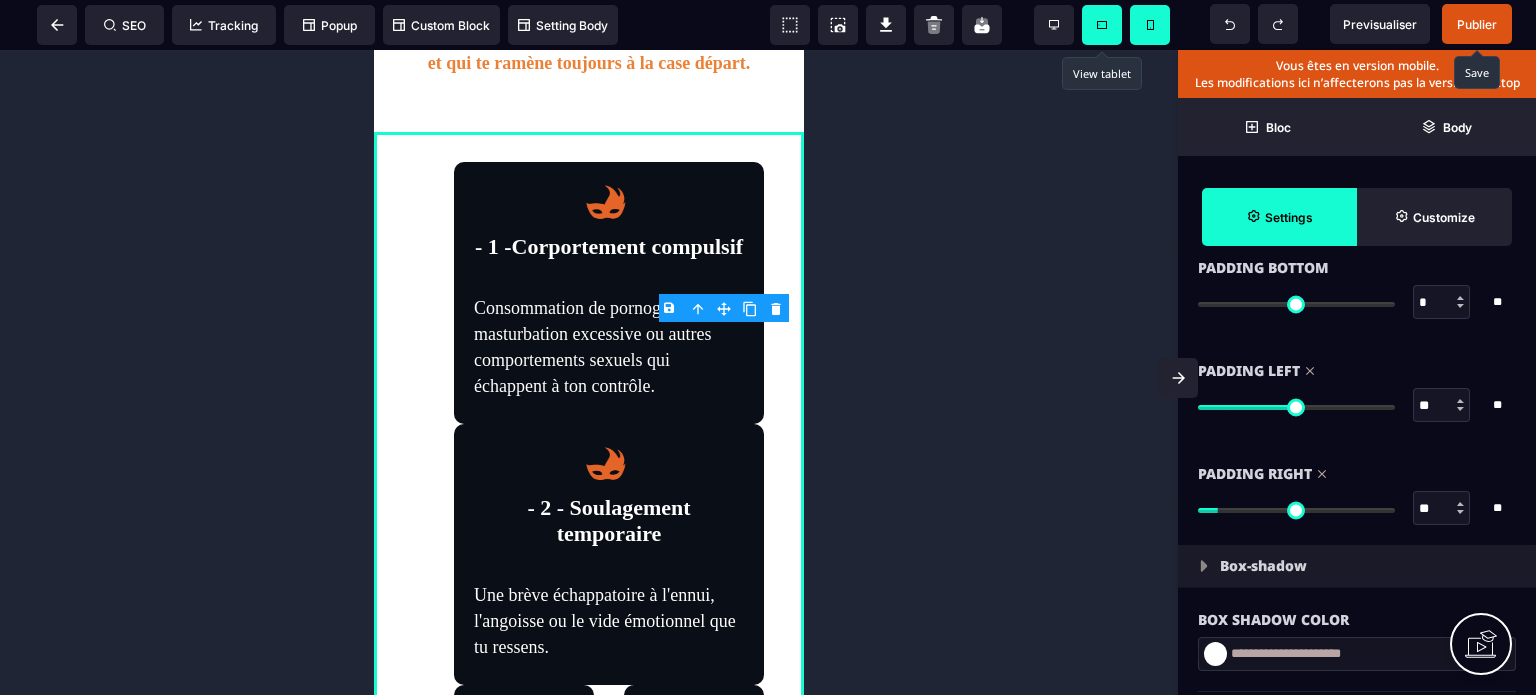 click on "**
*
**" at bounding box center [1357, 405] 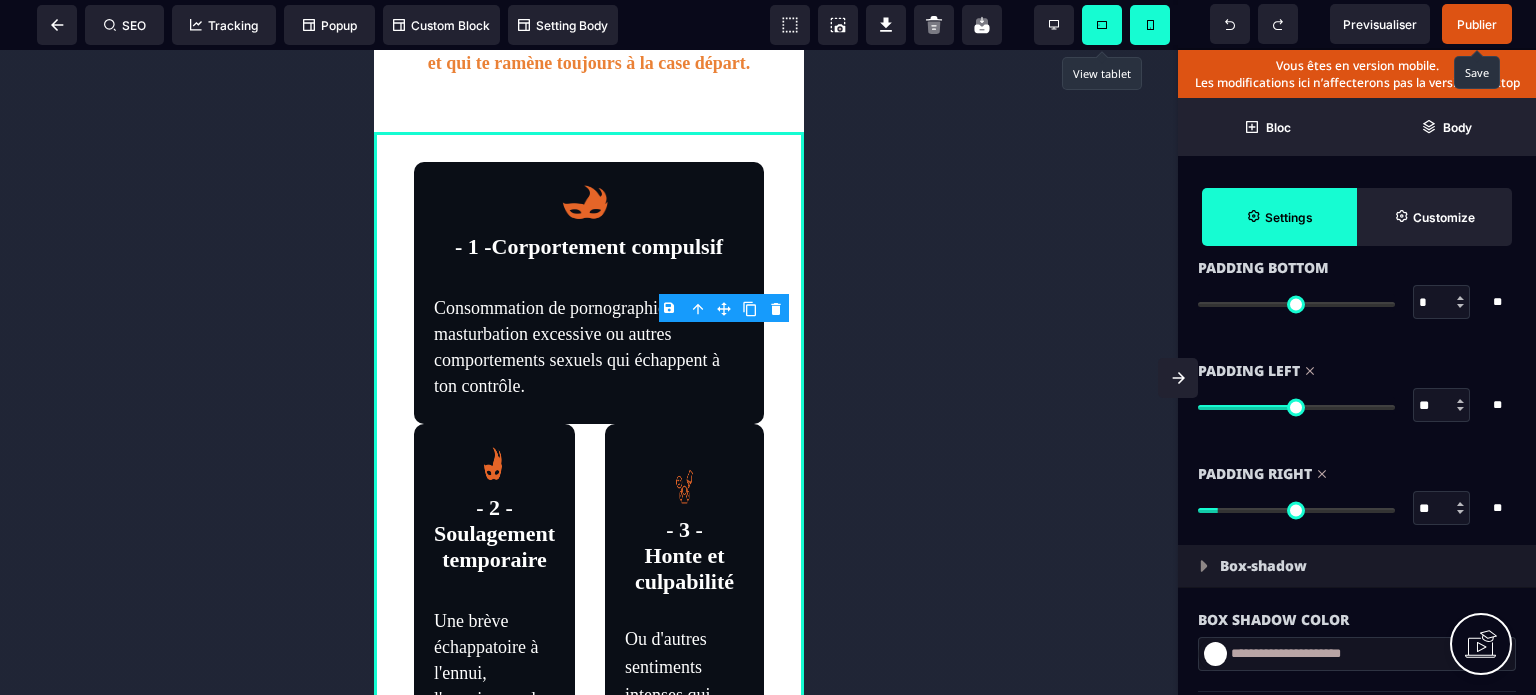 click on "Padding Left" at bounding box center [1357, 371] 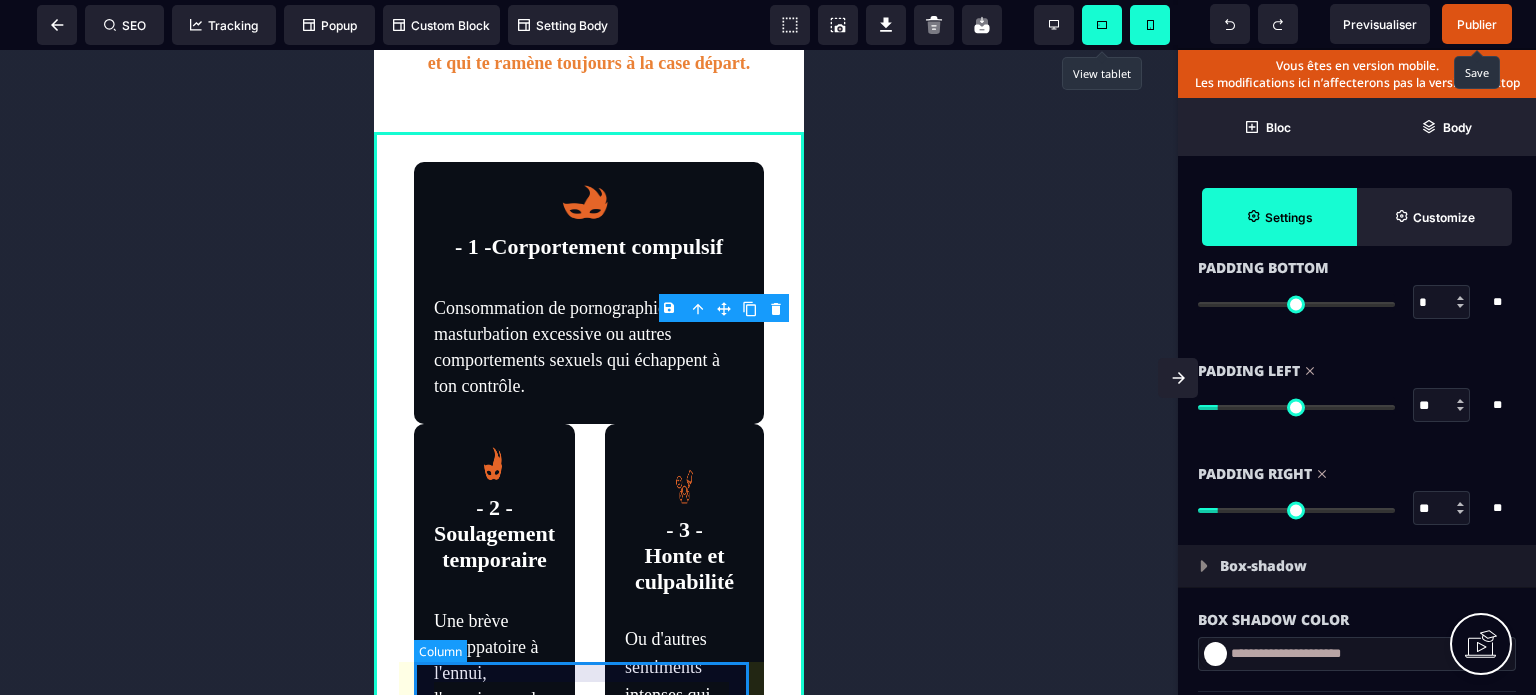 click on "- 2 - Soulagement temporaire Une brève échappatoire à l'ennui, l'angoisse ou le vide émotionnel que tu ressens." at bounding box center [494, 663] 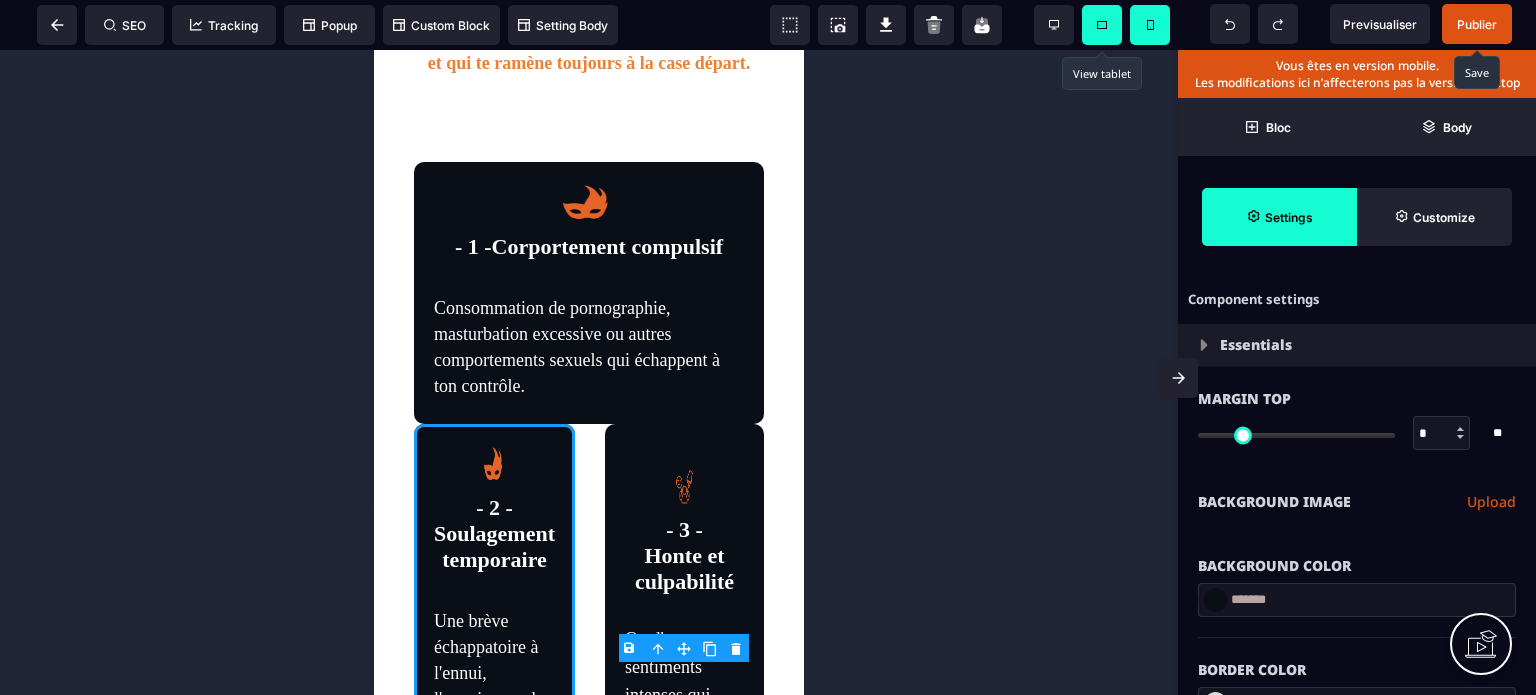 click on "*" at bounding box center (1442, 434) 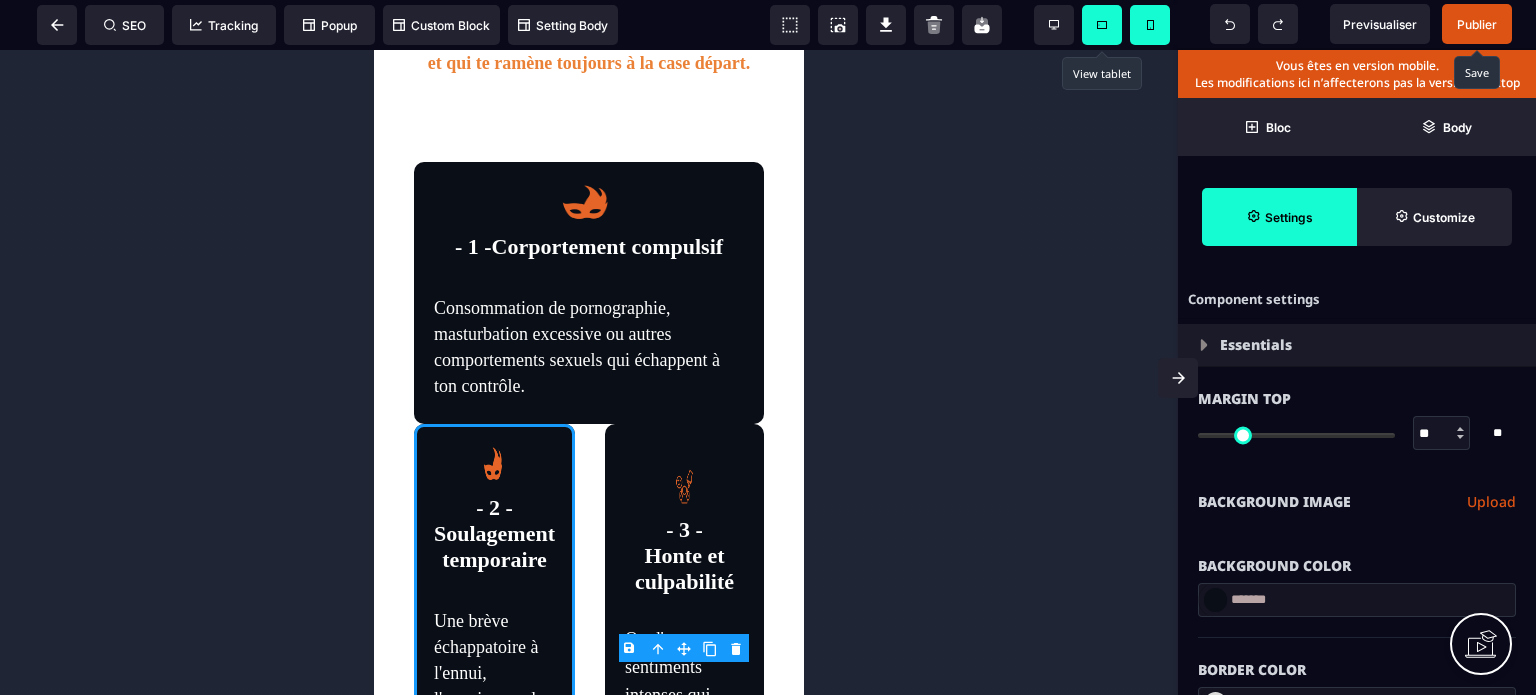 click on "**********" at bounding box center [1357, 502] 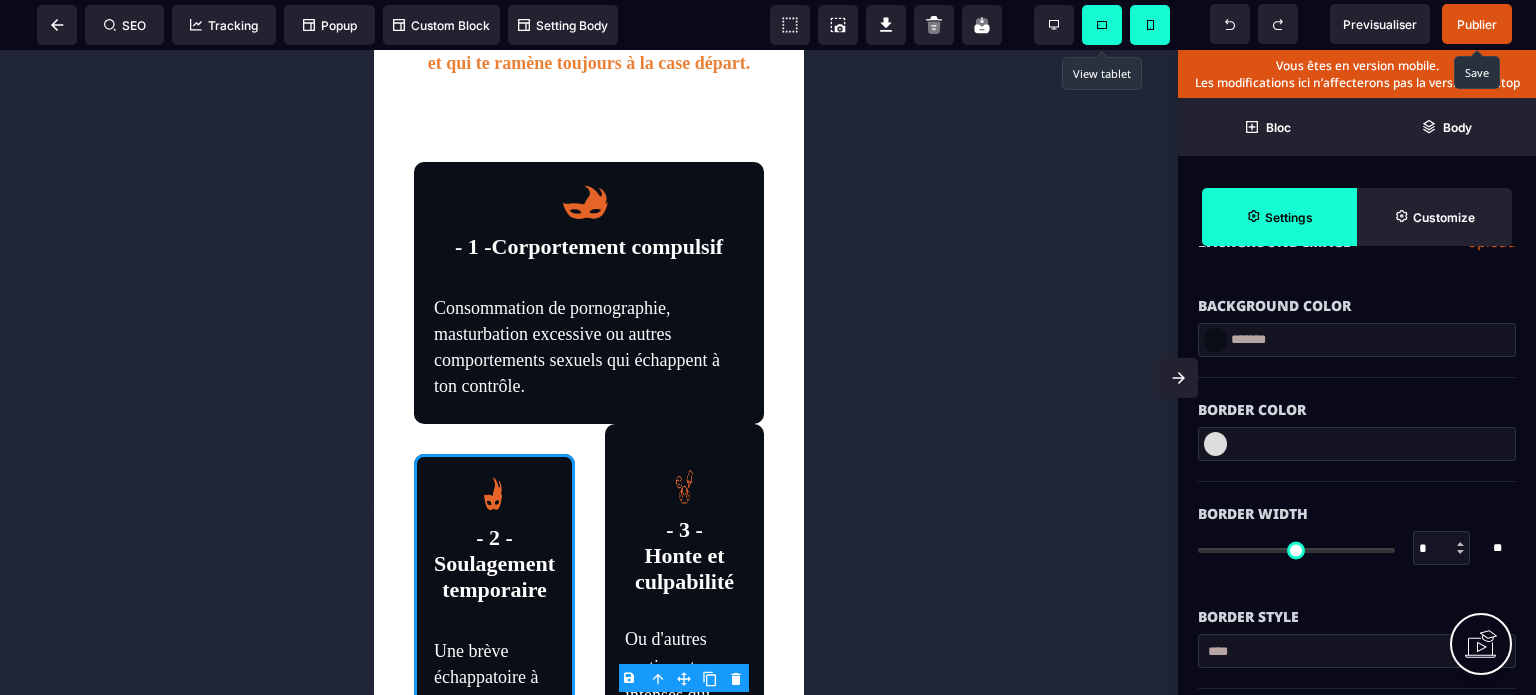 scroll, scrollTop: 280, scrollLeft: 0, axis: vertical 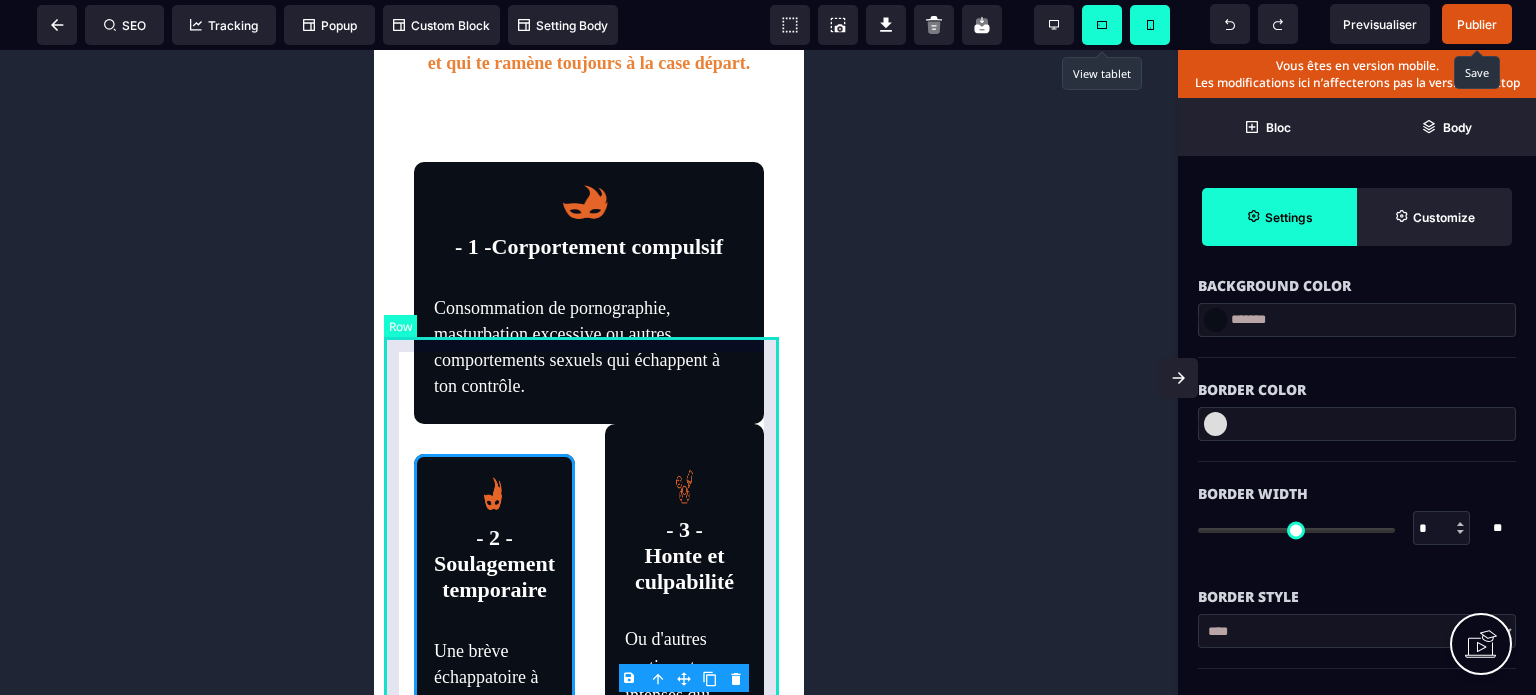 click on "- 1 -Corportement compulsif Consommation de pornographie, masturbation excessive ou autres comportements sexuels qui échappent à ton contrôle. - 2 - Soulagement temporaire Une brève échappatoire à l'ennui, l'angoisse ou le vide émotionnel que tu ressens. - 3 -
Honte et culpabilité Ou d'autres sentiments intenses qui surgissent après l'acte, renforçant l'idée que quelque chose ne va pas chez toi". - 4 -
Isolement profond Tu te retrouves seul(e) avec tes doutes, tes élans et tes peurs, incapable d'en parler par crainte du jugement." at bounding box center [589, 657] 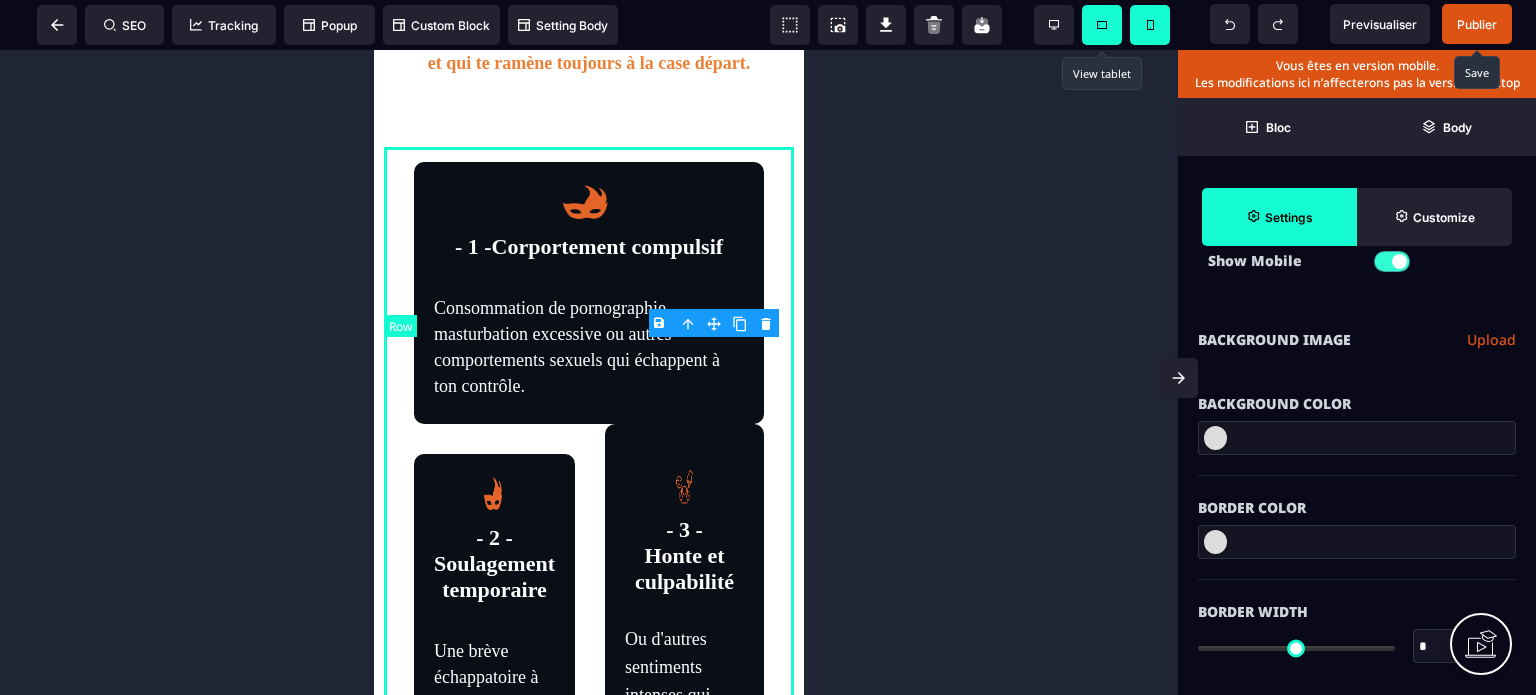 scroll, scrollTop: 0, scrollLeft: 0, axis: both 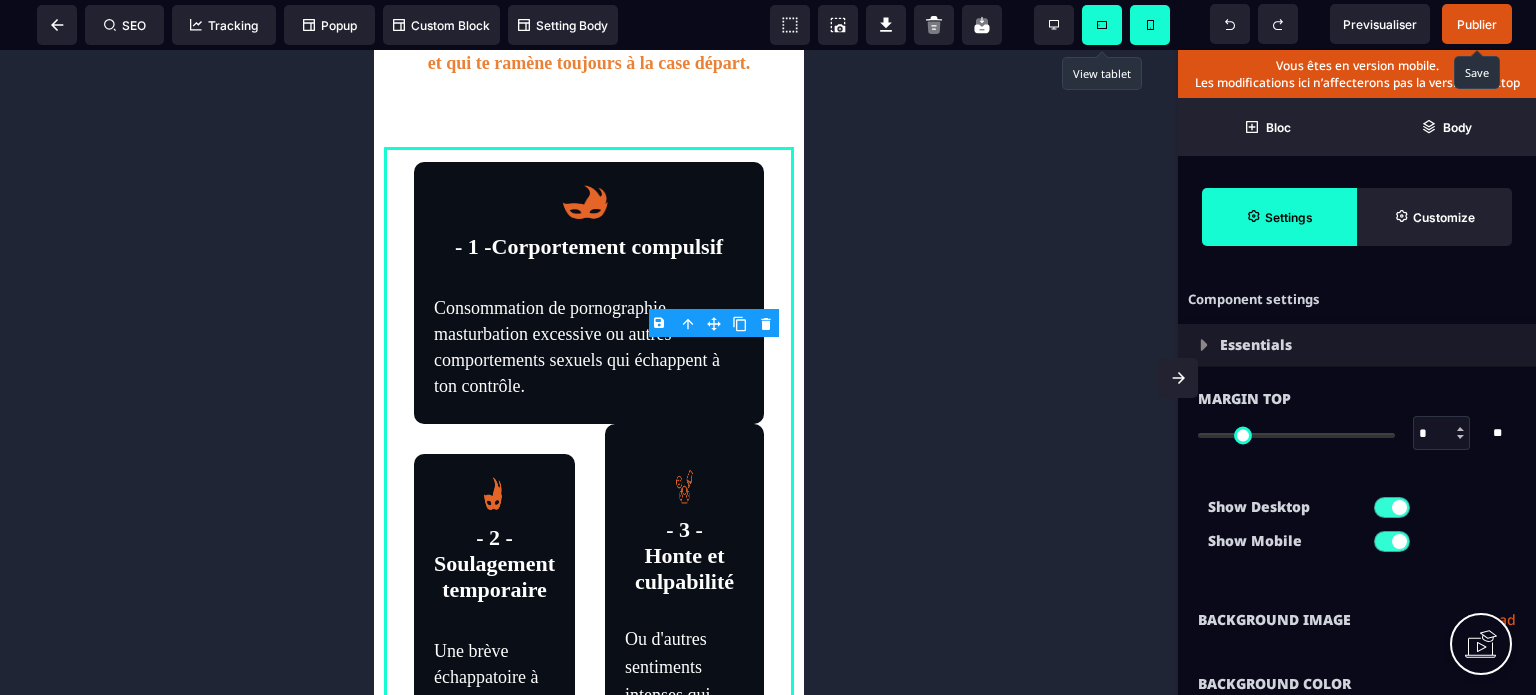 click on "Margin Top
*
*
**
All" at bounding box center [1357, 428] 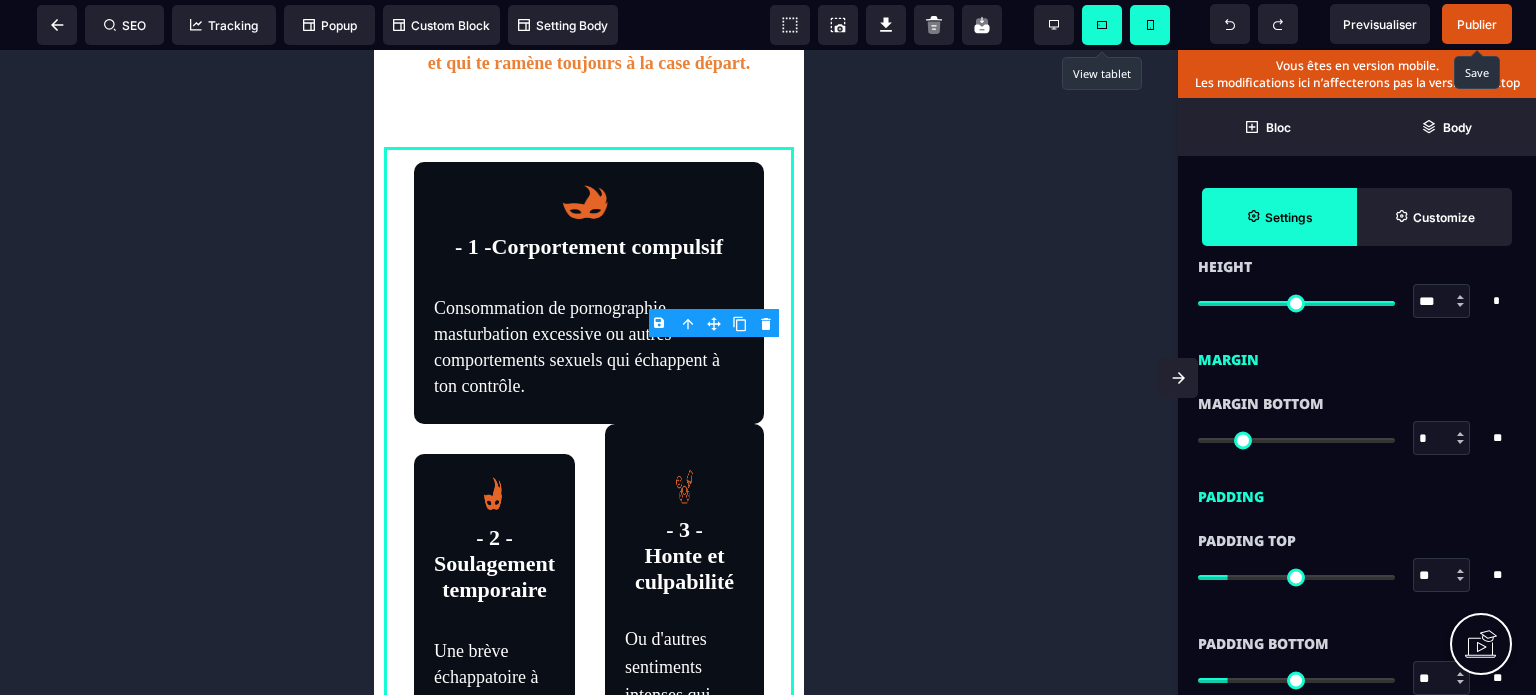 scroll, scrollTop: 1560, scrollLeft: 0, axis: vertical 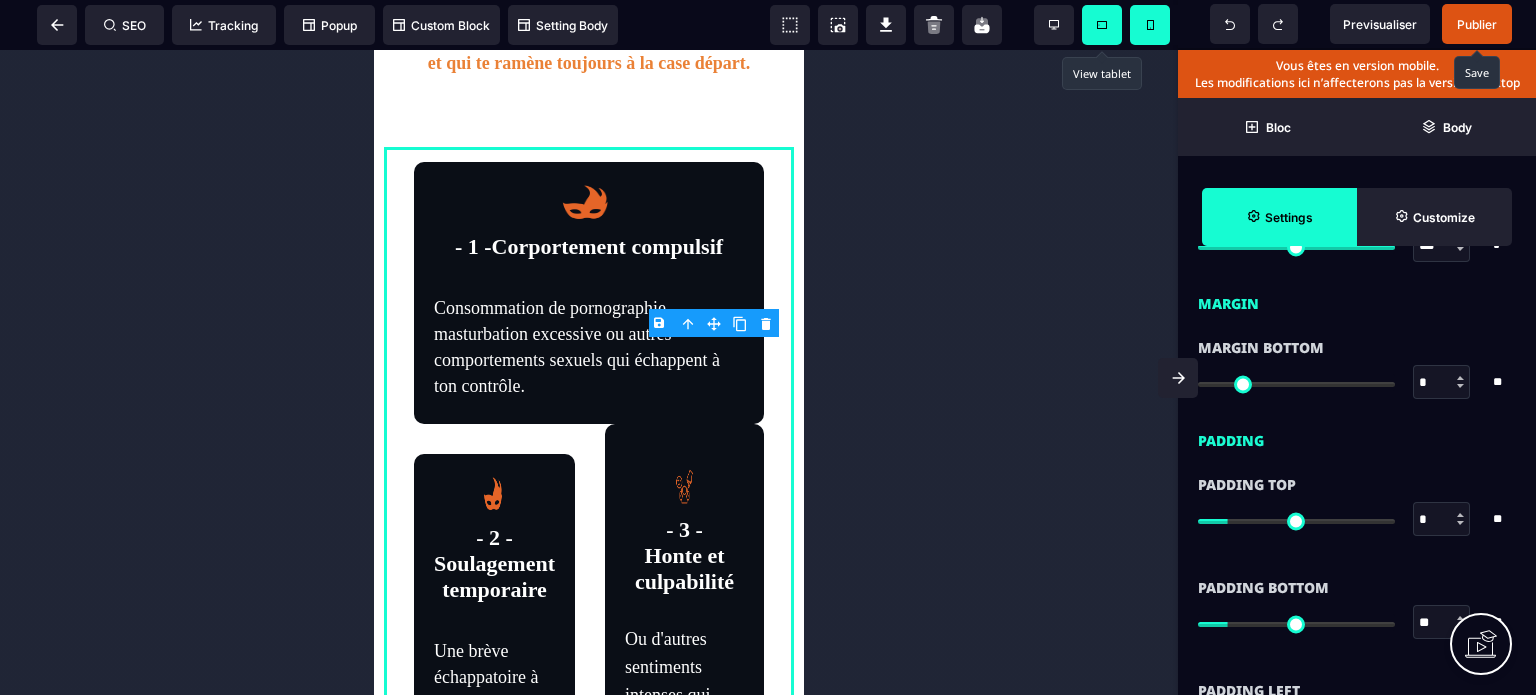 drag, startPoint x: 1231, startPoint y: 519, endPoint x: 1145, endPoint y: 543, distance: 89.28606 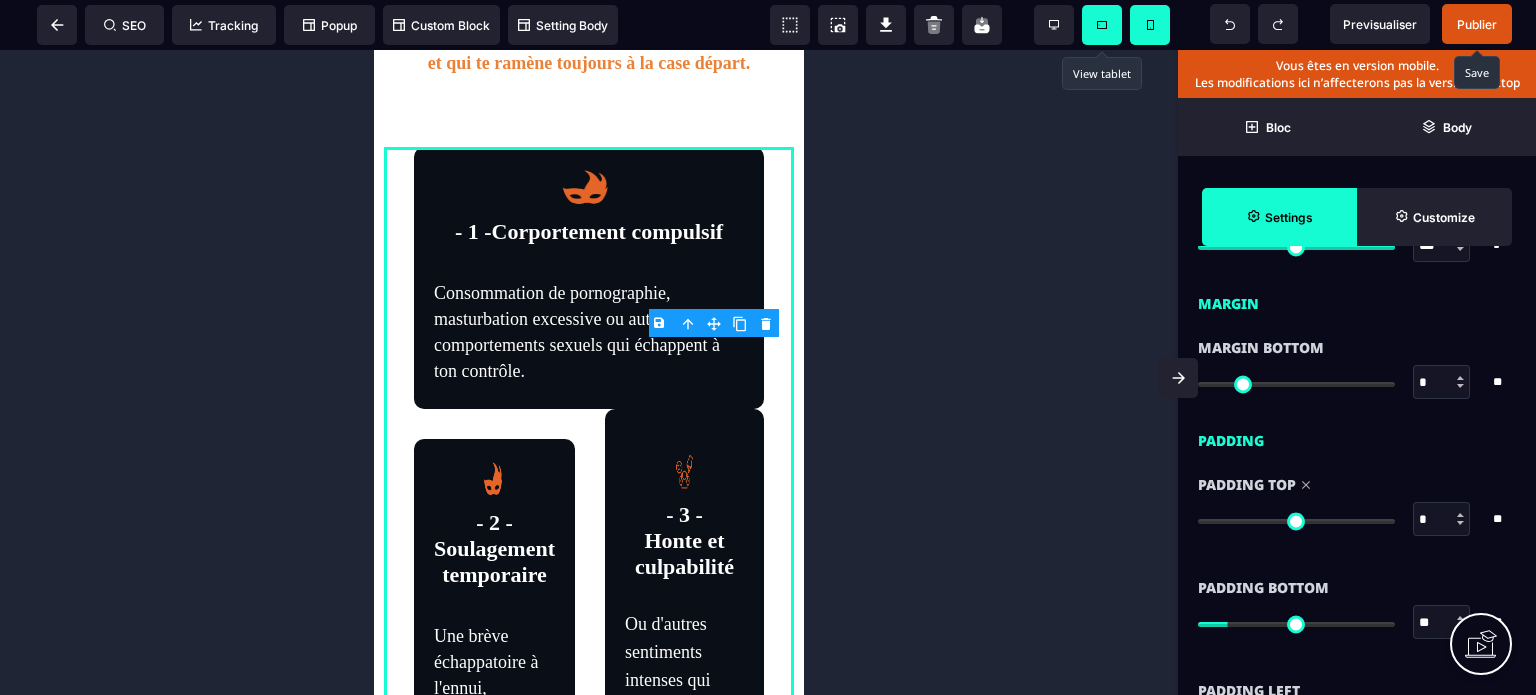 click on "Padding Bottom
**
*
**
All" at bounding box center [1357, 607] 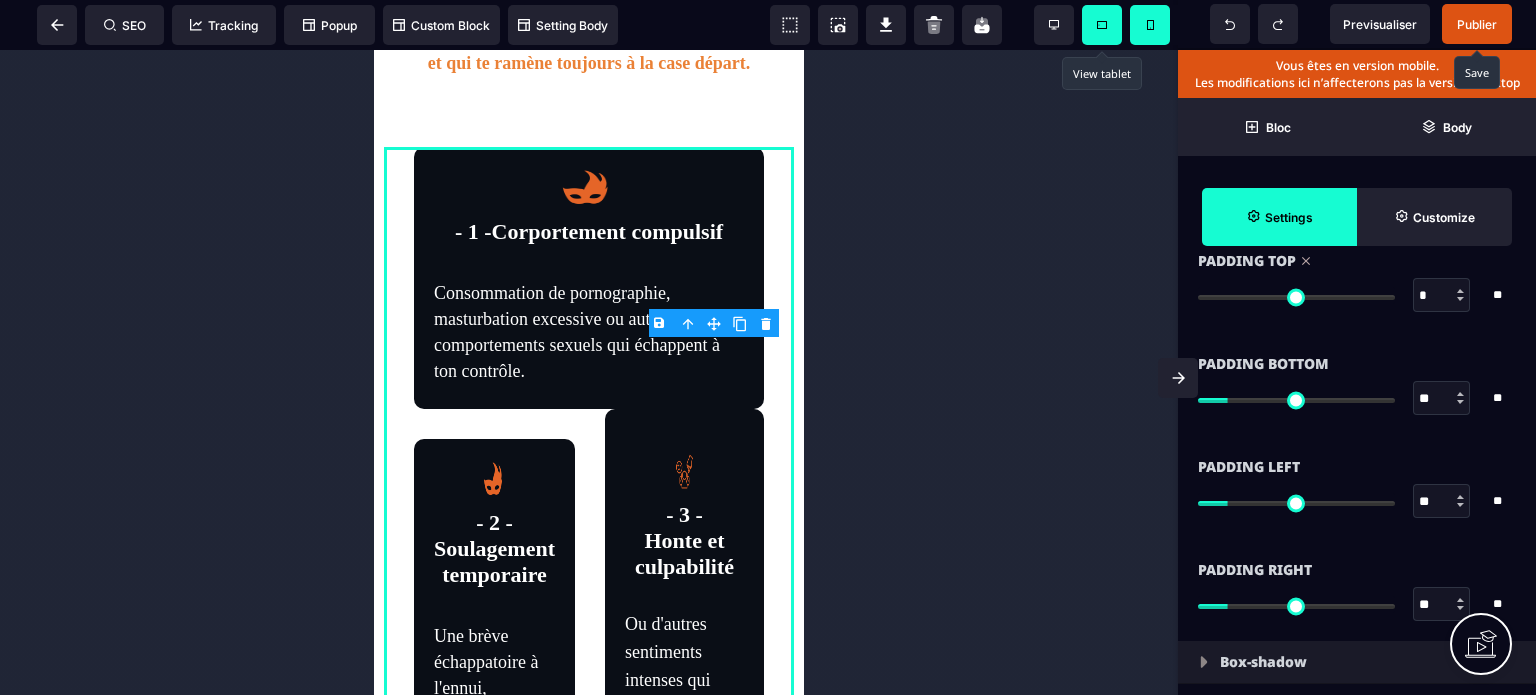 scroll, scrollTop: 1800, scrollLeft: 0, axis: vertical 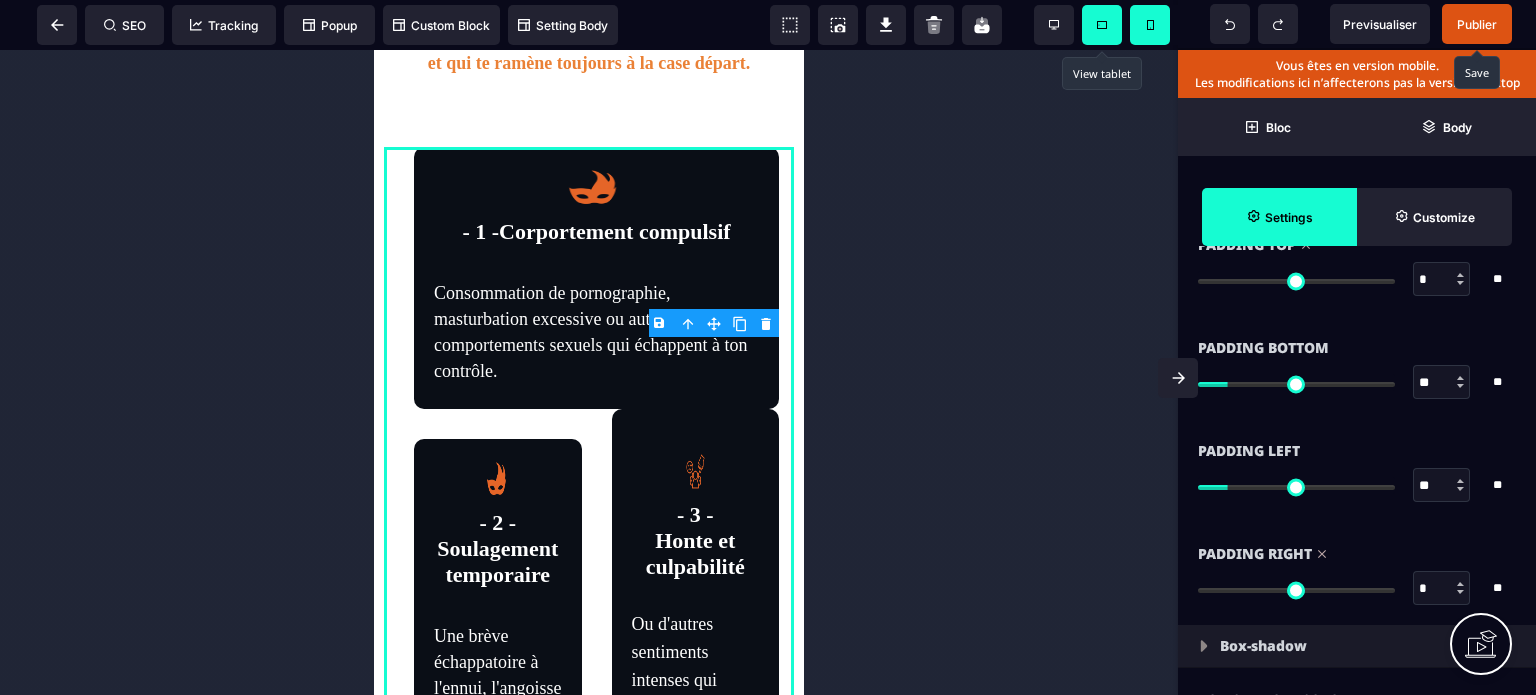 drag, startPoint x: 1226, startPoint y: 590, endPoint x: 1110, endPoint y: 591, distance: 116.00431 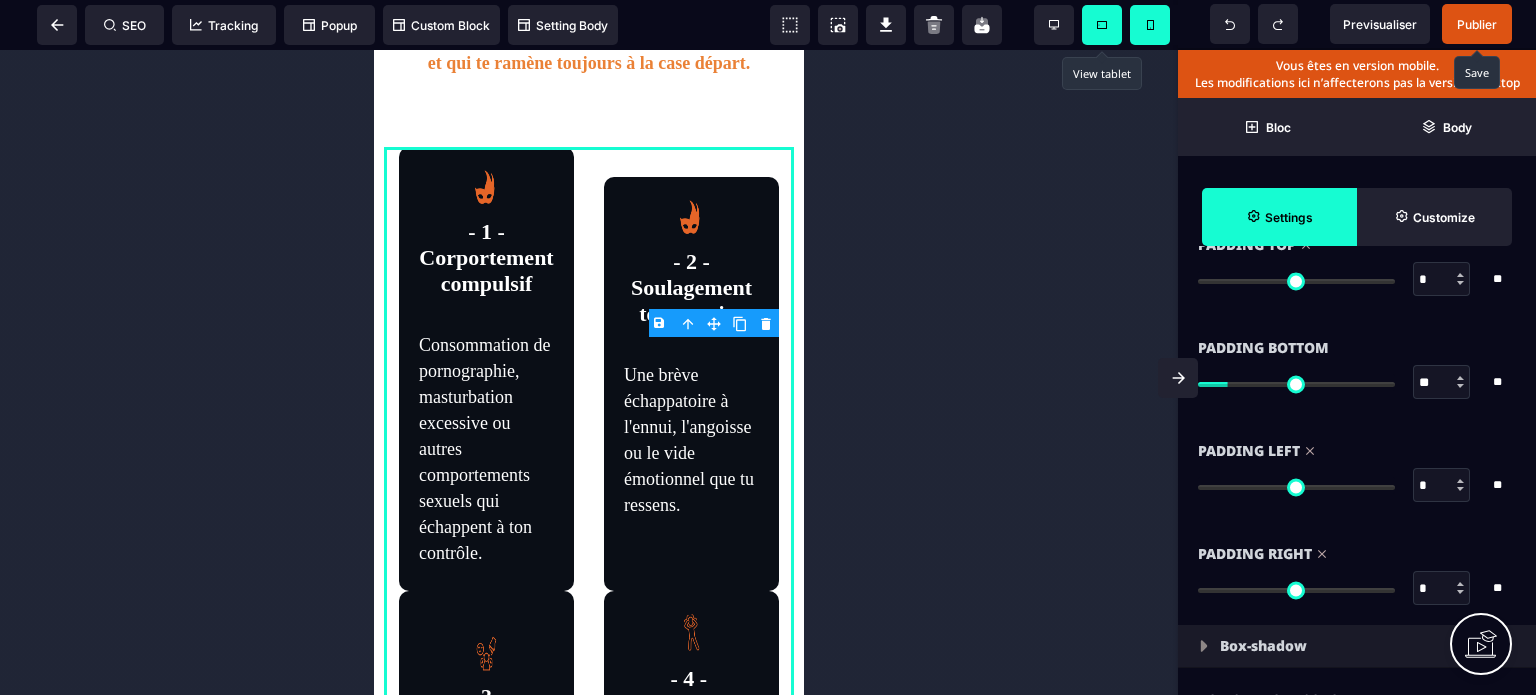drag, startPoint x: 1229, startPoint y: 478, endPoint x: 929, endPoint y: 517, distance: 302.52438 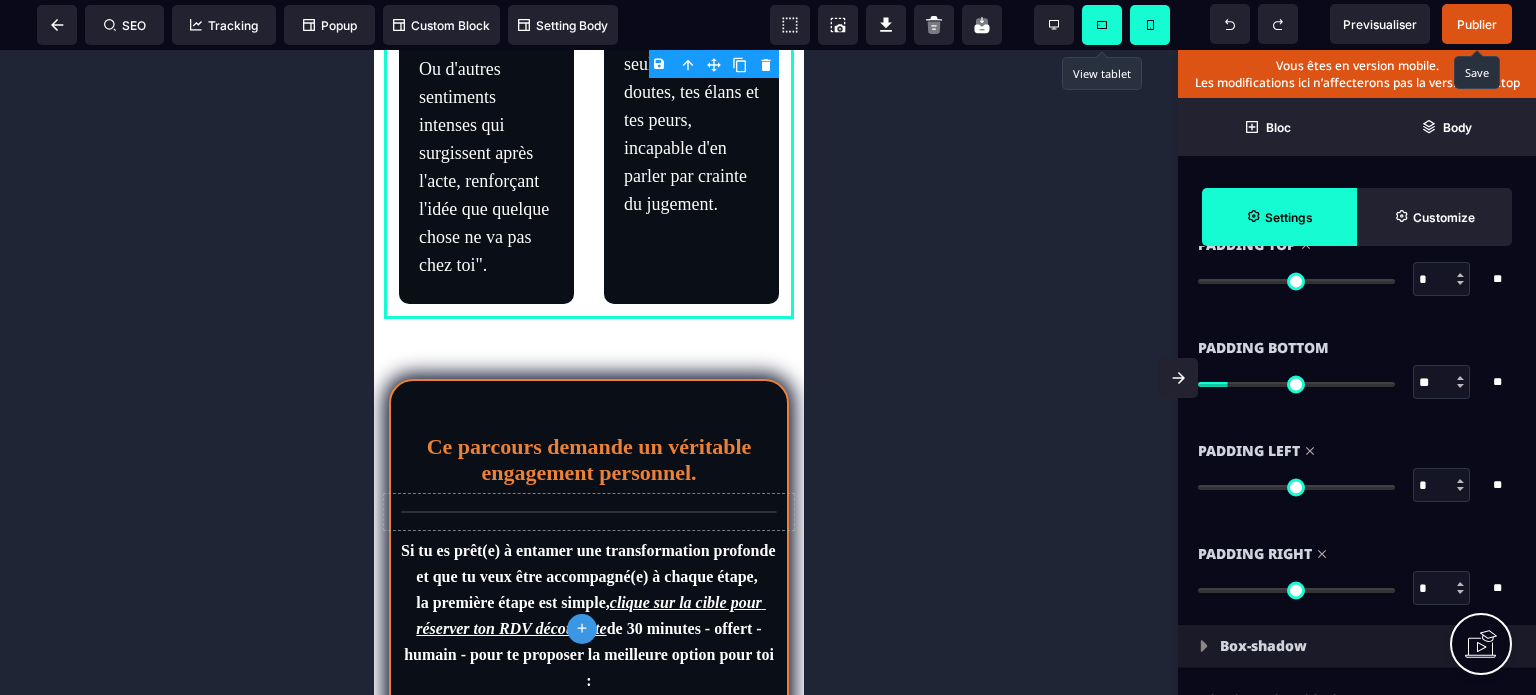 scroll, scrollTop: 1904, scrollLeft: 0, axis: vertical 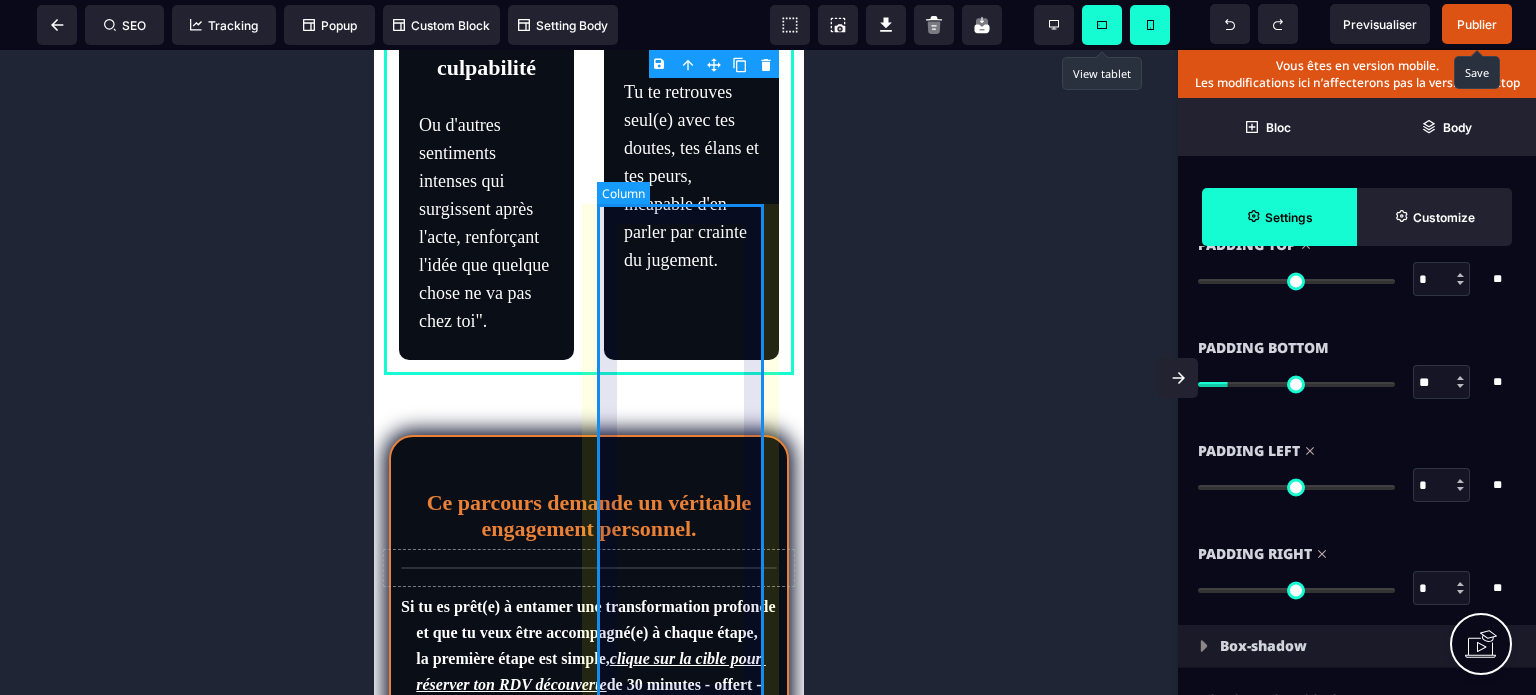 click on "- 1 -Corportement compulsif Consommation de pornographie, masturbation excessive ou autres comportements sexuels qui échappent à ton contrôle. - 2 - Soulagement temporaire Une brève échappatoire à l'ennui, l'angoisse ou le vide émotionnel que tu ressens. - 3 -
Honte et culpabilité Ou d'autres sentiments intenses qui surgissent après l'acte, renforçant l'idée que quelque chose ne va pas chez toi". - 4 -
Isolement profond Tu te retrouves seul(e) avec tes doutes, tes élans et tes peurs, incapable d'en parler par crainte du jugement." at bounding box center (589, -80) 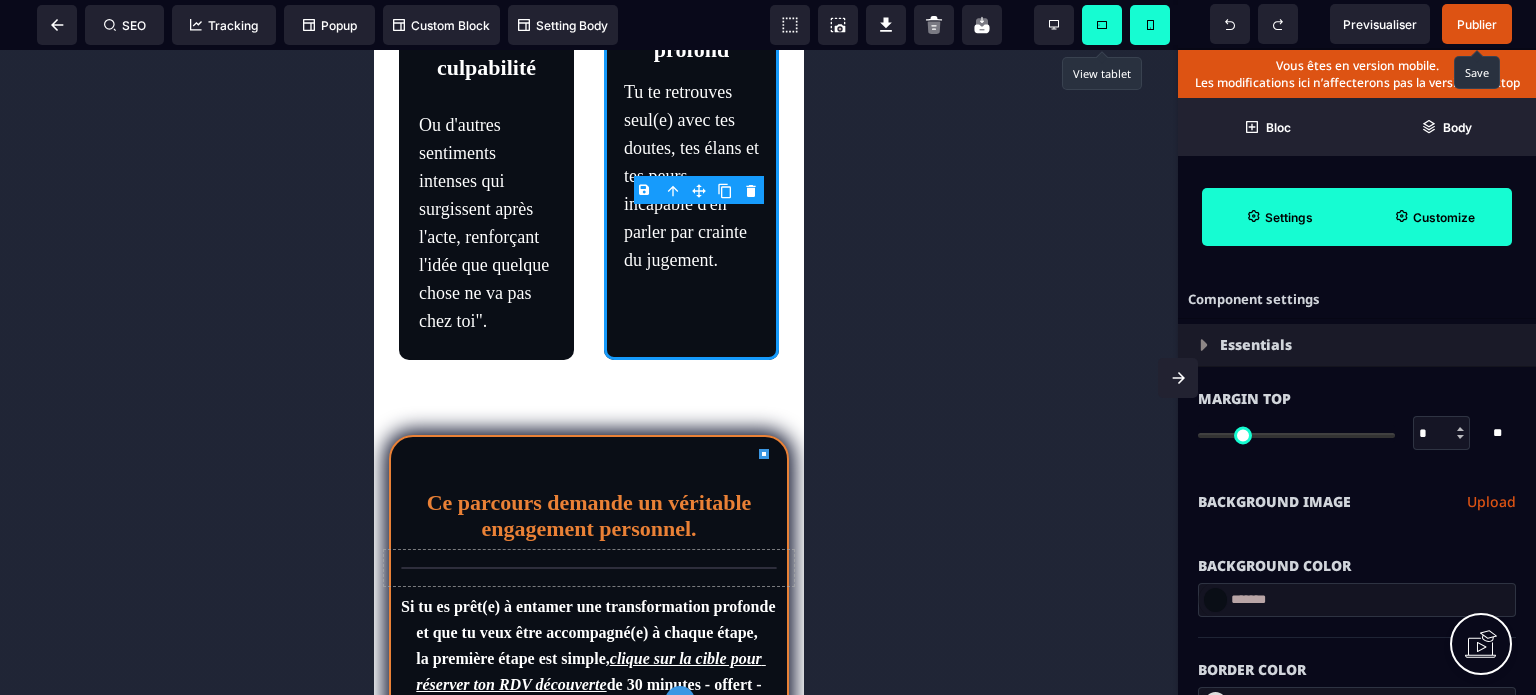 click 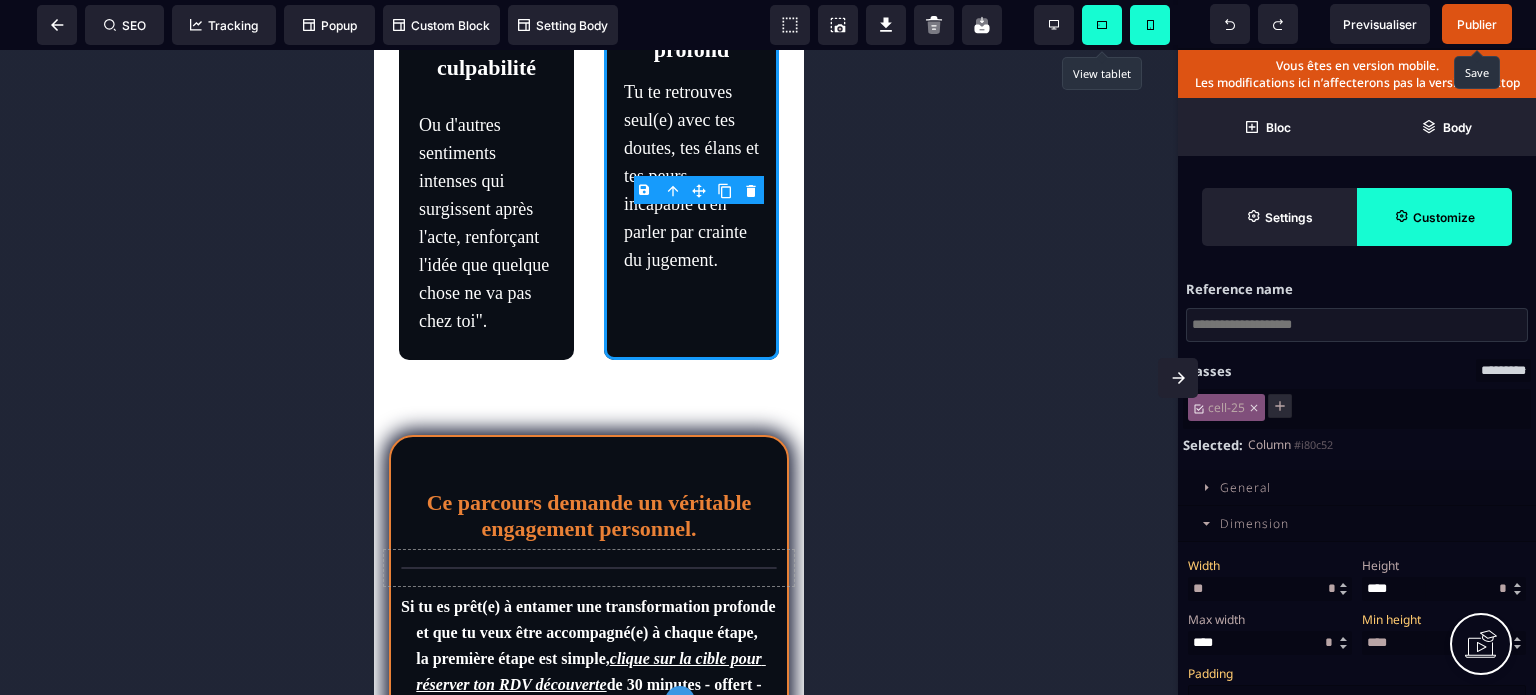 drag, startPoint x: 1232, startPoint y: 596, endPoint x: 1180, endPoint y: 601, distance: 52.23983 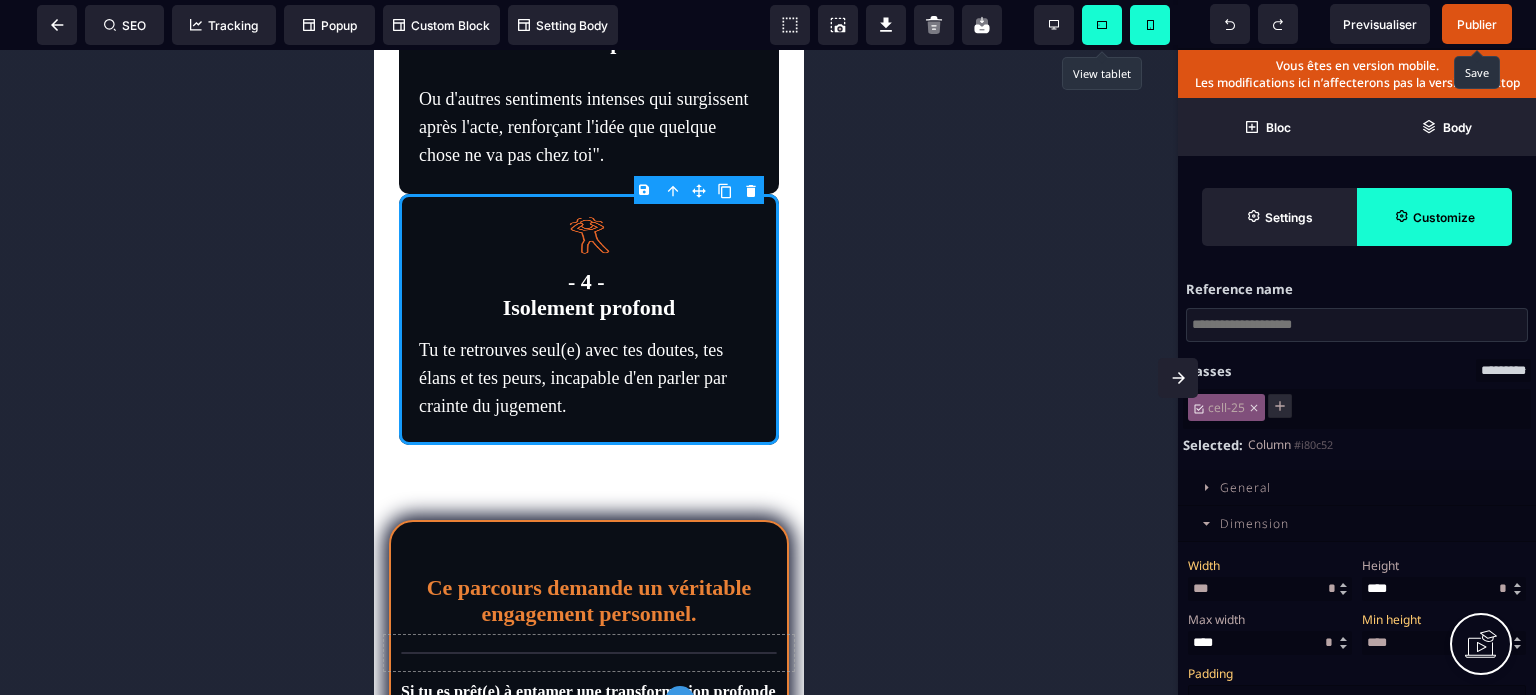 click on "Width
***
* ** * ** *** ** **
Width
***
* ** *
Height
* ** * ** *** ** **
Max width
* ** * ** *** ** **
Min height
****
* ** * ** *** ** **
Padding
Top
**
* ** * ** *** ** **
Right
*" at bounding box center [1357, 874] 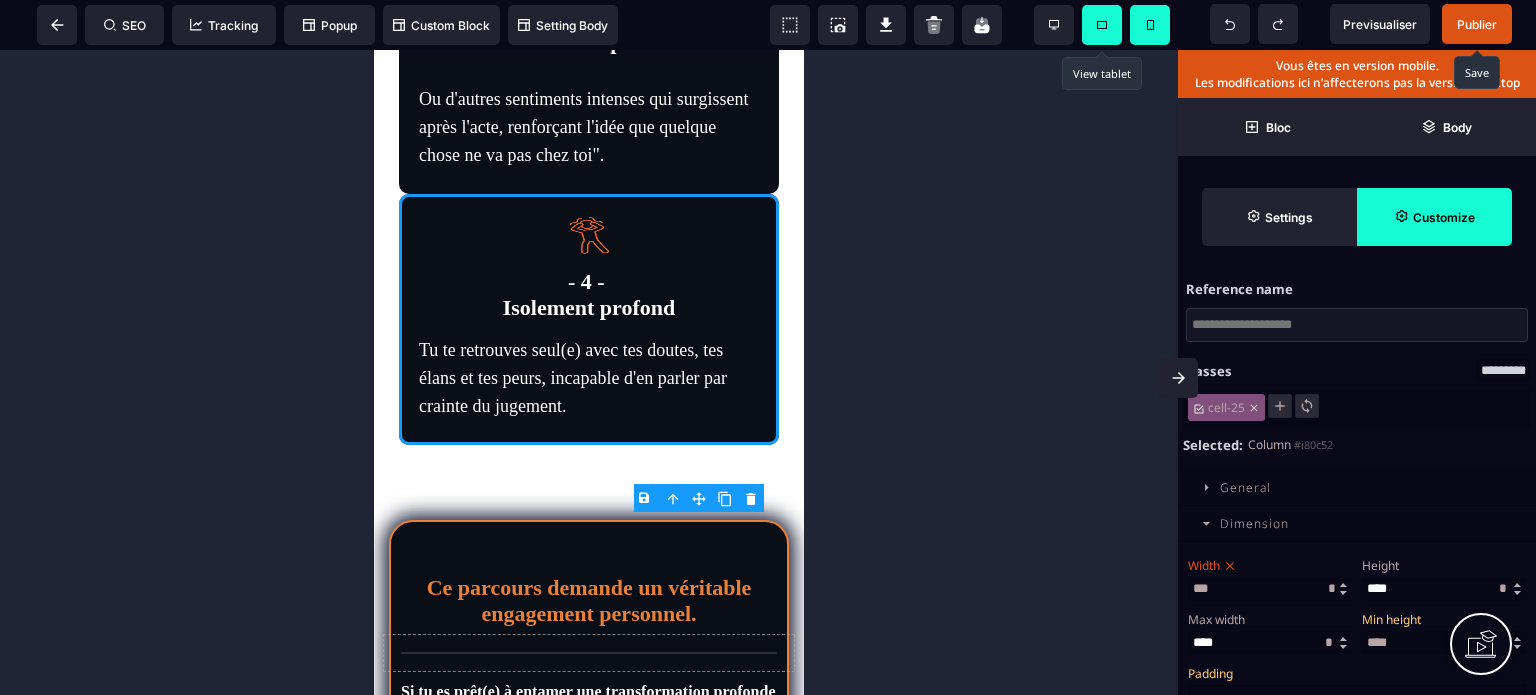 click on "Max width" at bounding box center (1267, 619) 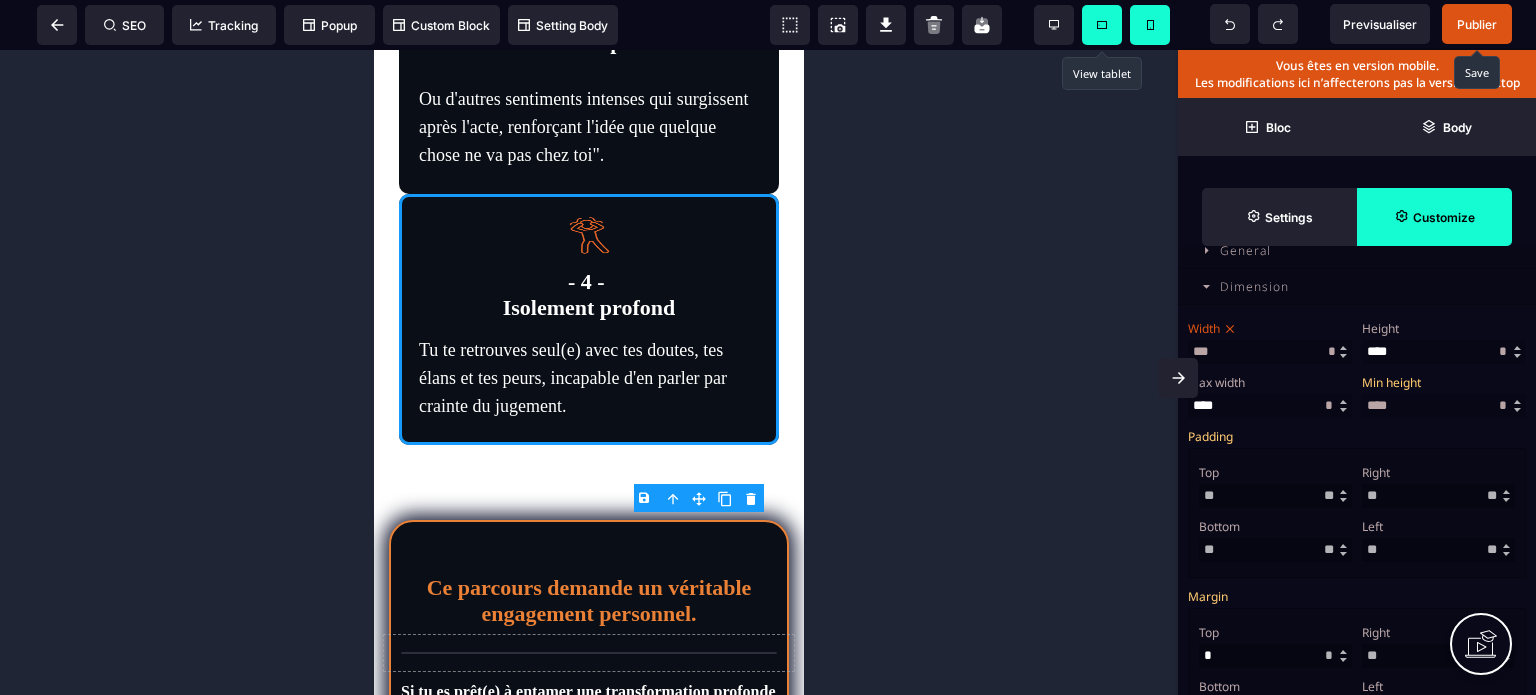 scroll, scrollTop: 320, scrollLeft: 0, axis: vertical 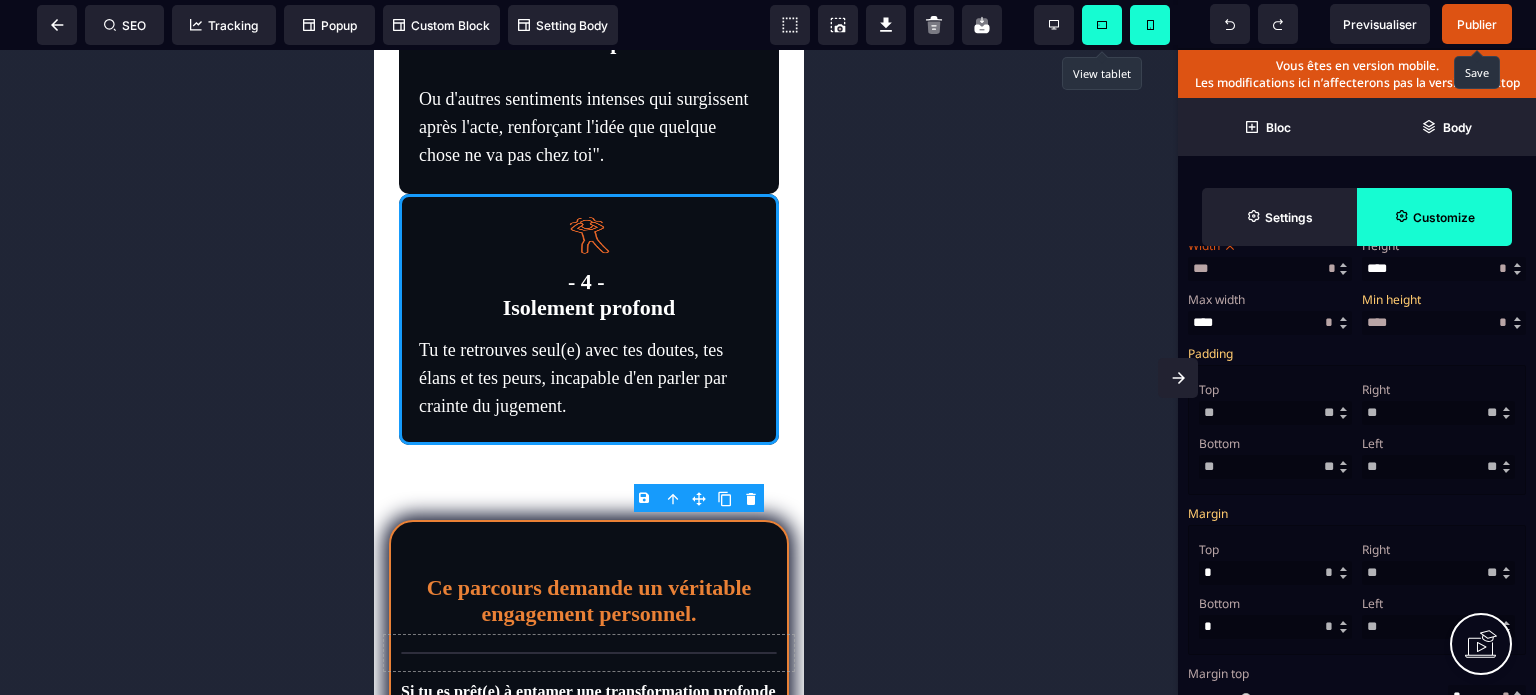 click at bounding box center [1275, 573] 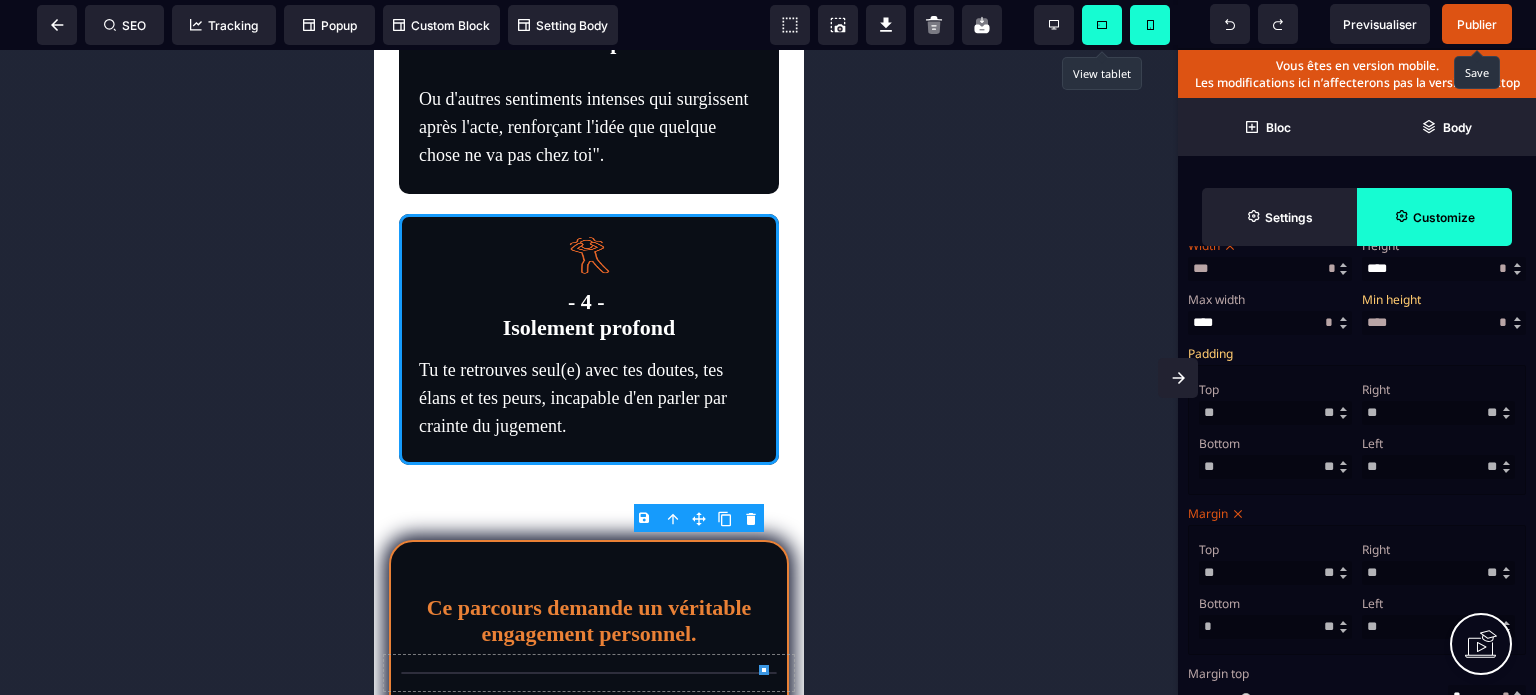 click on "Top" at bounding box center [1273, 549] 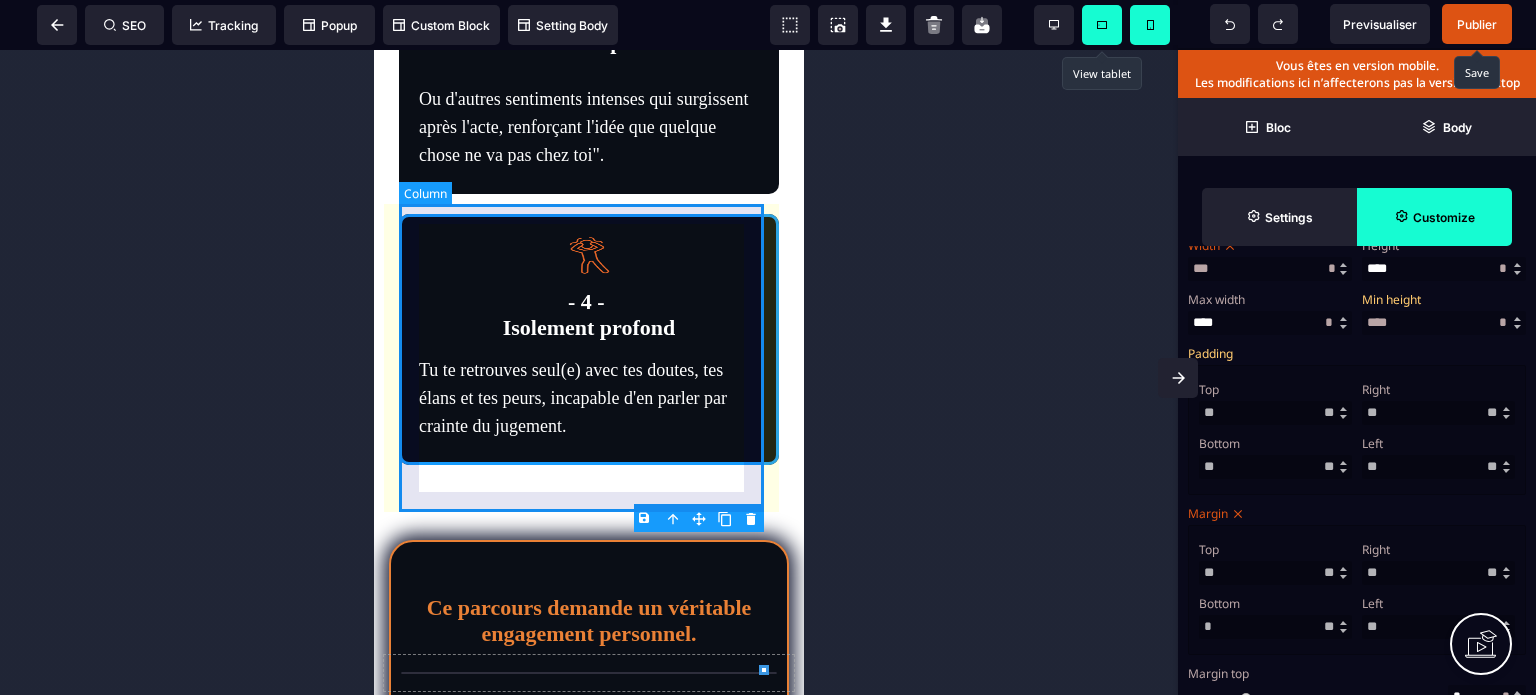 click on "- 3 -
Honte et culpabilité Ou d'autres sentiments intenses qui surgissent après l'acte, renforçant l'idée que quelque chose ne va pas chez toi"." at bounding box center (589, 52) 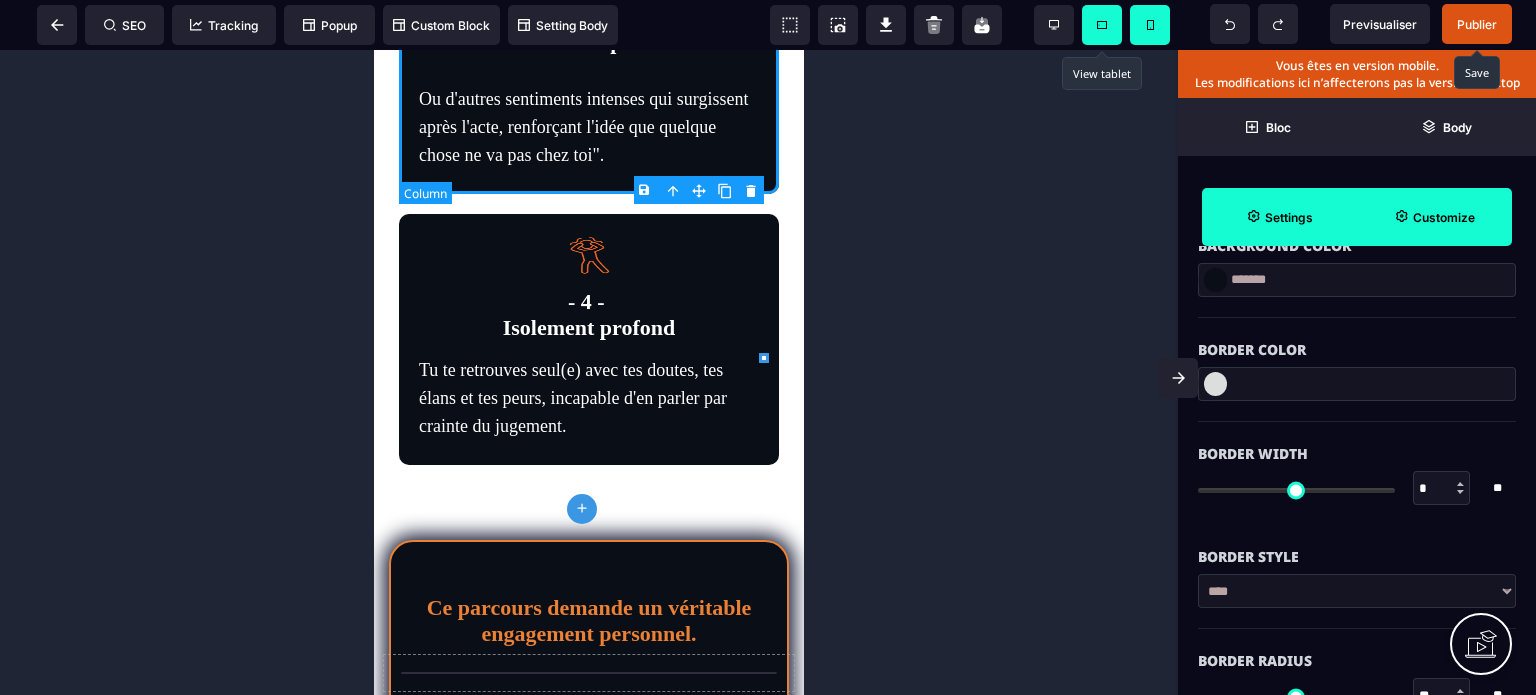scroll, scrollTop: 0, scrollLeft: 0, axis: both 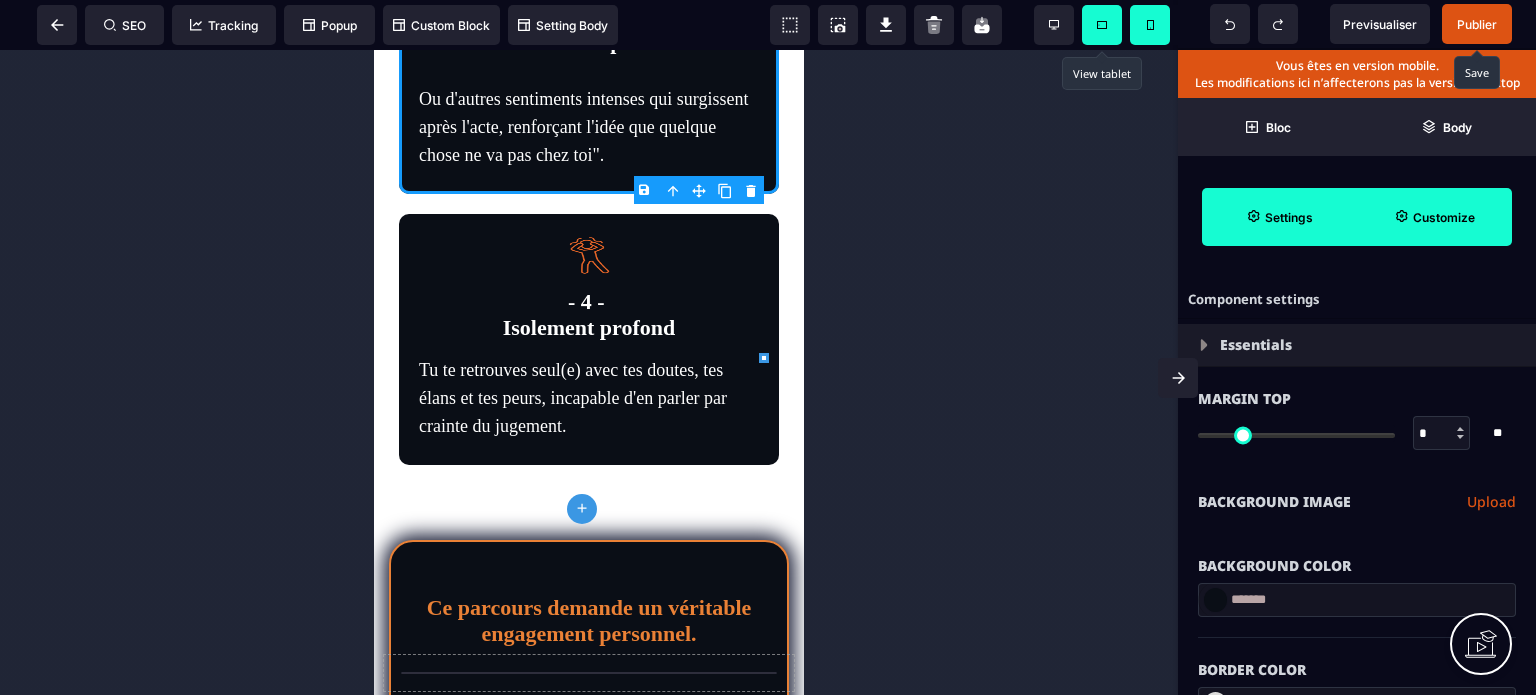 click on "*" at bounding box center (1442, 434) 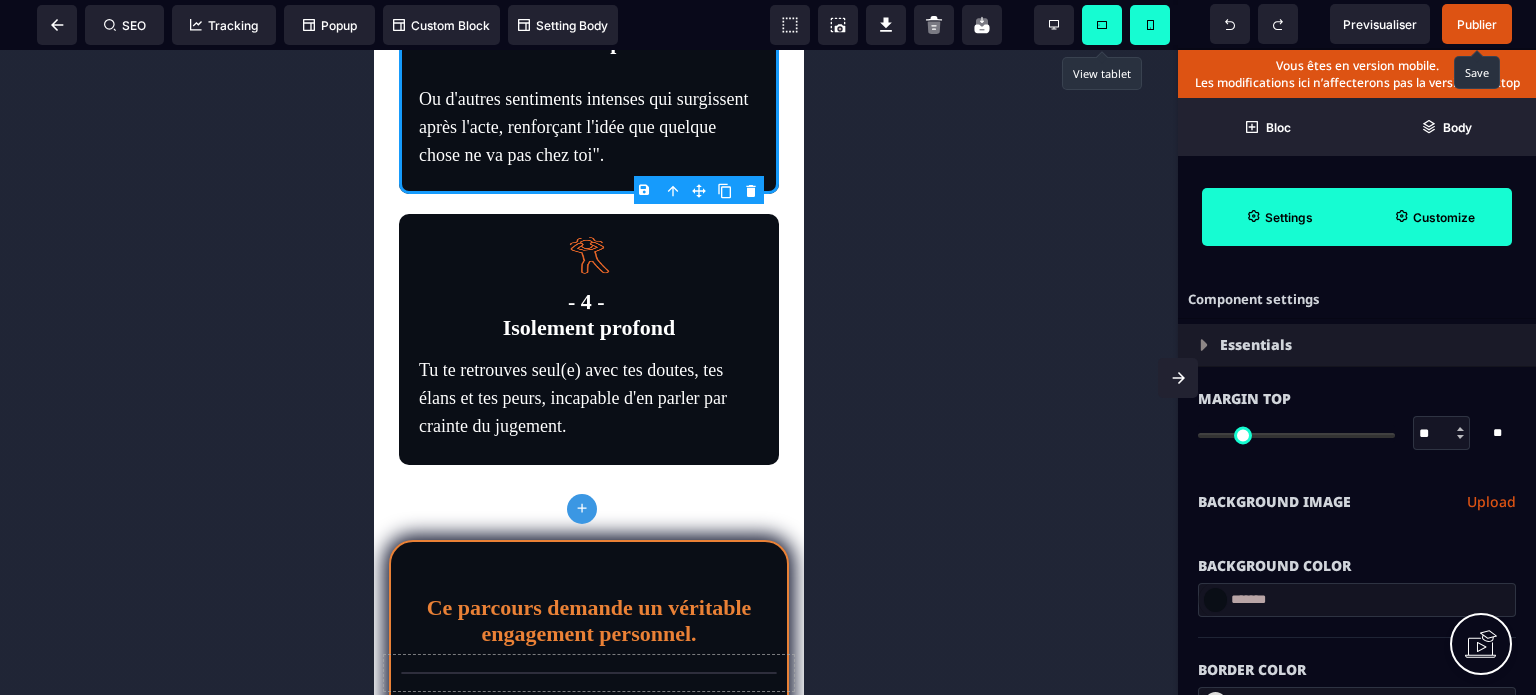 click on "Margin Top" at bounding box center (1357, 399) 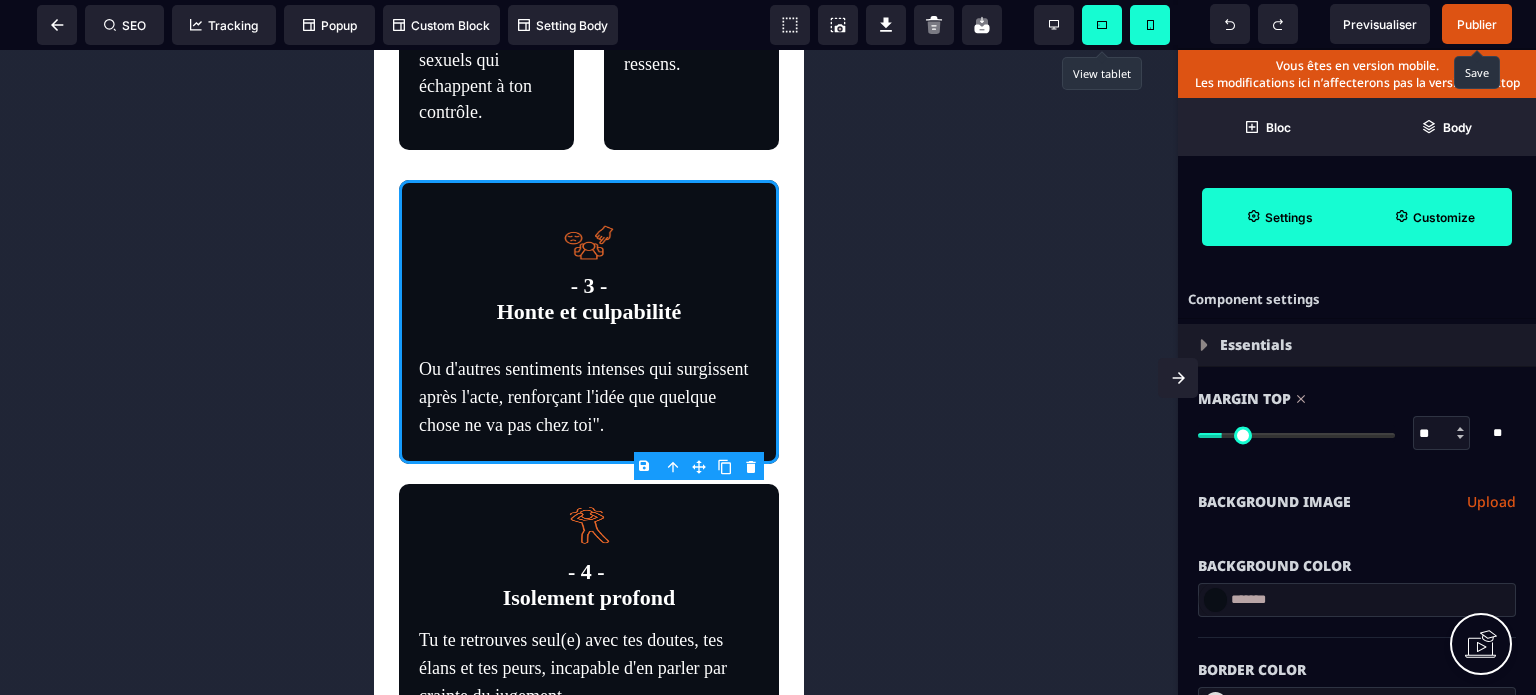 scroll, scrollTop: 1657, scrollLeft: 0, axis: vertical 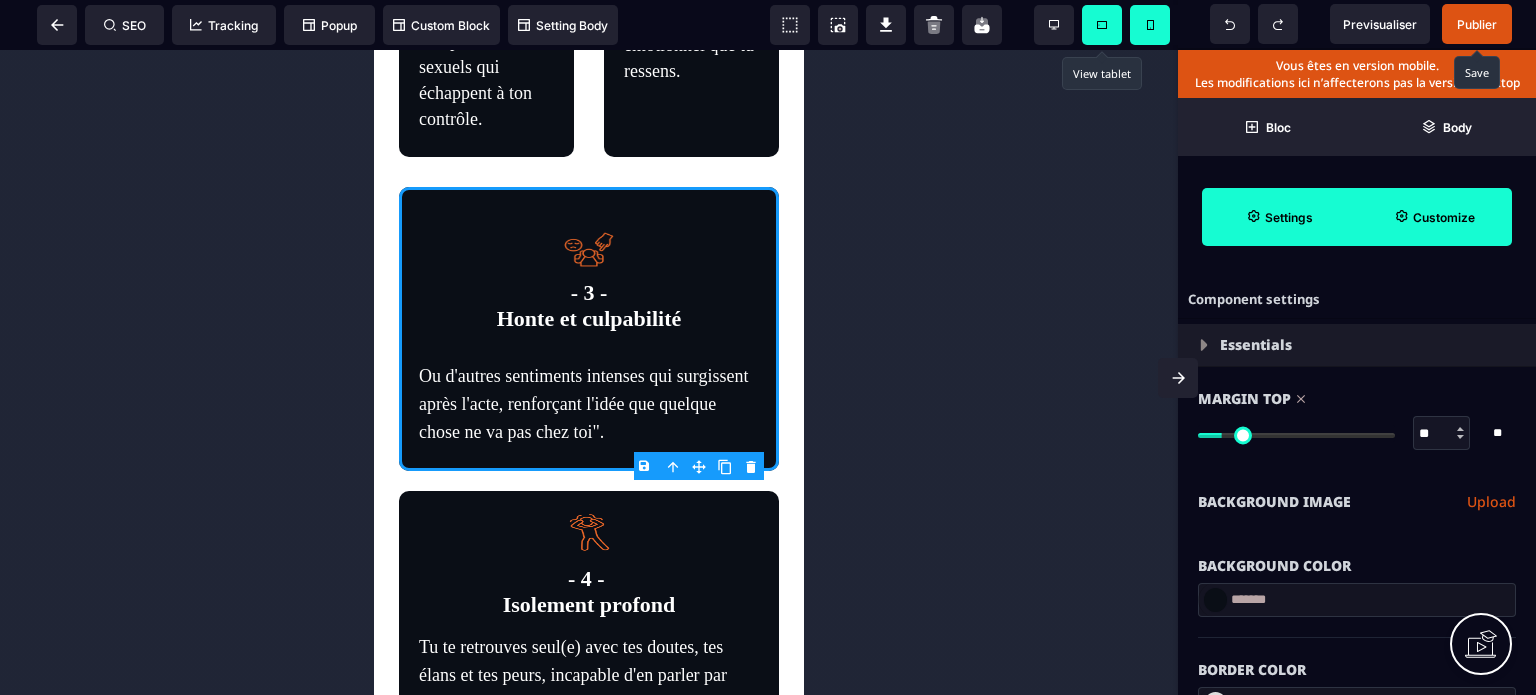 click on "Customize" at bounding box center [1444, 217] 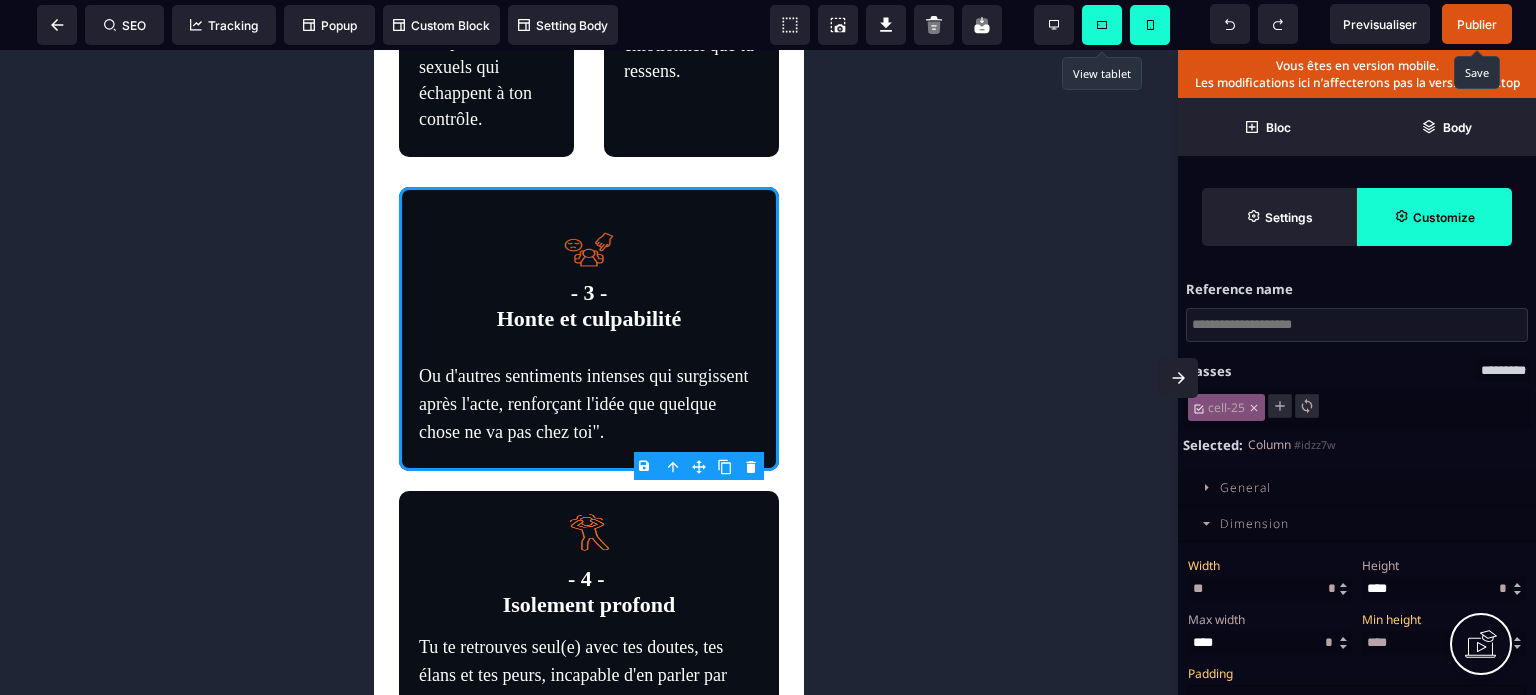 click on "Width" at bounding box center (1267, 565) 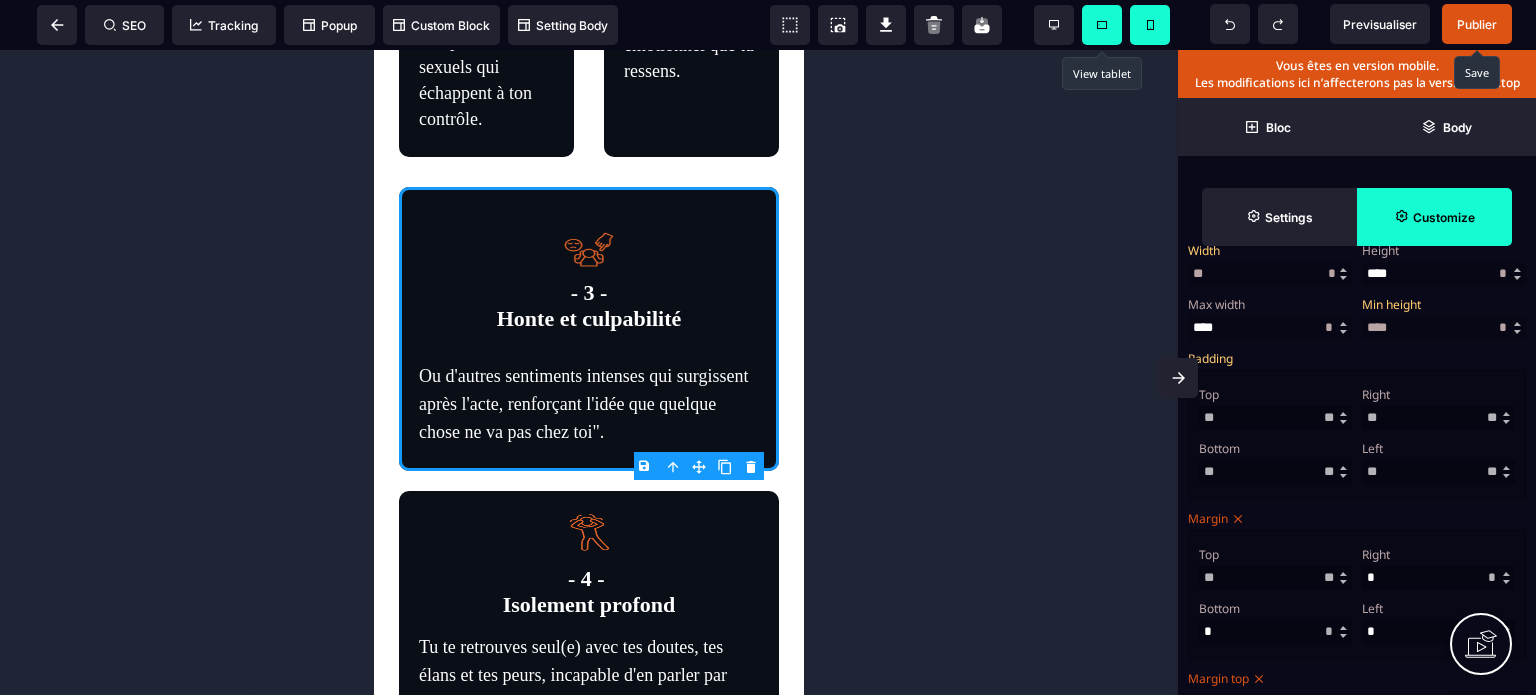 scroll, scrollTop: 520, scrollLeft: 0, axis: vertical 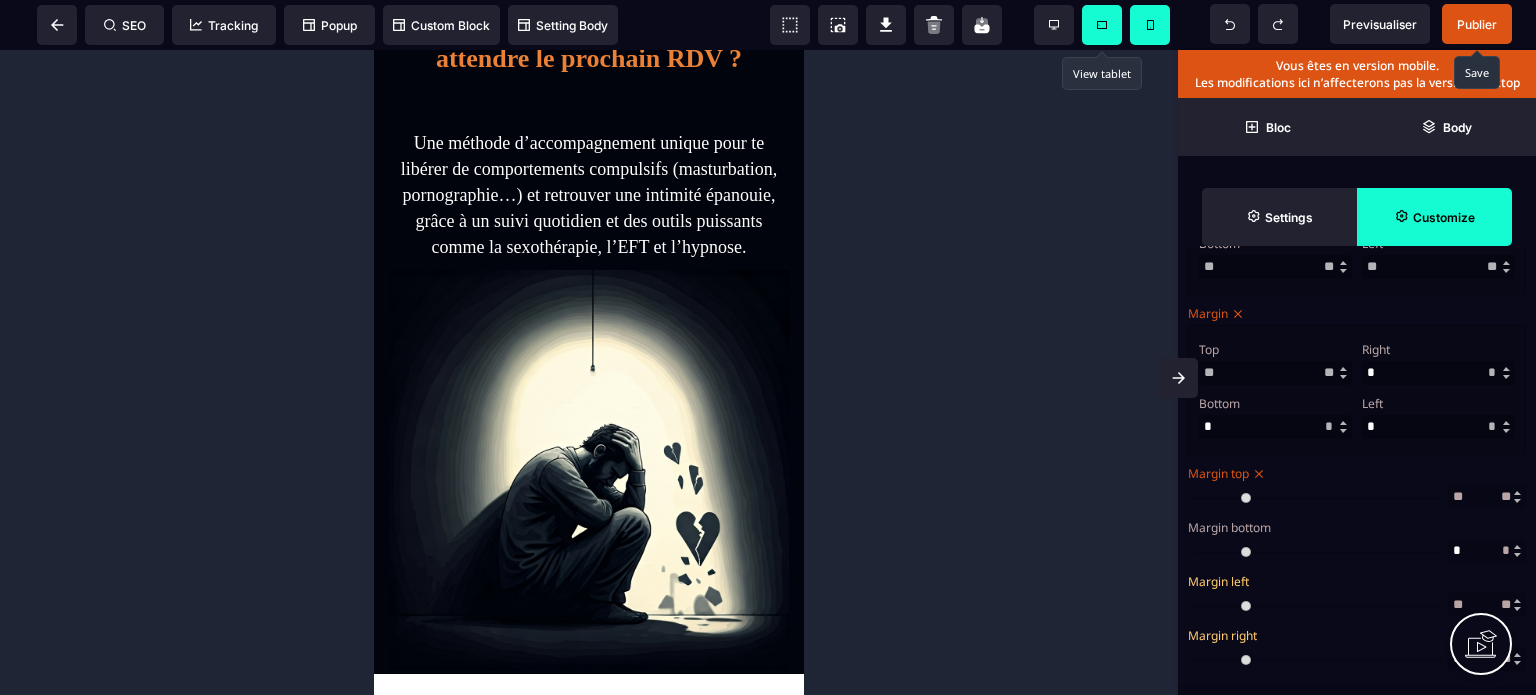 click on "Publier" at bounding box center [1477, 24] 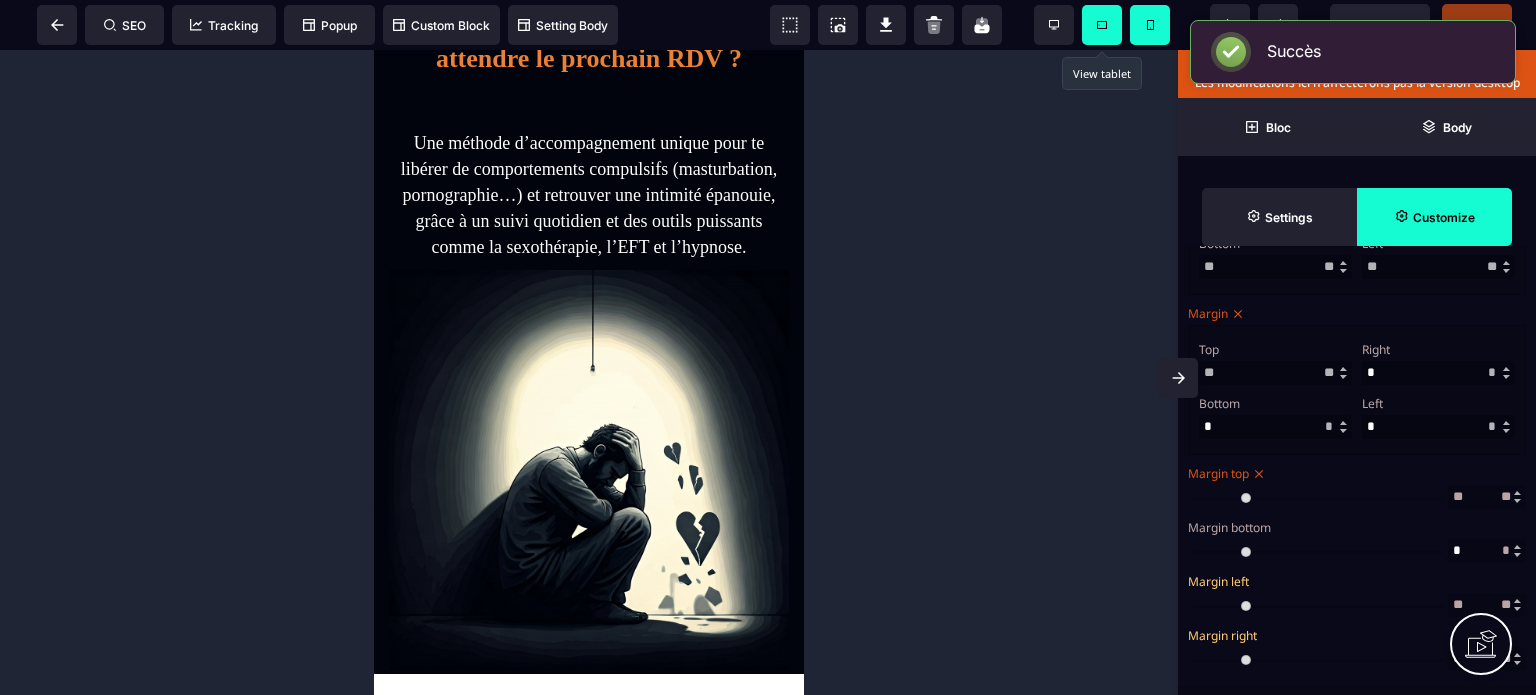click 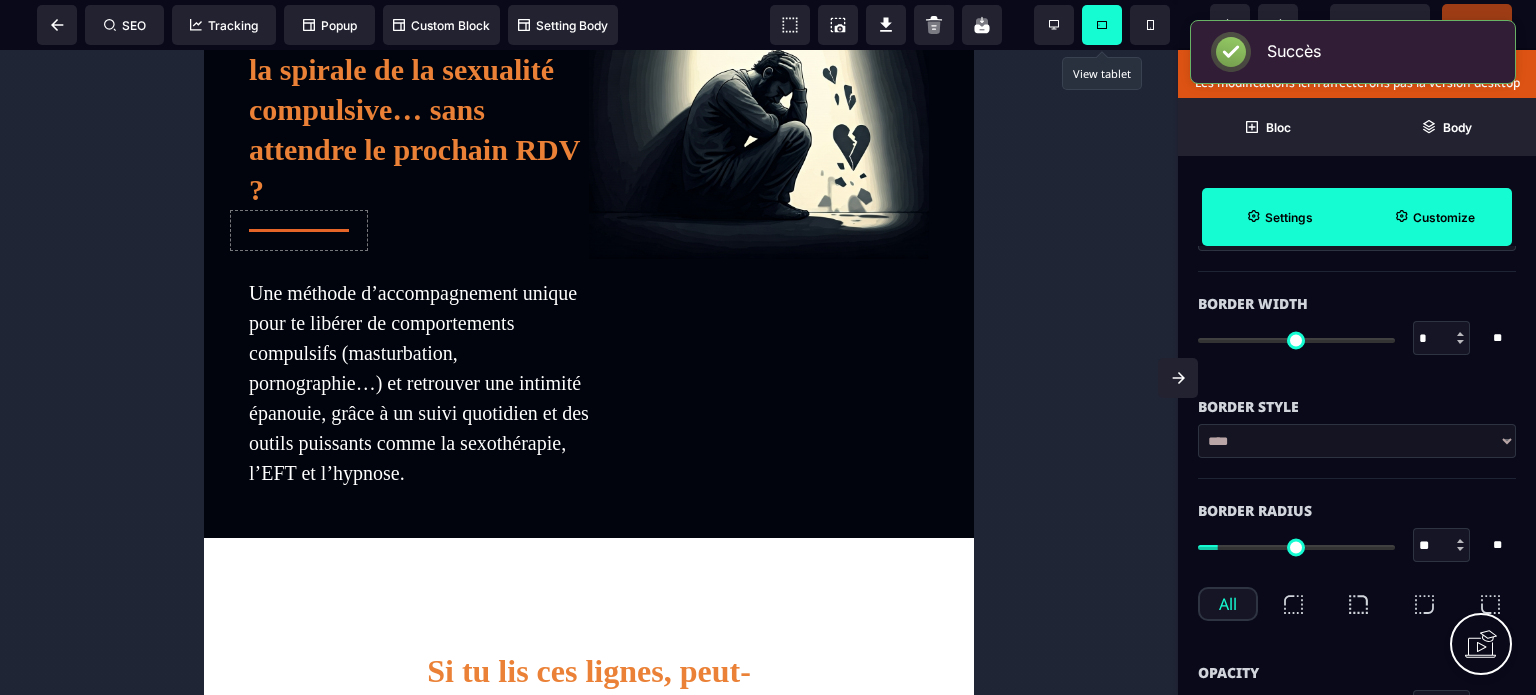 scroll, scrollTop: 457, scrollLeft: 0, axis: vertical 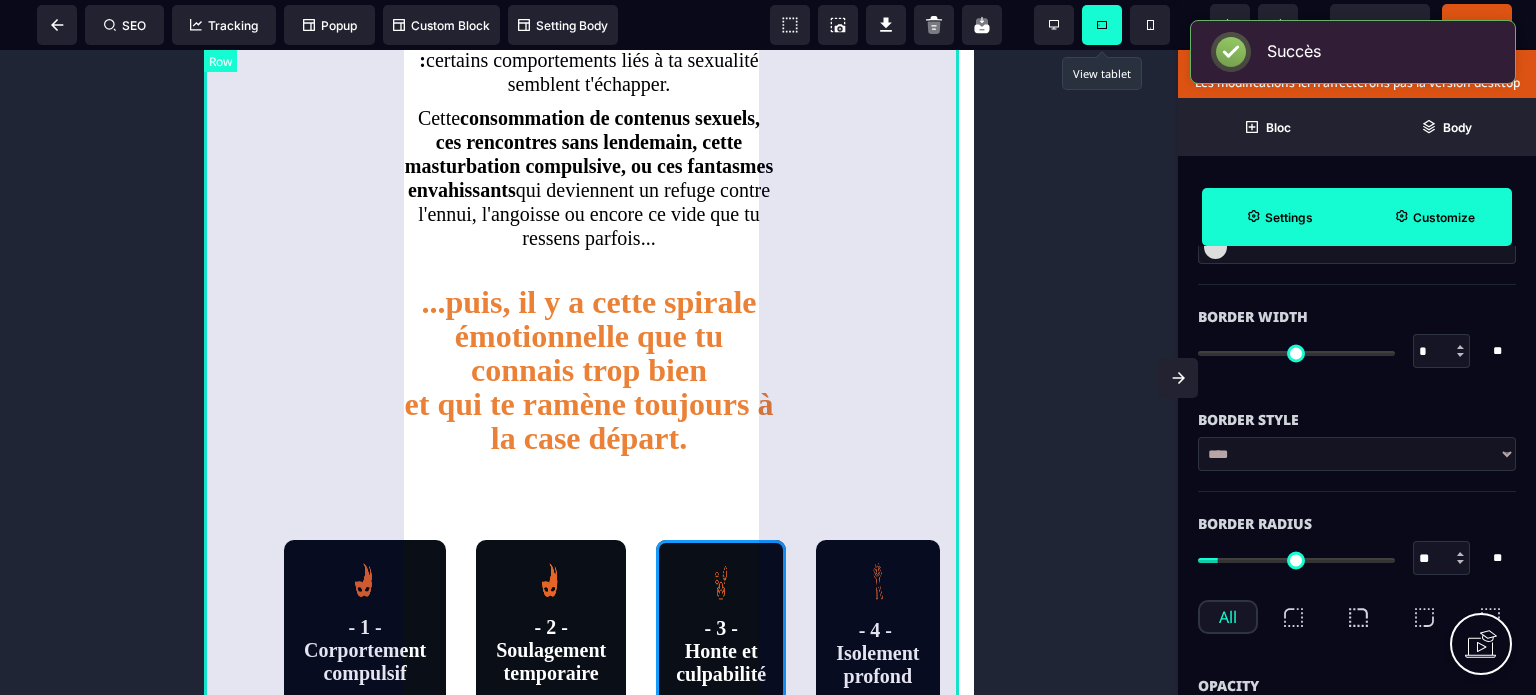 click on "Si tu lis ces lignes, peut-être ressens-tu cette tension intérieure... Tu n'es ni "accro", ni "anormal(e)".
Mais  il y a cette réalité que tu vis en silence :  certains comportements liés à ta sexualité semblent t'échapper.  Cette  consommation de contenus sexuels, ces rencontres sans lendemain, cette masturbation compulsive, ou ces fantasmes envahissants  qui deviennent un refuge contre l'ennui, l'angoisse ou encore ce vide que tu ressens parfois... ...puis, il y a cette spirale émotionnelle que tu connais trop bien
et qui te ramène toujours à la case départ." at bounding box center [589, 164] 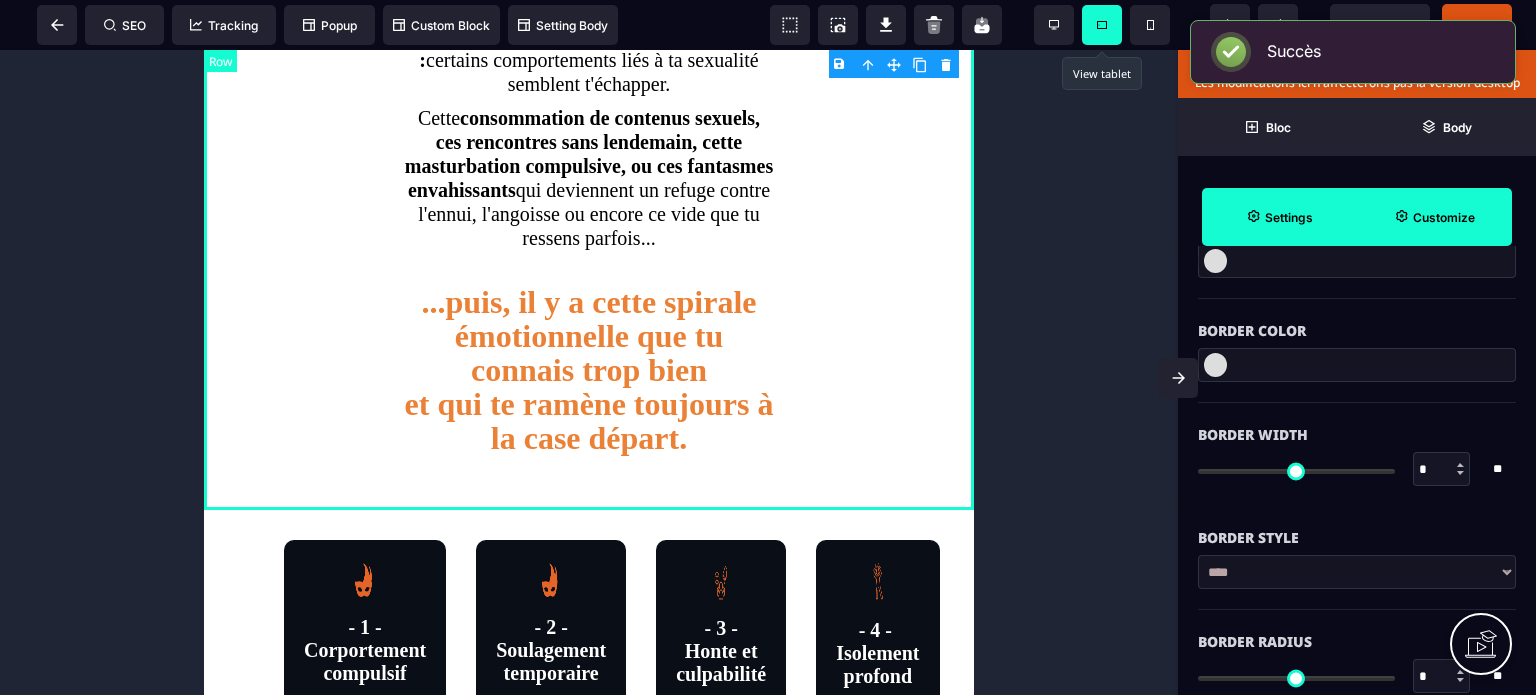 scroll, scrollTop: 0, scrollLeft: 0, axis: both 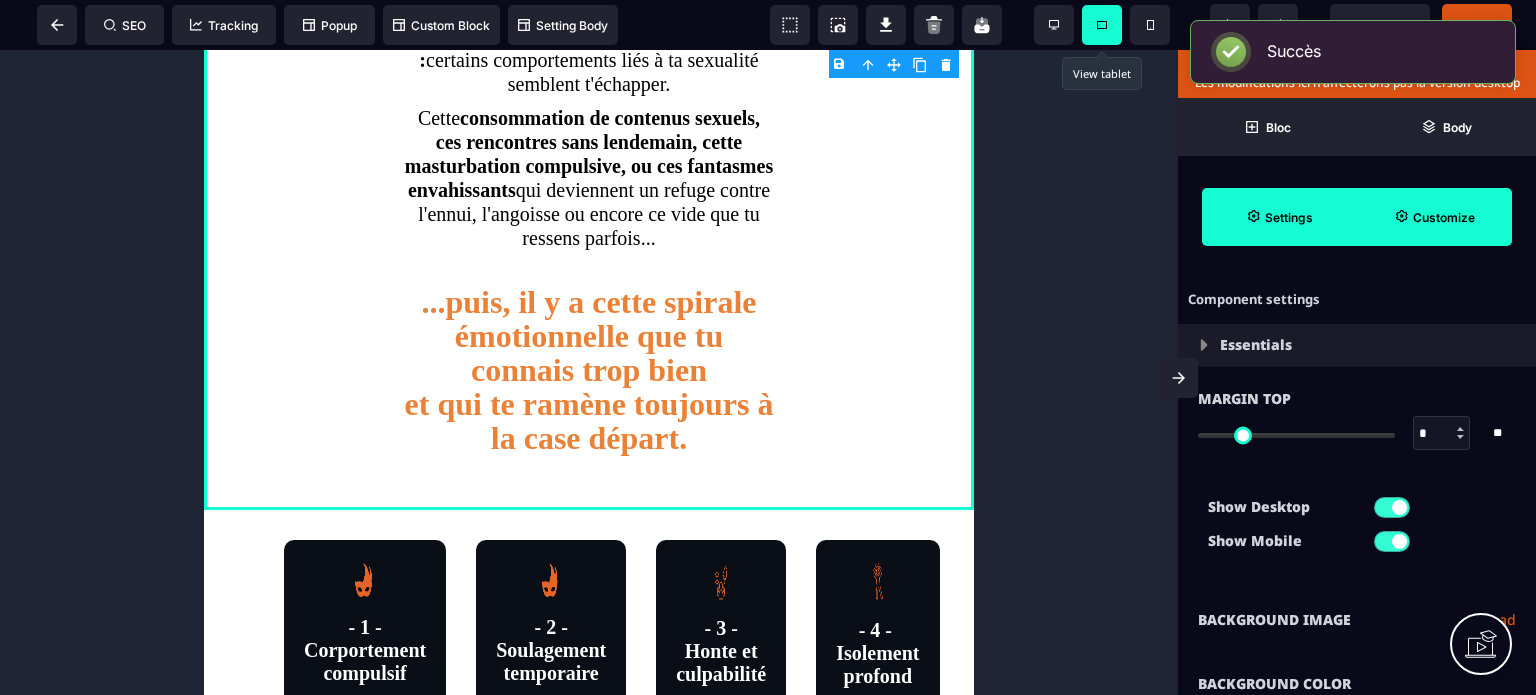click on "Show Desktop
Show Mobile" at bounding box center [1357, 529] 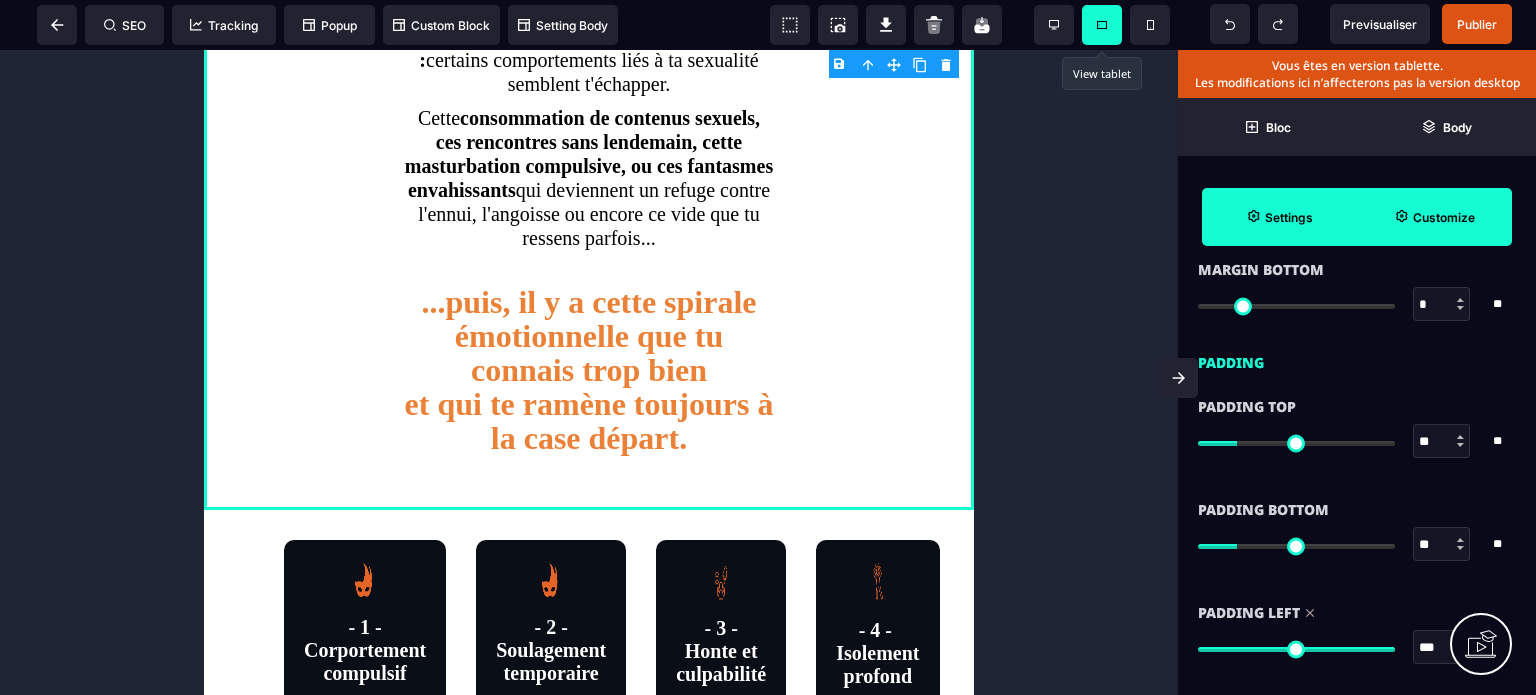scroll, scrollTop: 1640, scrollLeft: 0, axis: vertical 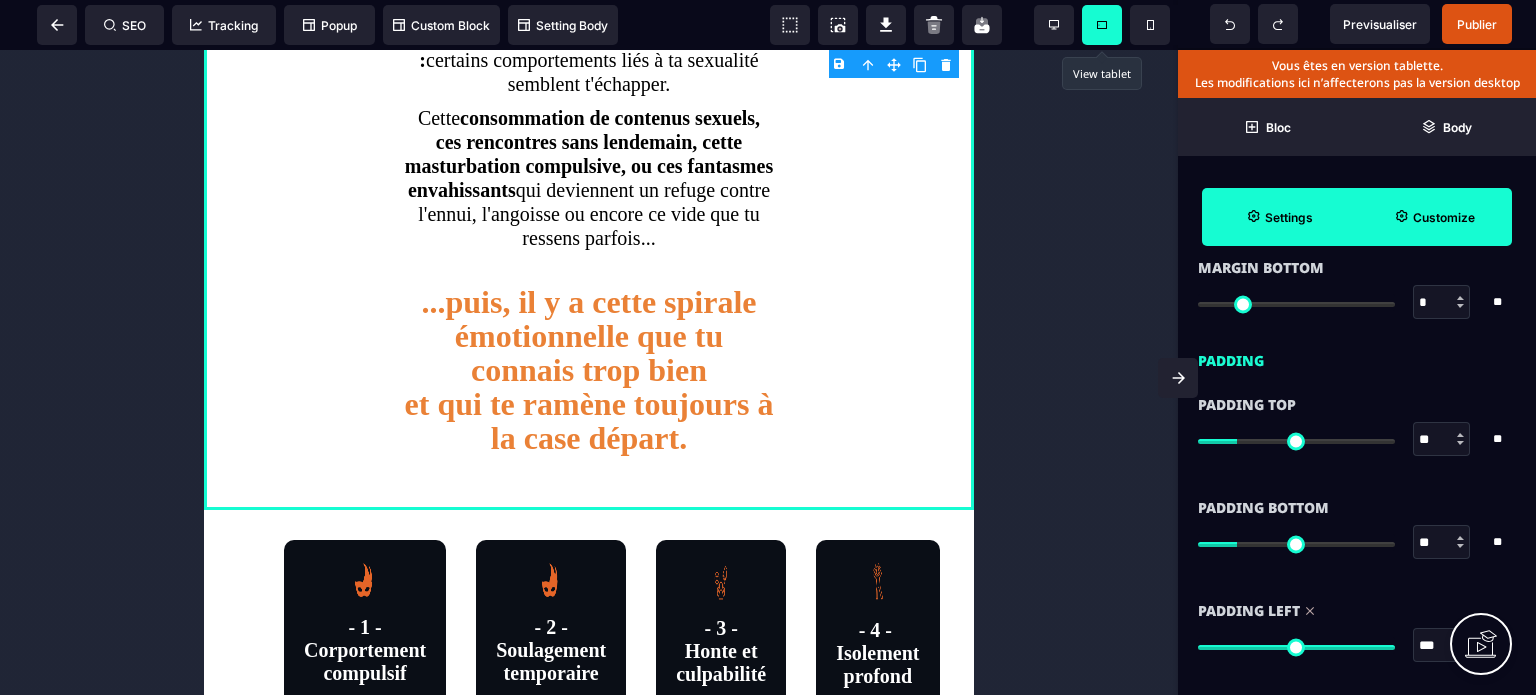 drag, startPoint x: 1433, startPoint y: 646, endPoint x: 1402, endPoint y: 639, distance: 31.780497 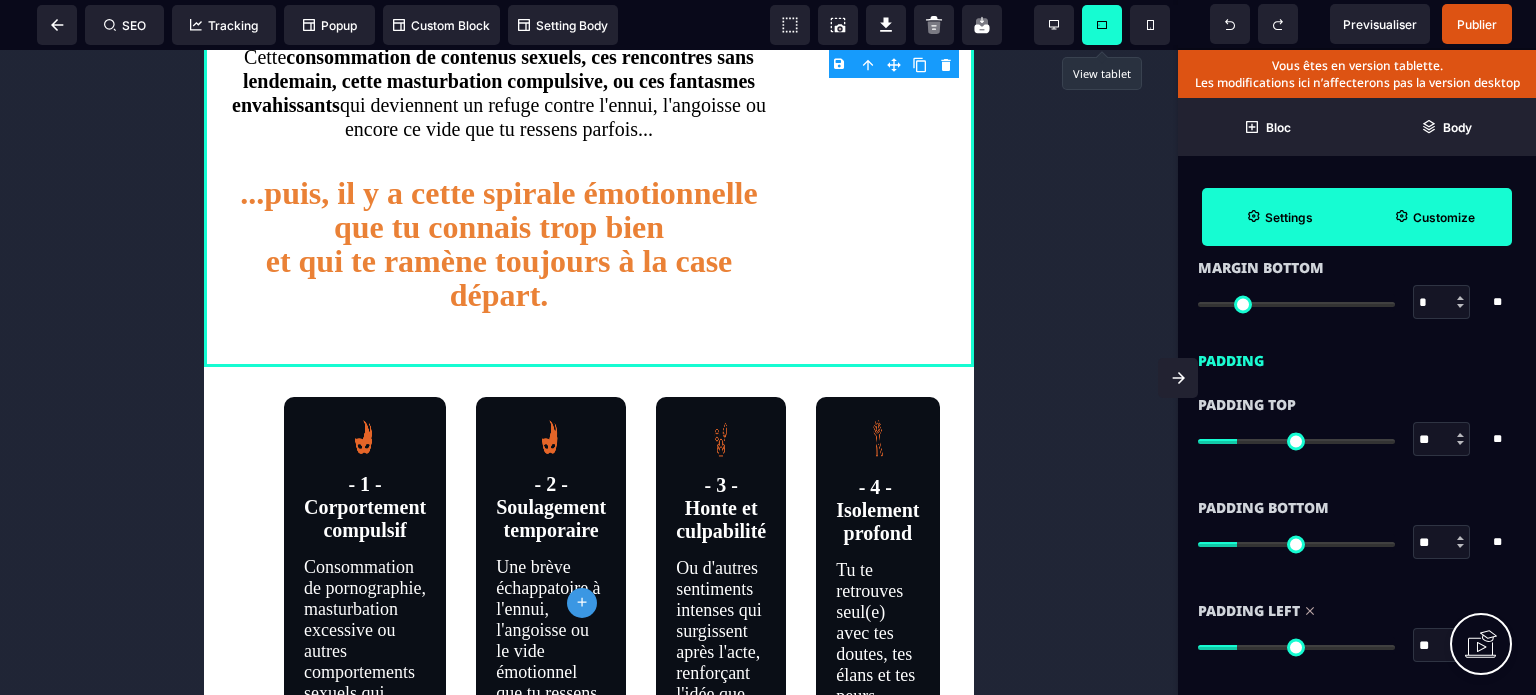 click on "Padding Left
**
*
**
All" at bounding box center [1357, 630] 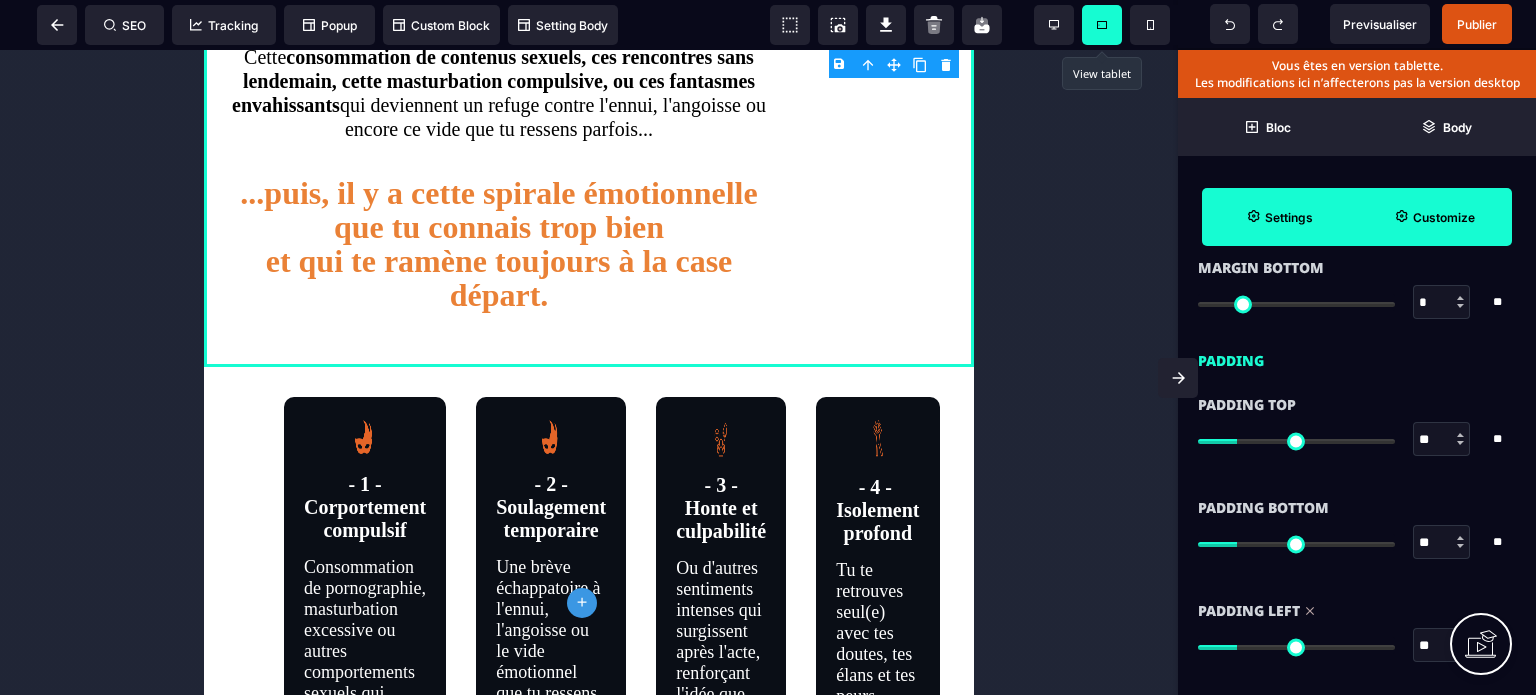 click on "Padding Left
**
*
**
All" at bounding box center (1357, 630) 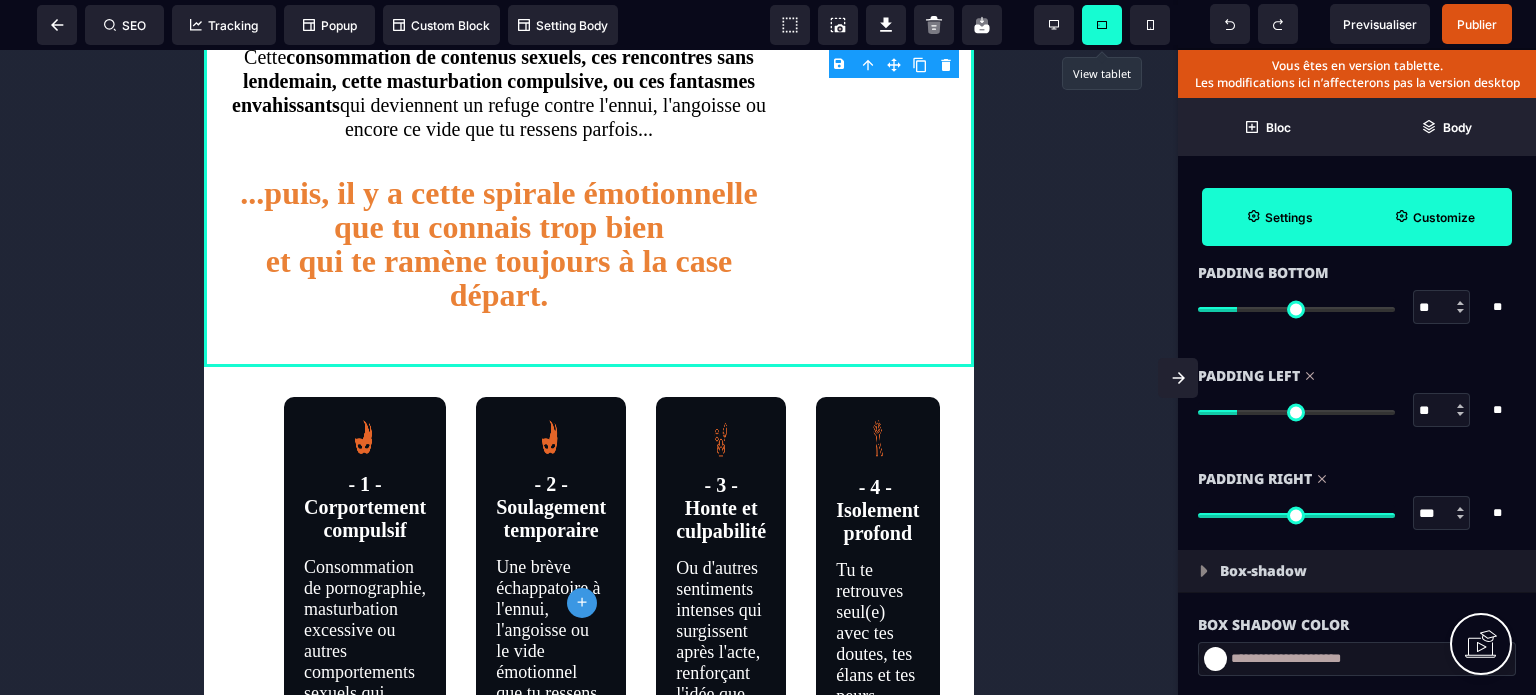 scroll, scrollTop: 1920, scrollLeft: 0, axis: vertical 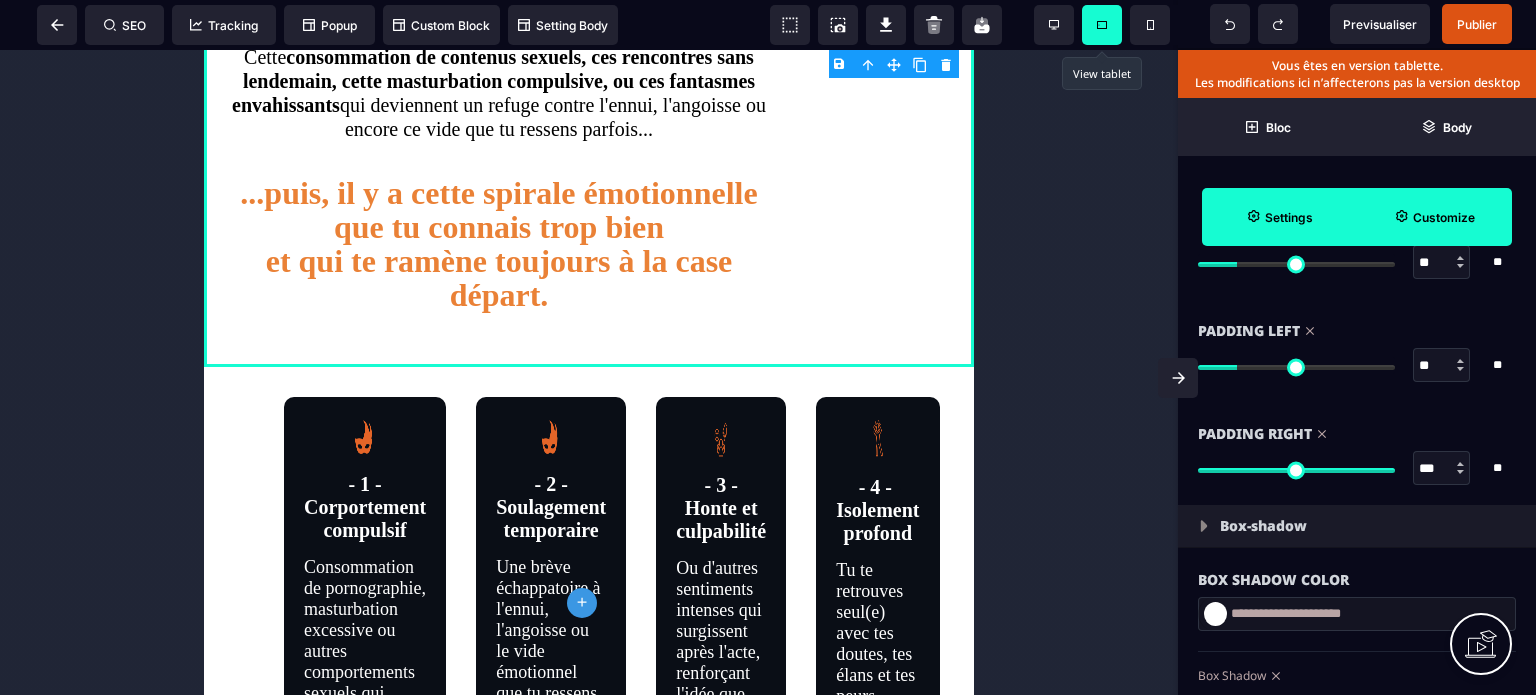 click on "***" at bounding box center [1442, 469] 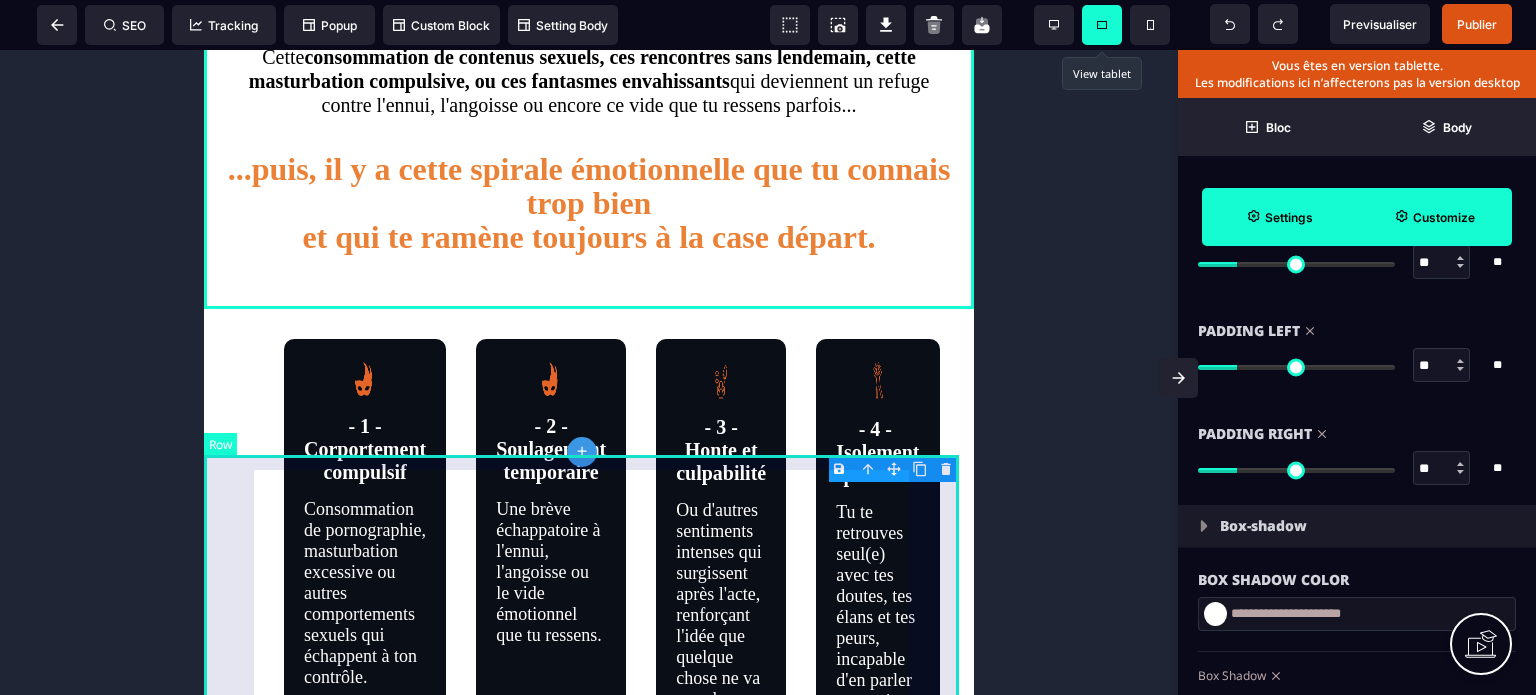 click on "- 1 -Corportement compulsif Consommation de pornographie, masturbation excessive ou autres comportements sexuels qui échappent à ton contrôle. - 2 - Soulagement temporaire Une brève échappatoire à l'ennui, l'angoisse ou le vide émotionnel que tu ressens. - 3 -
Honte et culpabilité Ou d'autres sentiments intenses qui surgissent après l'acte, renforçant l'idée que quelque chose ne va pas chez toi". - 4 -
Isolement profond Tu te retrouves seul(e) avec tes doutes, tes élans et tes peurs, incapable d'en parler par crainte du jugement." at bounding box center (589, 559) 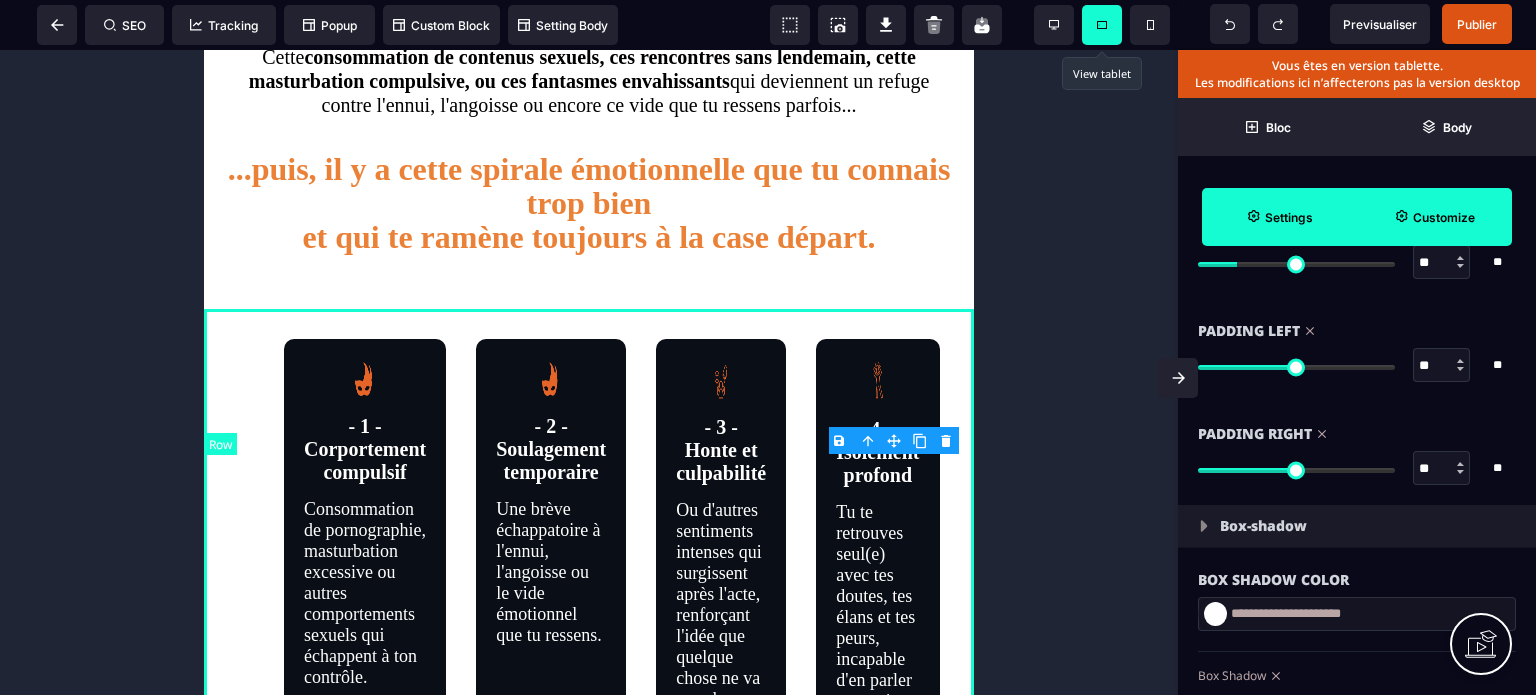 scroll, scrollTop: 0, scrollLeft: 0, axis: both 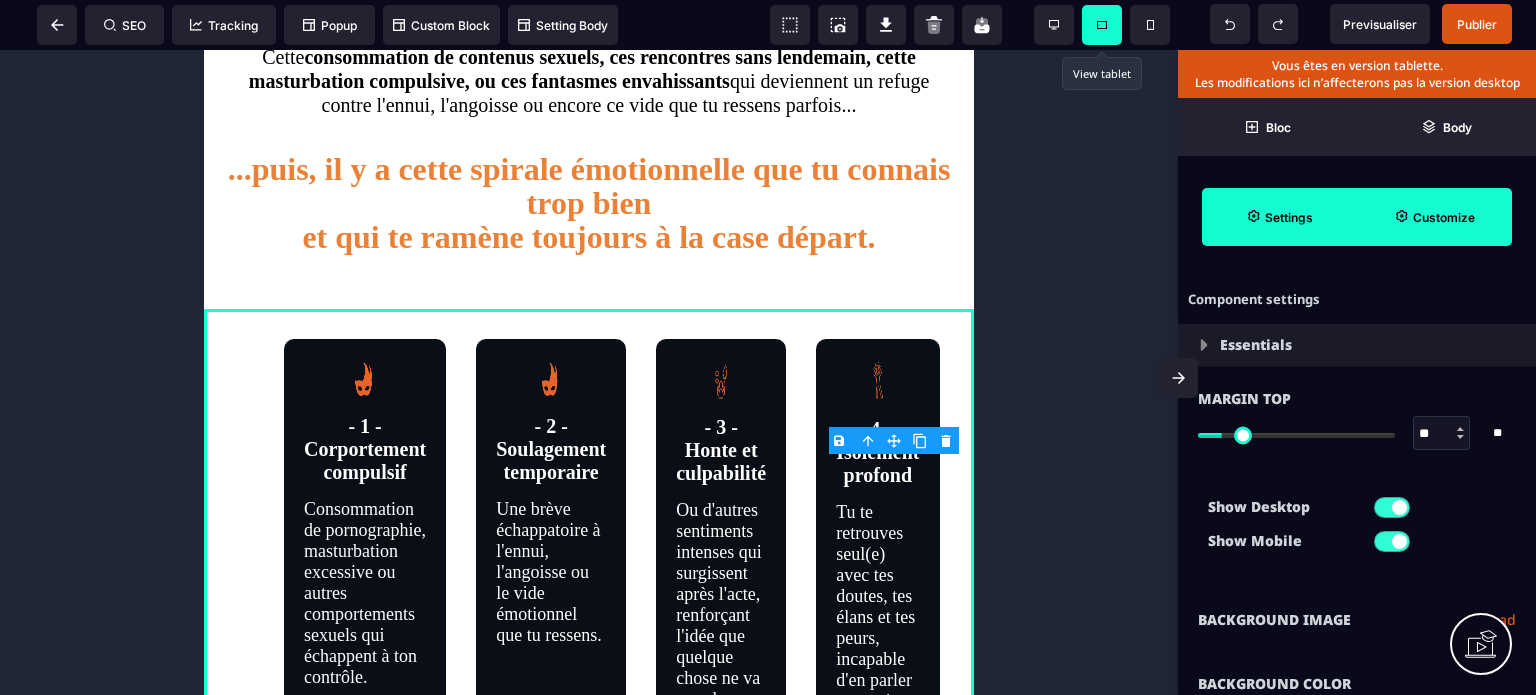 click on "Show Desktop
Show Mobile" at bounding box center (1357, 529) 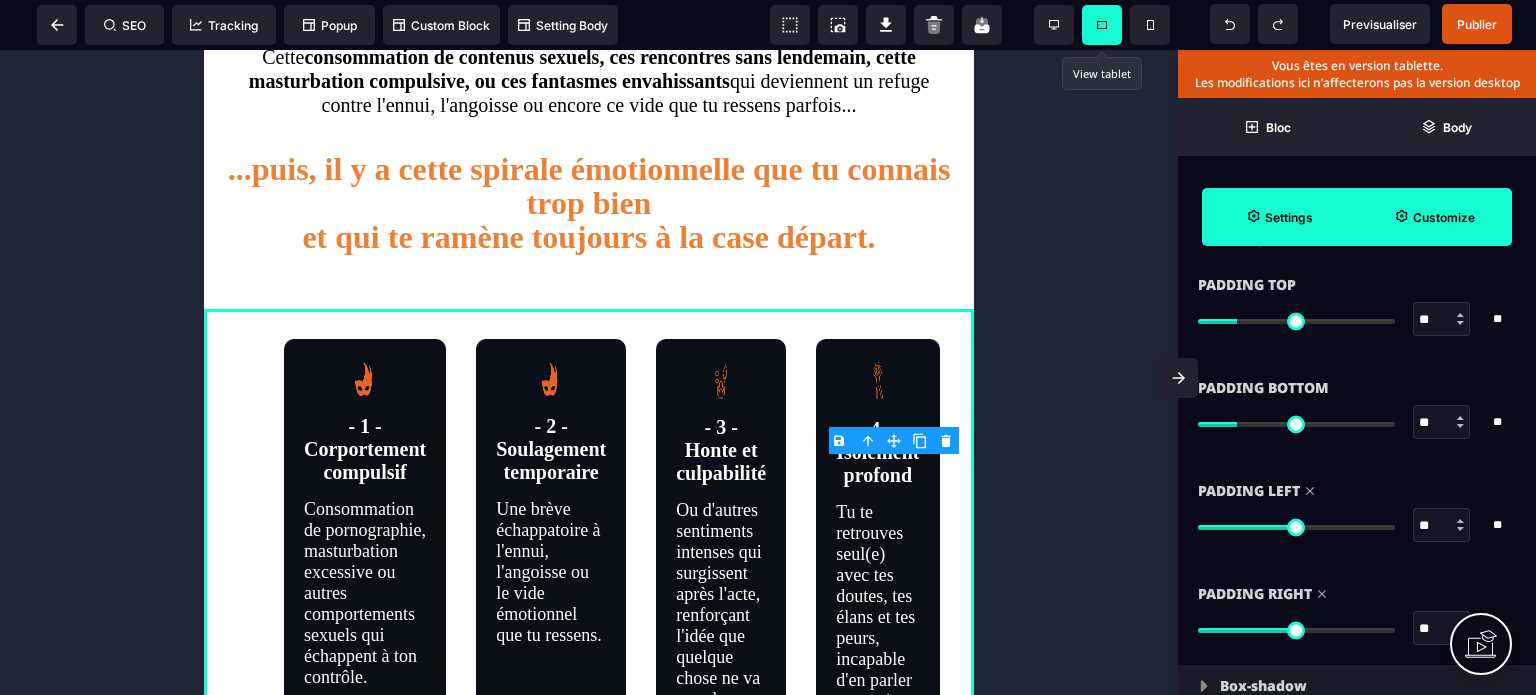 scroll, scrollTop: 1800, scrollLeft: 0, axis: vertical 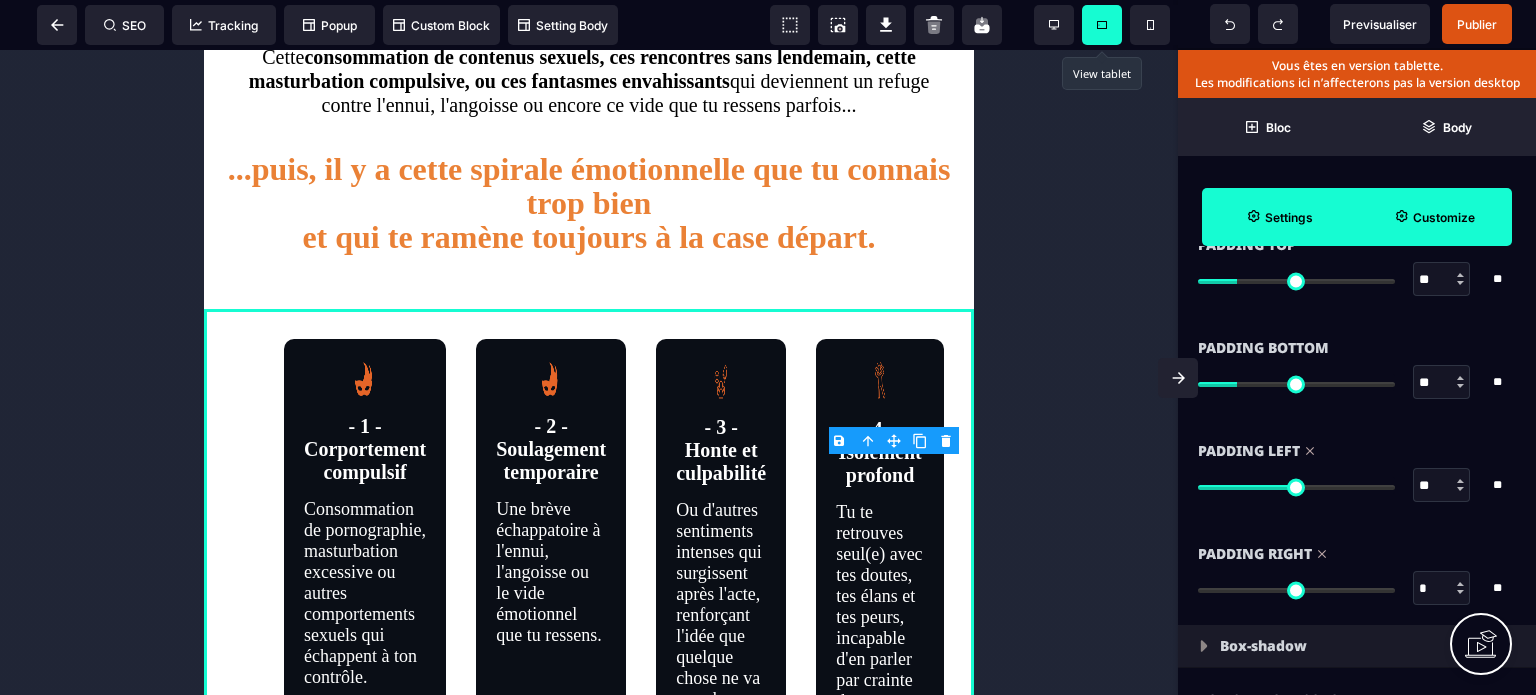drag, startPoint x: 1295, startPoint y: 586, endPoint x: 1162, endPoint y: 589, distance: 133.03383 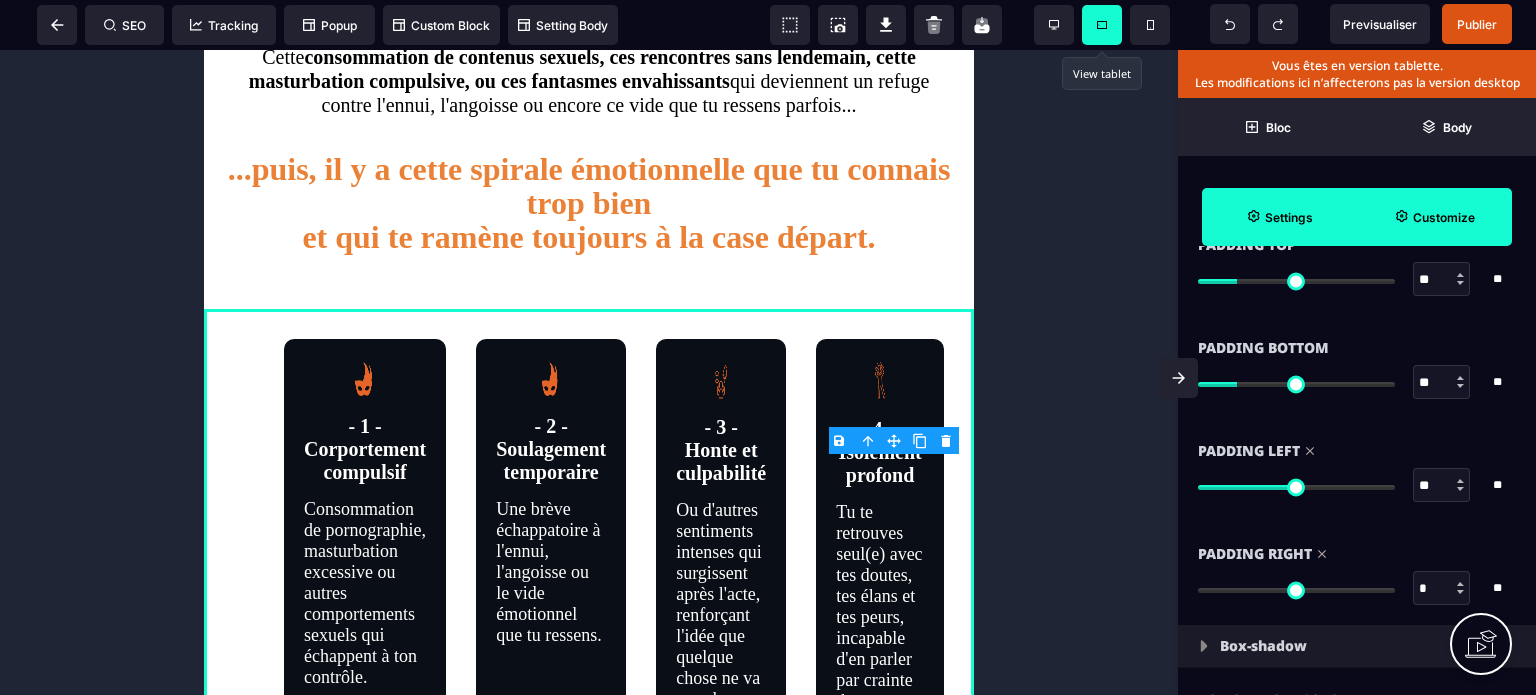 click at bounding box center (1296, 590) 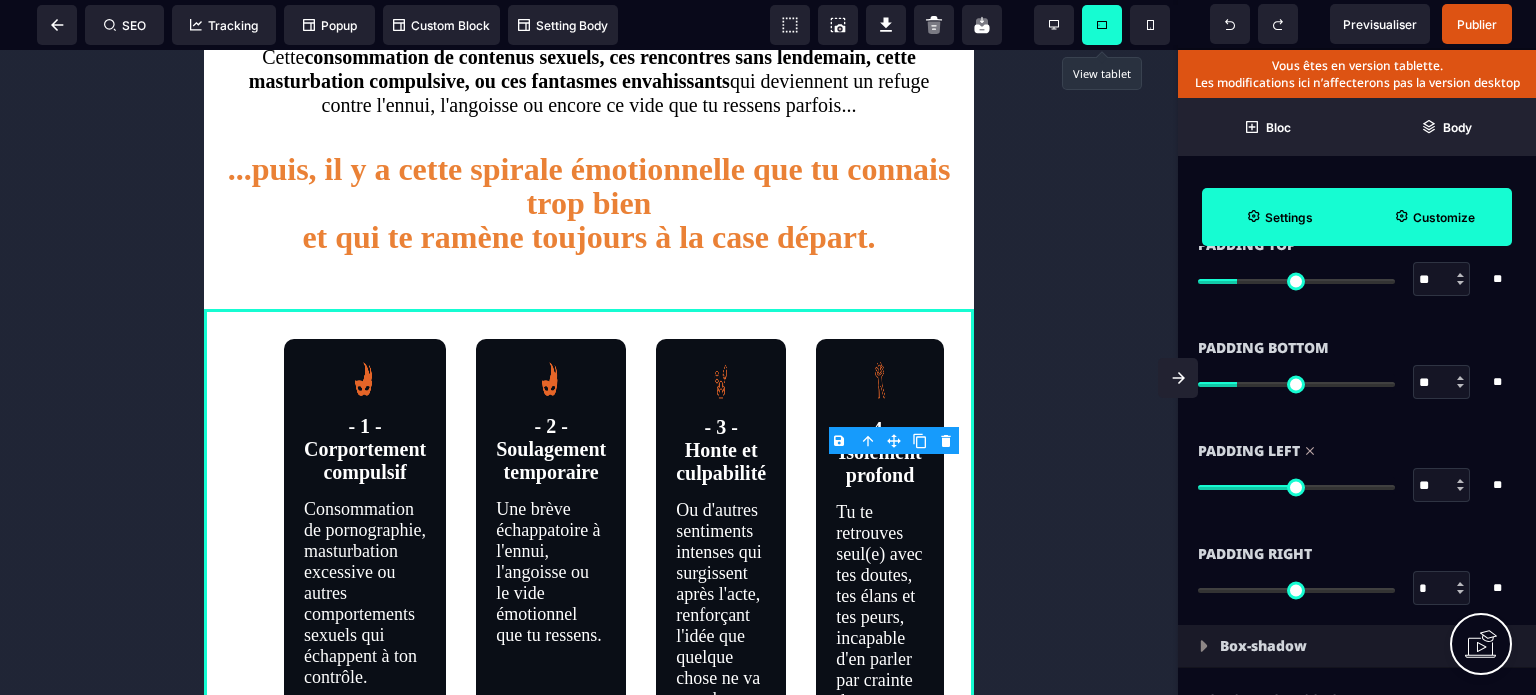 click on "*" at bounding box center (1442, 589) 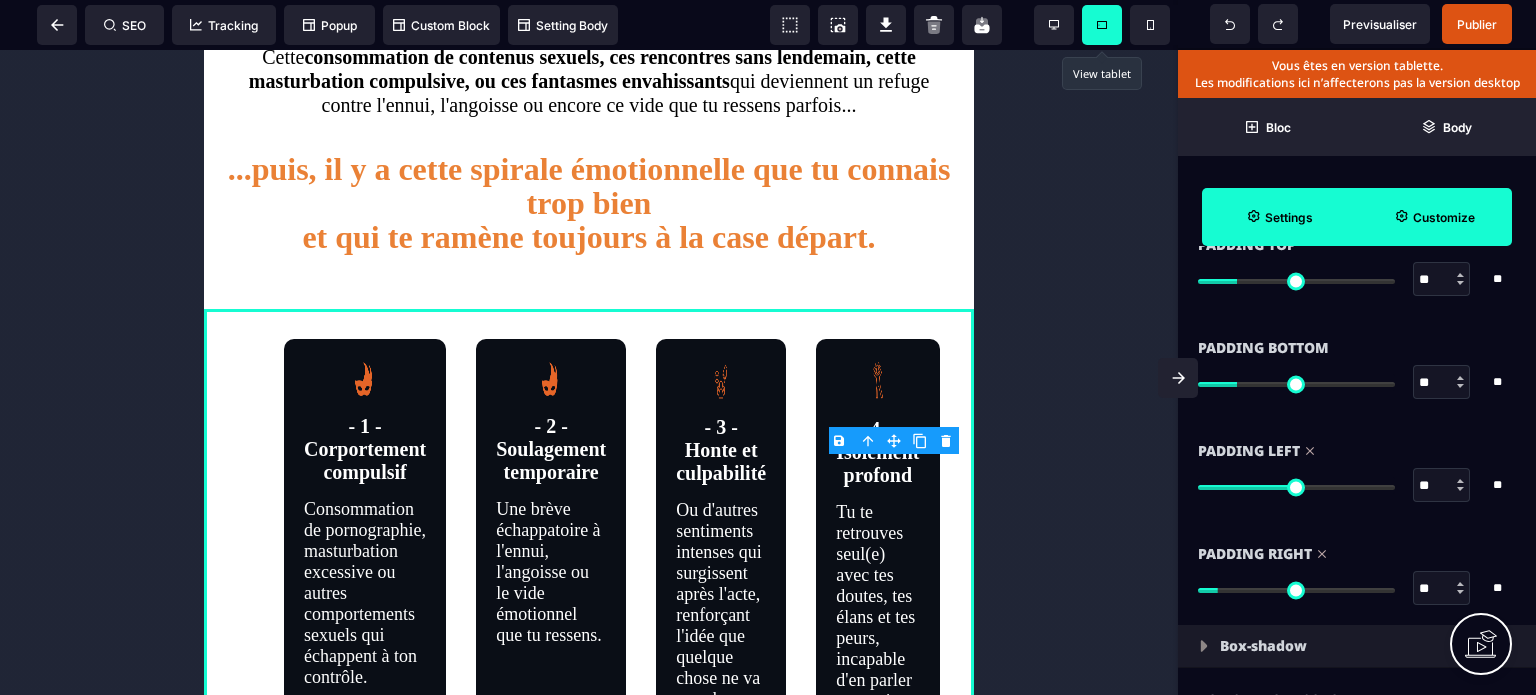 drag, startPoint x: 1428, startPoint y: 481, endPoint x: 1406, endPoint y: 486, distance: 22.561028 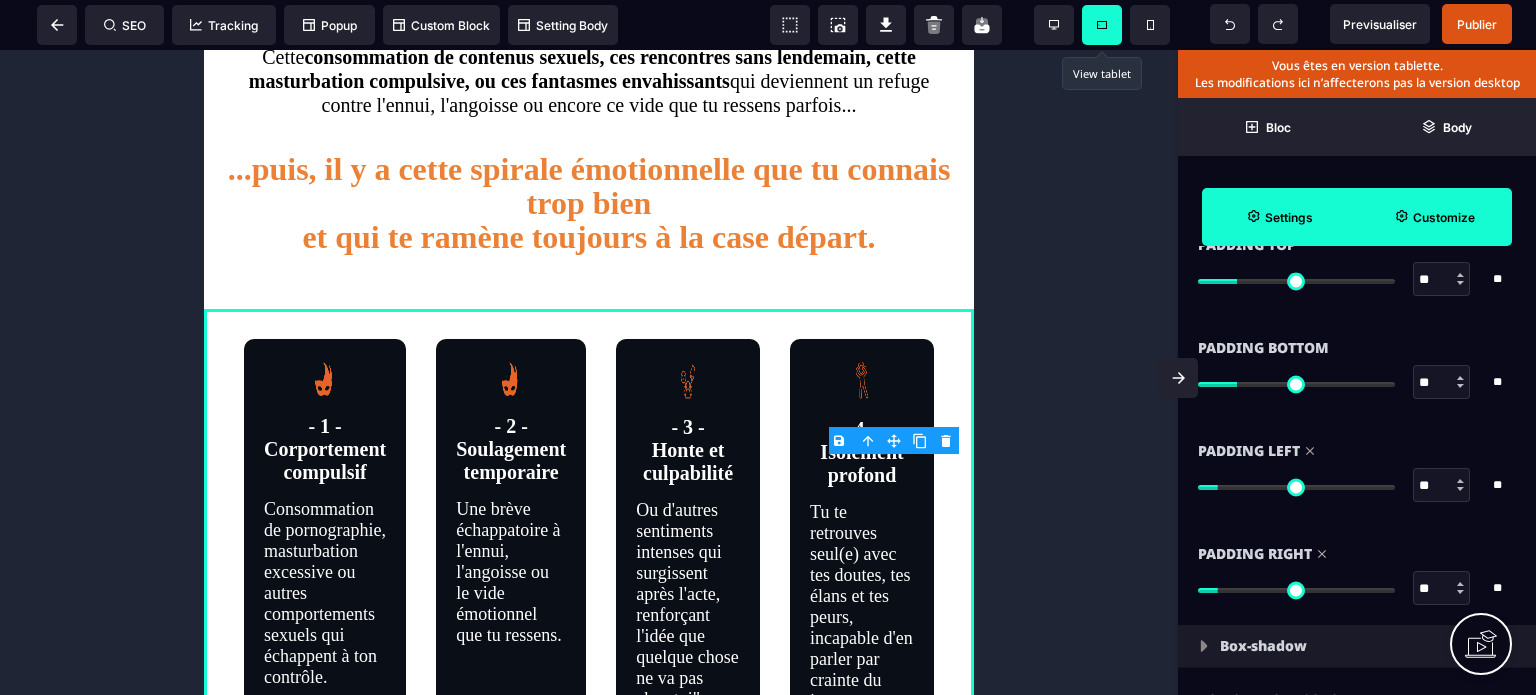 click on "Padding Left" at bounding box center (1357, 451) 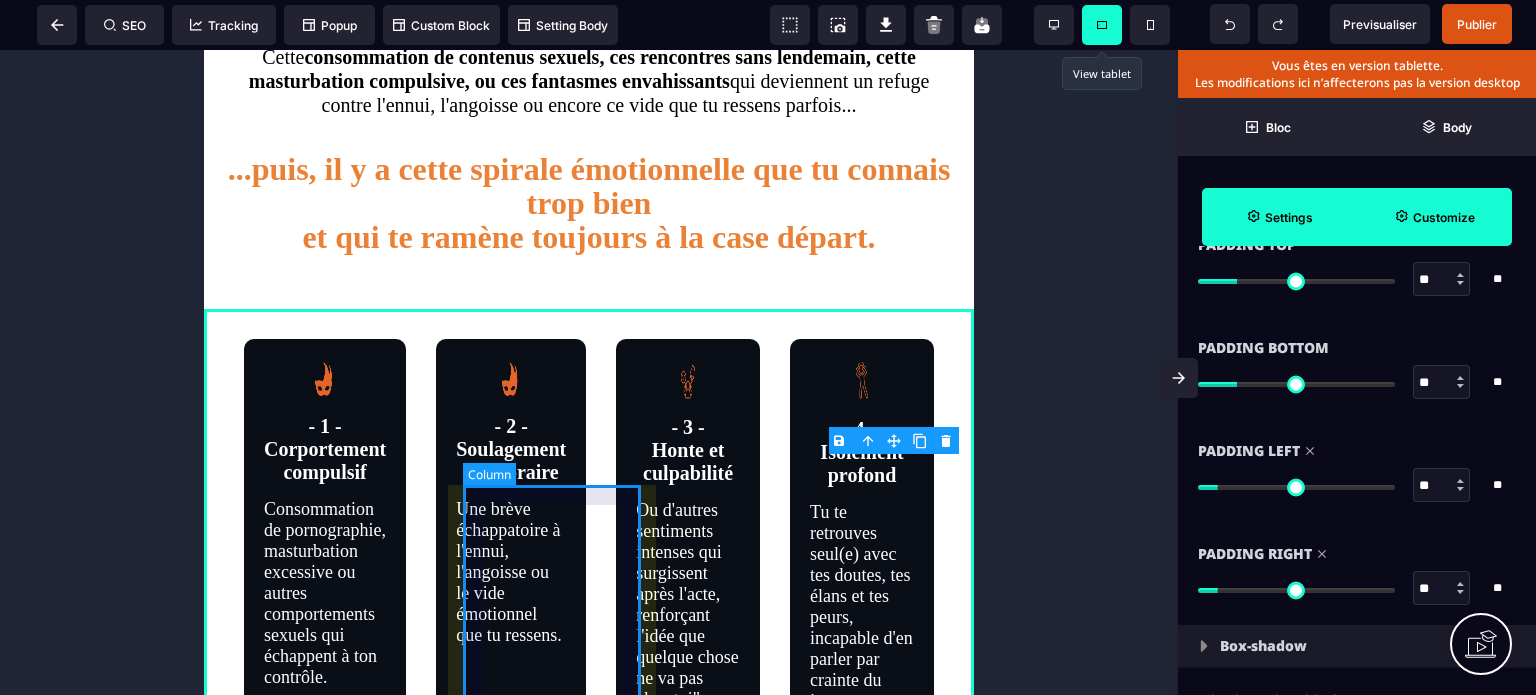 click on "- 2 - Soulagement temporaire Une brève échappatoire à l'ennui, l'angoisse ou le vide émotionnel que tu ressens." at bounding box center (511, 538) 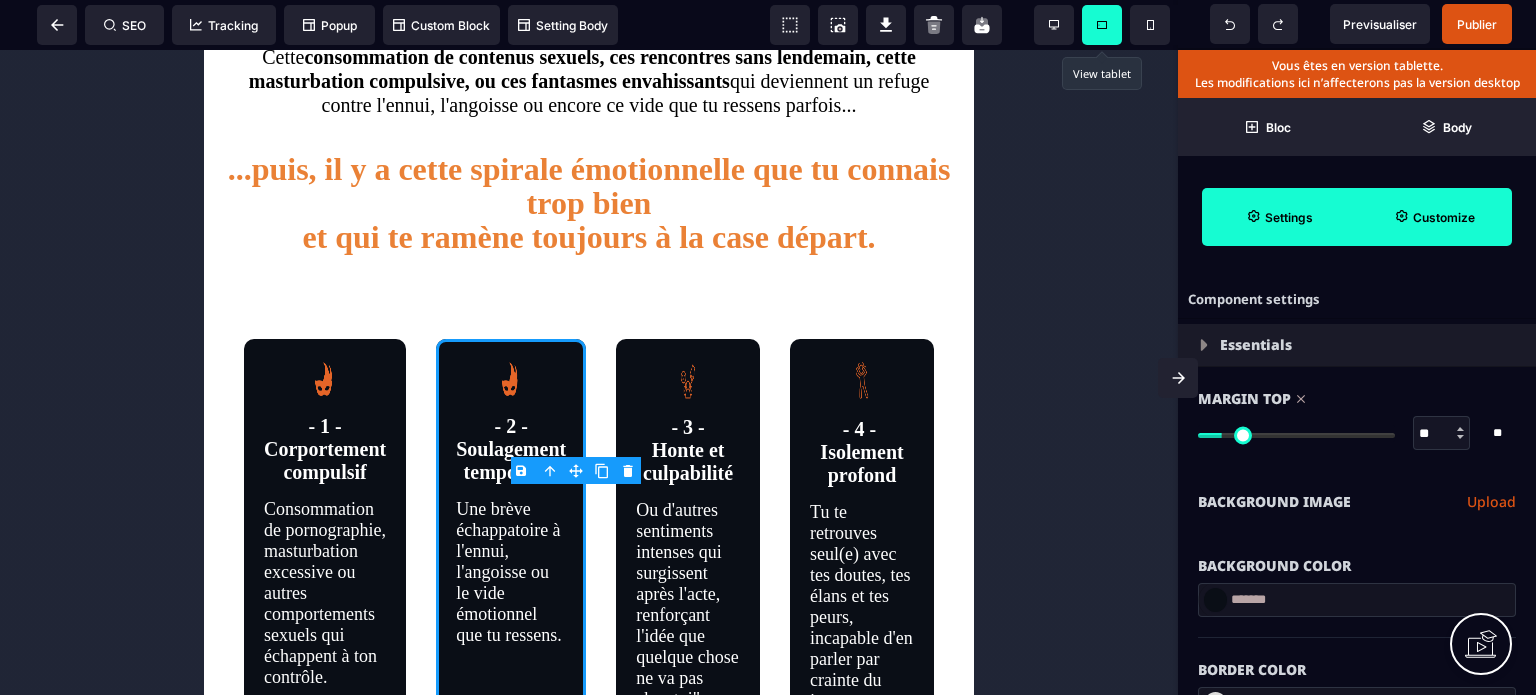 click on "Customize" at bounding box center [1434, 217] 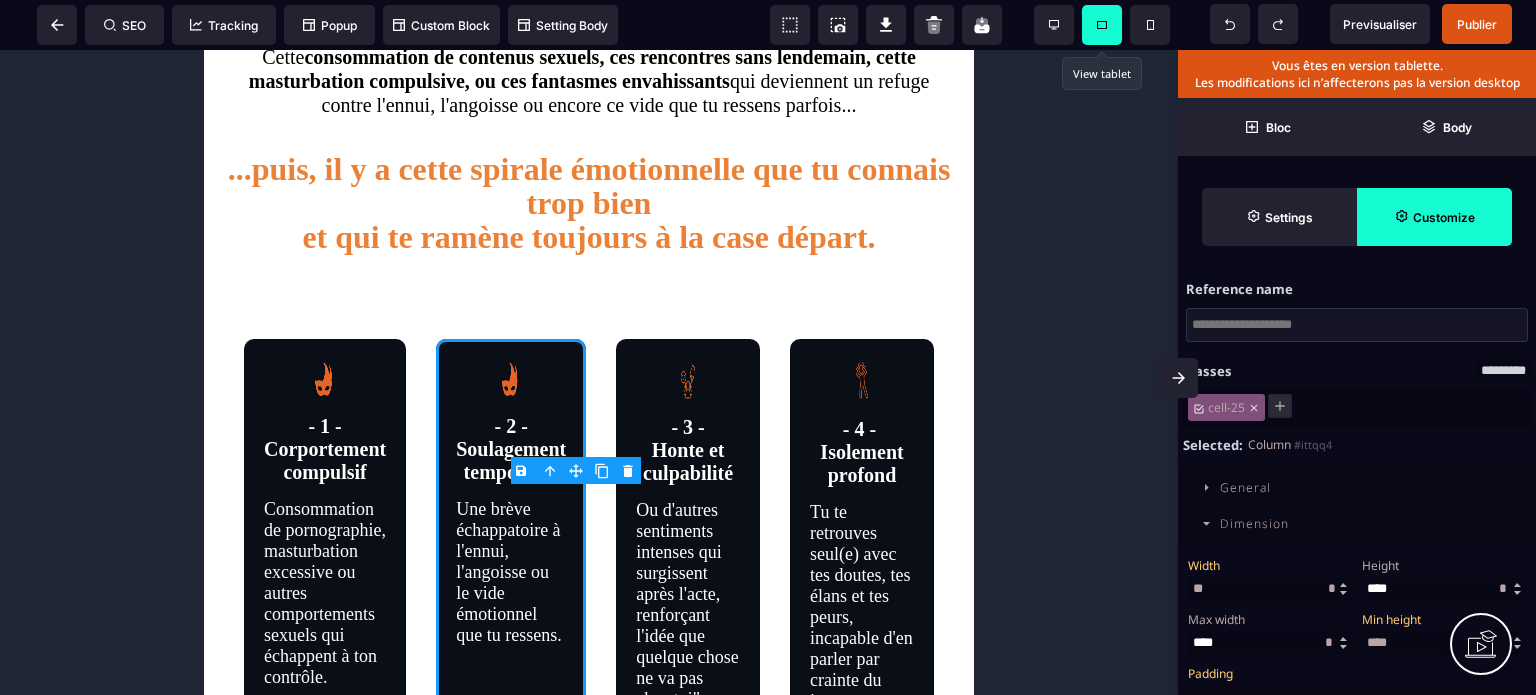 click on "Width
***
* ** * ** *** ** **
Width
**
* ** *
Height
* ** * ** *** ** **
Max width
* ** * ** *** ** **
Min height
****
* ** * ** *** ** **
Padding
Top
**
* ** * ** *** ** **
Right
**" at bounding box center (1357, 874) 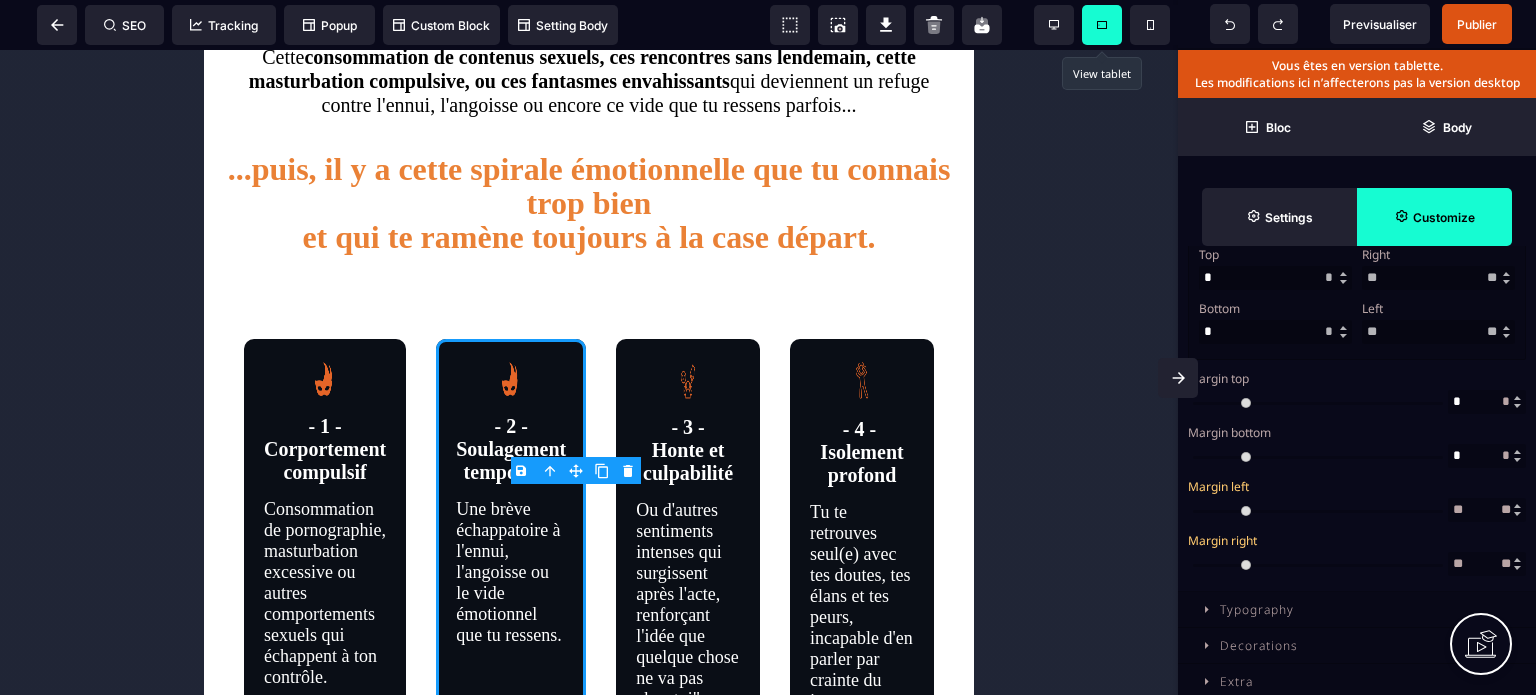 scroll, scrollTop: 640, scrollLeft: 0, axis: vertical 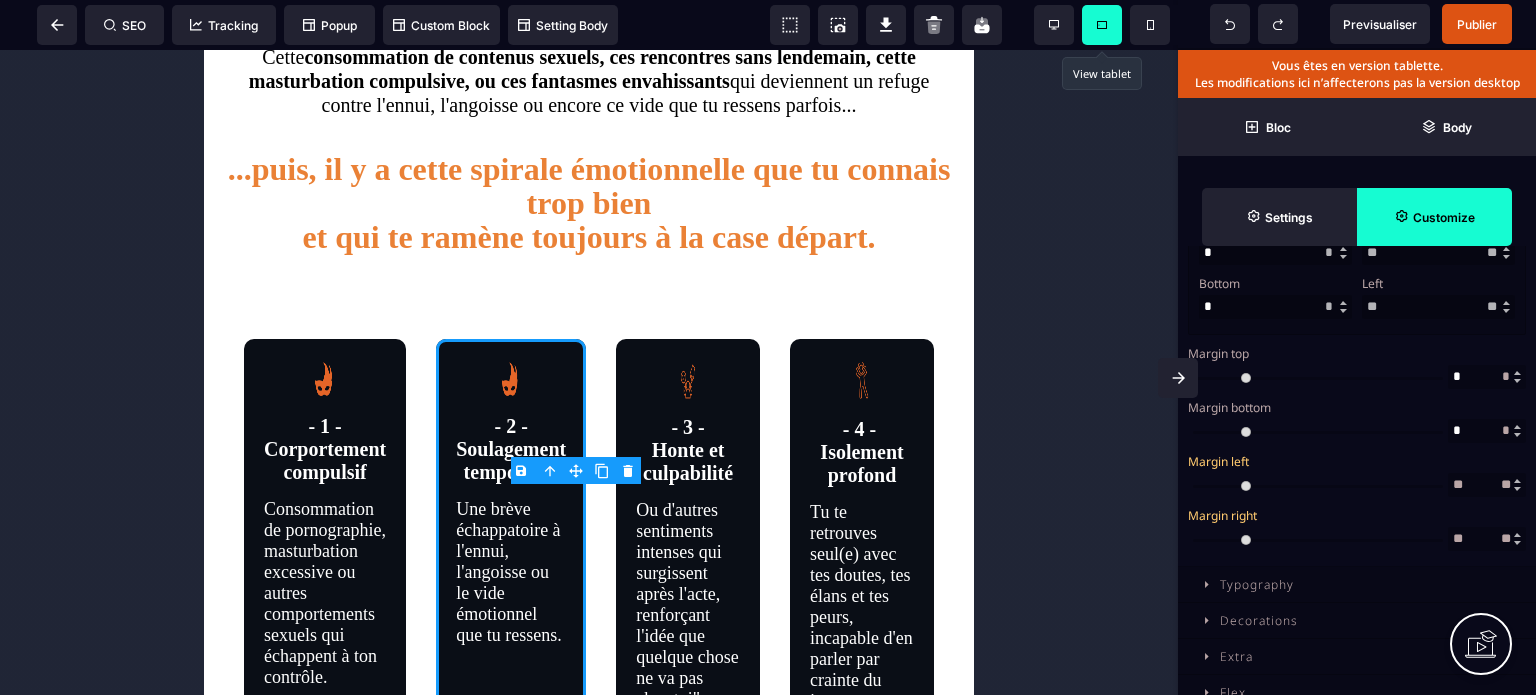 drag, startPoint x: 1385, startPoint y: 312, endPoint x: 1358, endPoint y: 320, distance: 28.160255 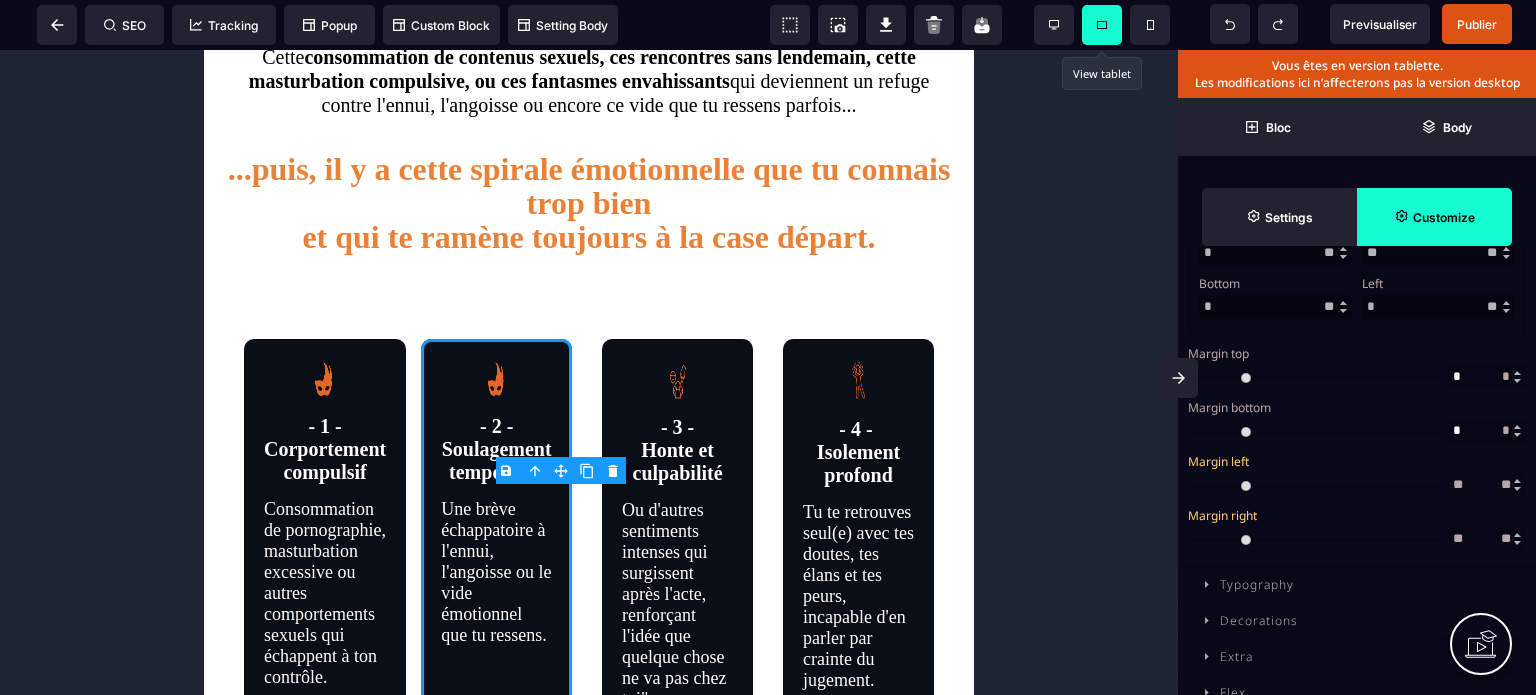 drag, startPoint x: 1387, startPoint y: 268, endPoint x: 1360, endPoint y: 270, distance: 27.073973 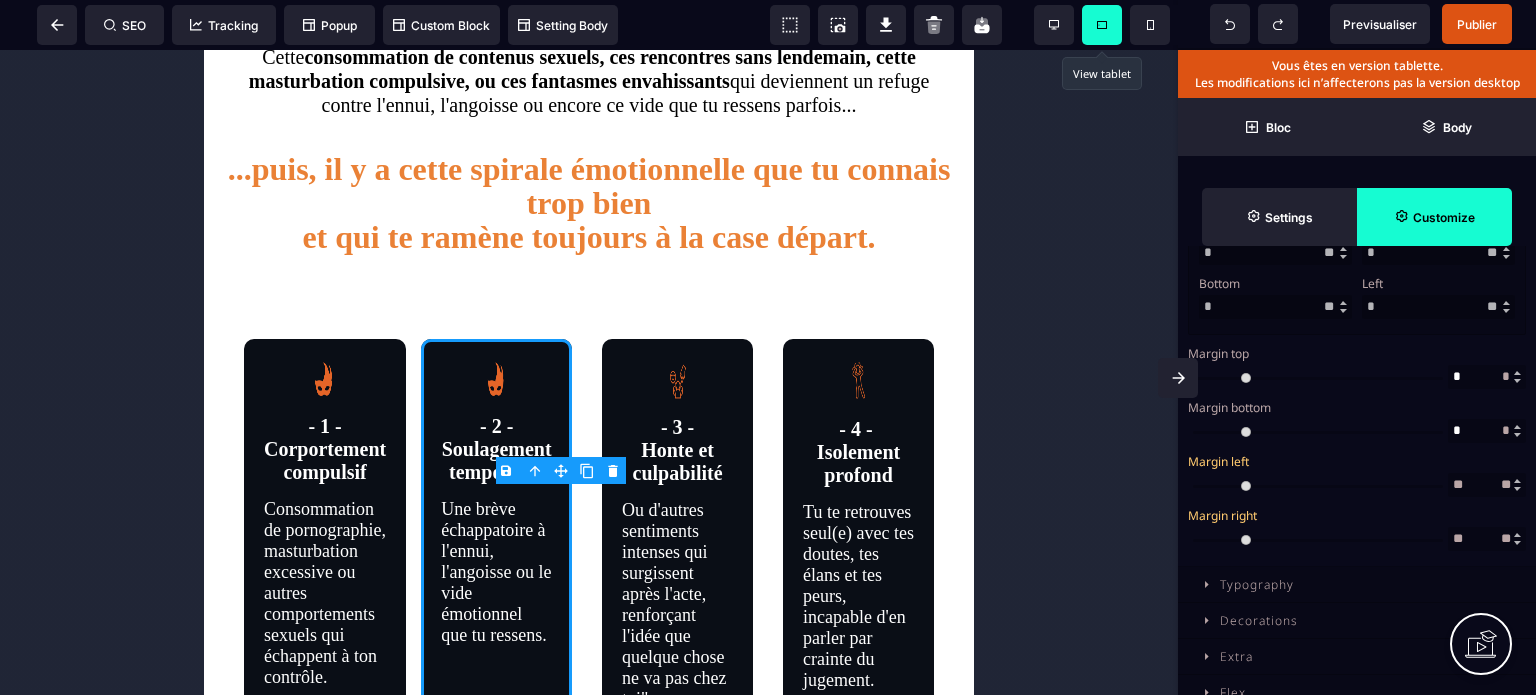 click on "Left" at bounding box center [1372, 283] 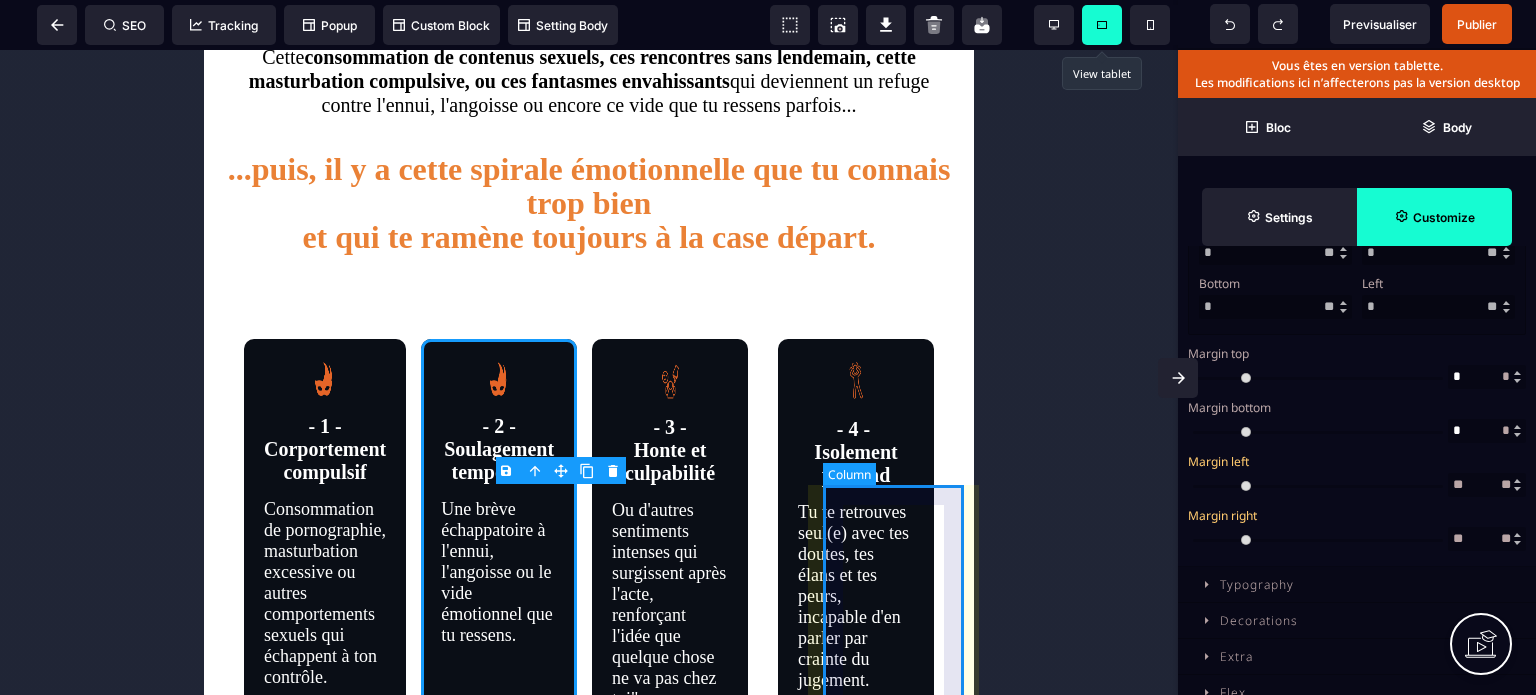 click on "- 4 -
Isolement profond Tu te retrouves seul(e) avec tes doutes, tes élans et tes peurs, incapable d'en parler par crainte du jugement." at bounding box center (856, 537) 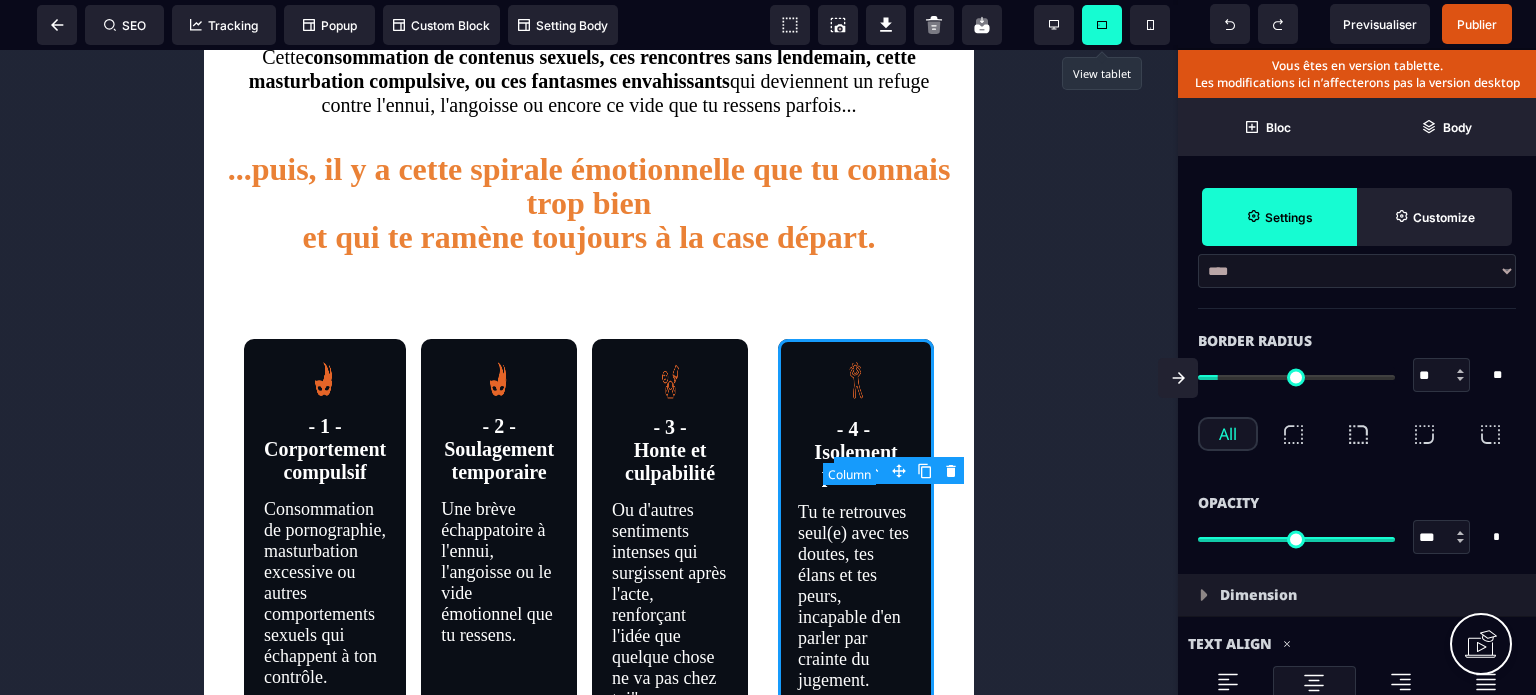 scroll, scrollTop: 0, scrollLeft: 0, axis: both 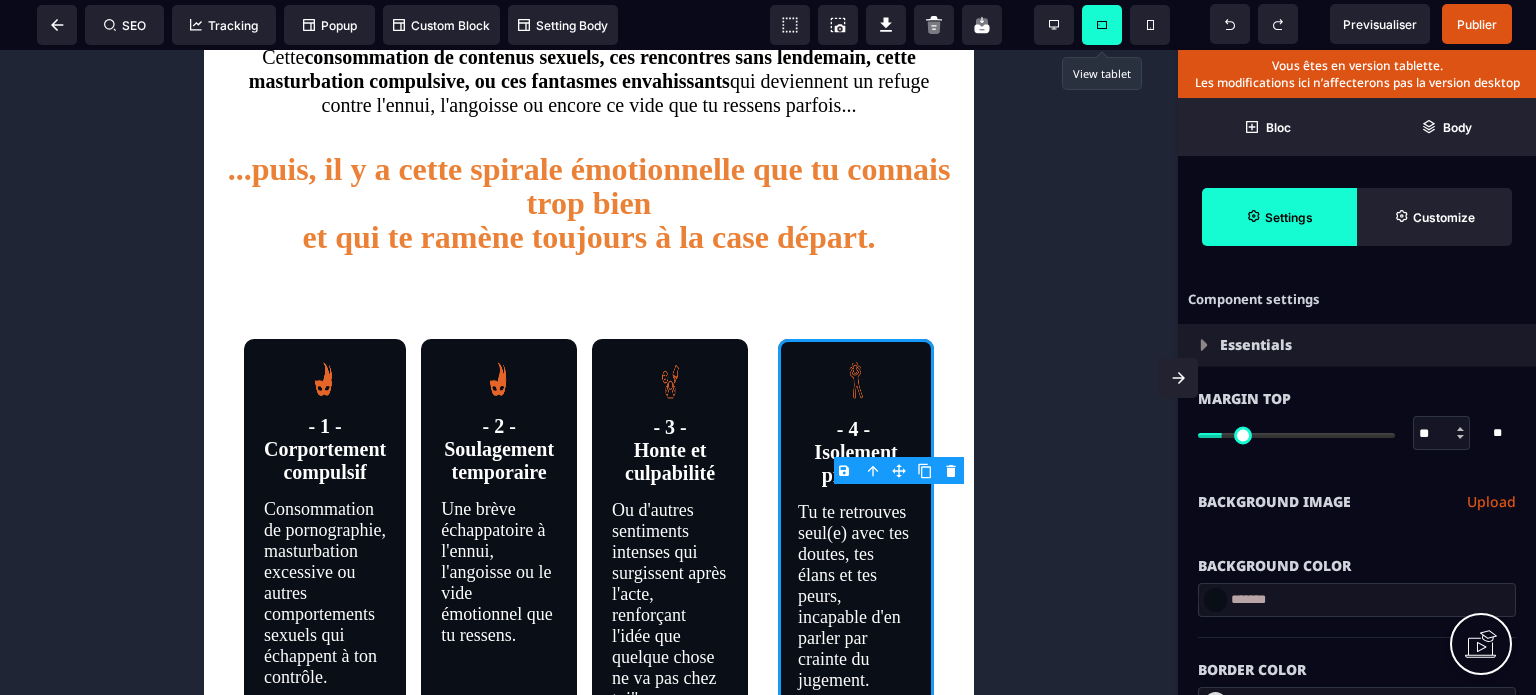 click on "Background Image
Upload" at bounding box center (1357, 502) 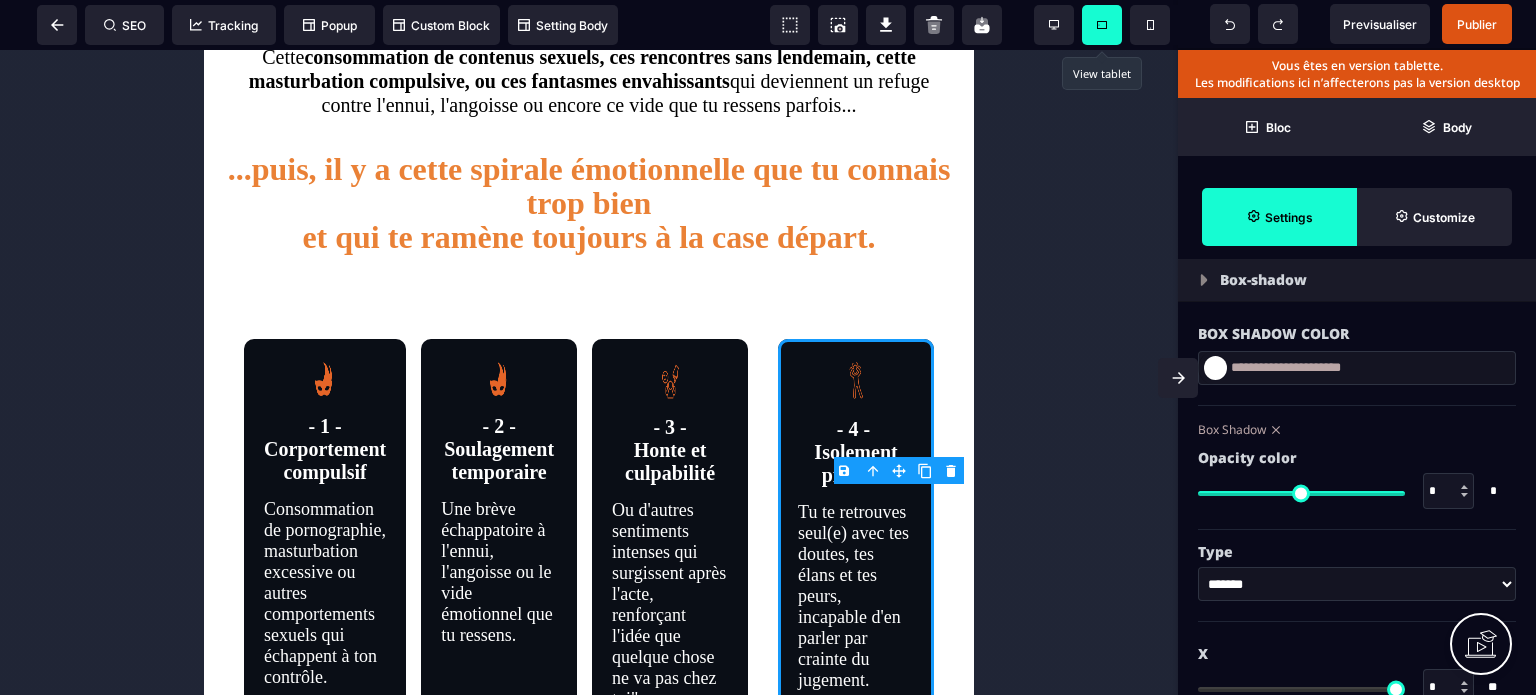 scroll, scrollTop: 2040, scrollLeft: 0, axis: vertical 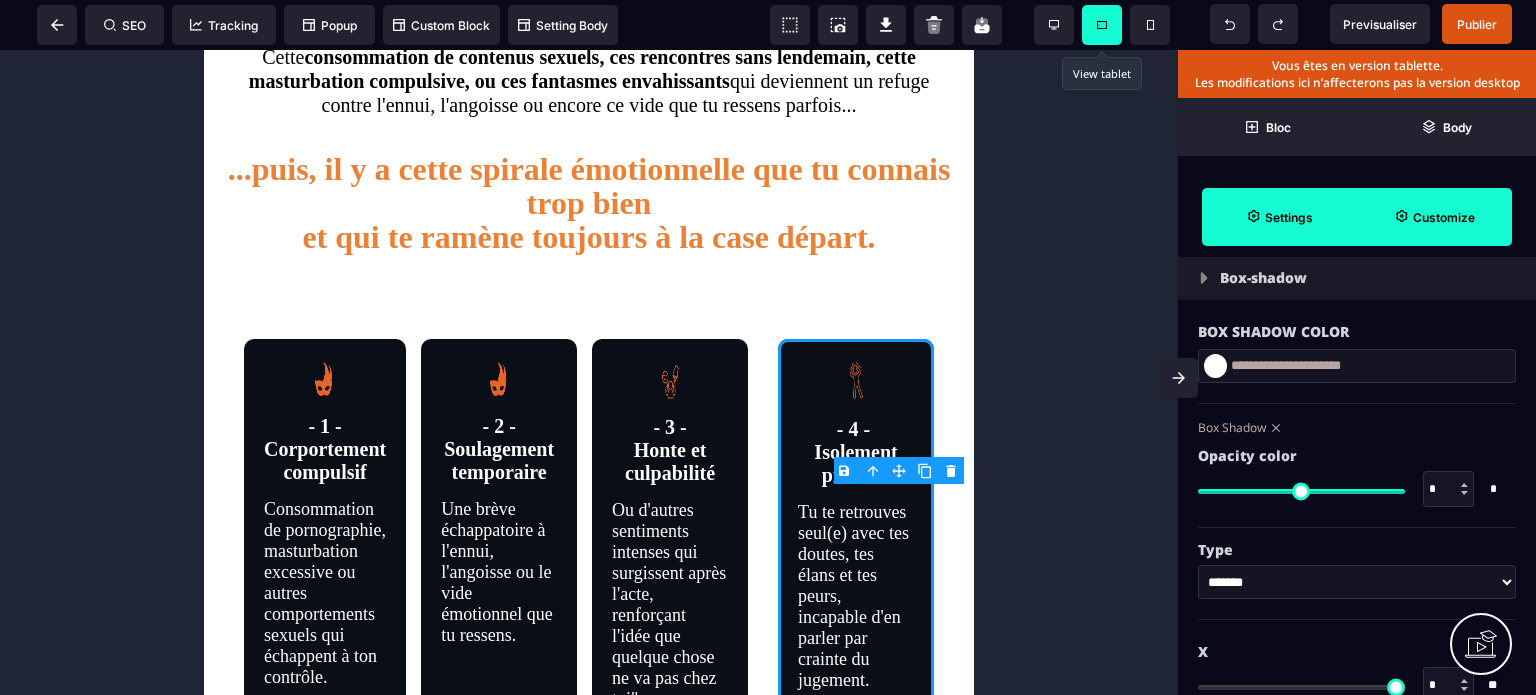 click on "Customize" at bounding box center (1434, 217) 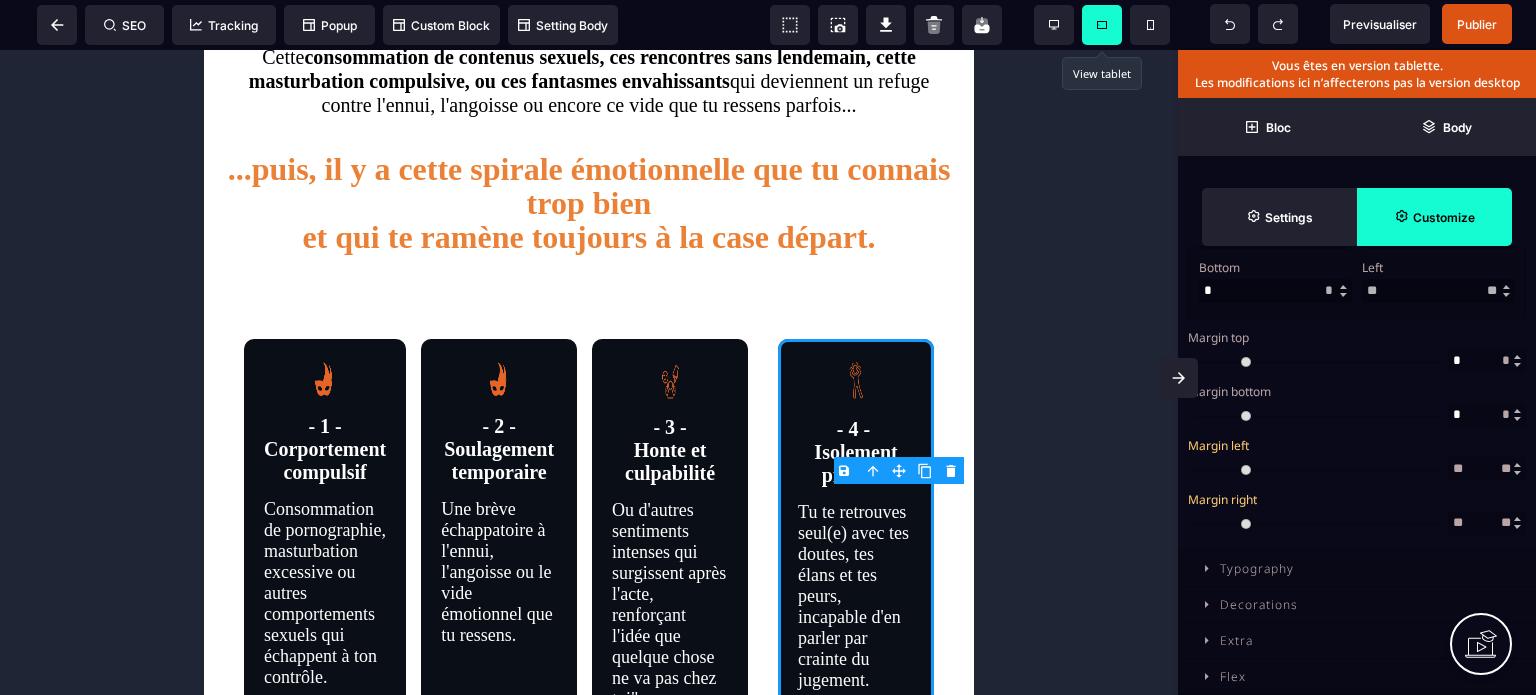 scroll, scrollTop: 685, scrollLeft: 0, axis: vertical 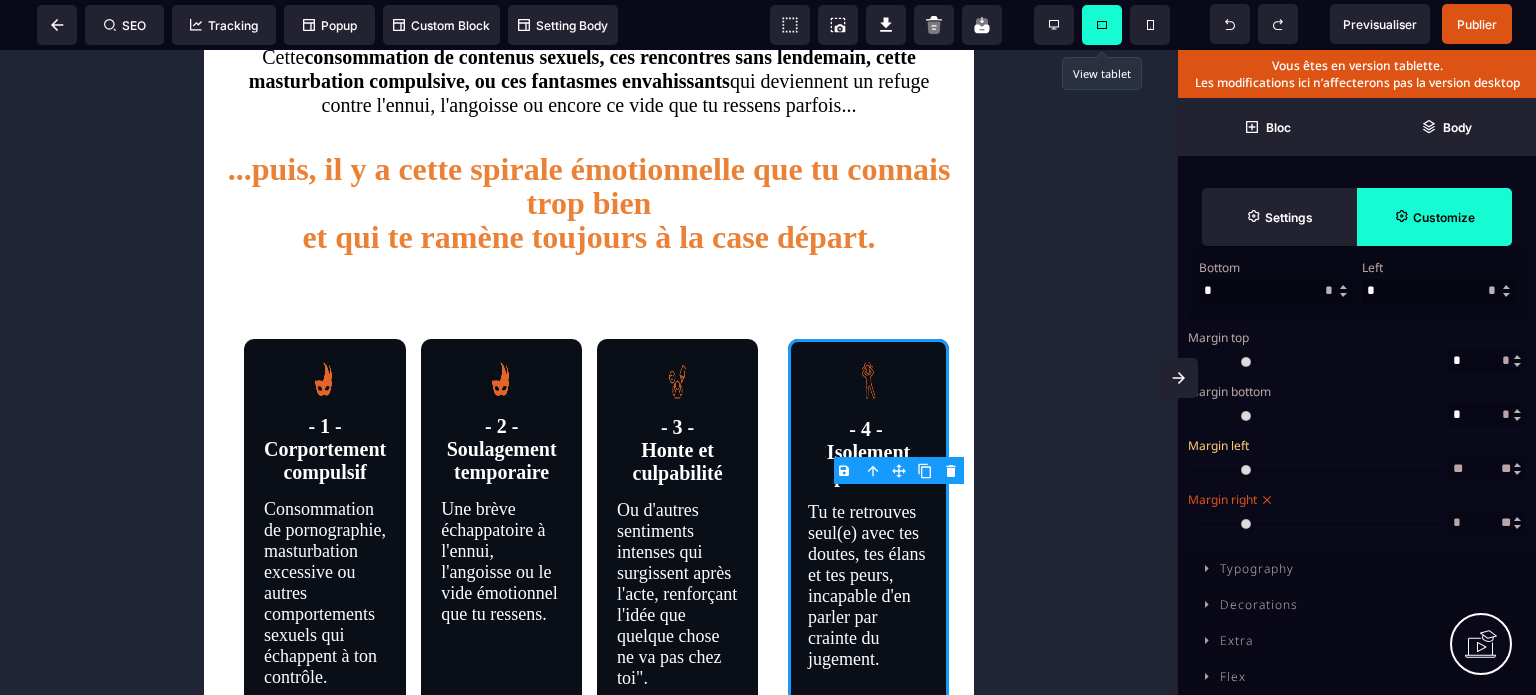 drag, startPoint x: 1473, startPoint y: 467, endPoint x: 1419, endPoint y: 471, distance: 54.147945 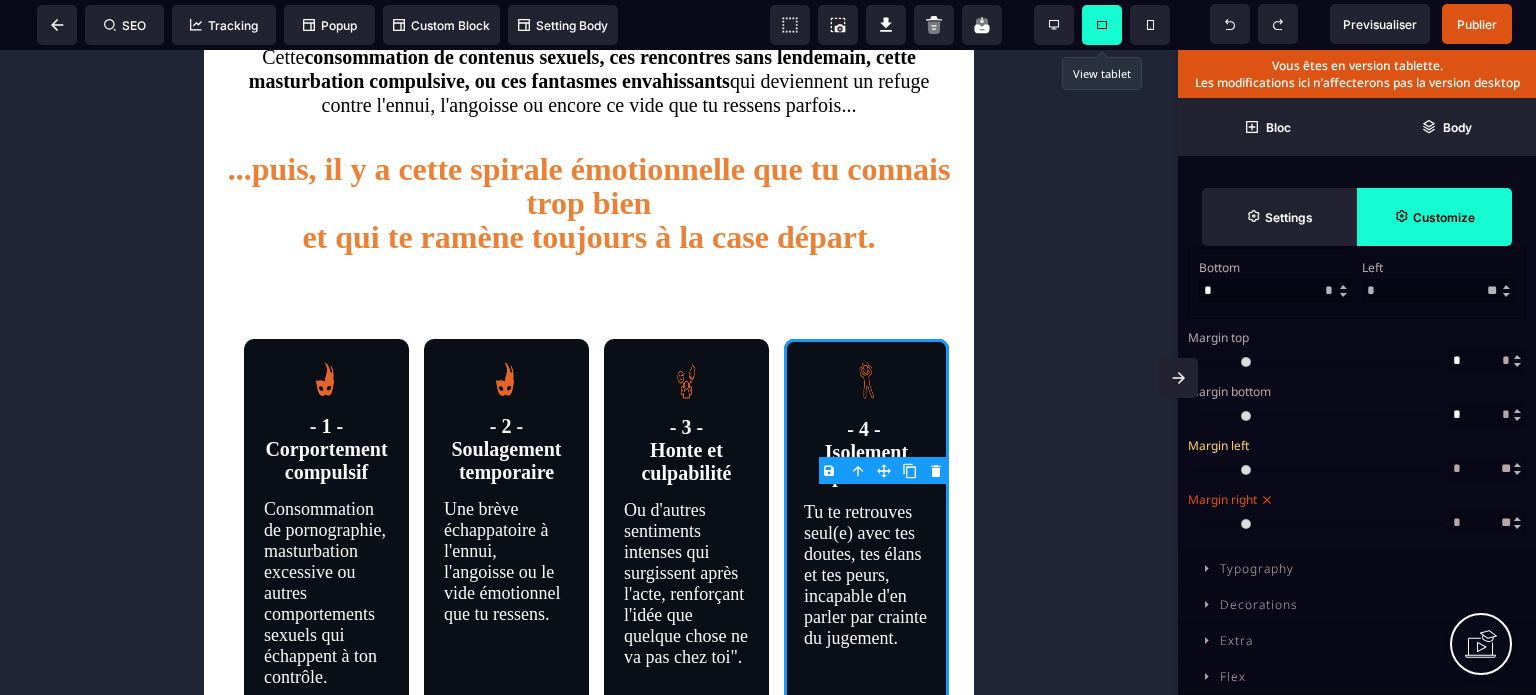 click on "Margin left" at bounding box center [1354, 445] 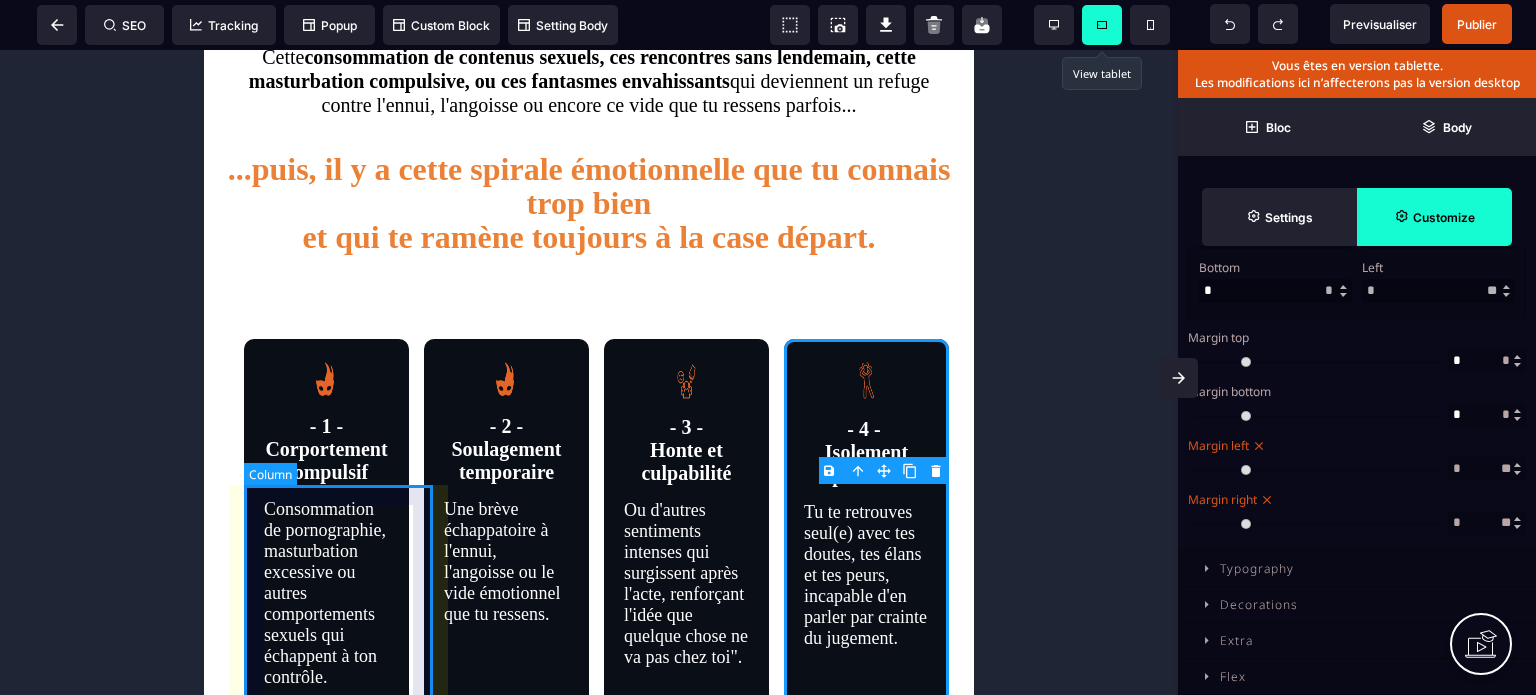 click on "- 1 -Corportement compulsif Consommation de pornographie, masturbation excessive ou autres comportements sexuels qui échappent à ton contrôle." at bounding box center [326, 526] 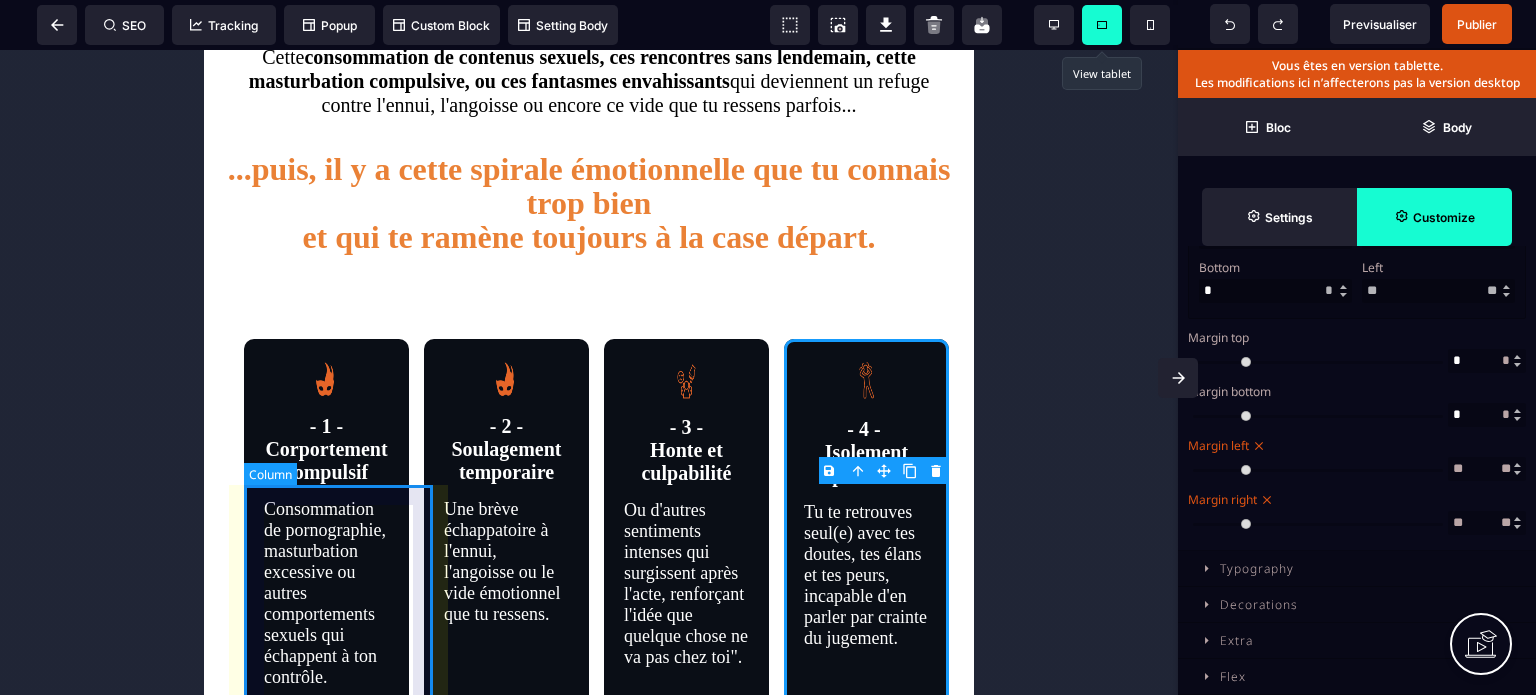 scroll, scrollTop: 0, scrollLeft: 0, axis: both 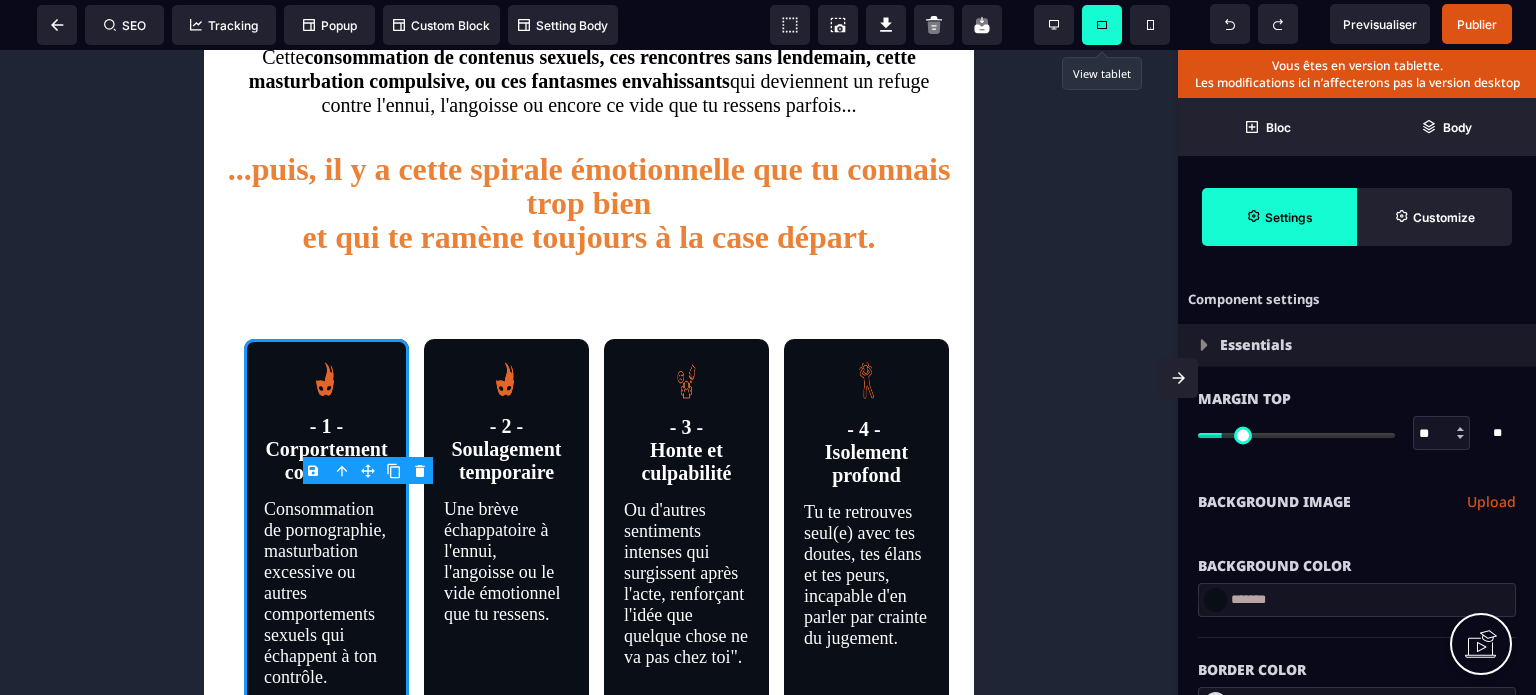 click on "**********" at bounding box center [1357, 502] 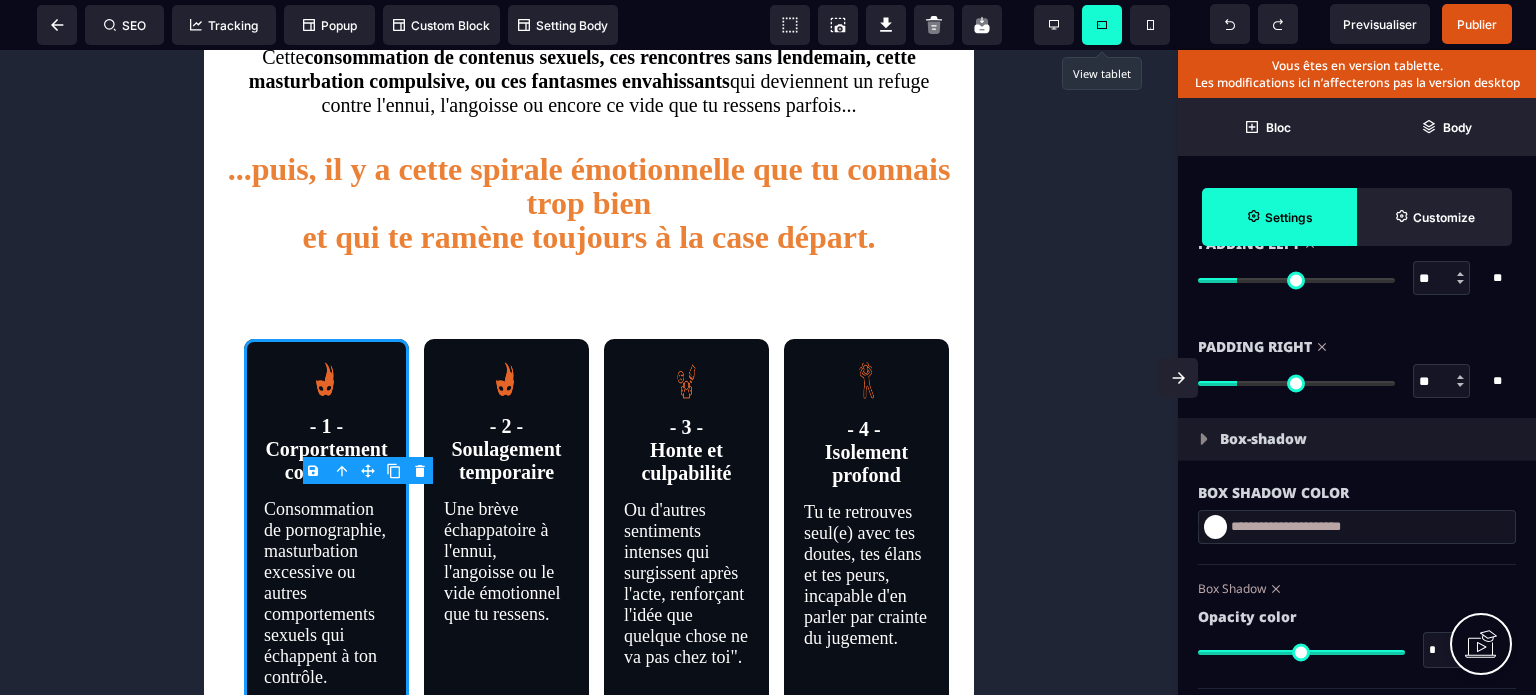 scroll, scrollTop: 1880, scrollLeft: 0, axis: vertical 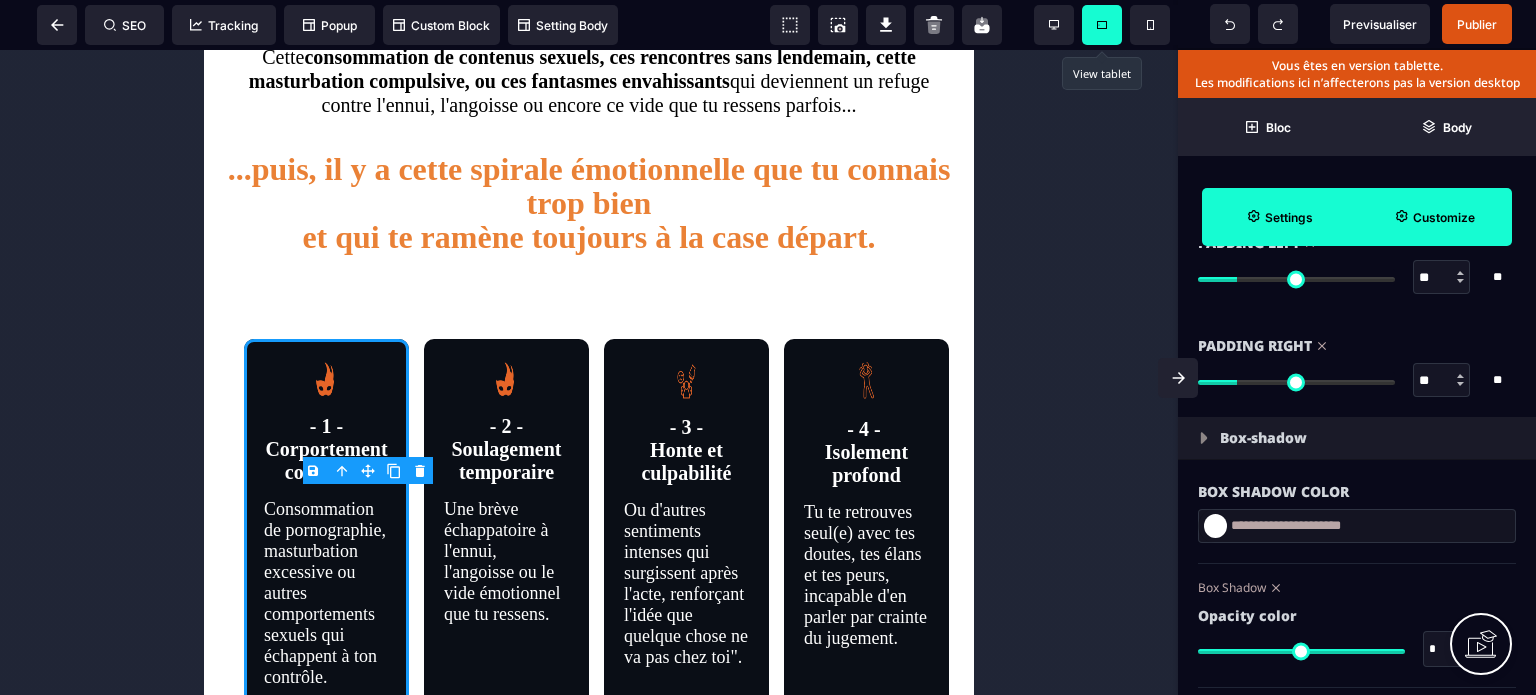 click on "Customize" at bounding box center [1434, 217] 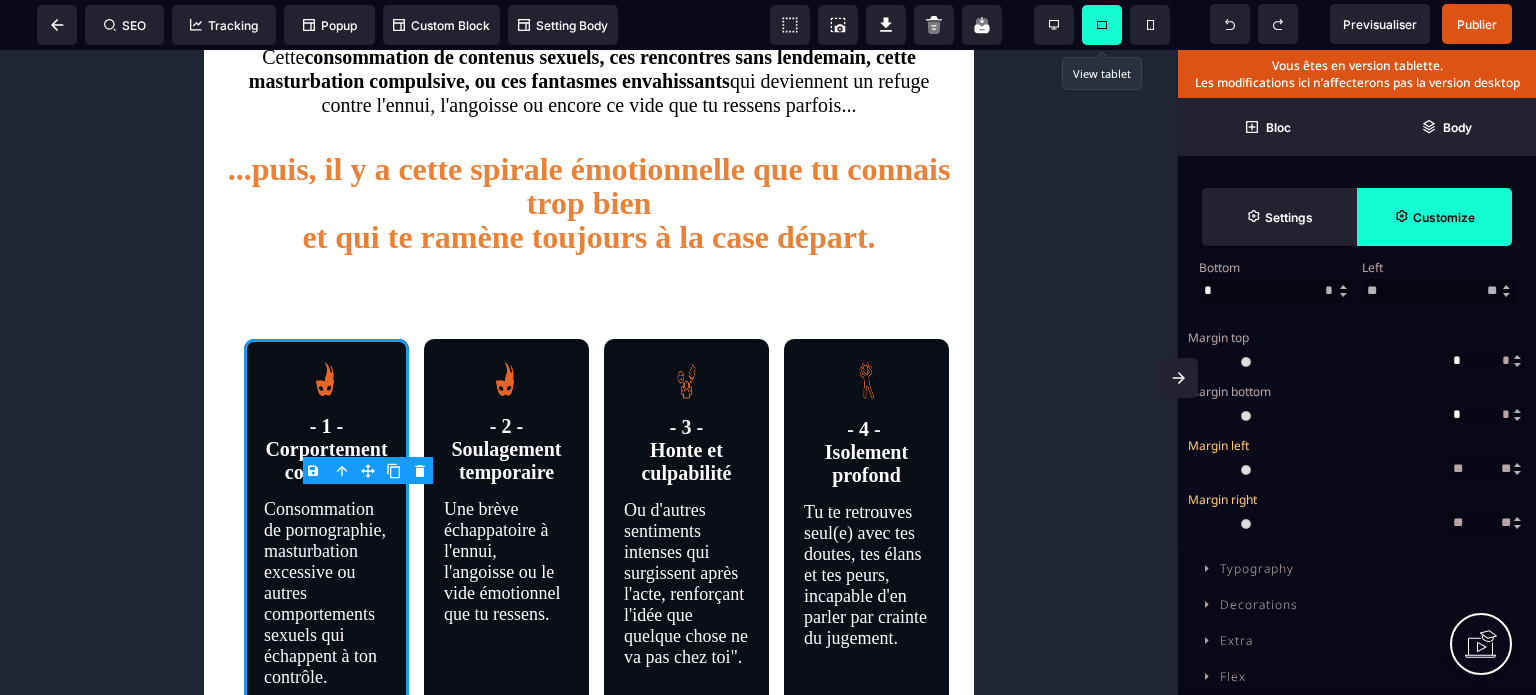 scroll, scrollTop: 685, scrollLeft: 0, axis: vertical 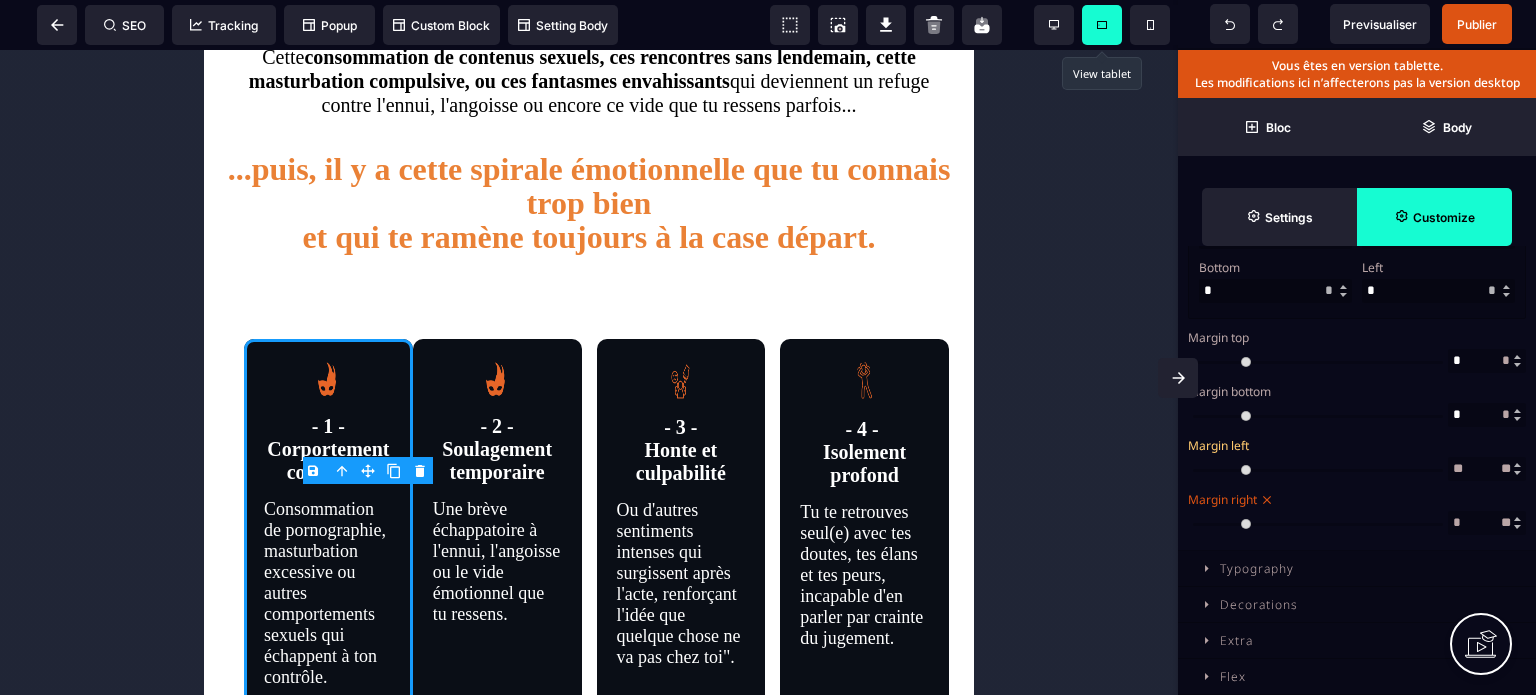 drag, startPoint x: 1473, startPoint y: 459, endPoint x: 1427, endPoint y: 472, distance: 47.801674 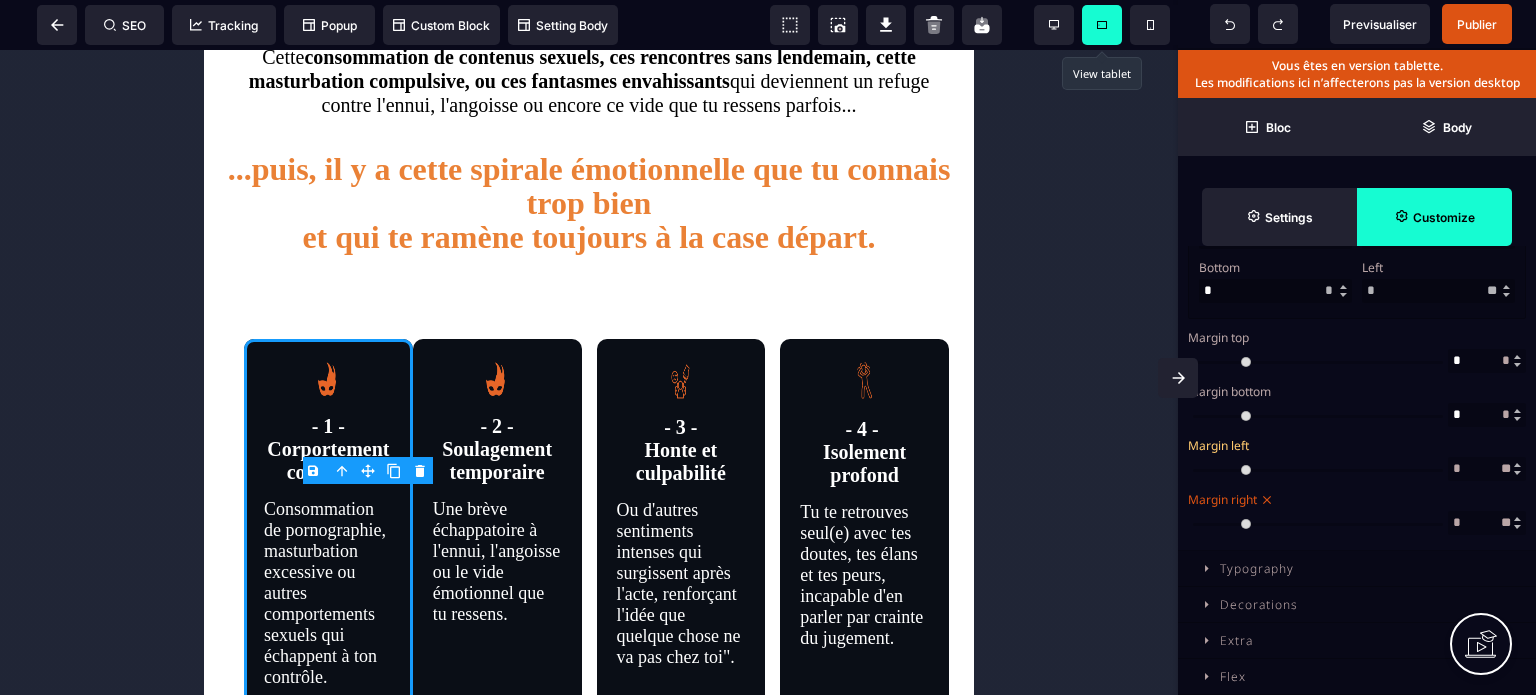 click on "Margin left" at bounding box center [1354, 445] 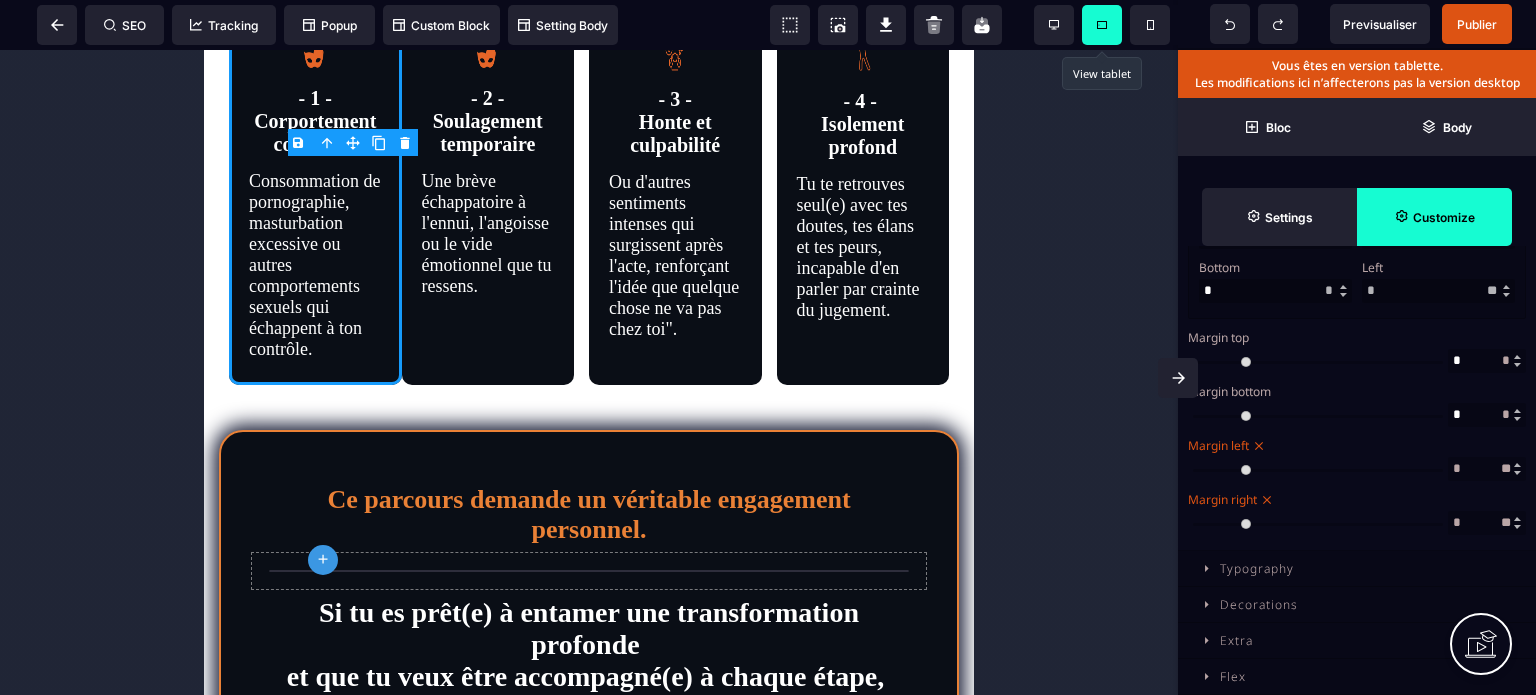 scroll, scrollTop: 1228, scrollLeft: 0, axis: vertical 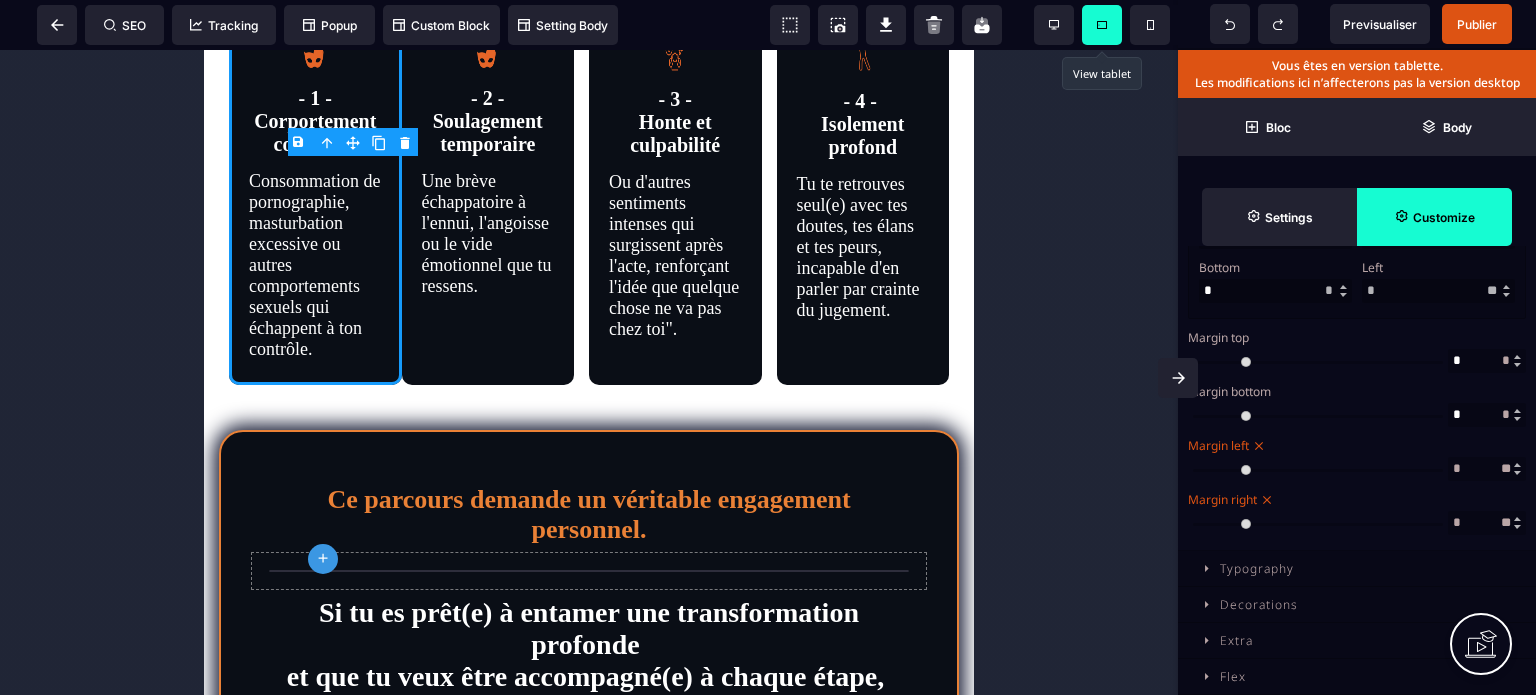 click on "*" at bounding box center [1487, 469] 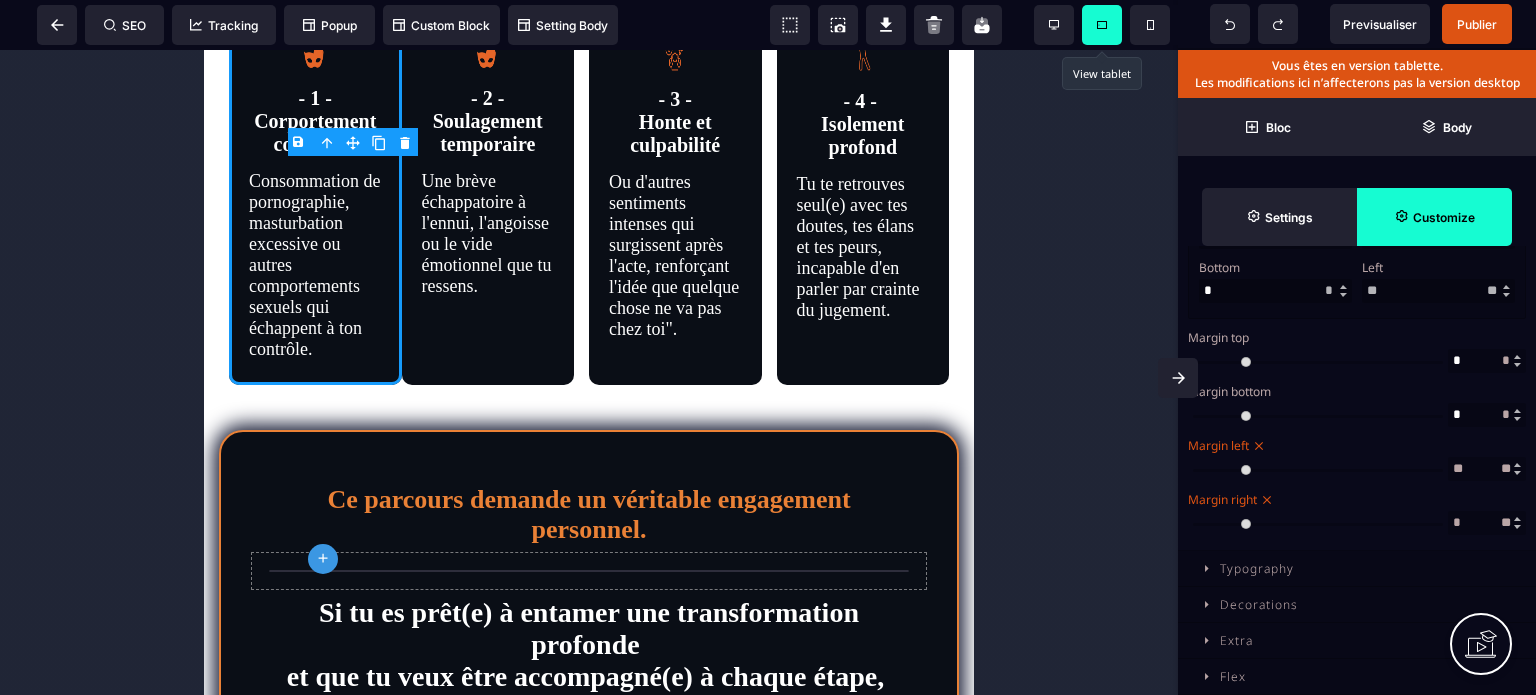 click on "Width
***
* ** * ** *** ** **
Width
**
* ** *
Height
* ** * ** *** ** **
Max width
* ** * ** *** ** **
Min height
****
* ** * ** *** ** **
Padding
Top
**
* ** * ** *** ** **
Right
**" at bounding box center [1357, 218] 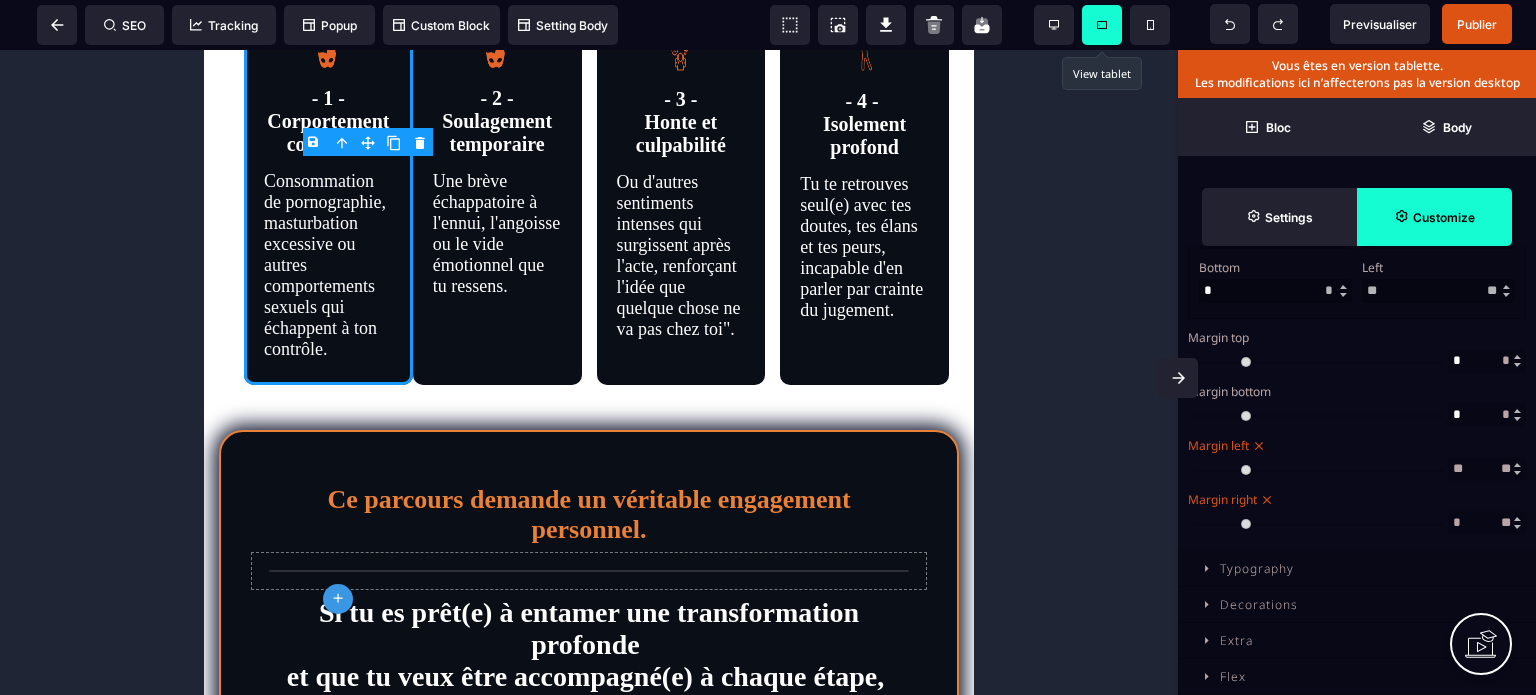 drag, startPoint x: 1477, startPoint y: 476, endPoint x: 1442, endPoint y: 480, distance: 35.22783 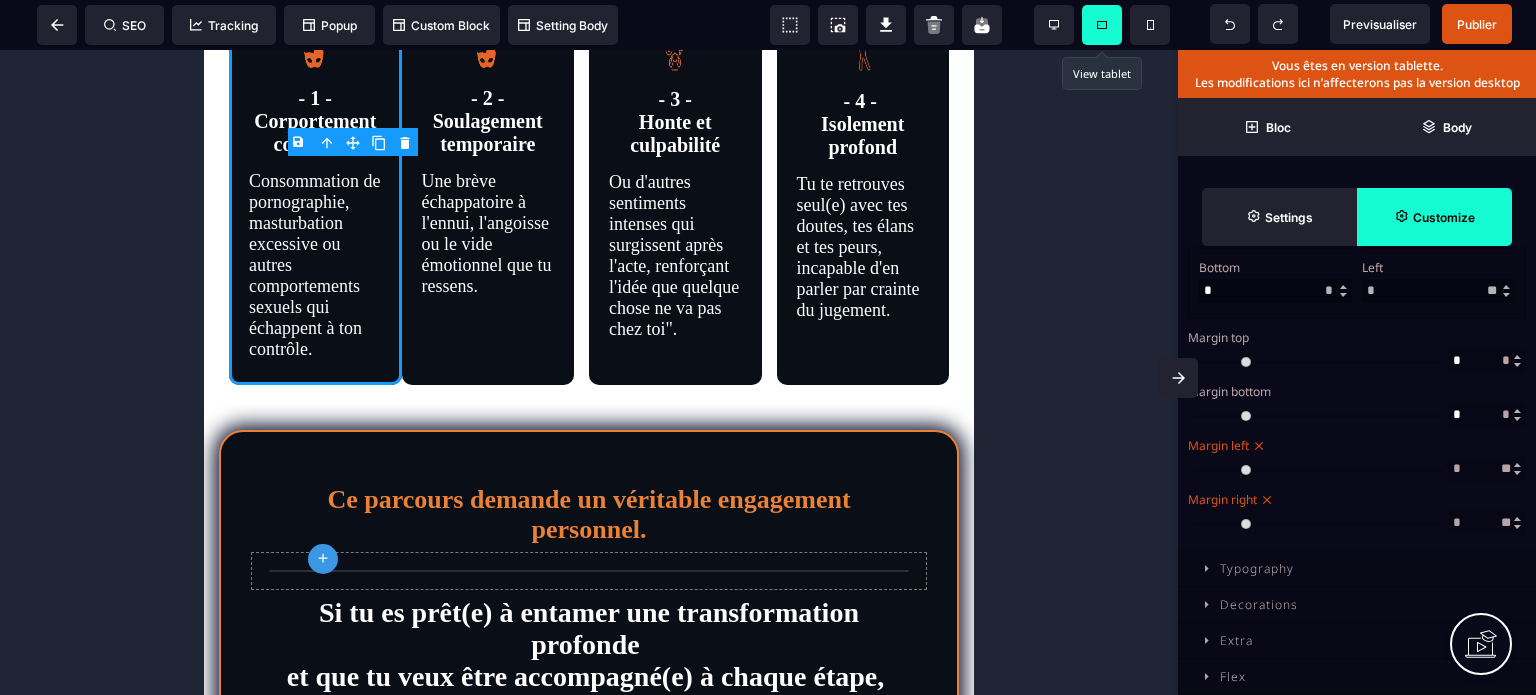 click on "*" at bounding box center [1487, 523] 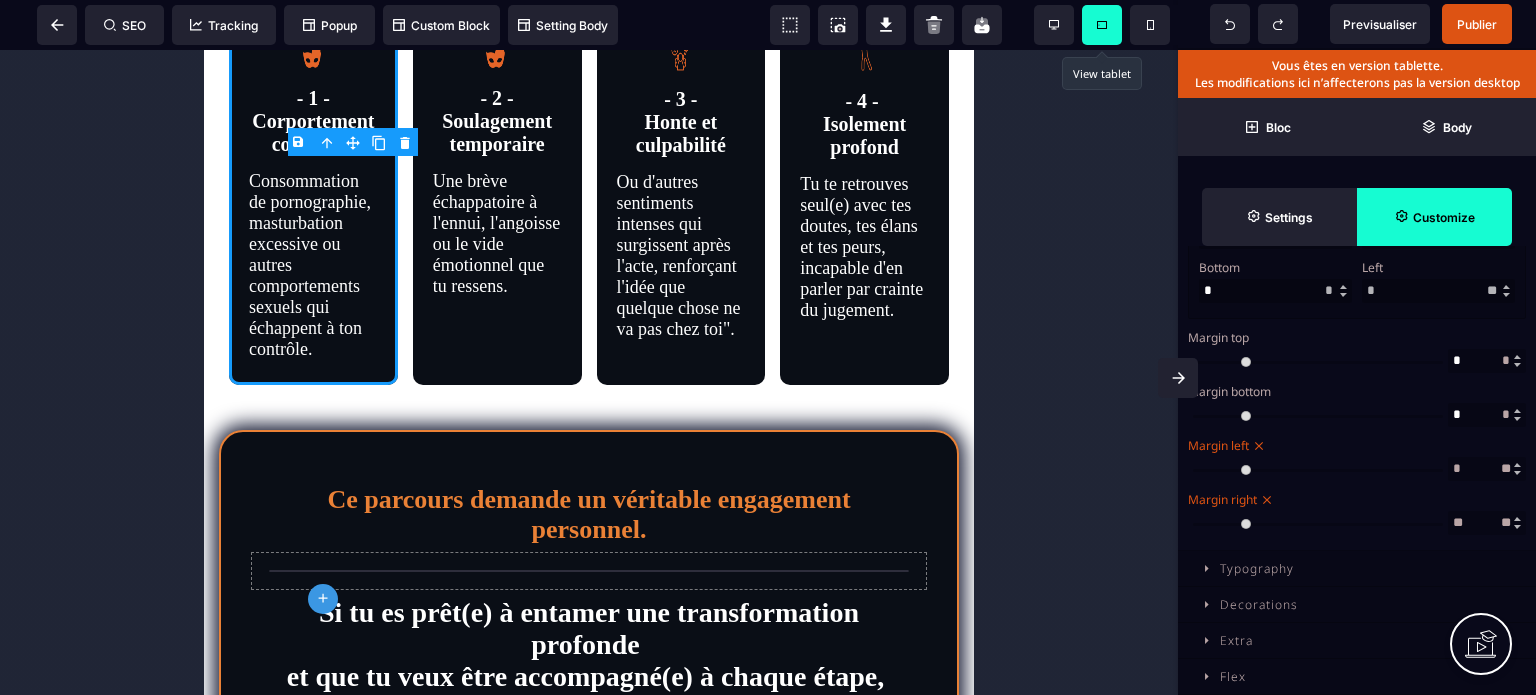 click on "Margin right" at bounding box center [1354, 499] 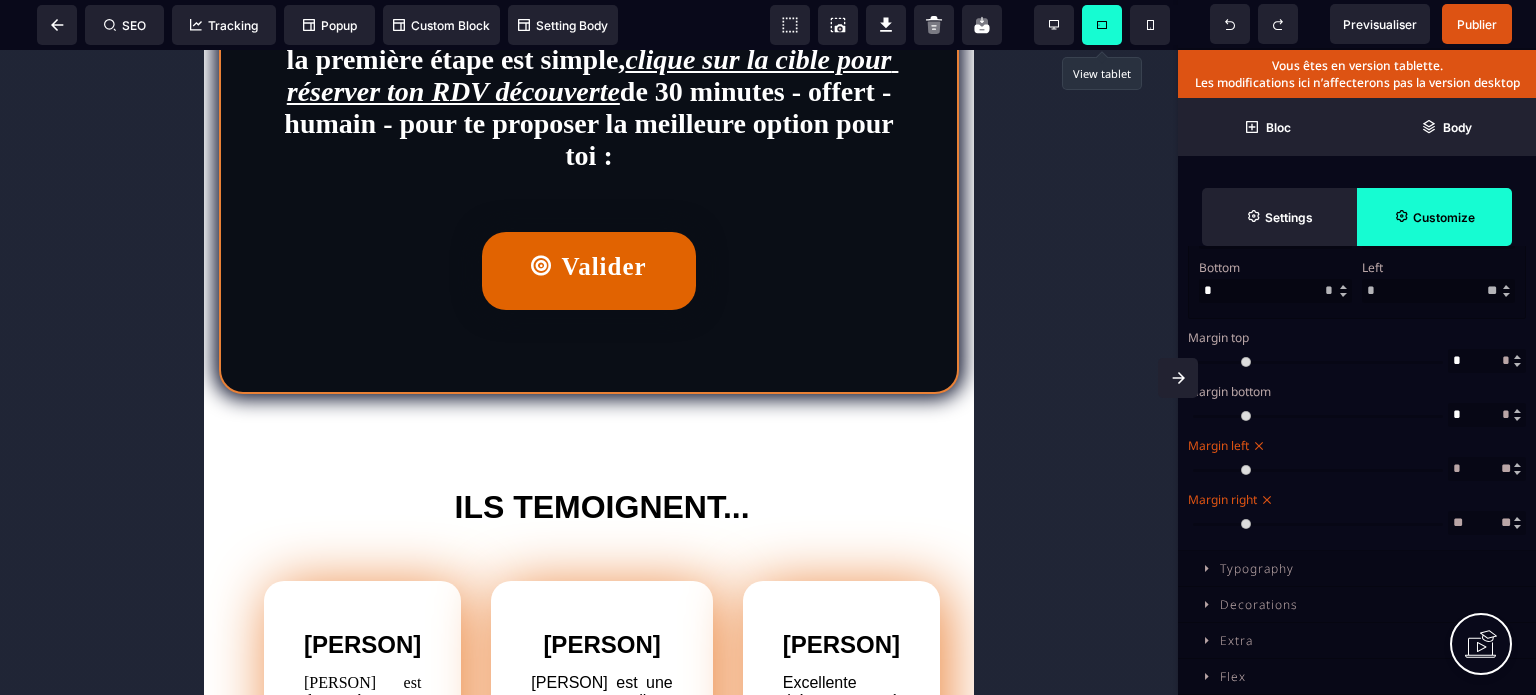 scroll, scrollTop: 1849, scrollLeft: 0, axis: vertical 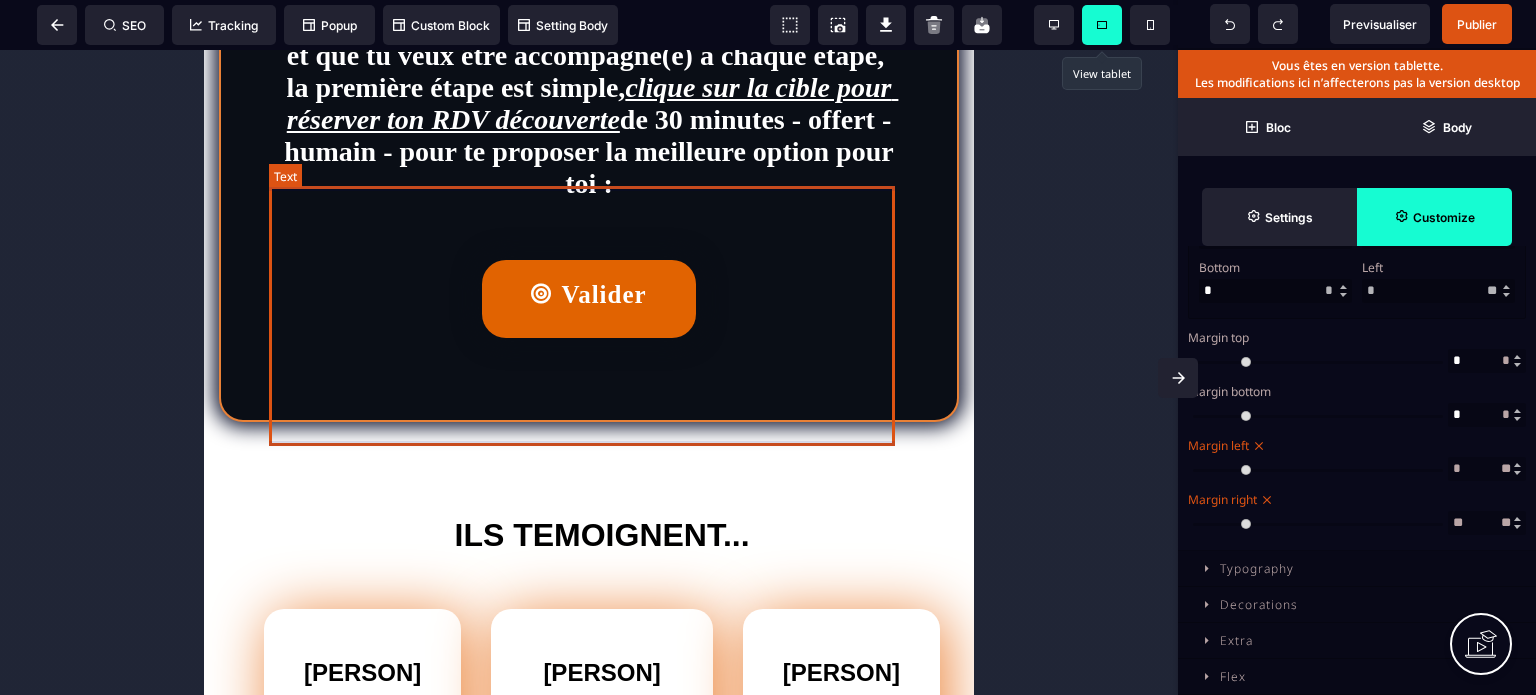 click on "Si tu es prêt(e) à entamer une transformation profonde
et que tu veux être accompagné(e) à chaque étape,
la première étape est simple,  clique sur la cible pour réserver ton RDV découverte  de 30 minutes - offert - humain - pour te proposer la meilleure option pour toi :" at bounding box center [589, 88] 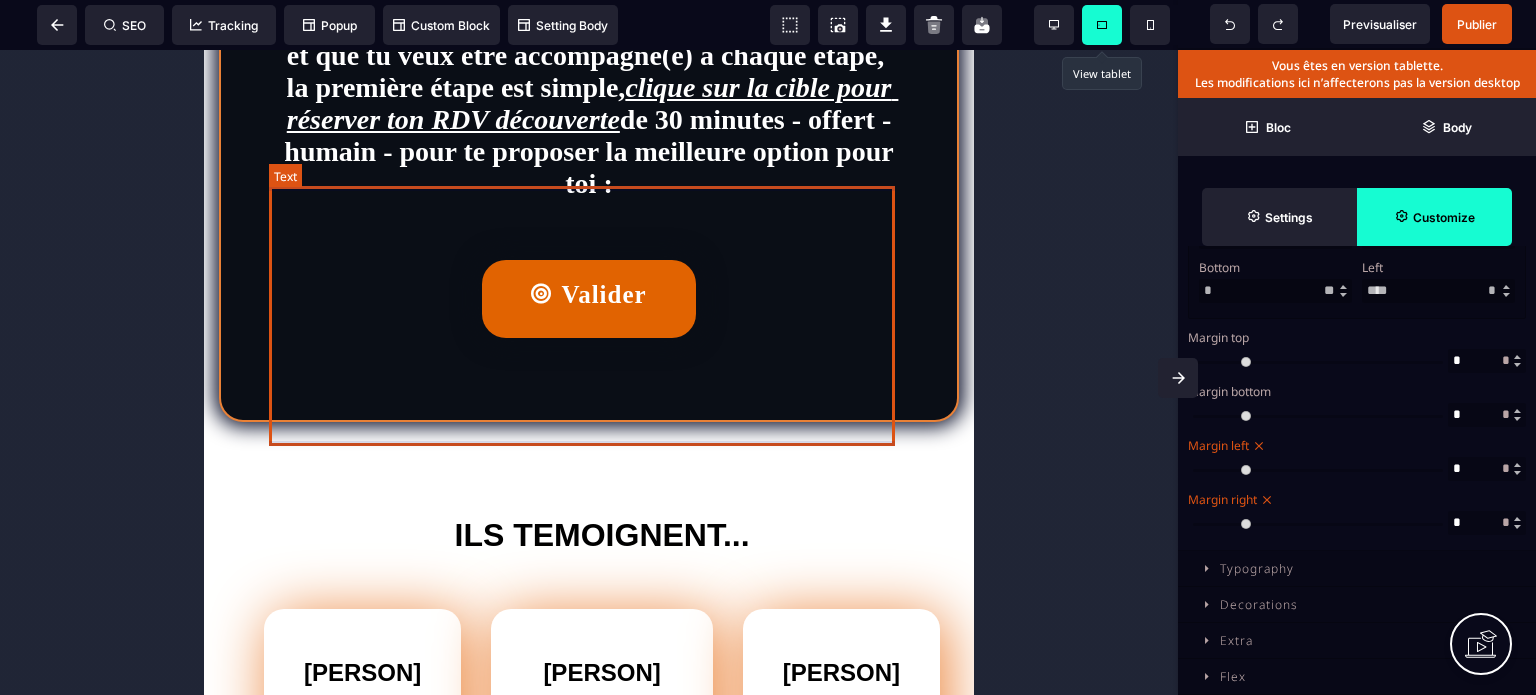 scroll, scrollTop: 0, scrollLeft: 0, axis: both 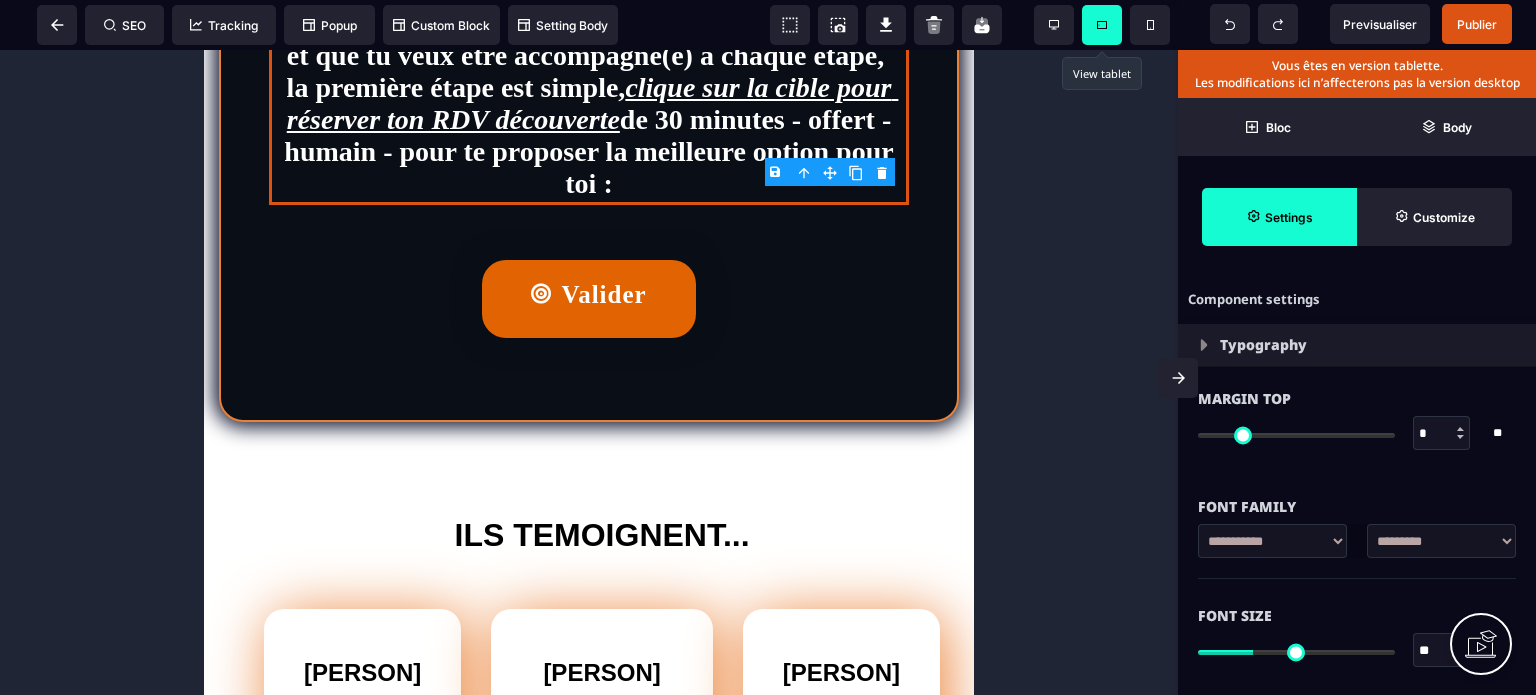 click on "Font Family" at bounding box center (1357, 497) 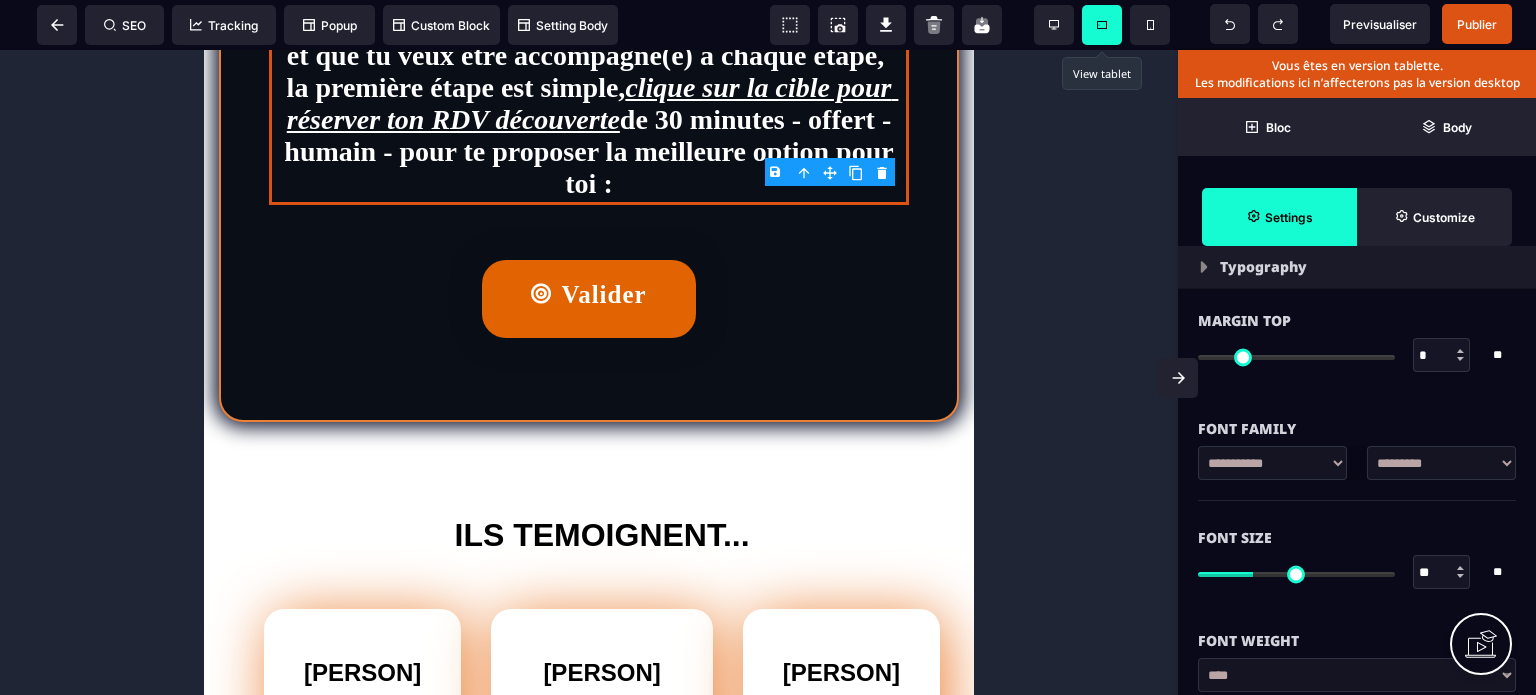 scroll, scrollTop: 80, scrollLeft: 0, axis: vertical 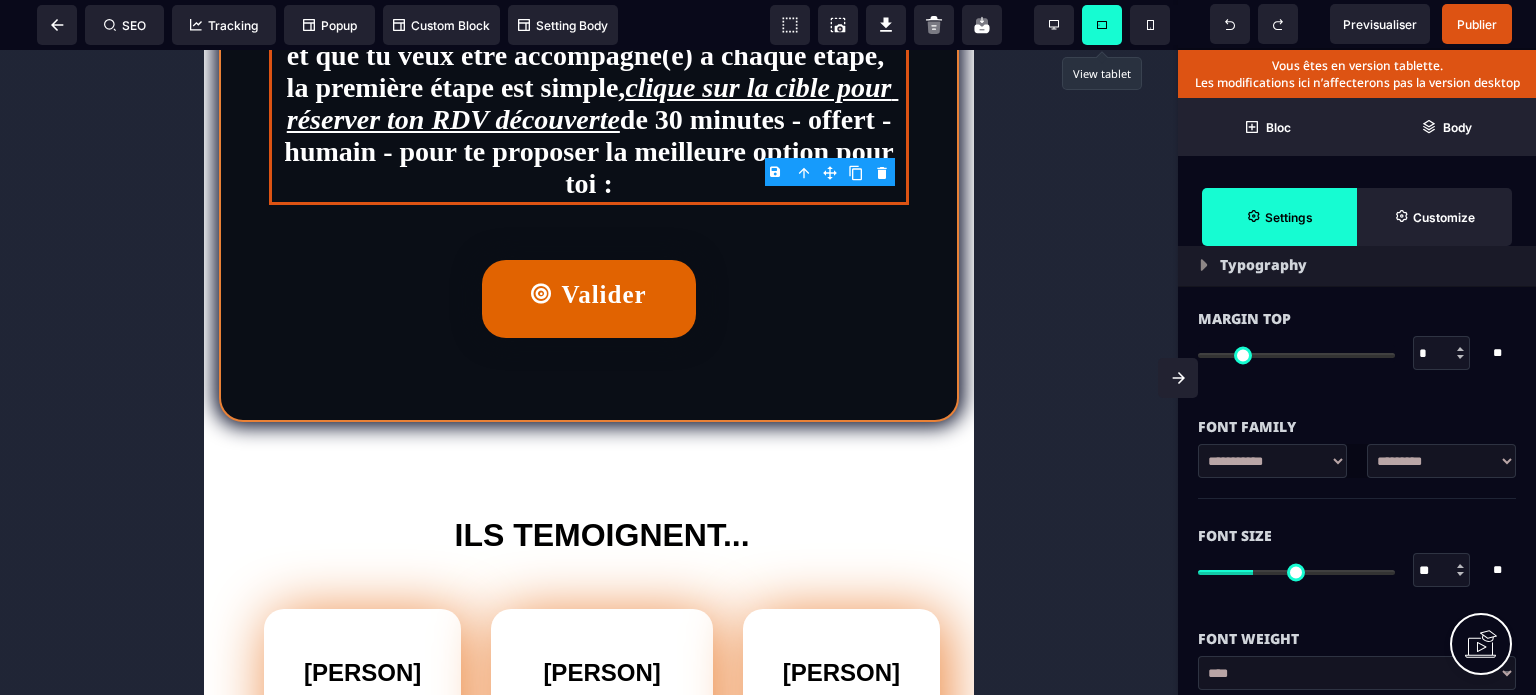 click on "**********" at bounding box center [1357, 471] 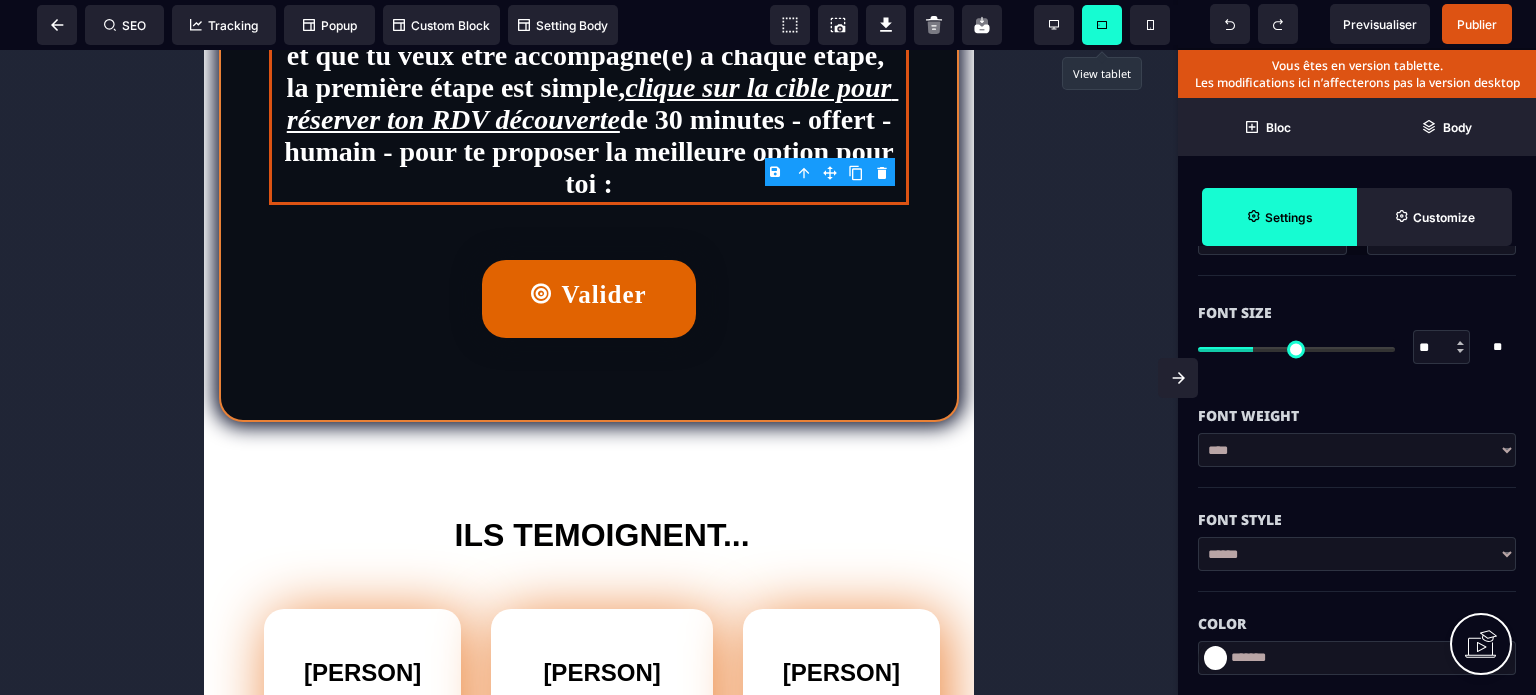 scroll, scrollTop: 320, scrollLeft: 0, axis: vertical 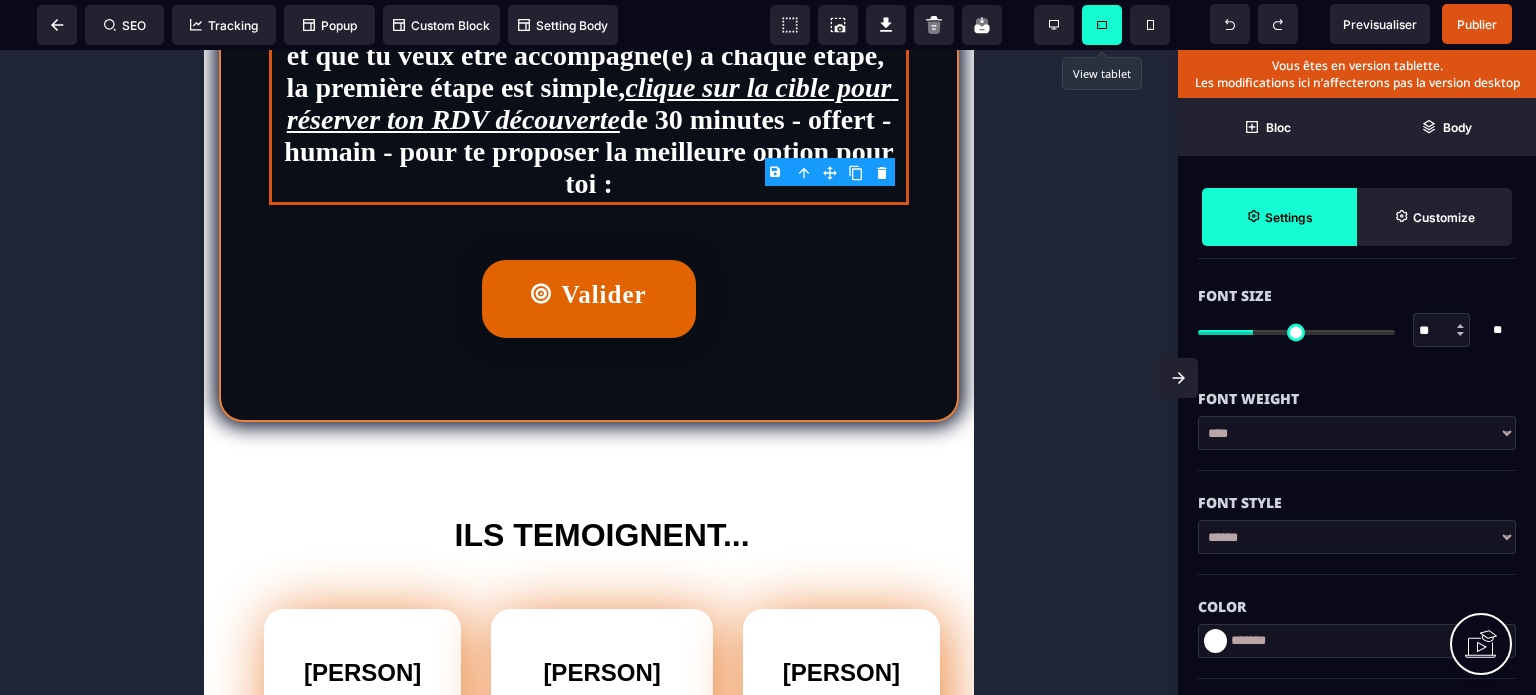 drag, startPoint x: 1423, startPoint y: 327, endPoint x: 1436, endPoint y: 333, distance: 14.3178215 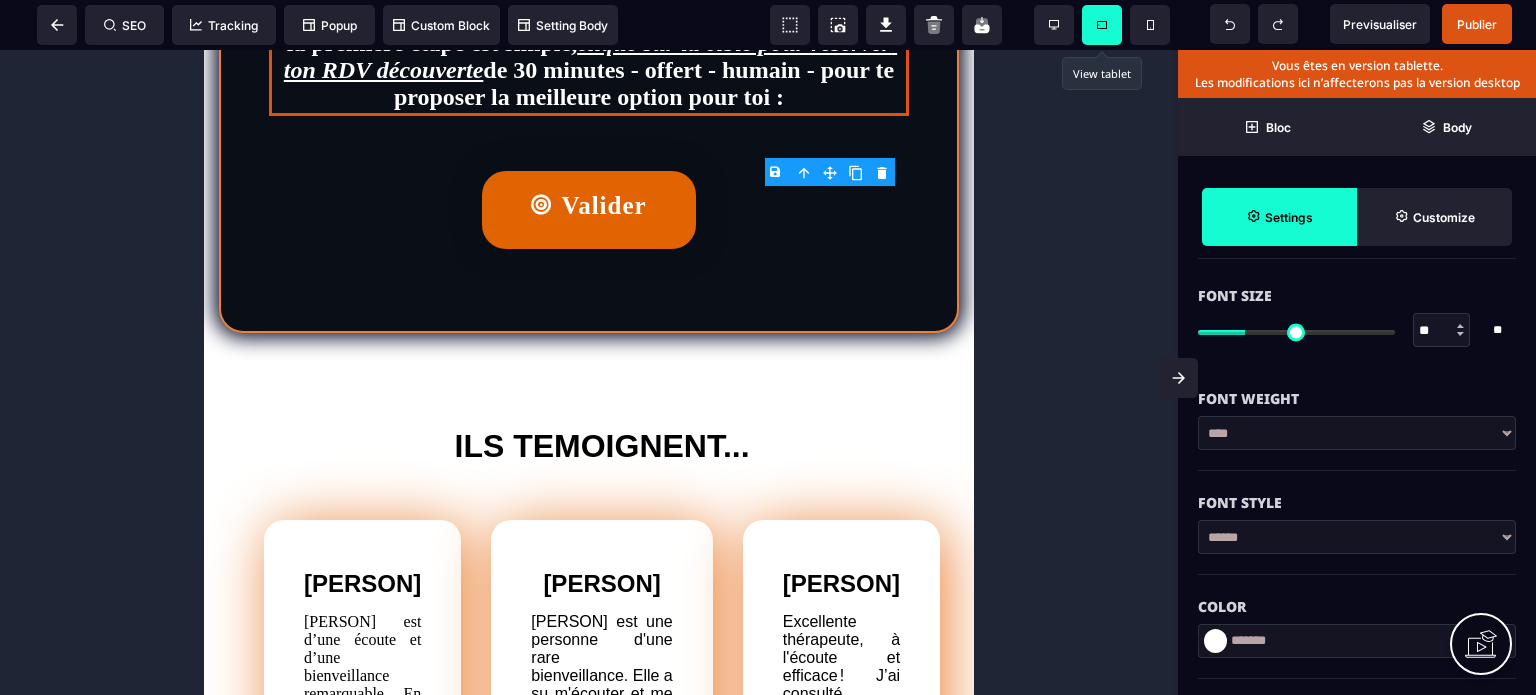 click on "Font Size" at bounding box center (1357, 296) 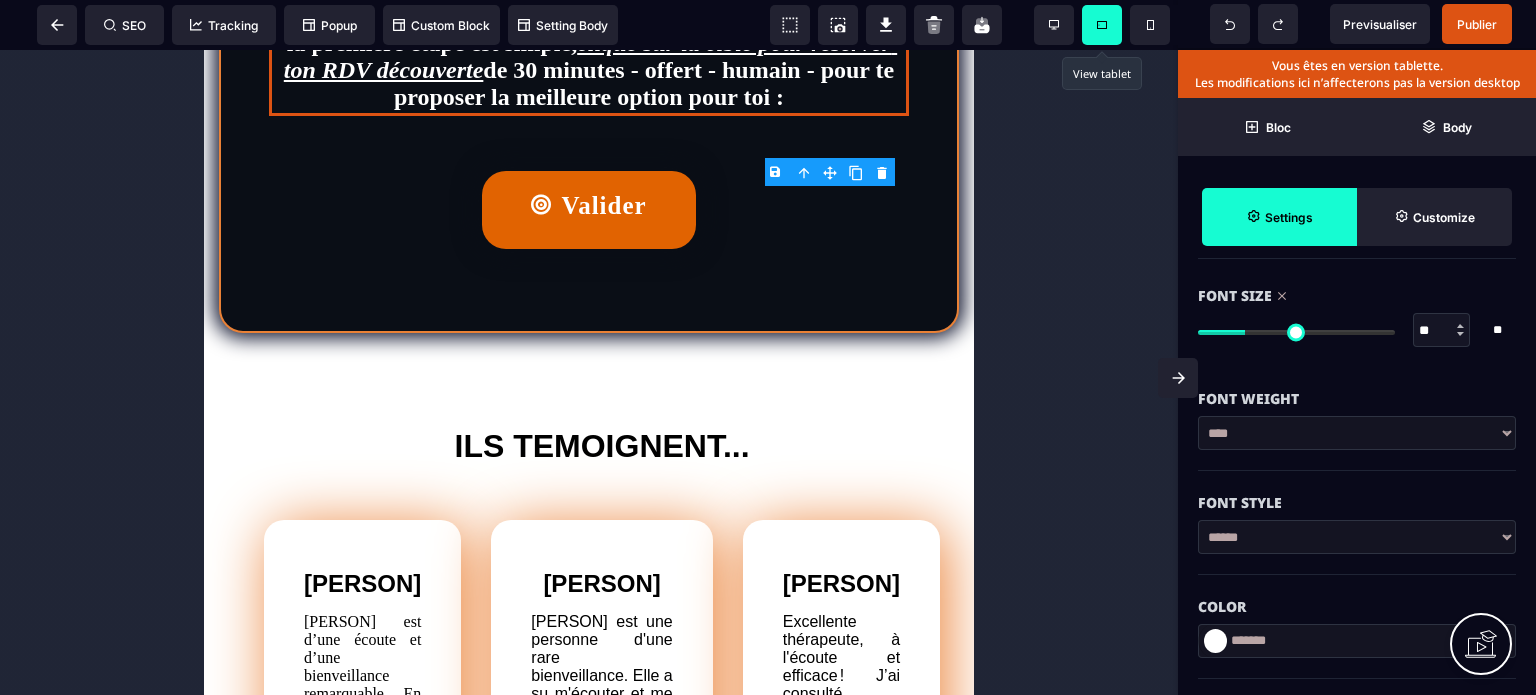 drag, startPoint x: 1429, startPoint y: 334, endPoint x: 1441, endPoint y: 333, distance: 12.0415945 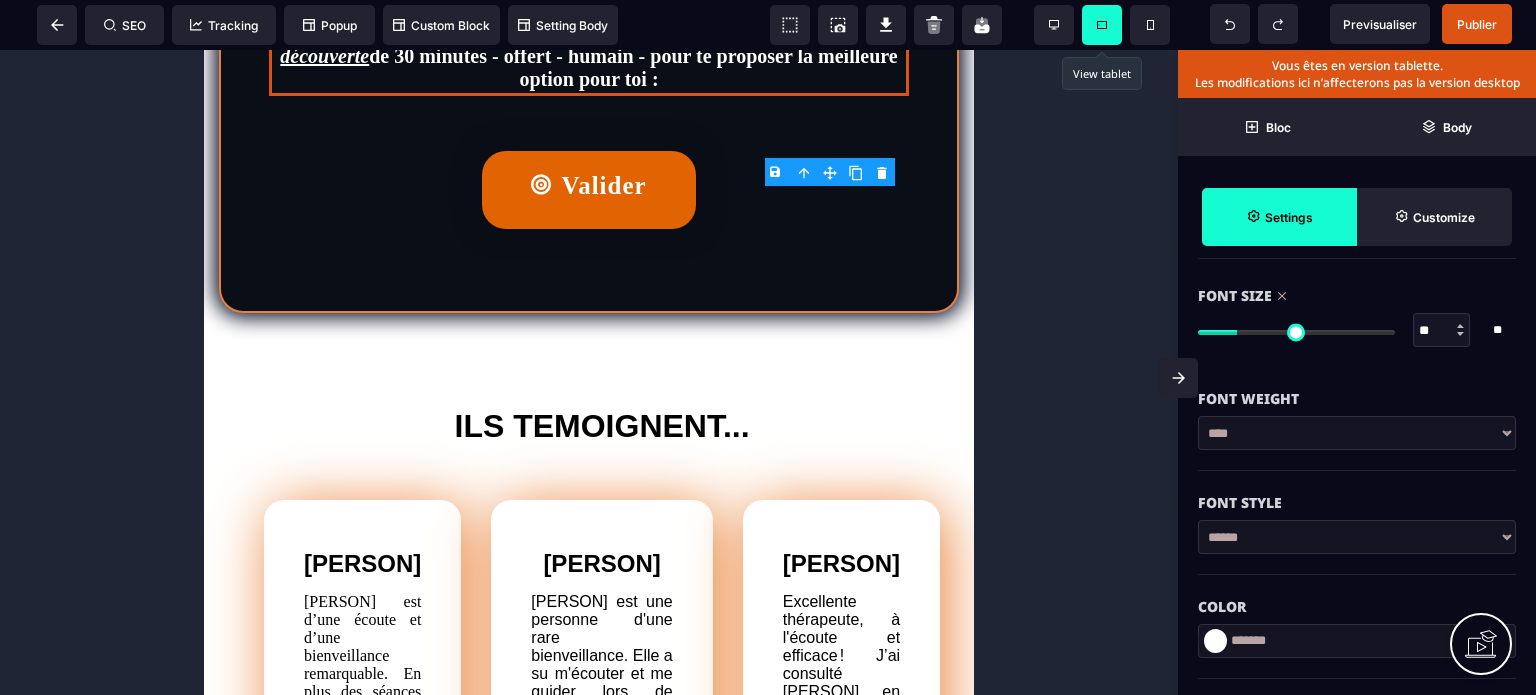drag, startPoint x: 1424, startPoint y: 326, endPoint x: 1445, endPoint y: 328, distance: 21.095022 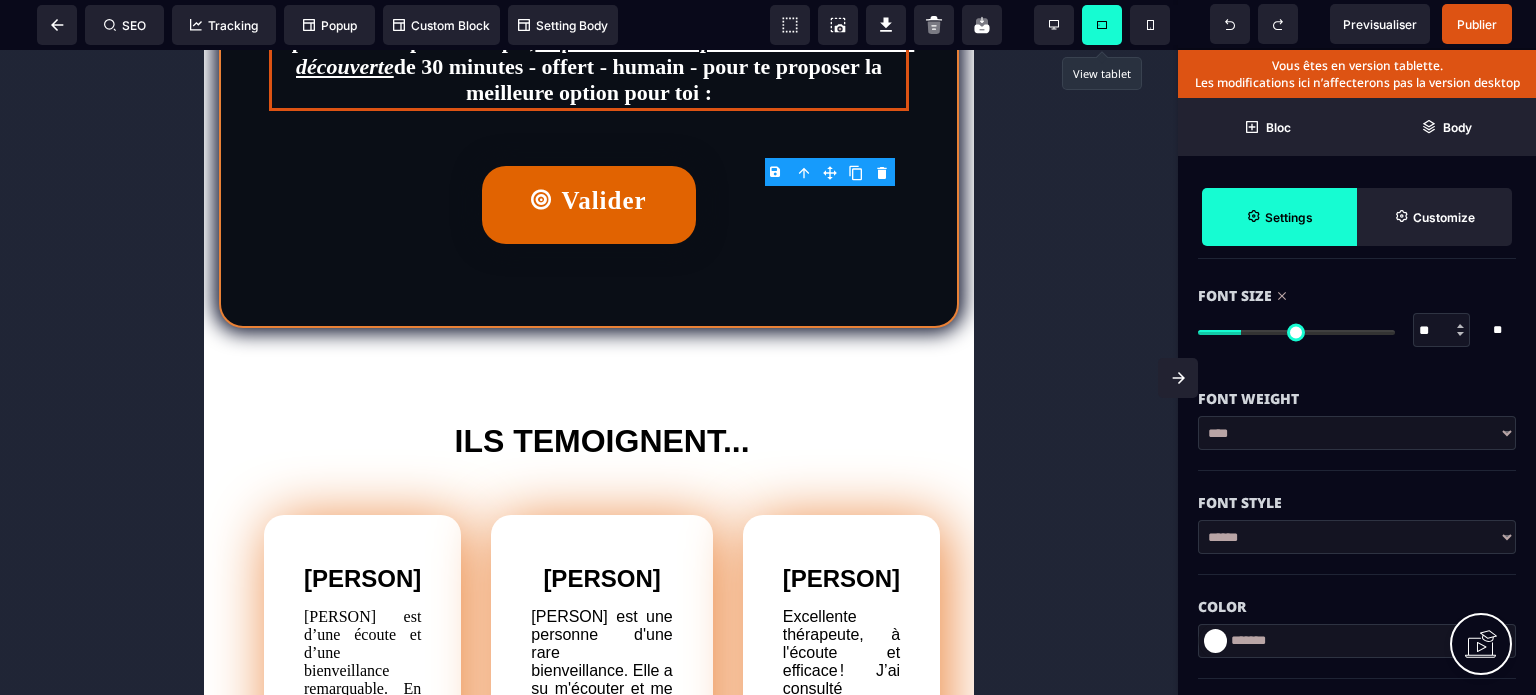click on "Font Weight" at bounding box center [1357, 399] 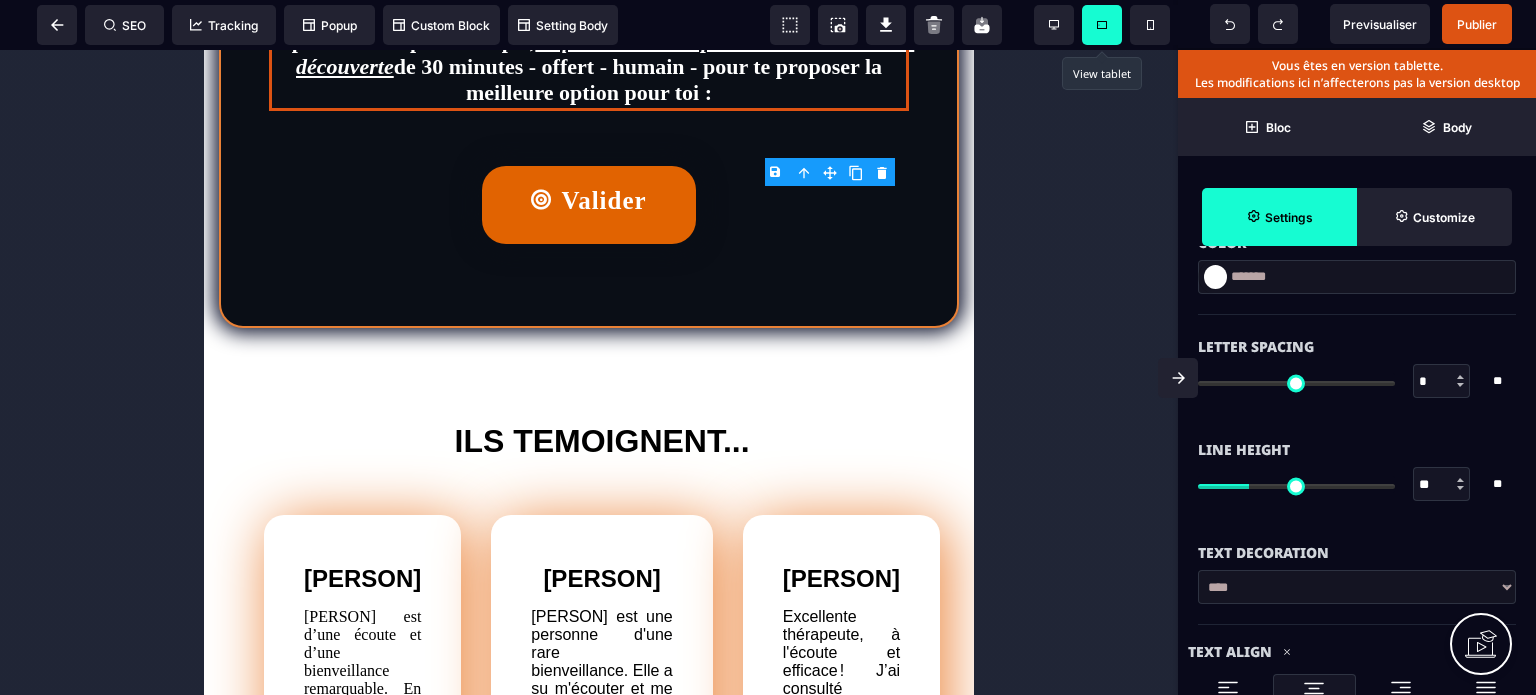 scroll, scrollTop: 760, scrollLeft: 0, axis: vertical 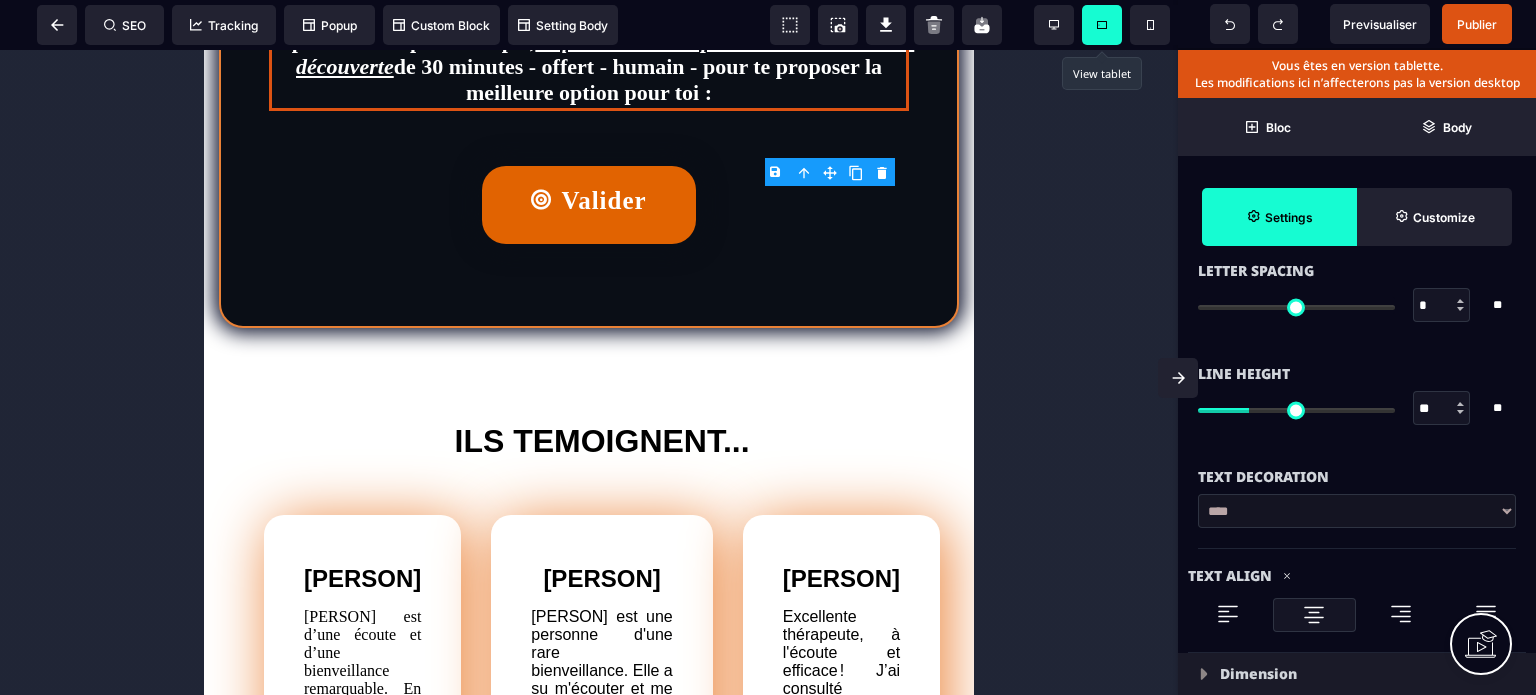 click on "**" at bounding box center [1442, 409] 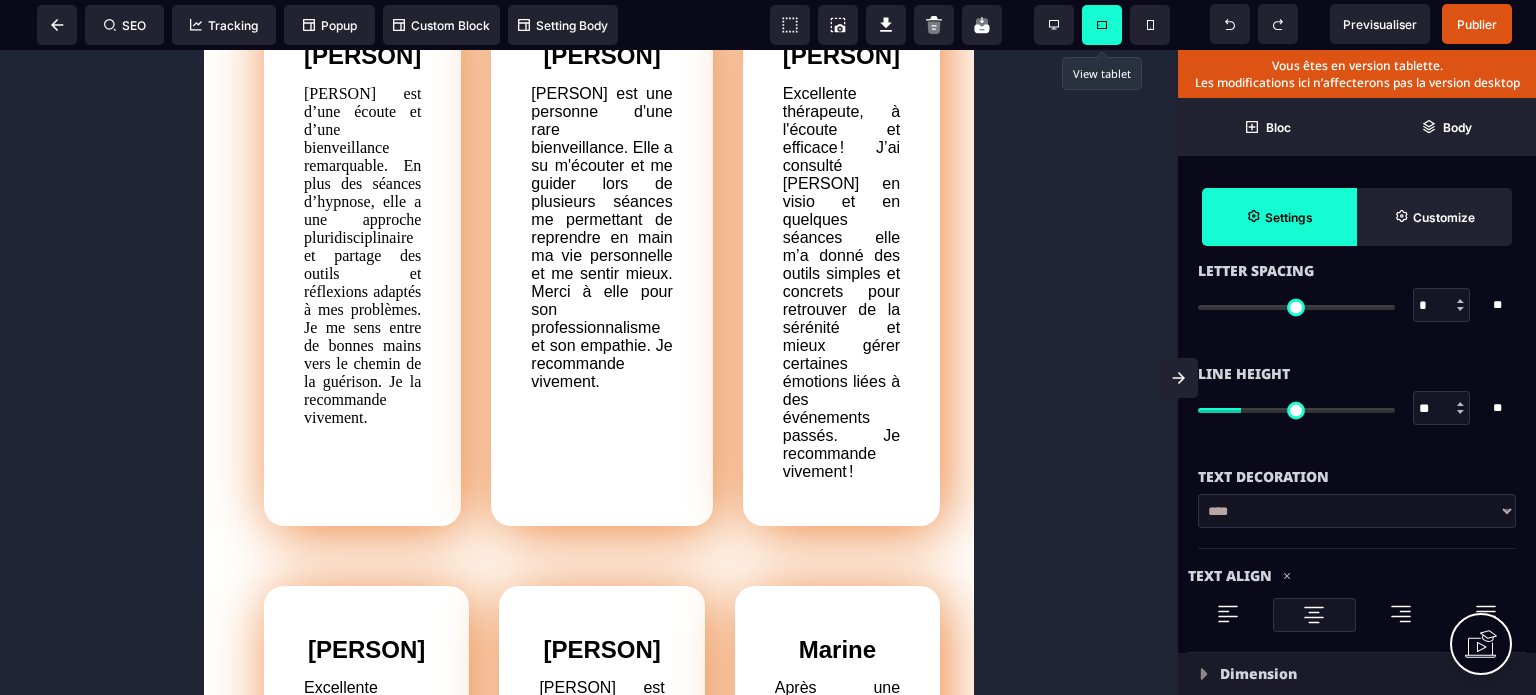 scroll, scrollTop: 2314, scrollLeft: 0, axis: vertical 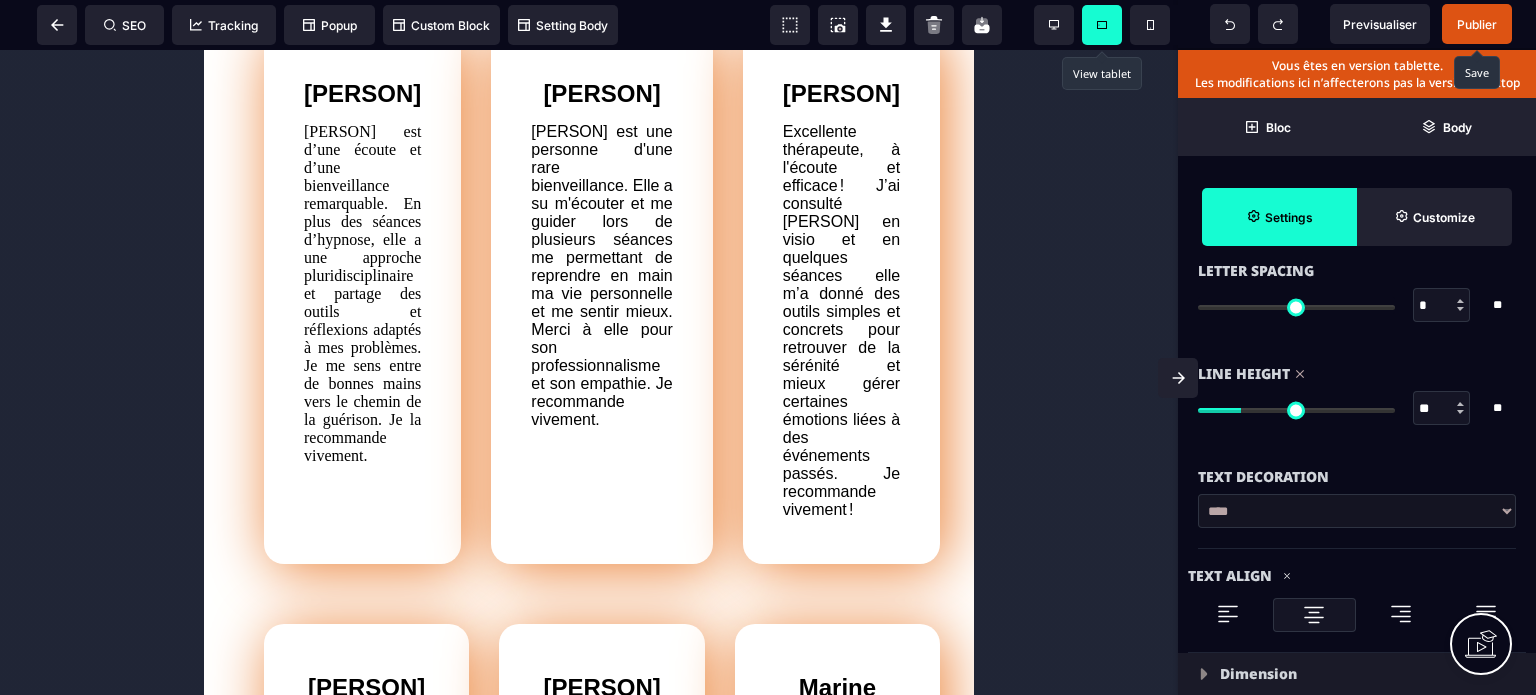 click on "Publier" at bounding box center (1477, 24) 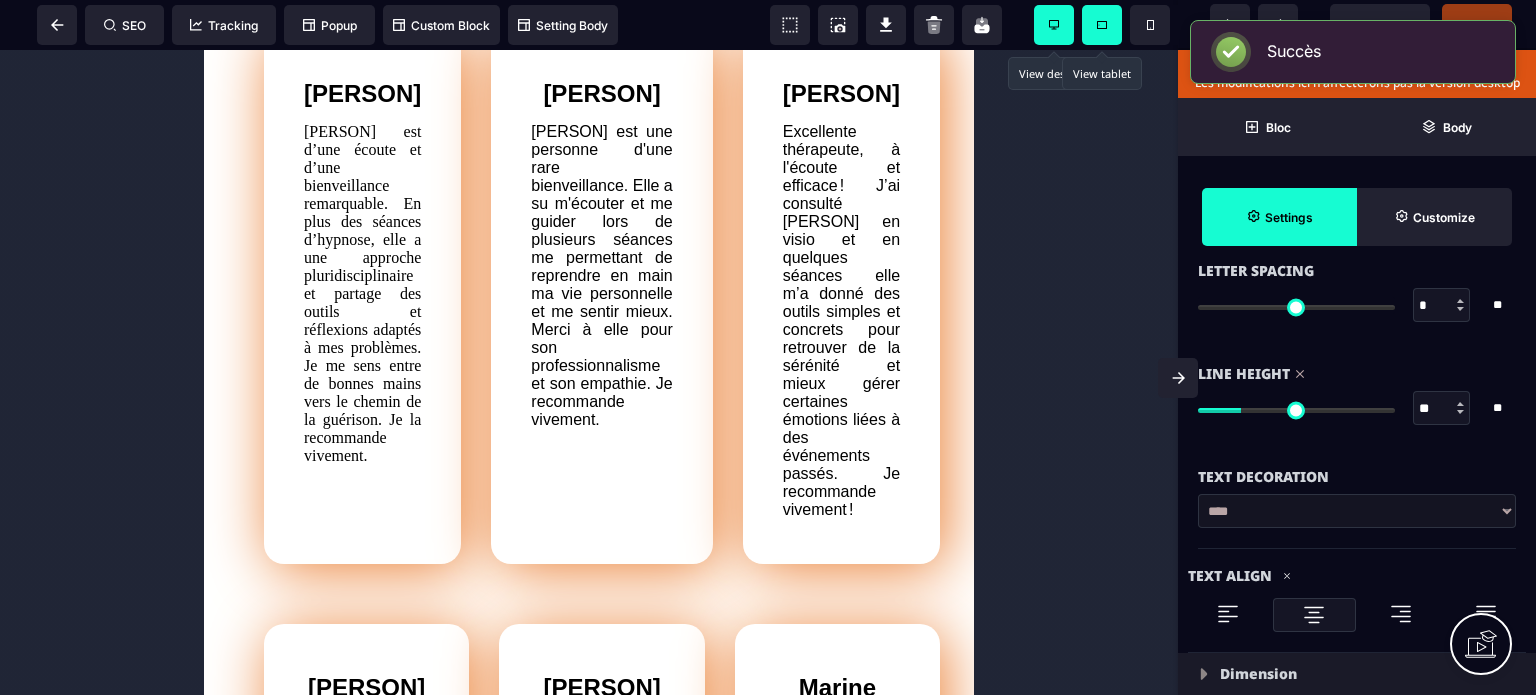 click at bounding box center (1054, 25) 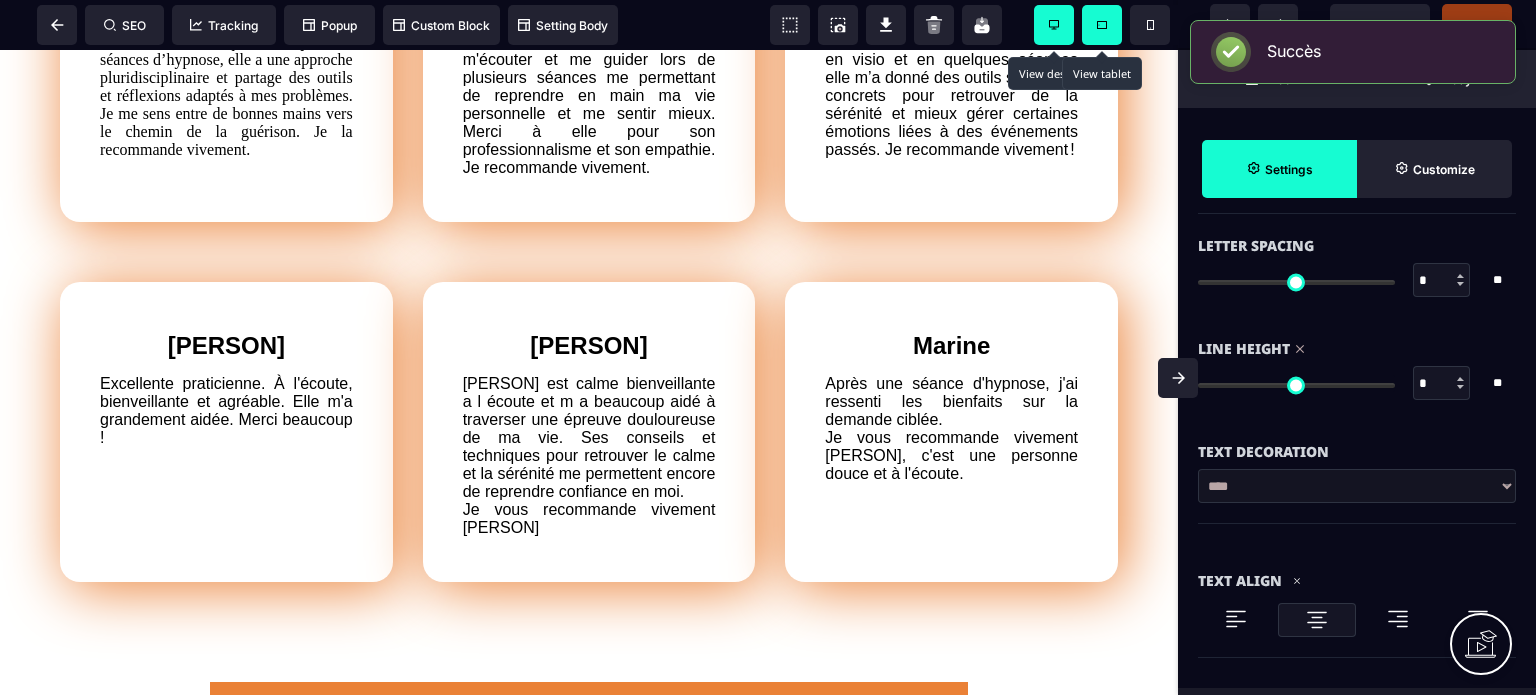scroll, scrollTop: 2199, scrollLeft: 0, axis: vertical 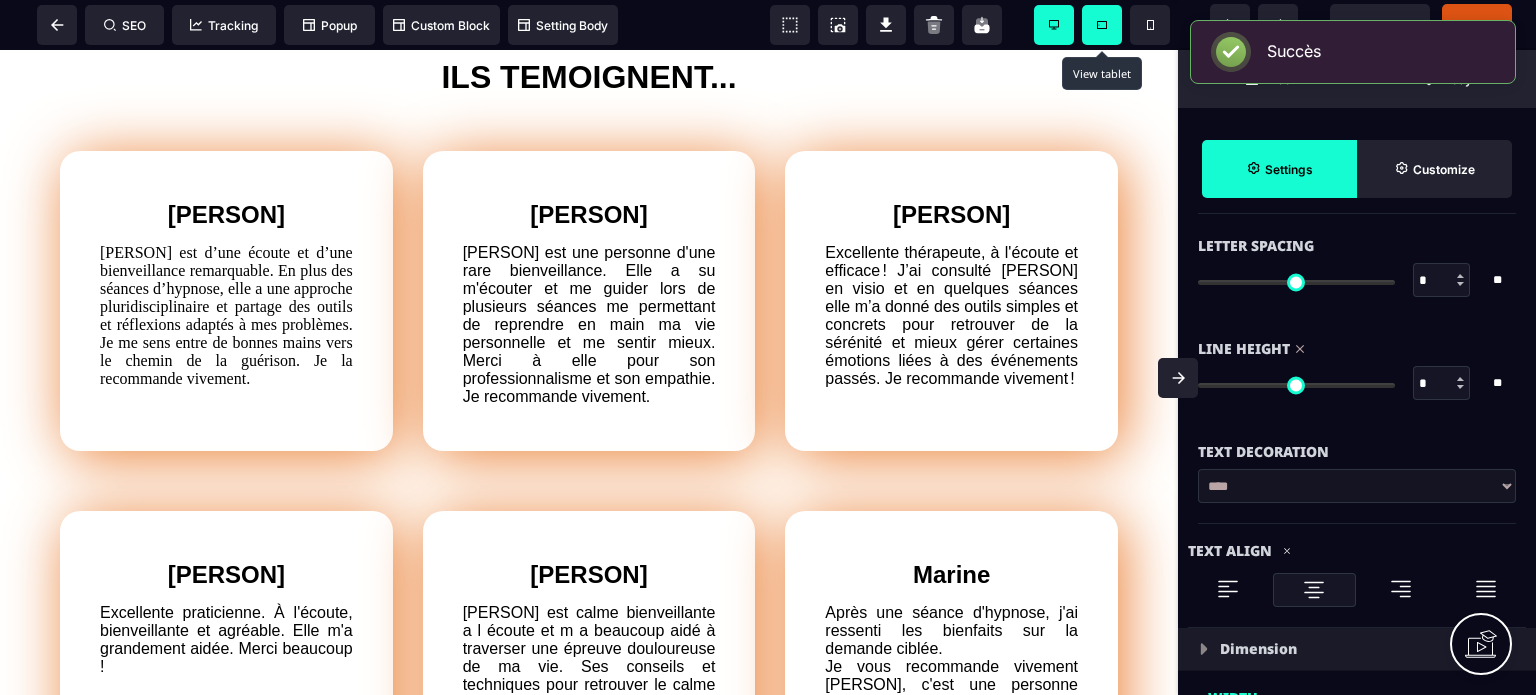 click at bounding box center [1178, 378] 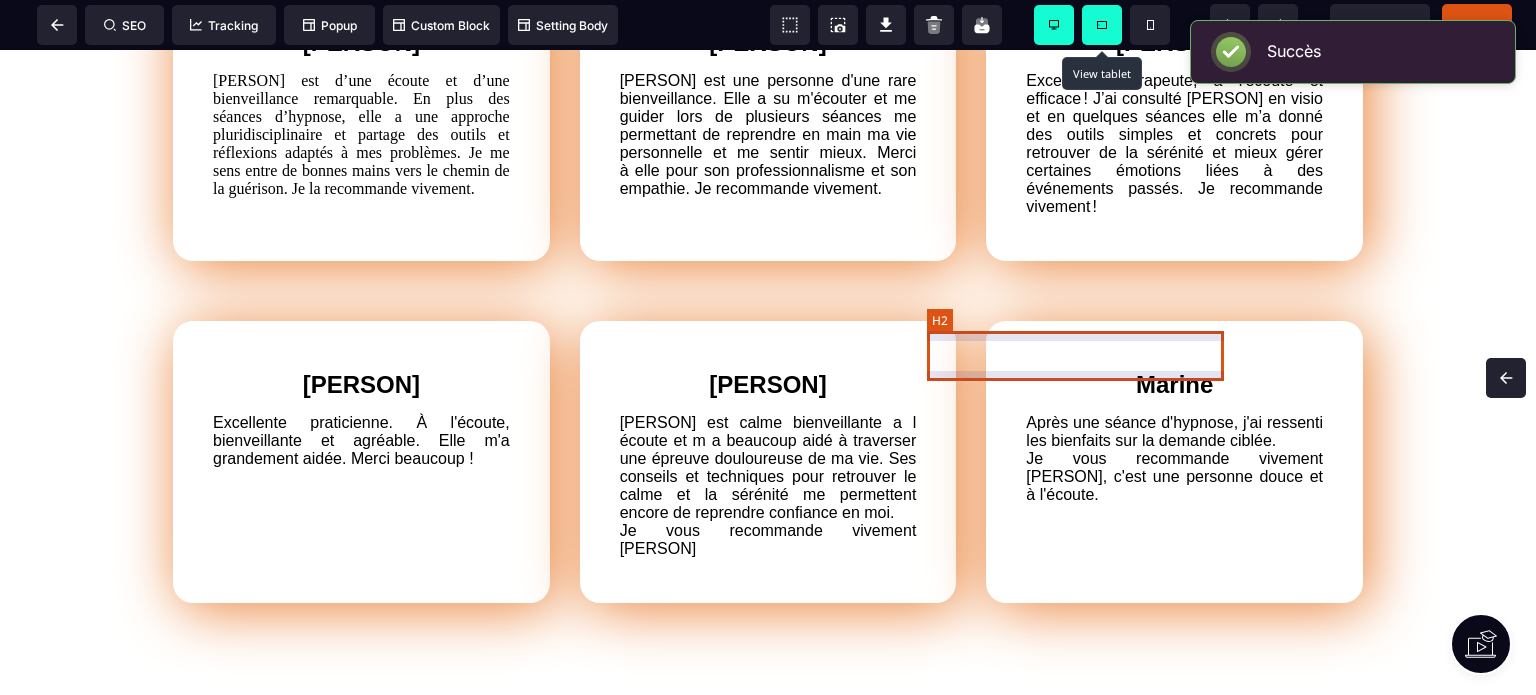 scroll, scrollTop: 0, scrollLeft: 0, axis: both 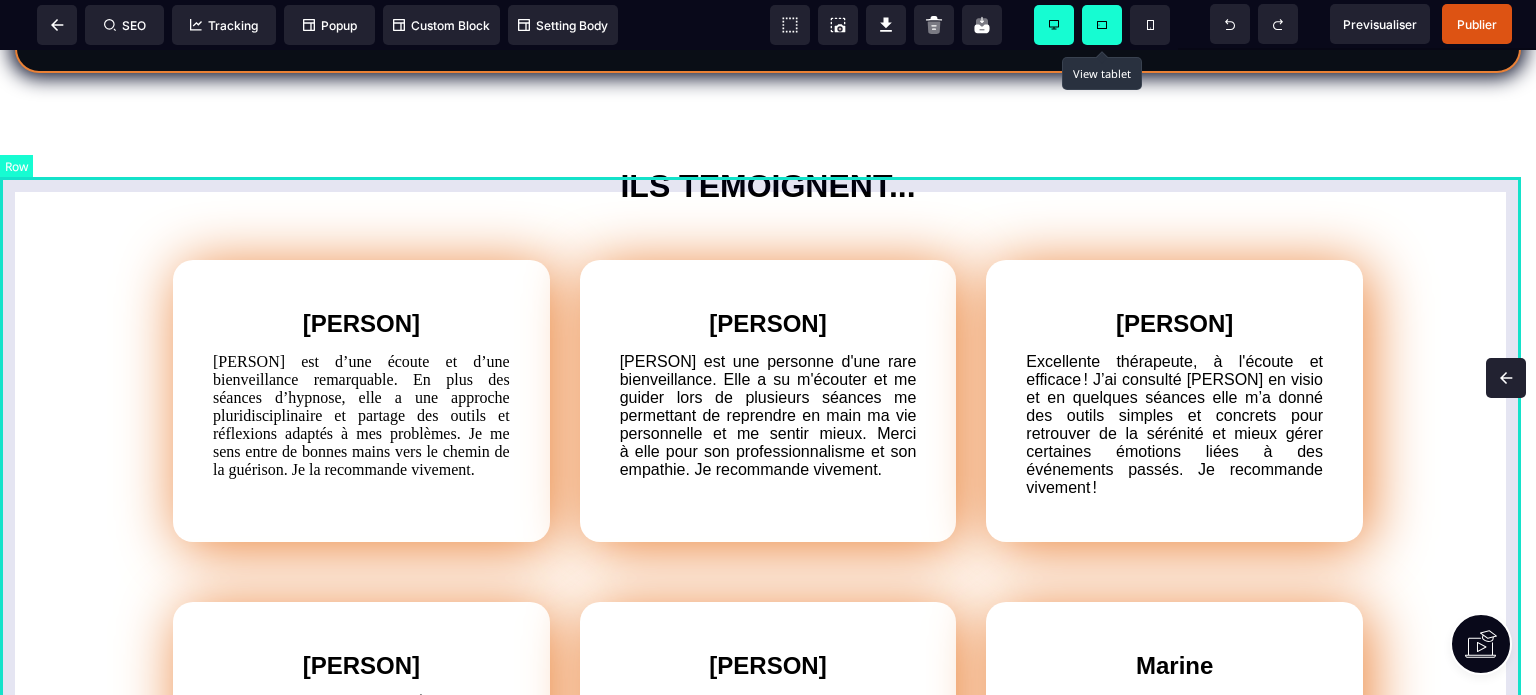 click on "ILS TEMOIGNENT... [PERSON] [PERSON] est d’une écoute et d’une bienveillance remarquable. En plus des séances d’hypnose, elle a une approche pluridisciplinaire et partage des outils et réflexions adaptés à mes problèmes. Je me sens entre de bonnes mains vers le chemin de la guérison. Je la recommande vivement. [PERSON] [PERSON] est une personne d'une rare bienveillance. Elle a su m'écouter et me guider lors de plusieurs séances me permettant de reprendre en main ma vie personnelle et me sentir mieux. Merci à elle pour son professionnalisme et son empathie. Je recommande vivement. [PERSON] Excellente thérapeute, à l'écoute et efficace ! J’ai consulté [PERSON] en visio et en quelques séances elle m’a donné des outils simples et concrets pour retrouver de la sérénité et mieux gérer certaines émotions liées à des événements passés. Je recommande vivement !  [PERSON] Excellente praticienne. À l'écoute, bienveillante et agréable. Elle m'a grandement aidée. Merci beaucoup !" at bounding box center (768, 528) 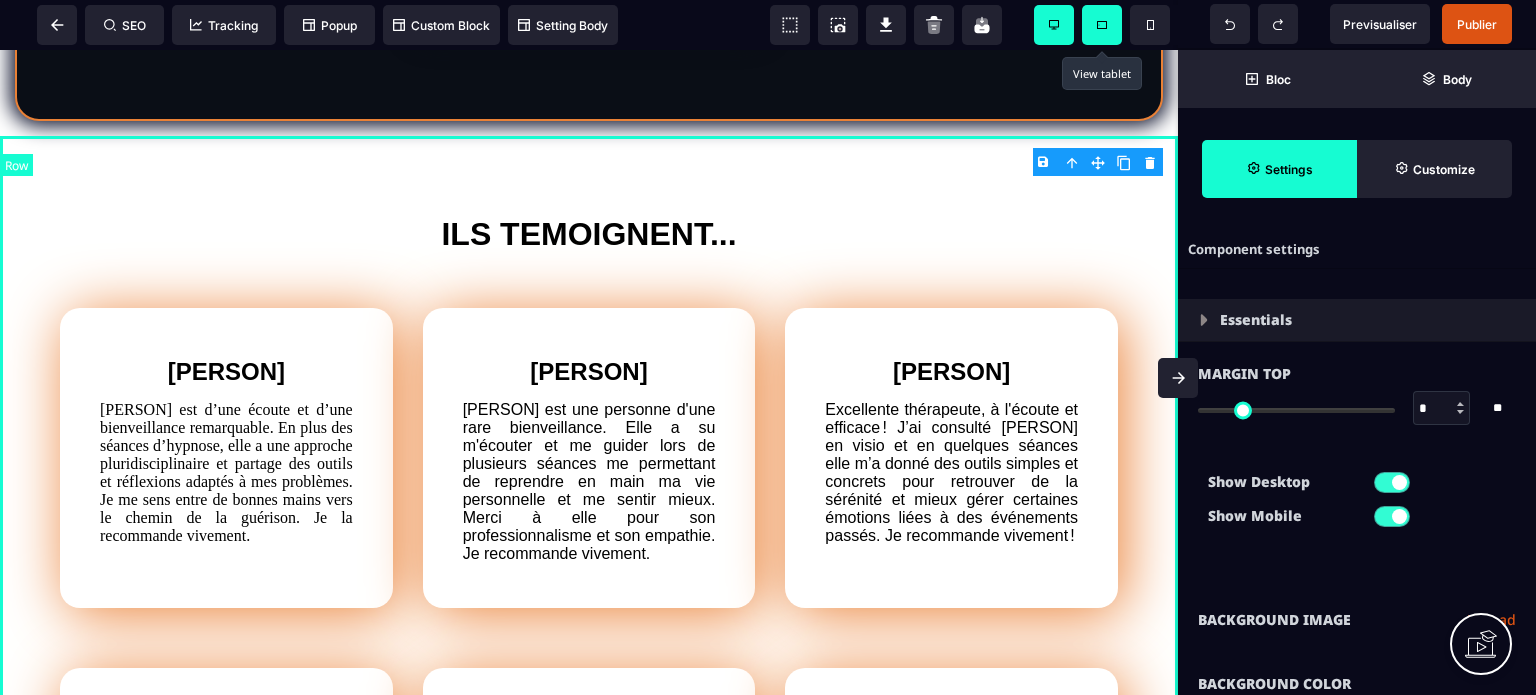 scroll, scrollTop: 2026, scrollLeft: 0, axis: vertical 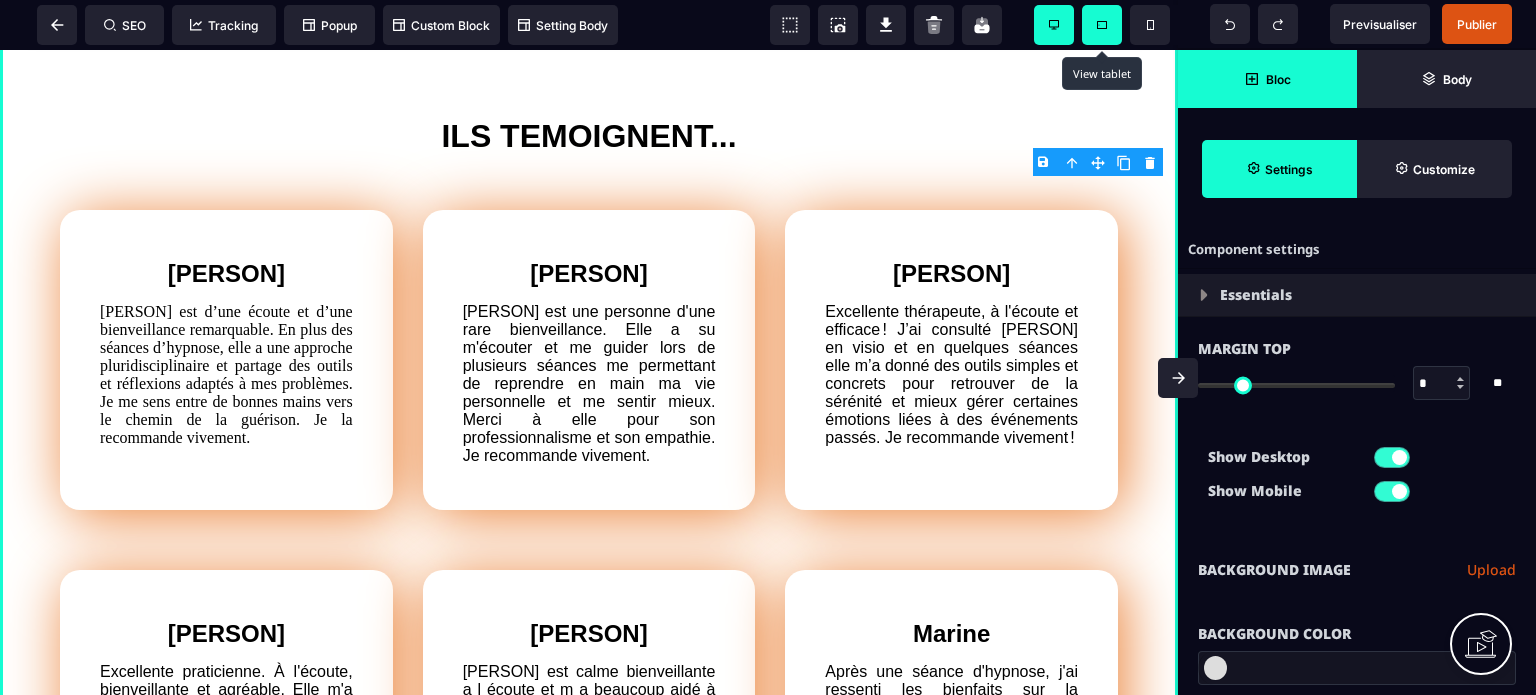 click on "Bloc" at bounding box center (1267, 79) 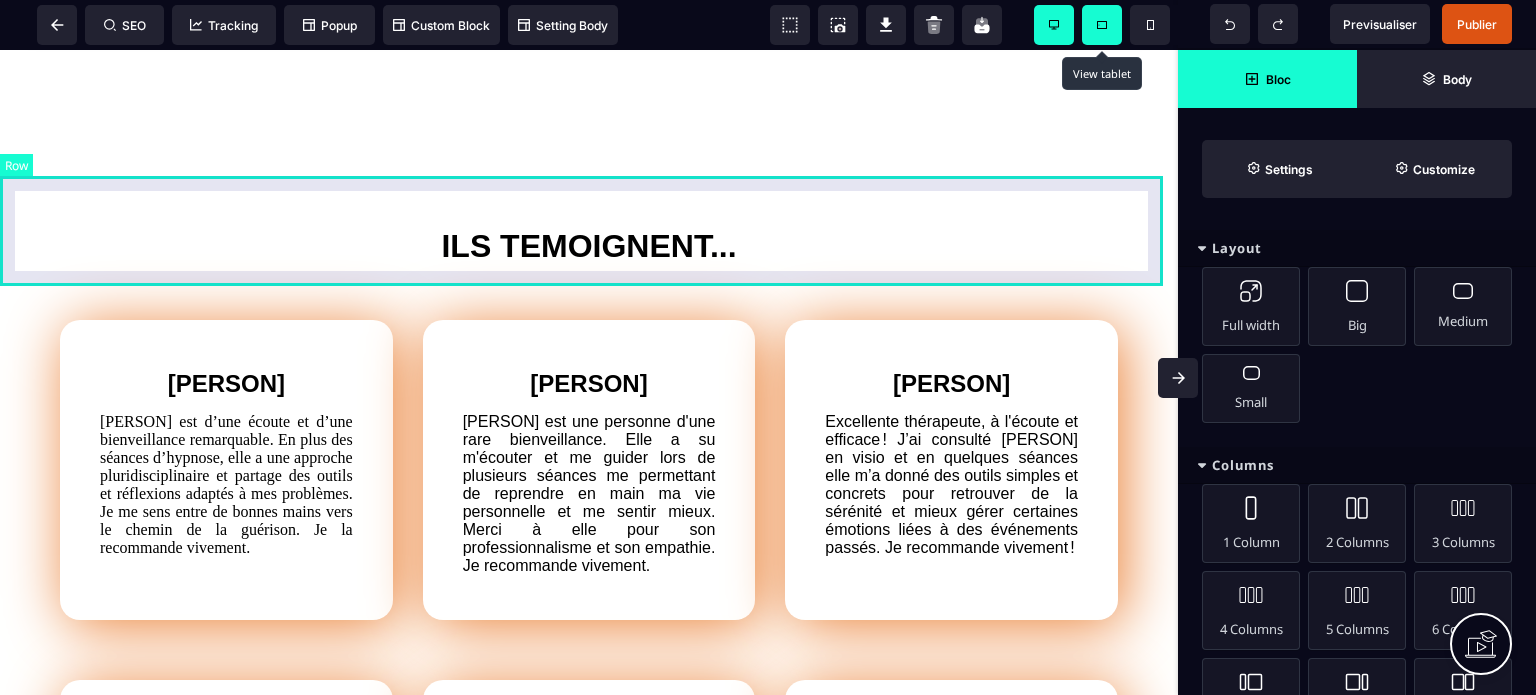 click at bounding box center (589, 93) 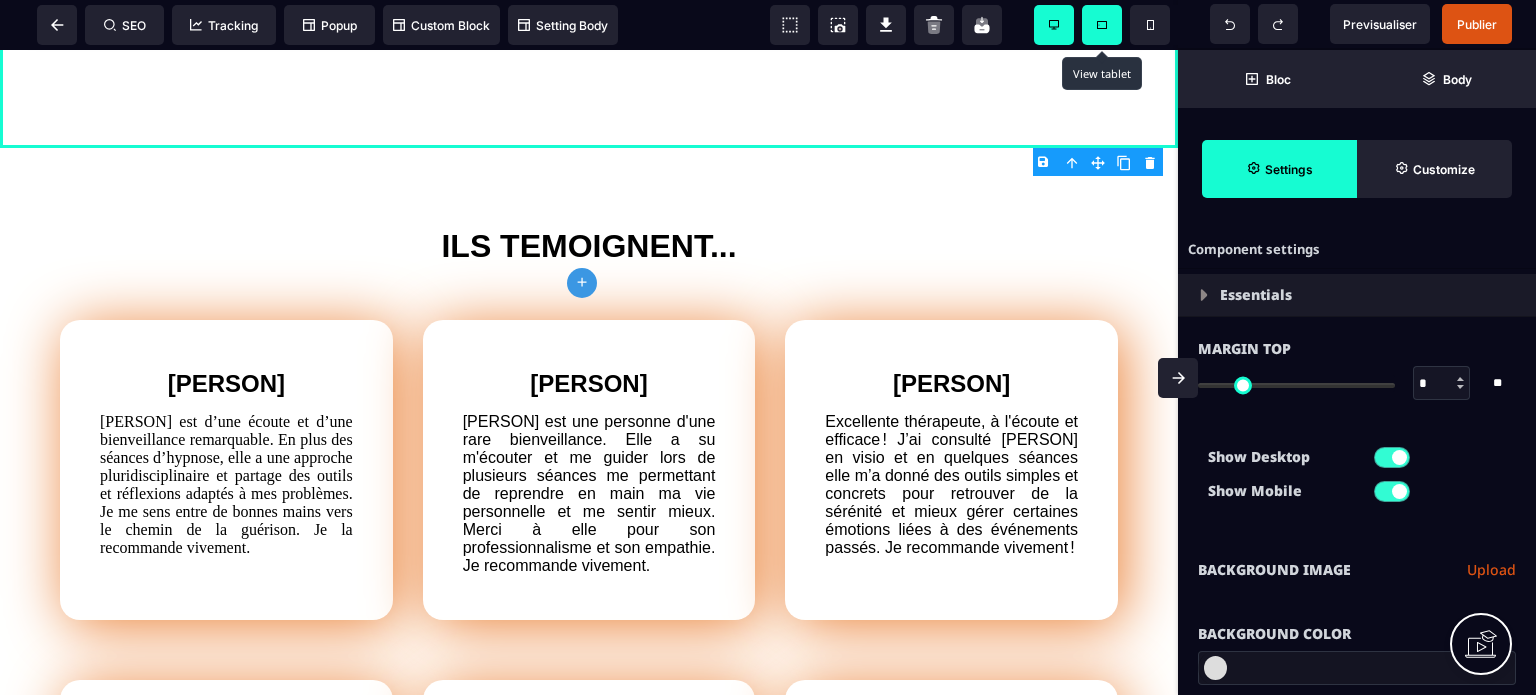 click on "*" at bounding box center [1442, 384] 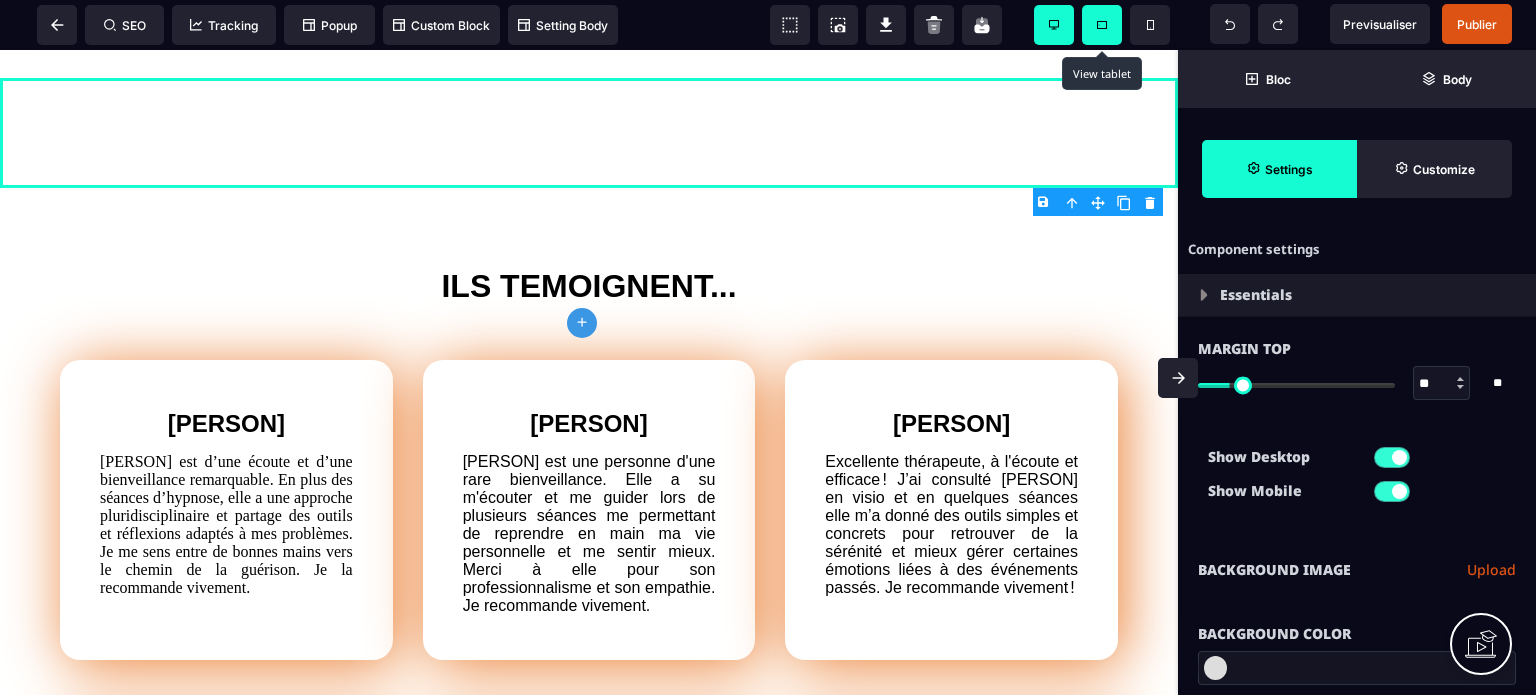 click on "Show Mobile" at bounding box center (1282, 491) 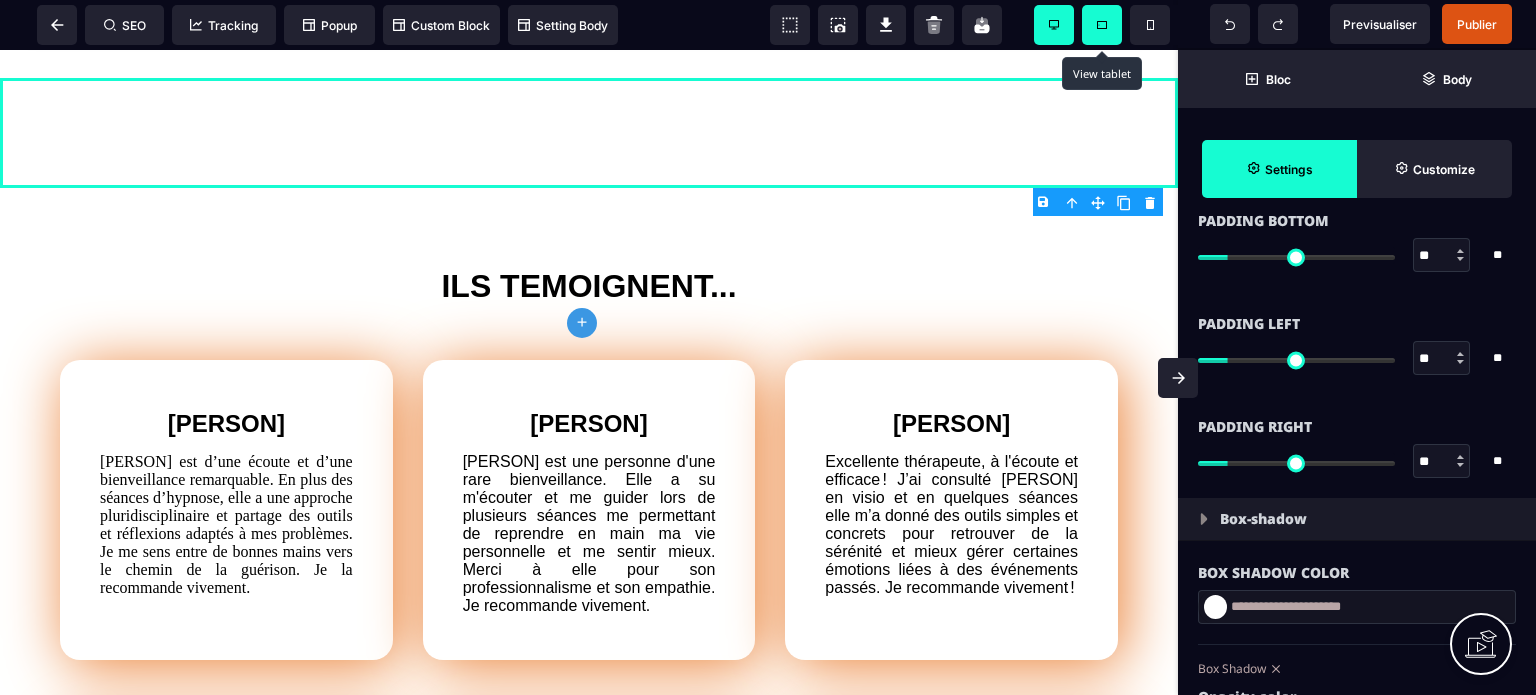 scroll, scrollTop: 1880, scrollLeft: 0, axis: vertical 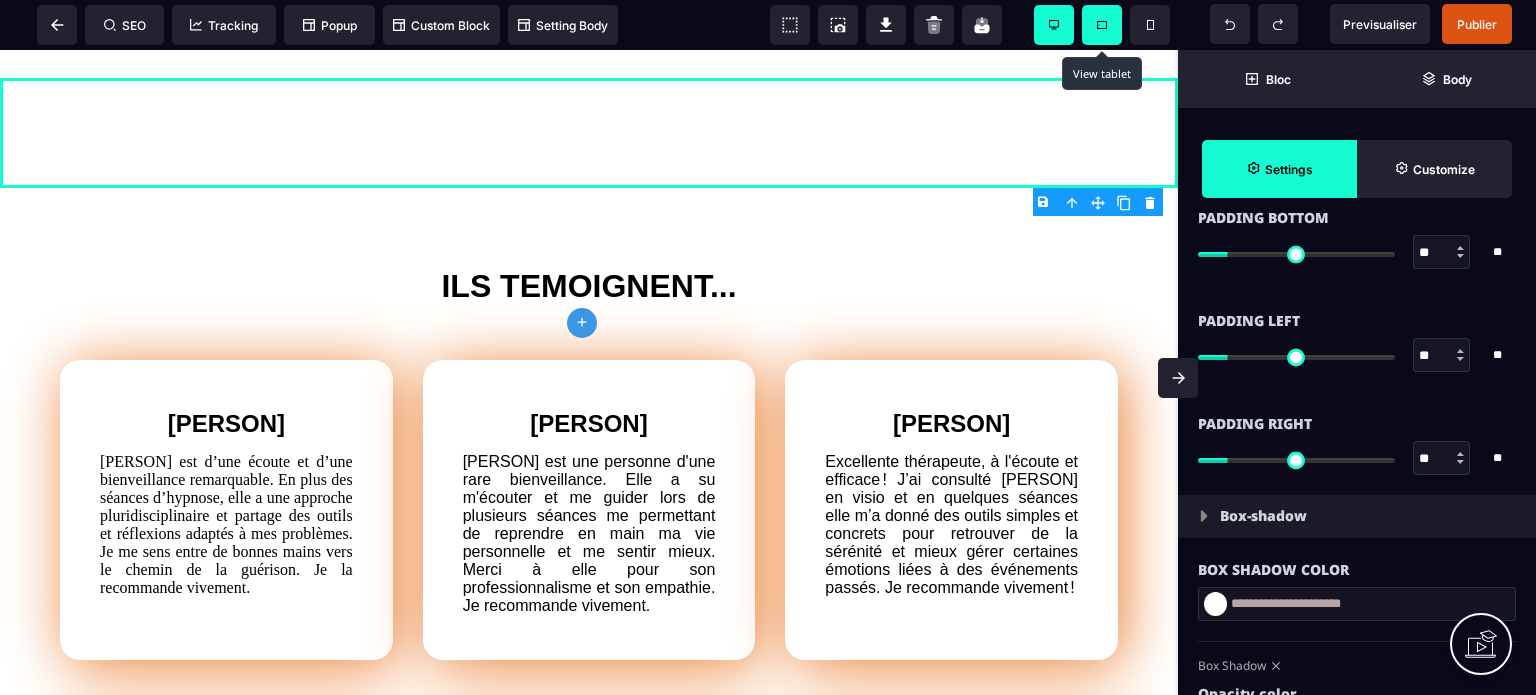 click on "**" at bounding box center (1442, 459) 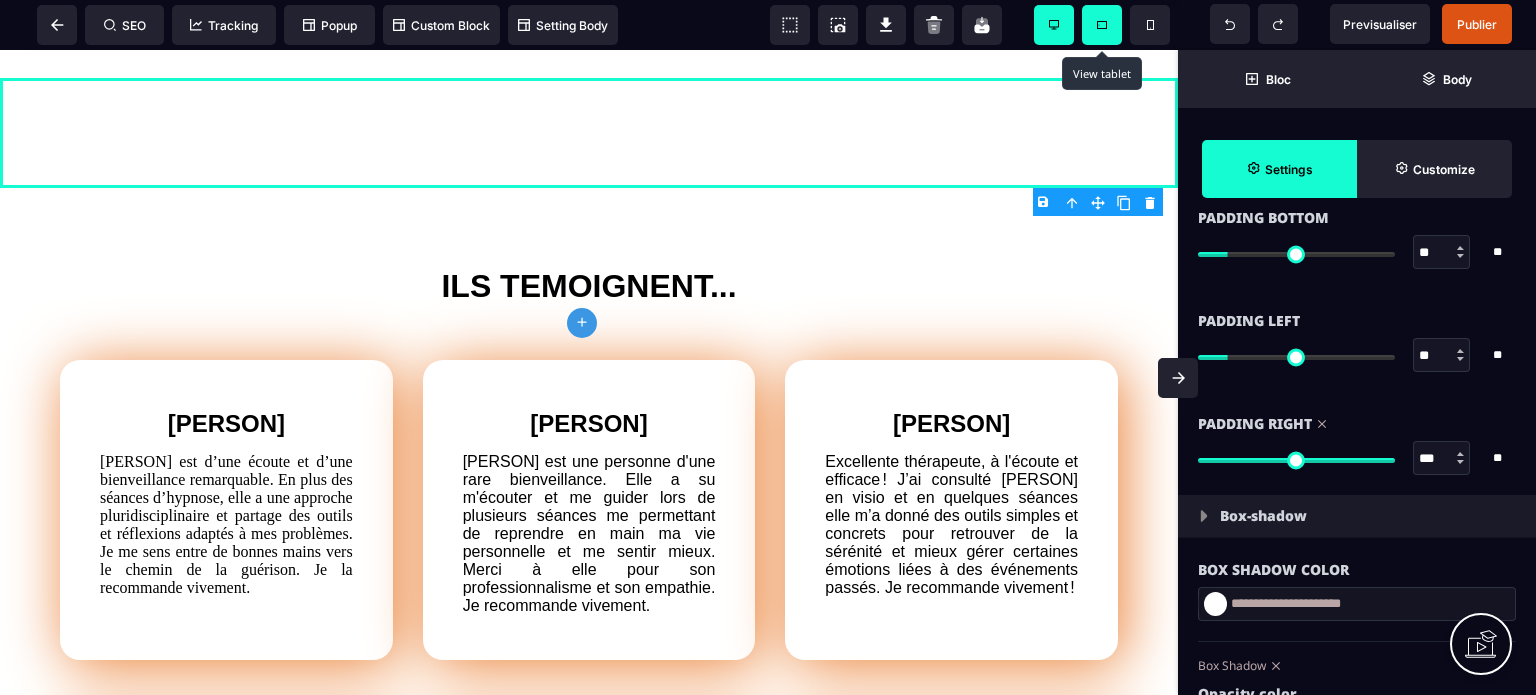 click on "**" at bounding box center [1442, 356] 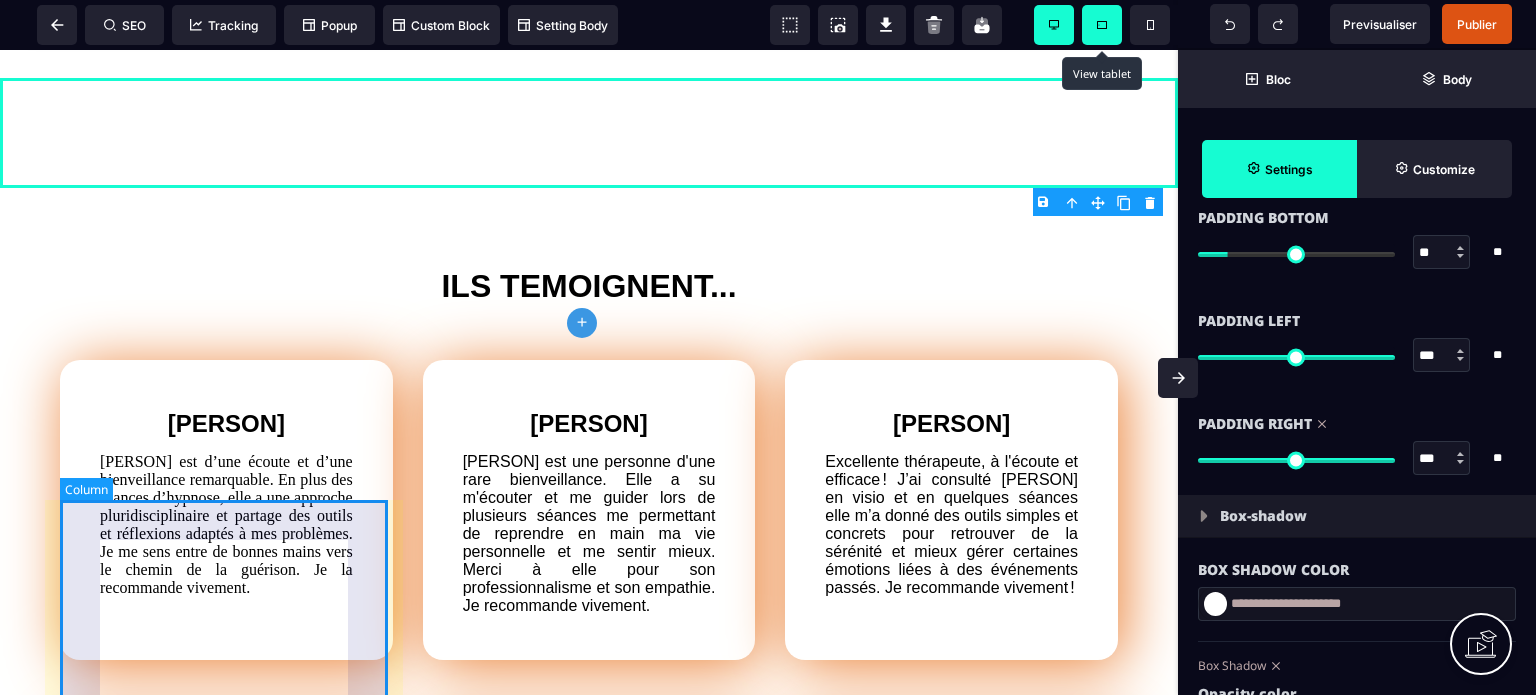 click on "[PERSON] [PERSON] est d’une écoute et d’une bienveillance remarquable. En plus des séances d’hypnose, elle a une approche pluridisciplinaire et partage des outils et réflexions adaptés à mes problèmes. Je me sens entre de bonnes mains vers le chemin de la guérison. Je la recommande vivement." at bounding box center (226, 510) 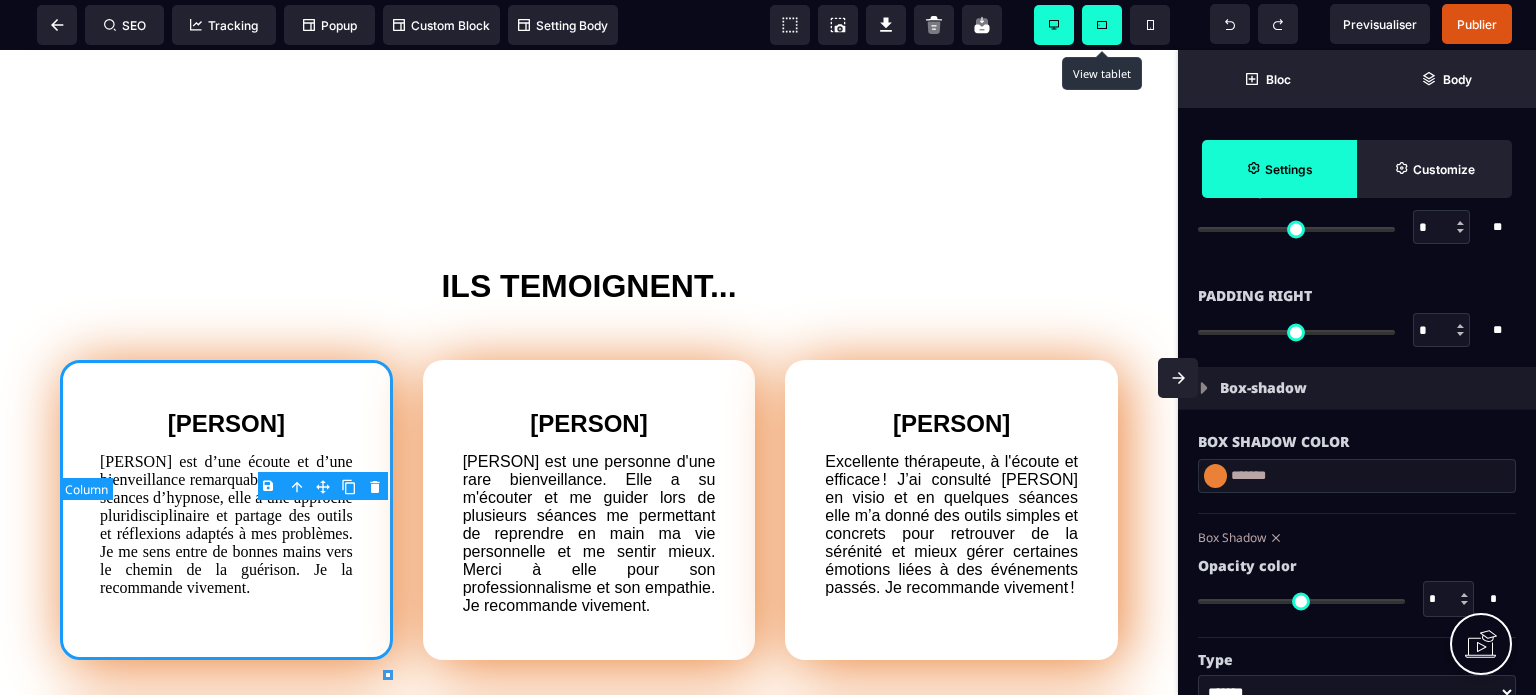 scroll, scrollTop: 0, scrollLeft: 0, axis: both 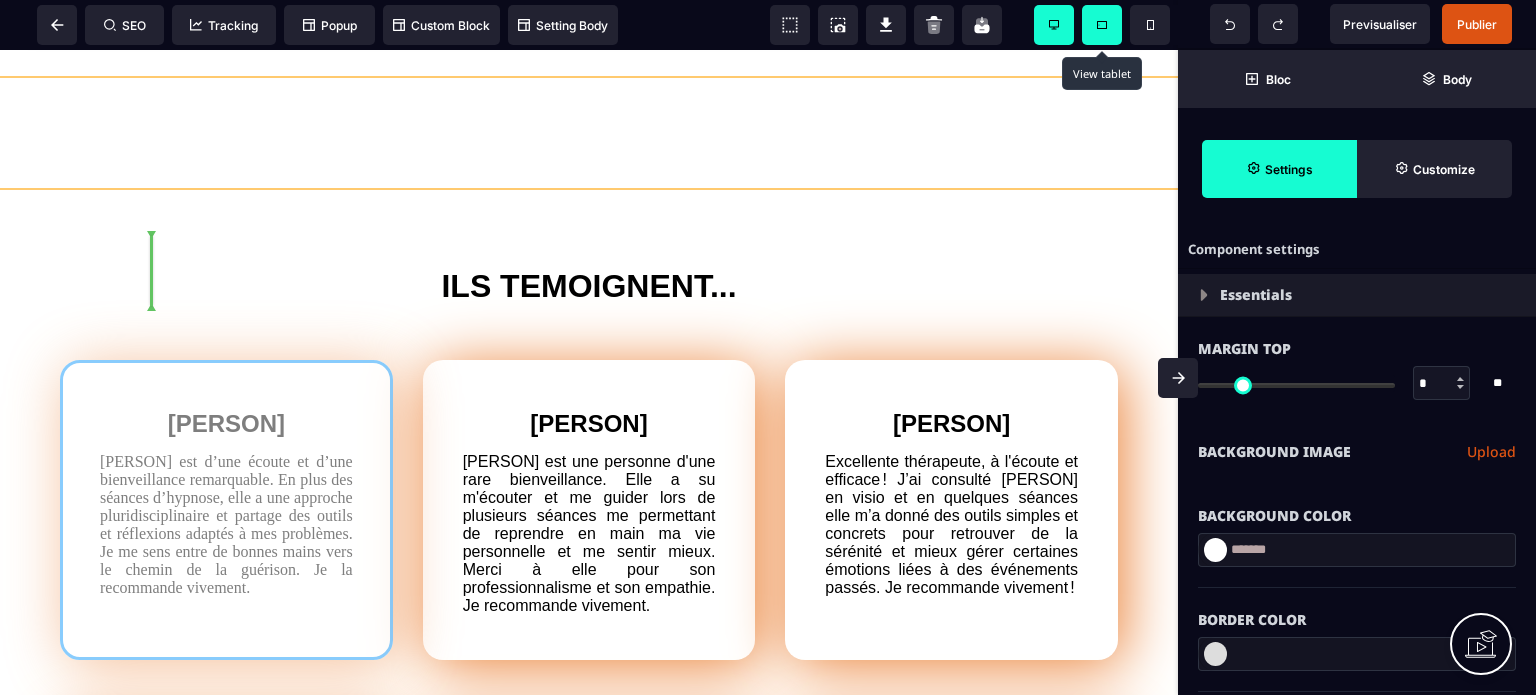 drag, startPoint x: 320, startPoint y: 530, endPoint x: 277, endPoint y: 271, distance: 262.54523 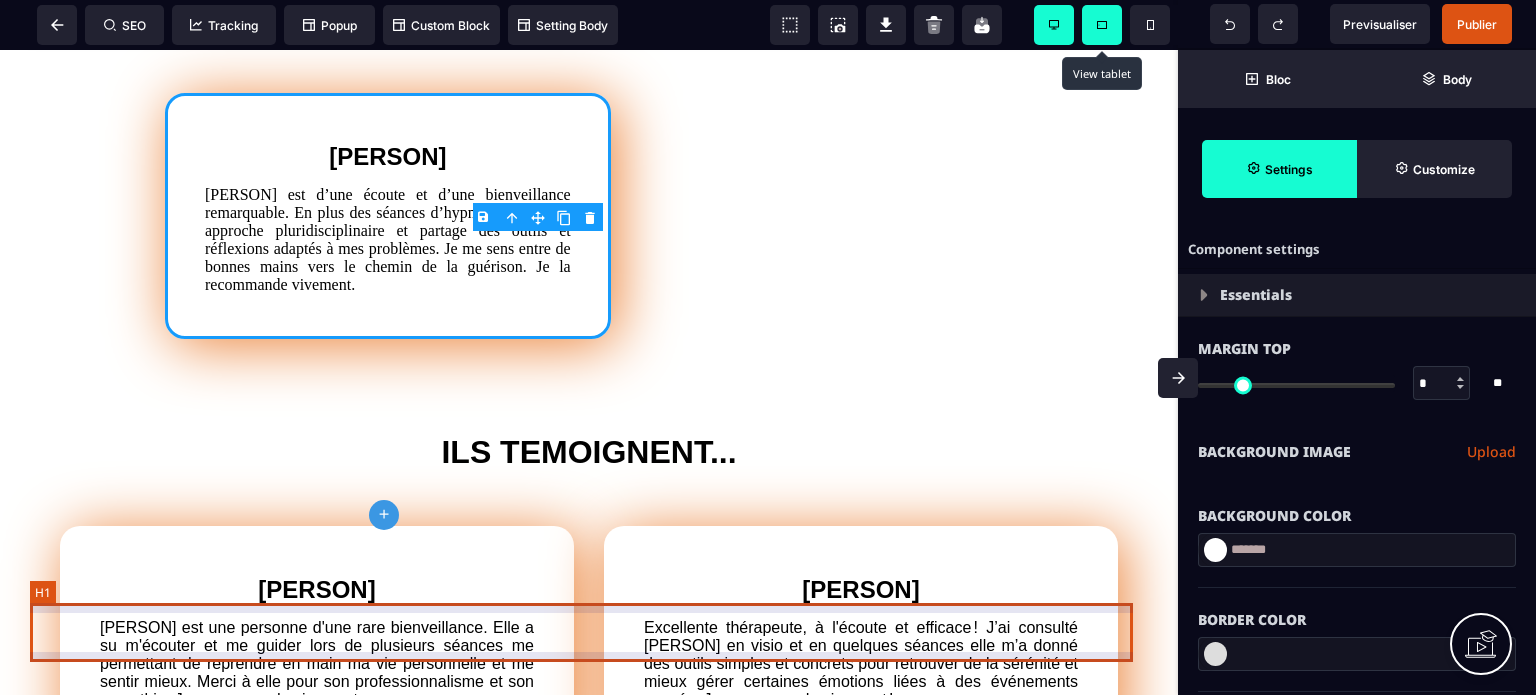 click on "ILS TEMOIGNENT..." at bounding box center [589, 452] 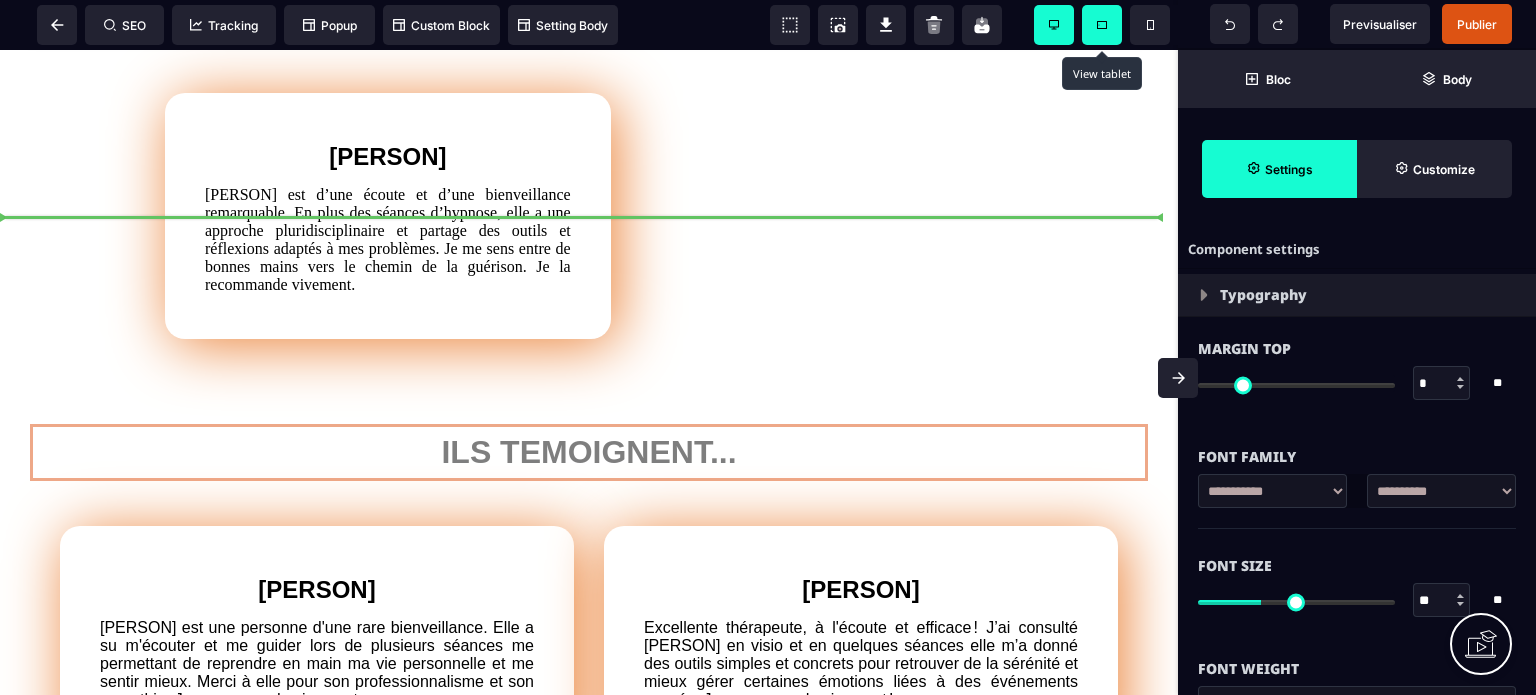drag, startPoint x: 1068, startPoint y: 641, endPoint x: 489, endPoint y: 219, distance: 716.46704 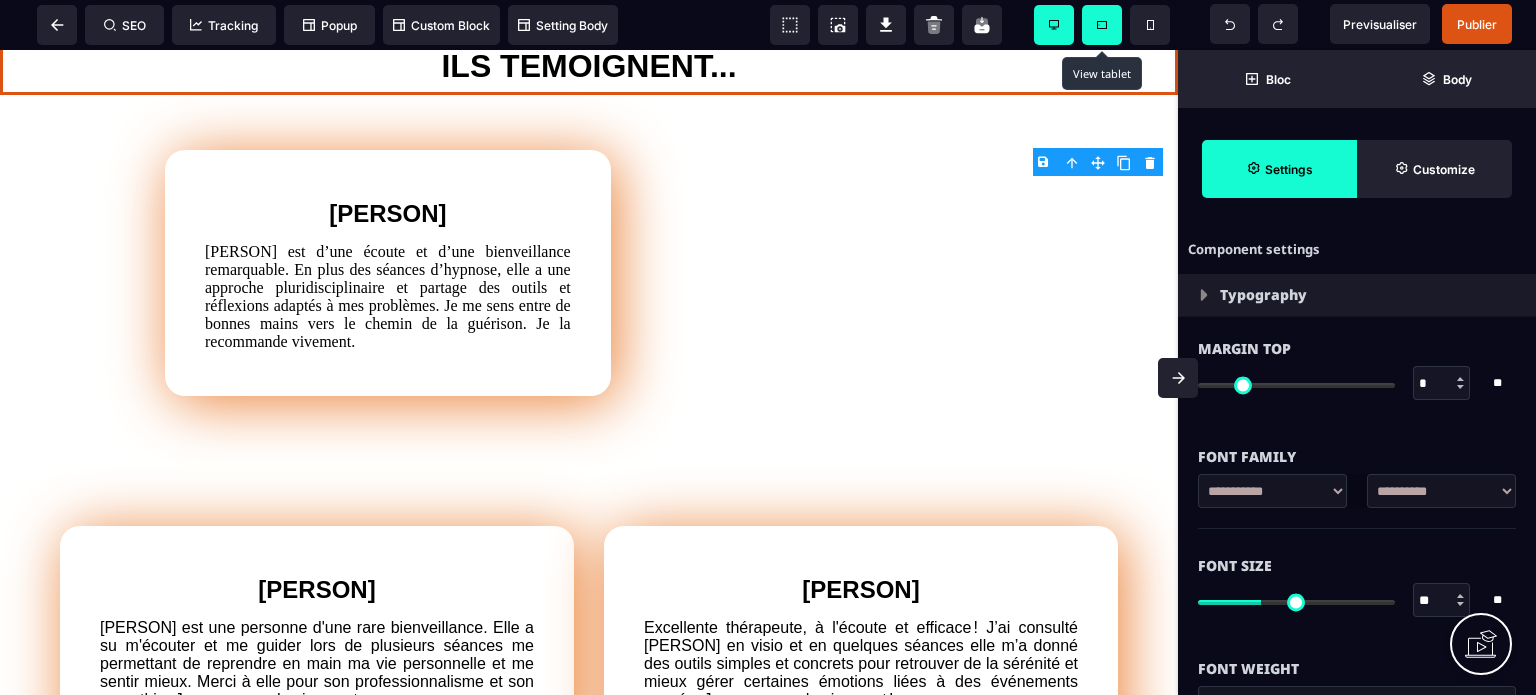 click on "*" at bounding box center (1442, 384) 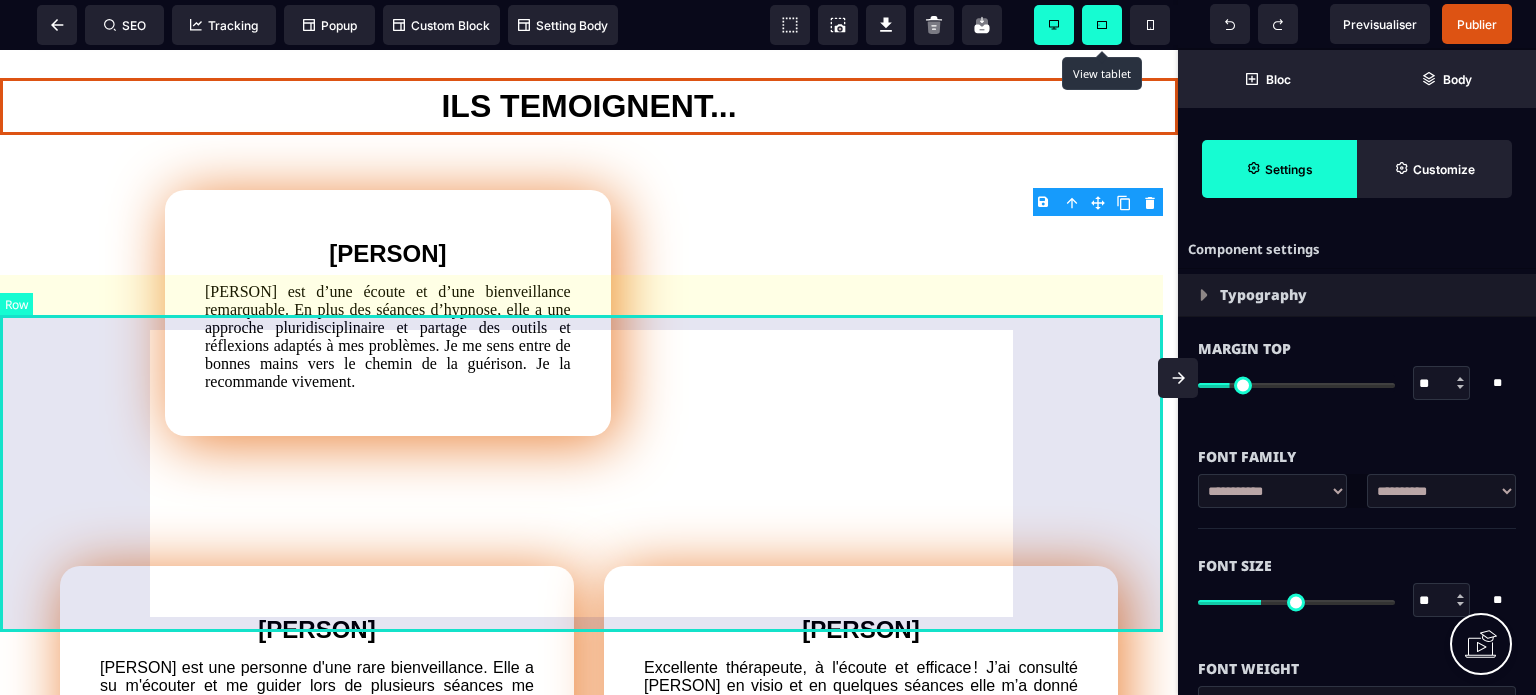 click on "[PERSON] [PERSON] est d’une écoute et d’une bienveillance remarquable. En plus des séances d’hypnose, elle a une approche pluridisciplinaire et partage des outils et réflexions adaptés à mes problèmes. Je me sens entre de bonnes mains vers le chemin de la guérison. Je la recommande vivement." at bounding box center (589, 313) 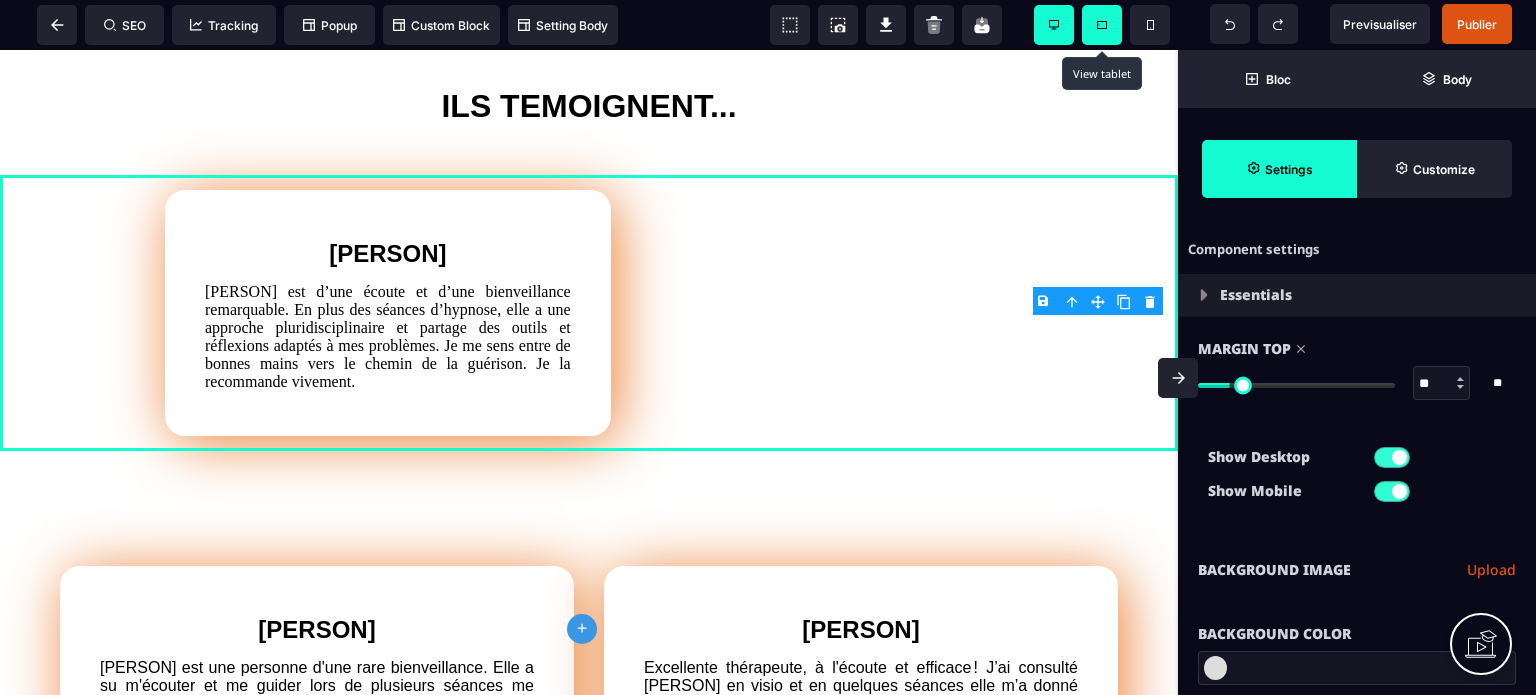 click 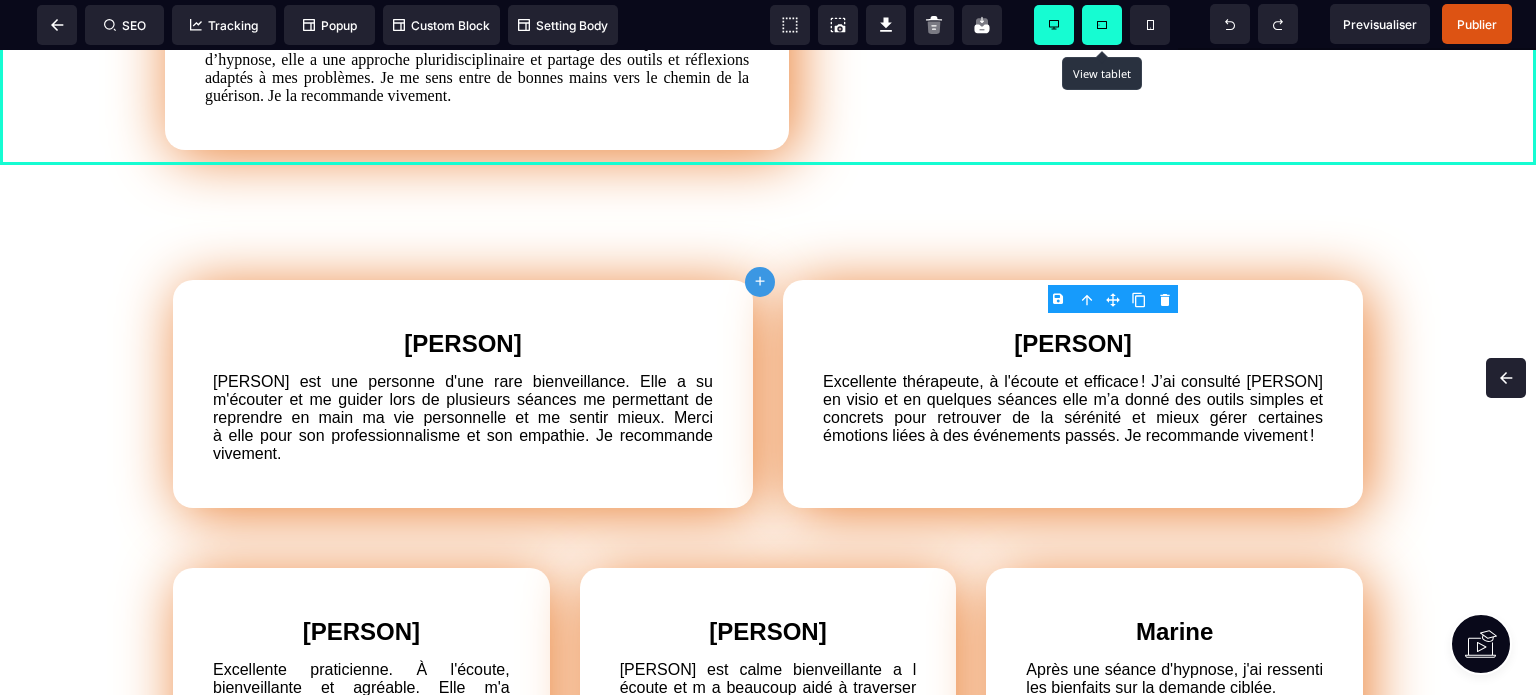 scroll, scrollTop: 2112, scrollLeft: 0, axis: vertical 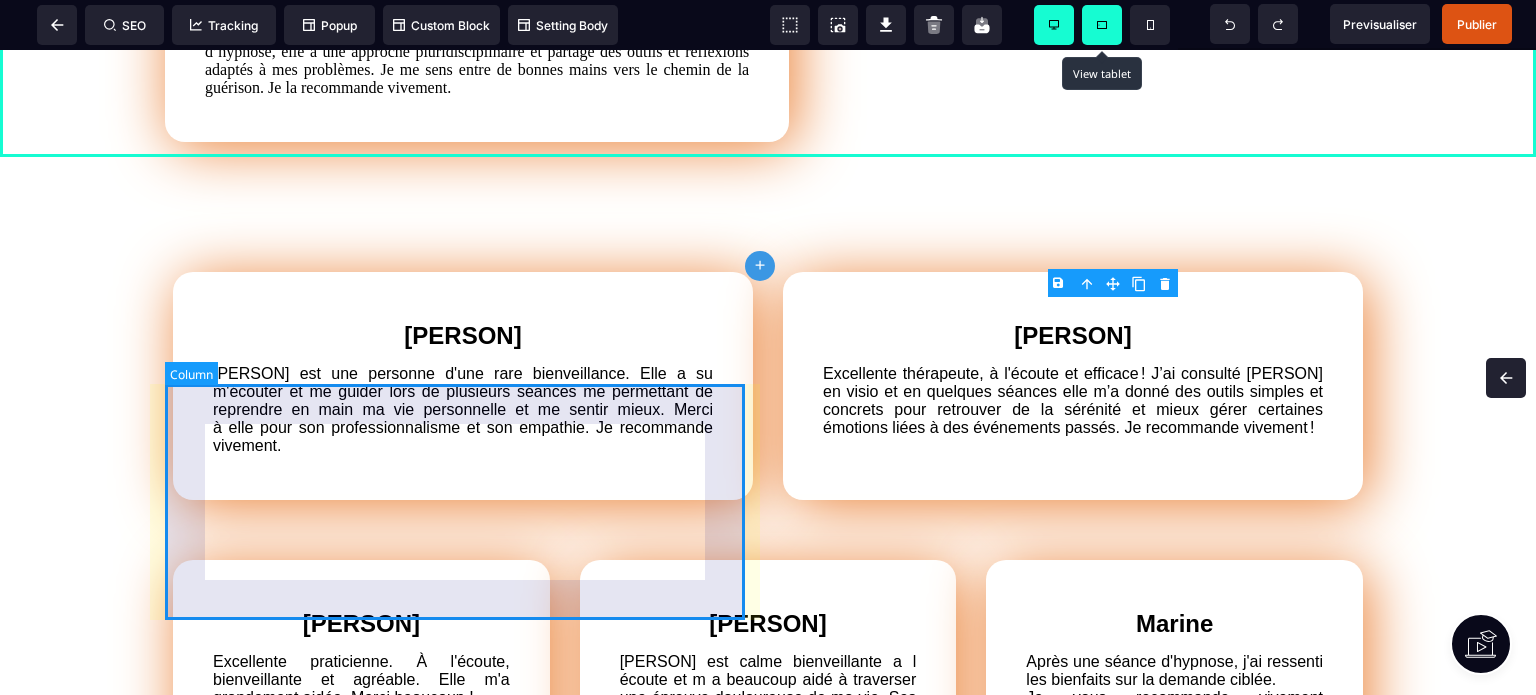click on "[PERSON] [PERSON] est une personne d'une rare bienveillance. Elle a su m'écouter et me guider lors de plusieurs séances me permettant de reprendre en main ma vie personnelle et me sentir mieux. Merci à elle pour son professionnalisme et son empathie. Je recommande vivement." at bounding box center [463, 386] 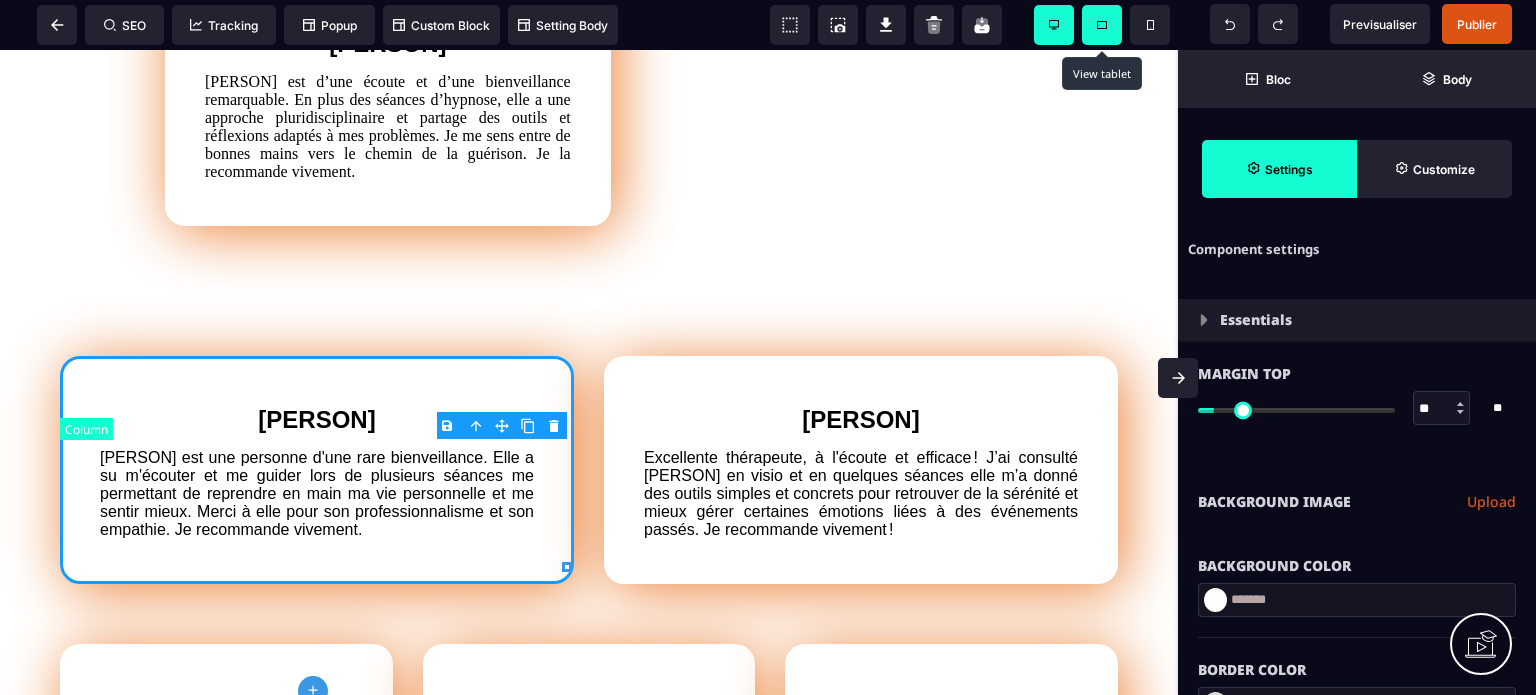 scroll, scrollTop: 2333, scrollLeft: 0, axis: vertical 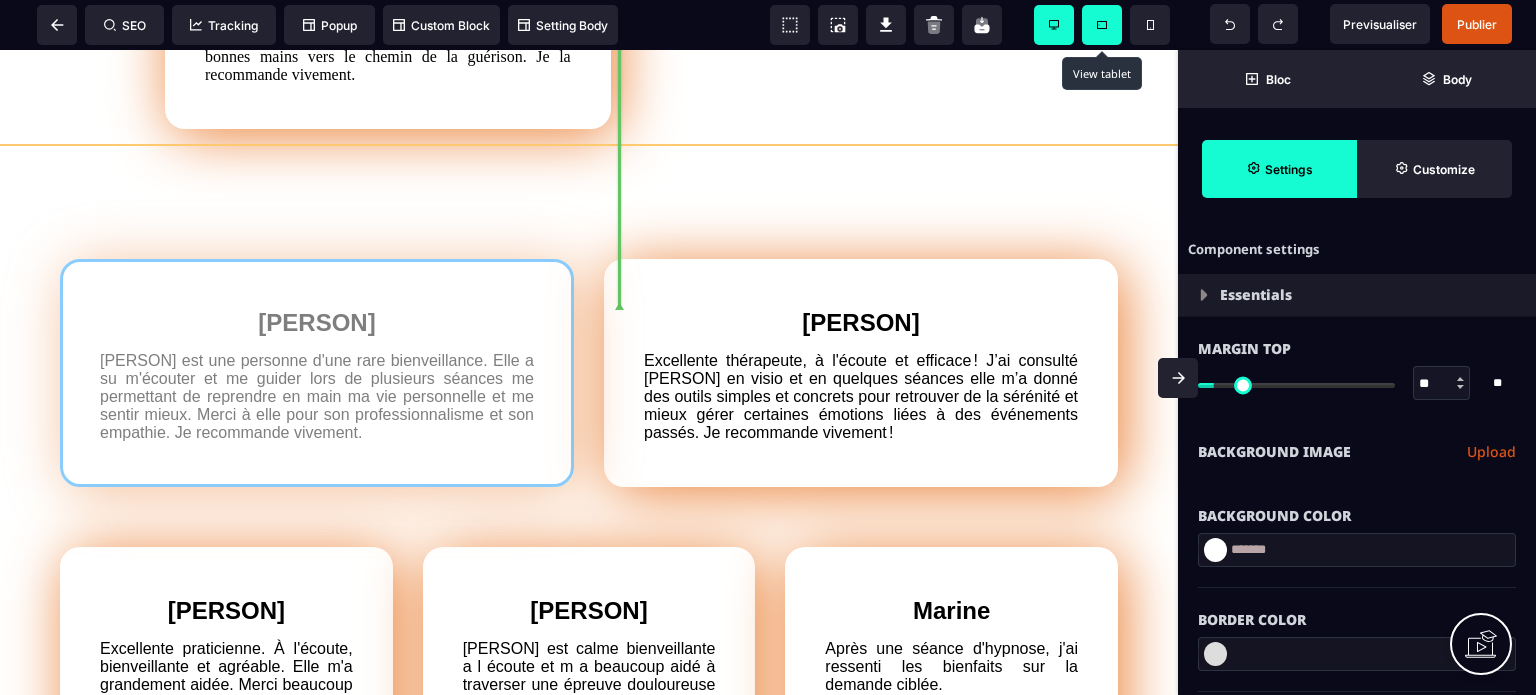 drag, startPoint x: 499, startPoint y: 471, endPoint x: 659, endPoint y: 215, distance: 301.8874 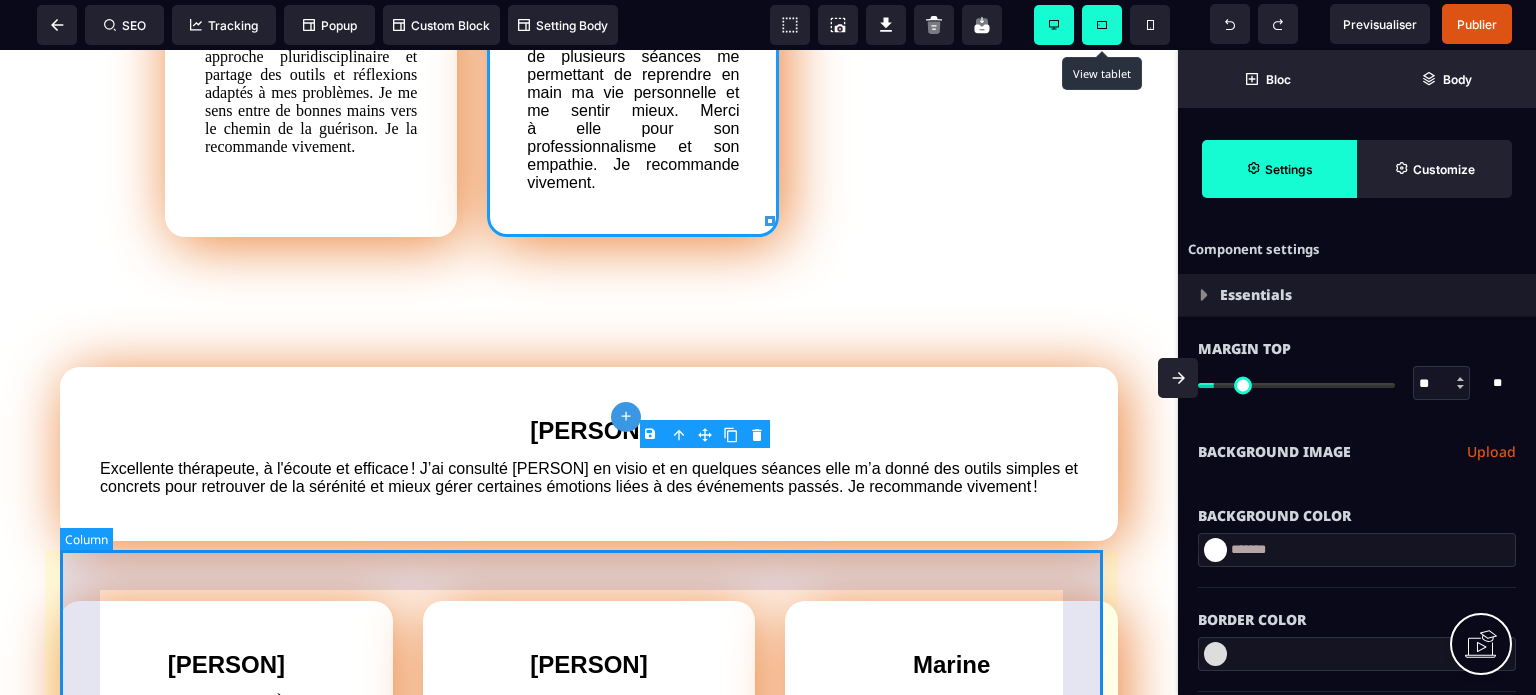 click on "Excellente thérapeute, à l'écoute et efficace ! J’ai consulté [PERSON] en visio et en quelques séances elle m’a donné des outils simples et concrets pour retrouver de la sérénité et mieux gérer certaines émotions liées à des événements passés. Je recommande vivement !" at bounding box center (589, 454) 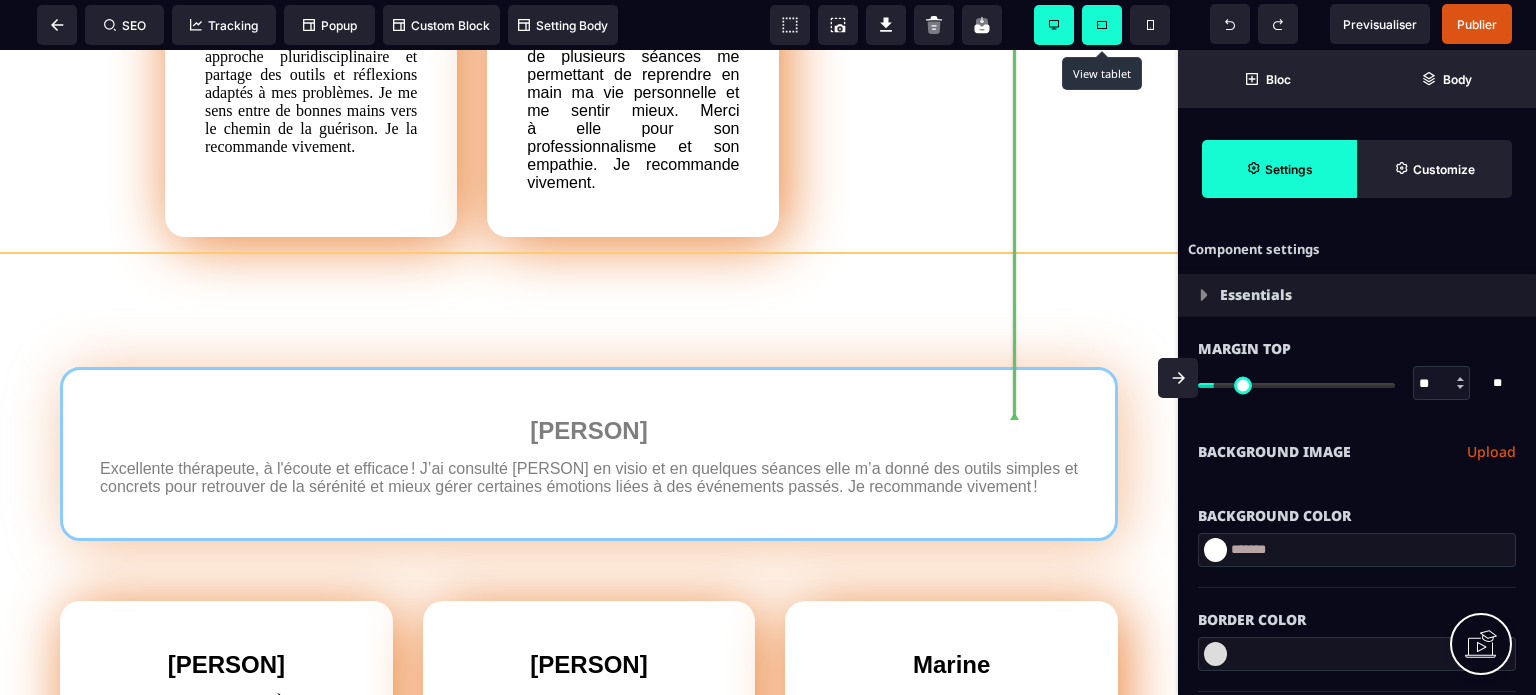 drag, startPoint x: 1036, startPoint y: 585, endPoint x: 912, endPoint y: 248, distance: 359.0891 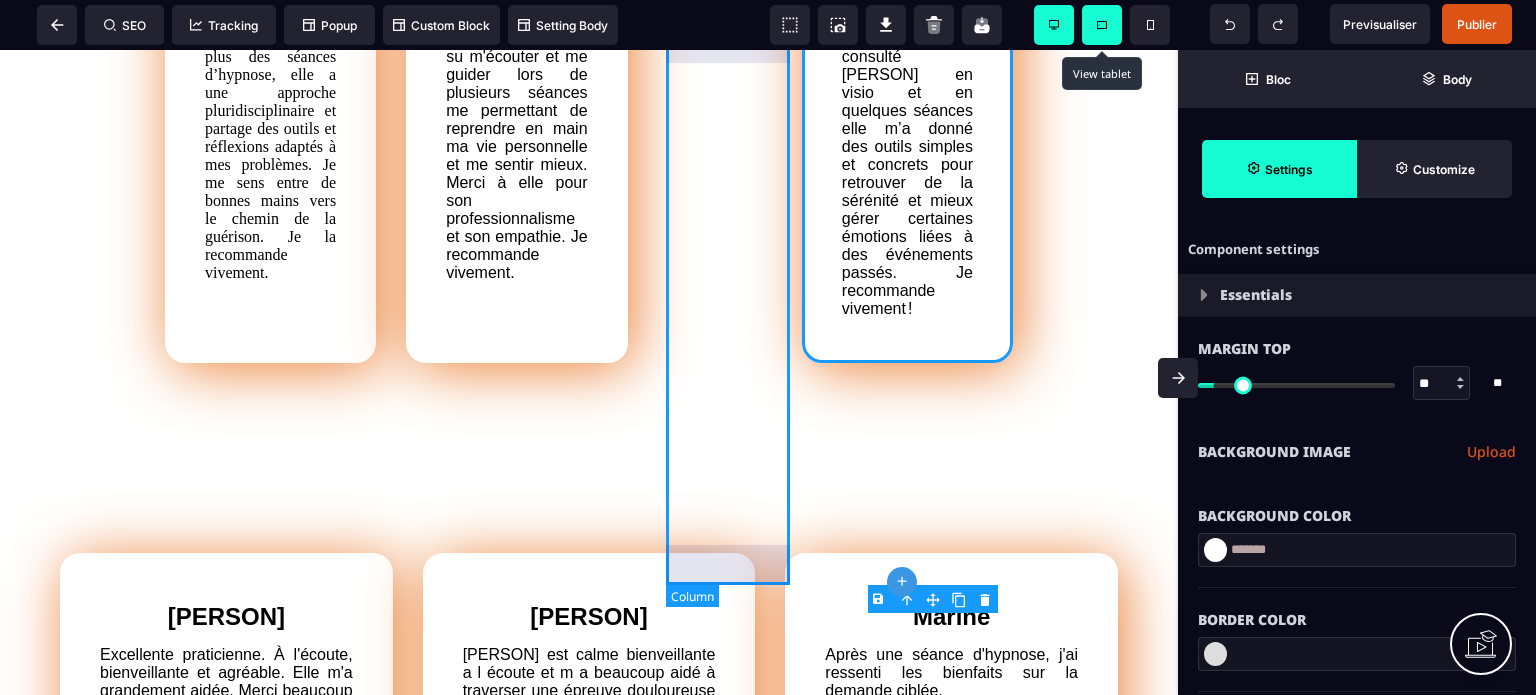 click at bounding box center [715, 123] 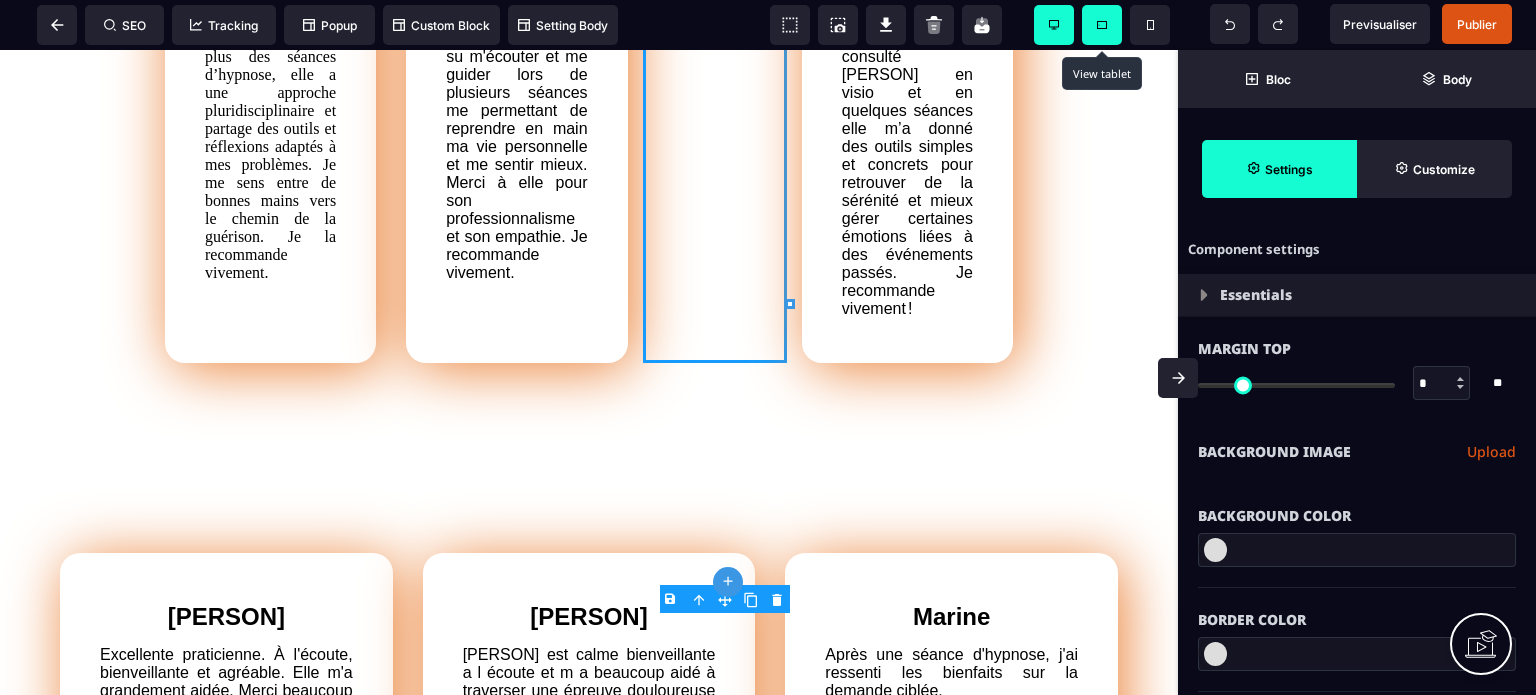 click on "B I U S
A *******
plus
Row
SEO
Big" at bounding box center (768, 347) 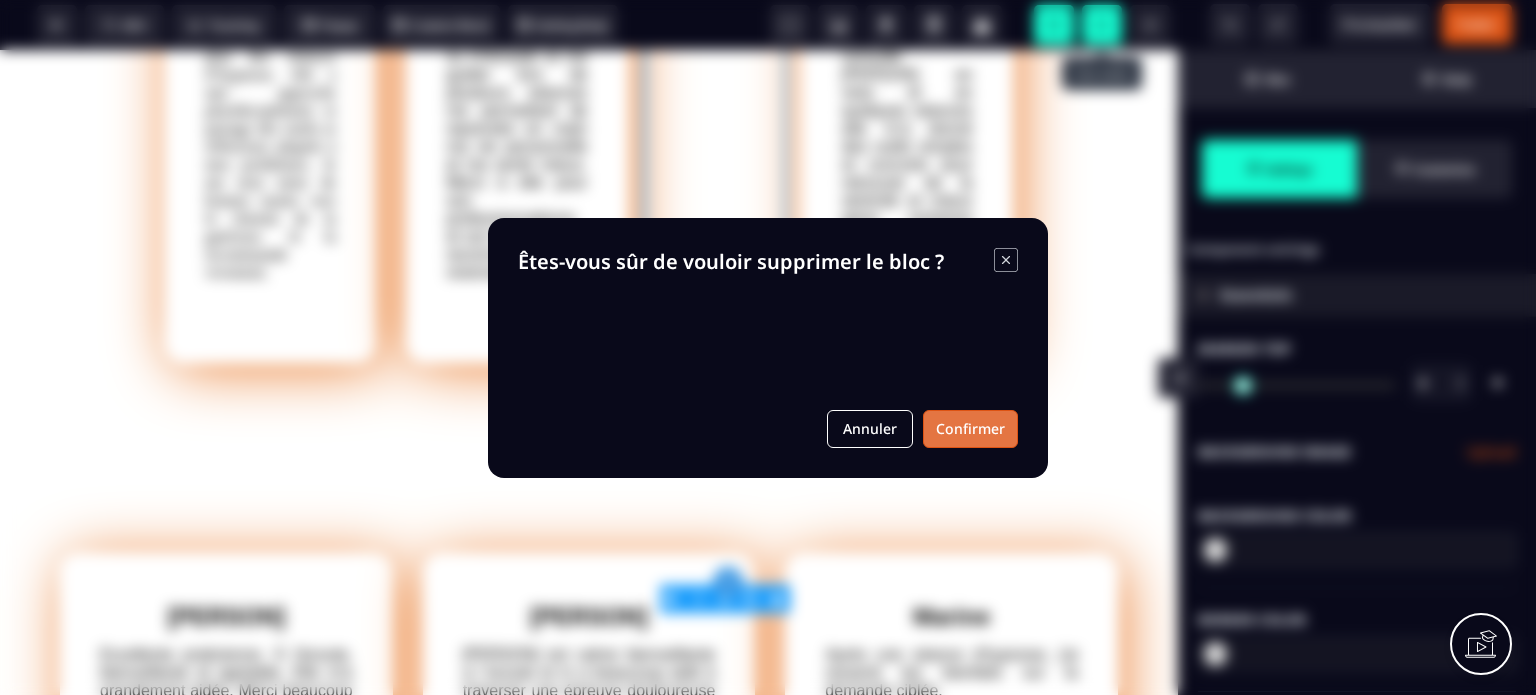 click on "Confirmer" at bounding box center (970, 429) 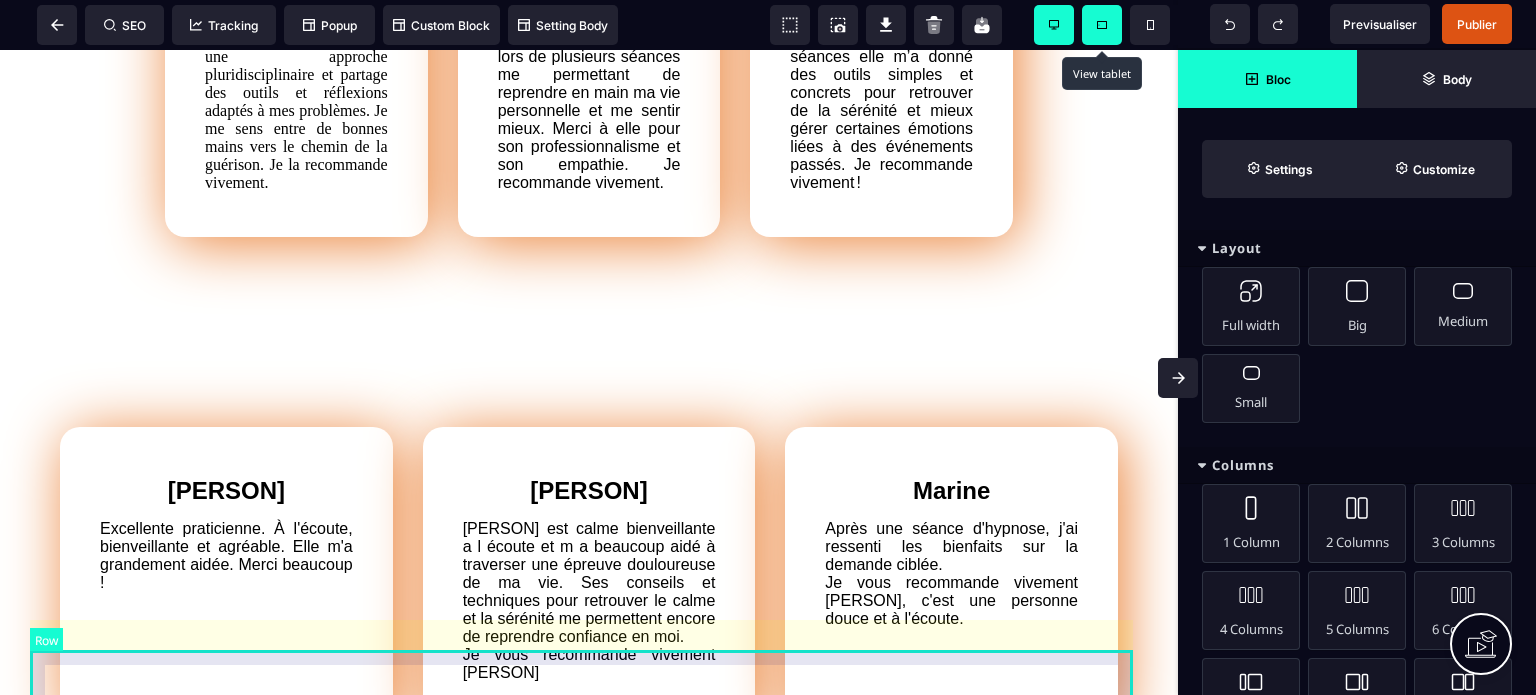 click on "[PERSON] Excellente praticienne. À l'écoute, bienveillante et agréable. Elle m'a grandement aidée. Merci beaucoup !  [PERSON] [PERSON] est calme bienveillante a l écoute et m a beaucoup aidé à traverser une épreuve douloureuse de ma vie. Ses conseils et techniques pour retrouver le calme et la sérénité me permettent encore de reprendre confiance en moi. Je vous recommande vivement [PERSON] [PERSON] Après une séance d'hypnose, j'ai ressenti les bienfaits sur la demande ciblée. Je vous recommande vivement [PERSON], c'est une personne douce et à l'écoute." at bounding box center (589, 577) 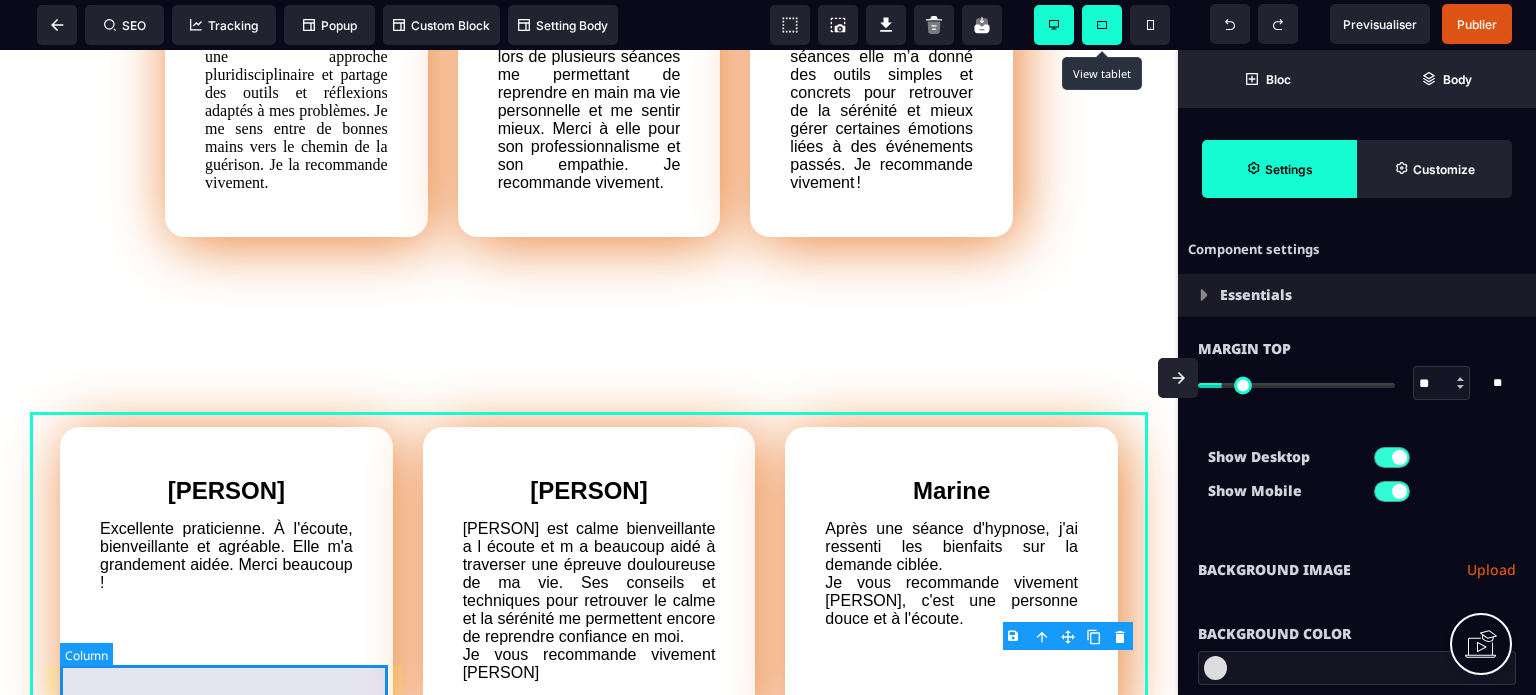 click on "[PERSON] Excellente praticienne. À l'écoute, bienveillante et agréable. Elle m'a grandement aidée. Merci beaucoup !" at bounding box center [226, 577] 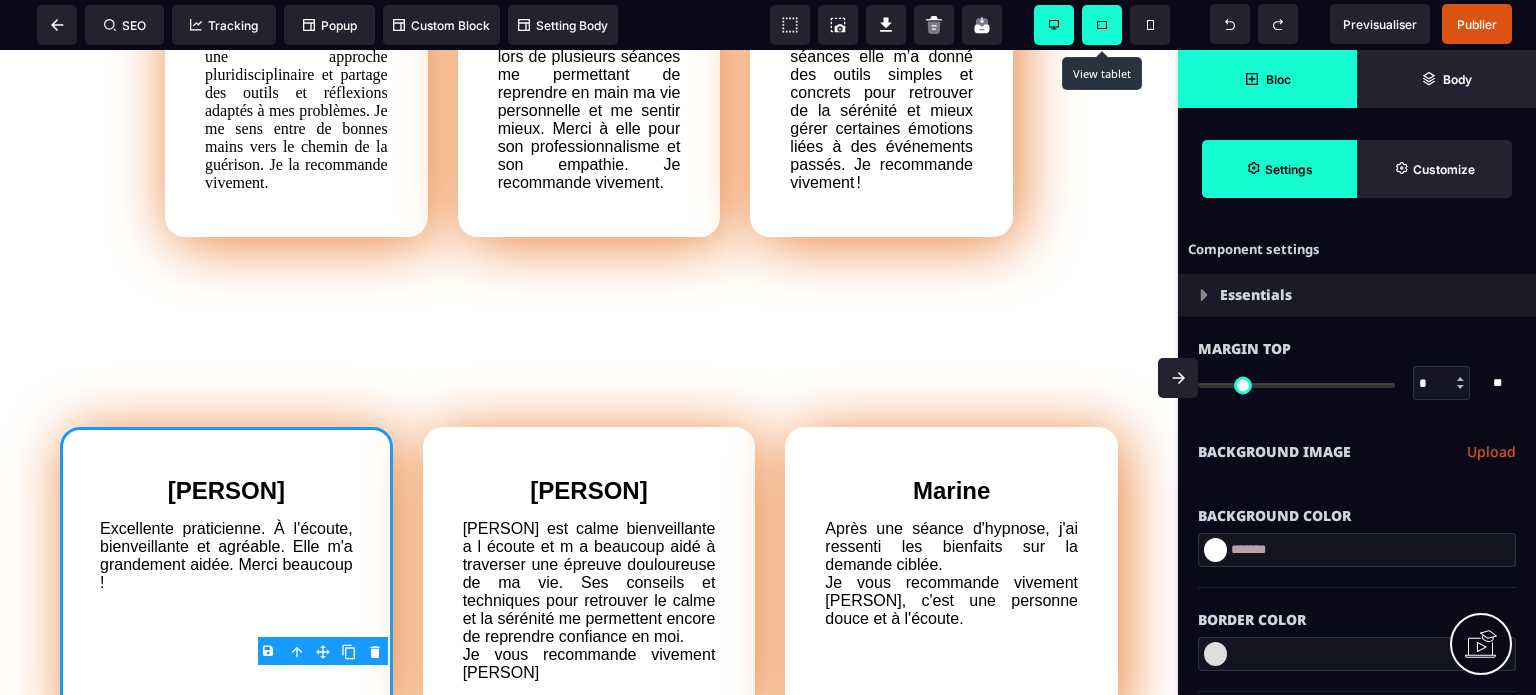 click on "Bloc" at bounding box center (1267, 79) 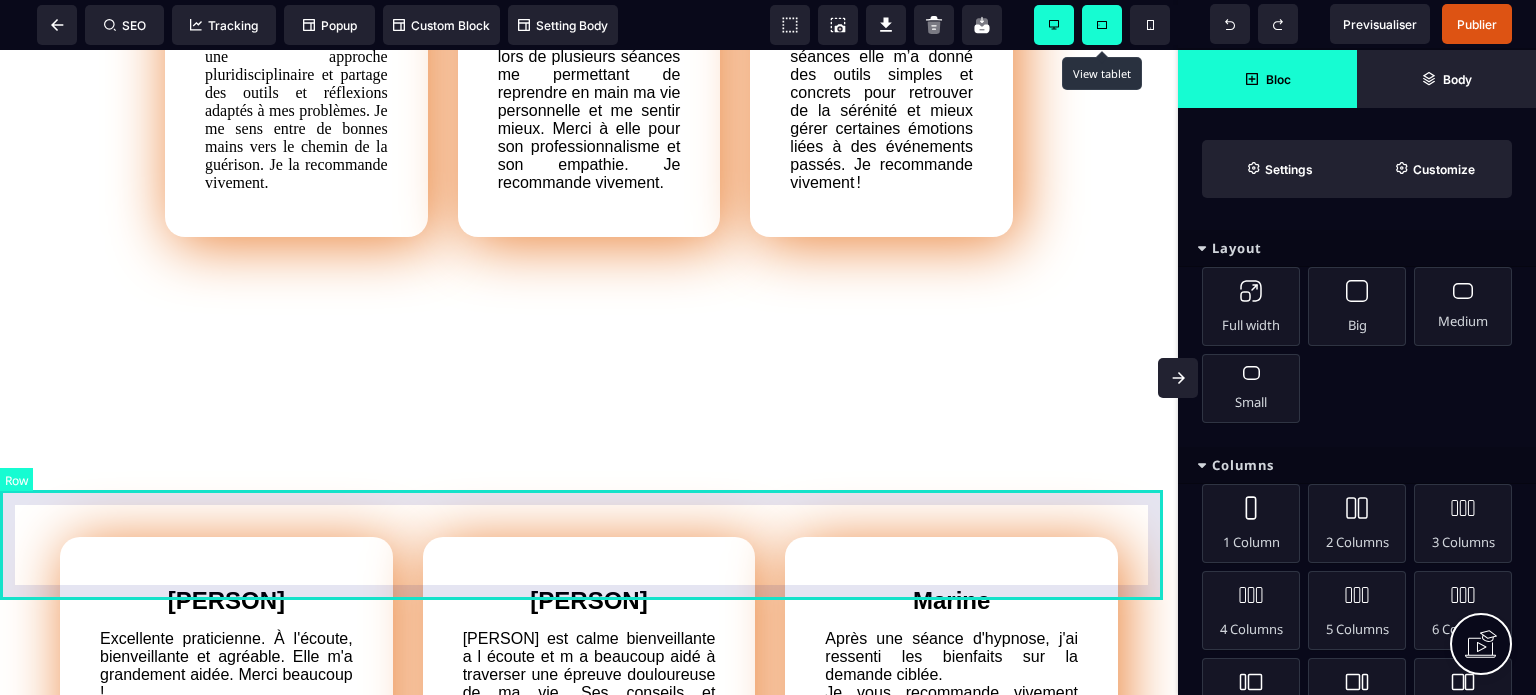 click at bounding box center (589, 307) 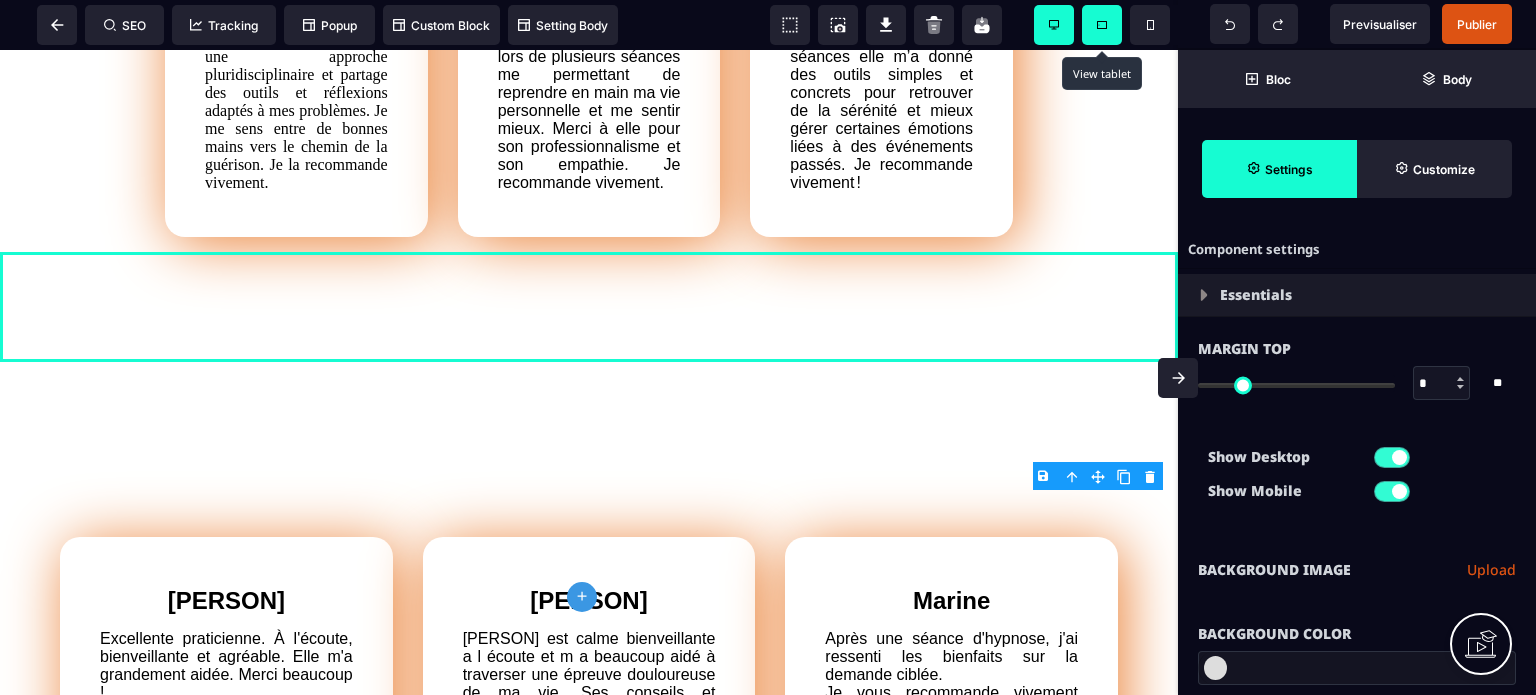 click on "B I U S
A *******
plus
Row
SEO
Big" at bounding box center (768, 347) 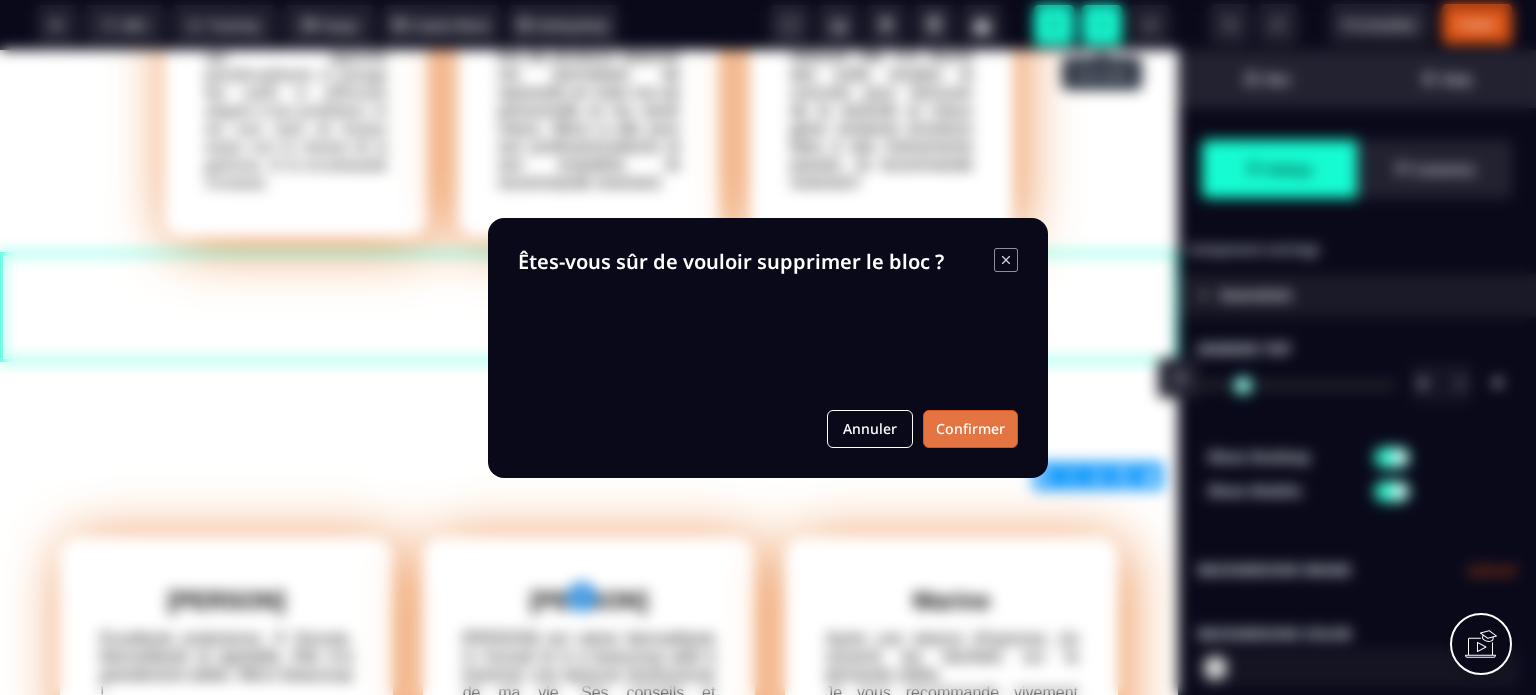 click on "Confirmer" at bounding box center (970, 429) 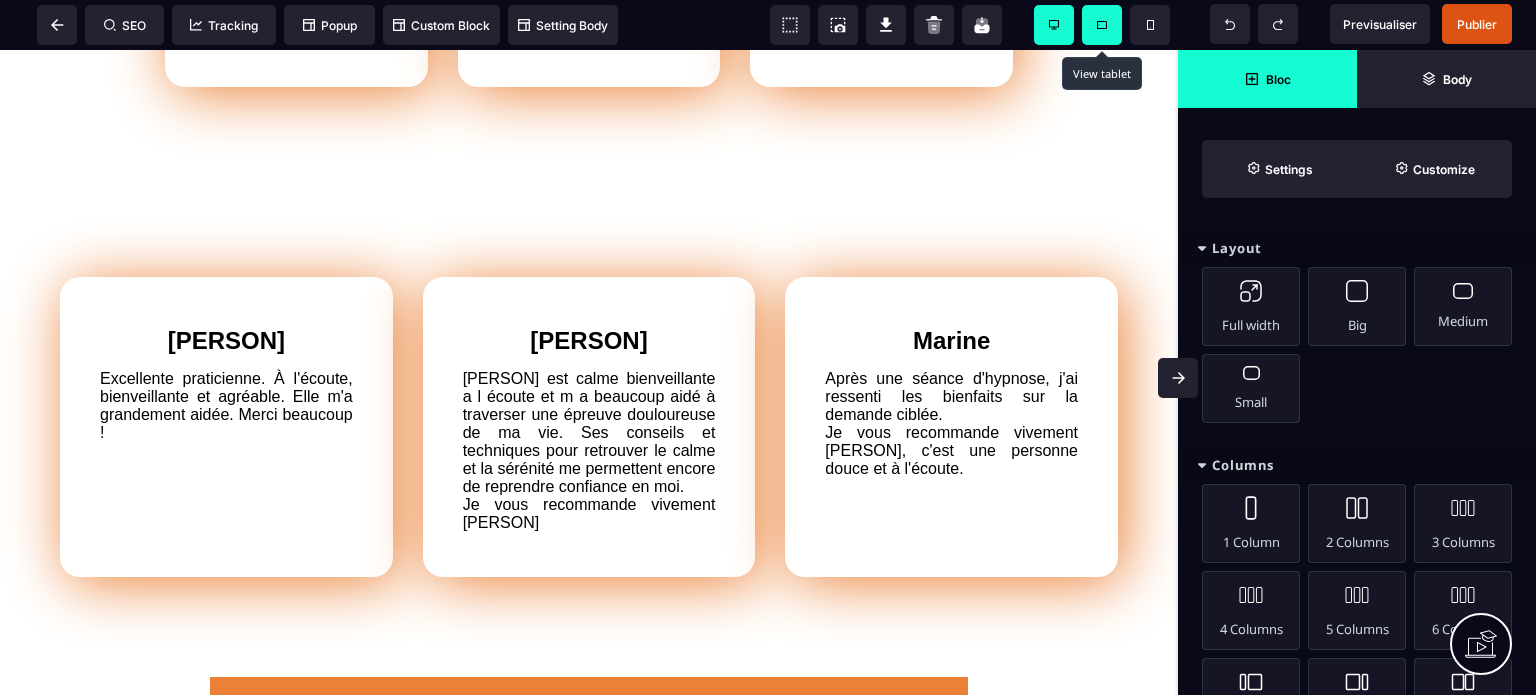 scroll, scrollTop: 2466, scrollLeft: 0, axis: vertical 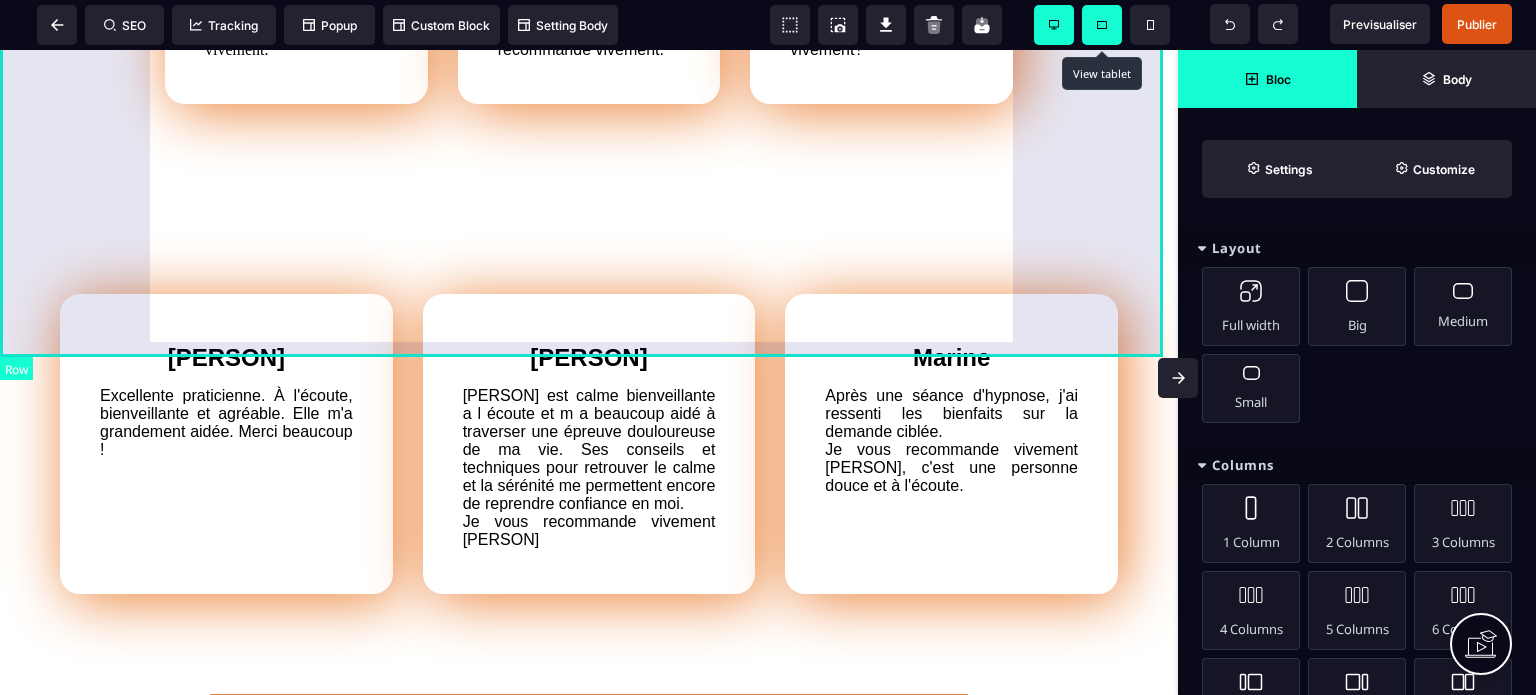click on "[PERSON] [PERSON] est d’une écoute et d’une bienveillance remarquable. En plus des séances d’hypnose, elle a une approche pluridisciplinaire et partage des outils et réflexions adaptés à mes problèmes. Je me sens entre de bonnes mains vers le chemin de la guérison. Je la recommande vivement. [PERSON] [PERSON] est une personne d'une rare bienveillance. Elle a su m'écouter et me guider lors de plusieurs séances me permettant de reprendre en main ma vie personnelle et me sentir mieux. Merci à elle pour son professionnalisme et son empathie. Je recommande vivement. [PERSON] Excellente thérapeute, à l'écoute et efficace ! J’ai consulté [PERSON] en visio et en quelques séances elle m’a donné des outils simples et concrets pour retrouver de la sérénité et mieux gérer certaines émotions liées à des événements passés. Je recommande vivement !" at bounding box center (589, -73) 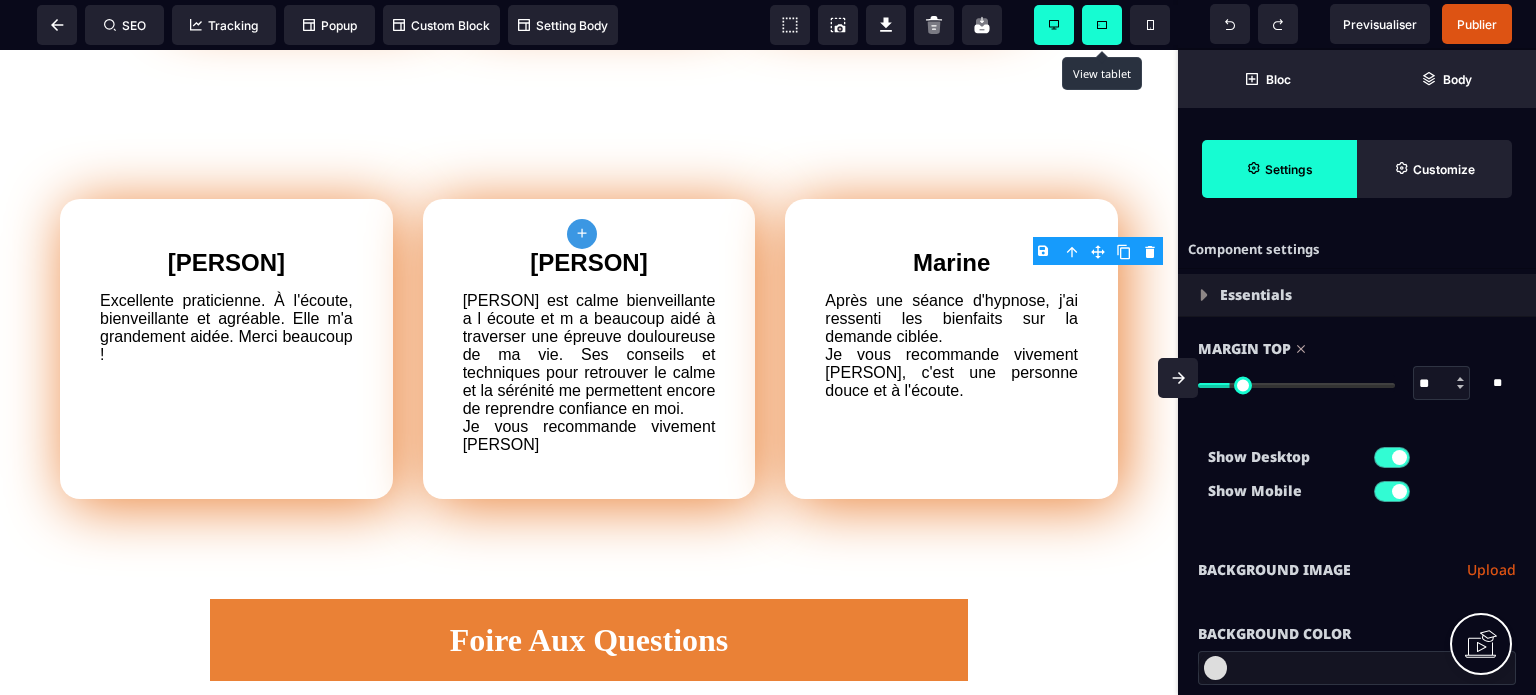 scroll, scrollTop: 2586, scrollLeft: 0, axis: vertical 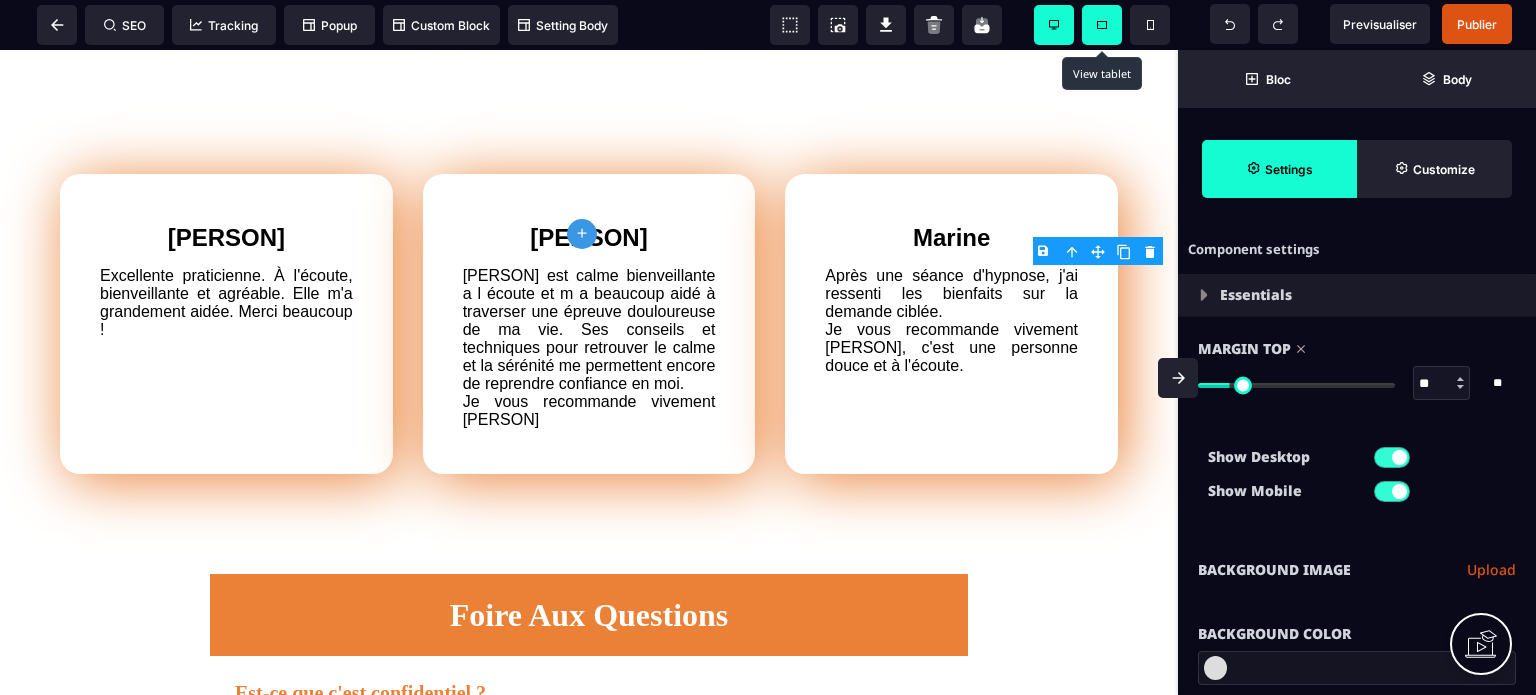 click 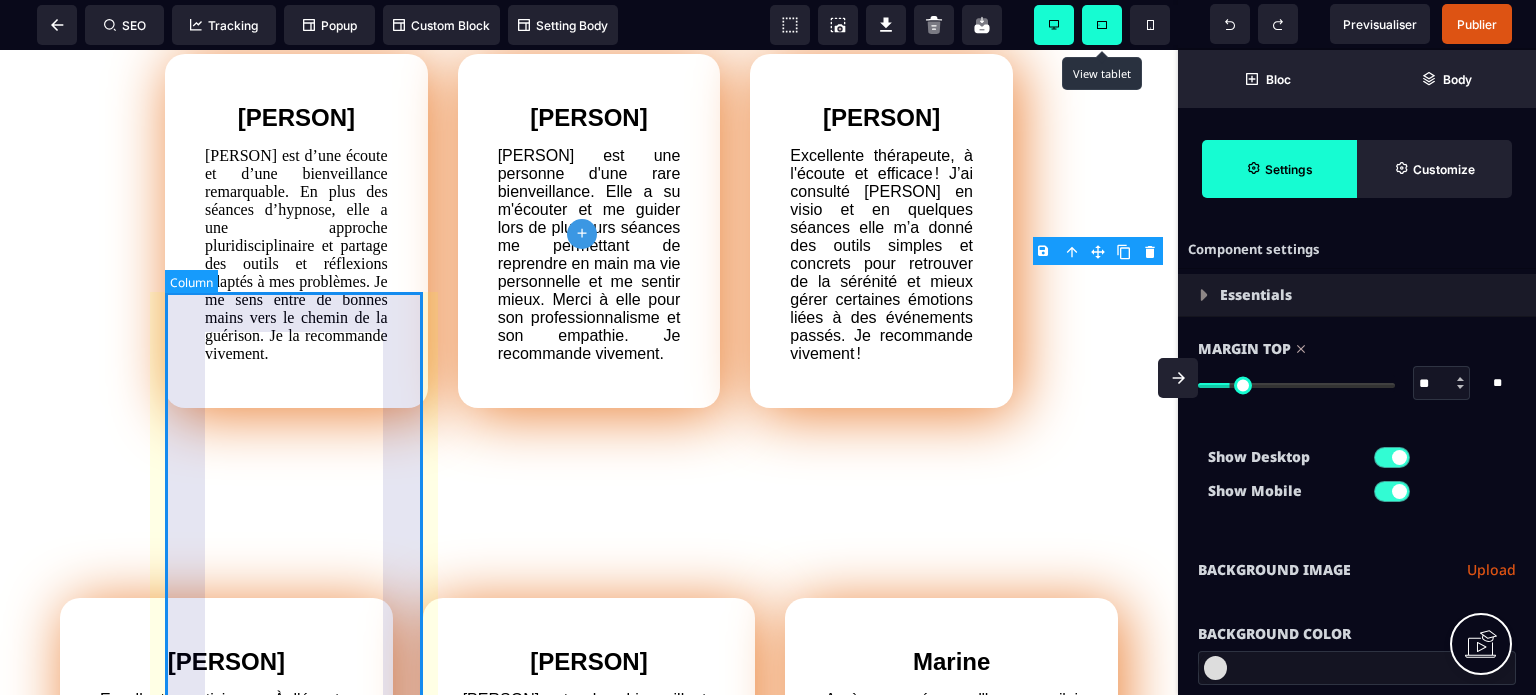 click on "[PERSON] [PERSON] est d’une écoute et d’une bienveillance remarquable. En plus des séances d’hypnose, elle a une approche pluridisciplinaire et partage des outils et réflexions adaptés à mes problèmes. Je me sens entre de bonnes mains vers le chemin de la guérison. Je la recommande vivement." at bounding box center [296, 231] 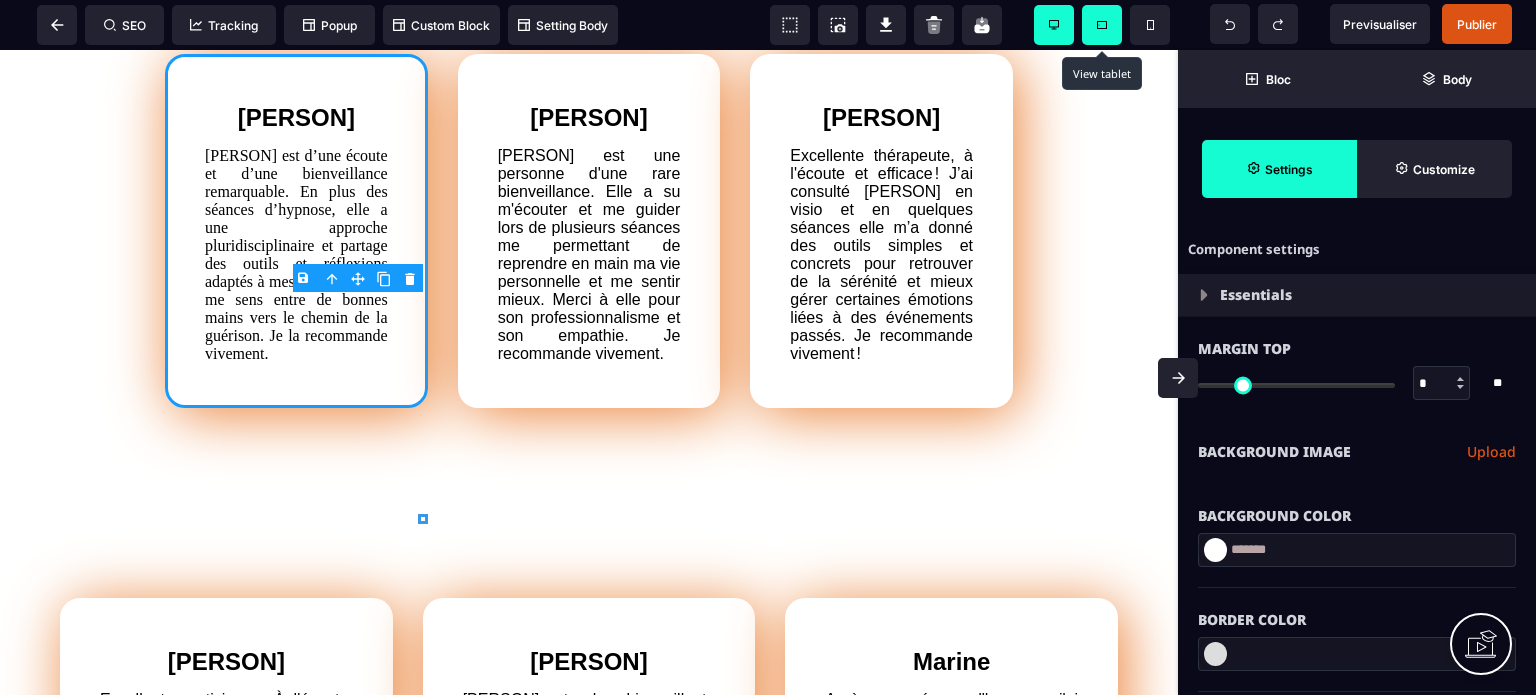 click on "B I U S
A *******
plus
Row
SEO
Big" at bounding box center [768, 347] 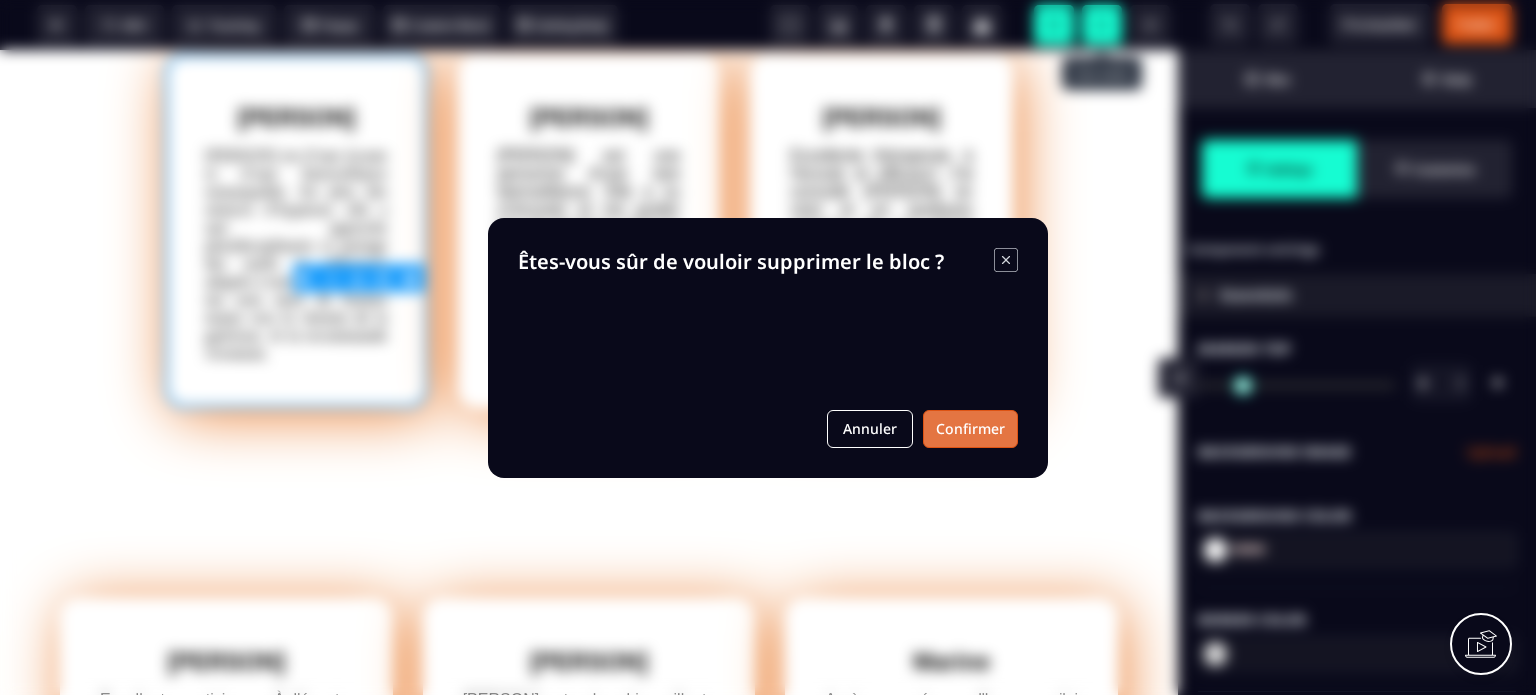 click on "Confirmer" at bounding box center (970, 429) 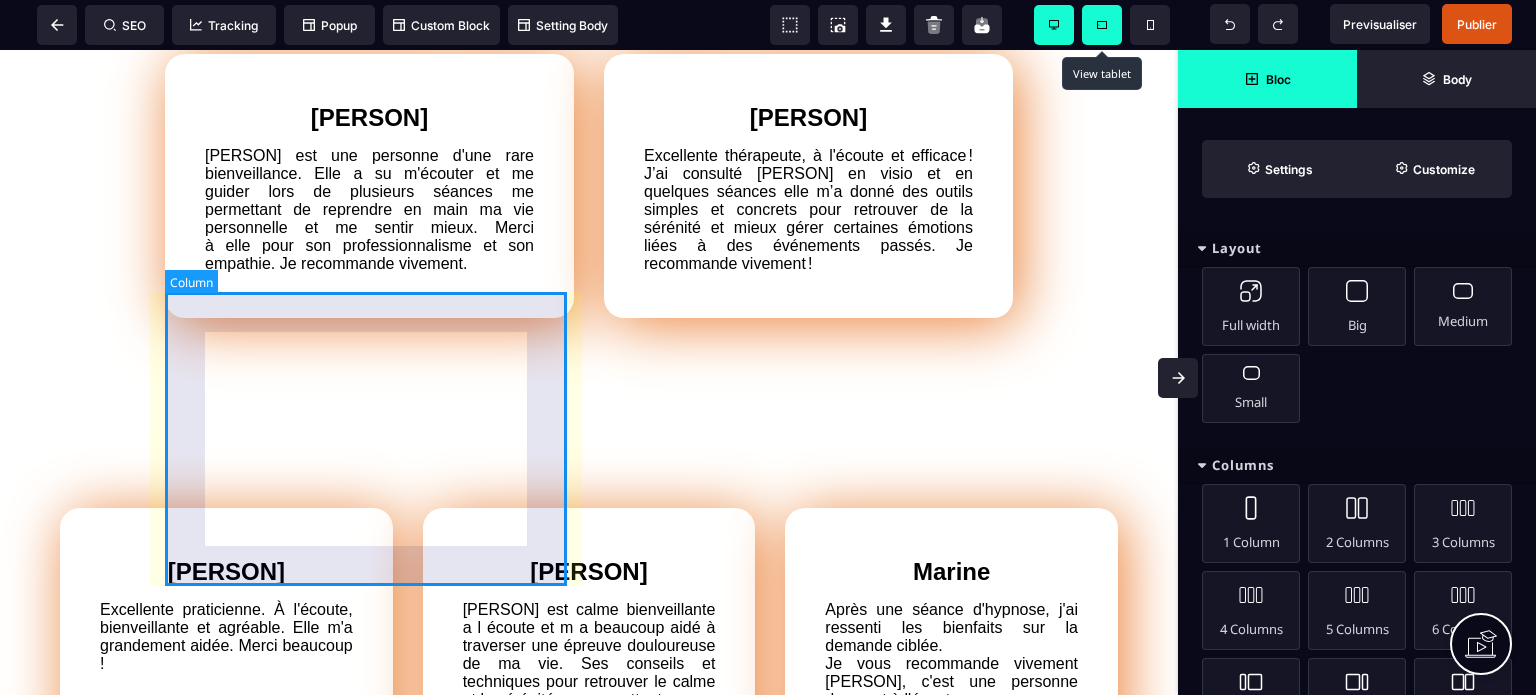 click on "[PERSON] [PERSON] est une personne d'une rare bienveillance. Elle a su m'écouter et me guider lors de plusieurs séances me permettant de reprendre en main ma vie personnelle et me sentir mieux. Merci à elle pour son professionnalisme et son empathie. Je recommande vivement." at bounding box center (369, 186) 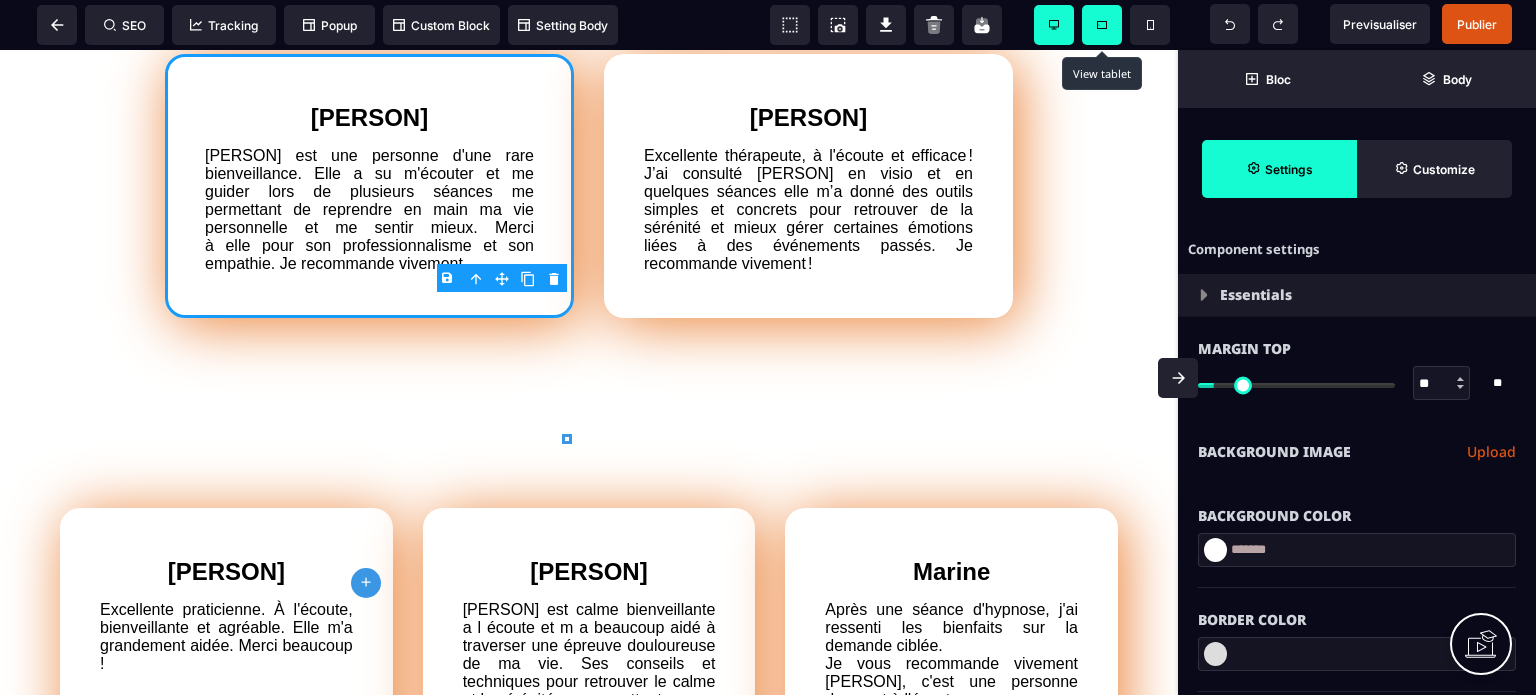 click on "B I U S
A *******
plus
Column
SEO" at bounding box center [768, 347] 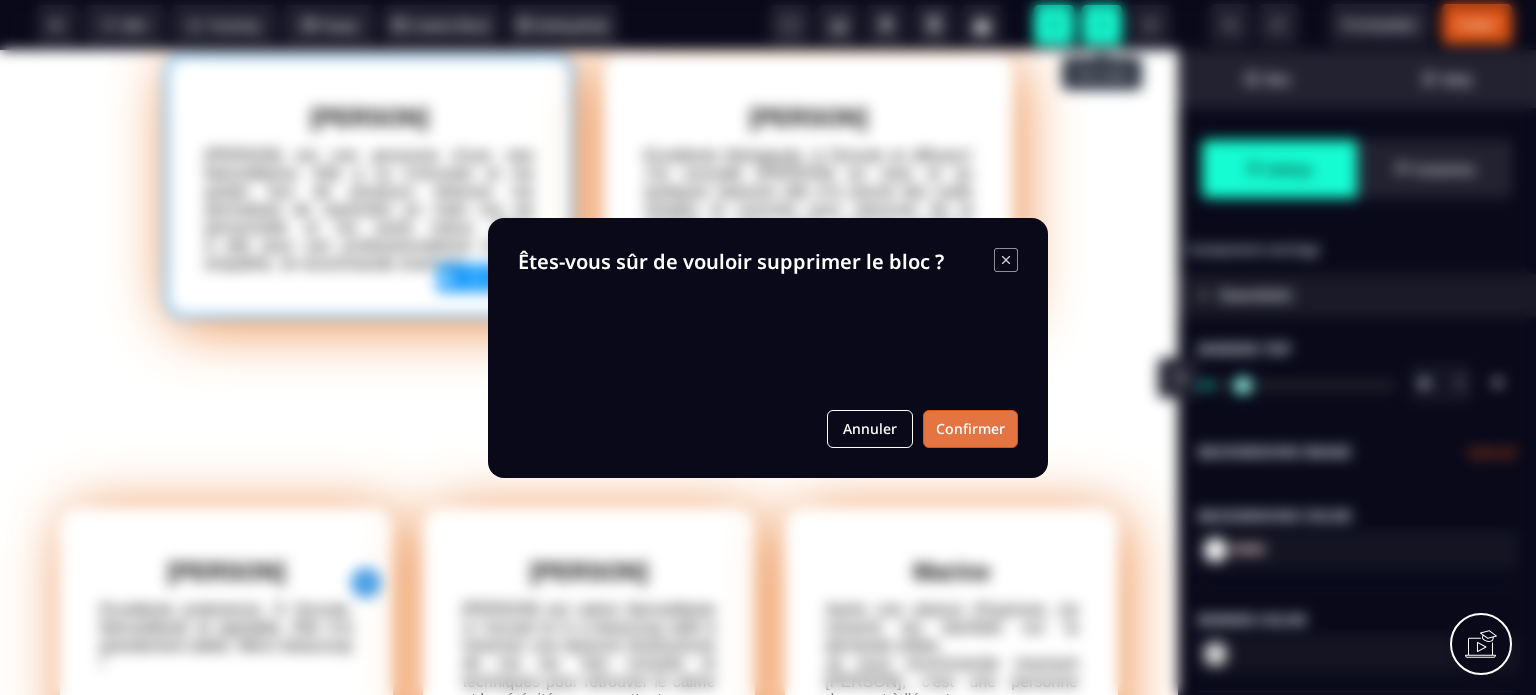 click on "Confirmer" at bounding box center [970, 429] 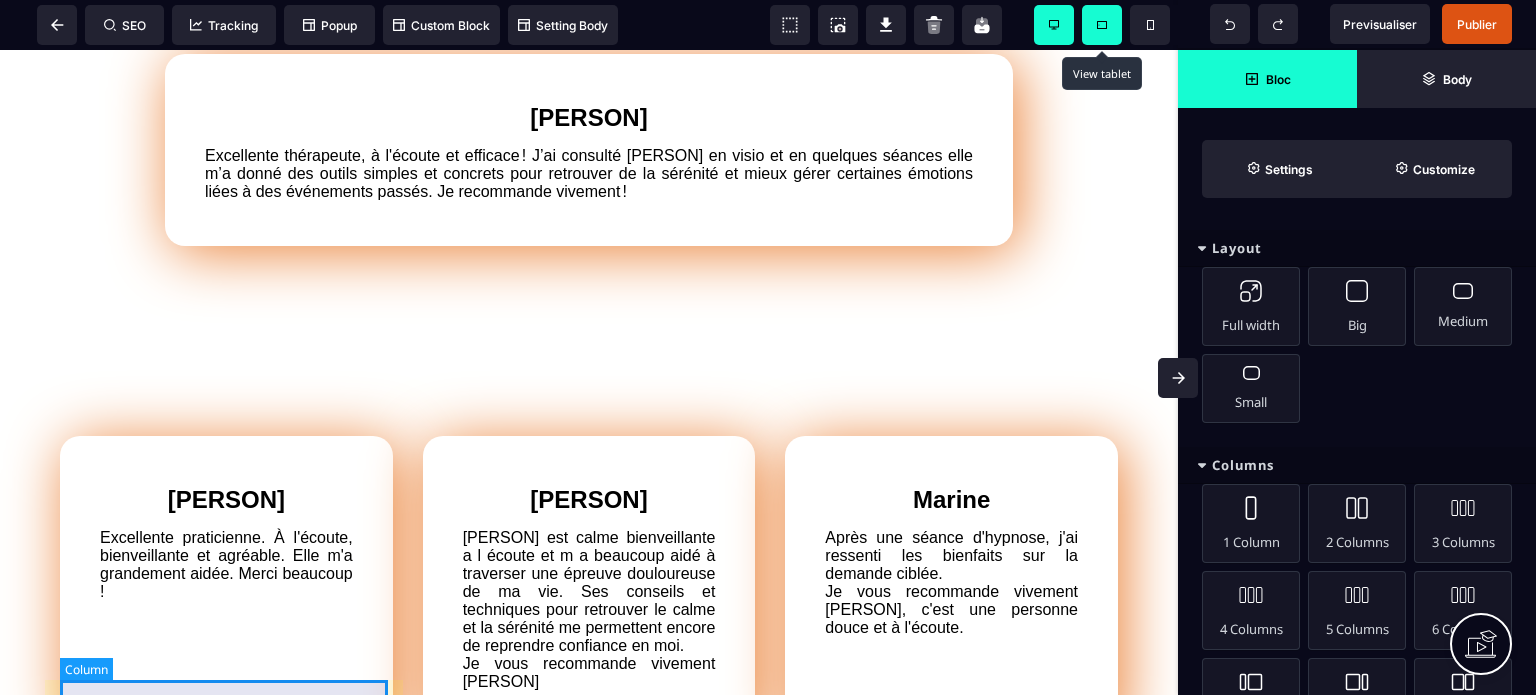 click on "[PERSON] Excellente praticienne. À l'écoute, bienveillante et agréable. Elle m'a grandement aidée. Merci beaucoup !" at bounding box center (226, 586) 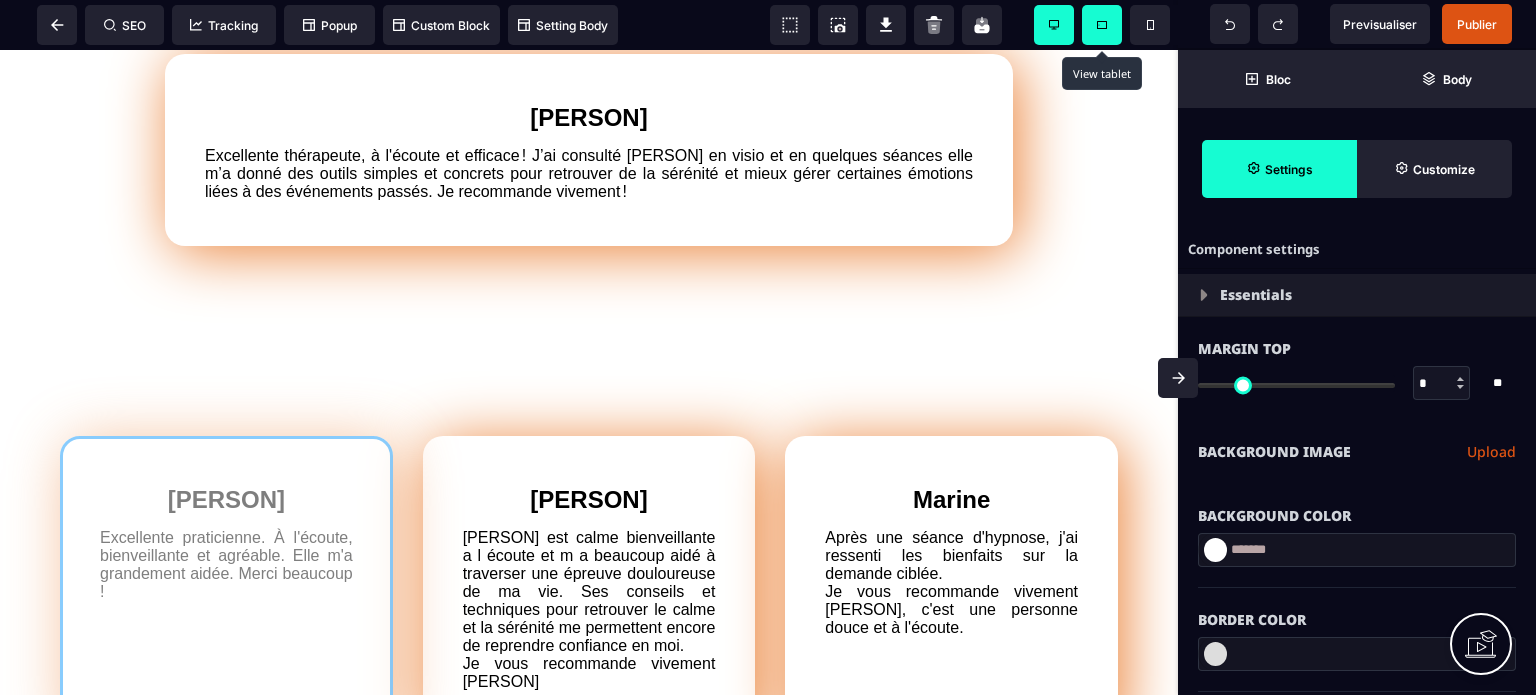 scroll, scrollTop: 2597, scrollLeft: 0, axis: vertical 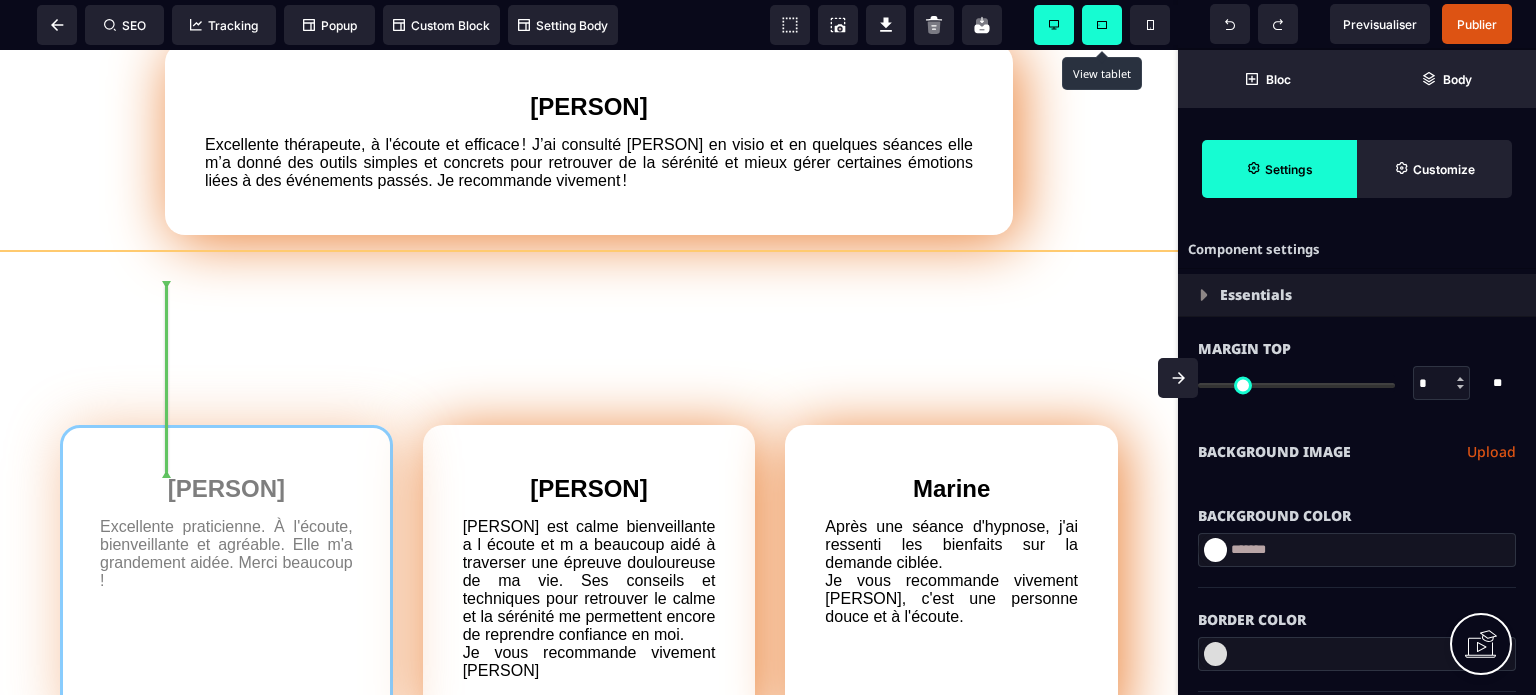 drag, startPoint x: 323, startPoint y: 713, endPoint x: 328, endPoint y: 305, distance: 408.03064 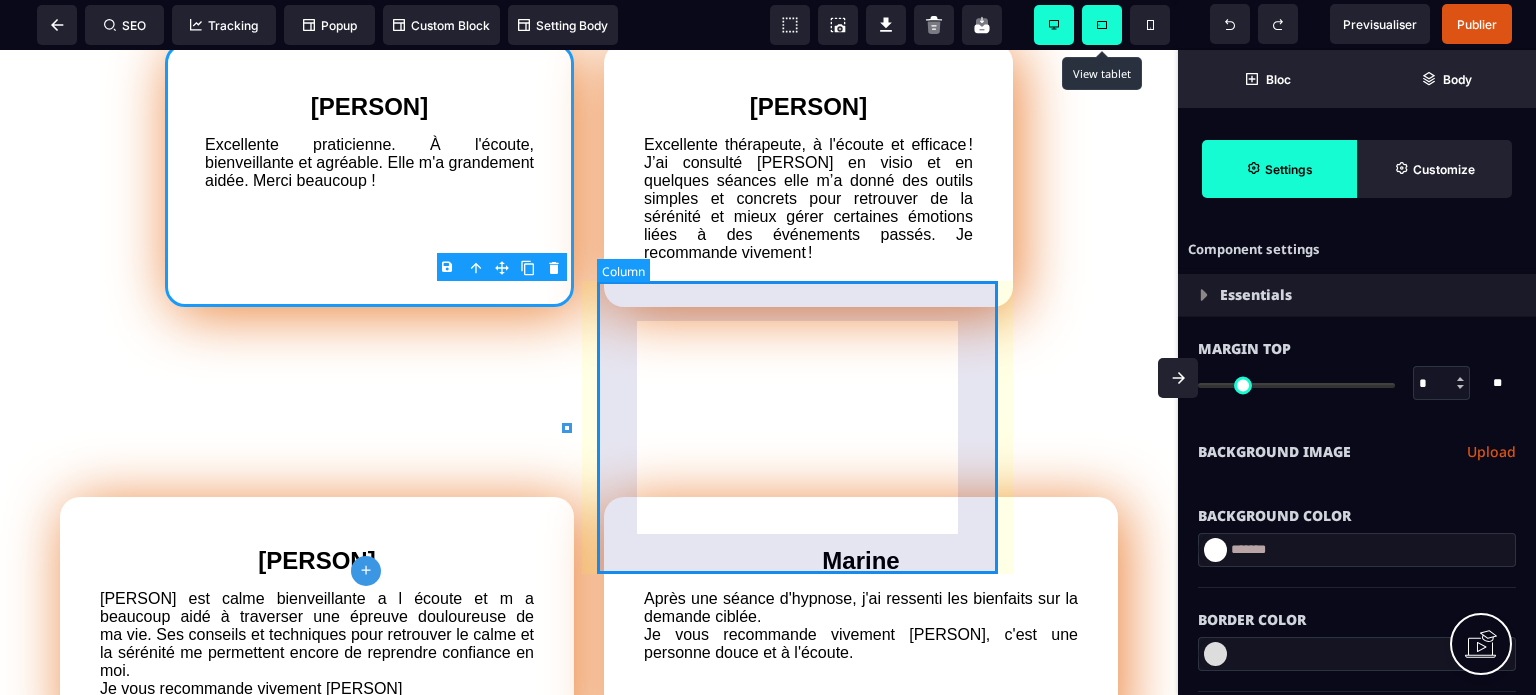 click on "Excellente thérapeute, à l'écoute et efficace ! J’ai consulté [PERSON] en visio et en quelques séances elle m’a donné des outils simples et concrets pour retrouver de la sérénité et mieux gérer certaines émotions liées à des événements passés. Je recommande vivement !" at bounding box center (808, 175) 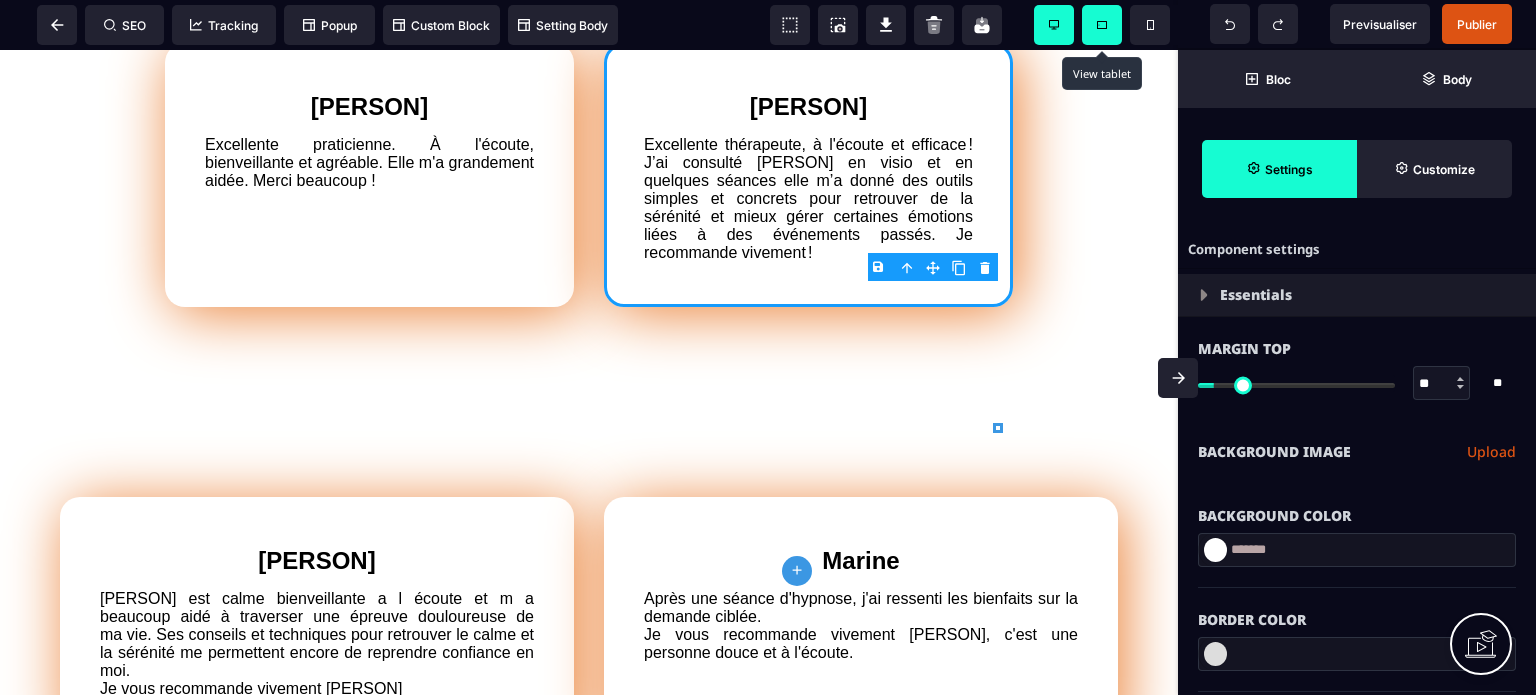 click on "B I U S
A *******
plus
Column
SEO" at bounding box center [768, 347] 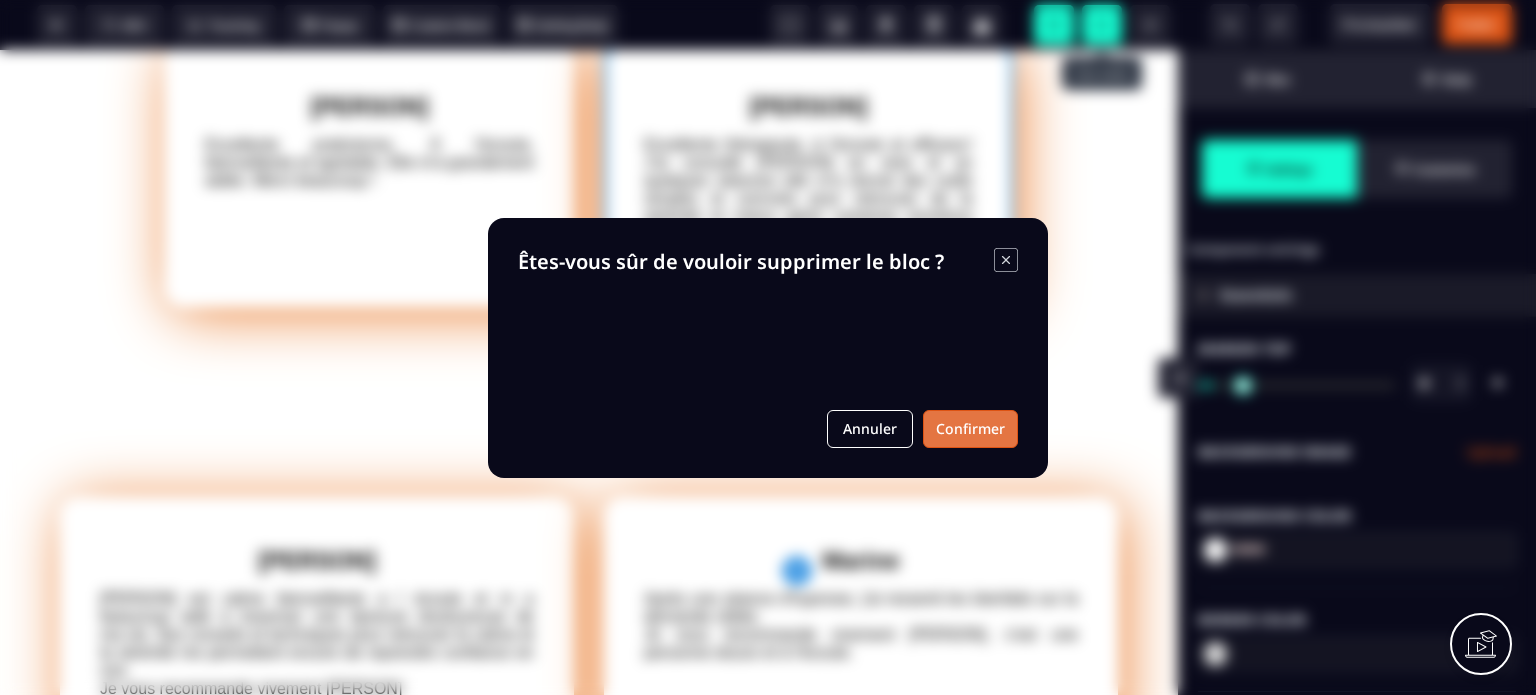 click on "Confirmer" at bounding box center (970, 429) 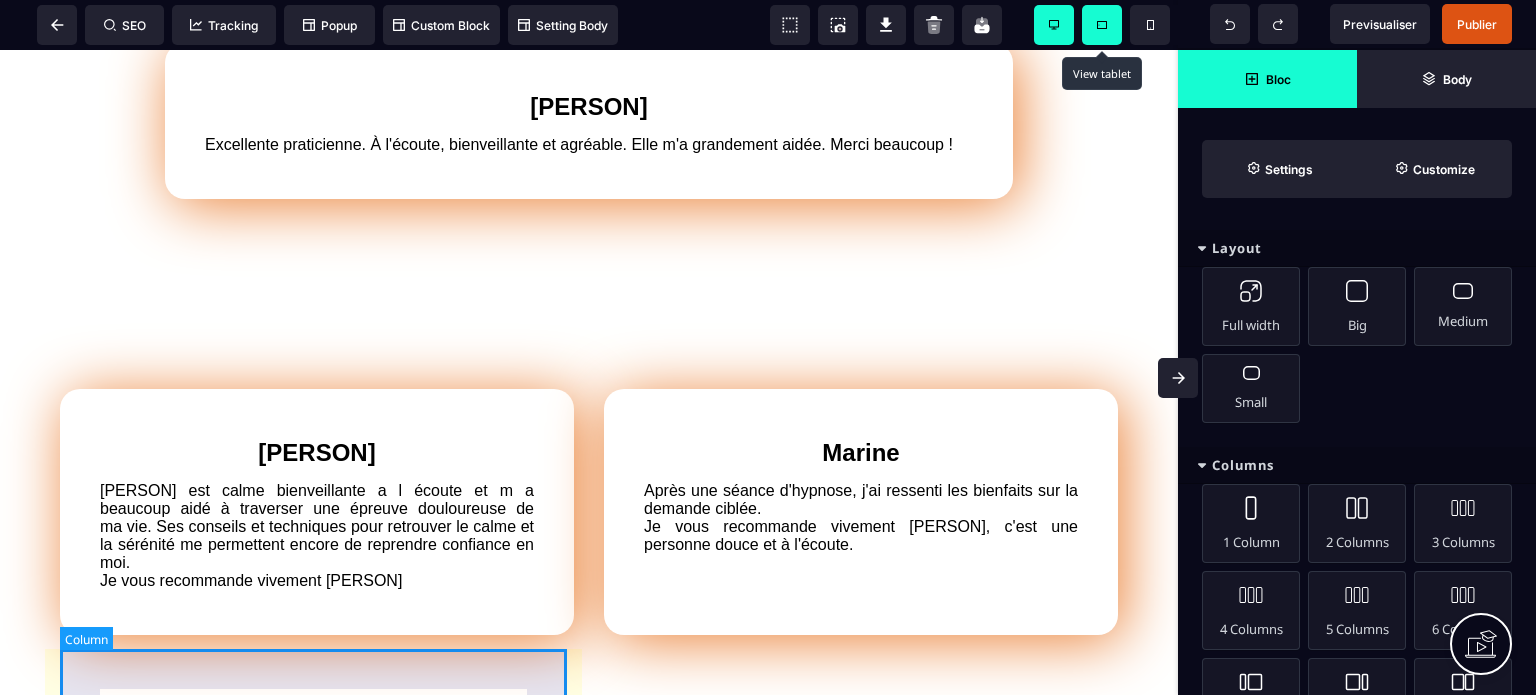 click on "[PERSON] [PERSON] est calme bienveillante a l écoute et m a beaucoup aidé à traverser une épreuve douloureuse de ma vie. Ses conseils et techniques pour retrouver le calme et la sérénité me permettent encore de reprendre confiance en moi. Je vous recommande vivement [PERSON]" at bounding box center [317, 512] 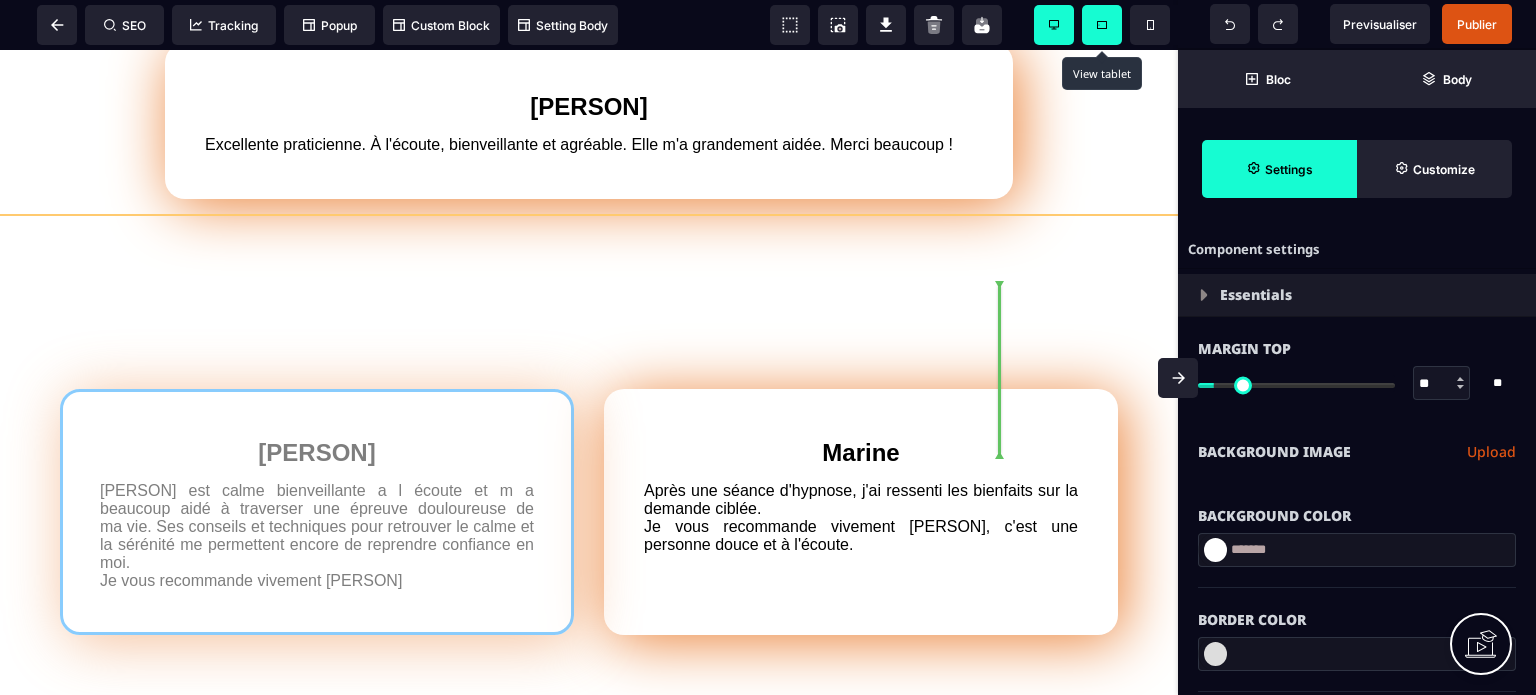 drag, startPoint x: 498, startPoint y: 680, endPoint x: 976, endPoint y: 399, distance: 554.47723 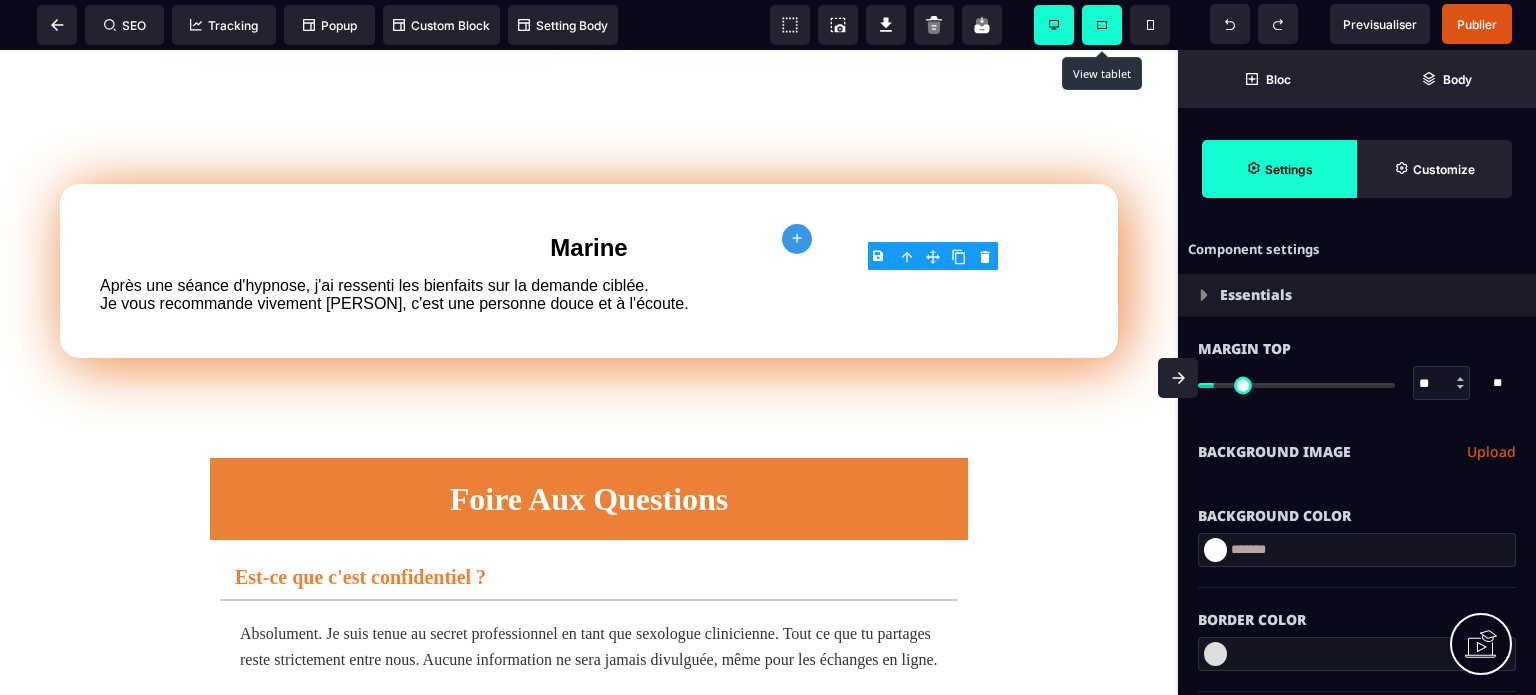 scroll, scrollTop: 2919, scrollLeft: 0, axis: vertical 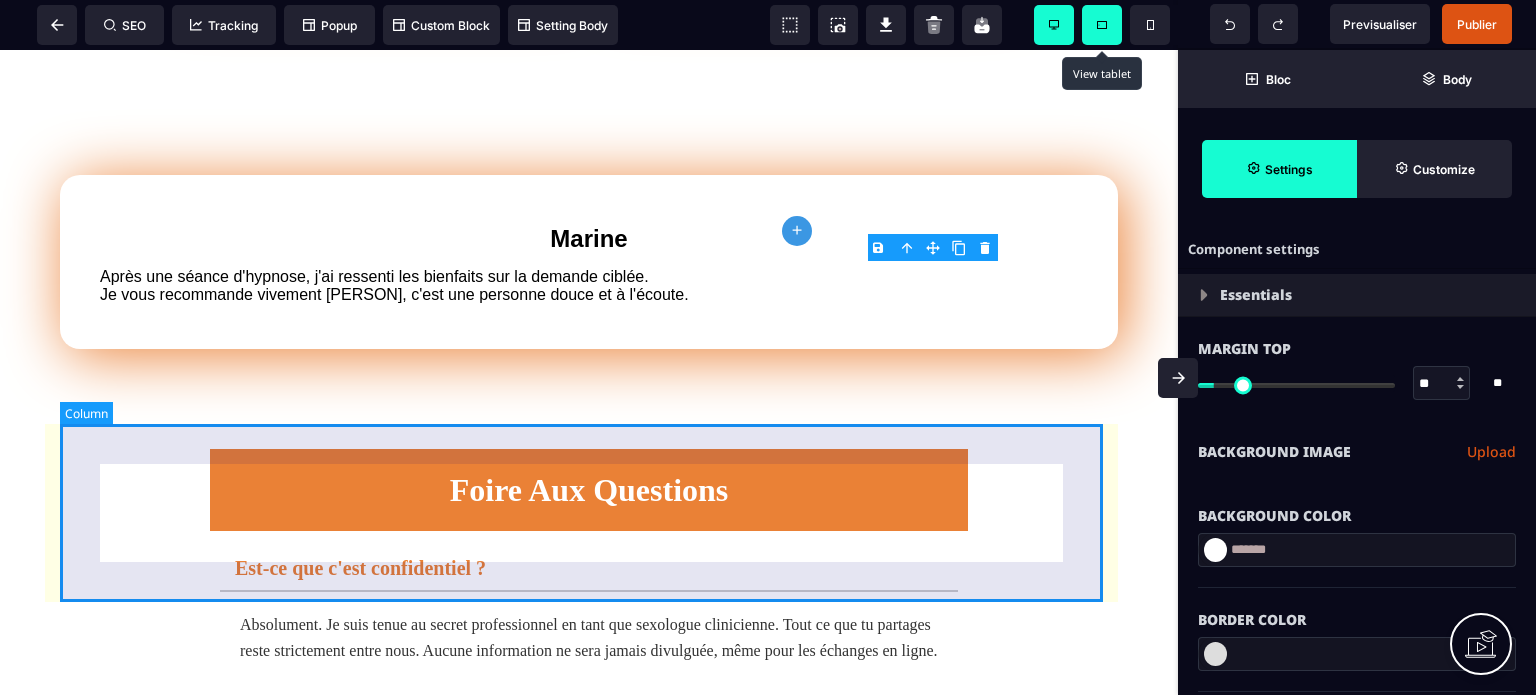 click on "[PERSON] Après une séance d'hypnose, j'ai ressenti les bienfaits sur la demande ciblée. Je vous recommande vivement [PERSON], c'est une personne douce et à l'écoute." at bounding box center (589, 262) 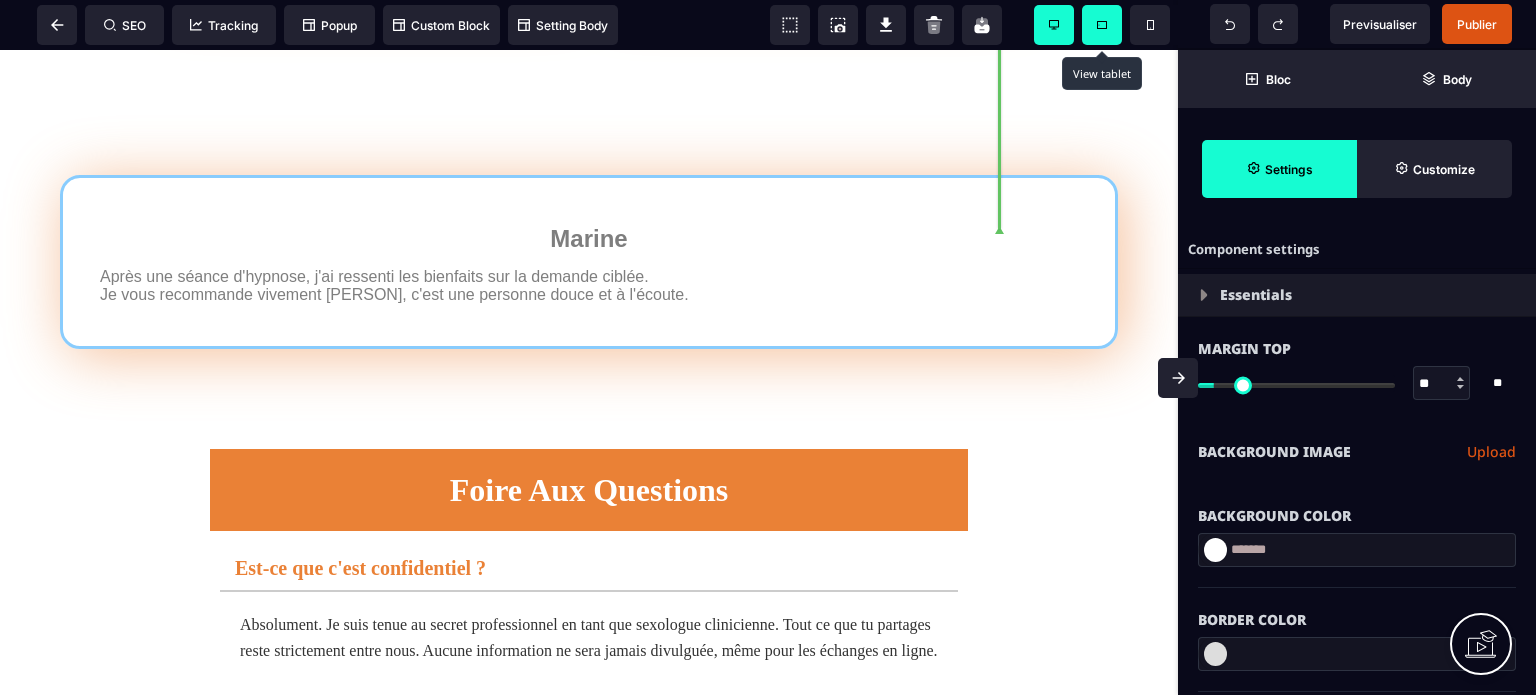 drag, startPoint x: 1036, startPoint y: 458, endPoint x: 1022, endPoint y: 220, distance: 238.4114 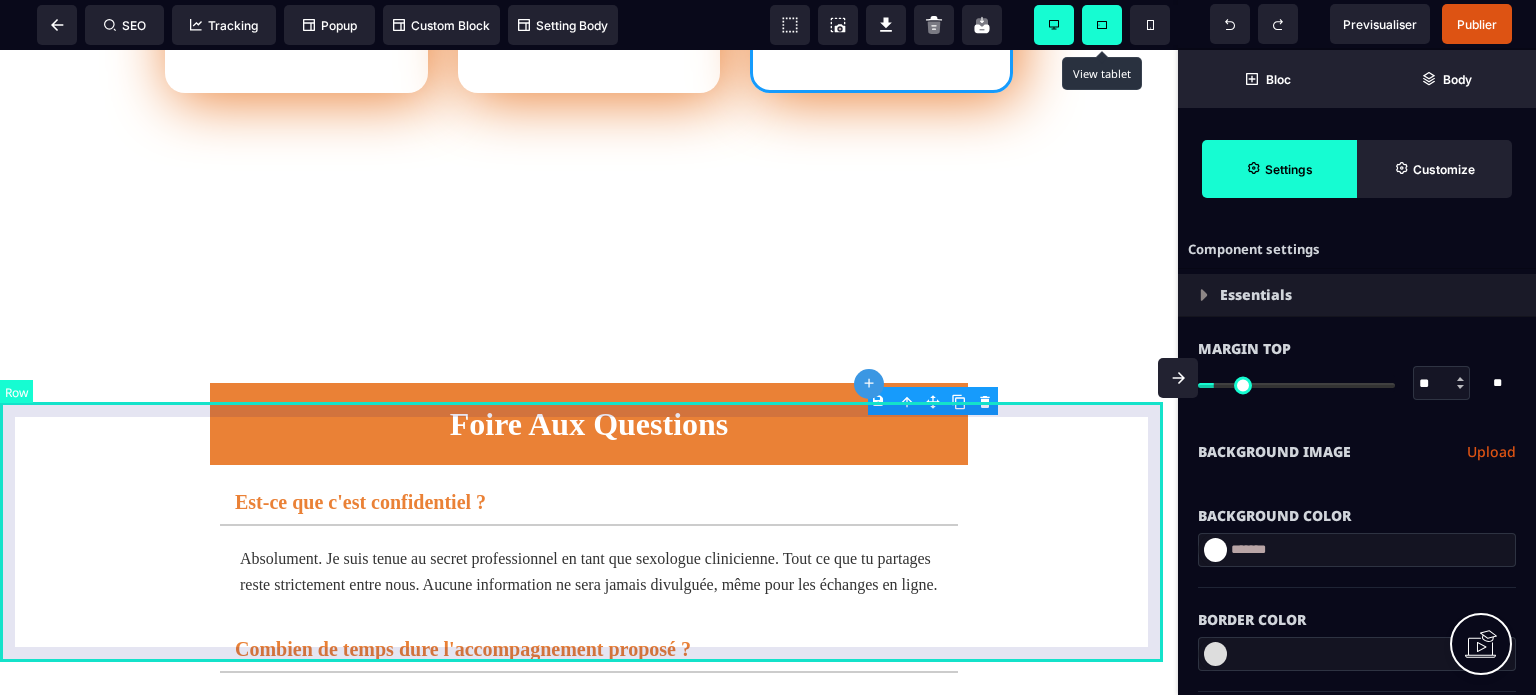 click at bounding box center [589, 238] 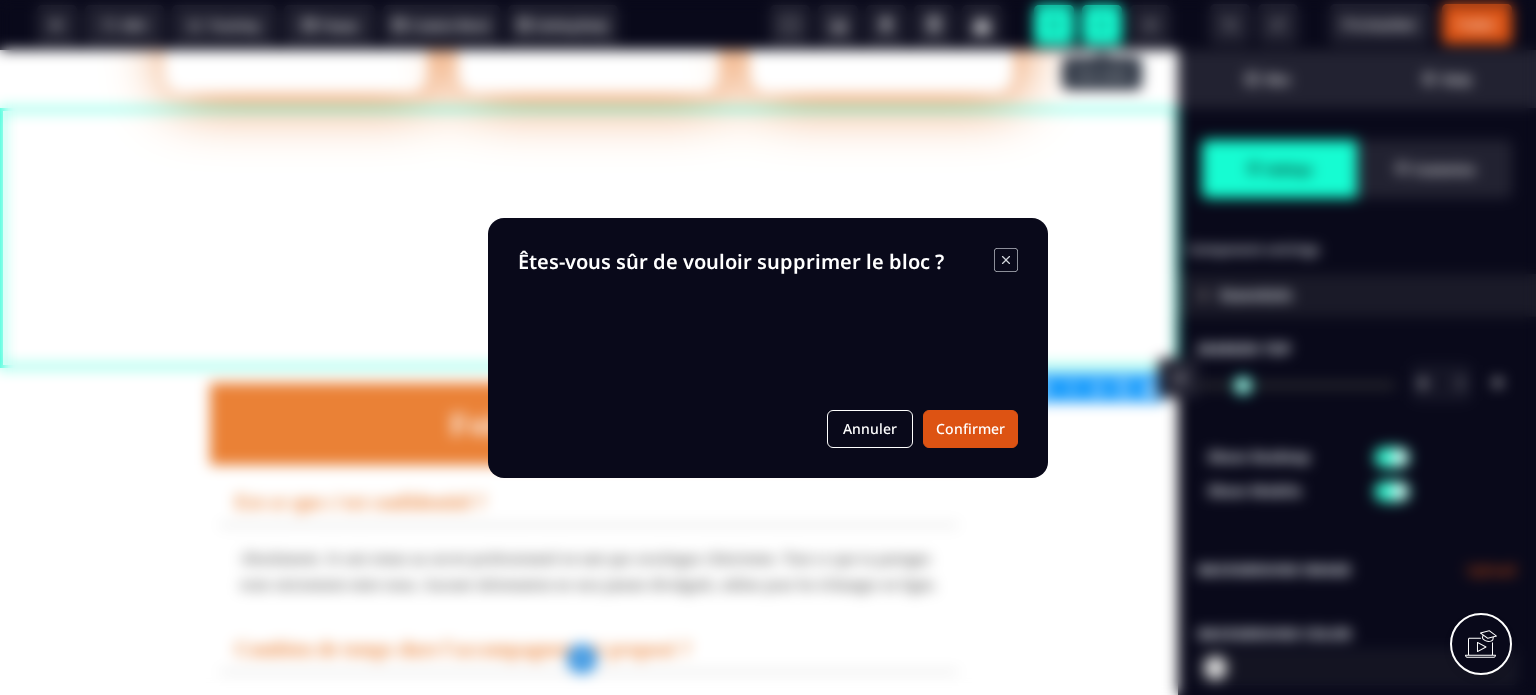click on "B I U S
A *******
plus
Row
SEO
Big" at bounding box center (768, 347) 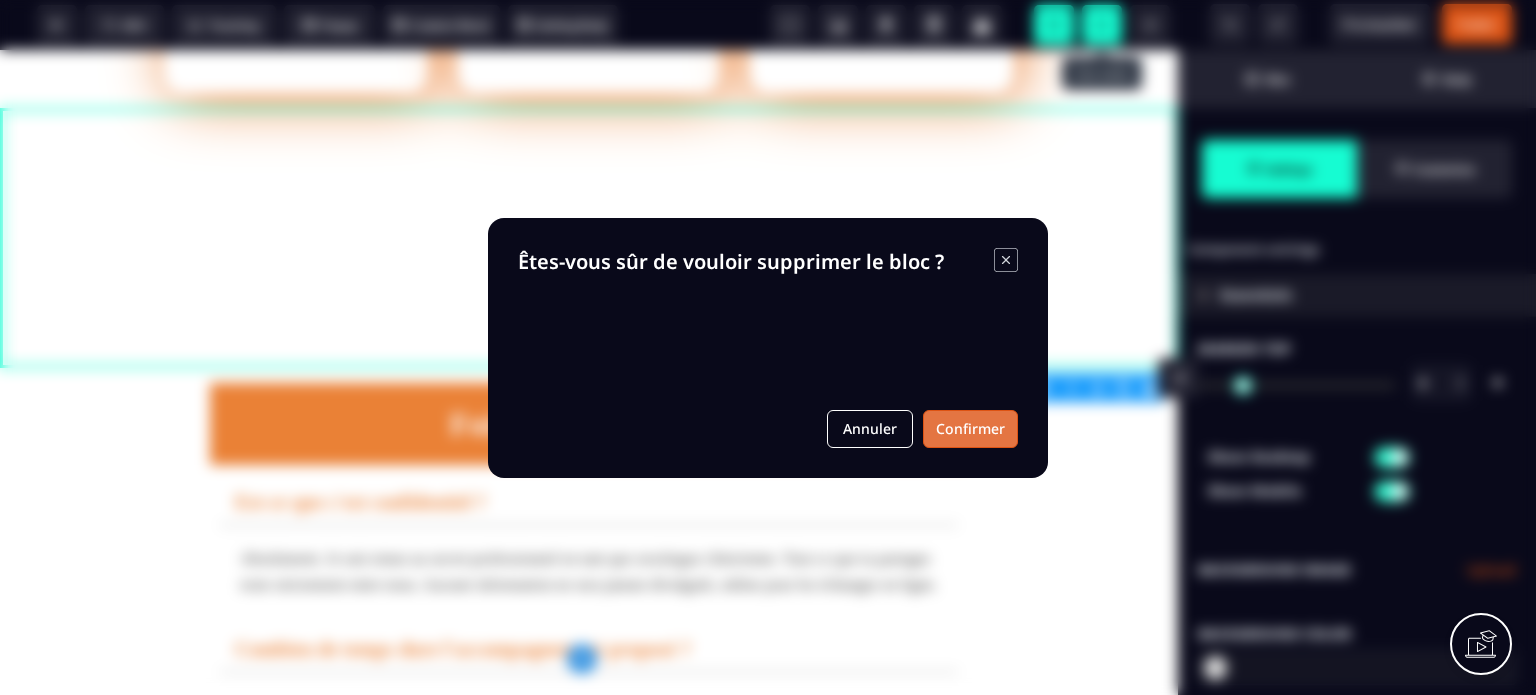 click on "Confirmer" at bounding box center (970, 429) 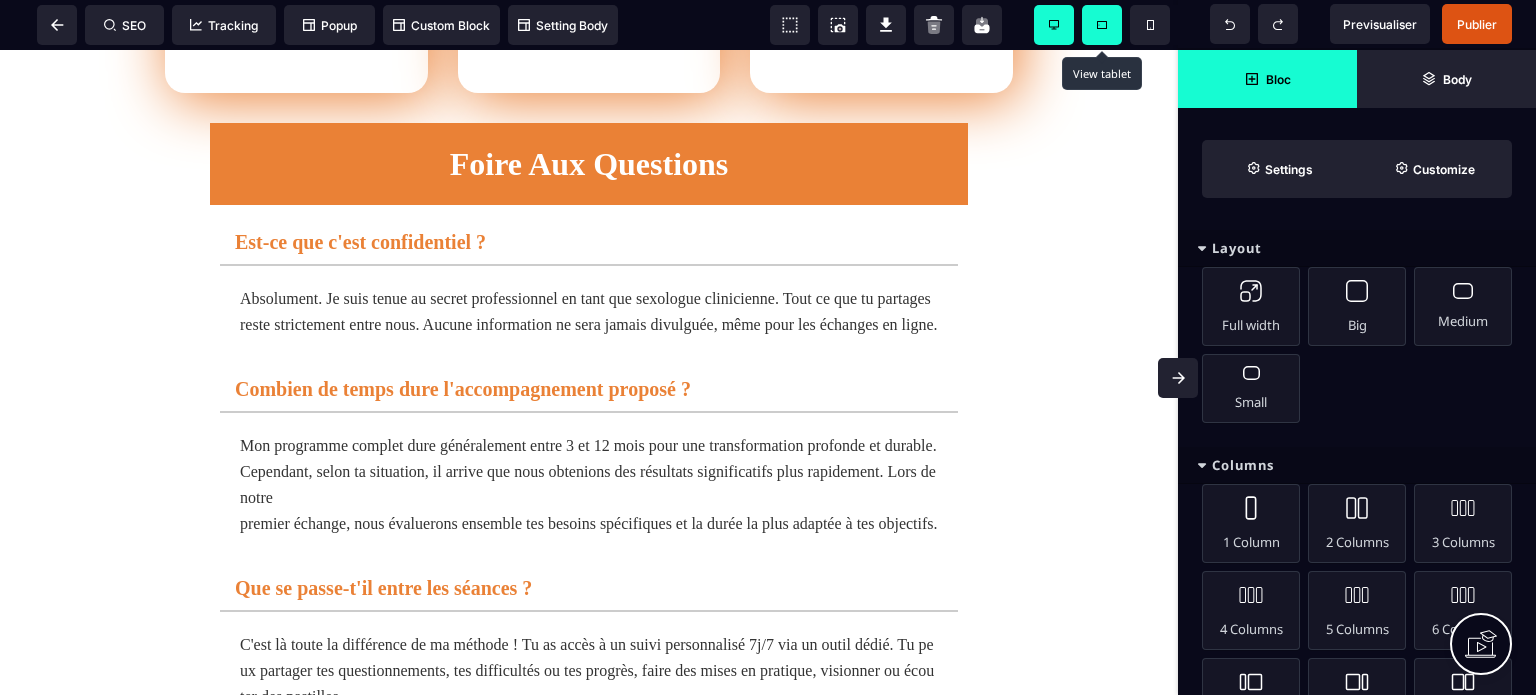 click 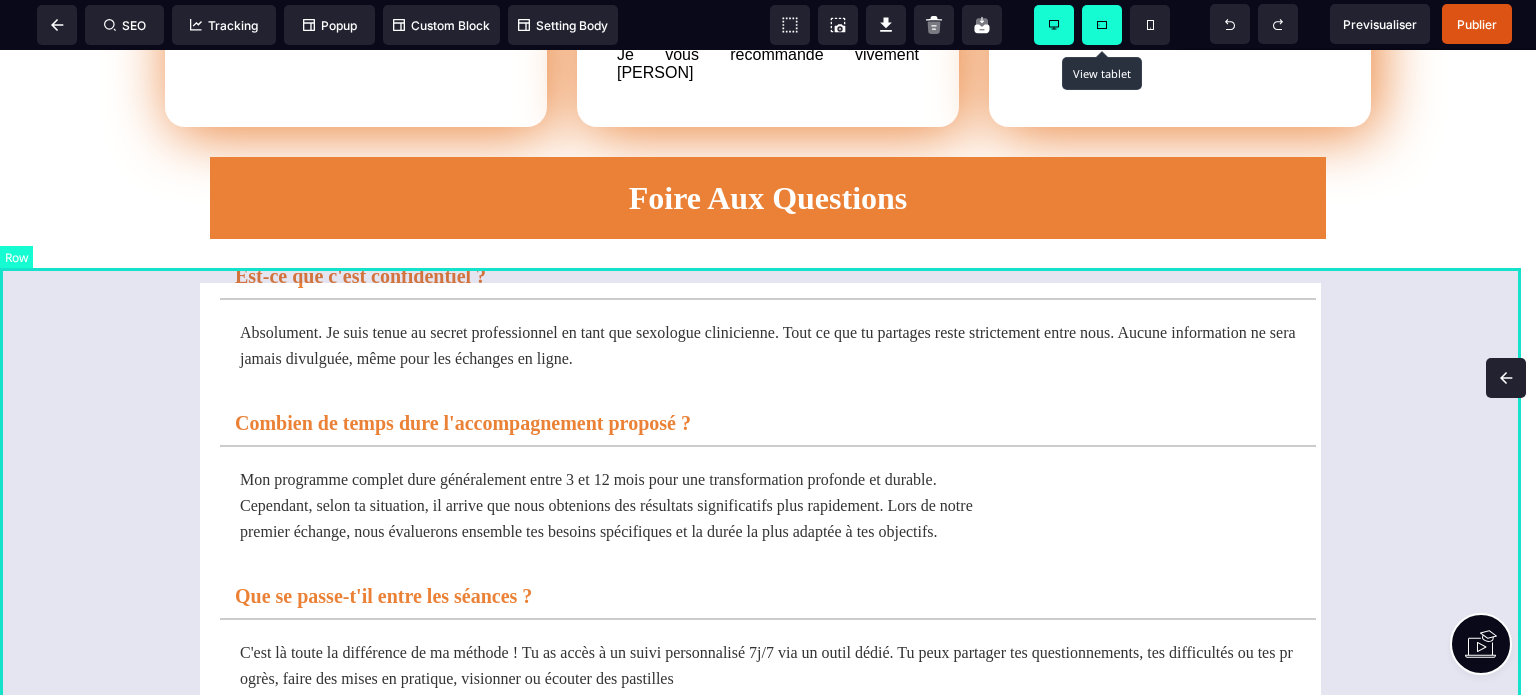 click on "Foire Aux Questions Est-ce que c'est confidentiel ? Absolument. Je suis tenue au secret professionnel en tant que sexologue clinicienne. Tout ce que tu partages reste strictement entre nous. Aucune information ne sera jamais divulguée, même pour les échanges en ligne. Combien de temps dure l'accompagnement proposé ? Mon programme complet dure généralement entre 3 et 12 mois pour une transformation profonde et durable.  Cependant, selon ta situation, il arrive que nous obtenions des résultats significatifs plus rapidement. Lors de notre  premier échange, nous évaluerons ensemble tes besoins spécifiques et la durée la plus adaptée à tes objectifs. Que se passe-t'il entre les séances ? C'est là toute la différence de ma méthode ! Tu as accès à un suivi personnalisé 7j/7 via un outil dédié. Tu peux partager tes questionnements, tes difficultés ou tes progrès, faire des mises en pratique, visionner ou écouter des pastilles  Et si j'ai honte d'en parler  ? J’ai une autre question" at bounding box center (768, 626) 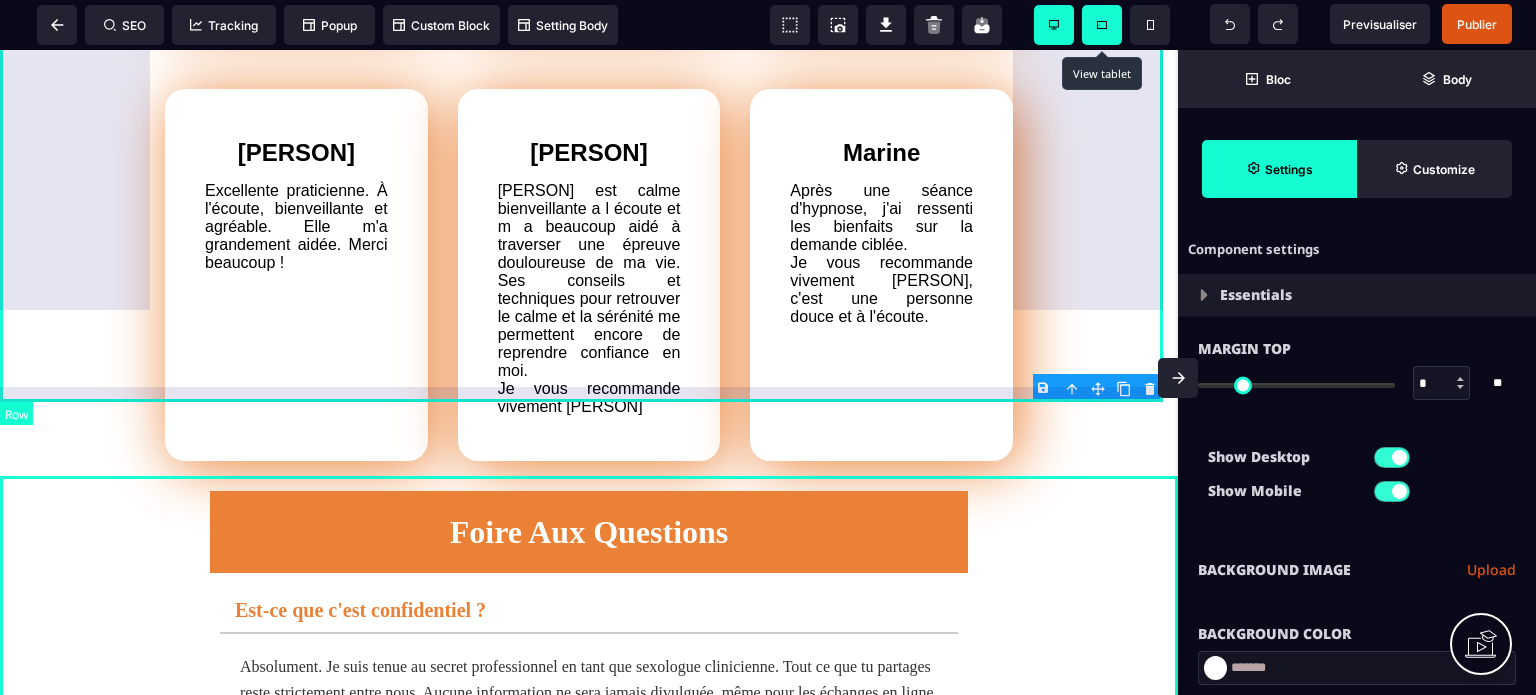 scroll, scrollTop: 2919, scrollLeft: 0, axis: vertical 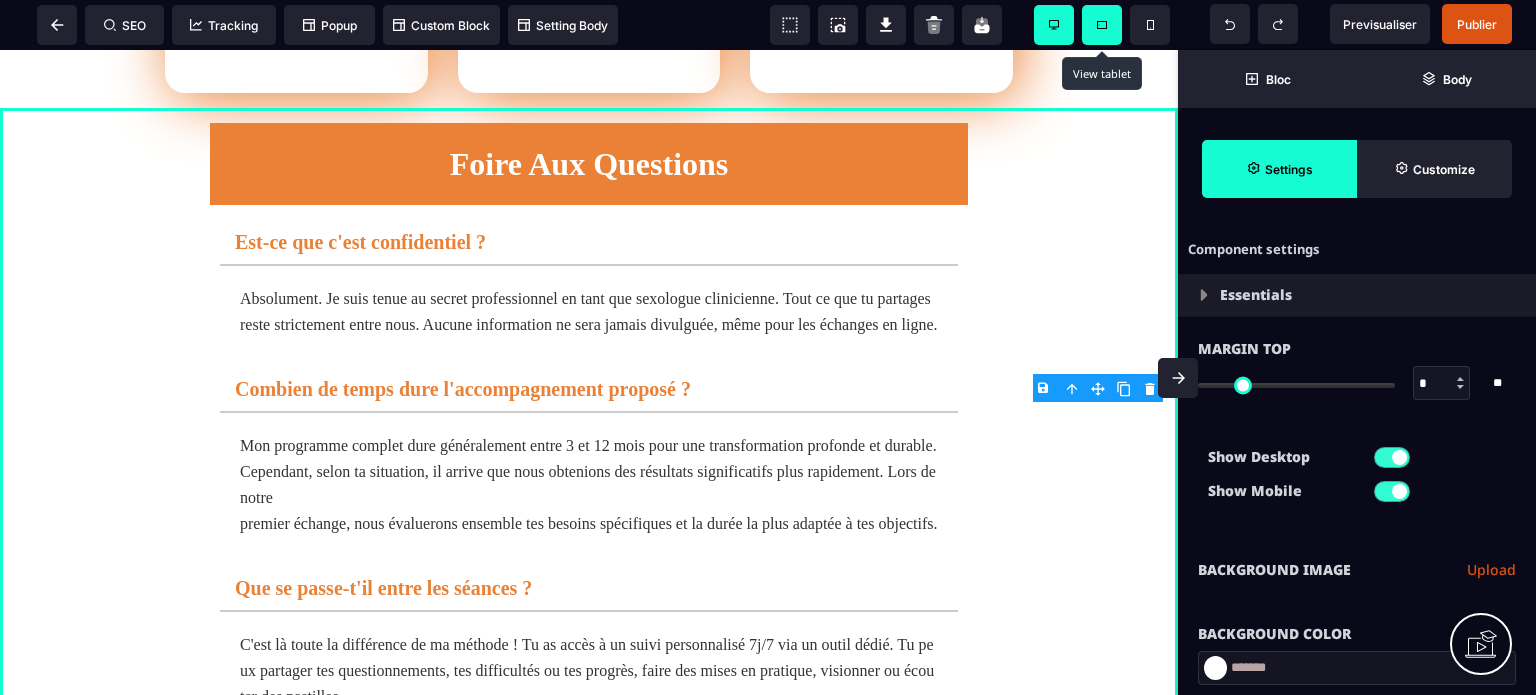 click on "*" at bounding box center (1442, 384) 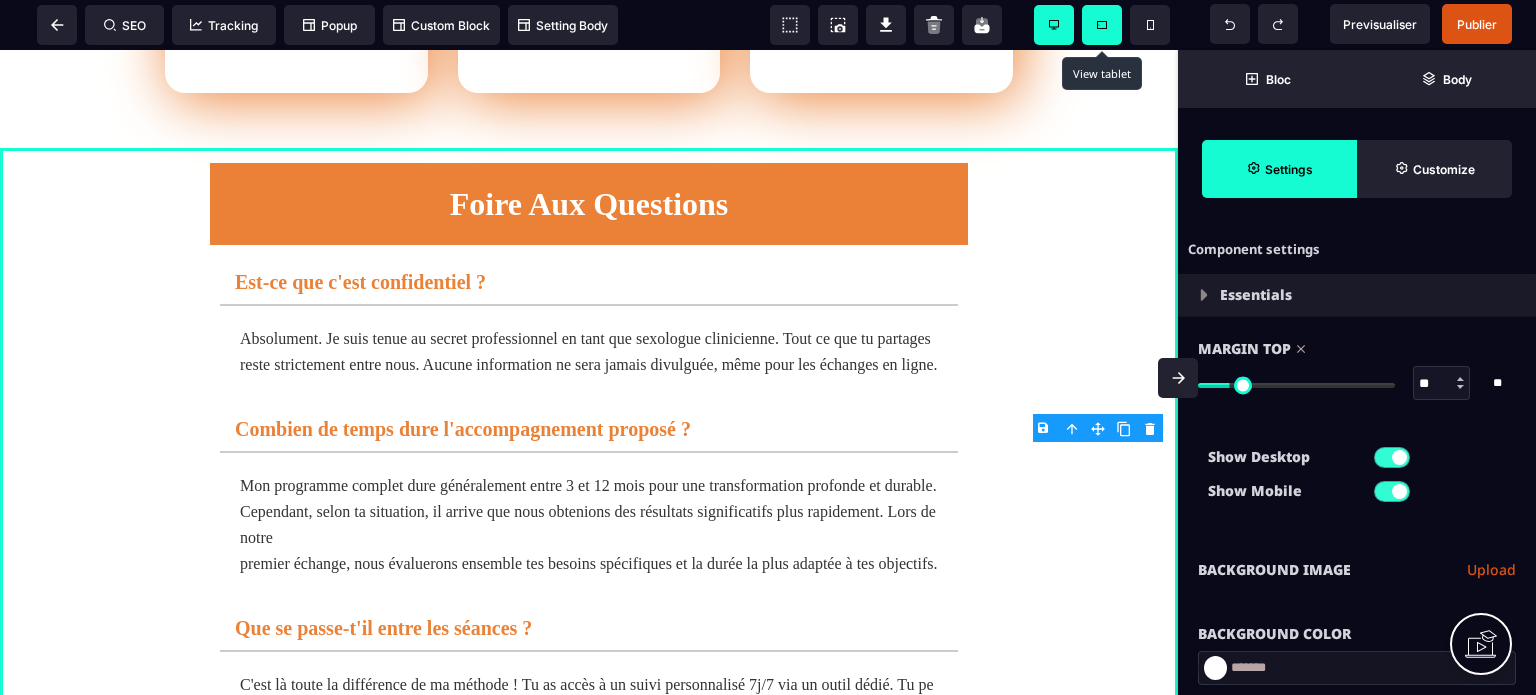 click at bounding box center (1178, 378) 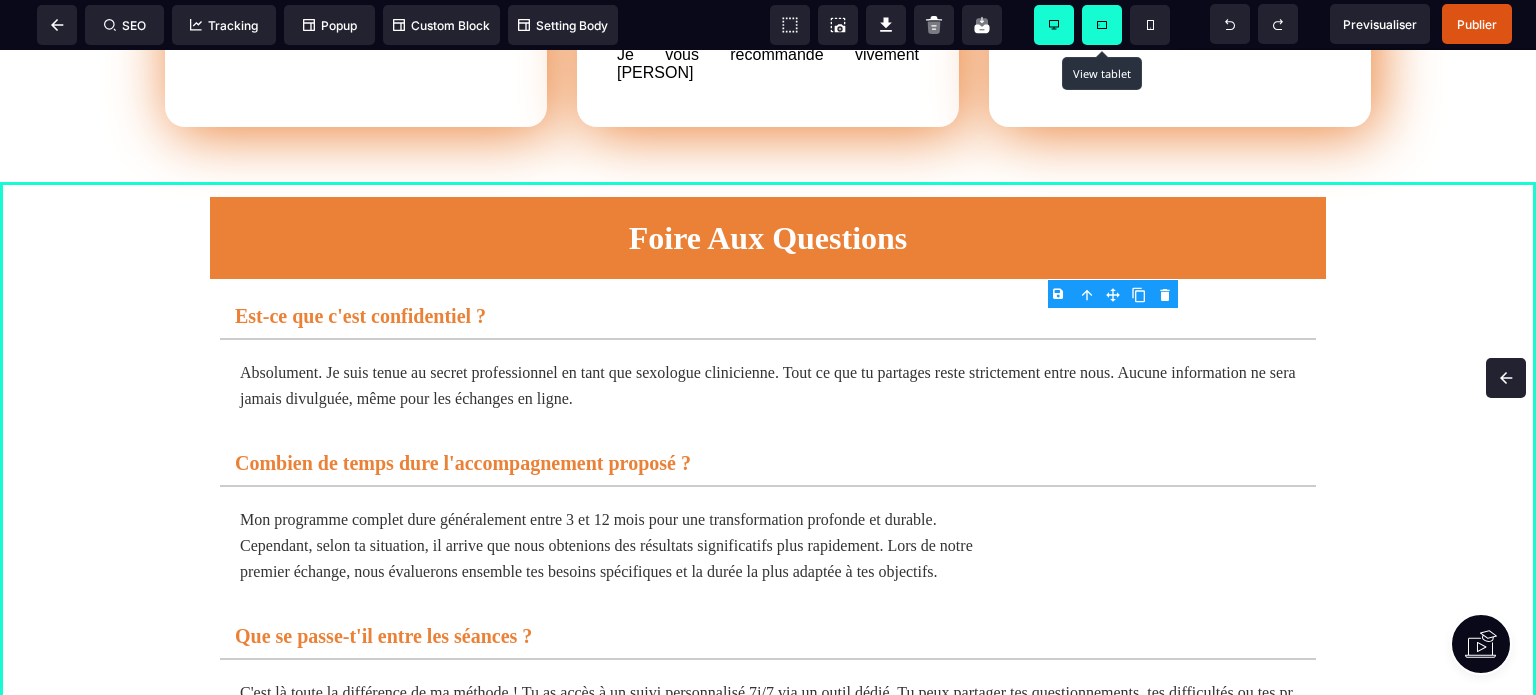 drag, startPoint x: 1535, startPoint y: 398, endPoint x: 1535, endPoint y: 430, distance: 32 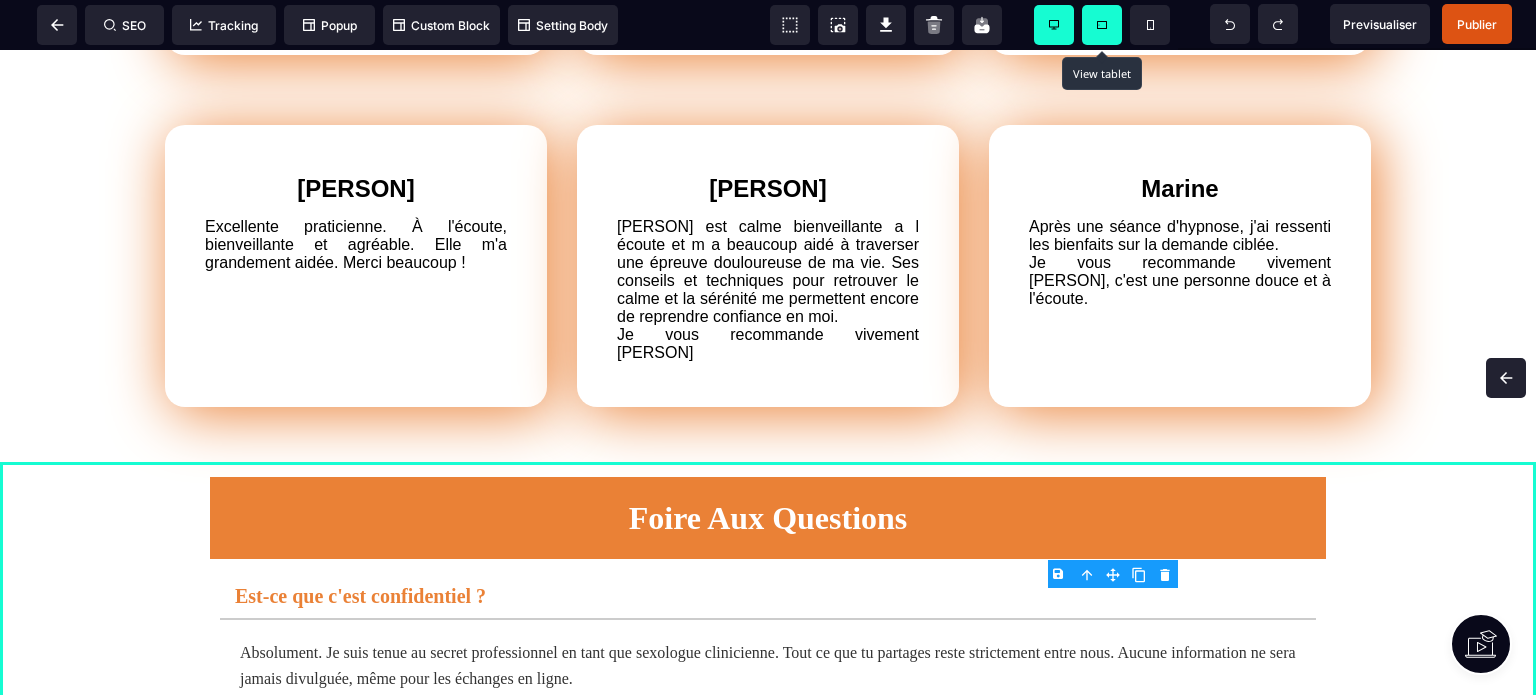 scroll, scrollTop: 2225, scrollLeft: 0, axis: vertical 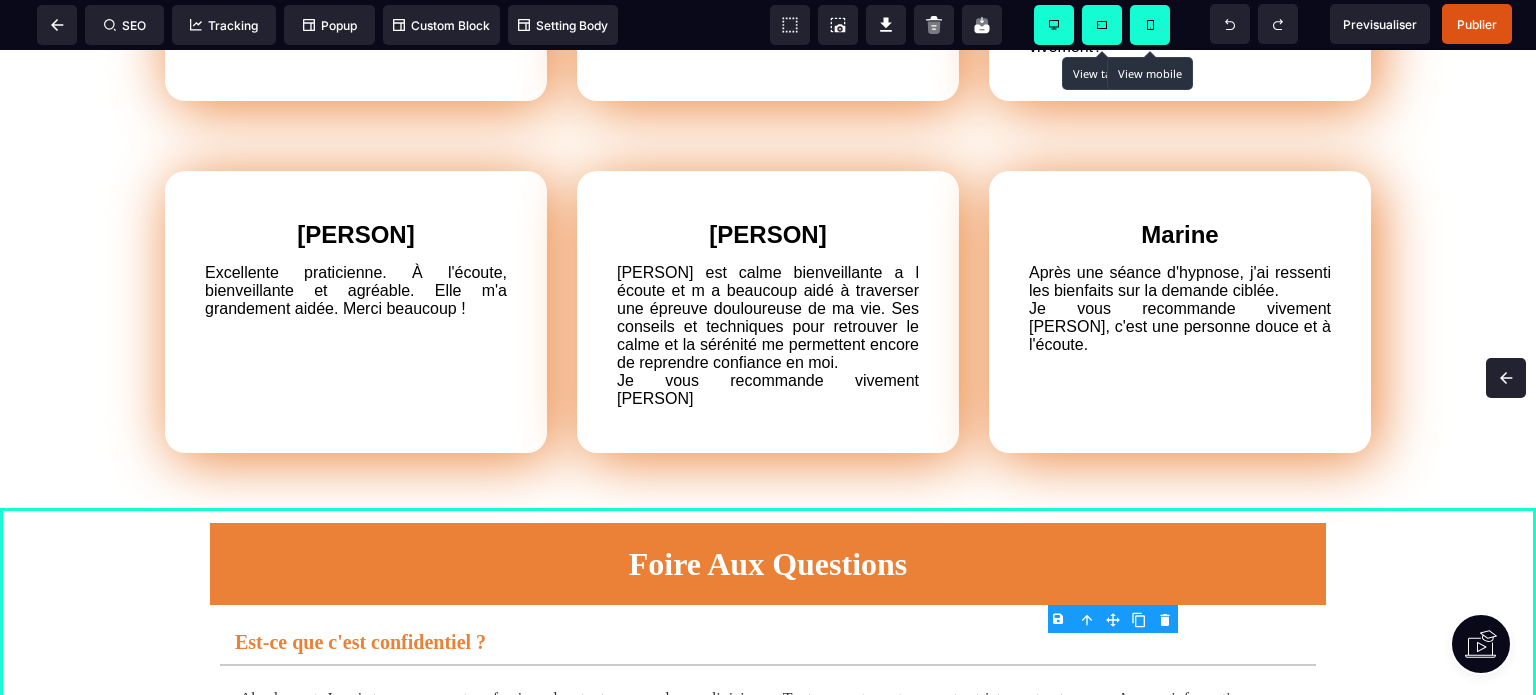 click at bounding box center (1150, 25) 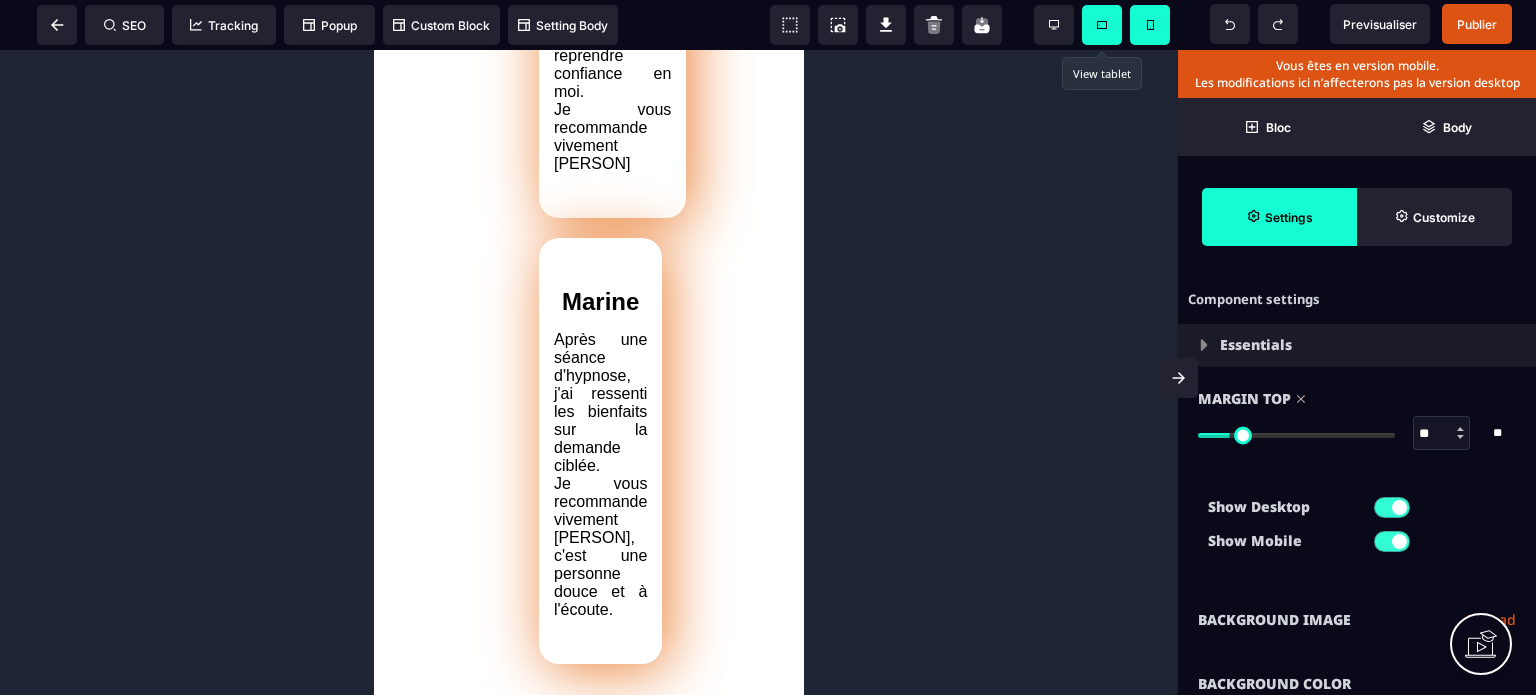 scroll, scrollTop: 5330, scrollLeft: 0, axis: vertical 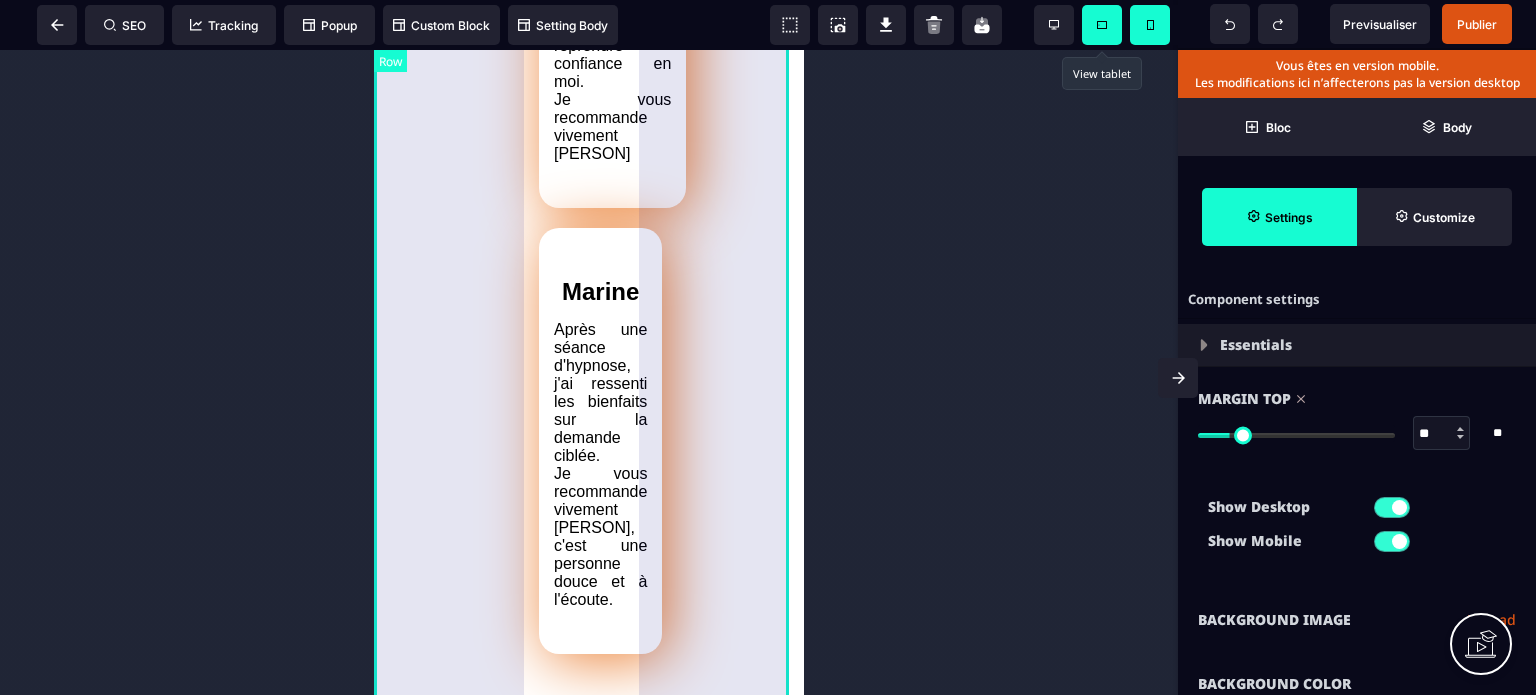 click on "[PERSON] Excellente praticienne. À l'écoute, bienveillante et agréable. Elle m'a grandement aidée. Merci beaucoup !  [PERSON] [PERSON] est calme bienveillante a l écoute et m a beaucoup aidé à traverser une épreuve douloureuse de ma vie. Ses conseils et techniques pour retrouver le calme et la sérénité me permettent encore de reprendre confiance en moi. Je vous recommande vivement [PERSON] [PERSON] Après une séance d'hypnose, j'ai ressenti les bienfaits sur la demande ciblée. Je vous recommande vivement [PERSON], c'est une personne douce et à l'écoute." at bounding box center [589, 4] 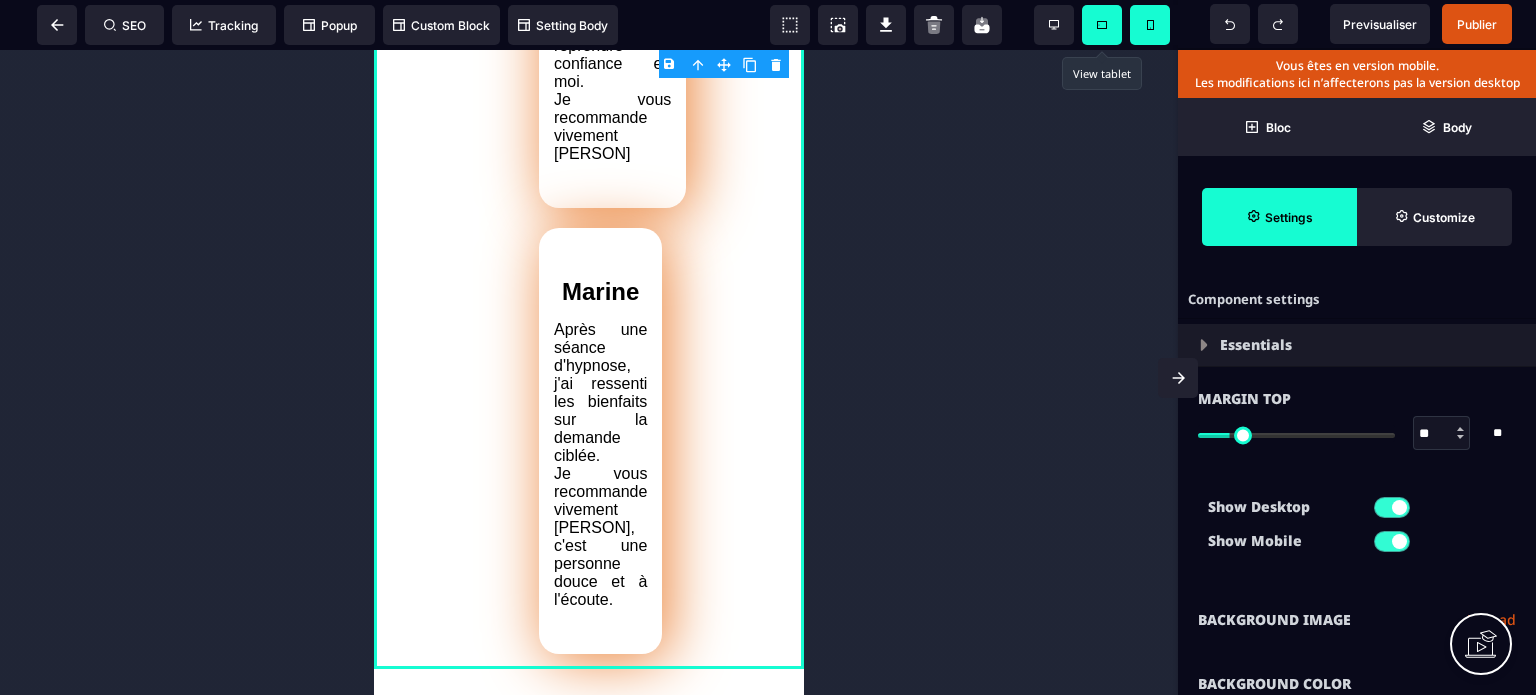 click on "Show Desktop
Show Mobile" at bounding box center [1357, 529] 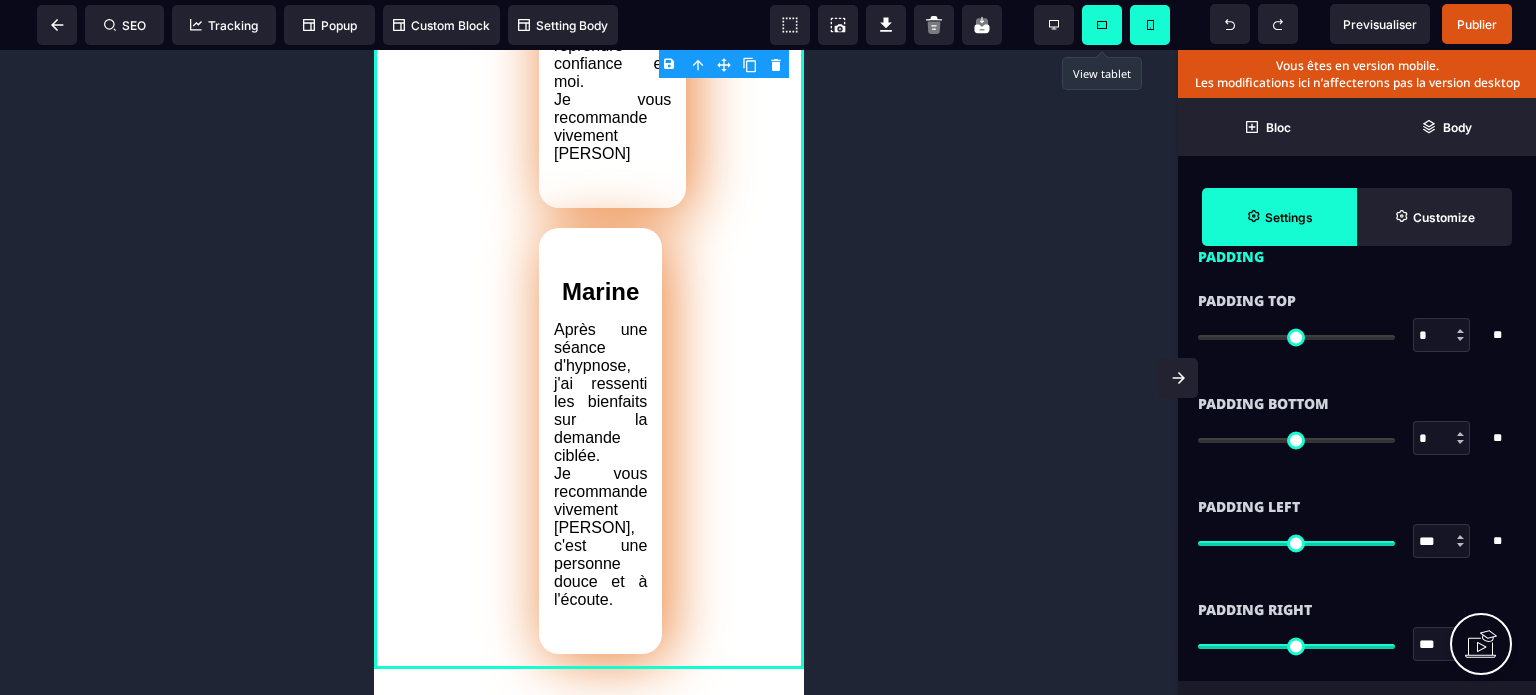 scroll, scrollTop: 1800, scrollLeft: 0, axis: vertical 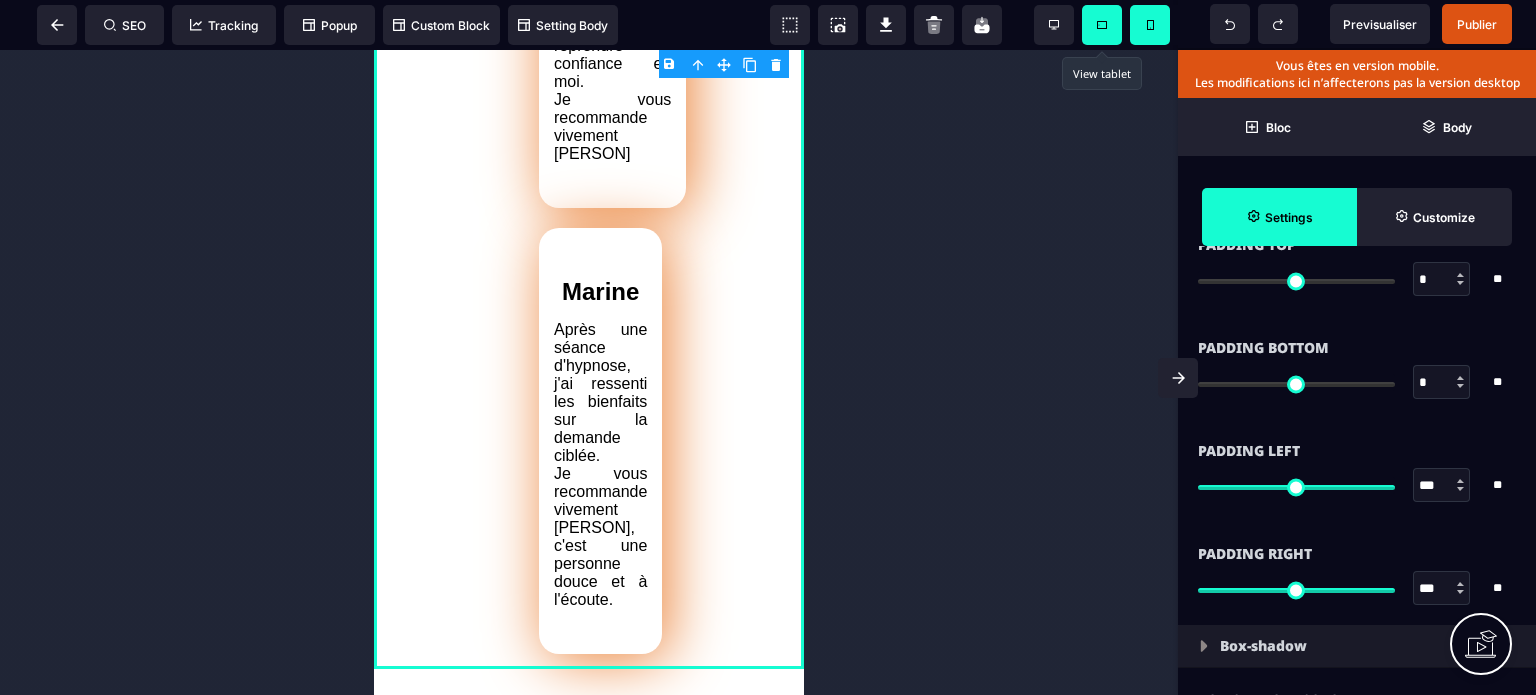 drag, startPoint x: 1430, startPoint y: 484, endPoint x: 1401, endPoint y: 488, distance: 29.274563 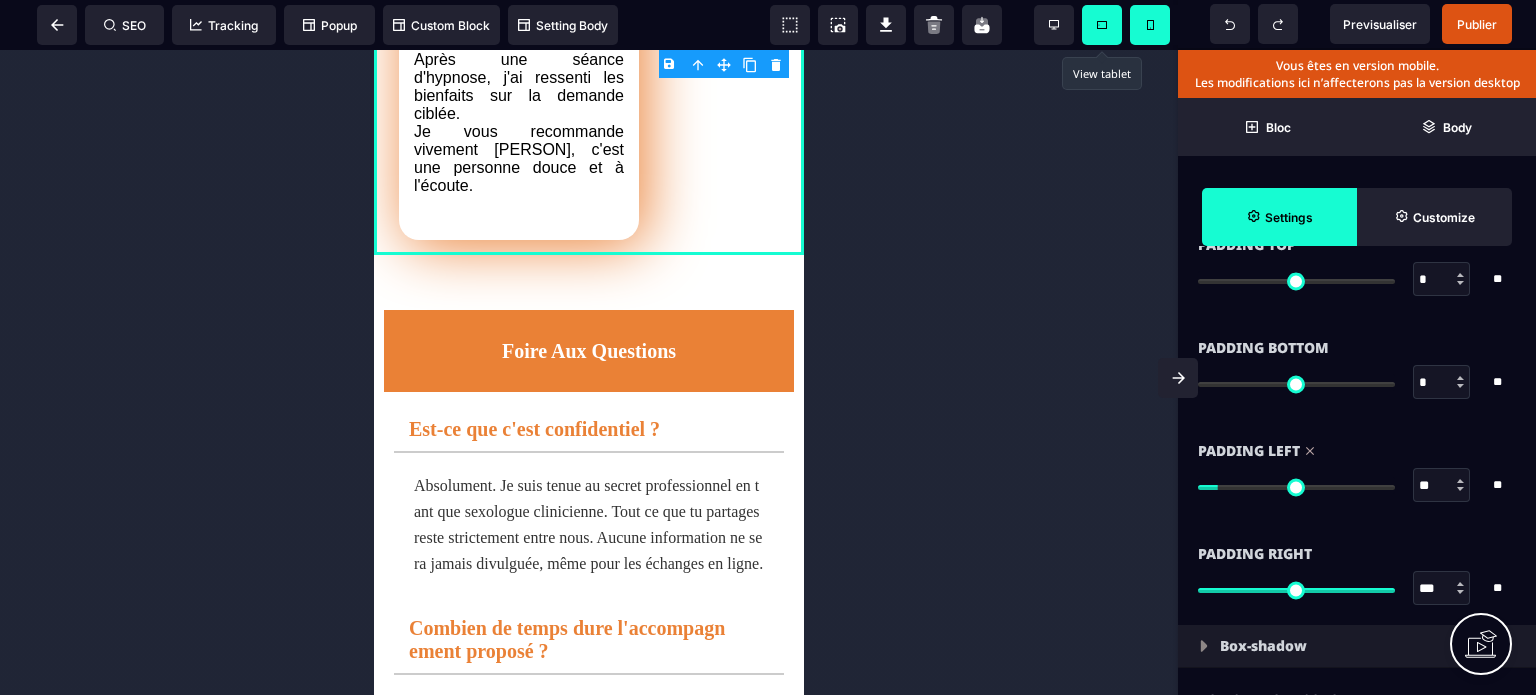 drag, startPoint x: 1432, startPoint y: 582, endPoint x: 1401, endPoint y: 591, distance: 32.280025 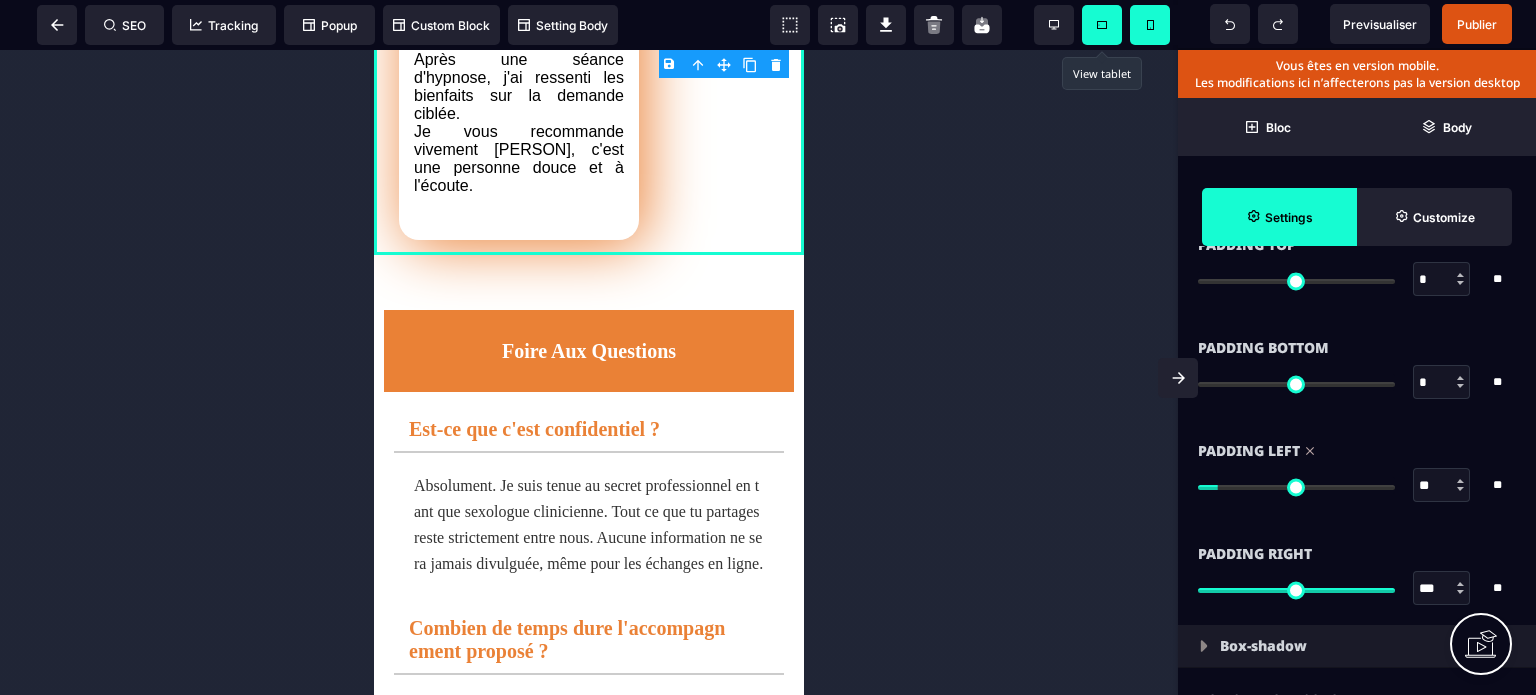 click on "***
*
**" at bounding box center (1357, 588) 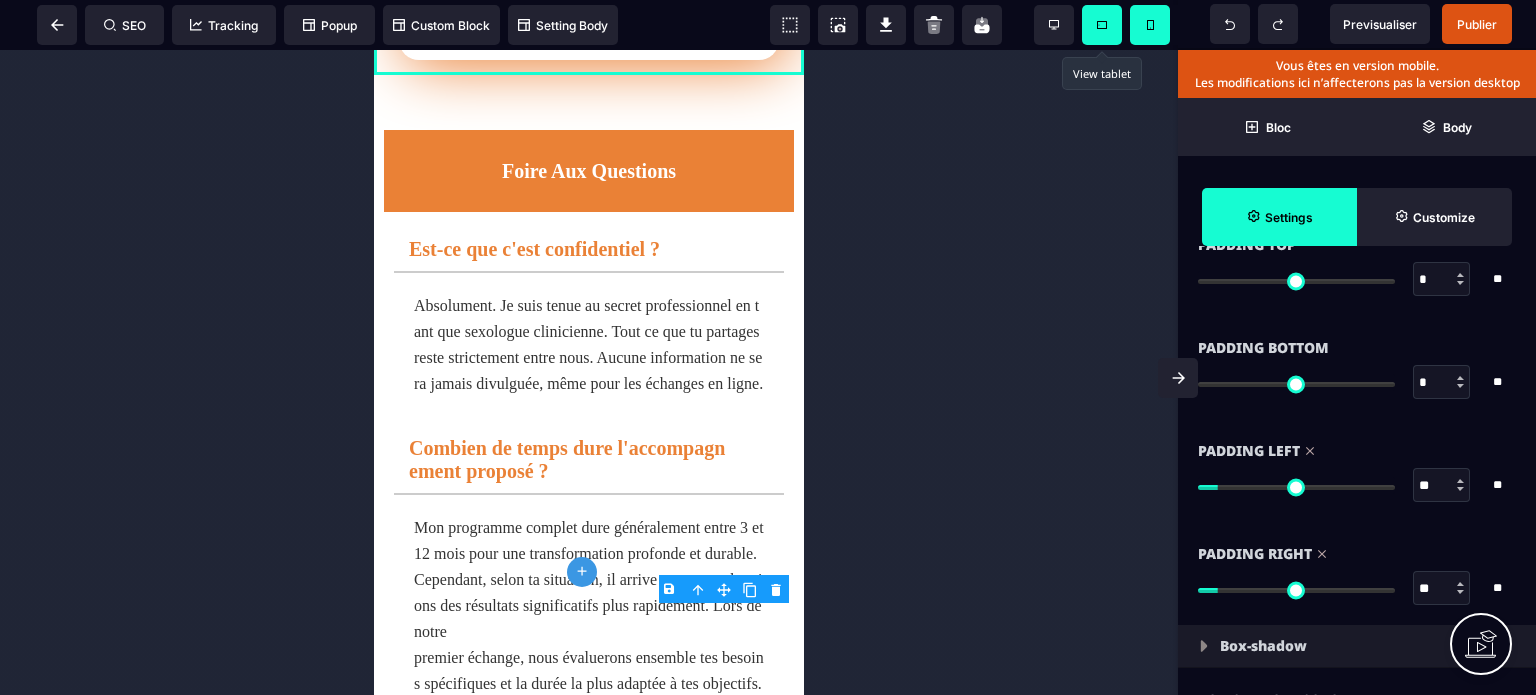 click on "Padding Right" at bounding box center [1357, 554] 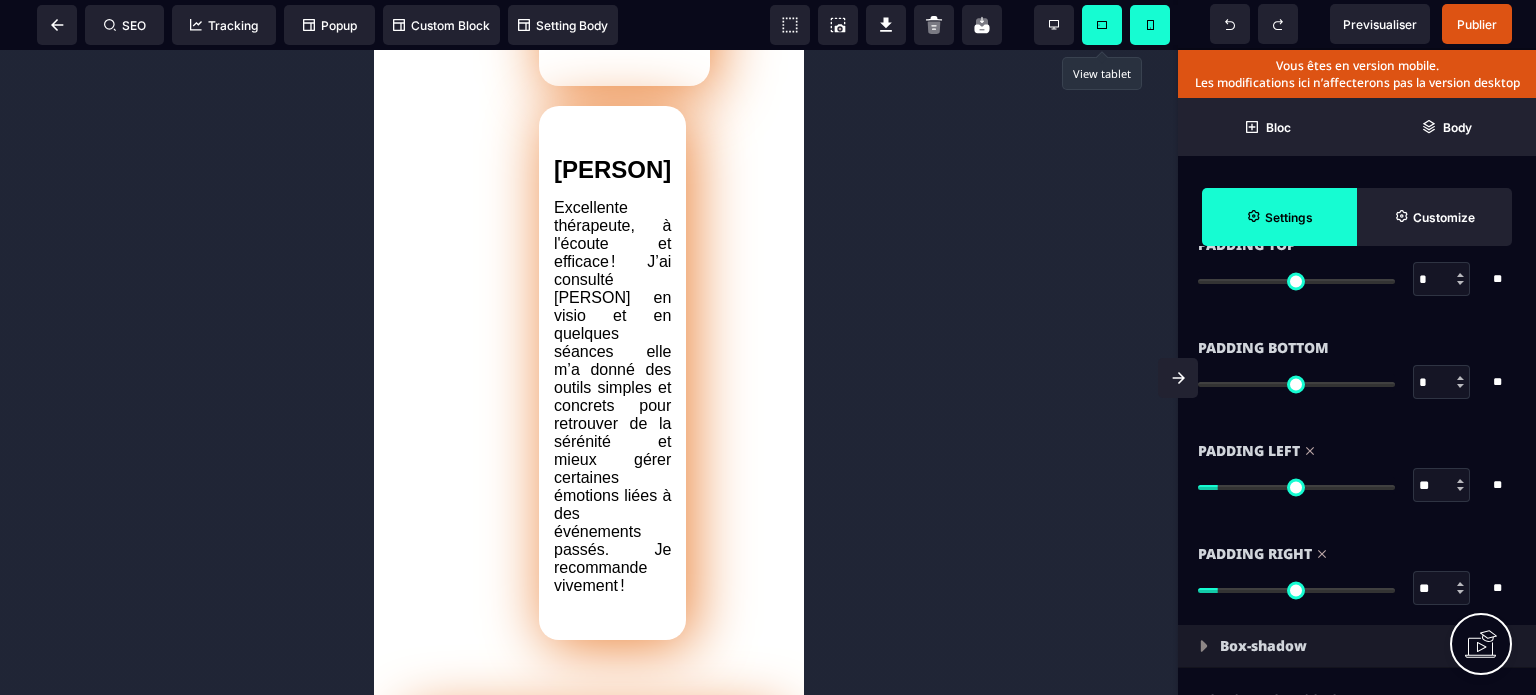 scroll, scrollTop: 3869, scrollLeft: 0, axis: vertical 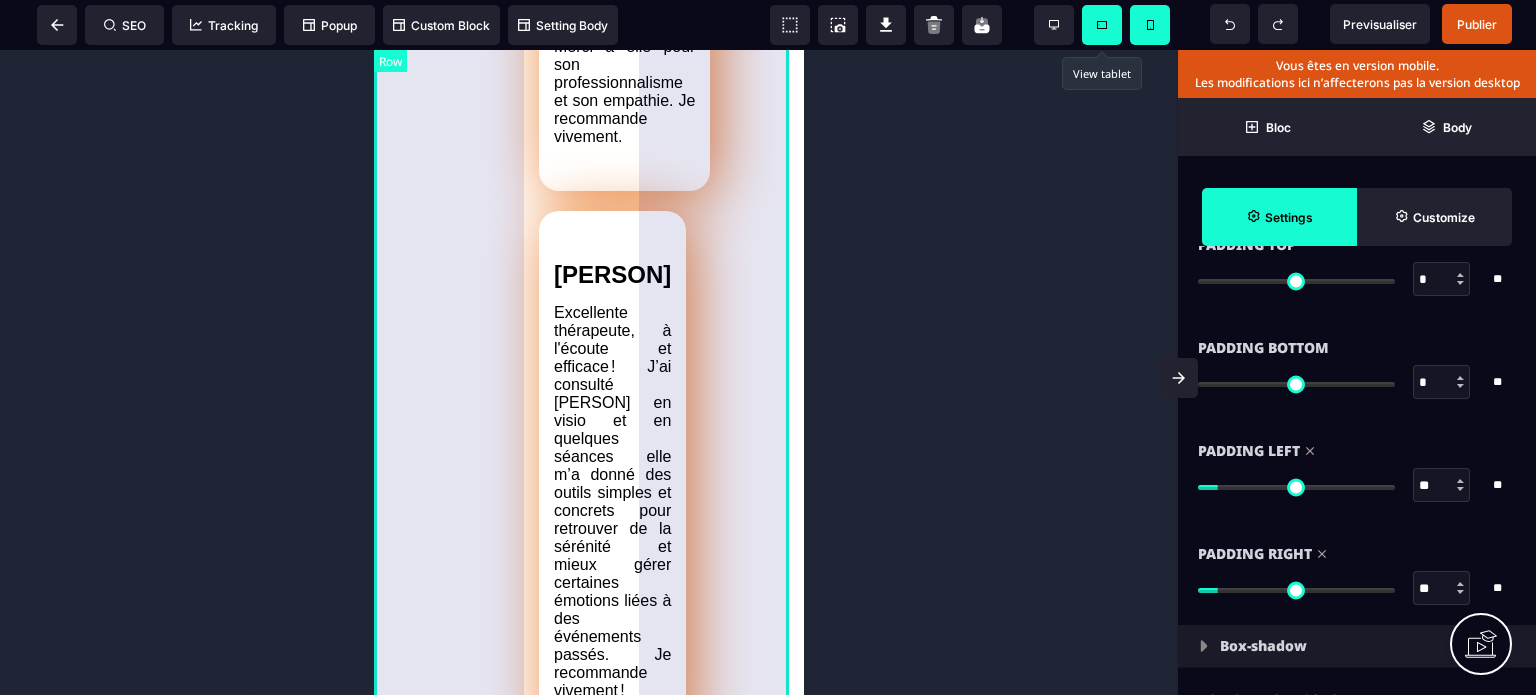 click on "[PERSON] [PERSON] est d’une écoute et d’une bienveillance remarquable. En plus des séances d’hypnose, elle a une approche pluridisciplinaire et partage des outils et réflexions adaptés à mes problèmes. Je me sens entre de bonnes mains vers le chemin de la guérison. Je la recommande vivement. [PERSON] [PERSON] est une personne d'une rare bienveillance. Elle a su m'écouter et me guider lors de plusieurs séances me permettant de reprendre en main ma vie personnelle et me sentir mieux. Merci à elle pour son professionnalisme et son empathie. Je recommande vivement. [PERSON] Excellente thérapeute, à l'écoute et efficace ! J’ai consulté [PERSON] en visio et en quelques séances elle m’a donné des outils simples et concrets pour retrouver de la sérénité et mieux gérer certaines émotions liées à des événements passés. Je recommande vivement !" at bounding box center (589, -4) 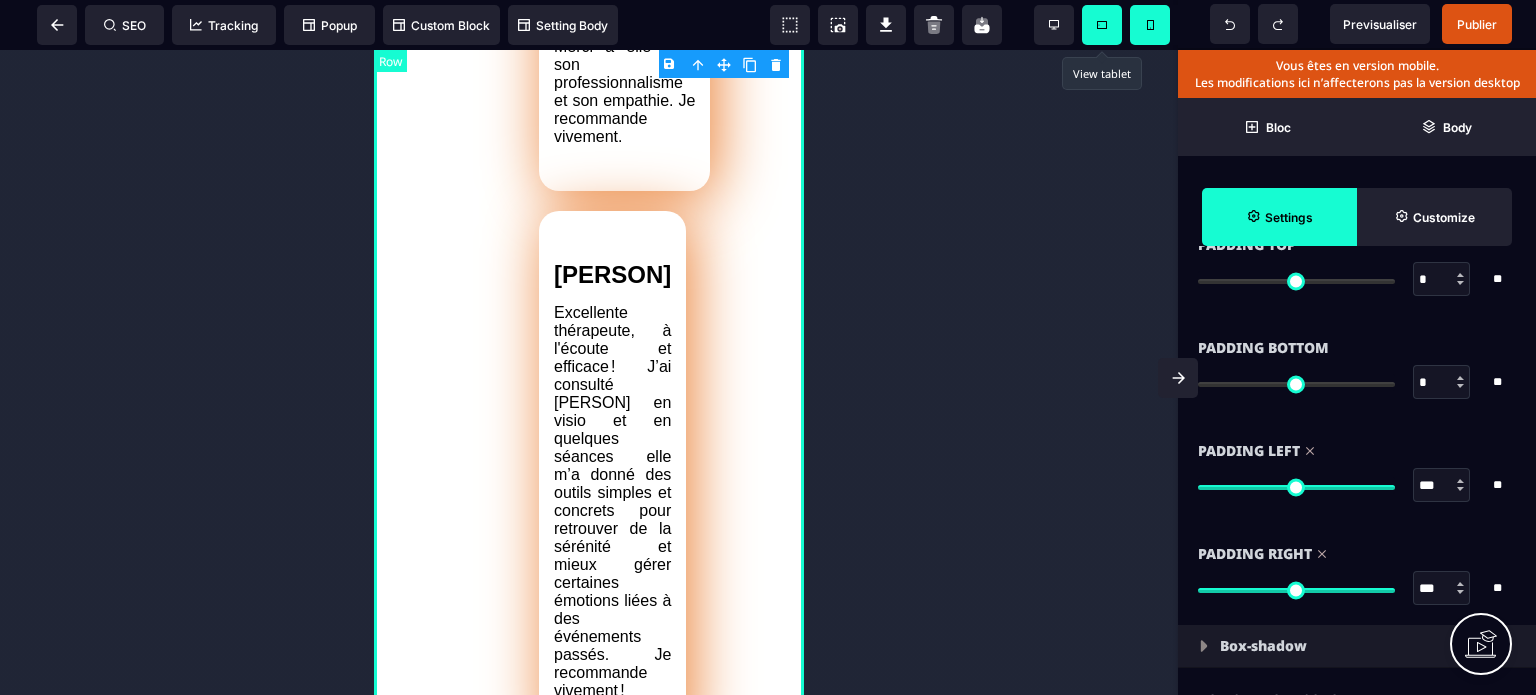 scroll, scrollTop: 0, scrollLeft: 0, axis: both 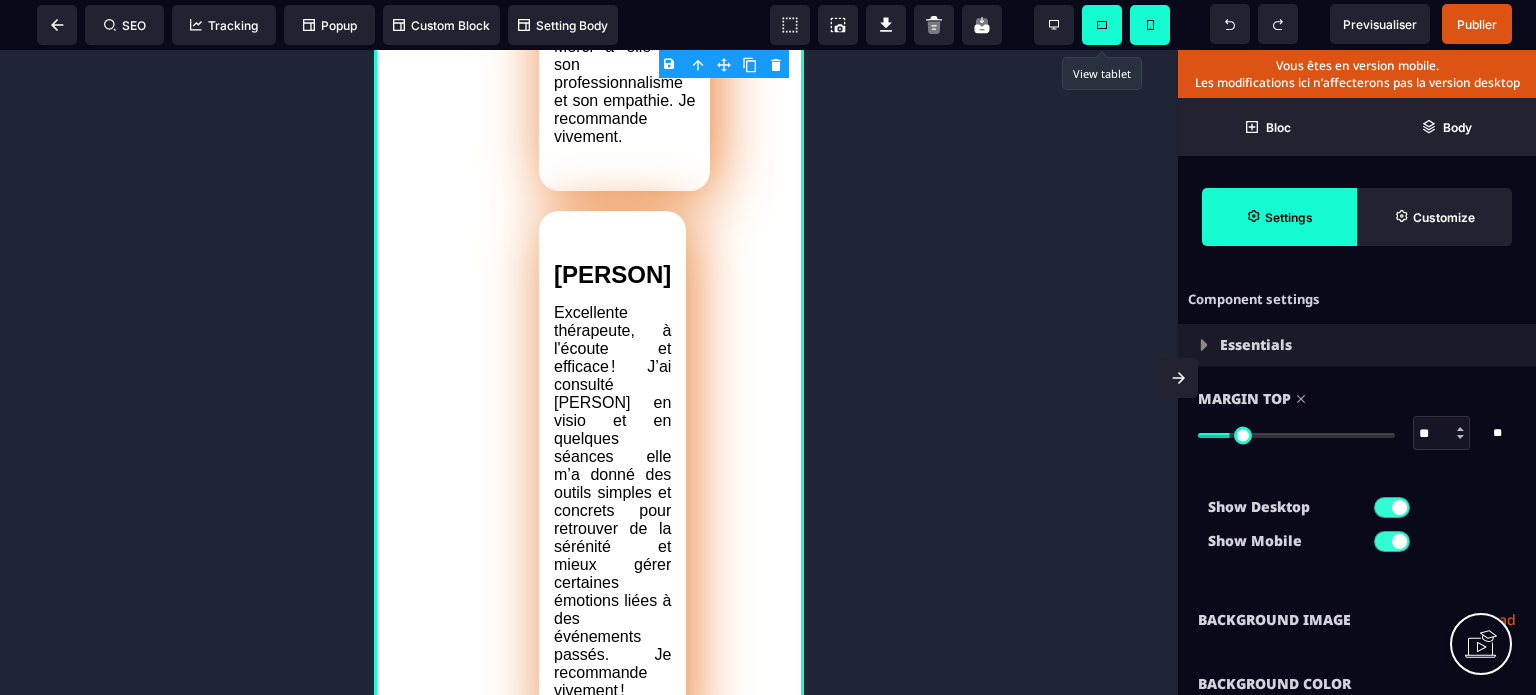 click on "Show Desktop
Show Mobile" at bounding box center (1357, 529) 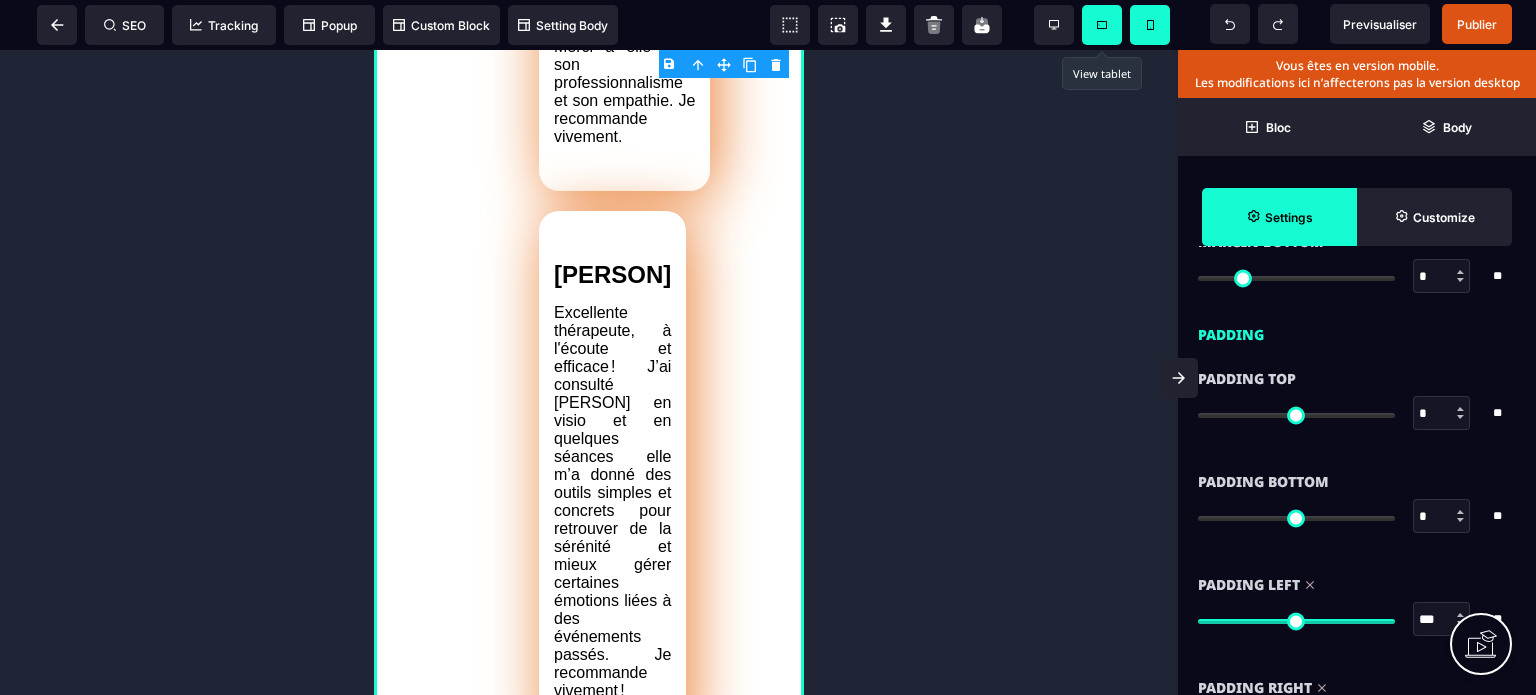 scroll, scrollTop: 1720, scrollLeft: 0, axis: vertical 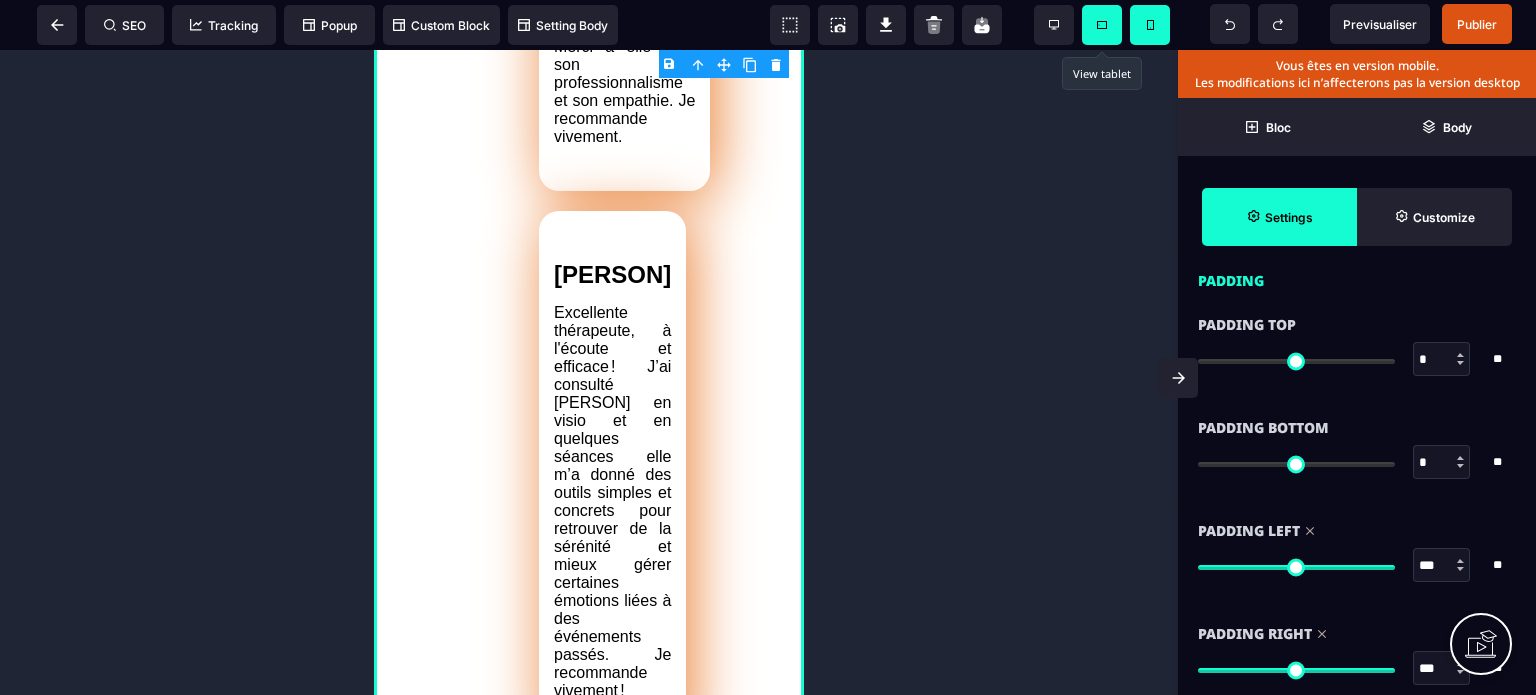 drag, startPoint x: 1431, startPoint y: 564, endPoint x: 1408, endPoint y: 569, distance: 23.537205 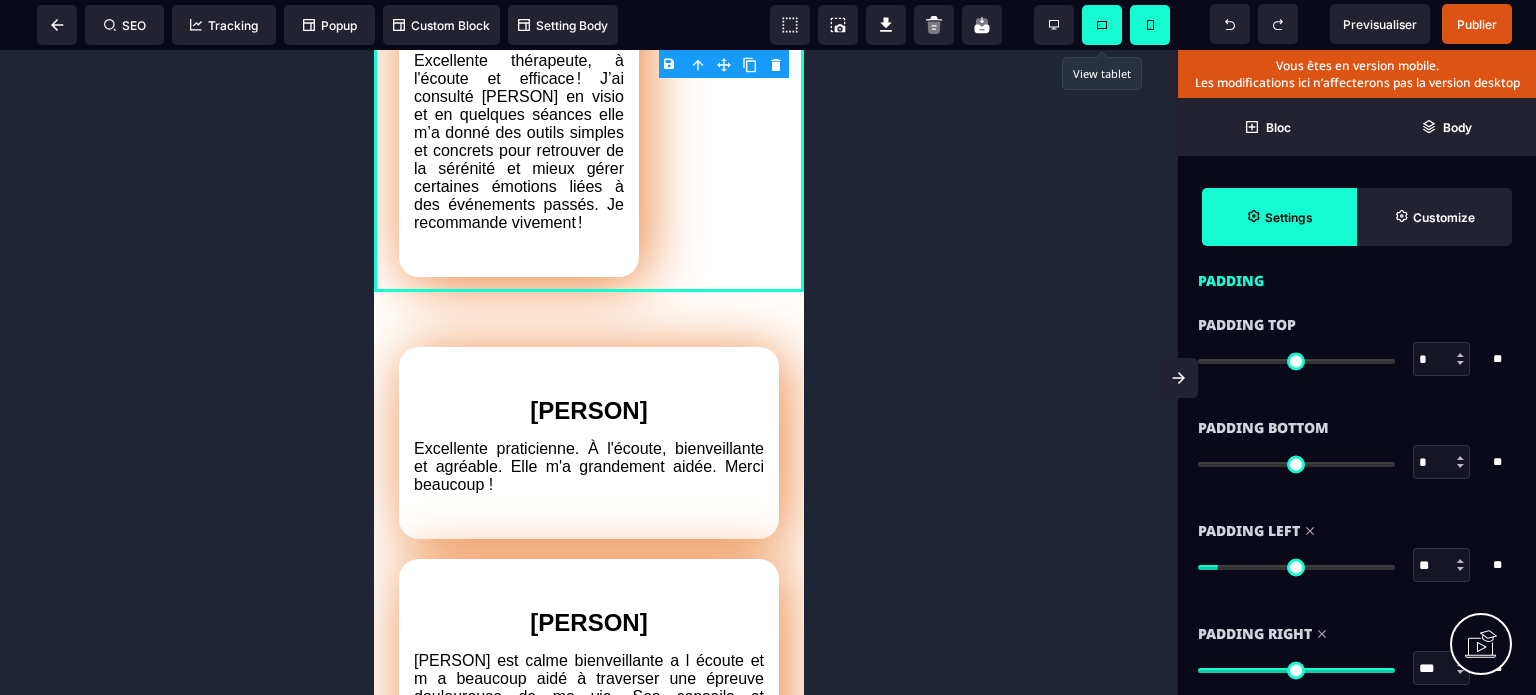 drag, startPoint x: 1433, startPoint y: 665, endPoint x: 1411, endPoint y: 675, distance: 24.166092 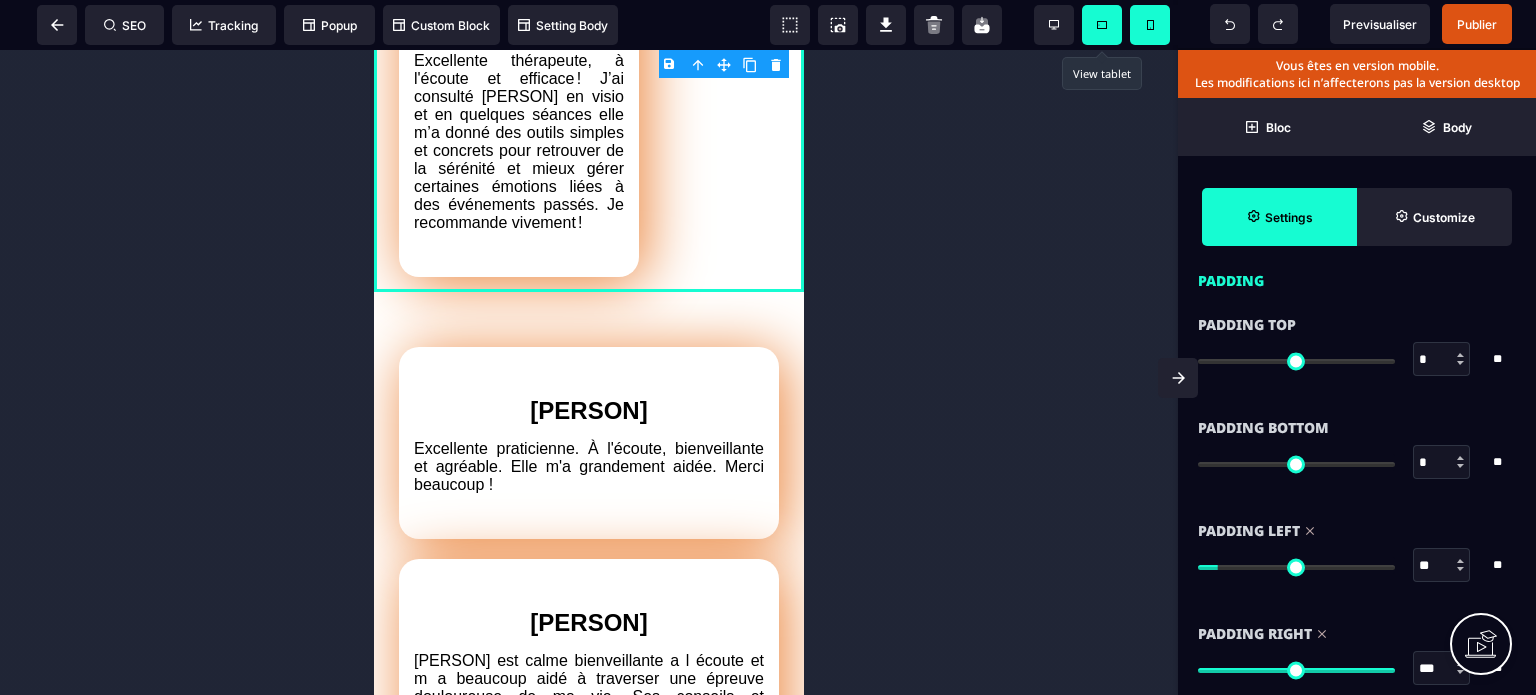 click on "***
*
**" at bounding box center (1357, 668) 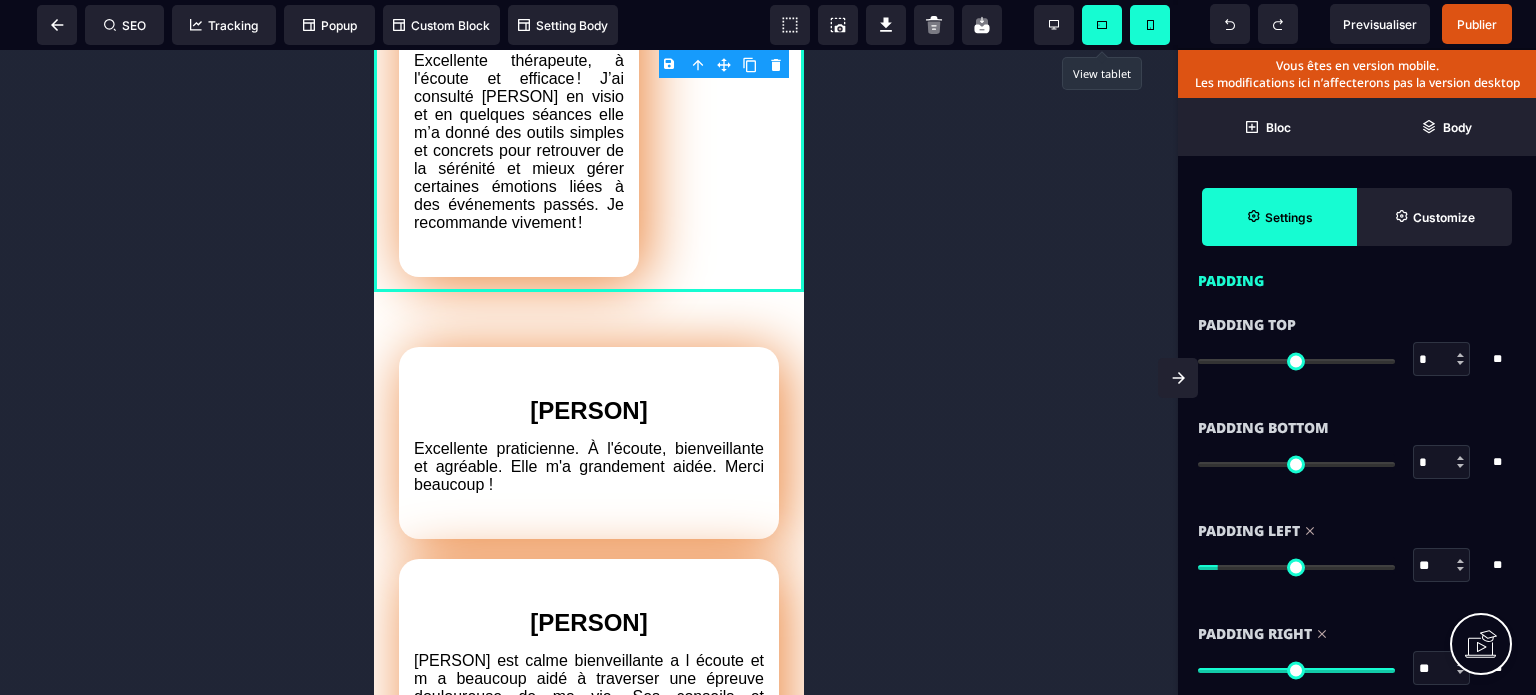click on "Padding Right
**
*
**
All" at bounding box center (1357, 653) 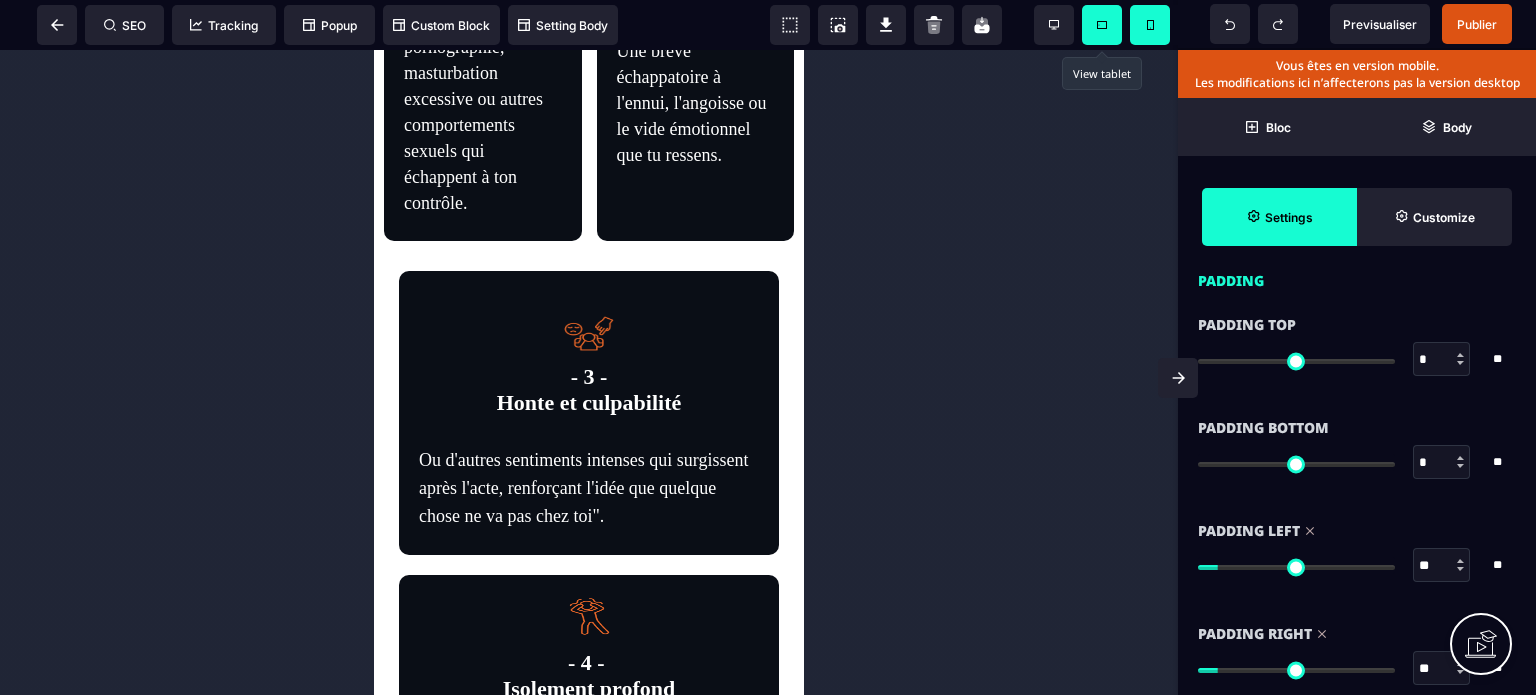 scroll, scrollTop: 1636, scrollLeft: 0, axis: vertical 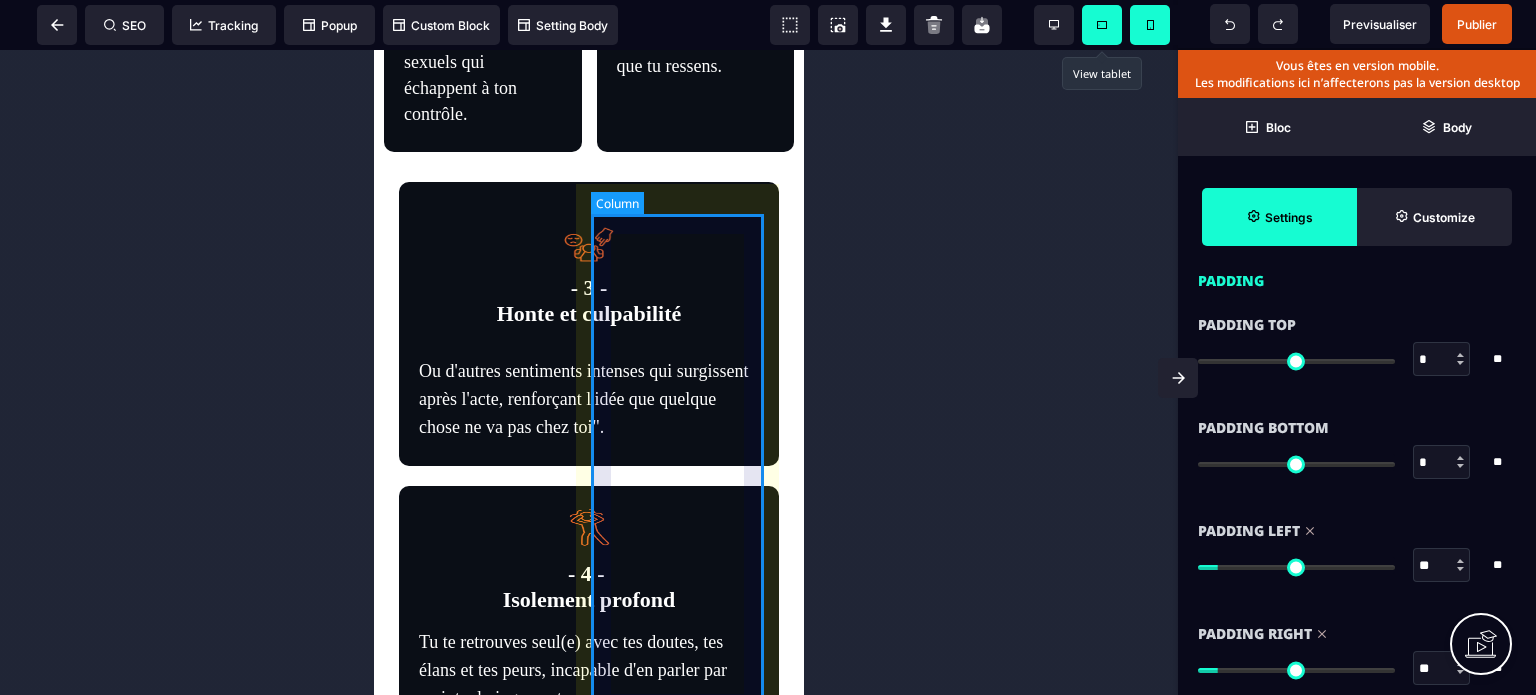 click on "- 3 -
Honte et culpabilité Ou d'autres sentiments intenses qui surgissent après l'acte, renforçant l'idée que quelque chose ne va pas chez toi"." at bounding box center (589, 324) 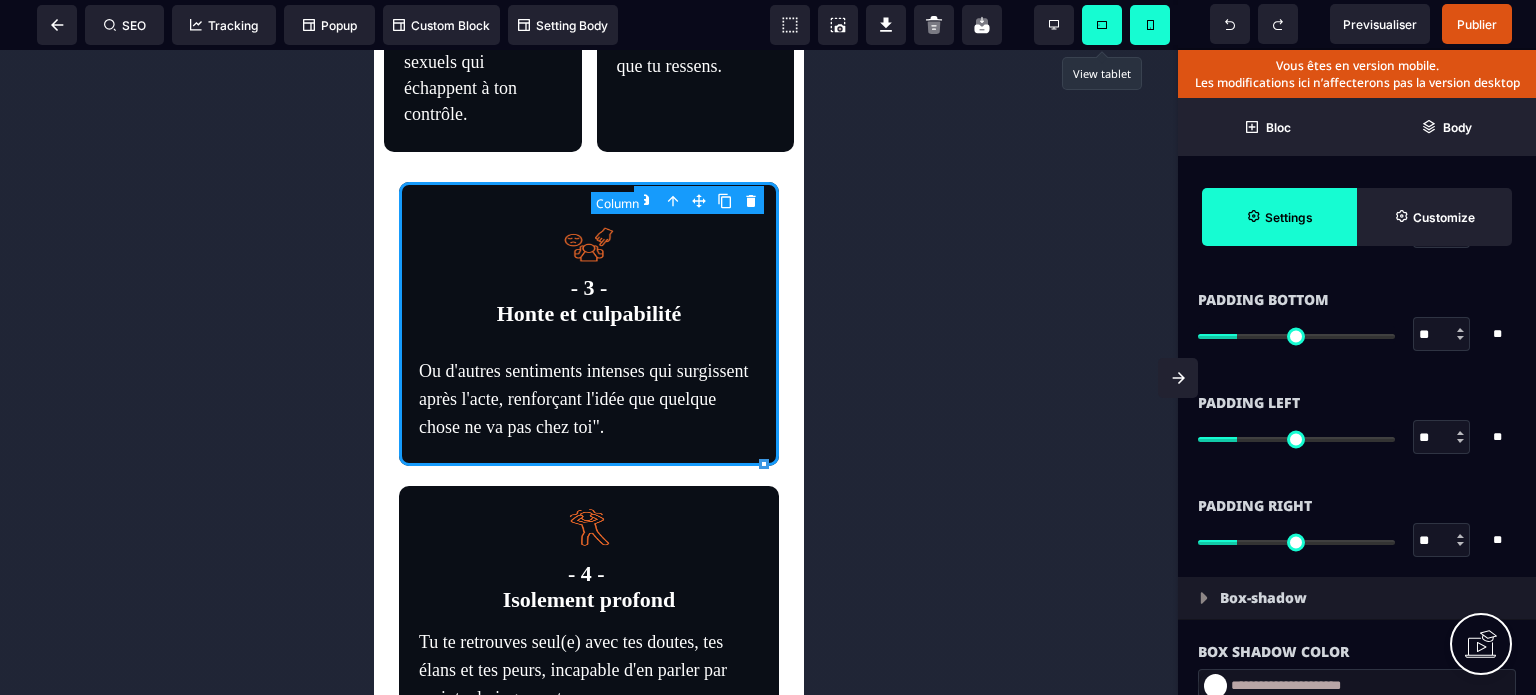 scroll, scrollTop: 0, scrollLeft: 0, axis: both 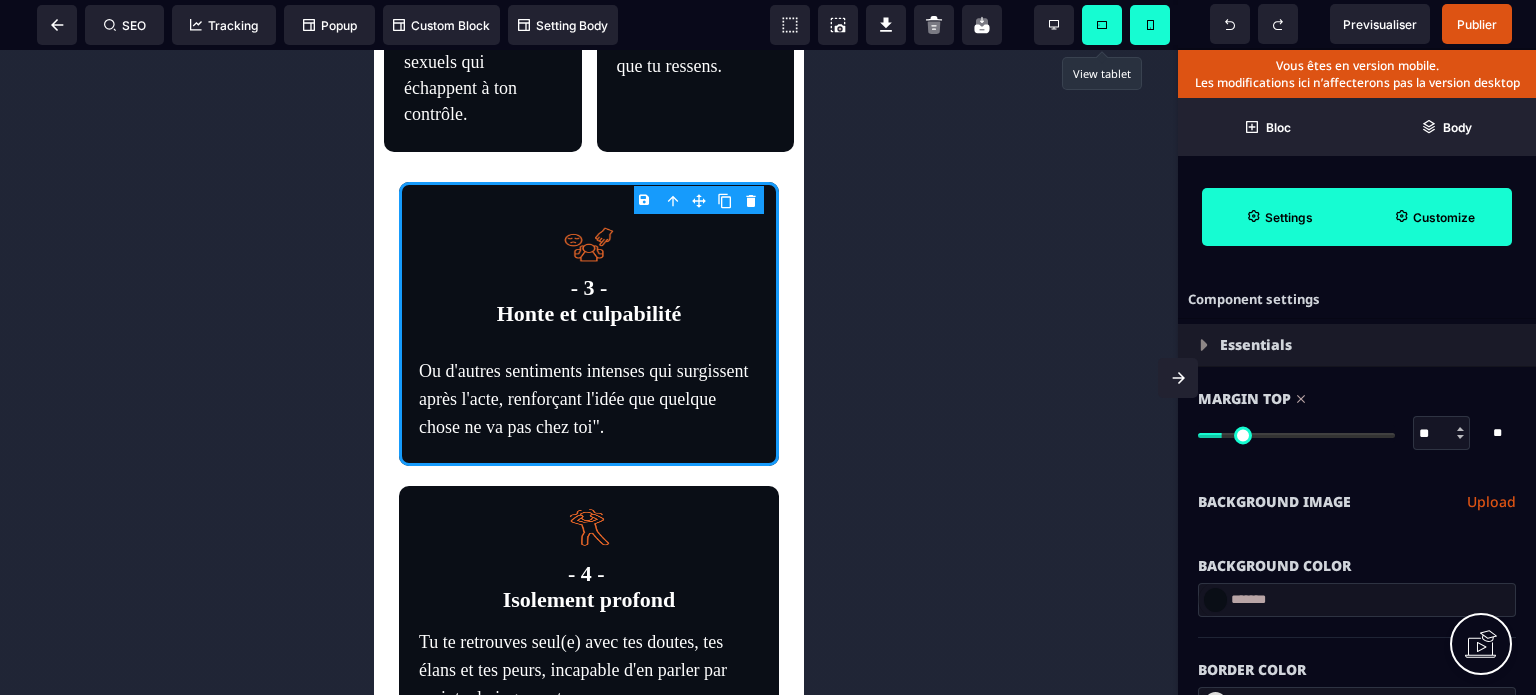 click on "Customize" at bounding box center [1434, 217] 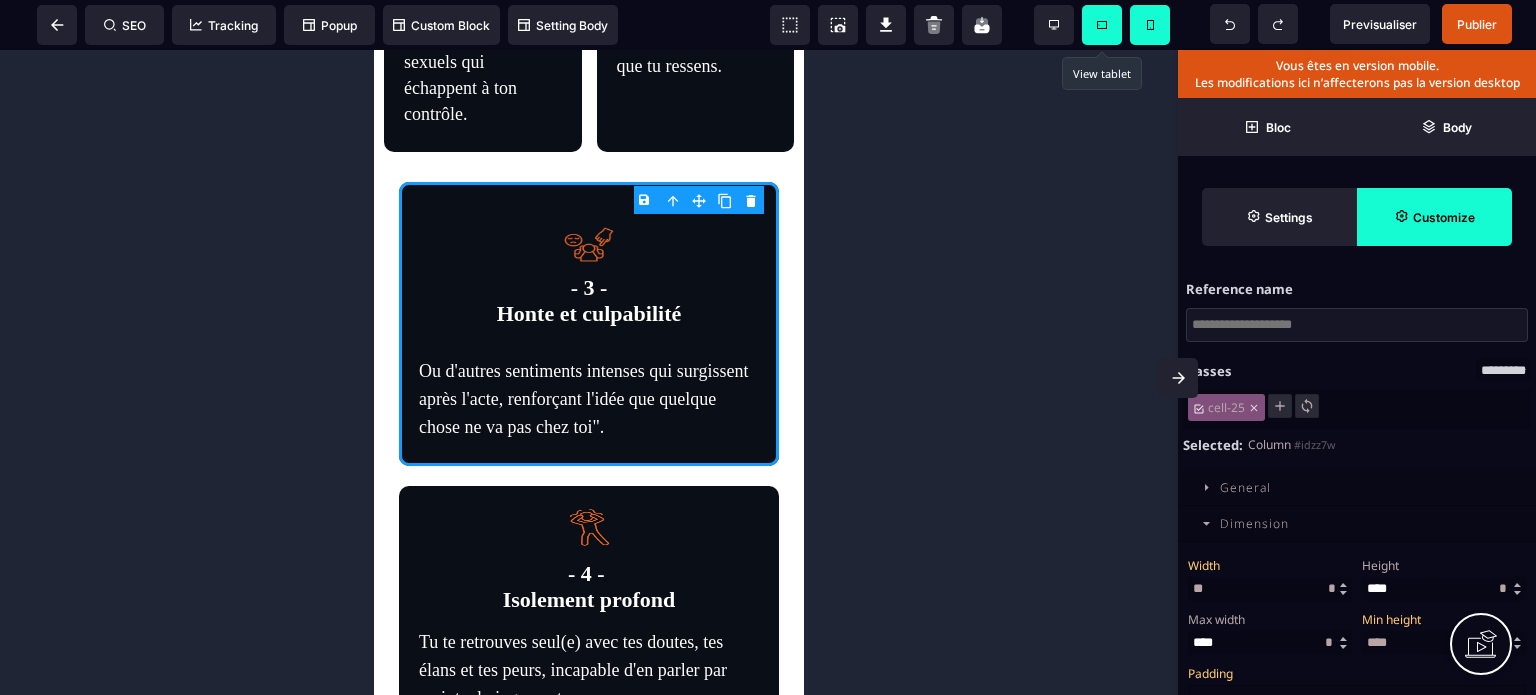 drag, startPoint x: 1223, startPoint y: 598, endPoint x: 1196, endPoint y: 597, distance: 27.018513 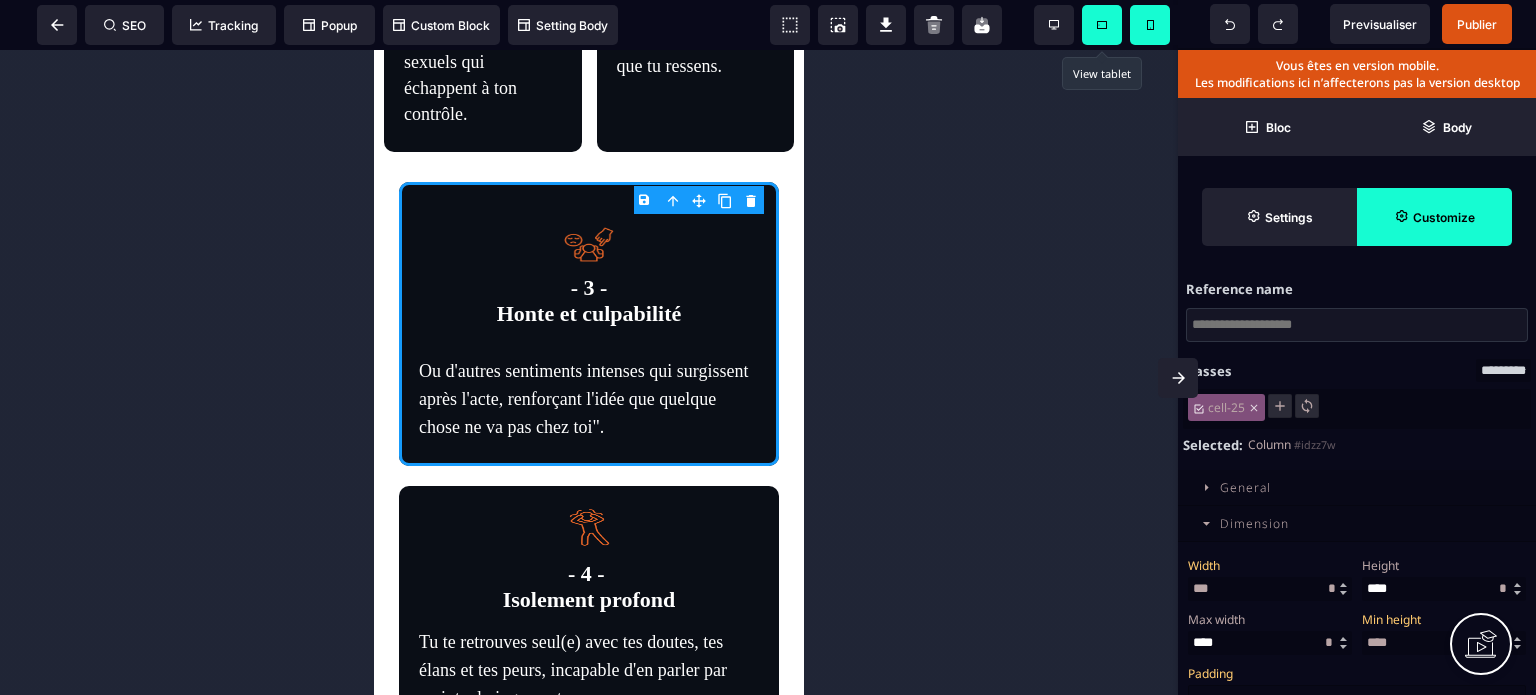 click on "Width" at bounding box center [1267, 565] 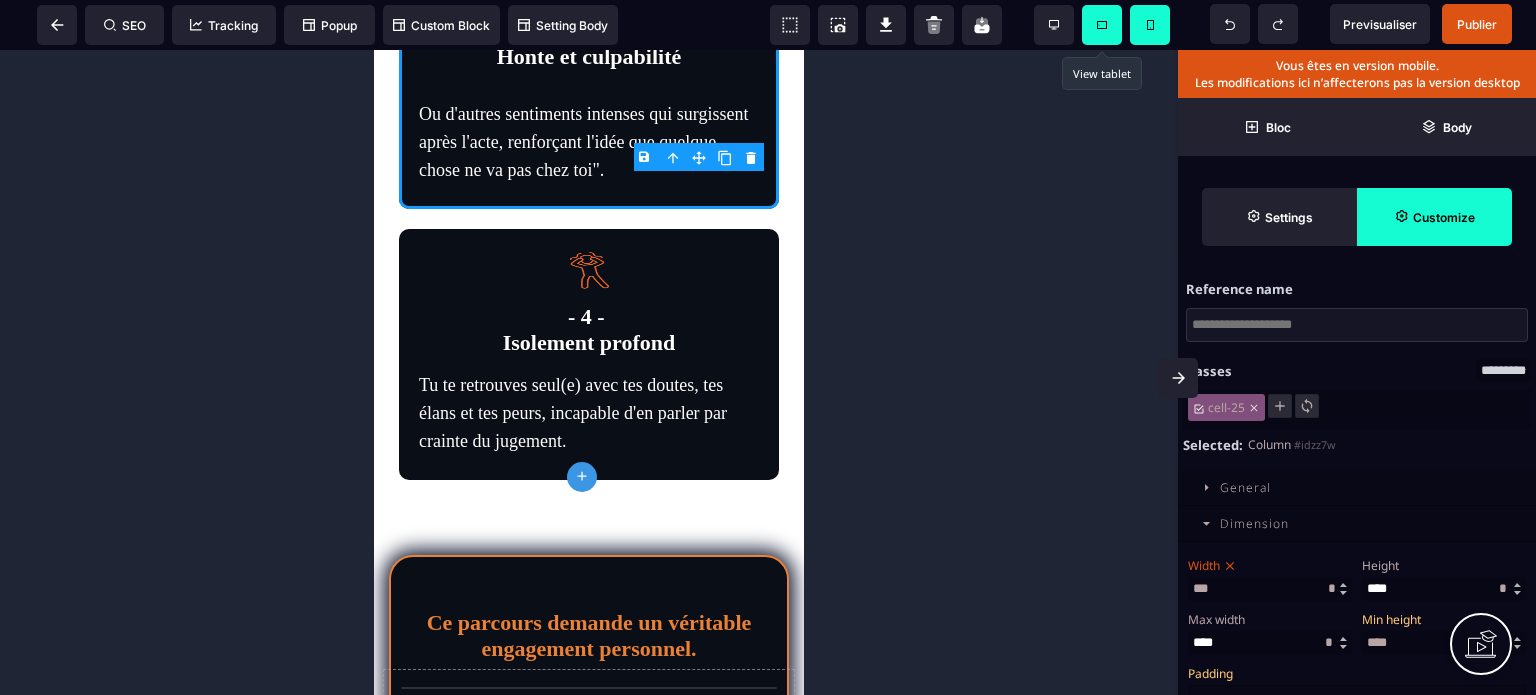 scroll, scrollTop: 1950, scrollLeft: 0, axis: vertical 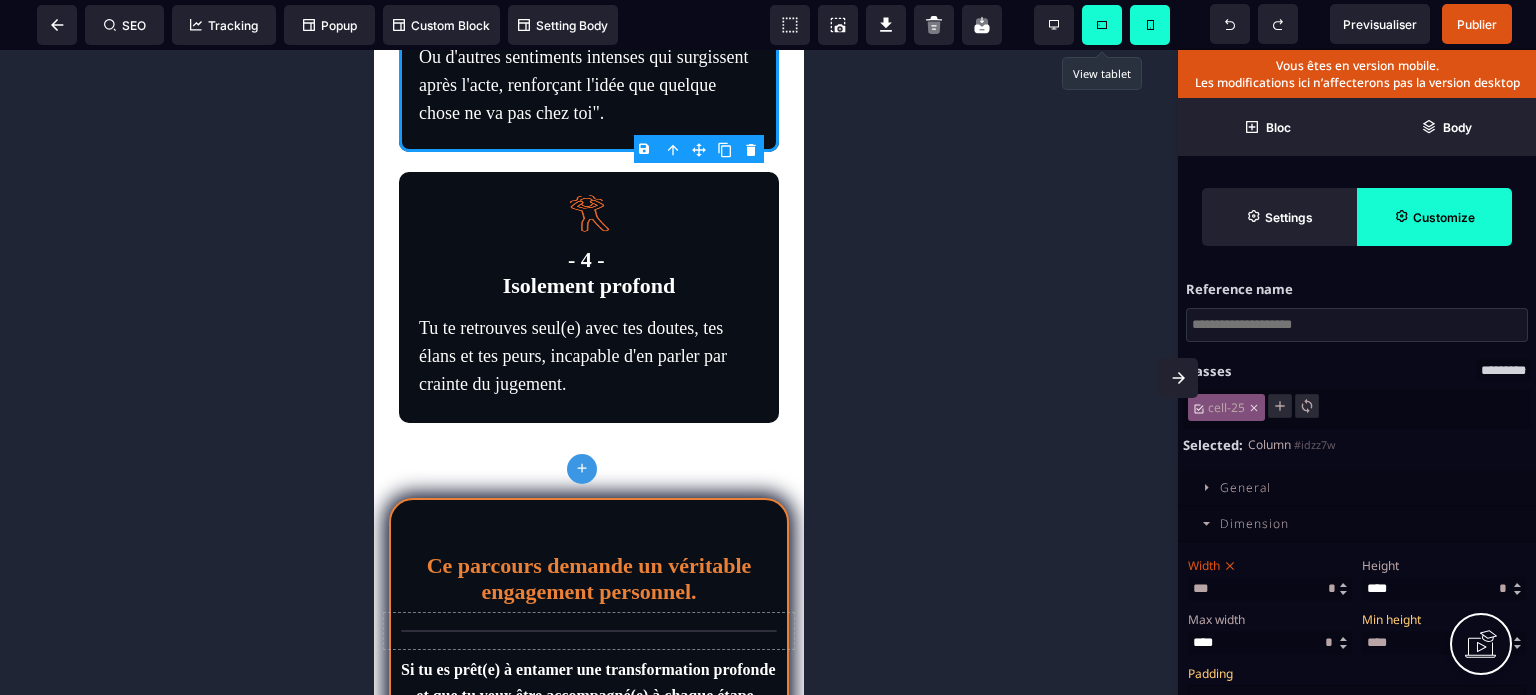 click on "Customize" at bounding box center [1434, 217] 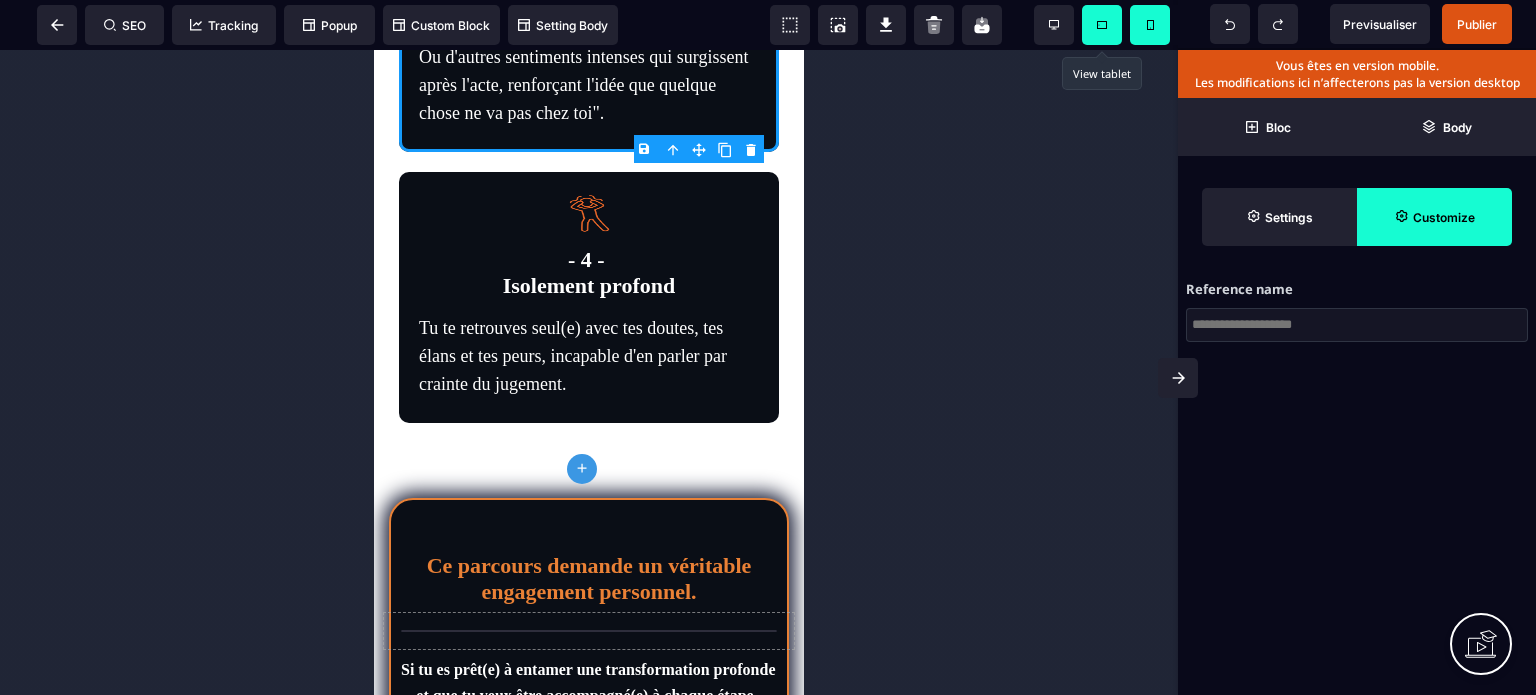 click on "Customize" at bounding box center (1434, 217) 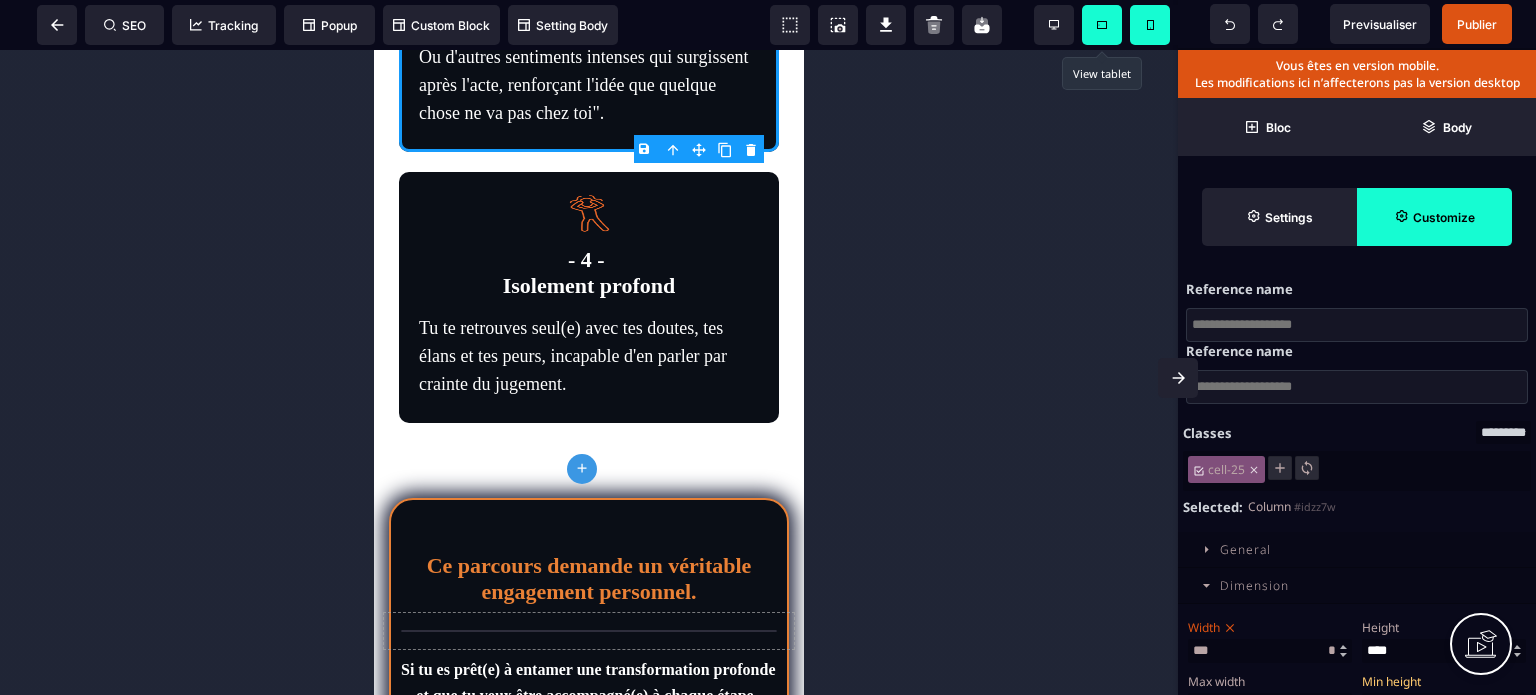 click on "Dimension" at bounding box center (1357, 586) 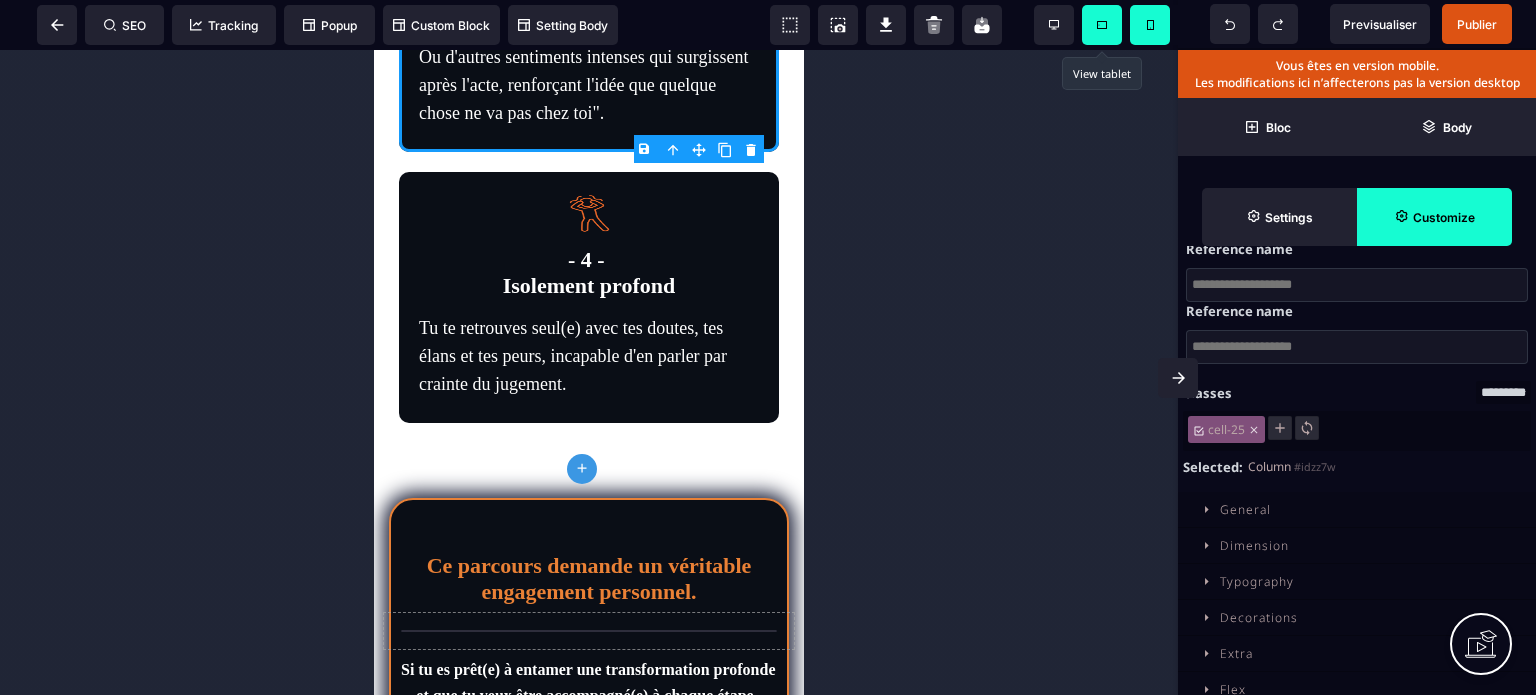scroll, scrollTop: 52, scrollLeft: 0, axis: vertical 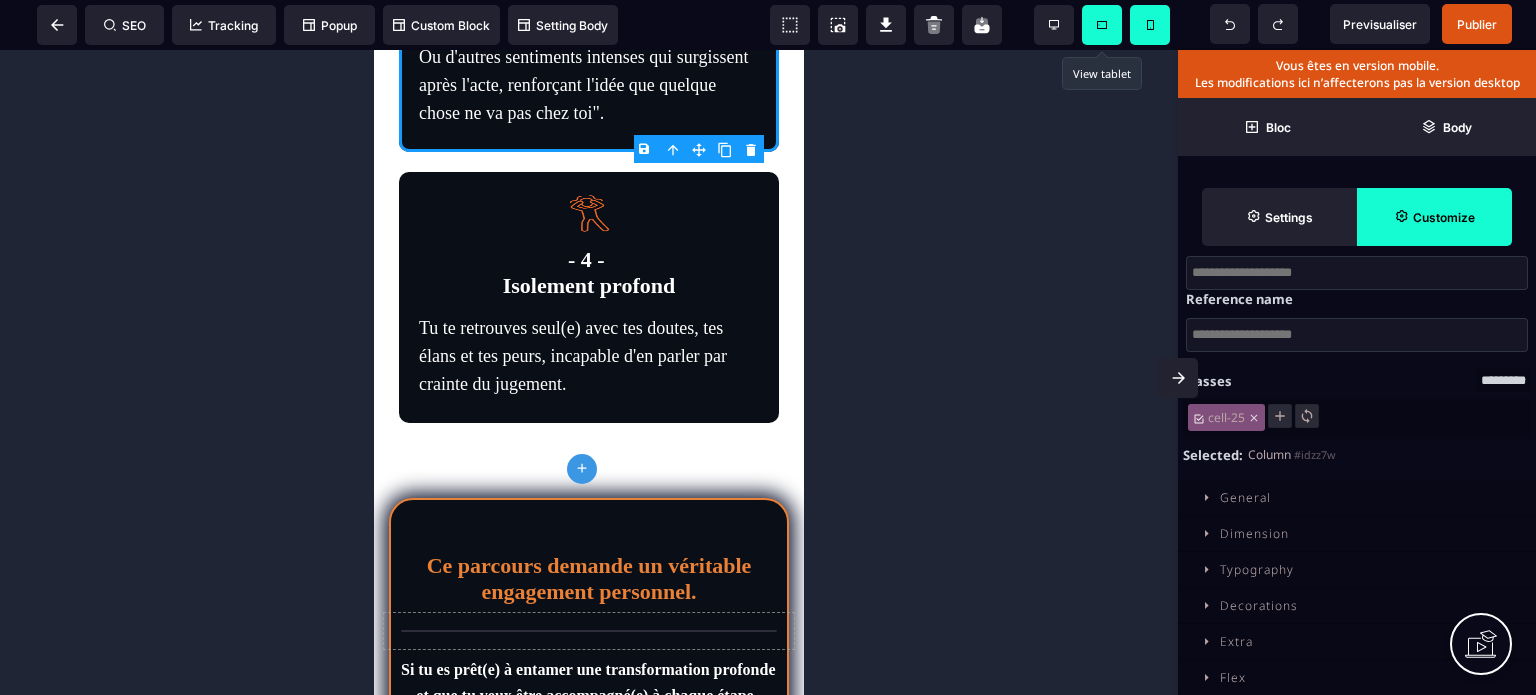 click on "Dimension" at bounding box center (1254, 533) 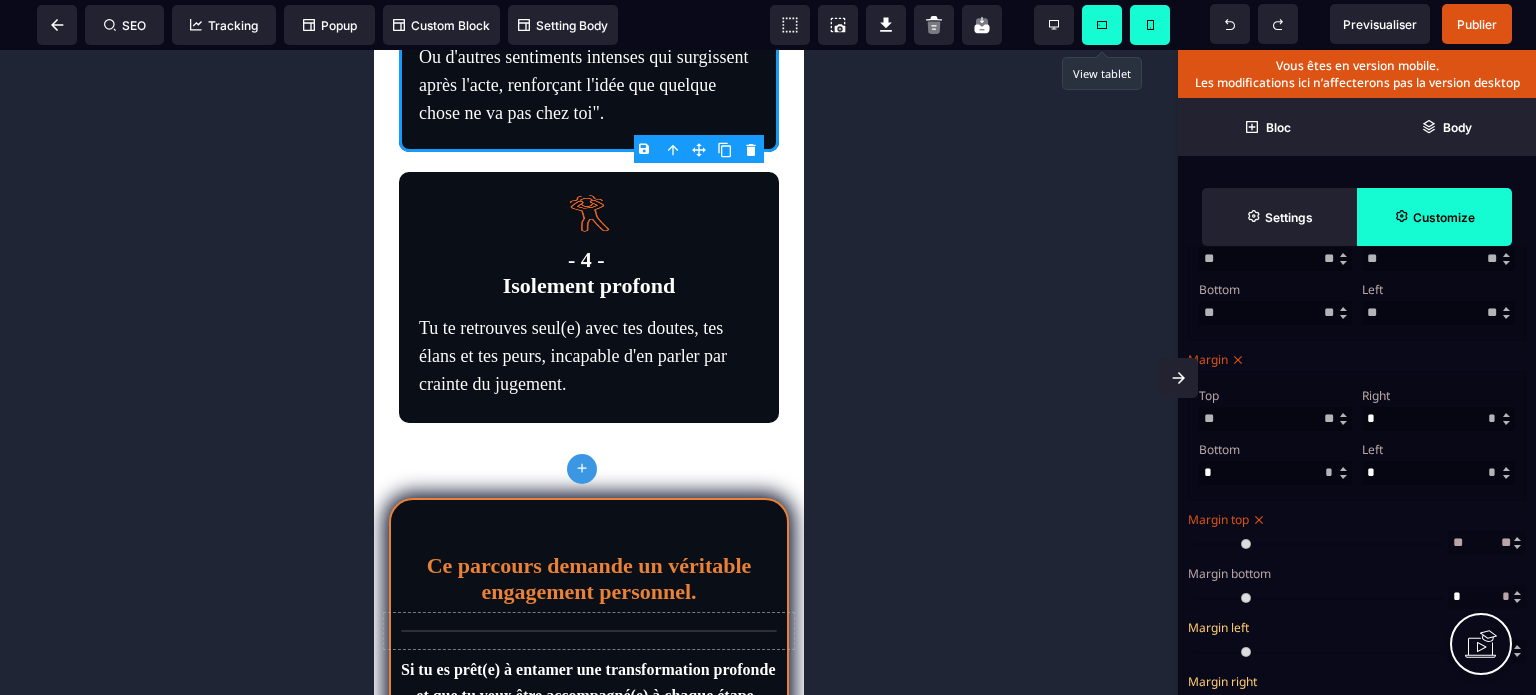 scroll, scrollTop: 572, scrollLeft: 0, axis: vertical 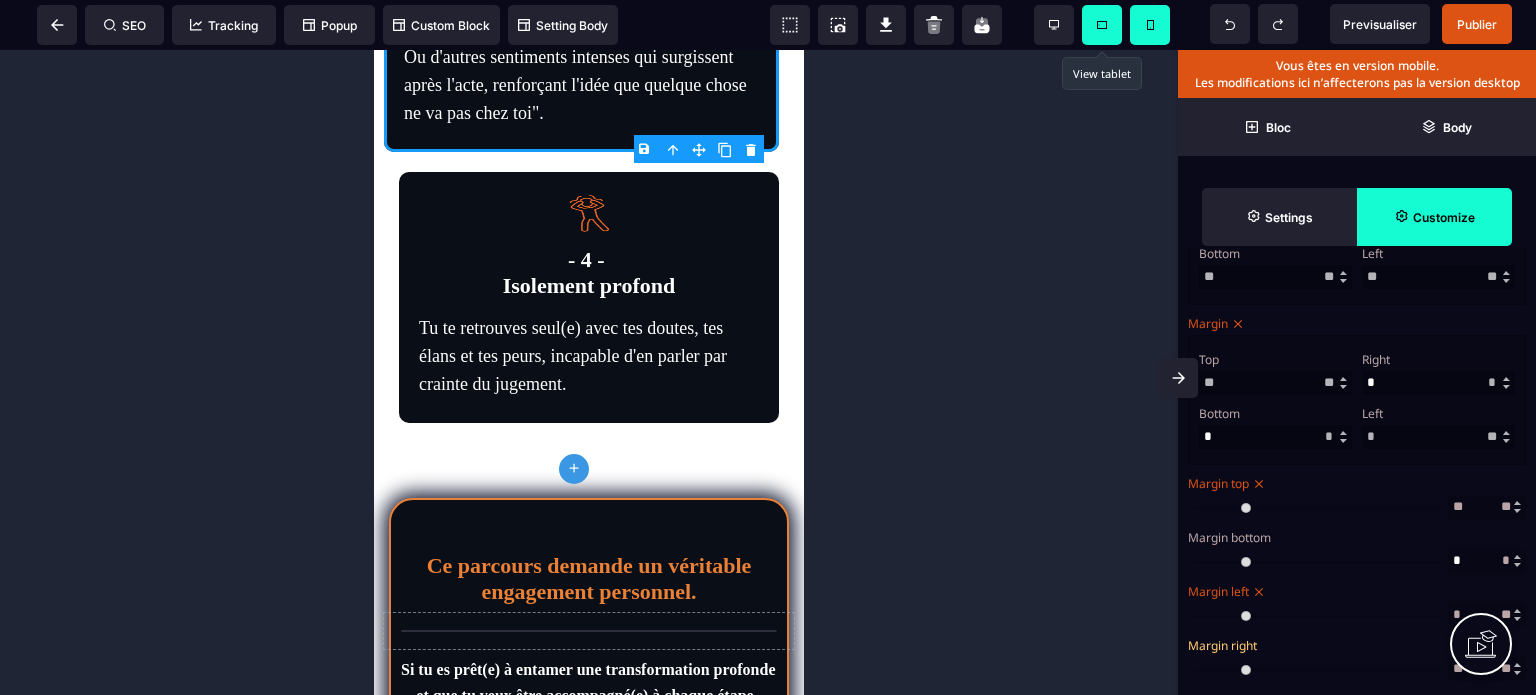 drag, startPoint x: 1211, startPoint y: 641, endPoint x: 1118, endPoint y: 653, distance: 93.770996 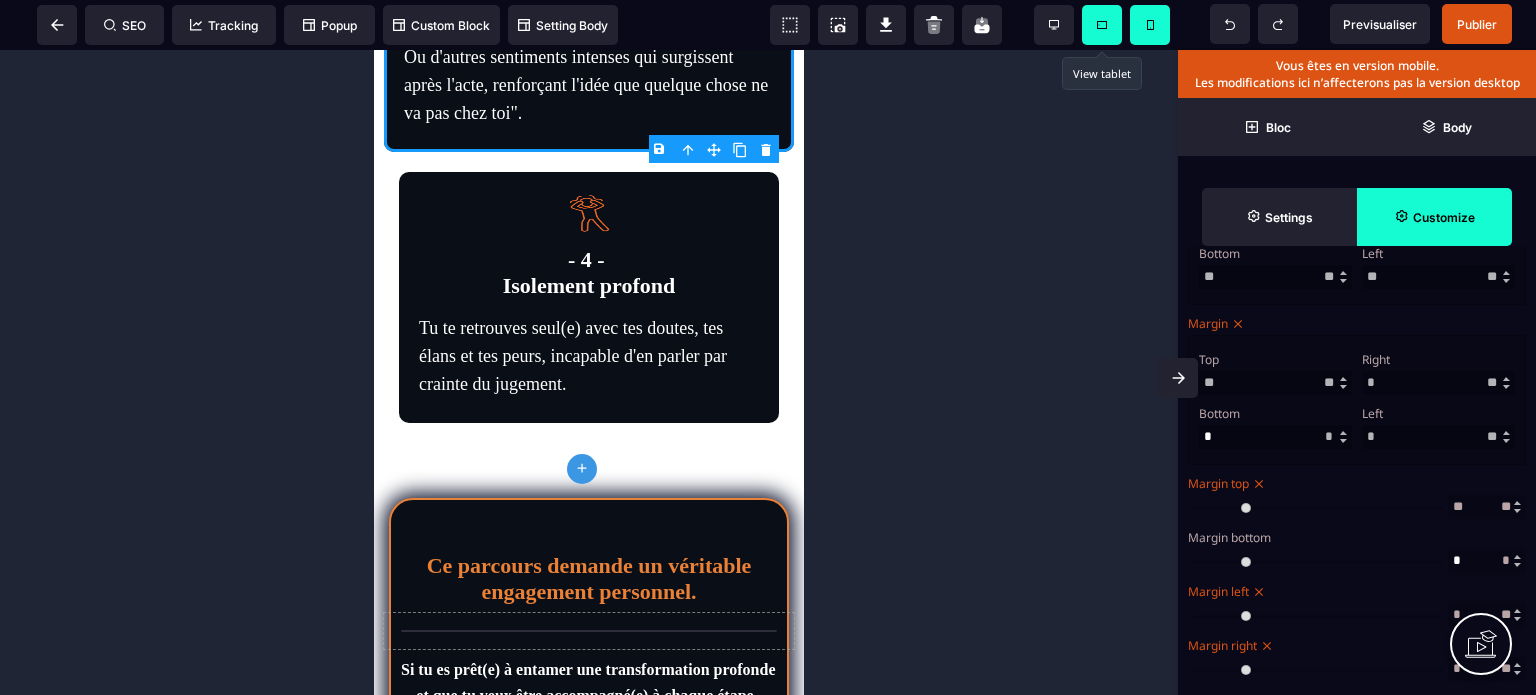 drag, startPoint x: 1213, startPoint y: 693, endPoint x: 1116, endPoint y: 699, distance: 97.18539 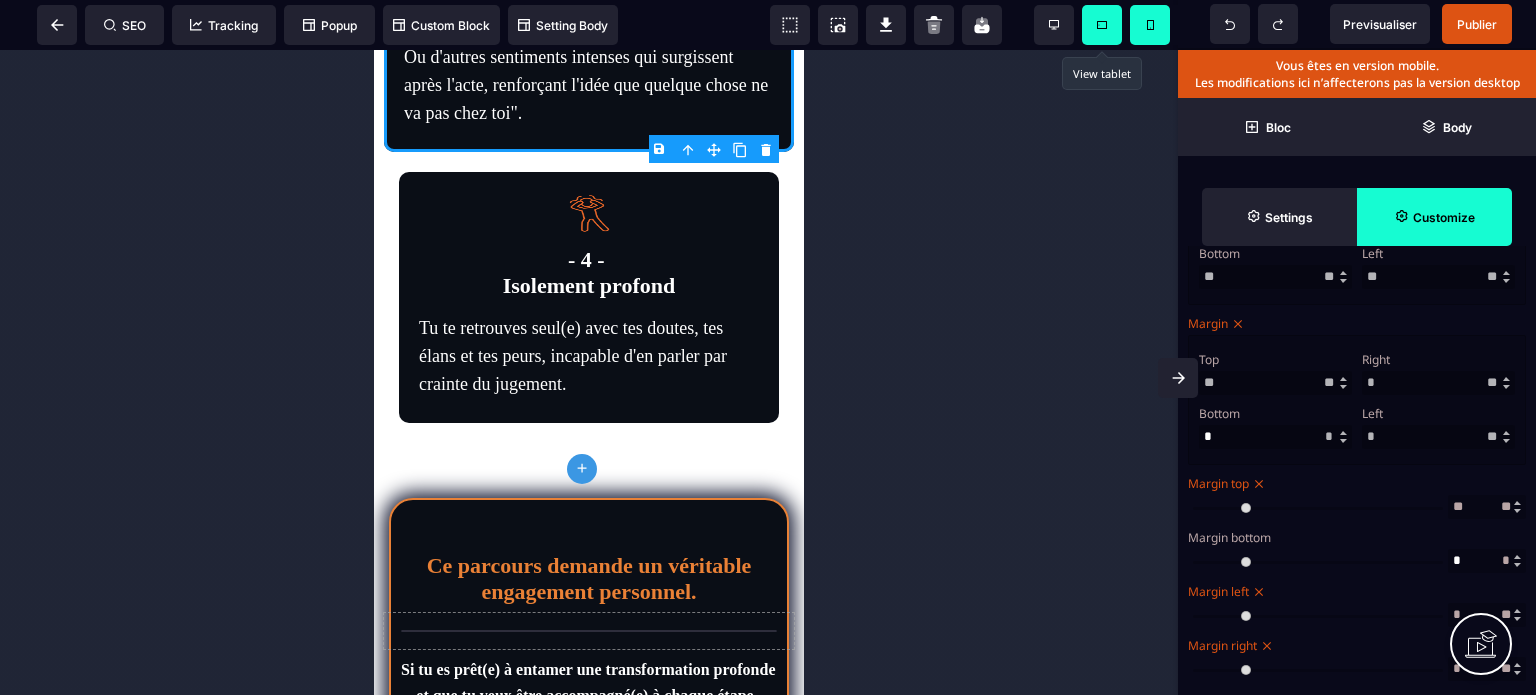 click at bounding box center [1318, 669] 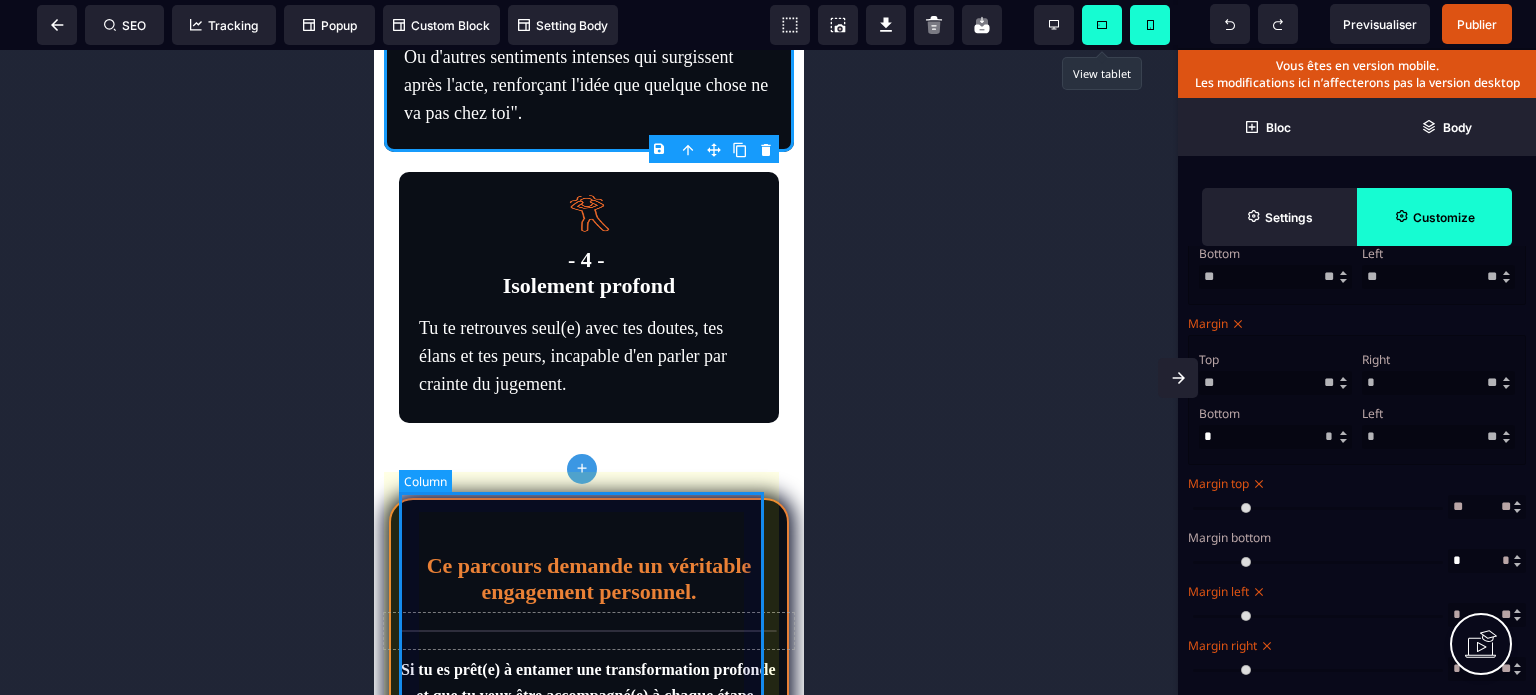click on "- 4 -
Isolement profond Tu te retrouves seul(e) avec tes doutes, tes élans et tes peurs, incapable d'en parler par crainte du jugement." at bounding box center [589, 297] 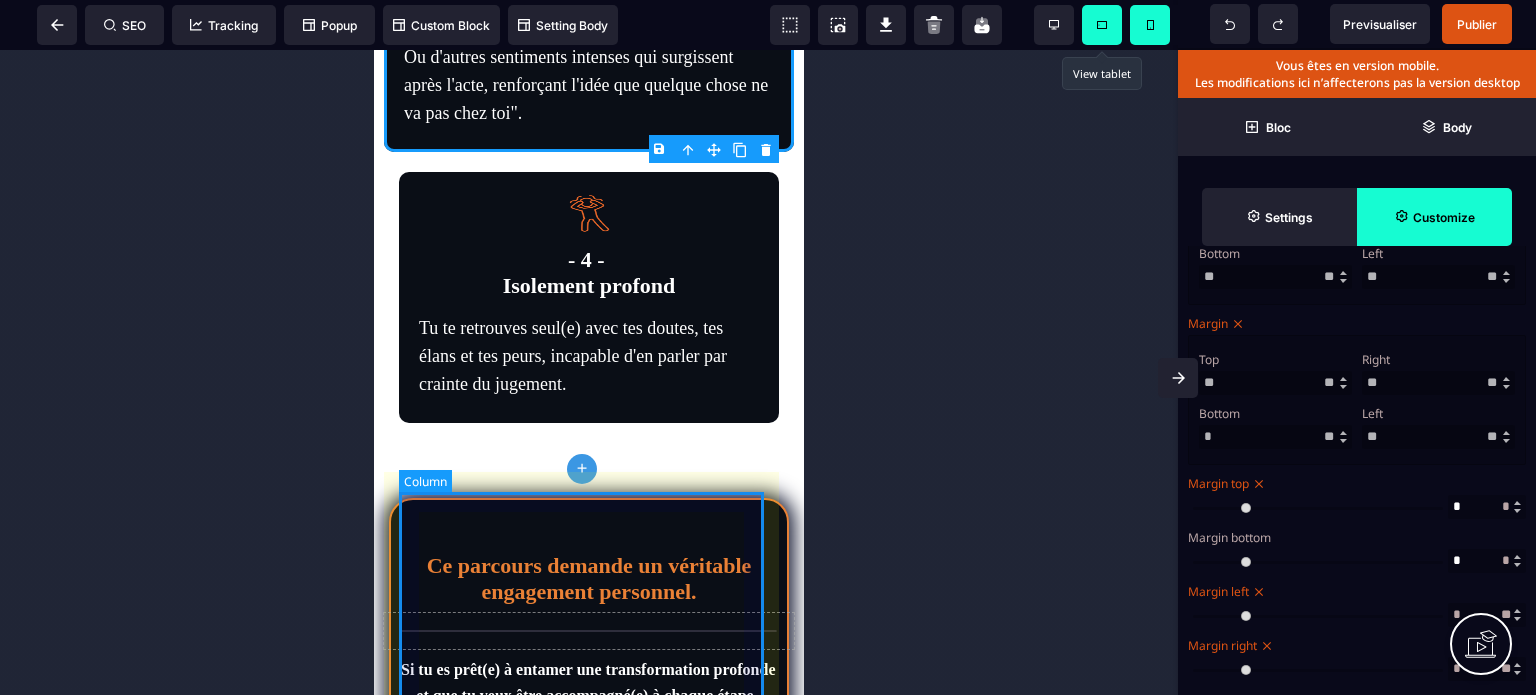 scroll, scrollTop: 0, scrollLeft: 0, axis: both 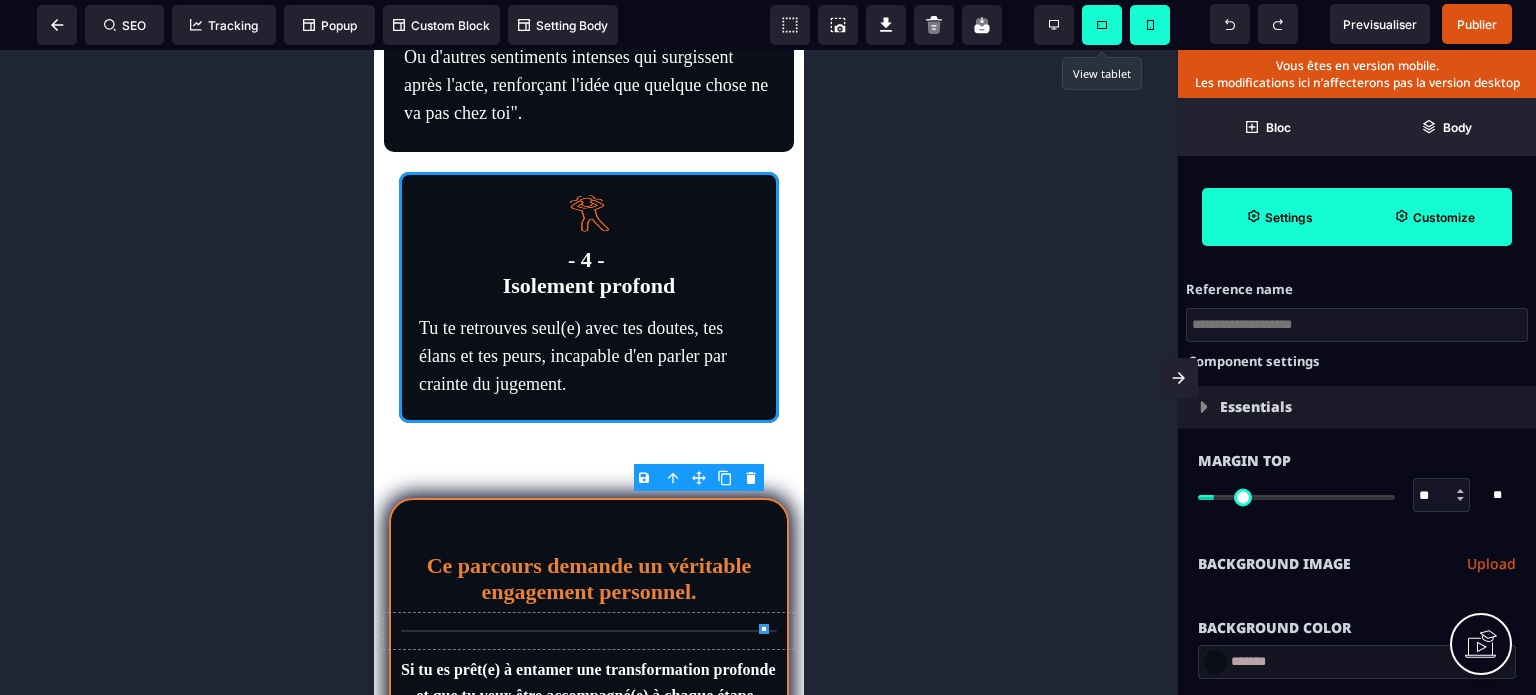 click on "Customize" at bounding box center [1444, 217] 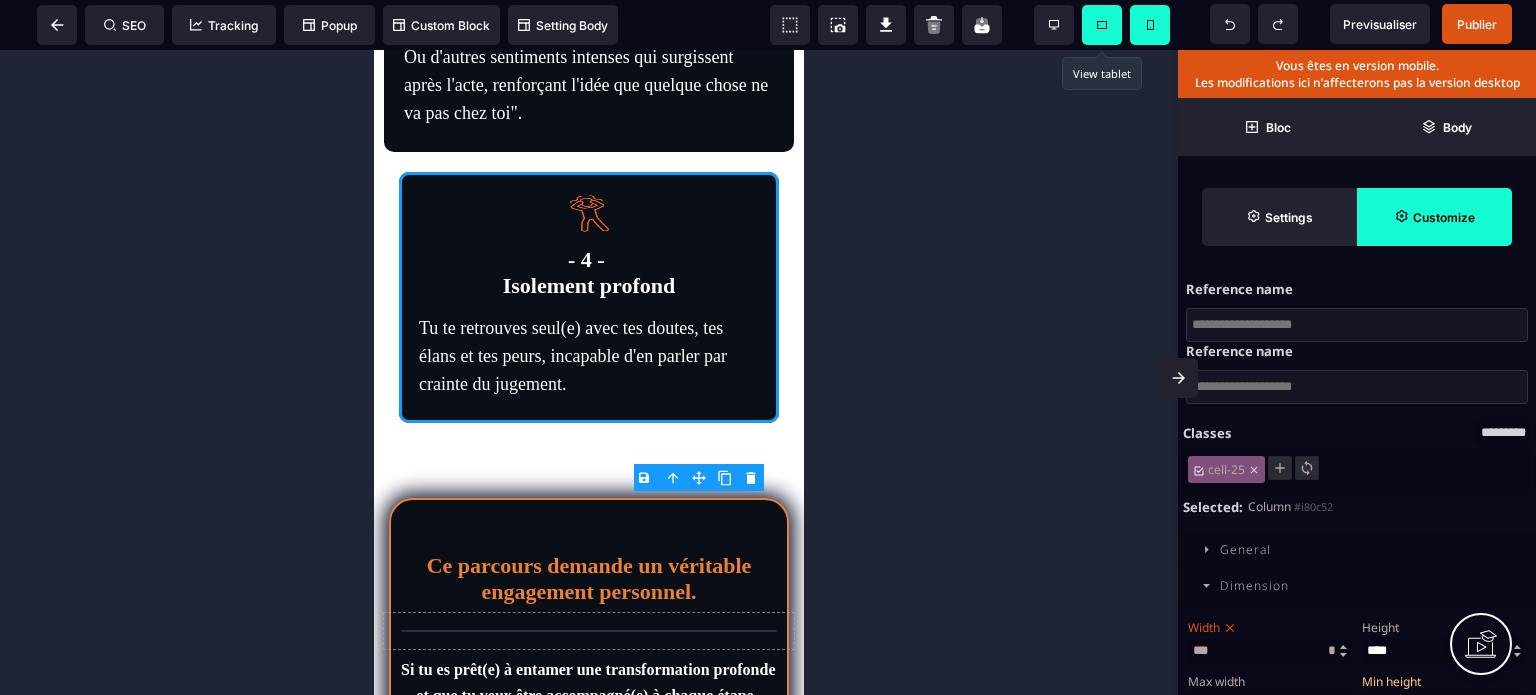 click on "Width" at bounding box center (1267, 627) 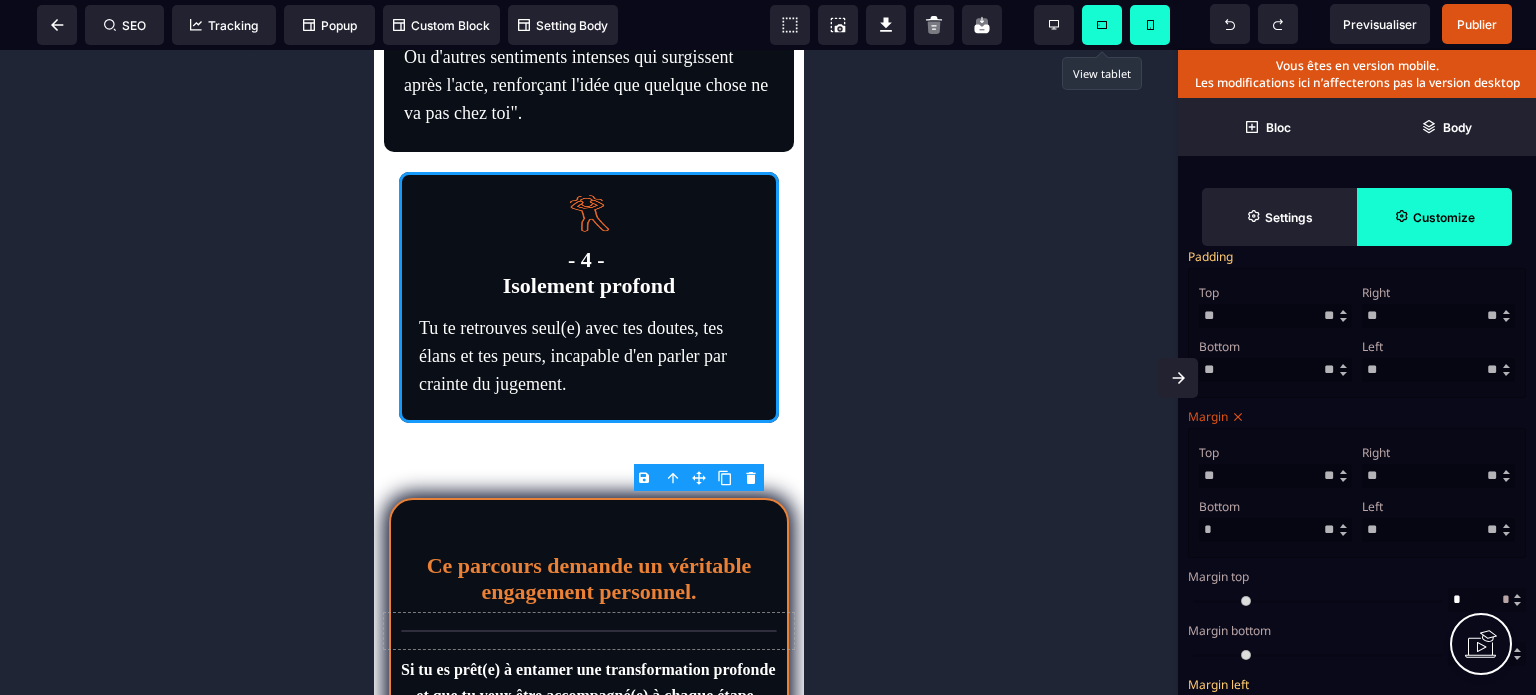 scroll, scrollTop: 480, scrollLeft: 0, axis: vertical 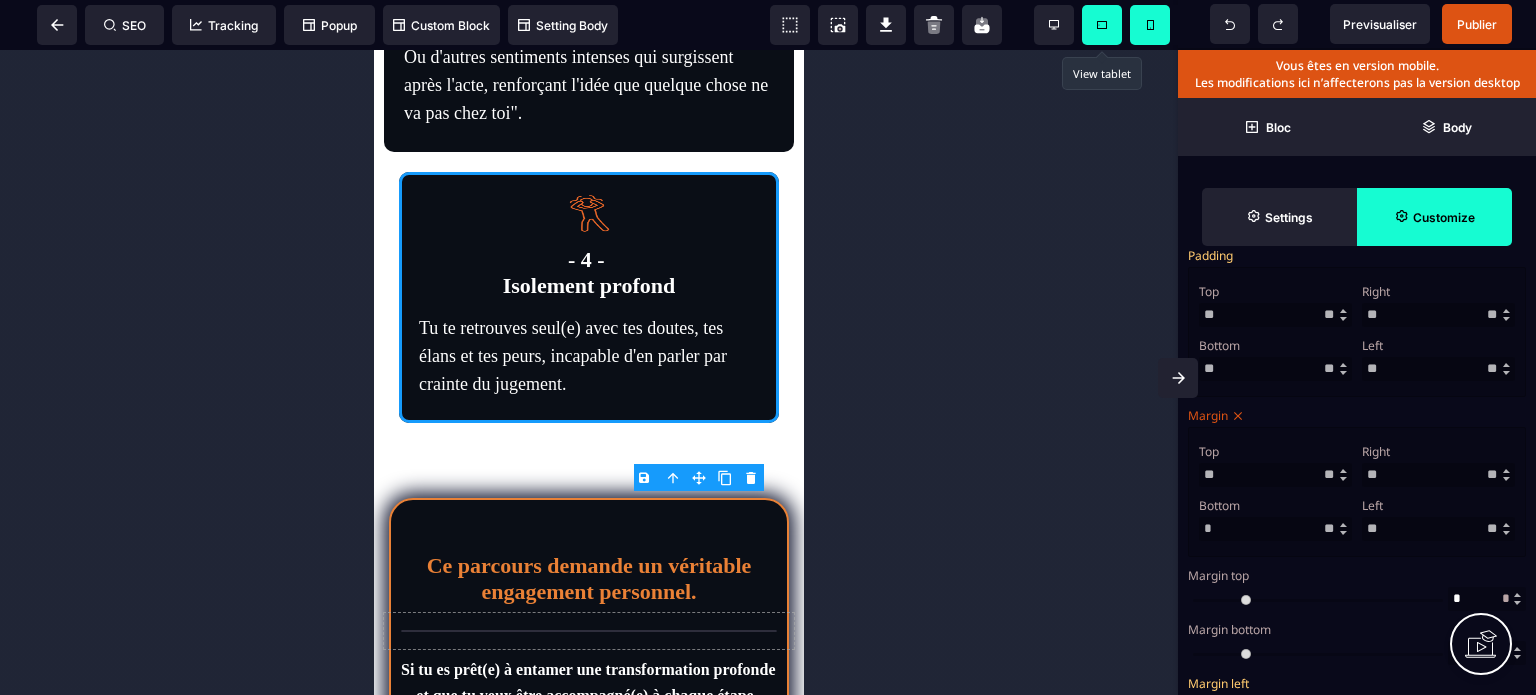 click on "Margin top" at bounding box center (1354, 575) 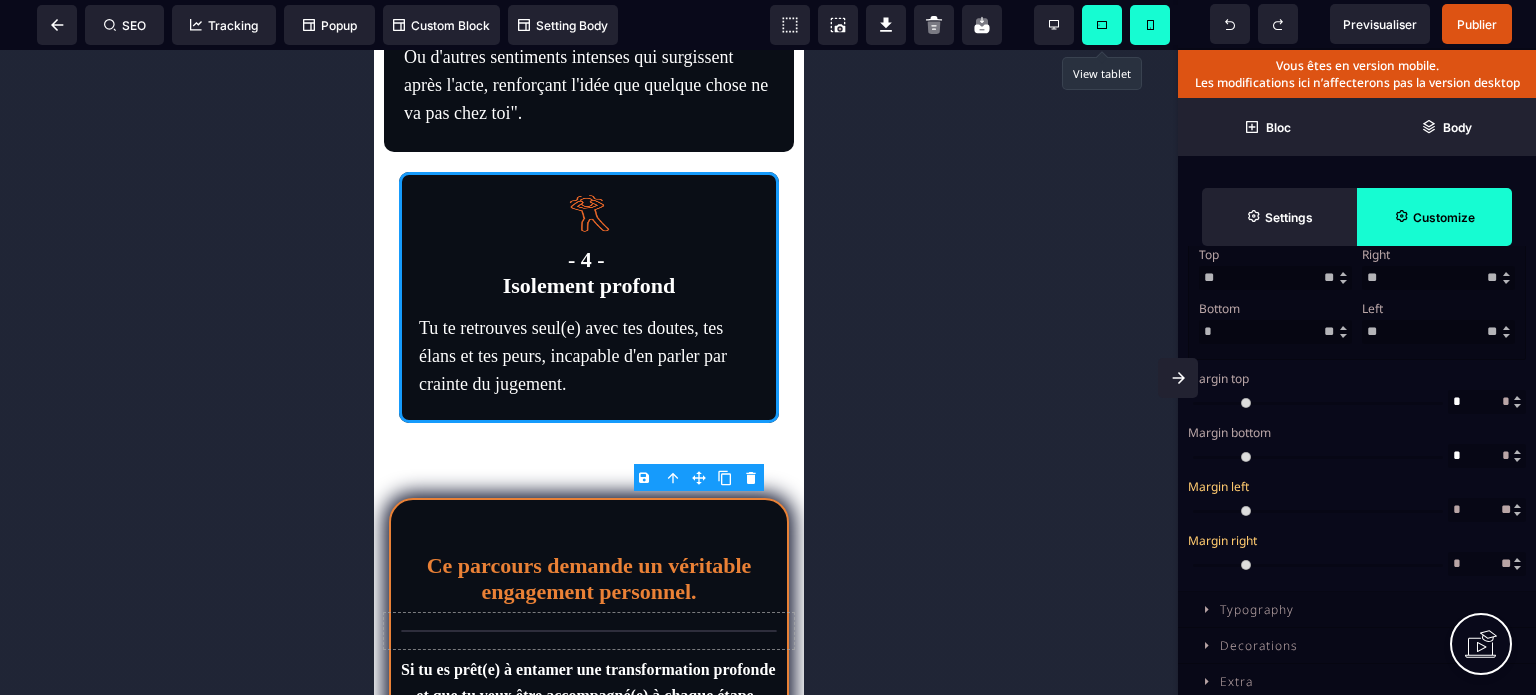 scroll, scrollTop: 680, scrollLeft: 0, axis: vertical 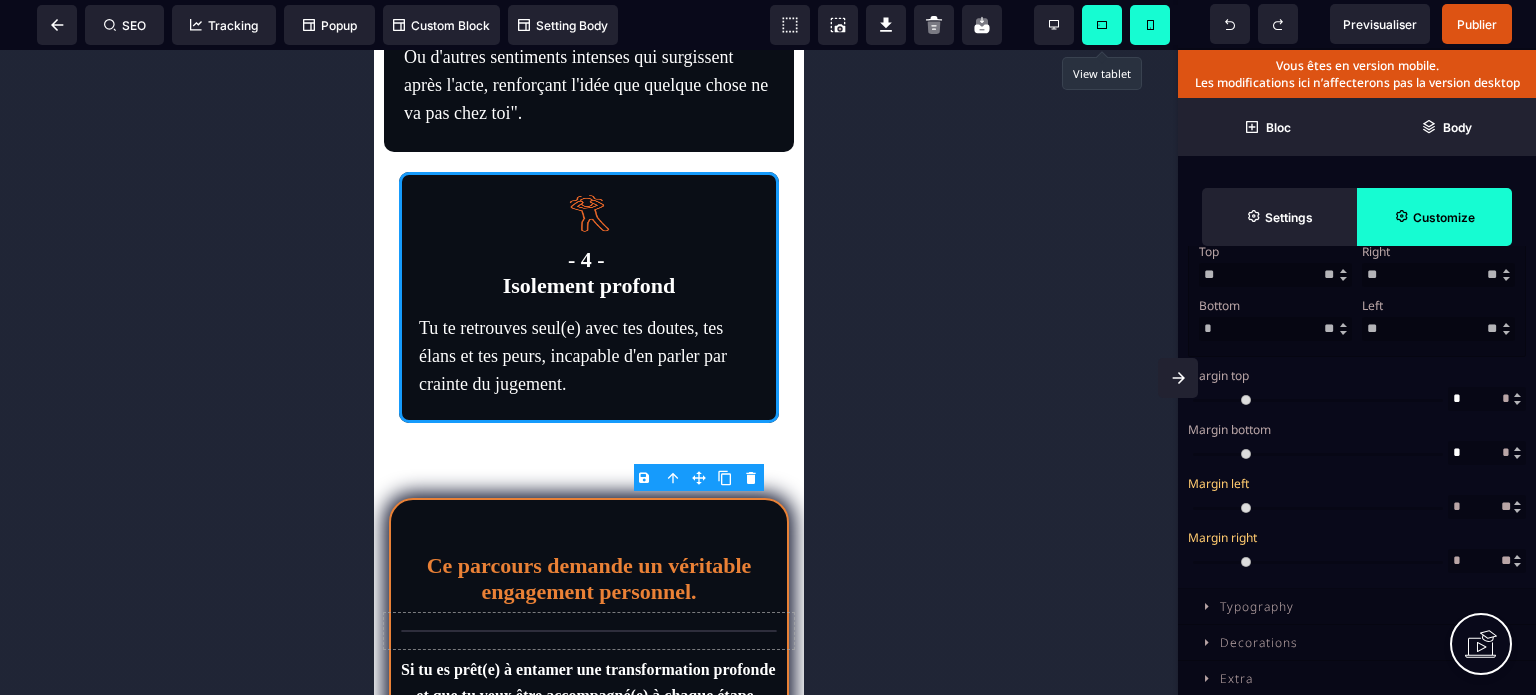 drag, startPoint x: 1196, startPoint y: 591, endPoint x: 1136, endPoint y: 603, distance: 61.188232 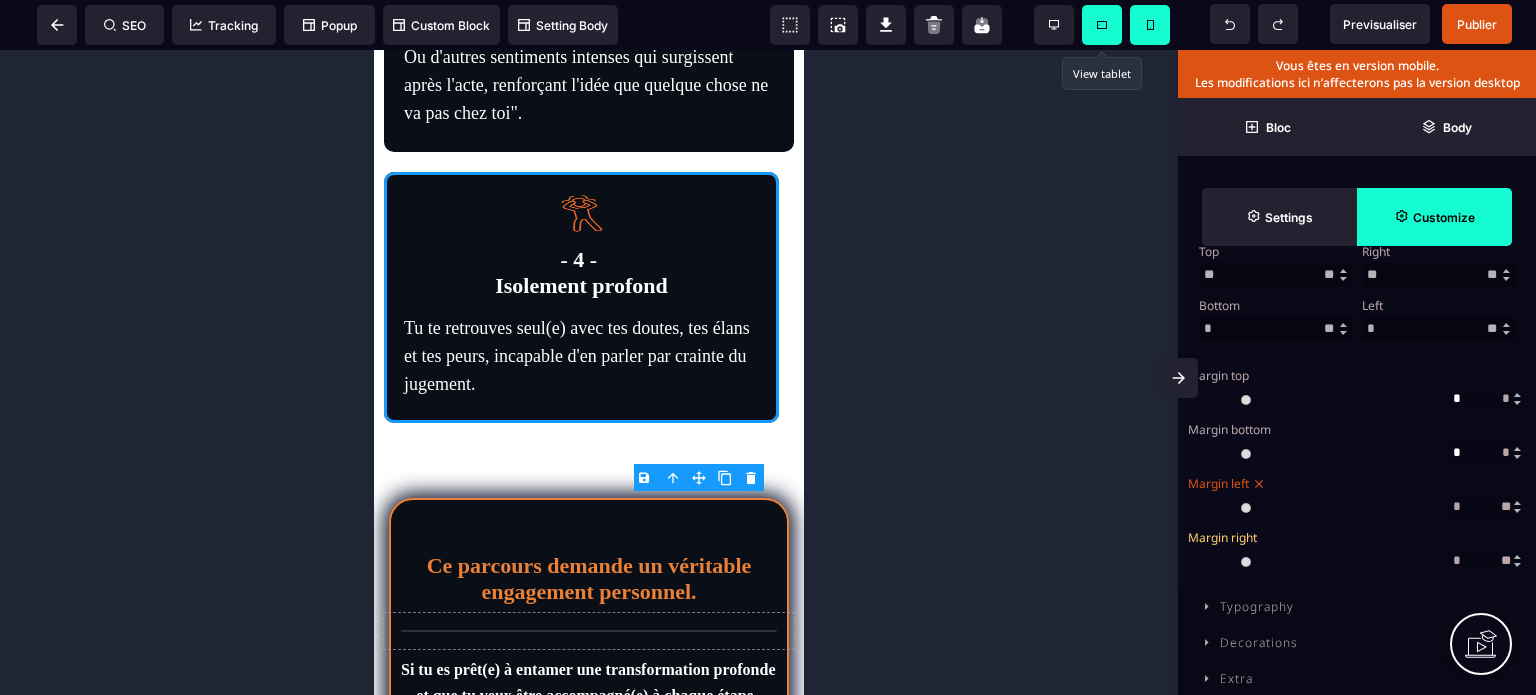 drag, startPoint x: 1198, startPoint y: 539, endPoint x: 1151, endPoint y: 536, distance: 47.095646 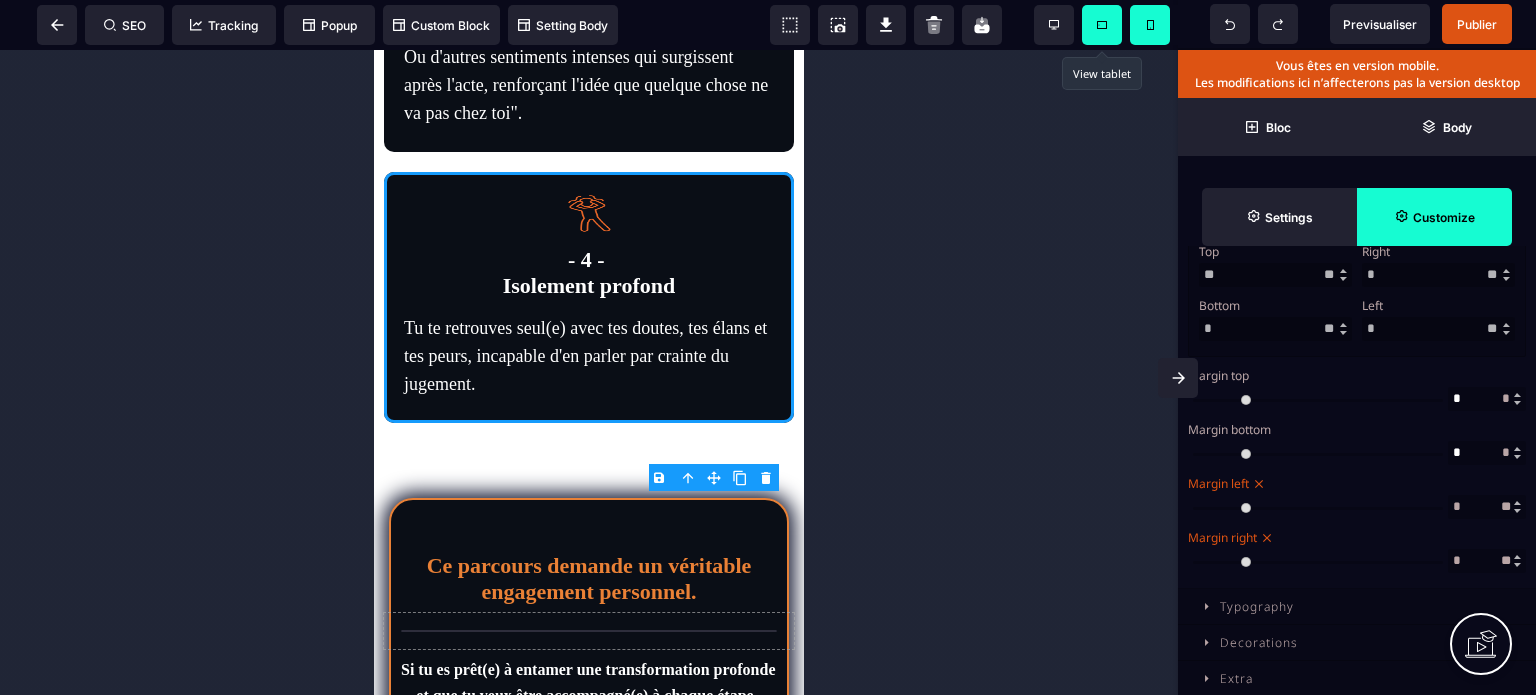 drag, startPoint x: 1198, startPoint y: 585, endPoint x: 1153, endPoint y: 587, distance: 45.044422 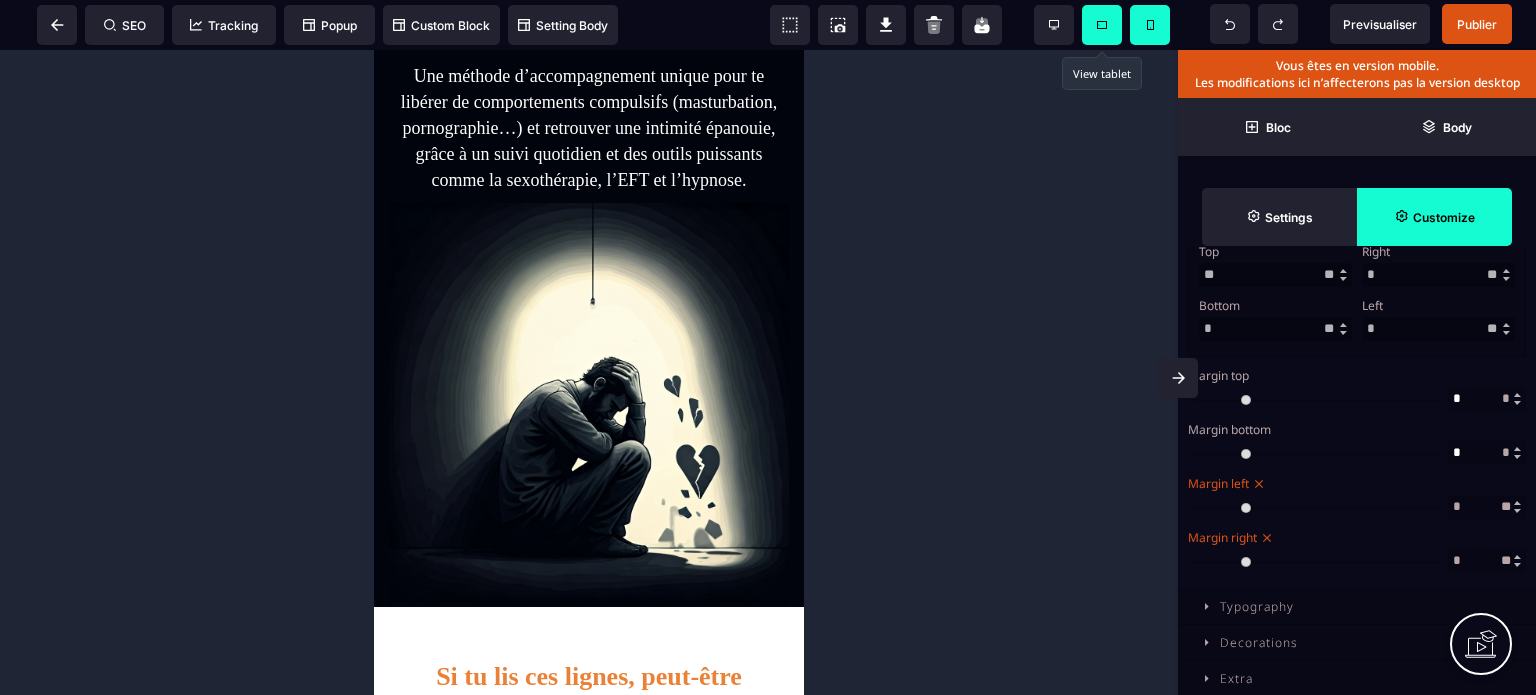 scroll, scrollTop: 0, scrollLeft: 0, axis: both 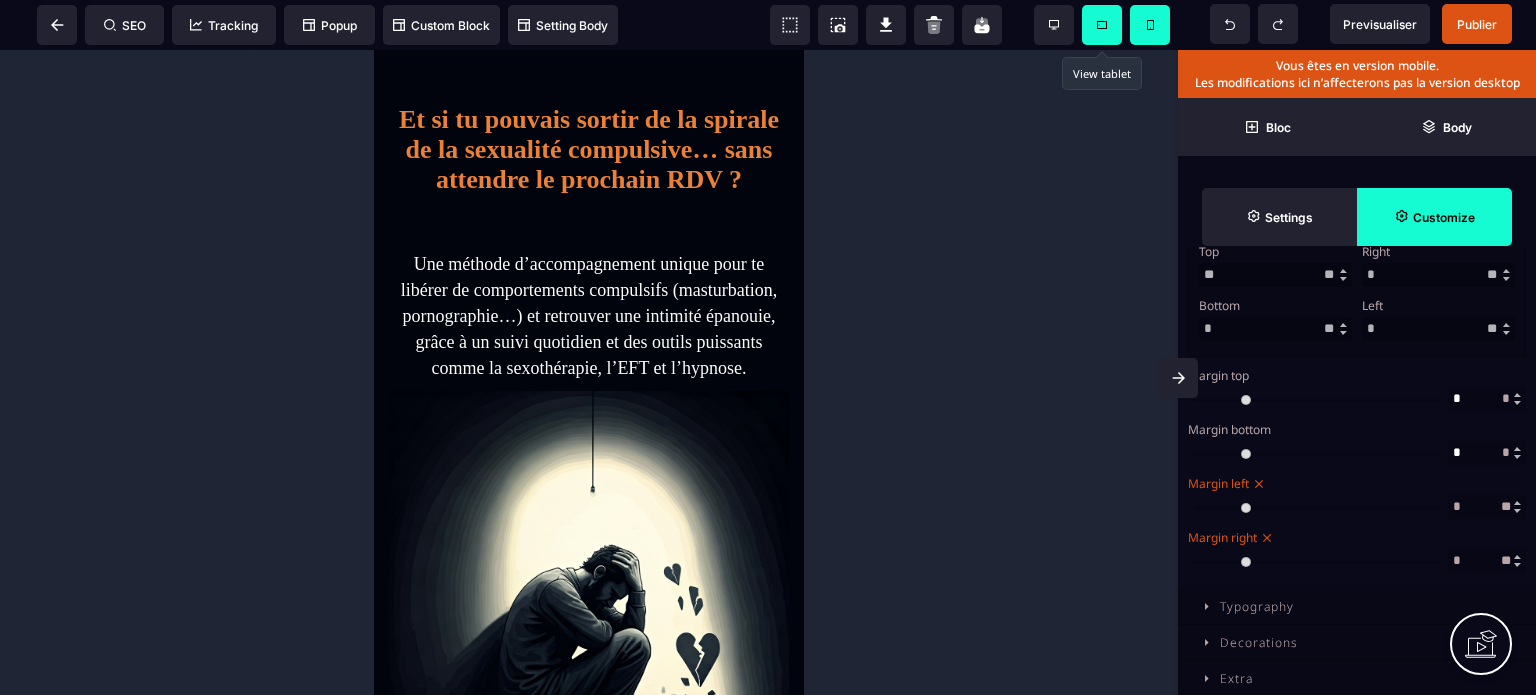drag, startPoint x: 792, startPoint y: 295, endPoint x: 1186, endPoint y: 113, distance: 434.0046 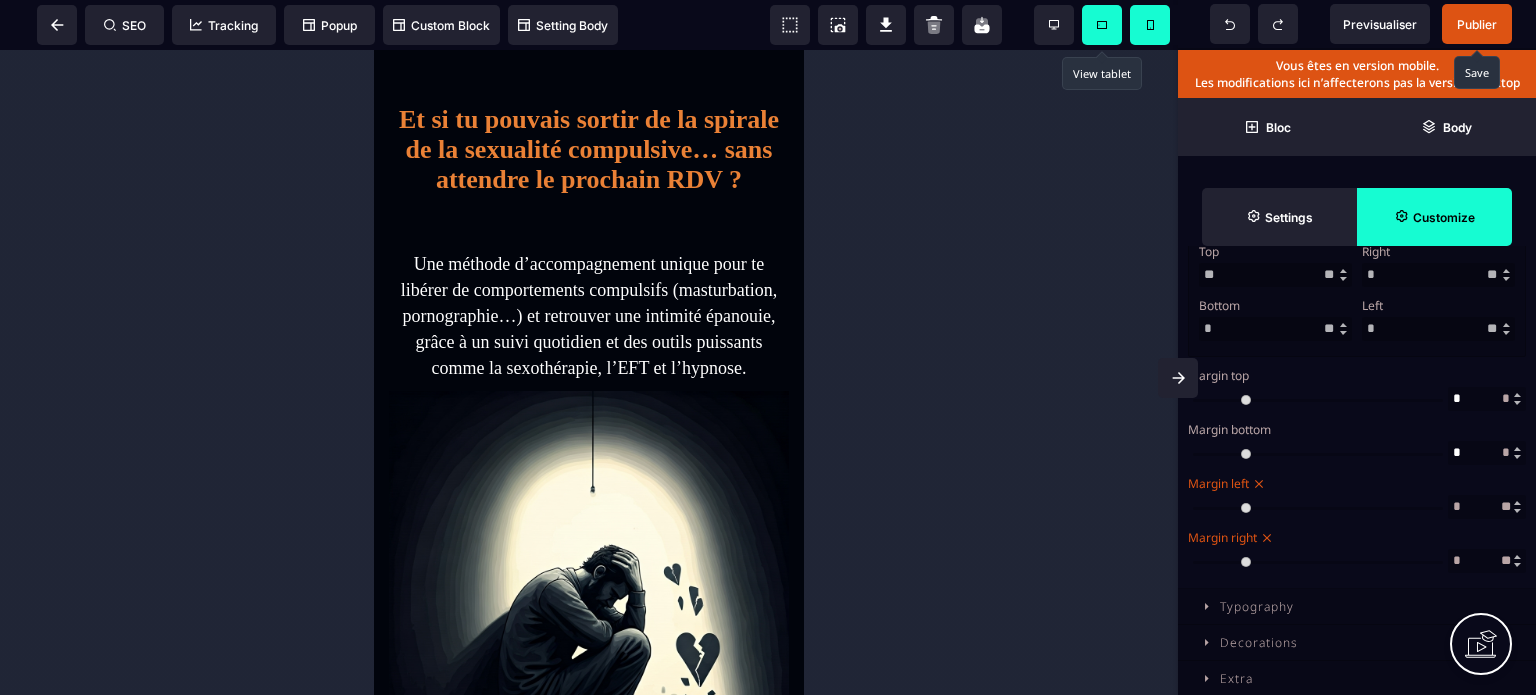 click on "Publier" at bounding box center (1477, 24) 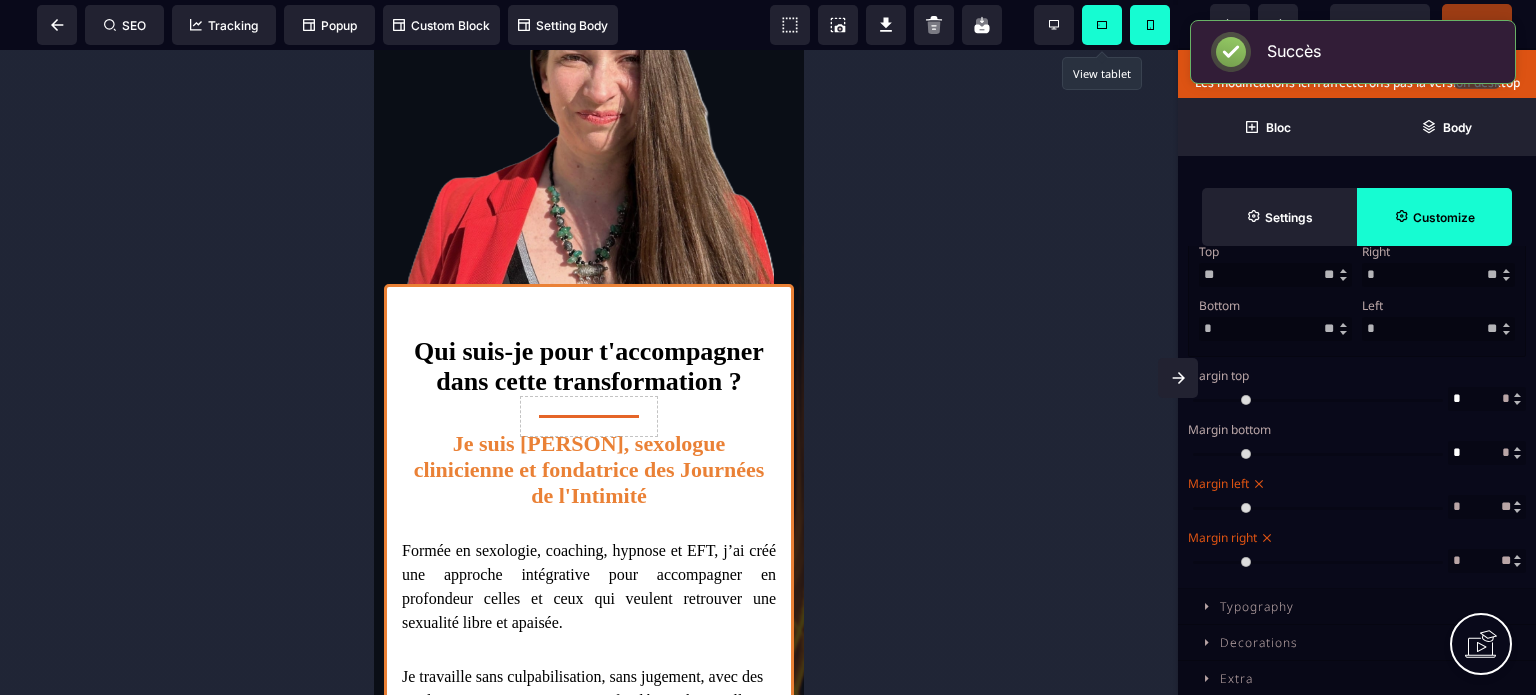 scroll, scrollTop: 6432, scrollLeft: 0, axis: vertical 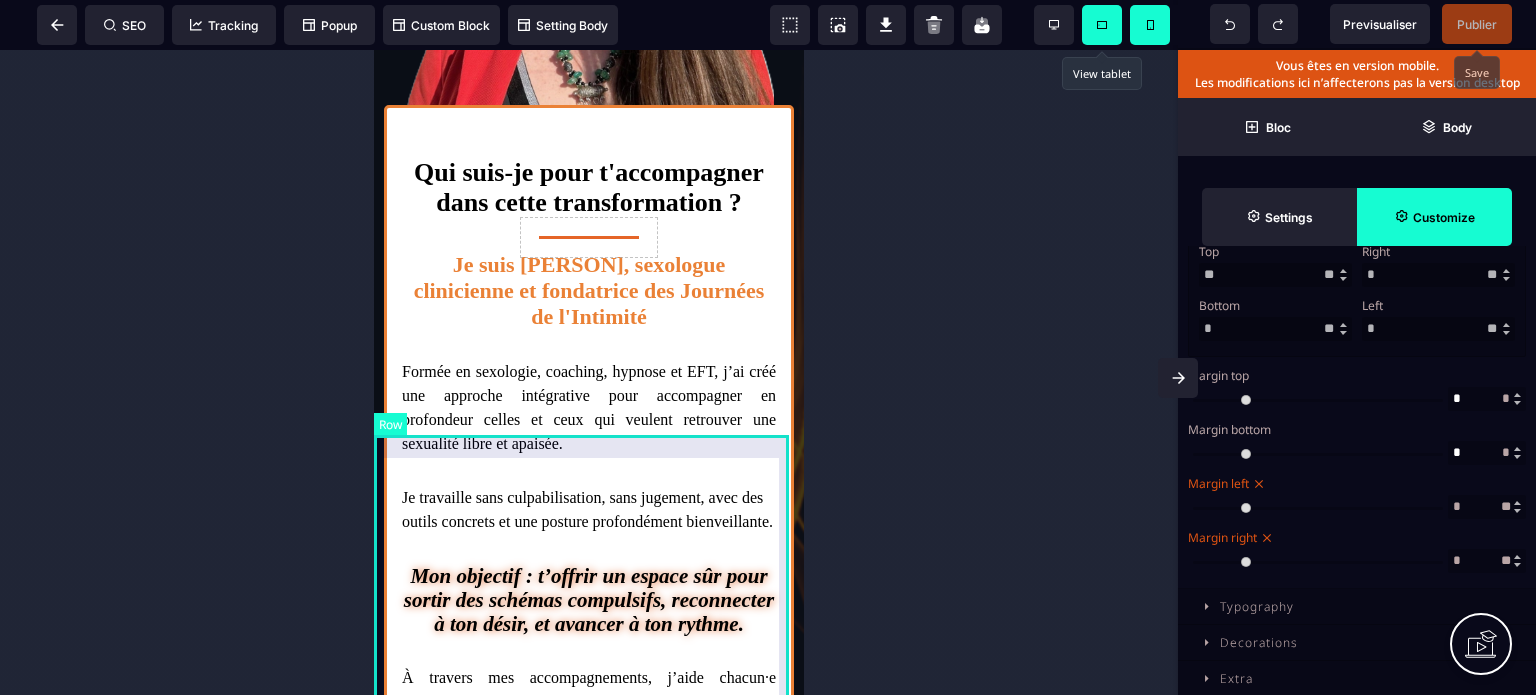 click on "**********" at bounding box center (589, 554) 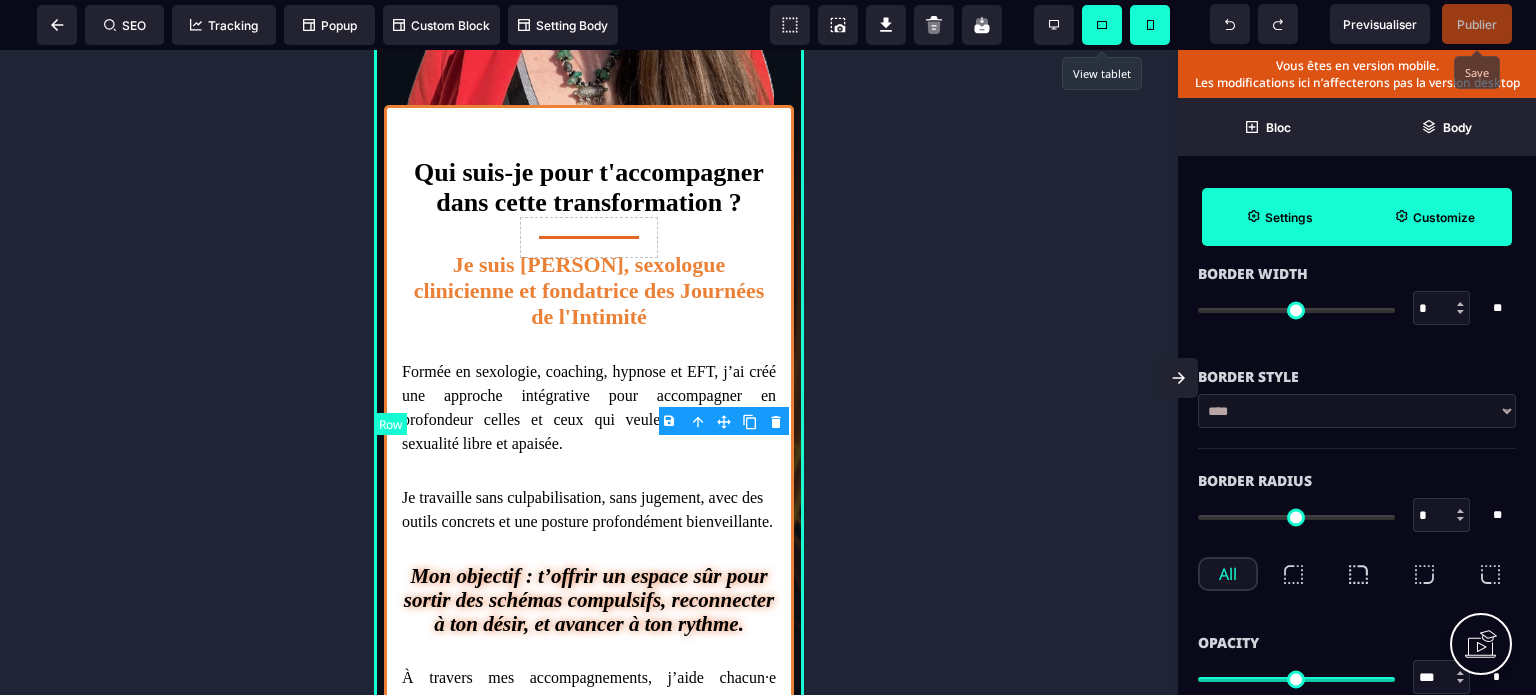 scroll, scrollTop: 0, scrollLeft: 0, axis: both 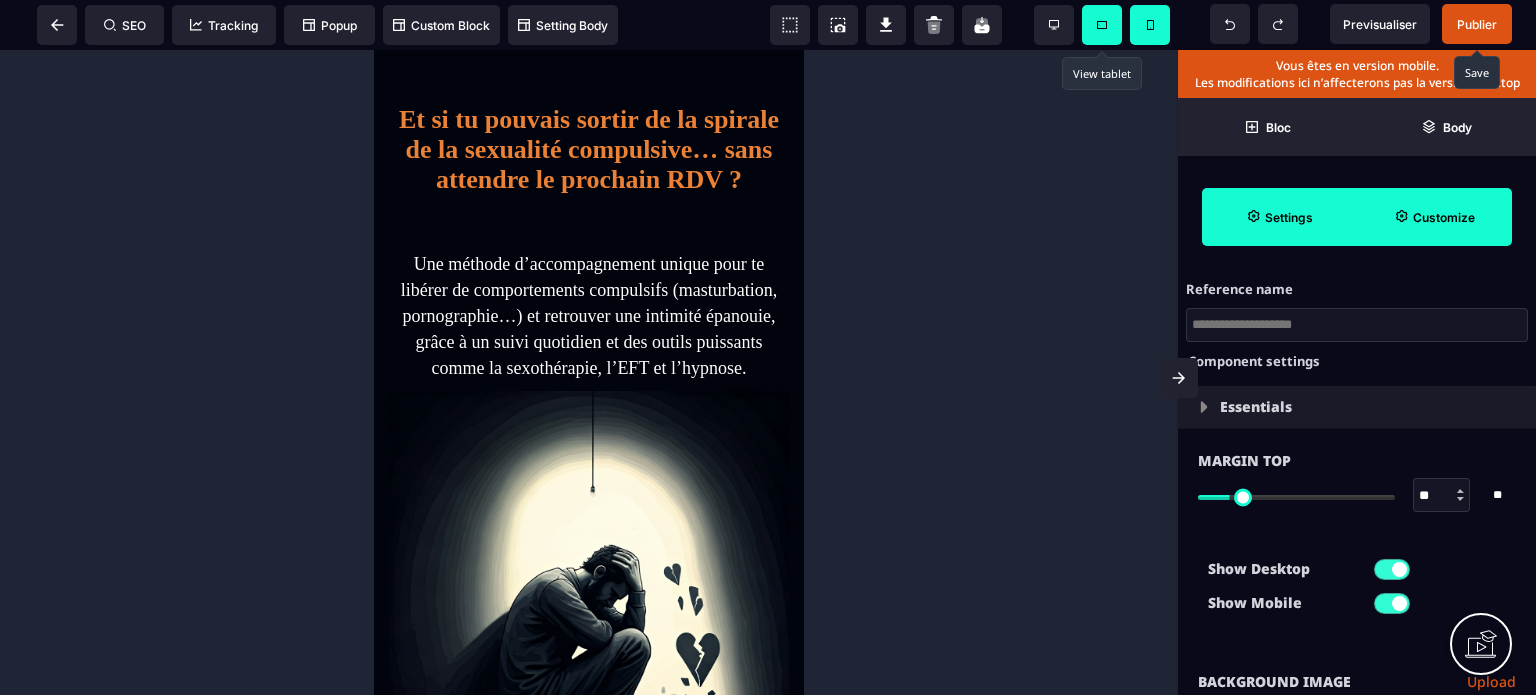 click on "Publier" at bounding box center (1477, 24) 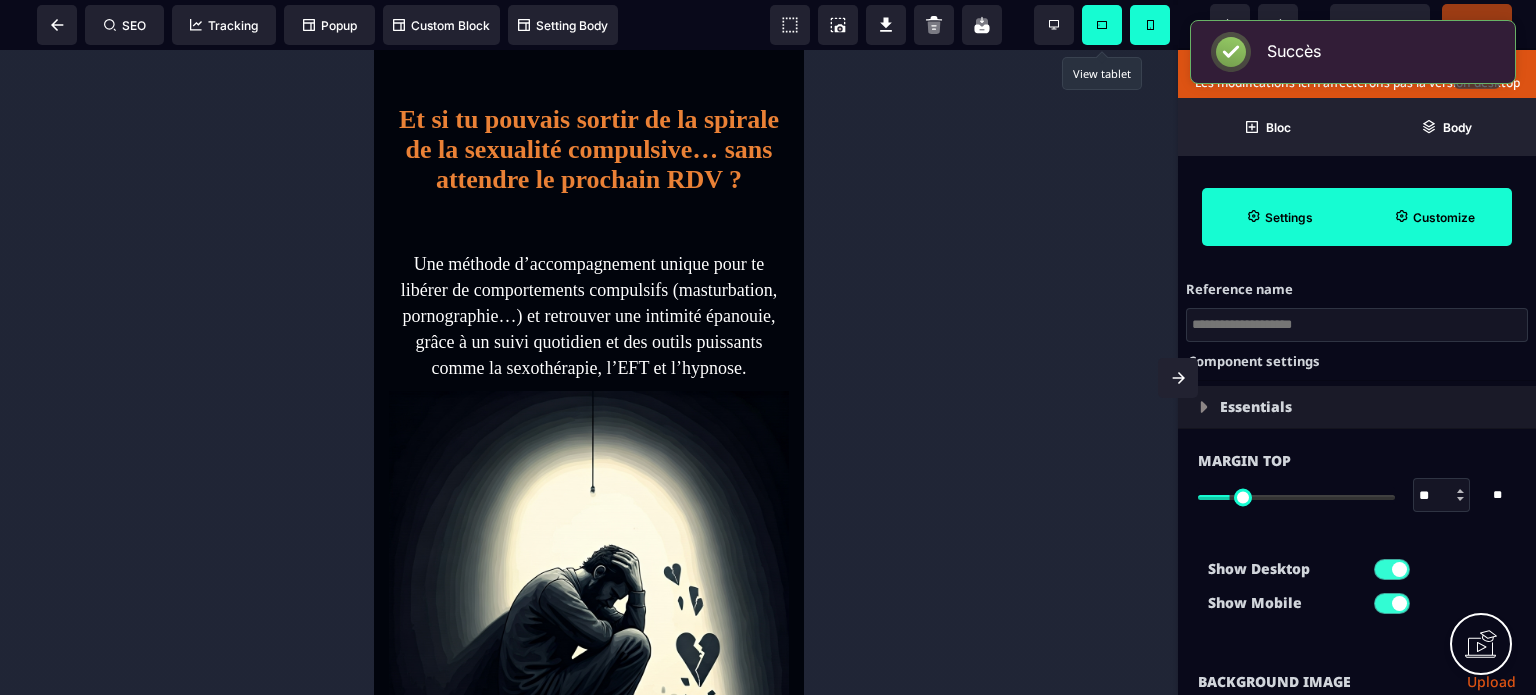 click at bounding box center (1102, 25) 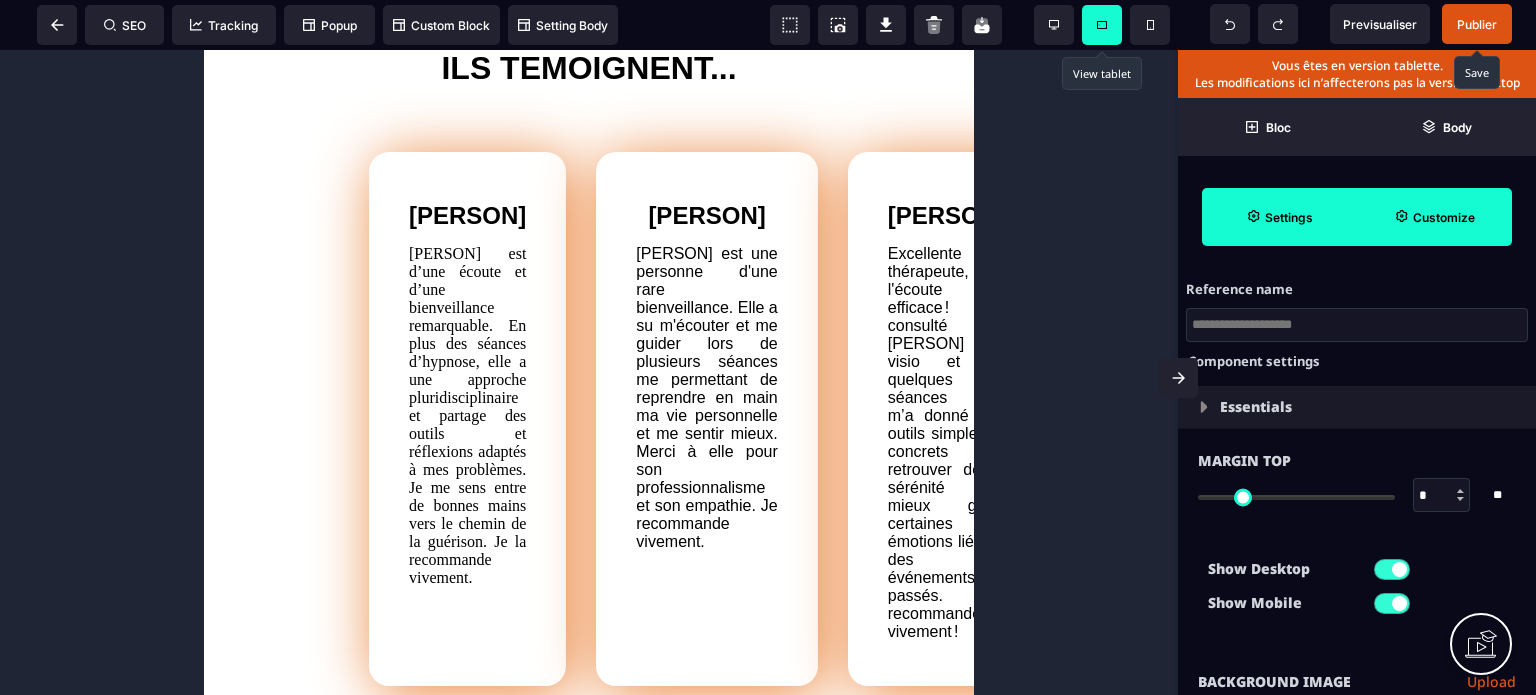 scroll, scrollTop: 2153, scrollLeft: 0, axis: vertical 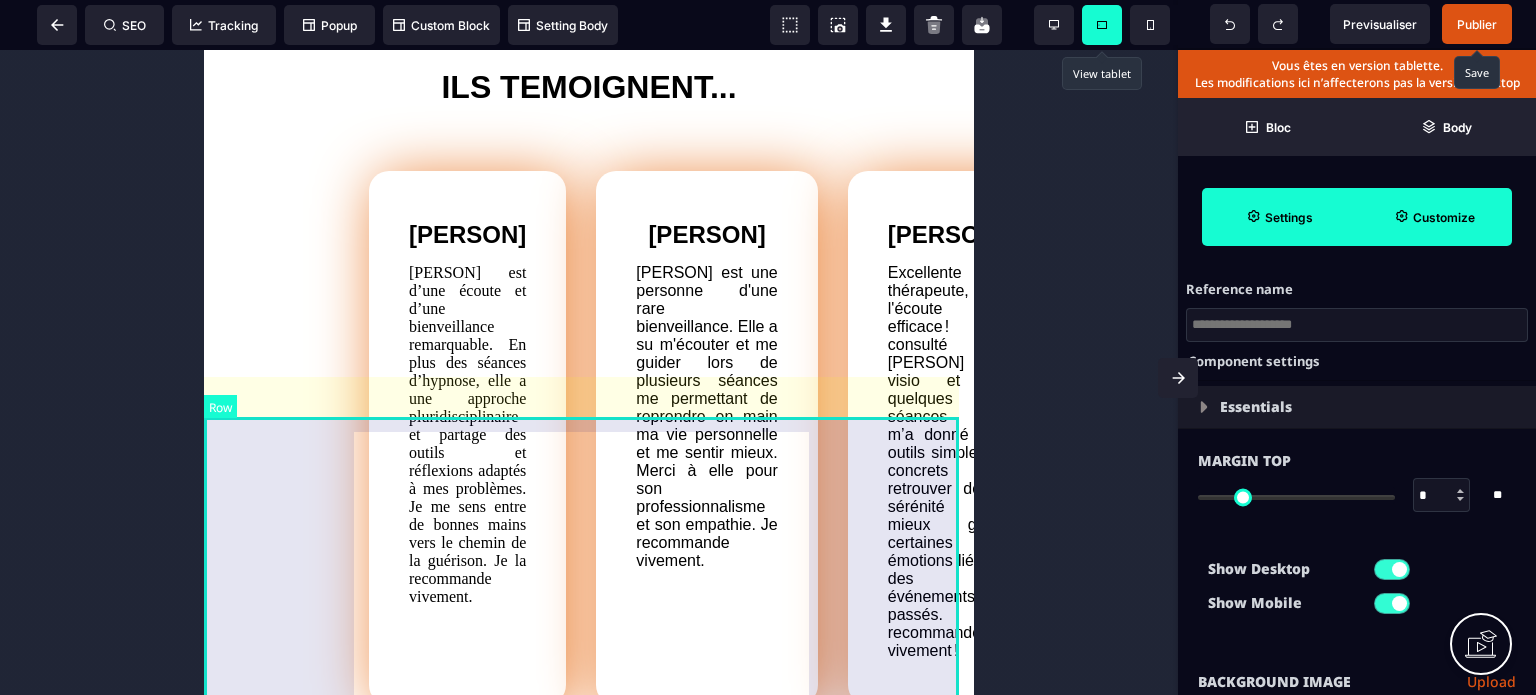 click on "[PERSON] [PERSON] est d’une écoute et d’une bienveillance remarquable. En plus des séances d’hypnose, elle a une approche pluridisciplinaire et partage des outils et réflexions adaptés à mes problèmes. Je me sens entre de bonnes mains vers le chemin de la guérison. Je la recommande vivement. [PERSON] [PERSON] est une personne d'une rare bienveillance. Elle a su m'écouter et me guider lors de plusieurs séances me permettant de reprendre en main ma vie personnelle et me sentir mieux. Merci à elle pour son professionnalisme et son empathie. Je recommande vivement. [PERSON] Excellente thérapeute, à l'écoute et efficace ! J’ai consulté [PERSON] en visio et en quelques séances elle m’a donné des outils simples et concrets pour retrouver de la sérénité et mieux gérer certaines émotions liées à des événements passés. Je recommande vivement !" at bounding box center [589, 438] 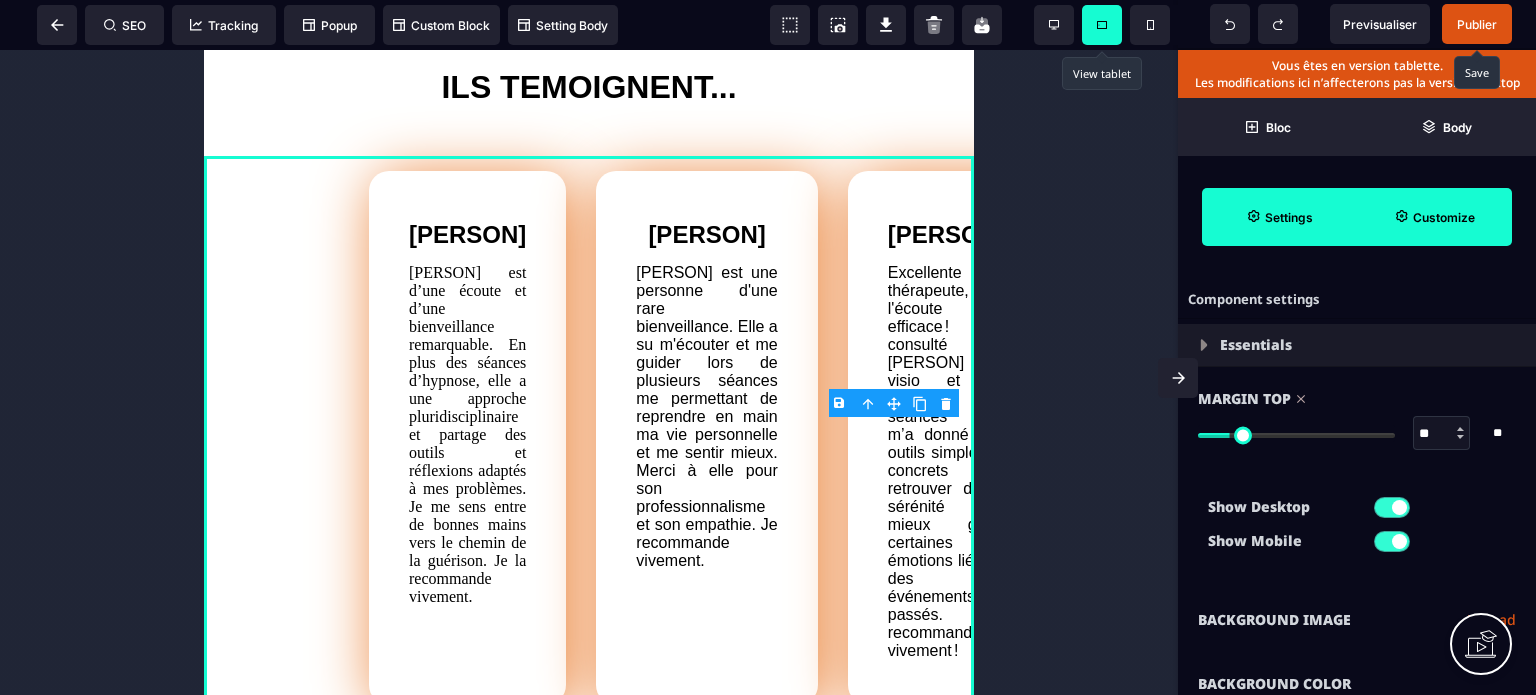 click on "Show Desktop
Show Mobile" at bounding box center (1357, 529) 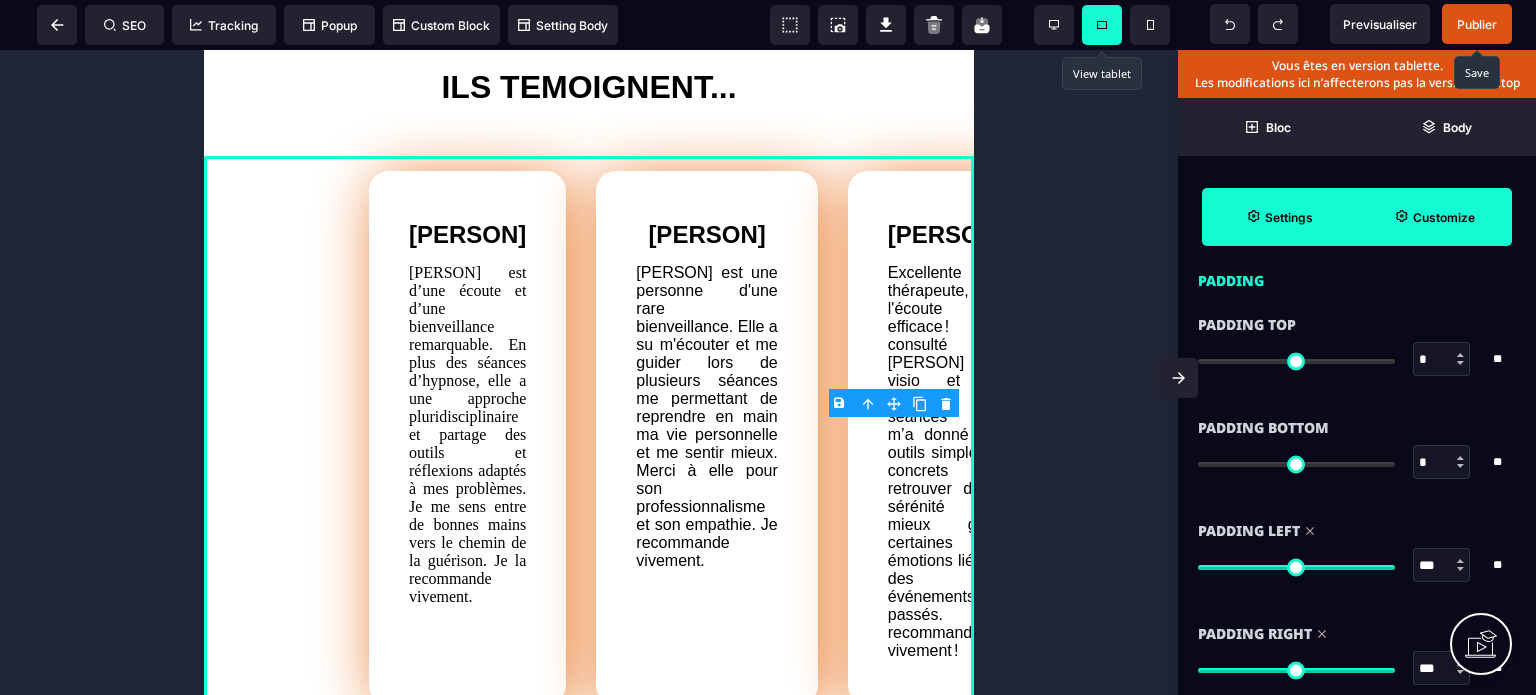 scroll, scrollTop: 1840, scrollLeft: 0, axis: vertical 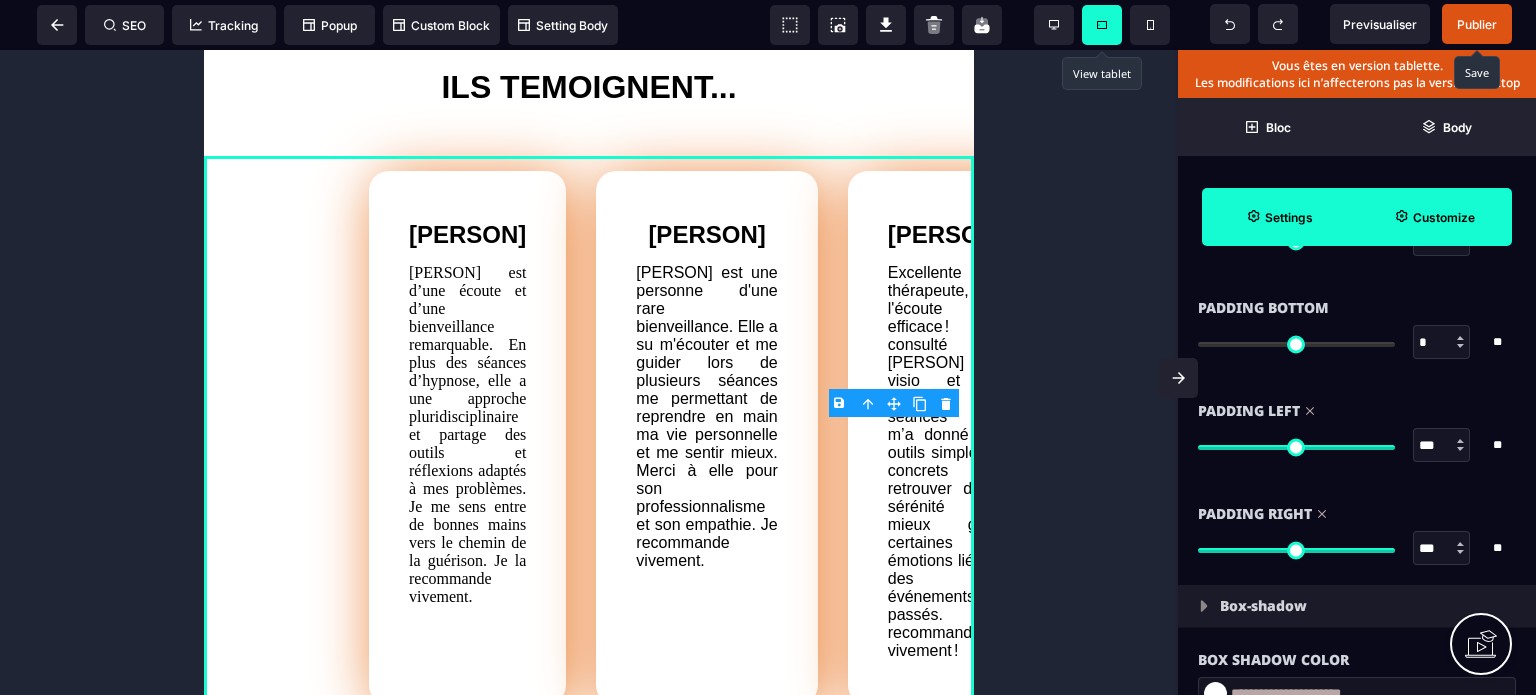 click on "***" at bounding box center (1442, 549) 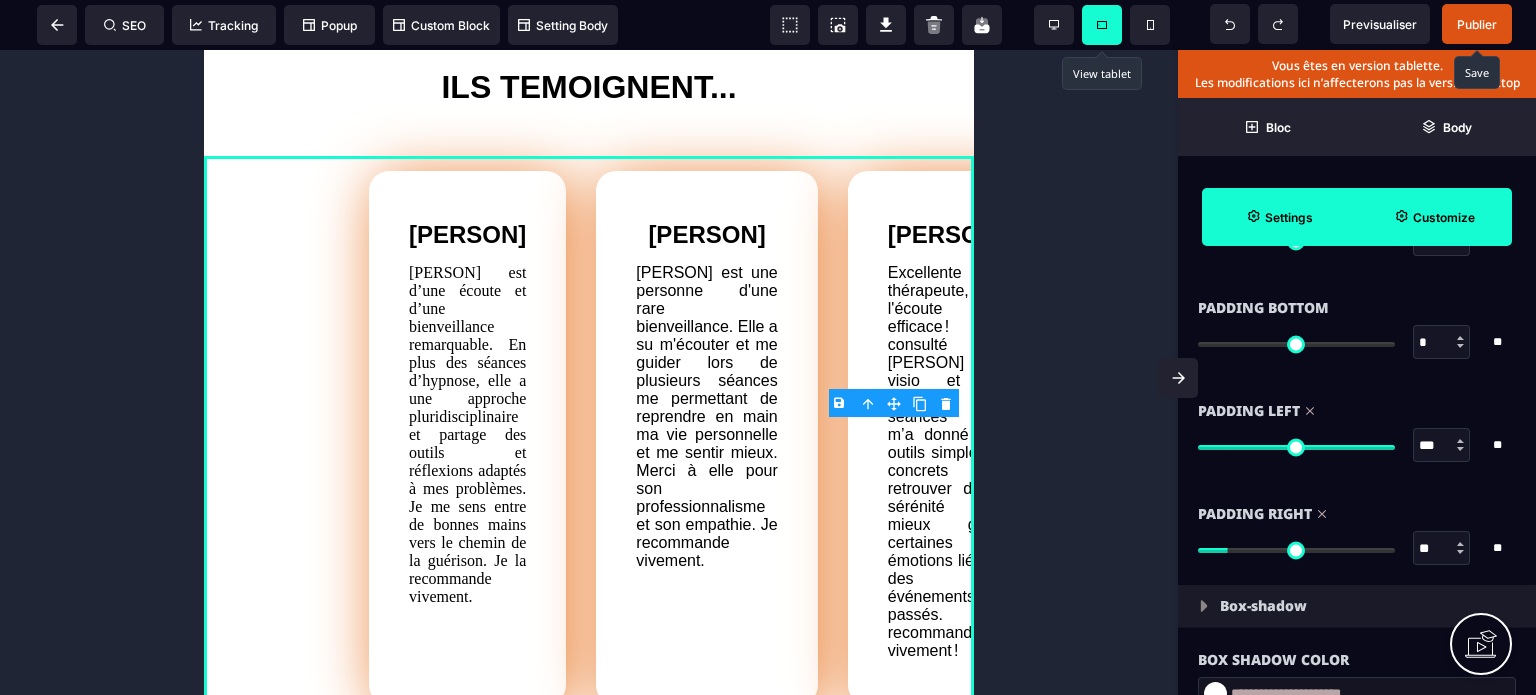 click on "***" at bounding box center [1442, 446] 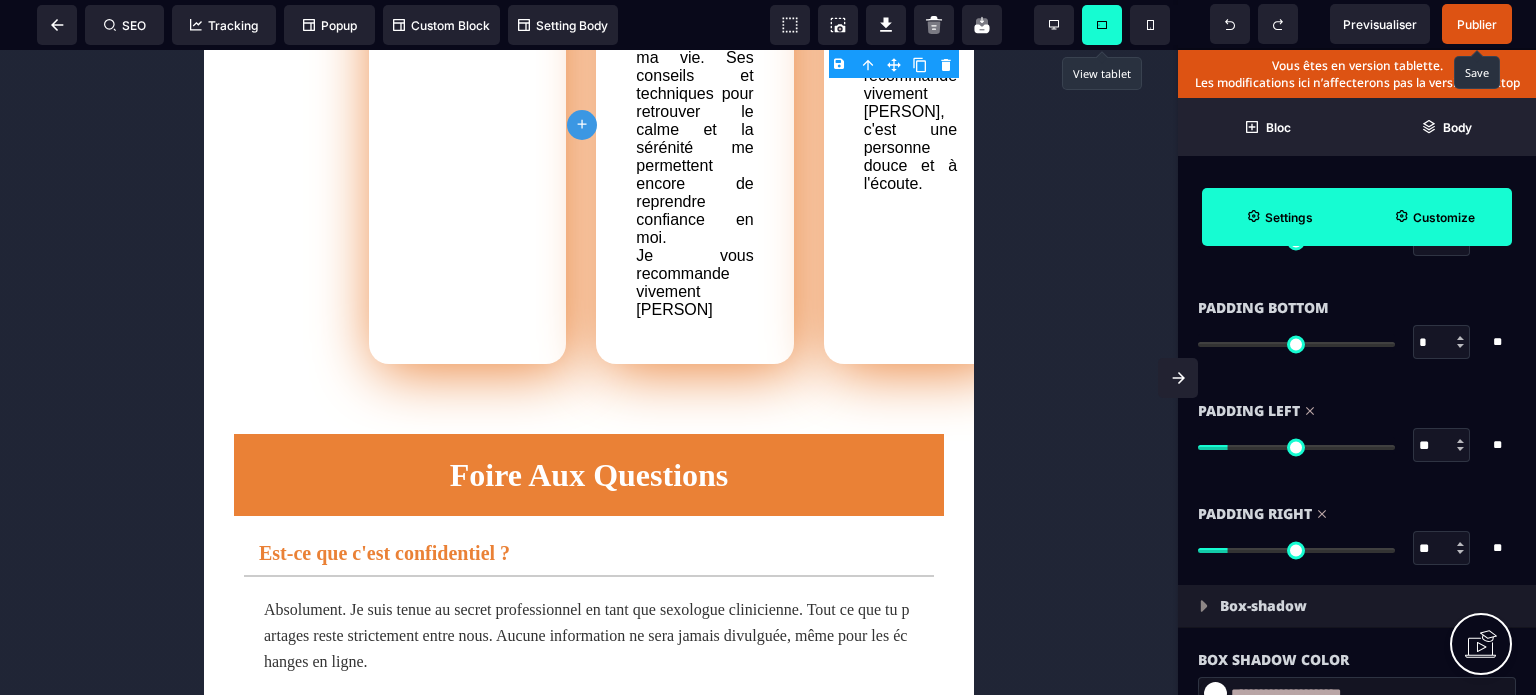 scroll, scrollTop: 3053, scrollLeft: 0, axis: vertical 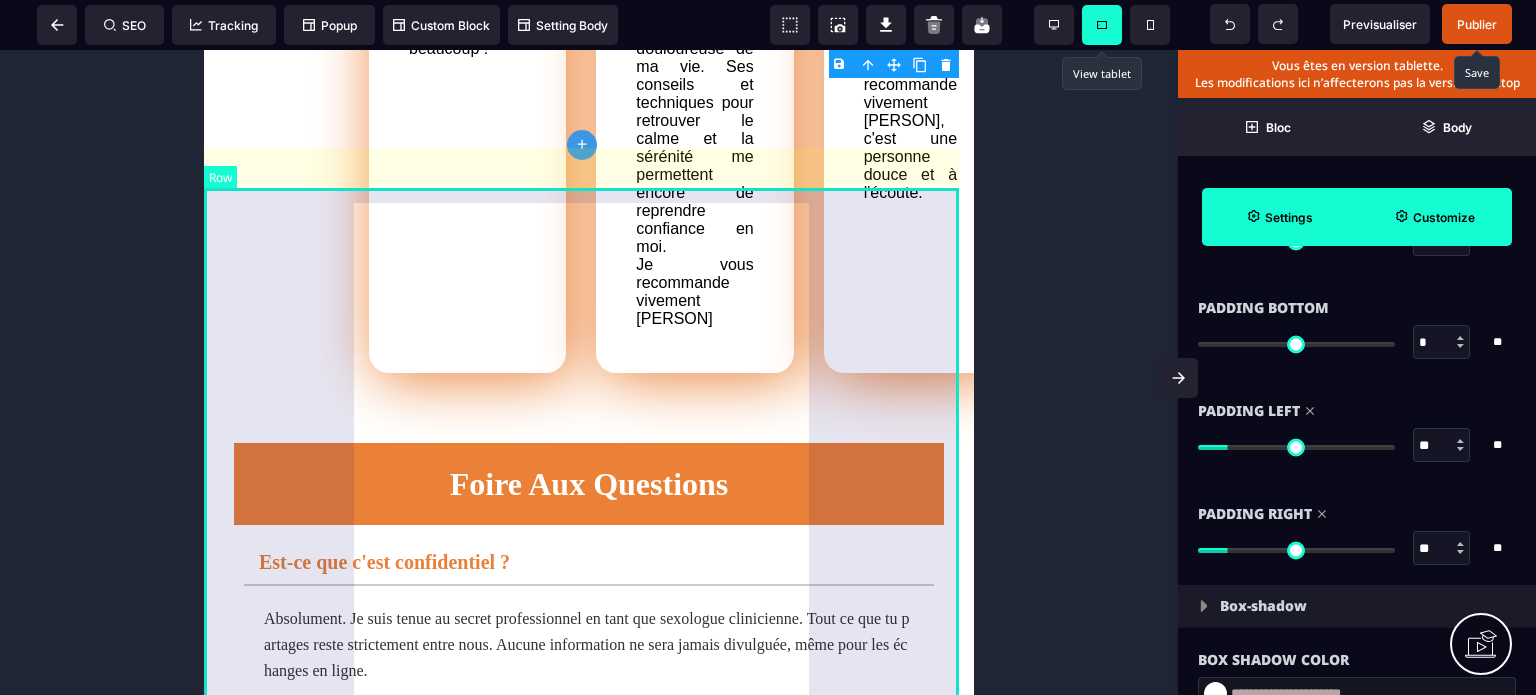 click on "[PERSON] Excellente praticienne. À l'écoute, bienveillante et agréable. Elle m'a grandement aidée. Merci beaucoup !  [PERSON] [PERSON] est calme bienveillante a l écoute et m a beaucoup aidé à traverser une épreuve douloureuse de ma vie. Ses conseils et techniques pour retrouver le calme et la sérénité me permettent encore de reprendre confiance en moi. Je vous recommande vivement [PERSON] [PERSON] Après une séance d'hypnose, j'ai ressenti les bienfaits sur la demande ciblée. Je vous recommande vivement [PERSON], c'est une personne douce et à l'écoute." at bounding box center [589, 97] 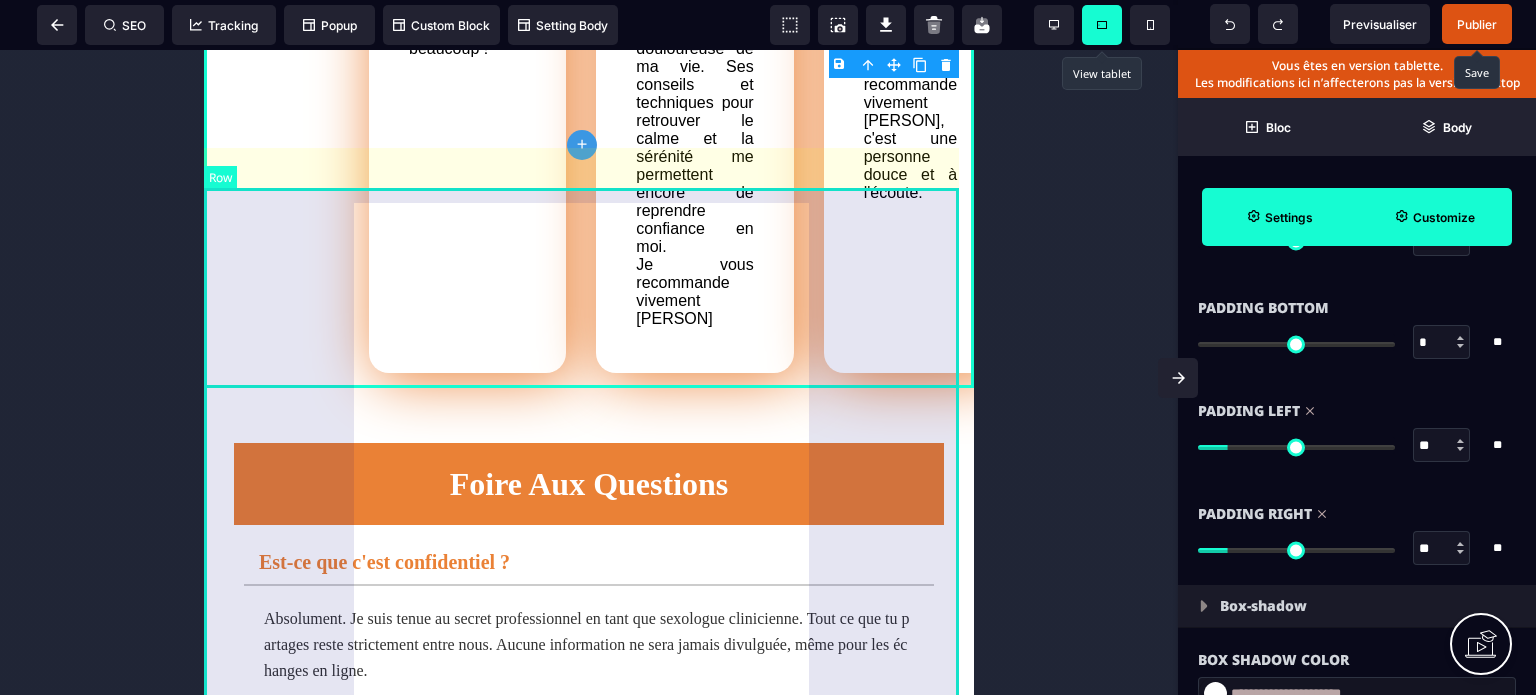 scroll, scrollTop: 0, scrollLeft: 0, axis: both 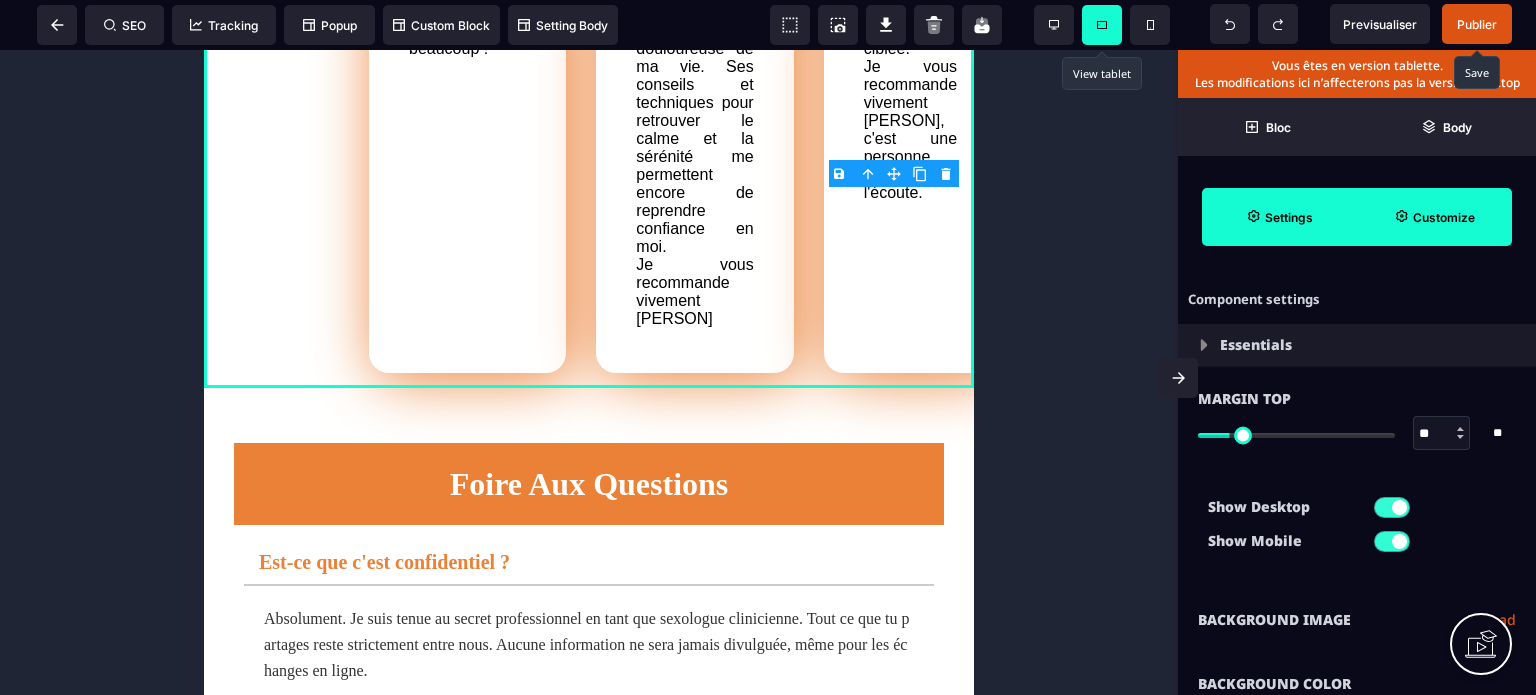 click on "**********" at bounding box center (1357, 620) 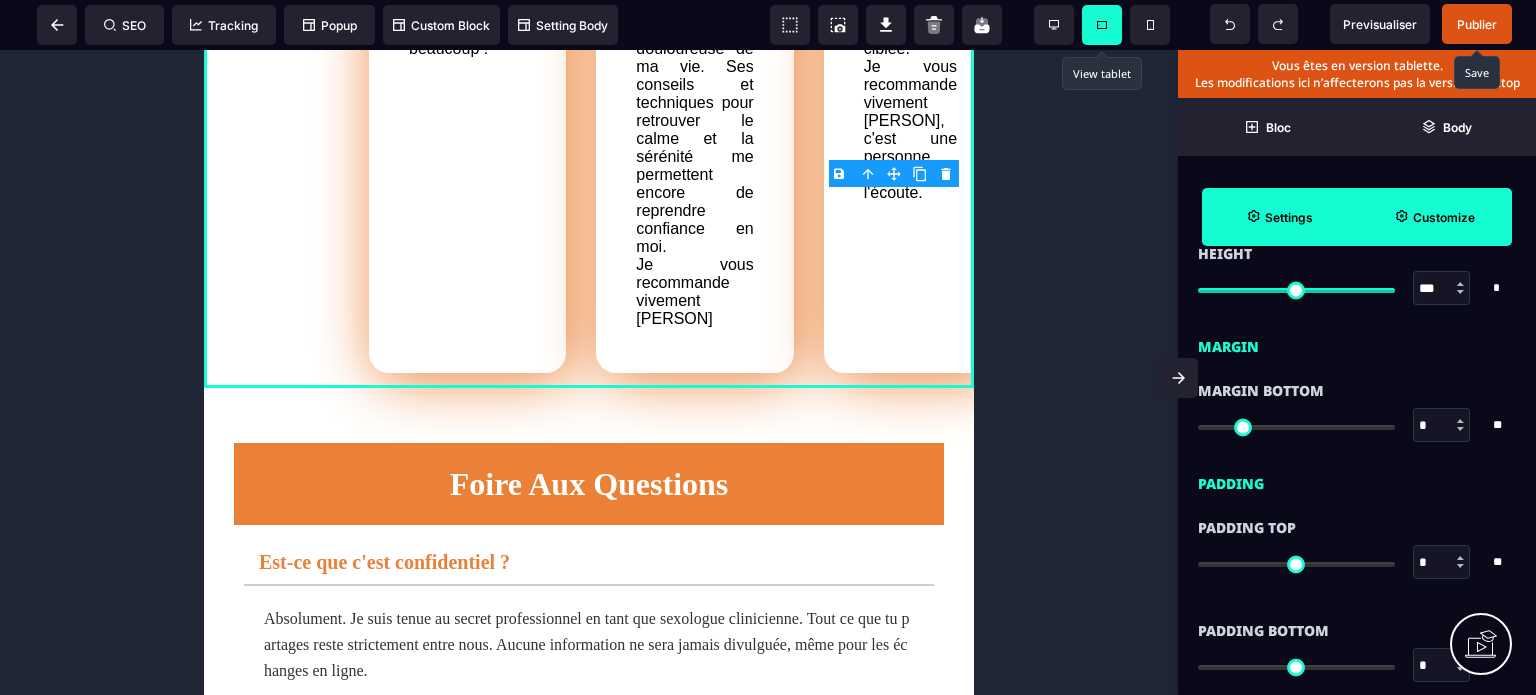 scroll, scrollTop: 1760, scrollLeft: 0, axis: vertical 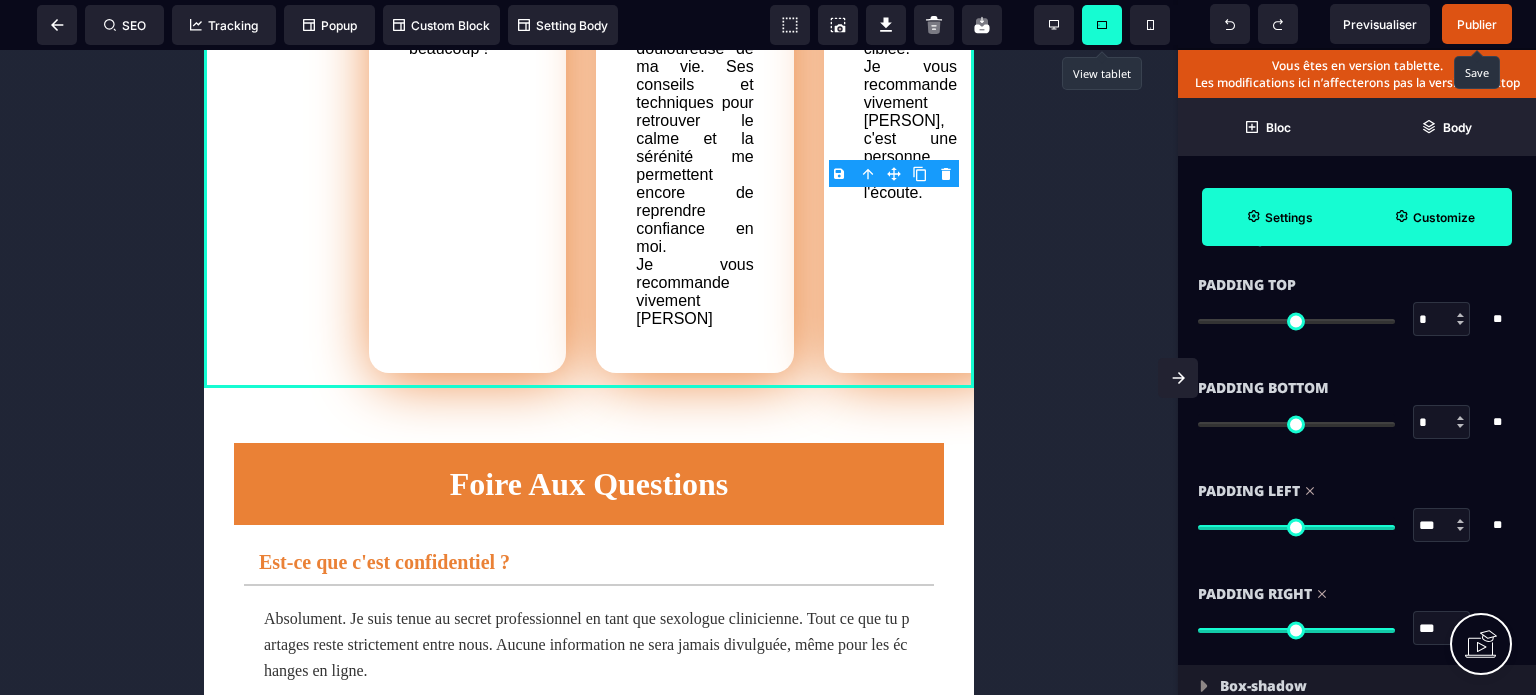 click on "***" at bounding box center [1442, 526] 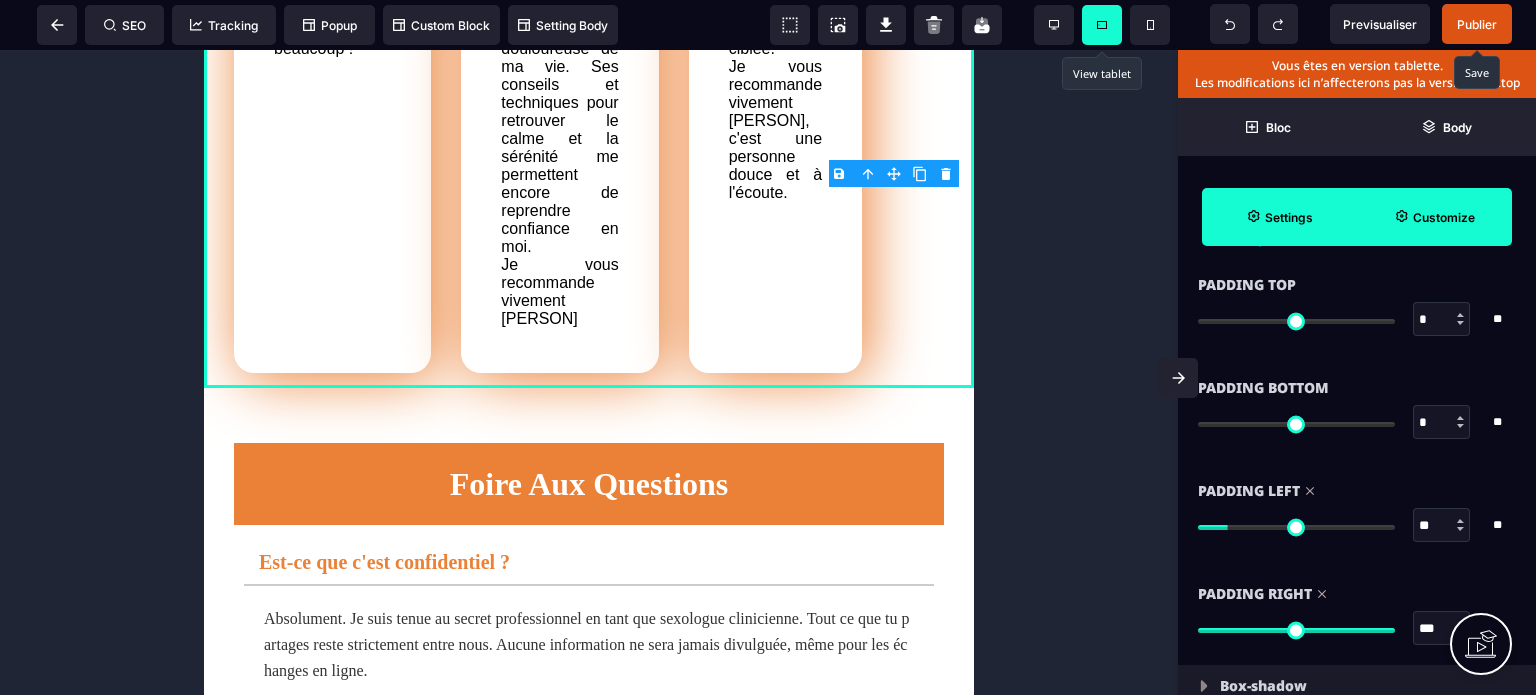 click on "***" at bounding box center (1442, 629) 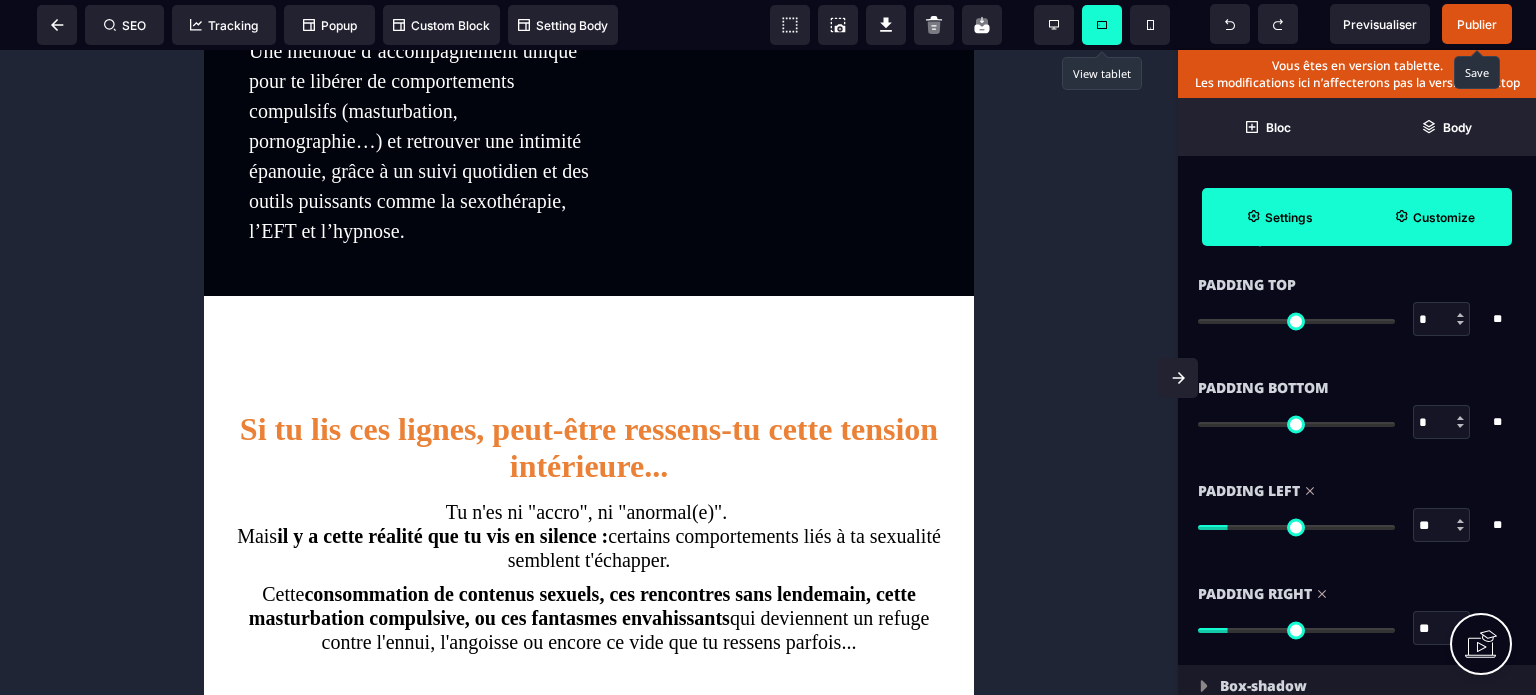 scroll, scrollTop: 0, scrollLeft: 0, axis: both 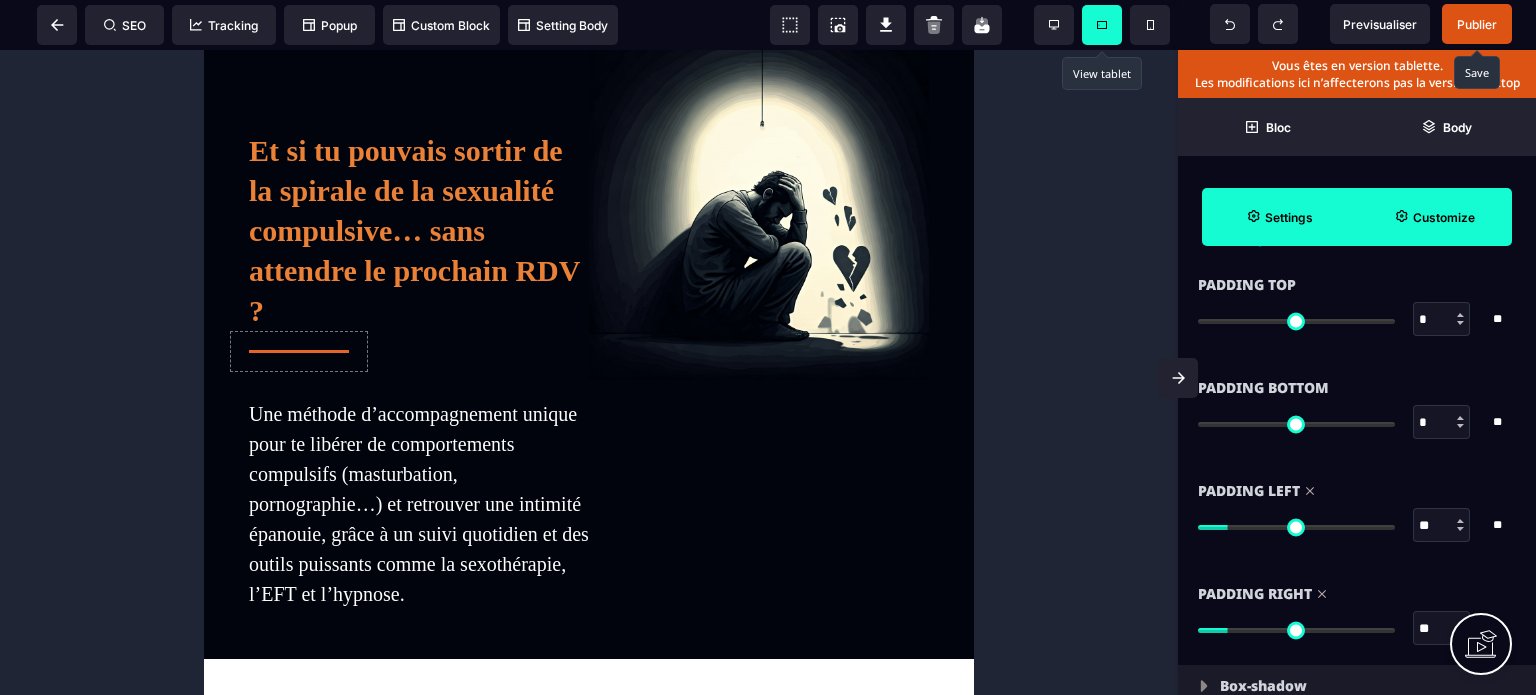 click on "B I U S
A *******
plus
Row
SEO
Tracking
Bloc" at bounding box center [768, 347] 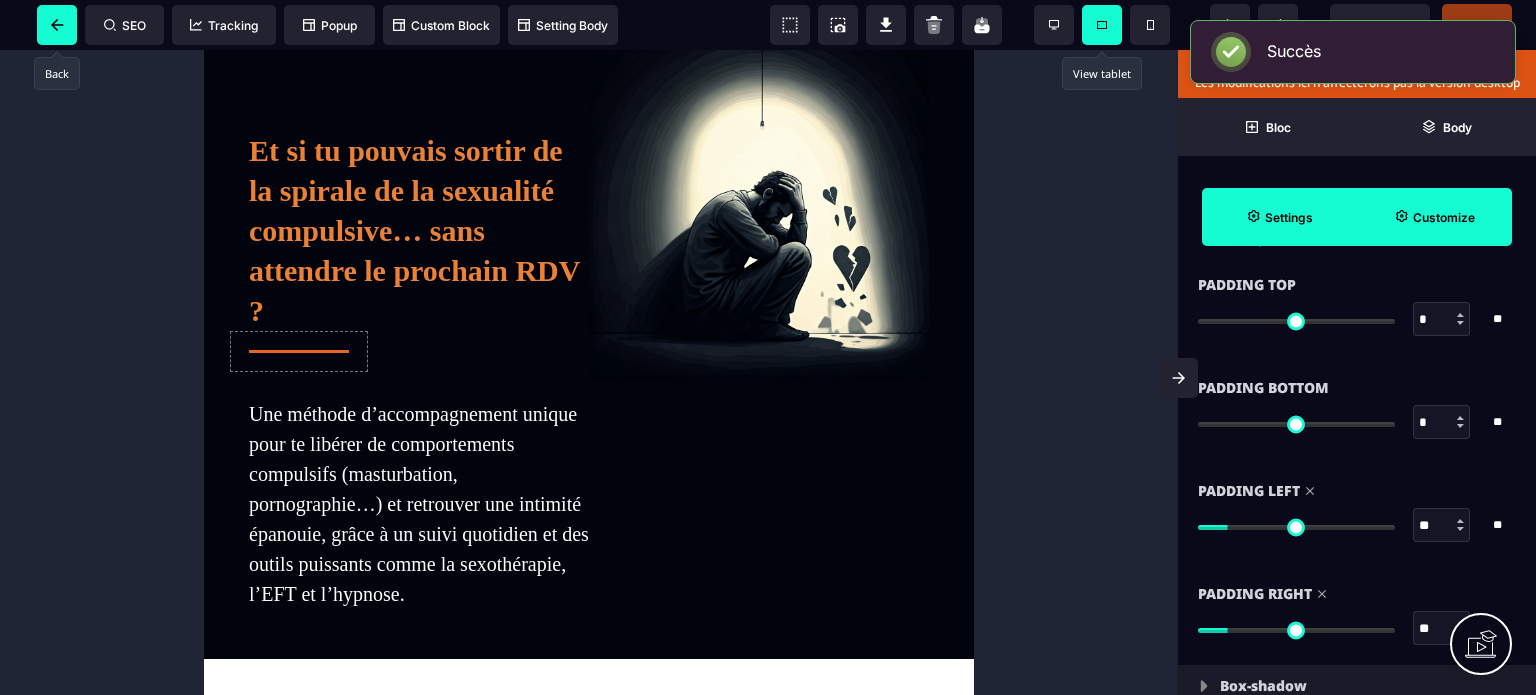 click at bounding box center (57, 25) 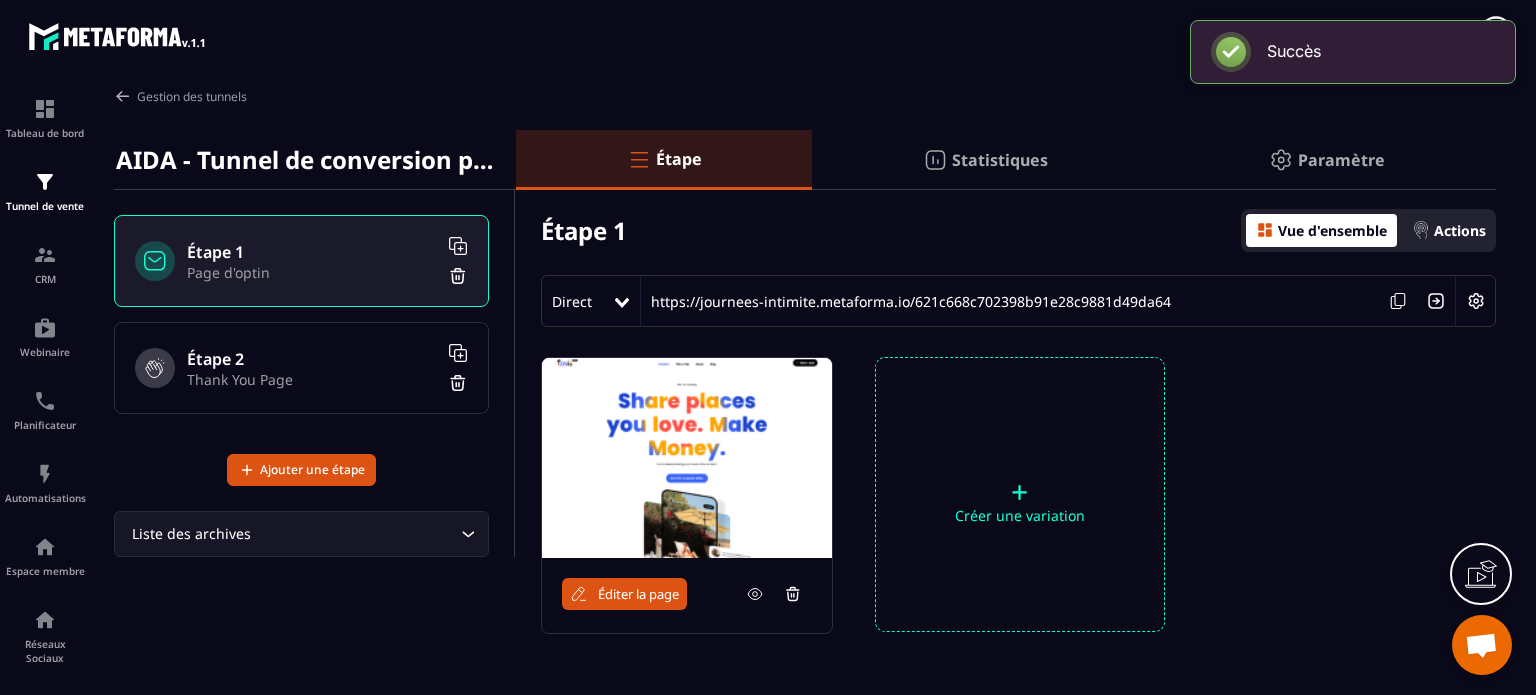 click on "Éditer la page" at bounding box center (624, 594) 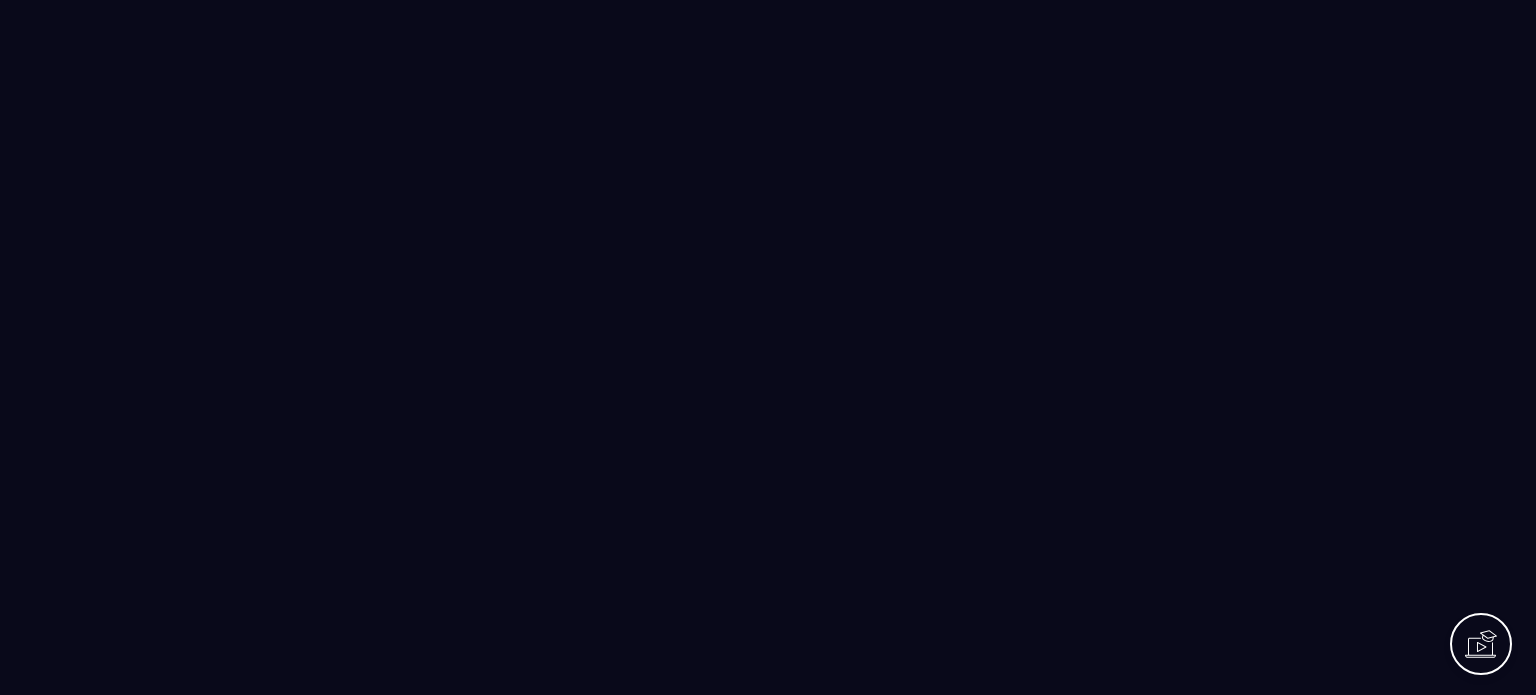 scroll, scrollTop: 0, scrollLeft: 0, axis: both 